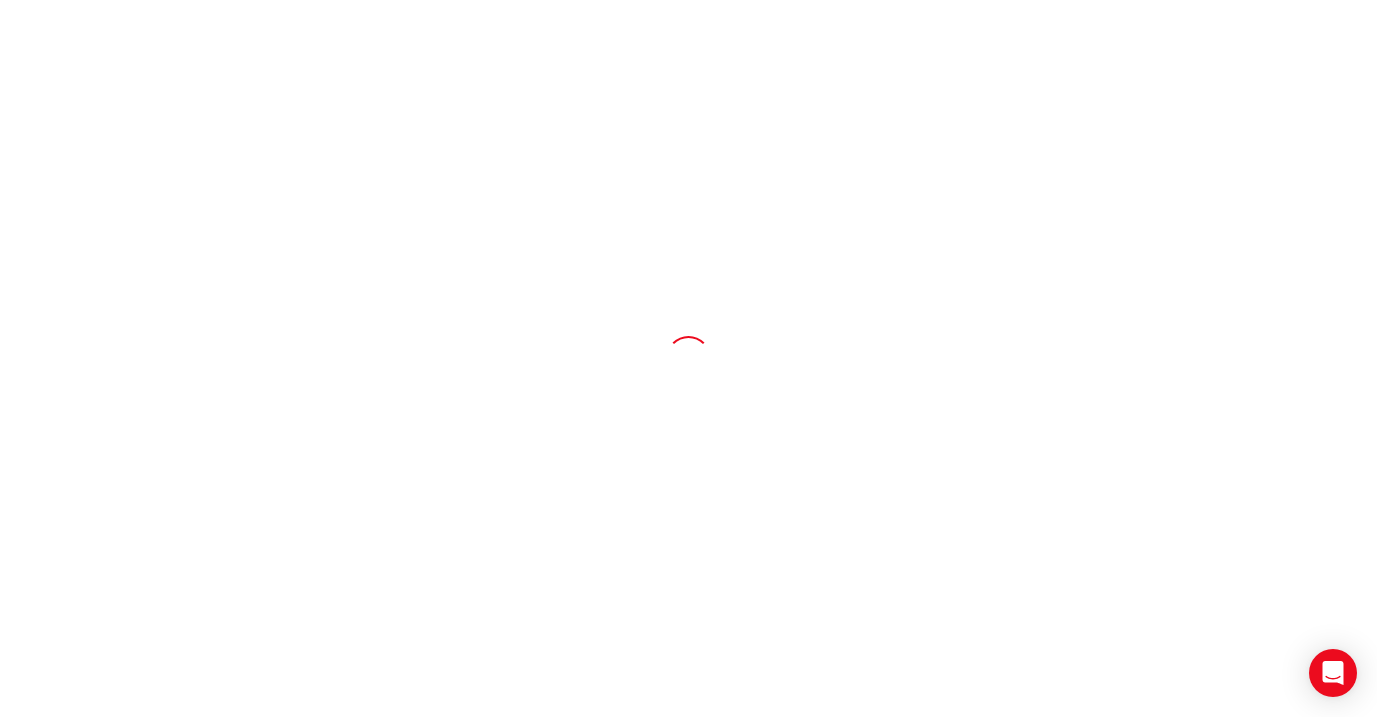 scroll, scrollTop: 0, scrollLeft: 0, axis: both 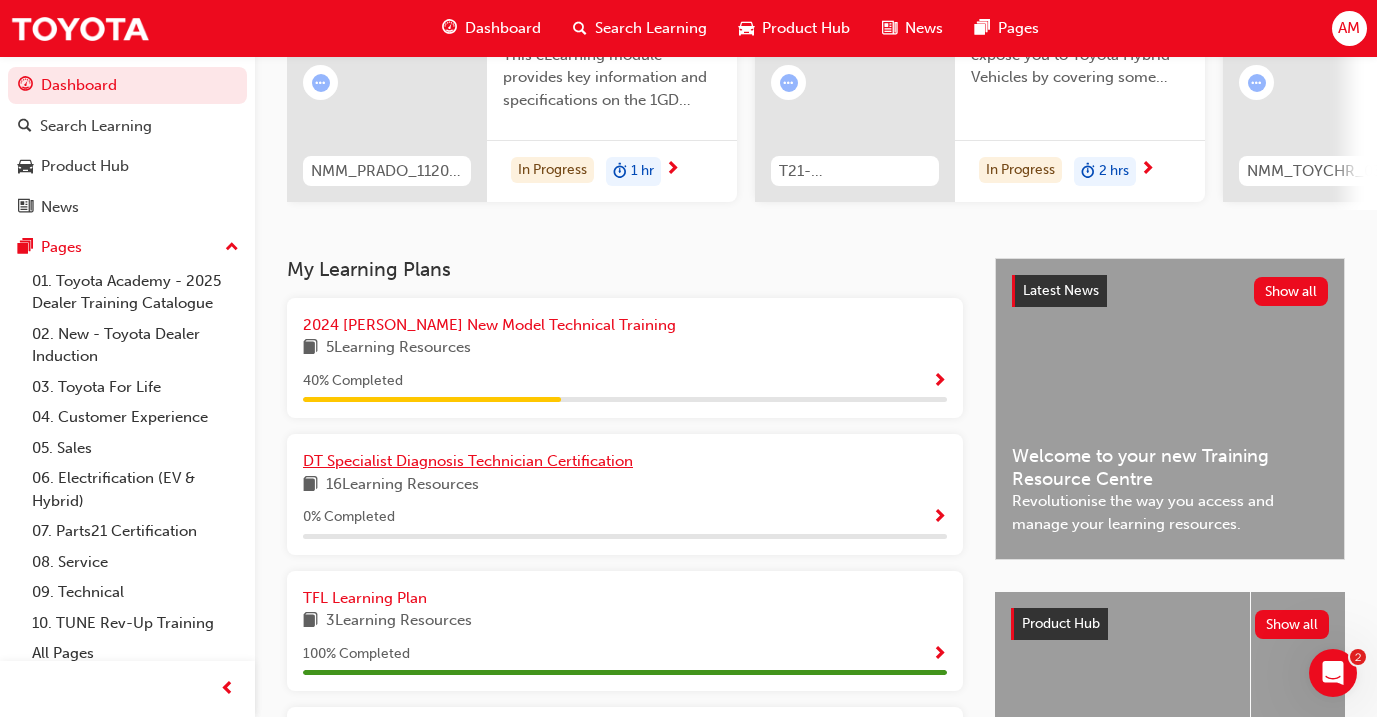click on "DT Specialist Diagnosis Technician Certification" at bounding box center (468, 461) 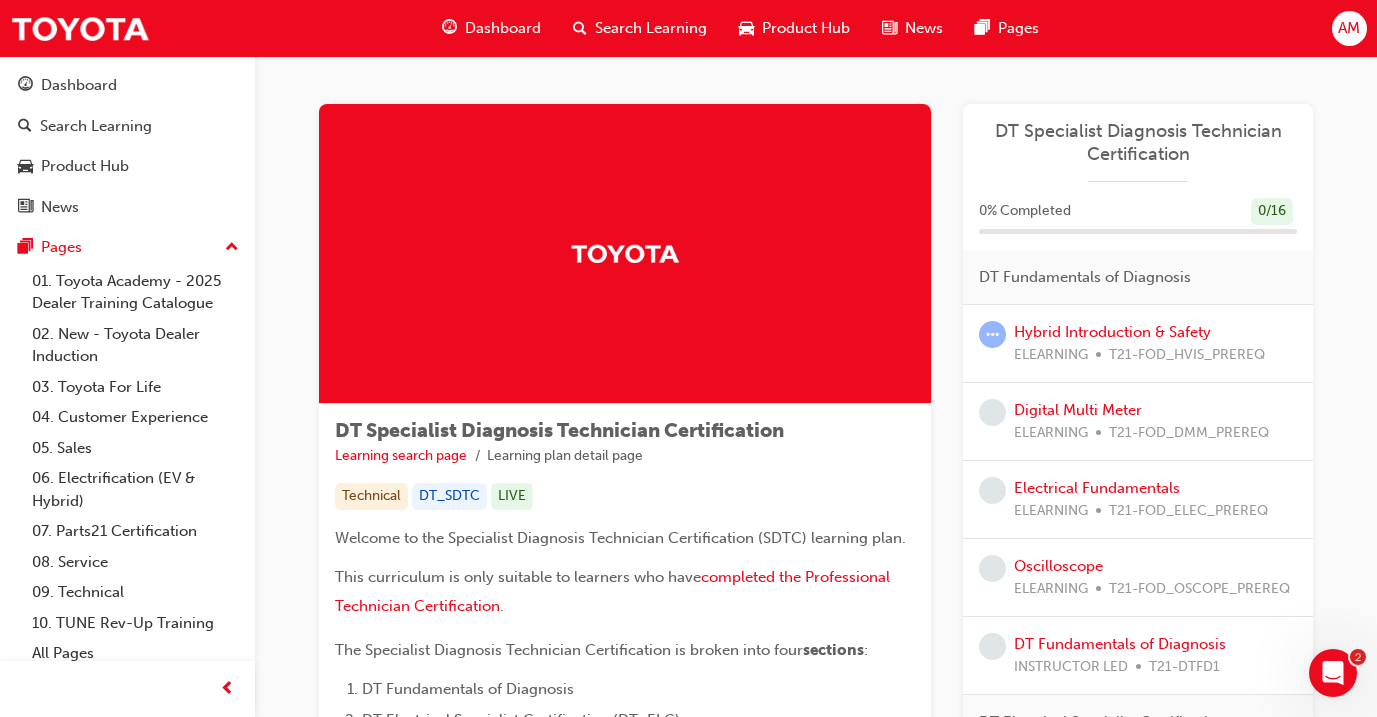 scroll, scrollTop: 0, scrollLeft: 0, axis: both 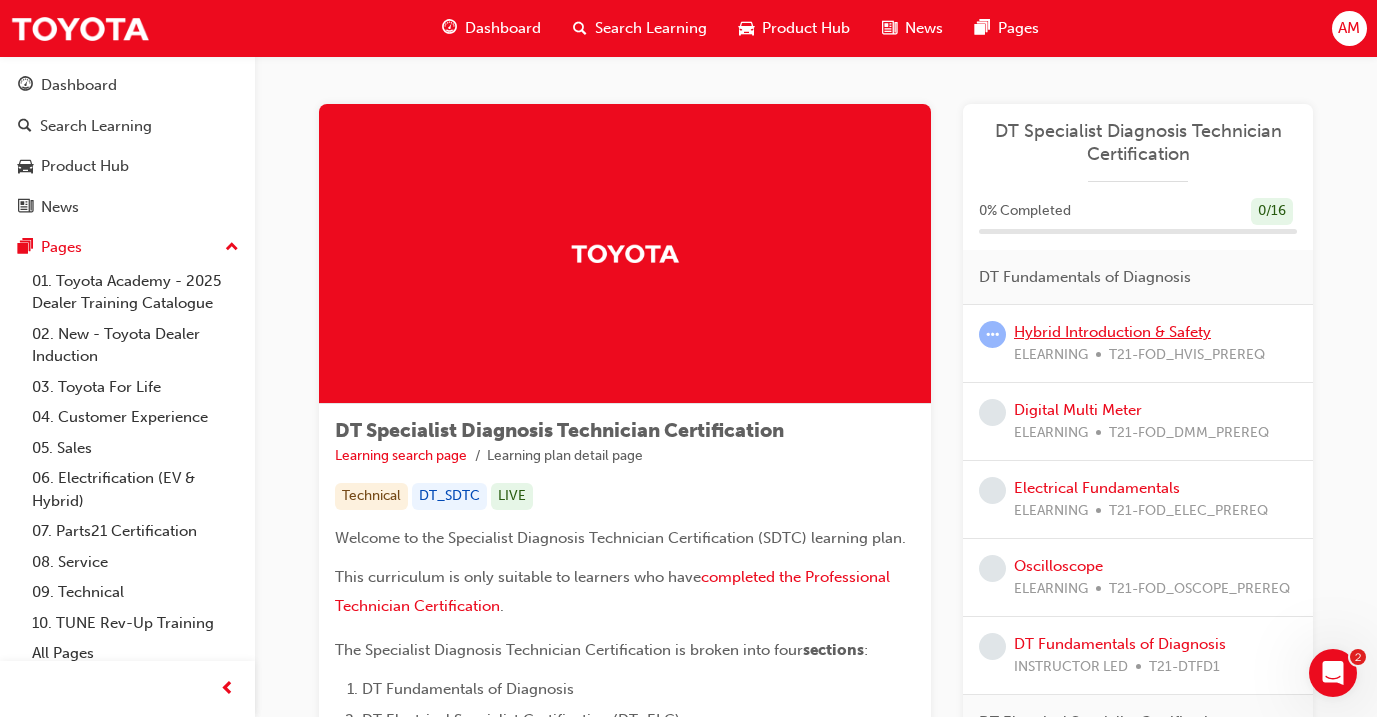 click on "Hybrid Introduction & Safety" at bounding box center (1112, 332) 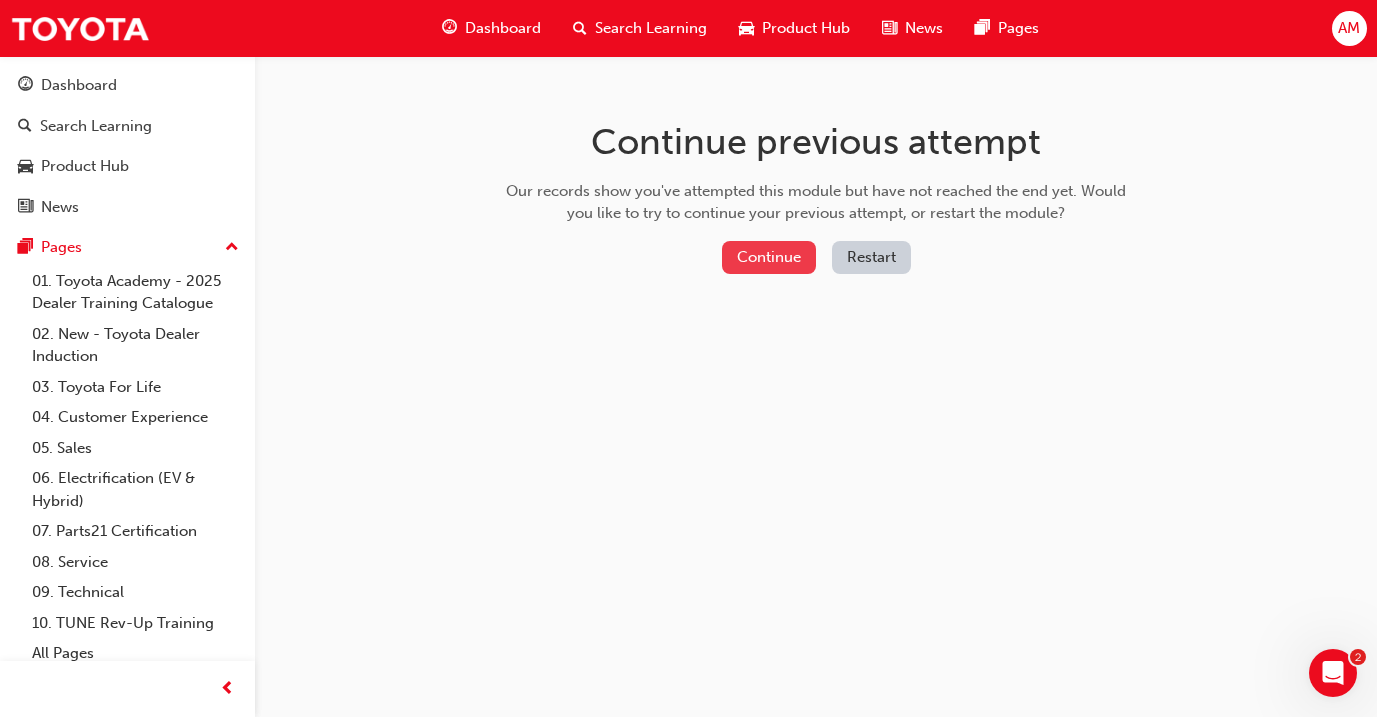 click on "Continue" at bounding box center [769, 257] 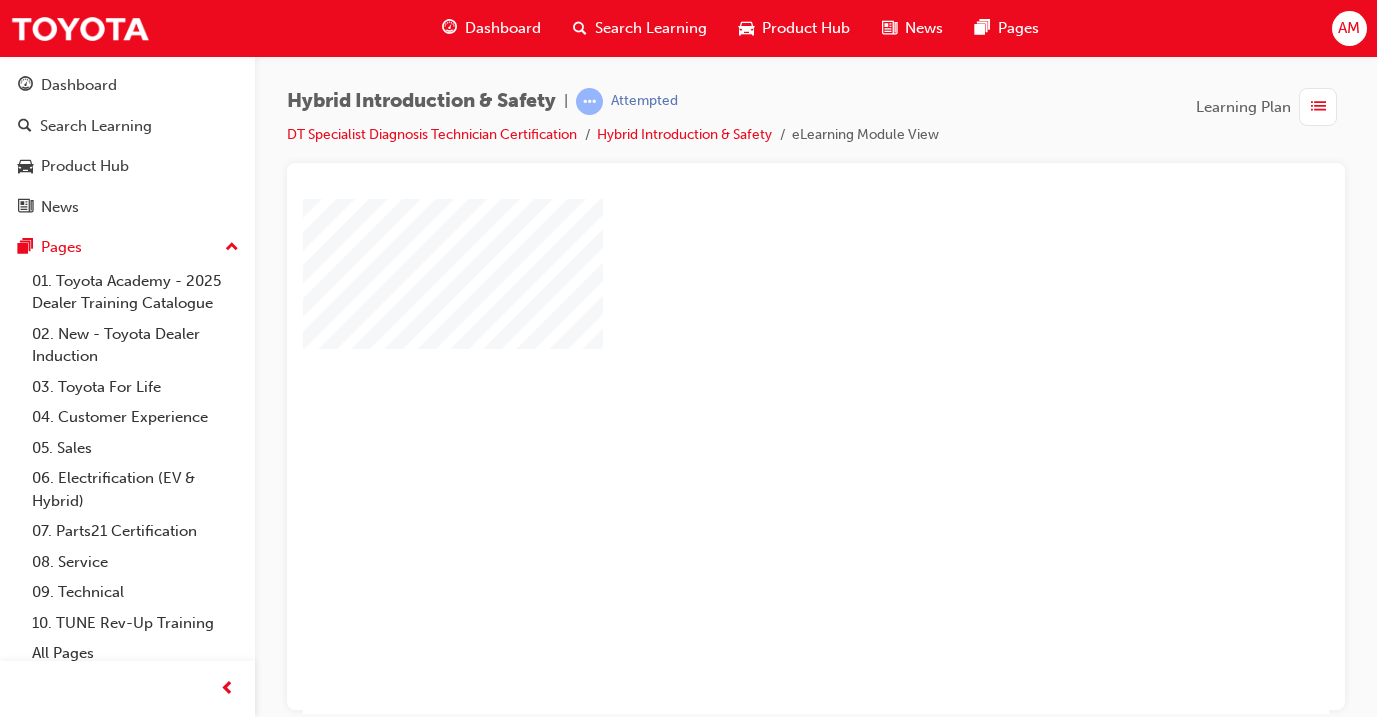scroll, scrollTop: 0, scrollLeft: 0, axis: both 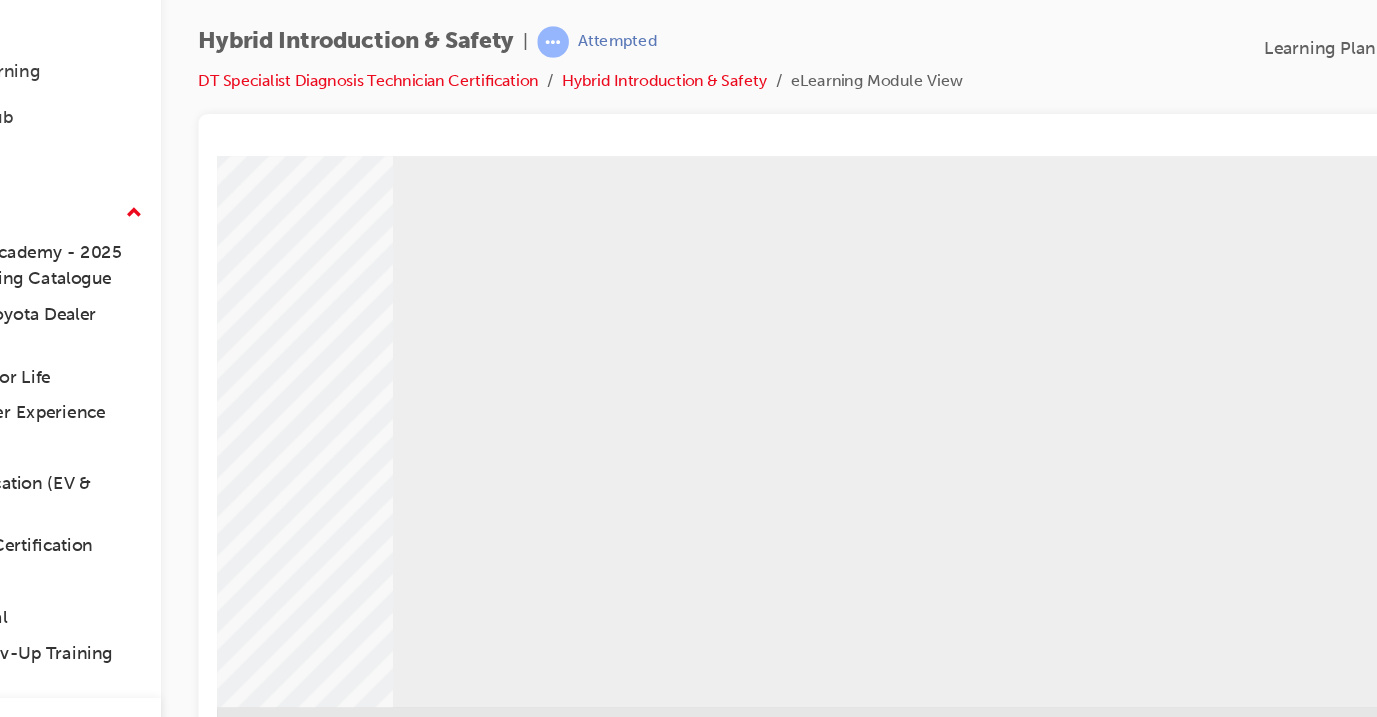 click at bounding box center [-54, 1691] 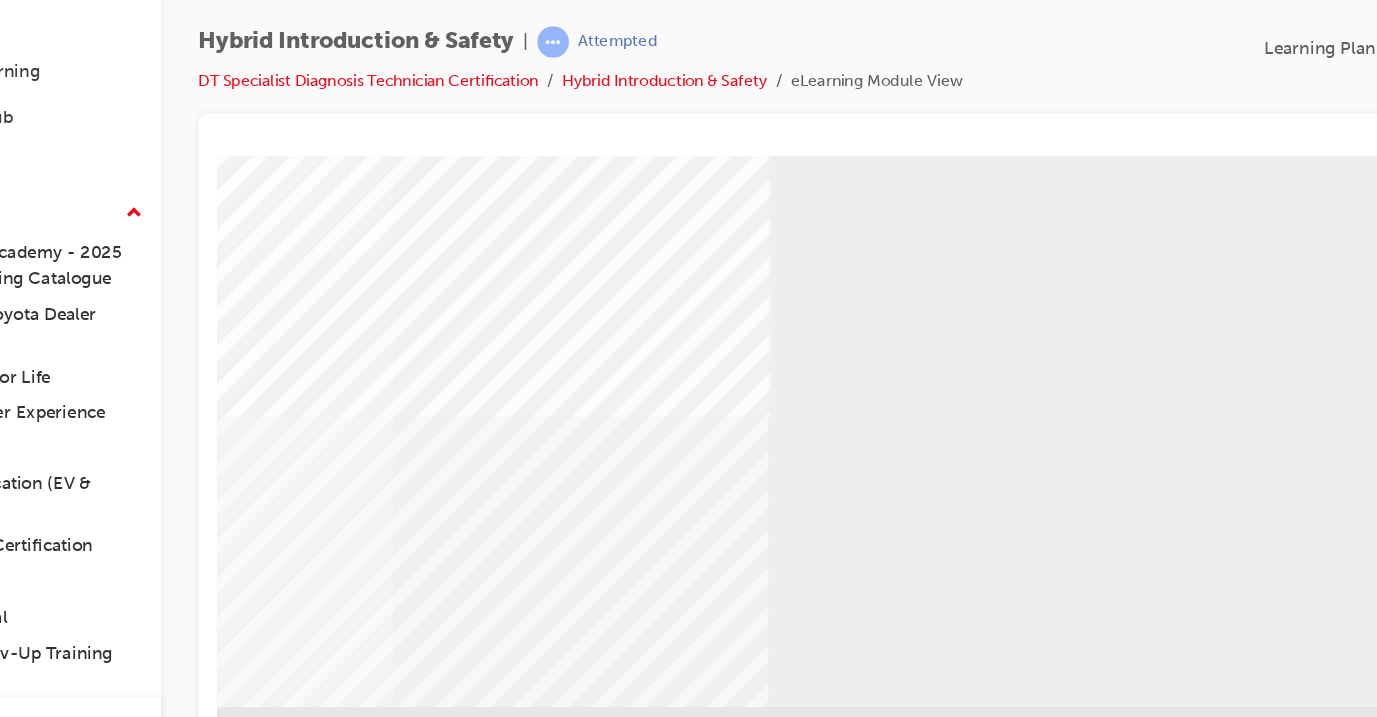 click at bounding box center (285, 1555) 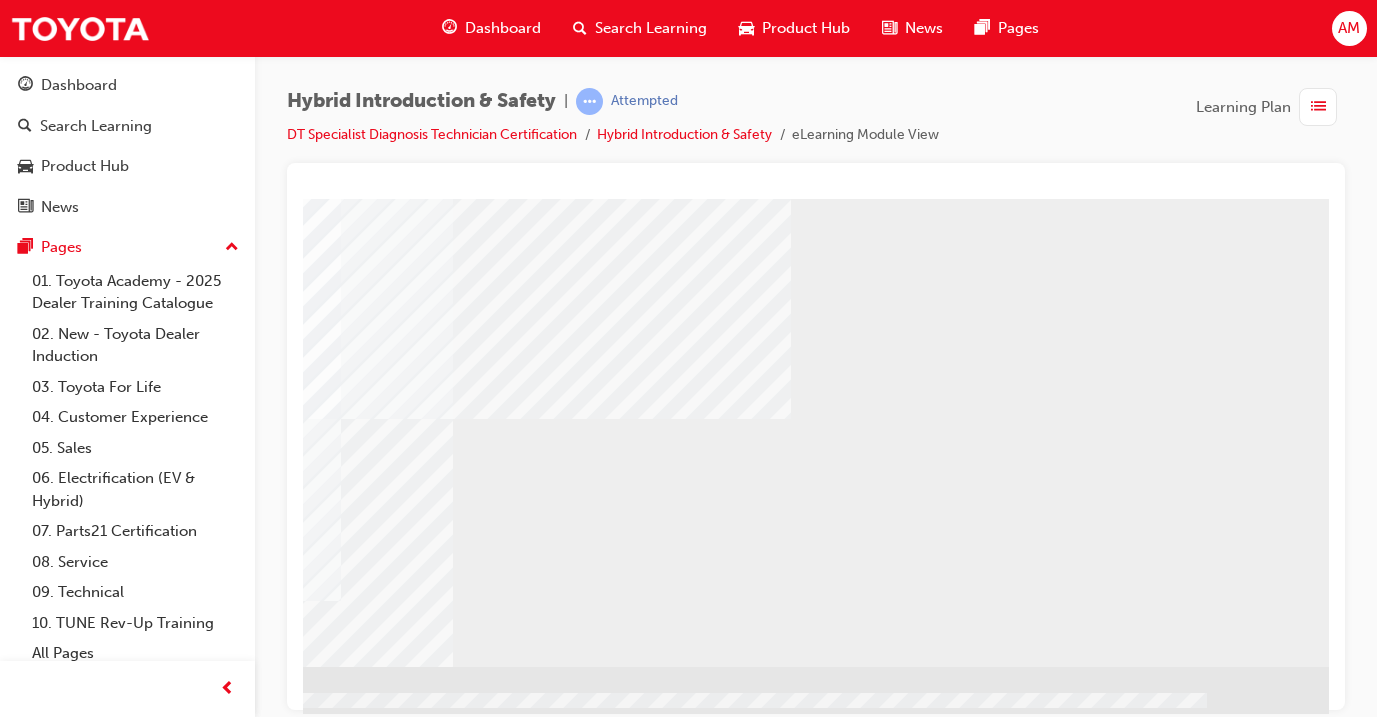 scroll, scrollTop: 250, scrollLeft: 334, axis: both 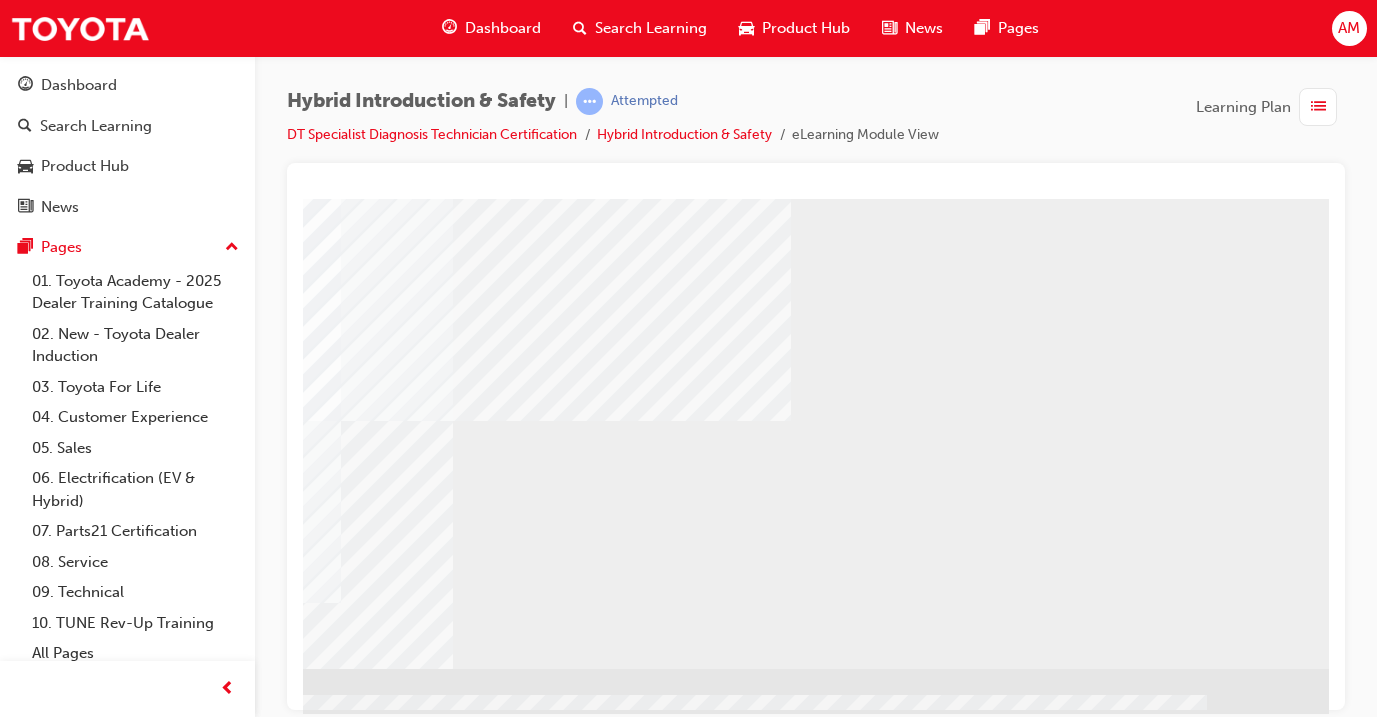 click at bounding box center [32, 2076] 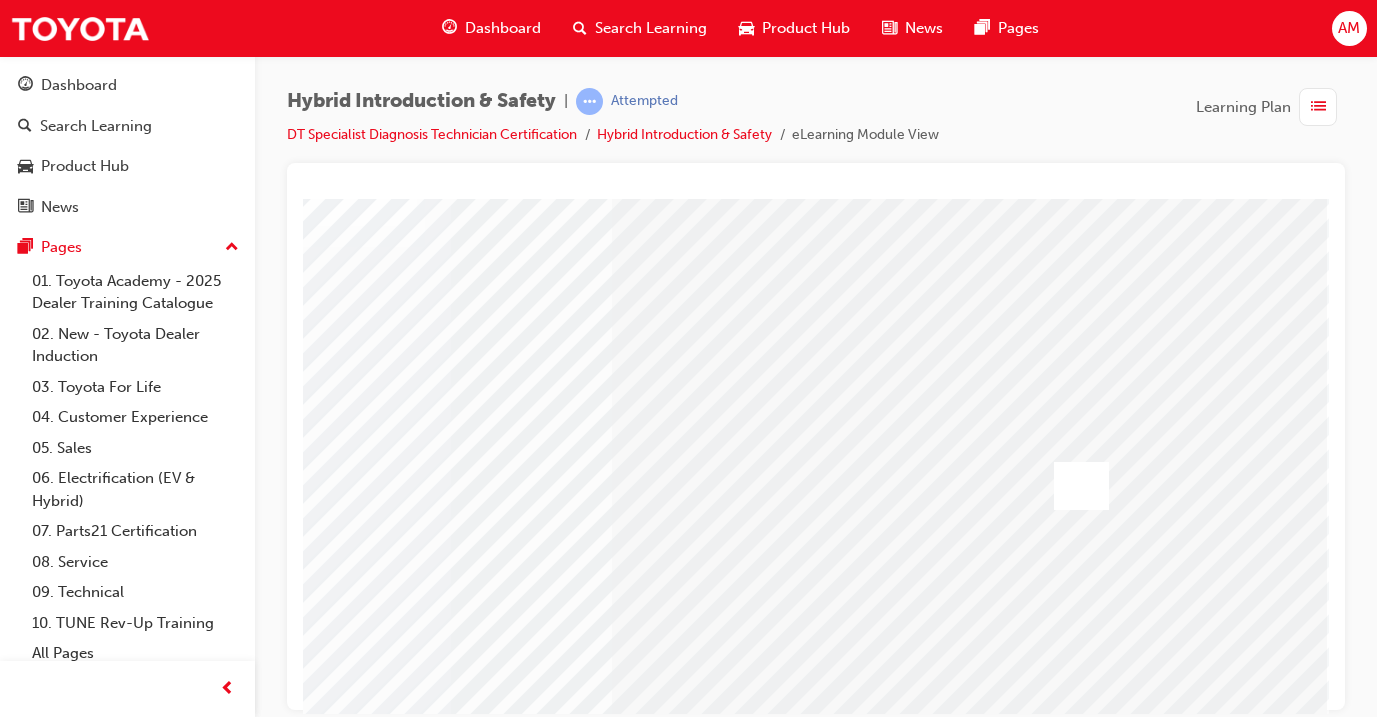 scroll, scrollTop: 104, scrollLeft: 334, axis: both 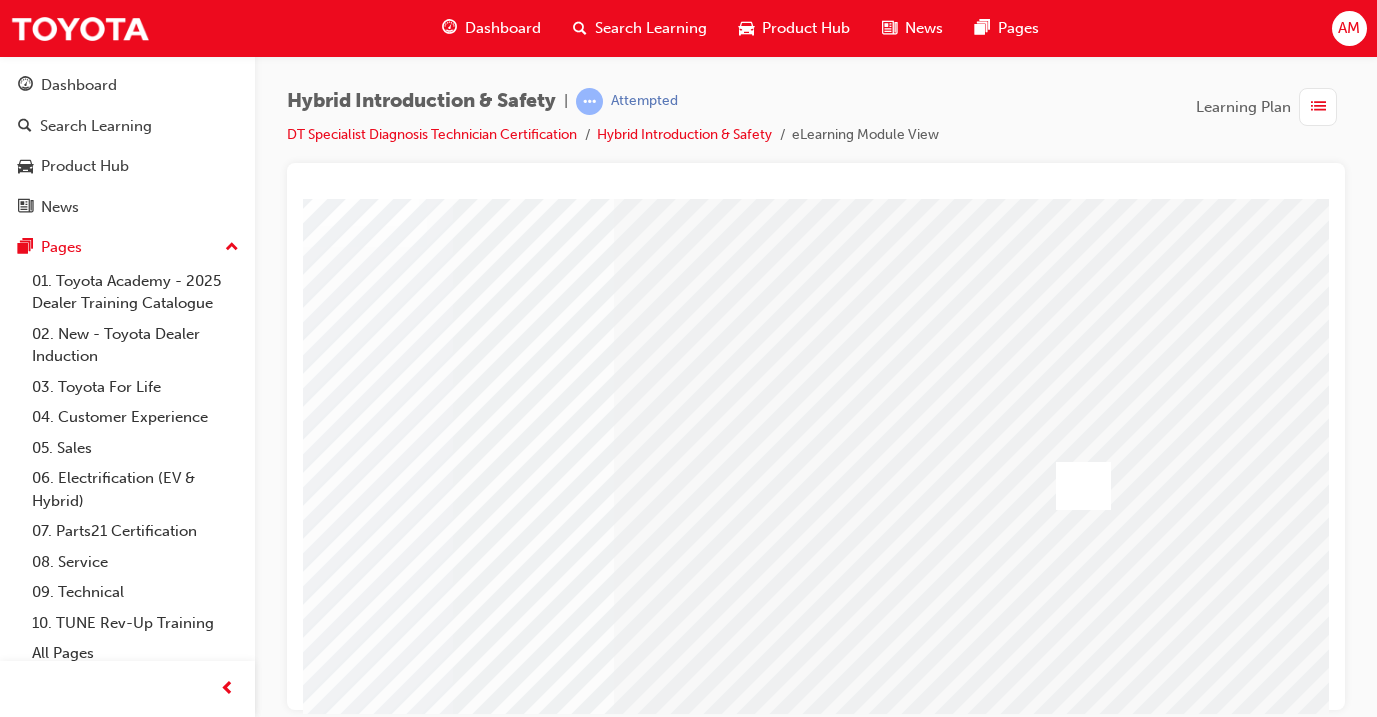 click at bounding box center (74, 3693) 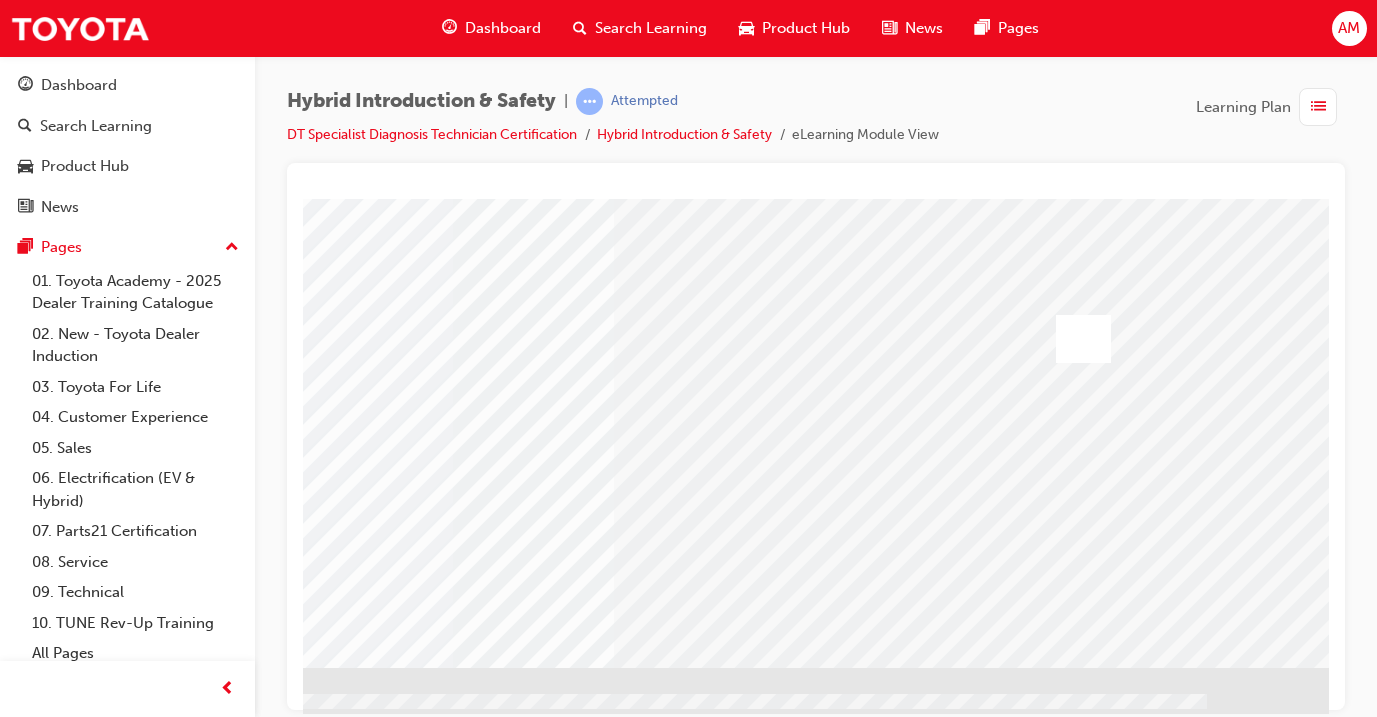 scroll, scrollTop: 250, scrollLeft: 334, axis: both 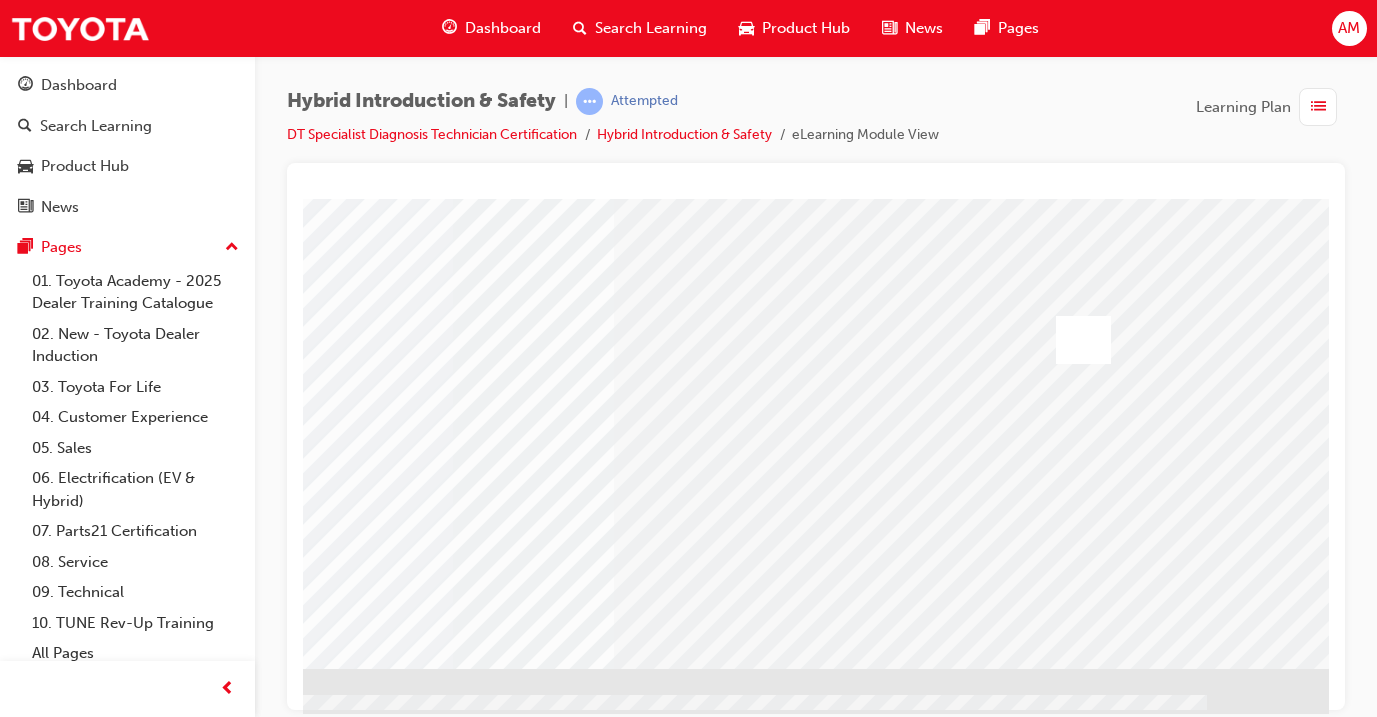 click at bounding box center [32, 2087] 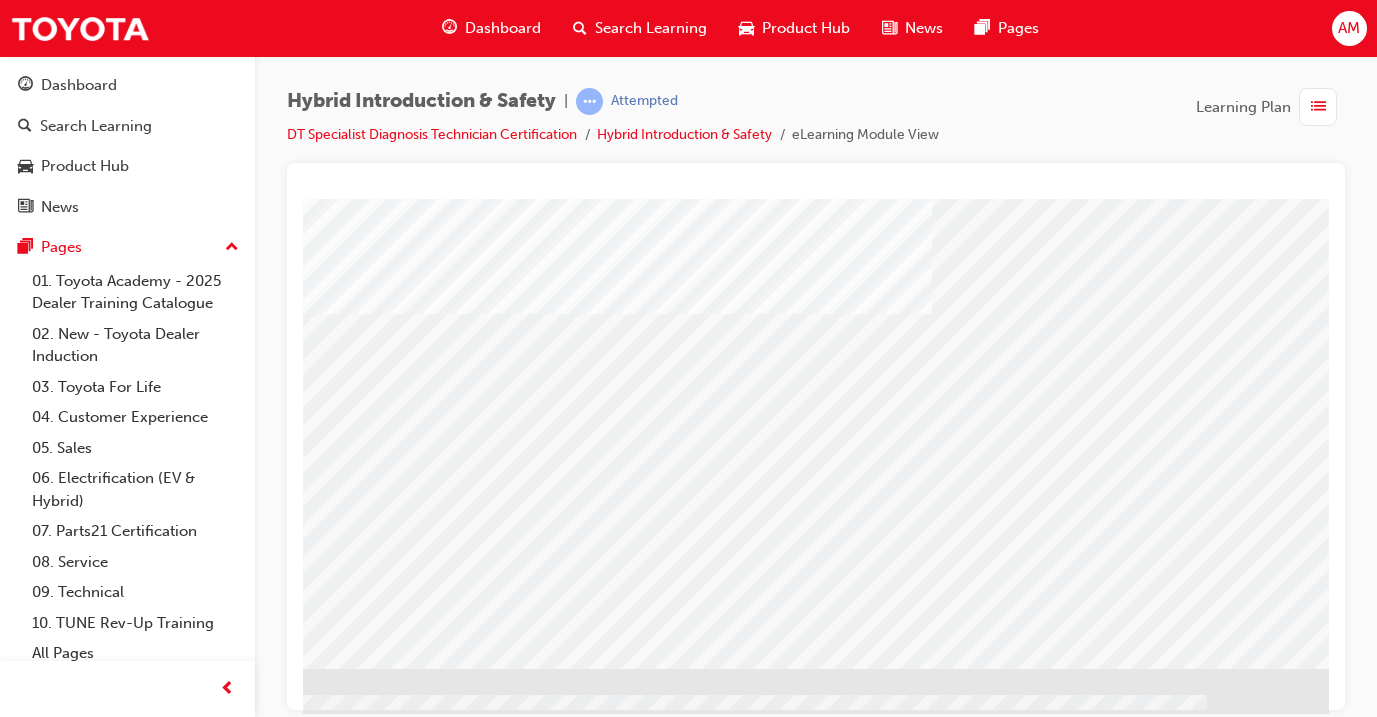 click at bounding box center [32, 1672] 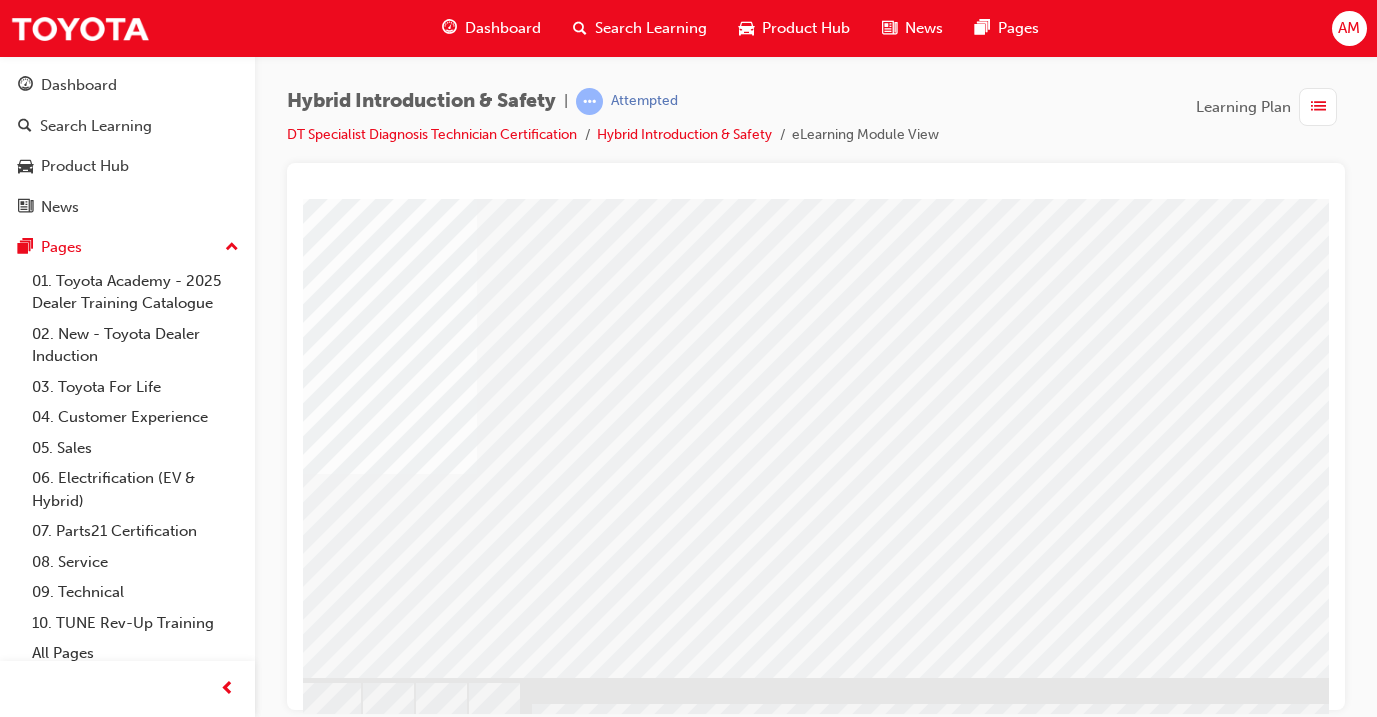 scroll, scrollTop: 240, scrollLeft: 81, axis: both 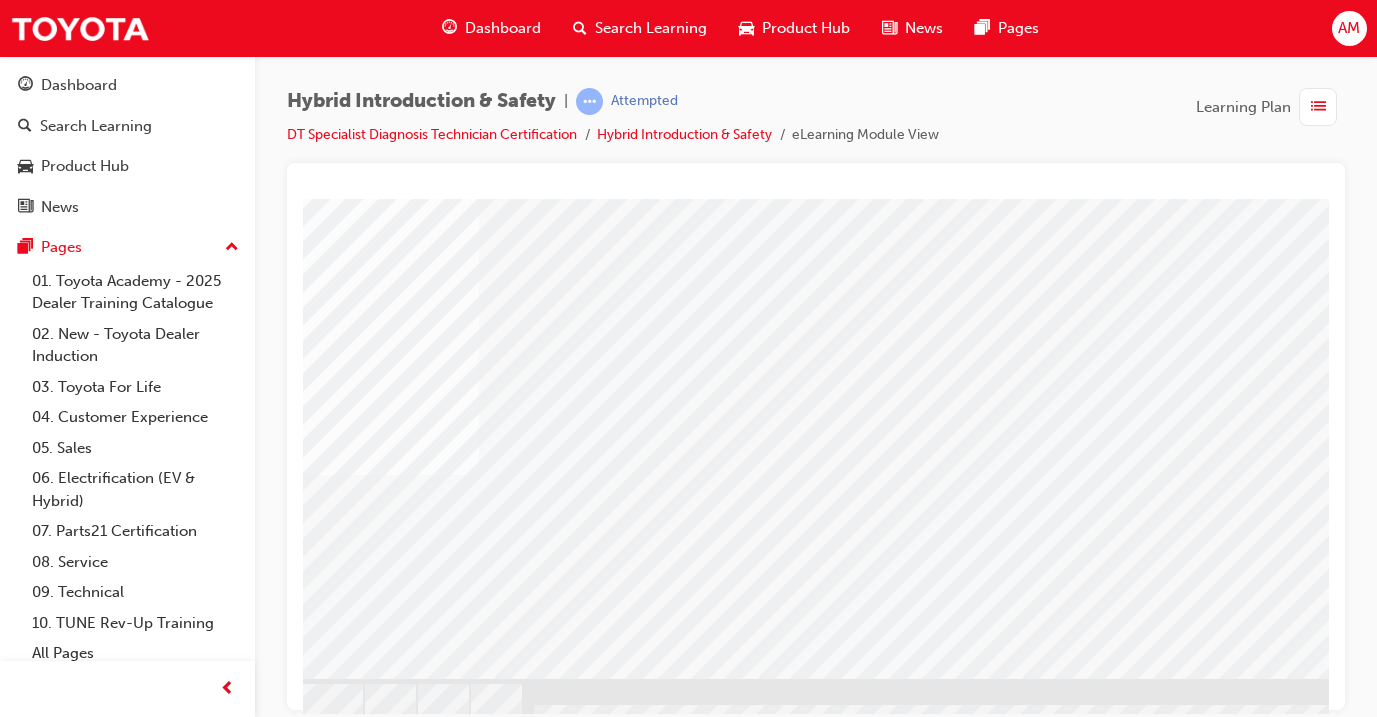 click at bounding box center (282, 3253) 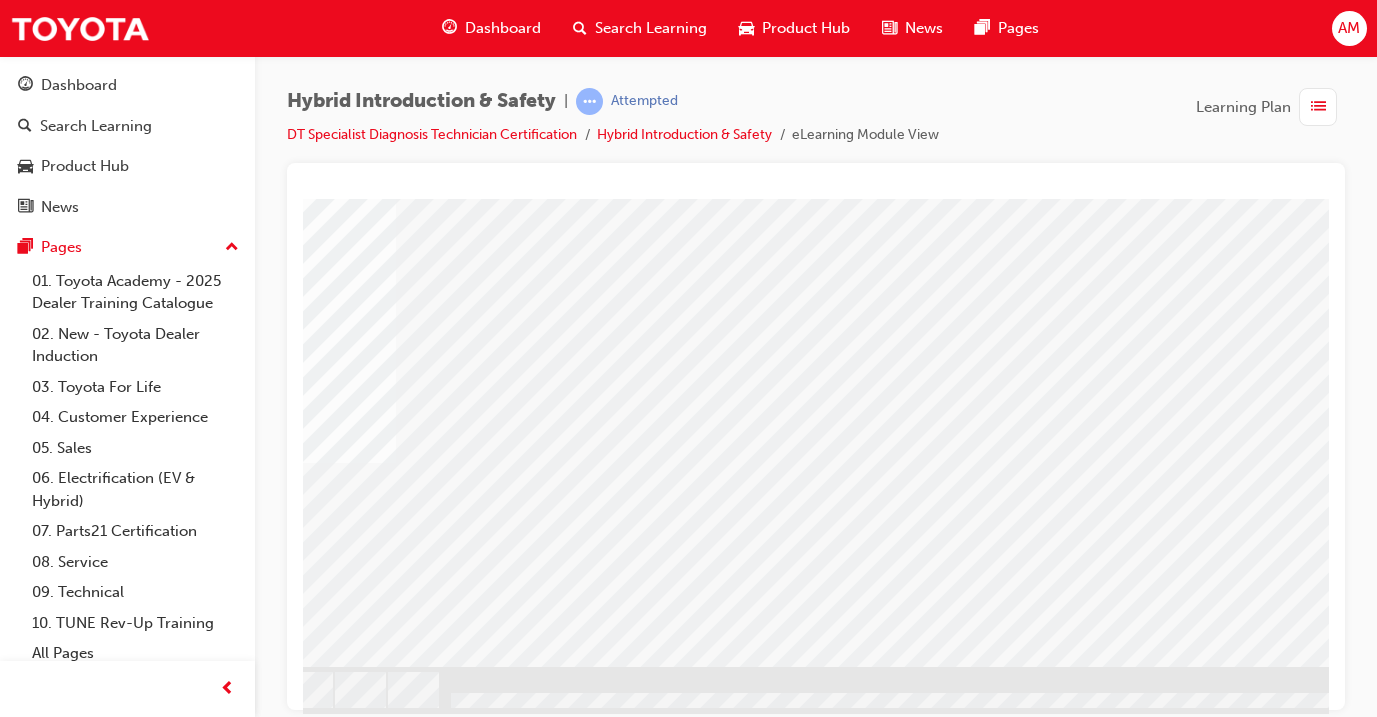 scroll, scrollTop: 250, scrollLeft: 164, axis: both 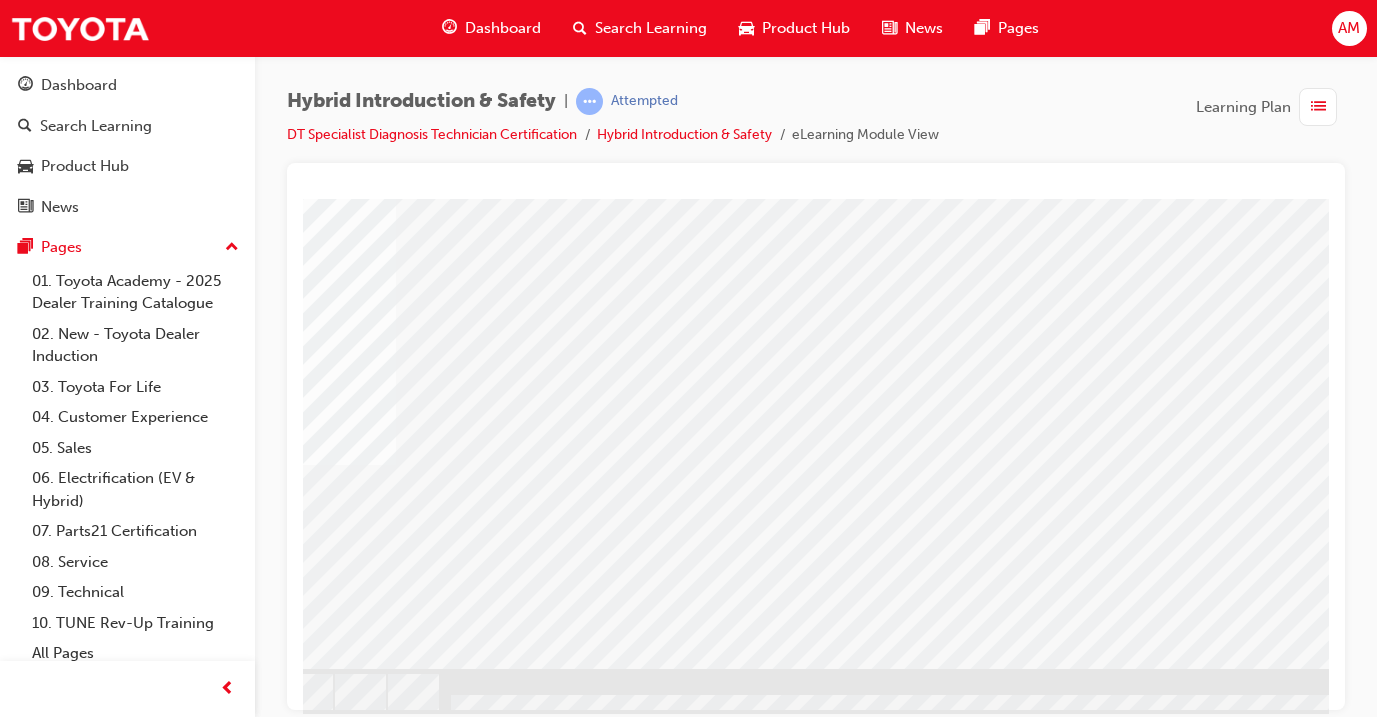 click at bounding box center [199, 3363] 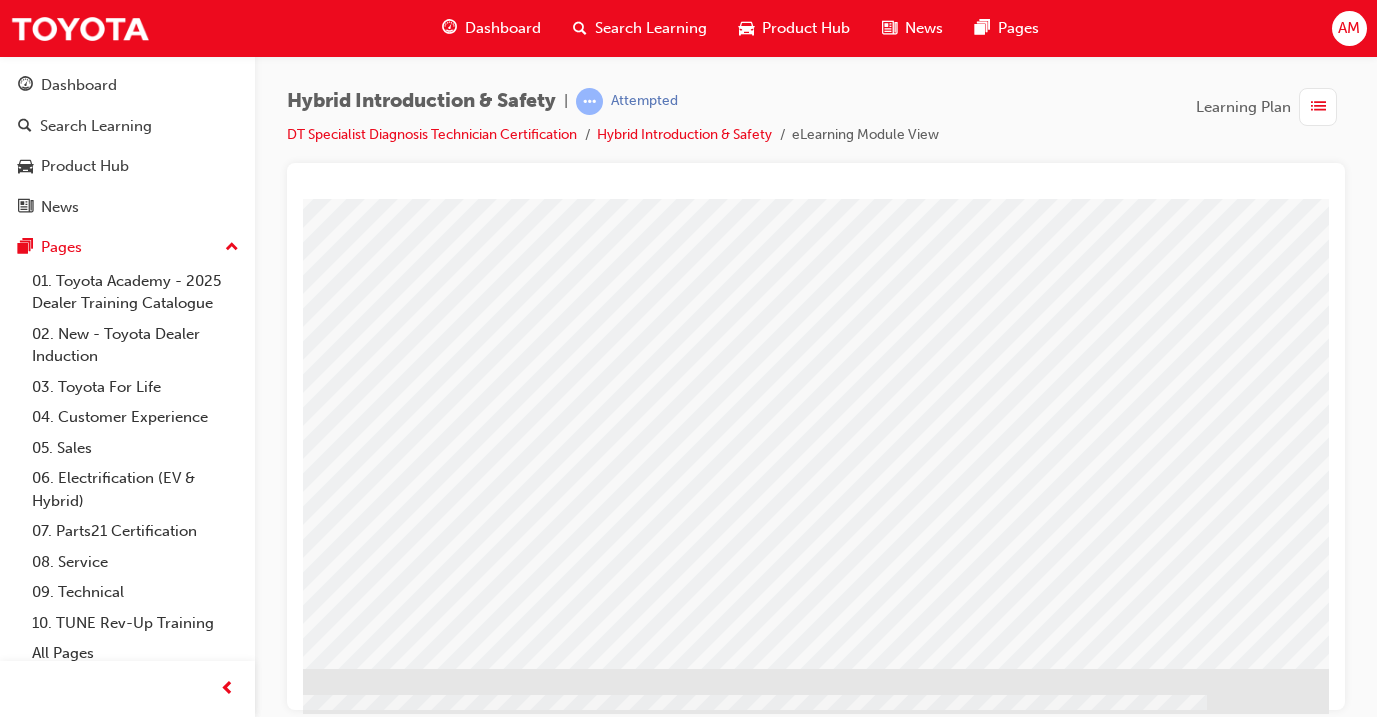 scroll, scrollTop: 0, scrollLeft: 0, axis: both 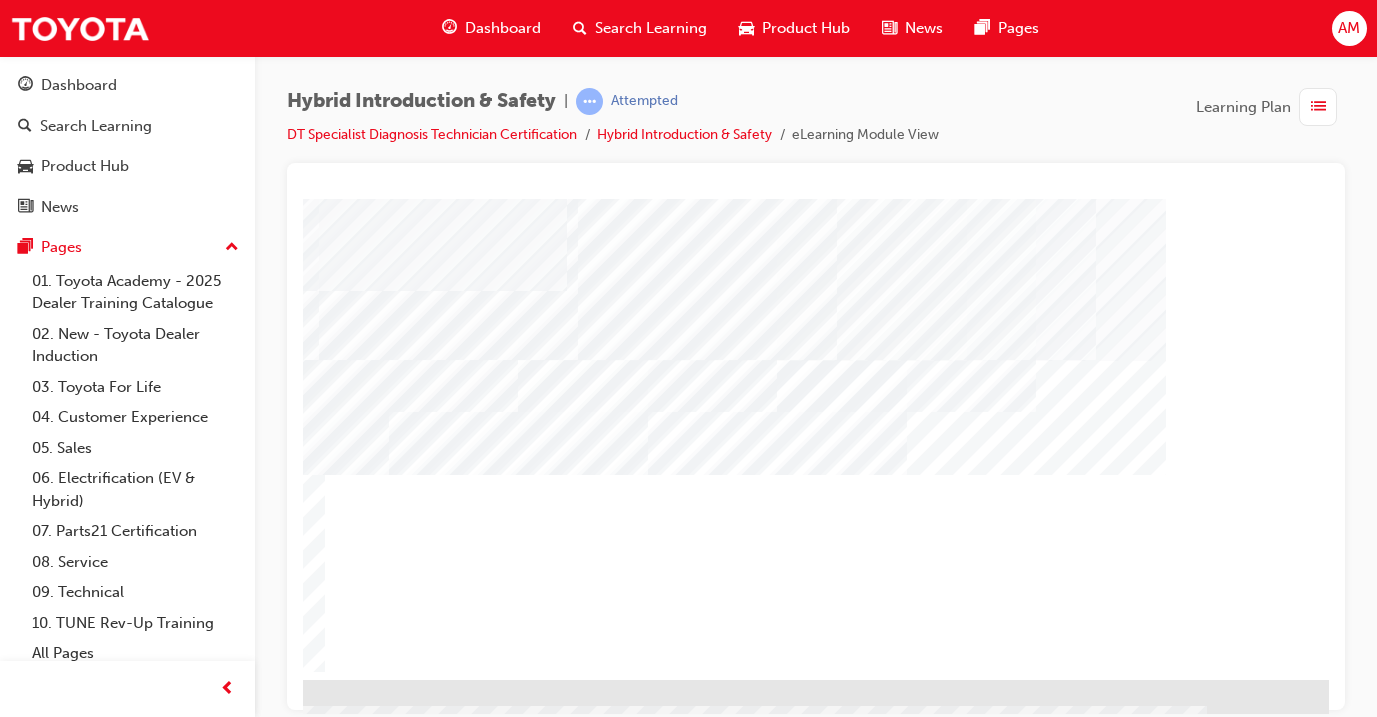 click at bounding box center [32, 733] 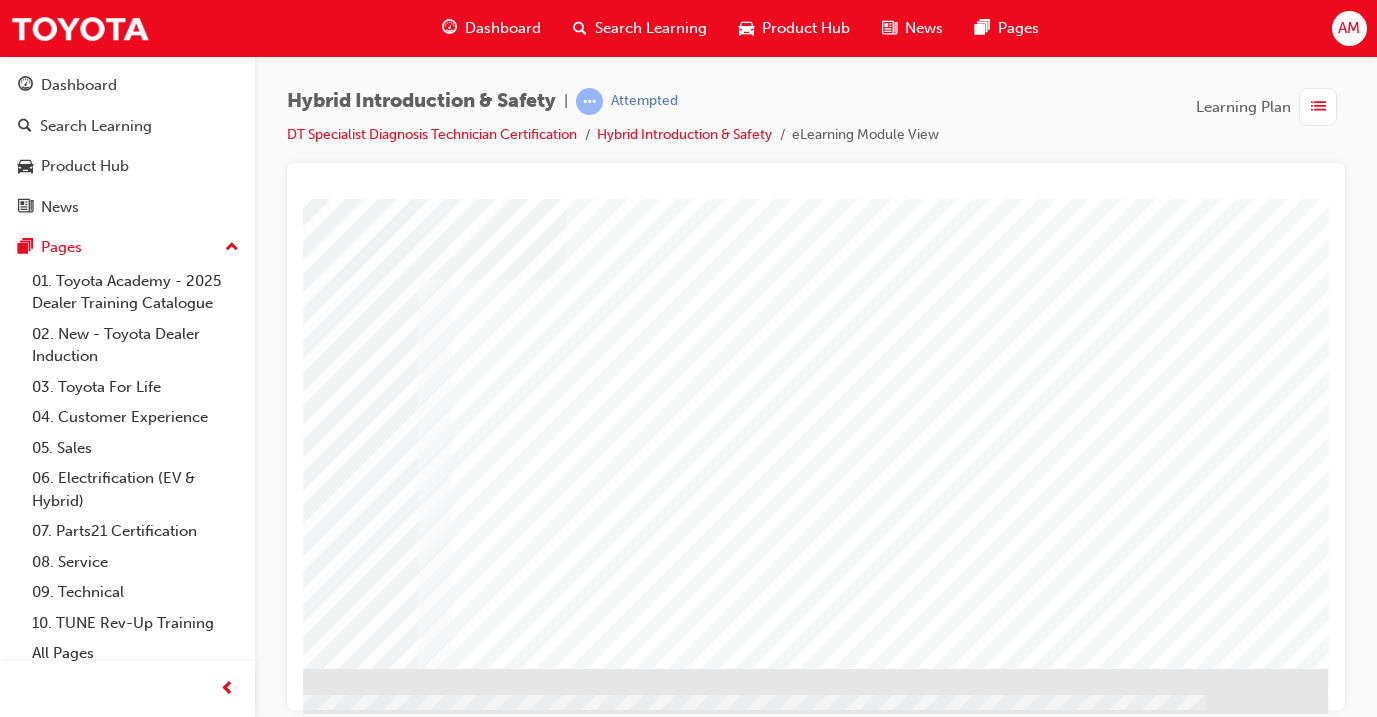 scroll, scrollTop: 250, scrollLeft: 334, axis: both 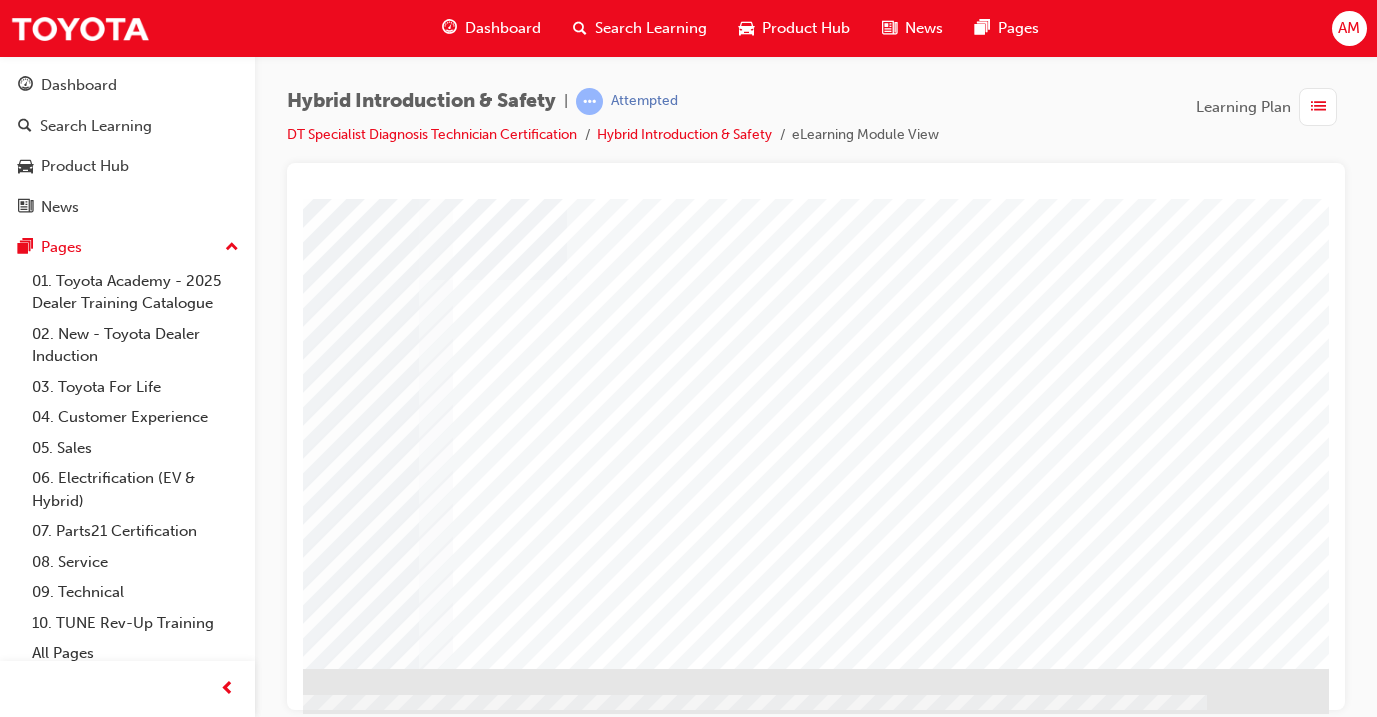click at bounding box center (32, 3007) 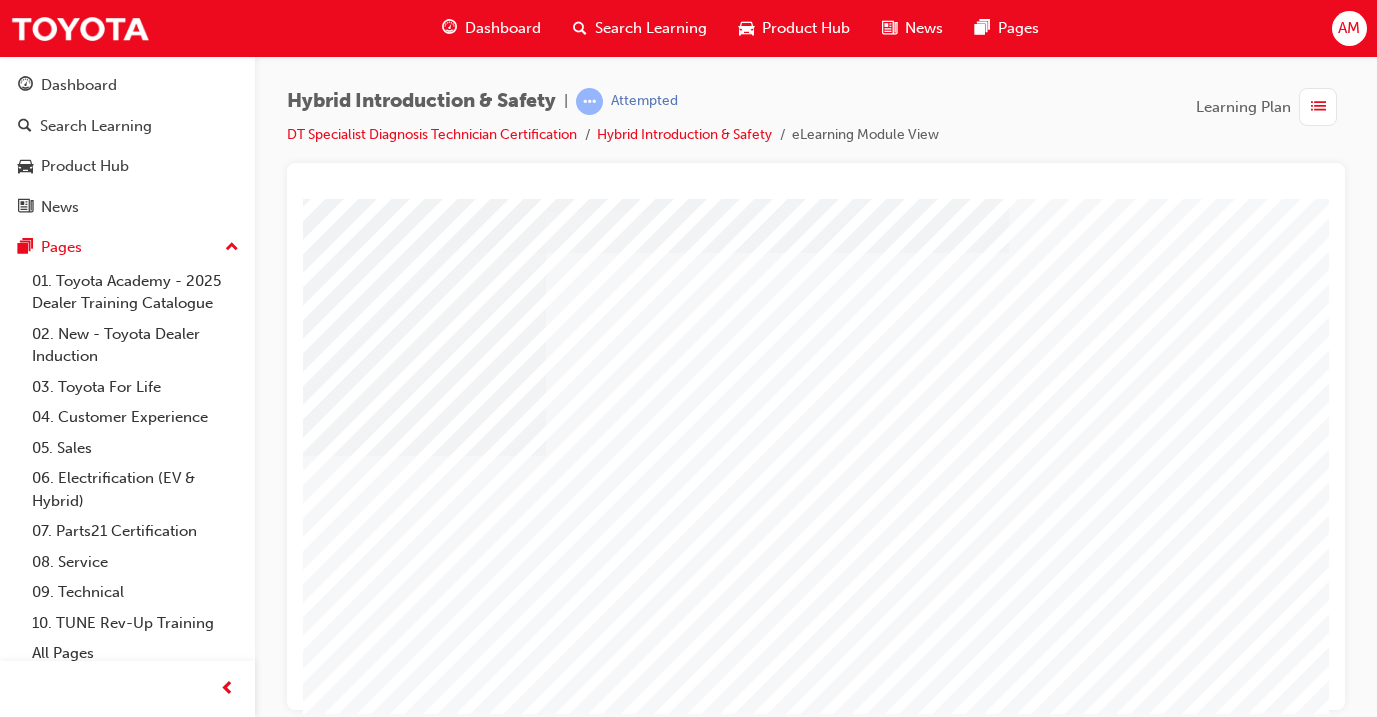 scroll, scrollTop: 176, scrollLeft: 1, axis: both 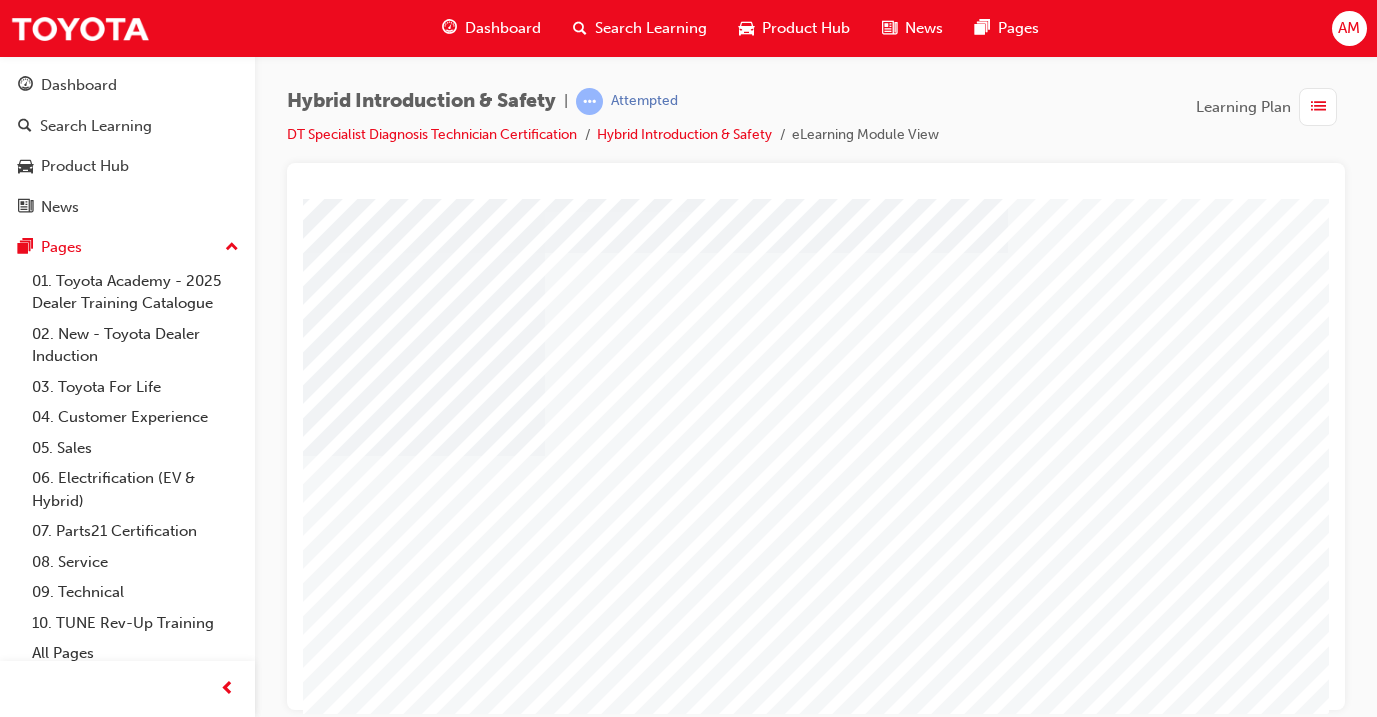 click at bounding box center (469, 893) 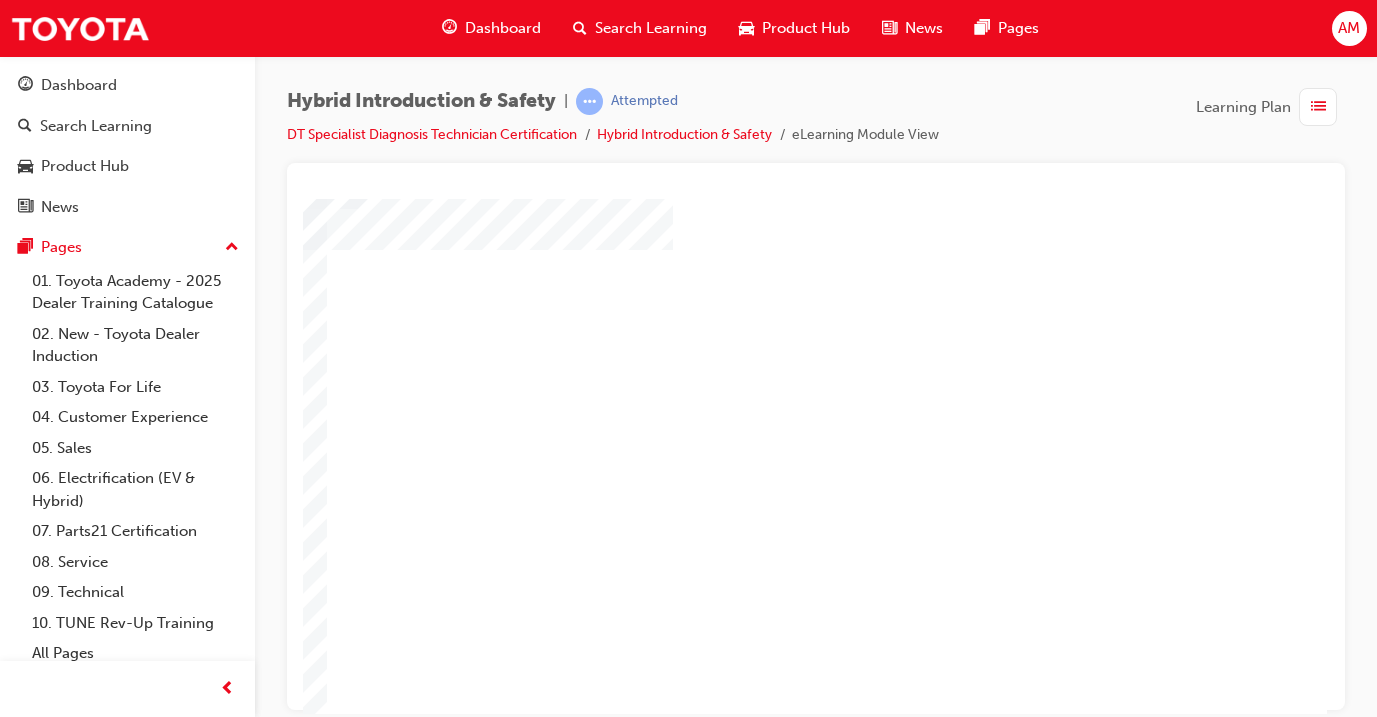 scroll, scrollTop: 179, scrollLeft: 334, axis: both 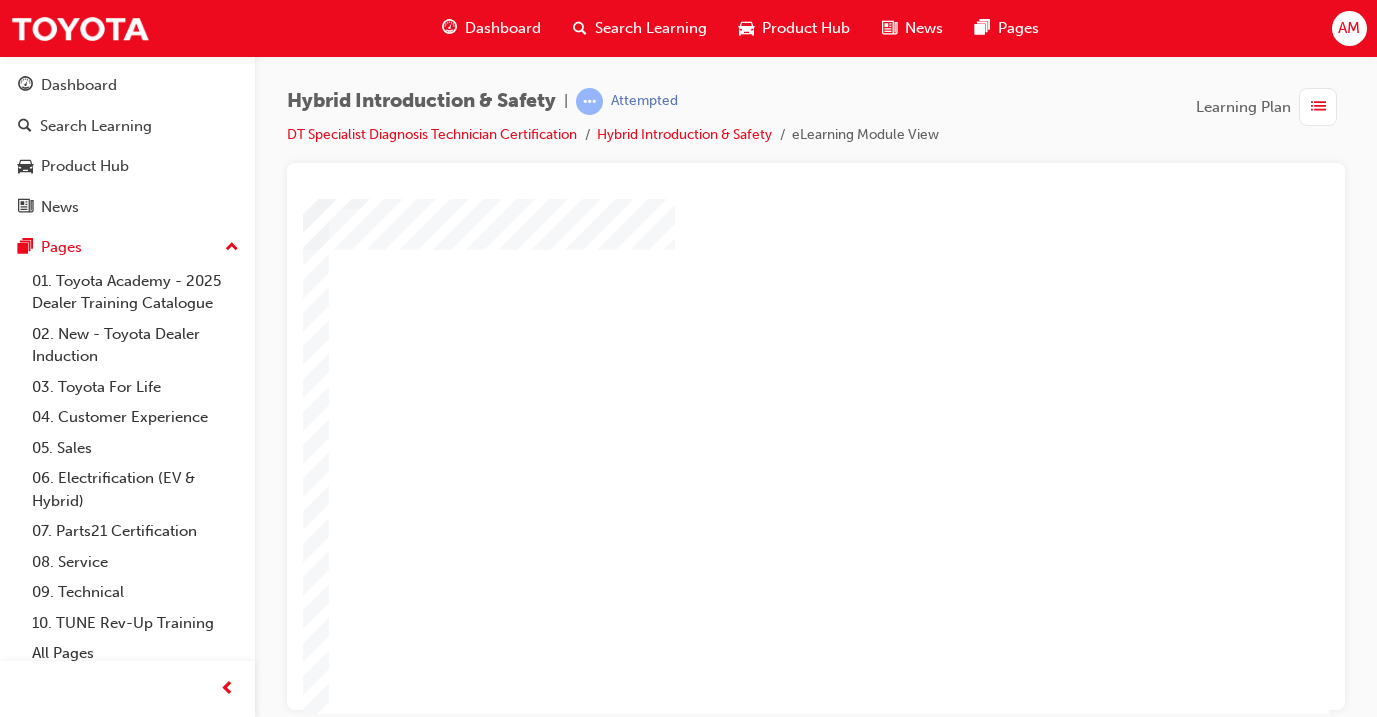 click at bounding box center (974, 155) 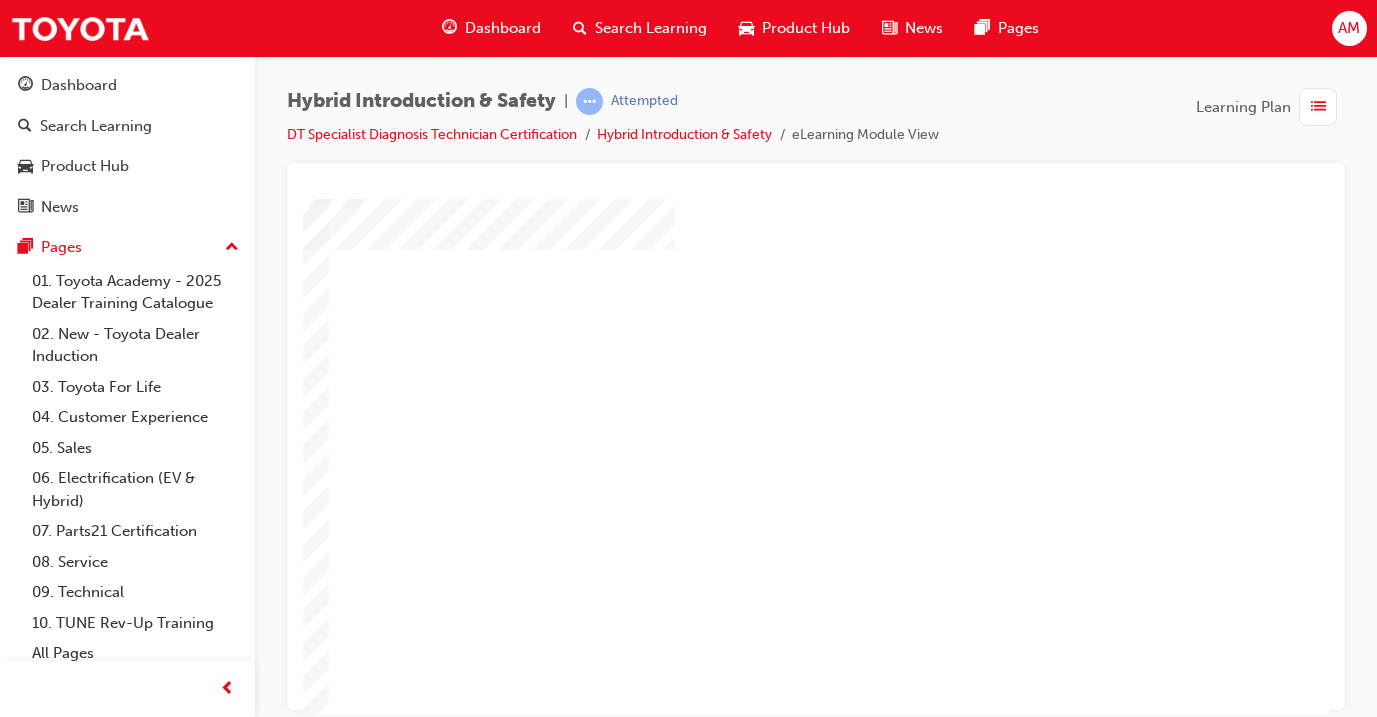 click at bounding box center (171, 3493) 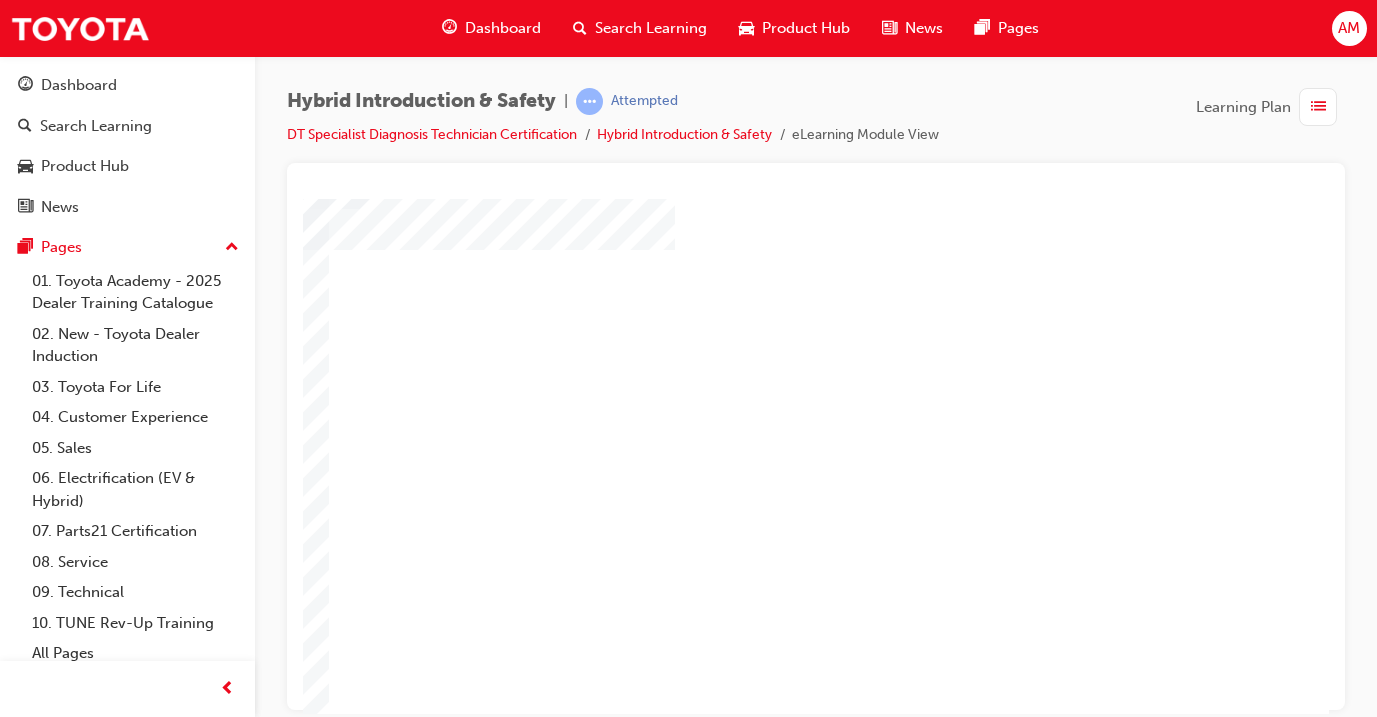click at bounding box center [974, 155] 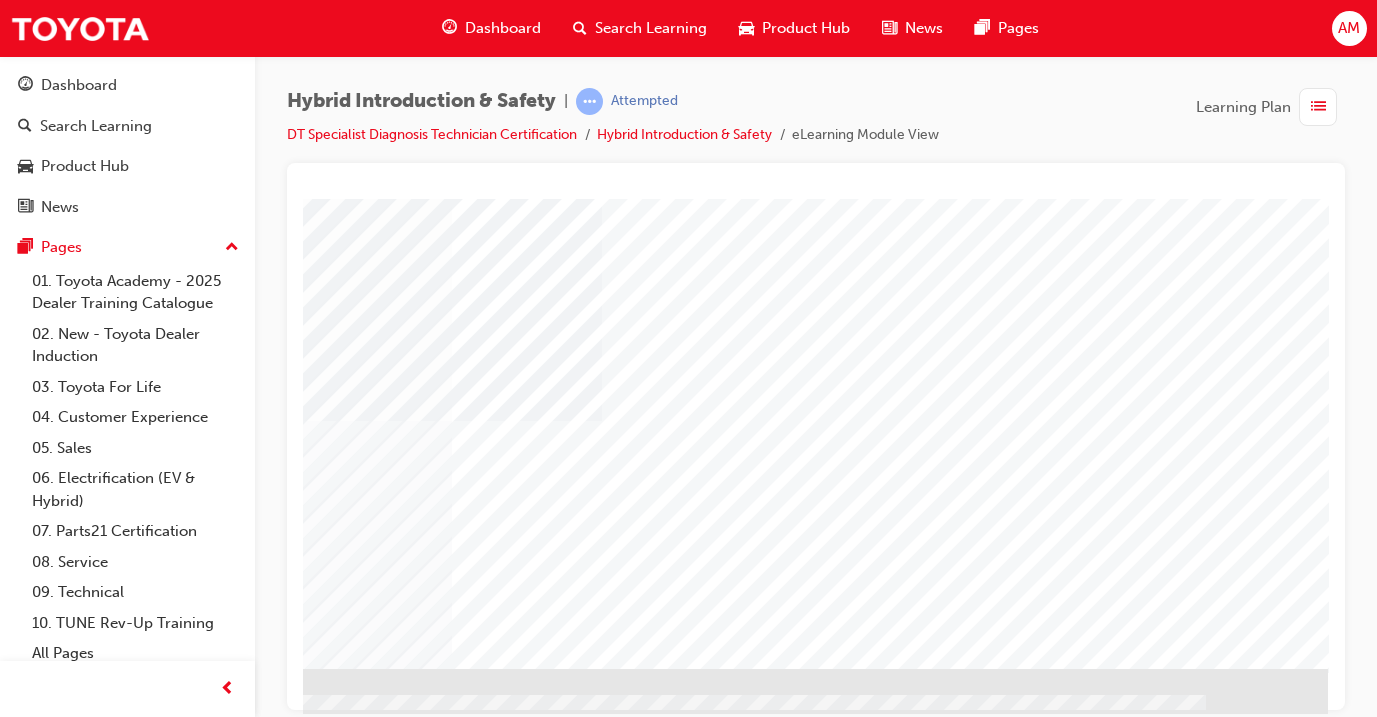 scroll, scrollTop: 250, scrollLeft: 334, axis: both 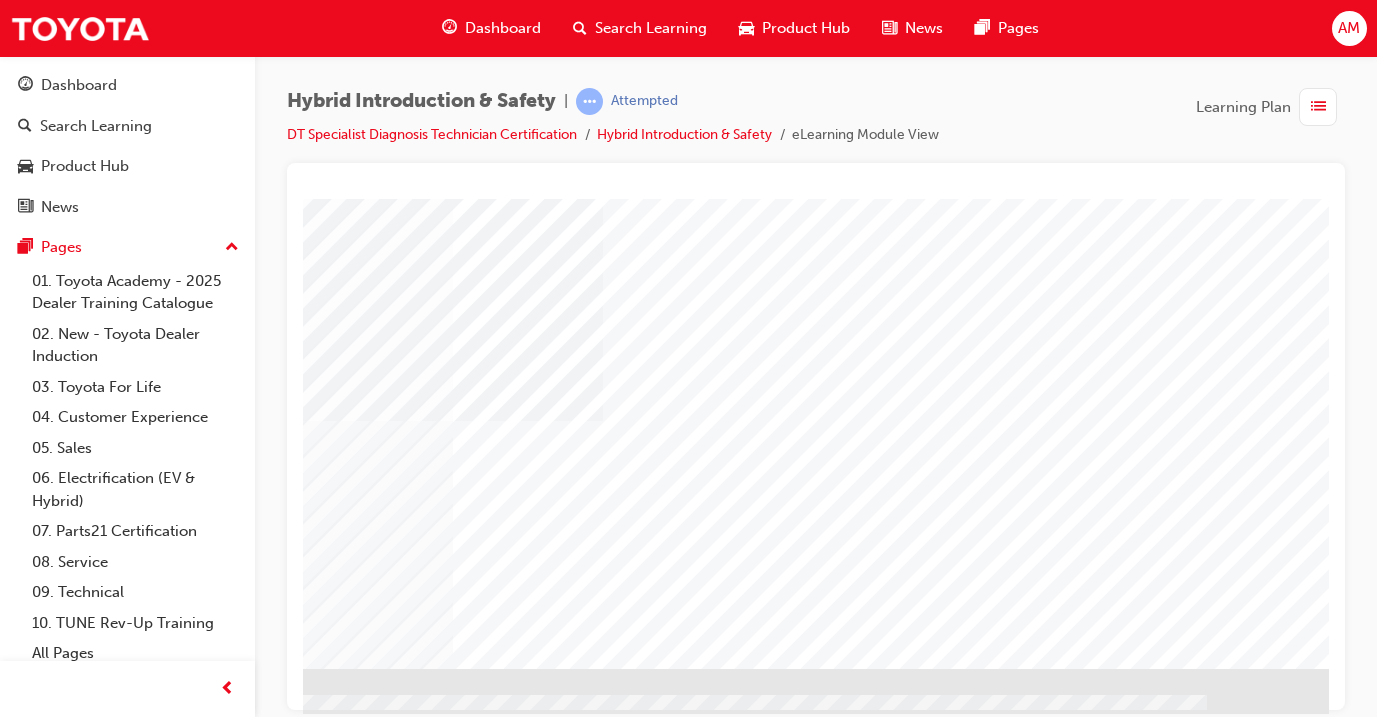 click at bounding box center (32, 1576) 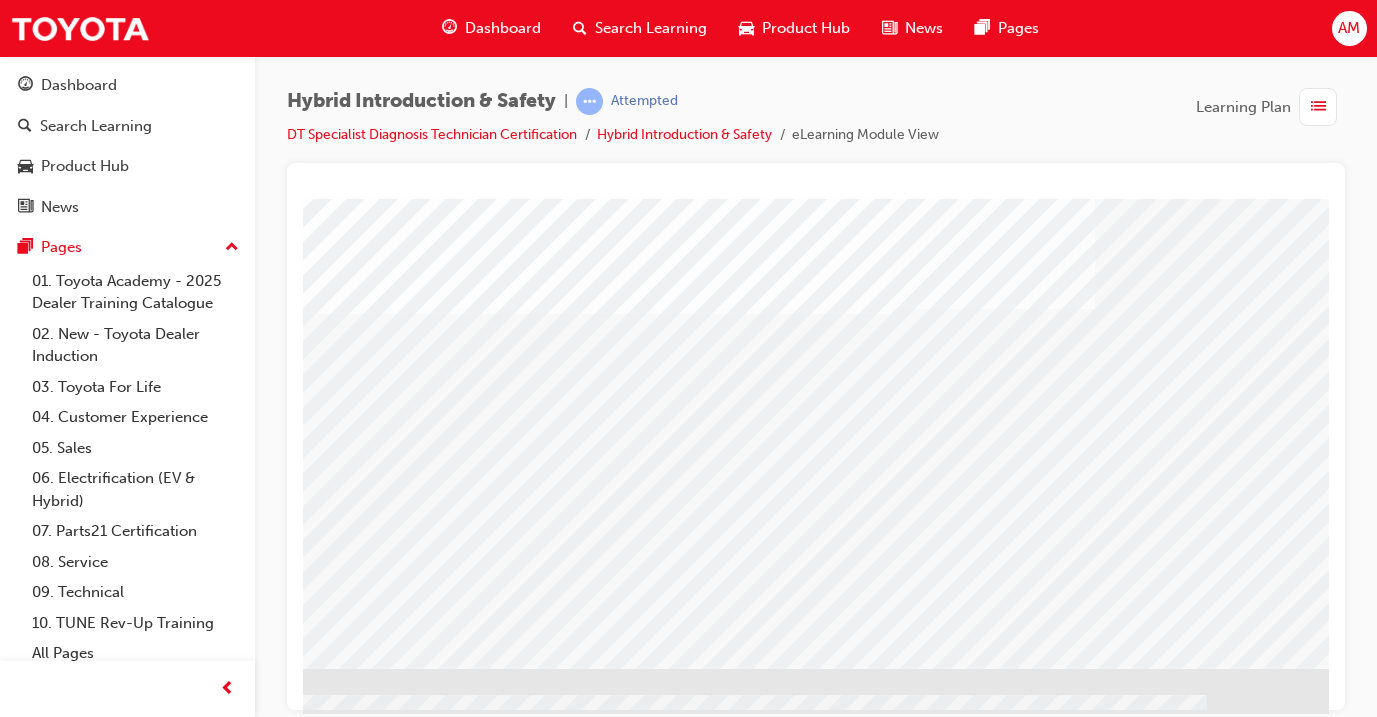 click at bounding box center (32, 1672) 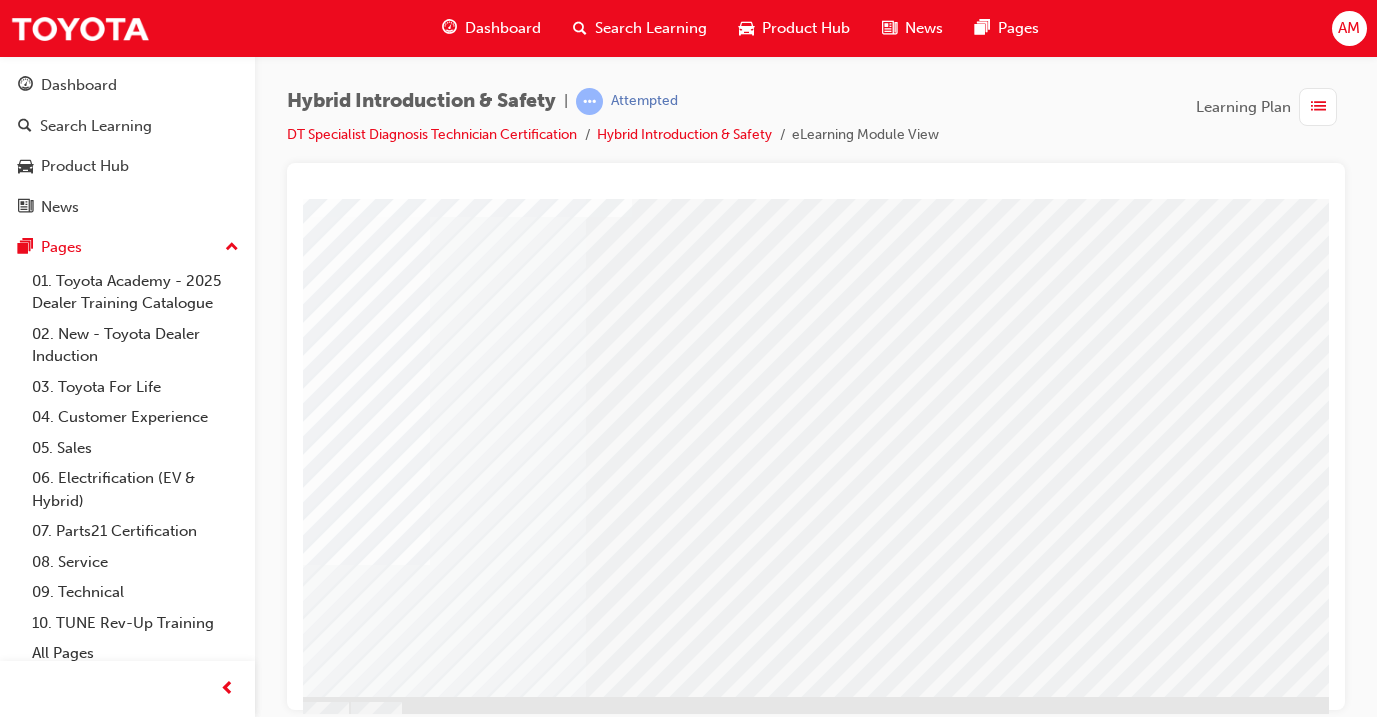scroll, scrollTop: 222, scrollLeft: 202, axis: both 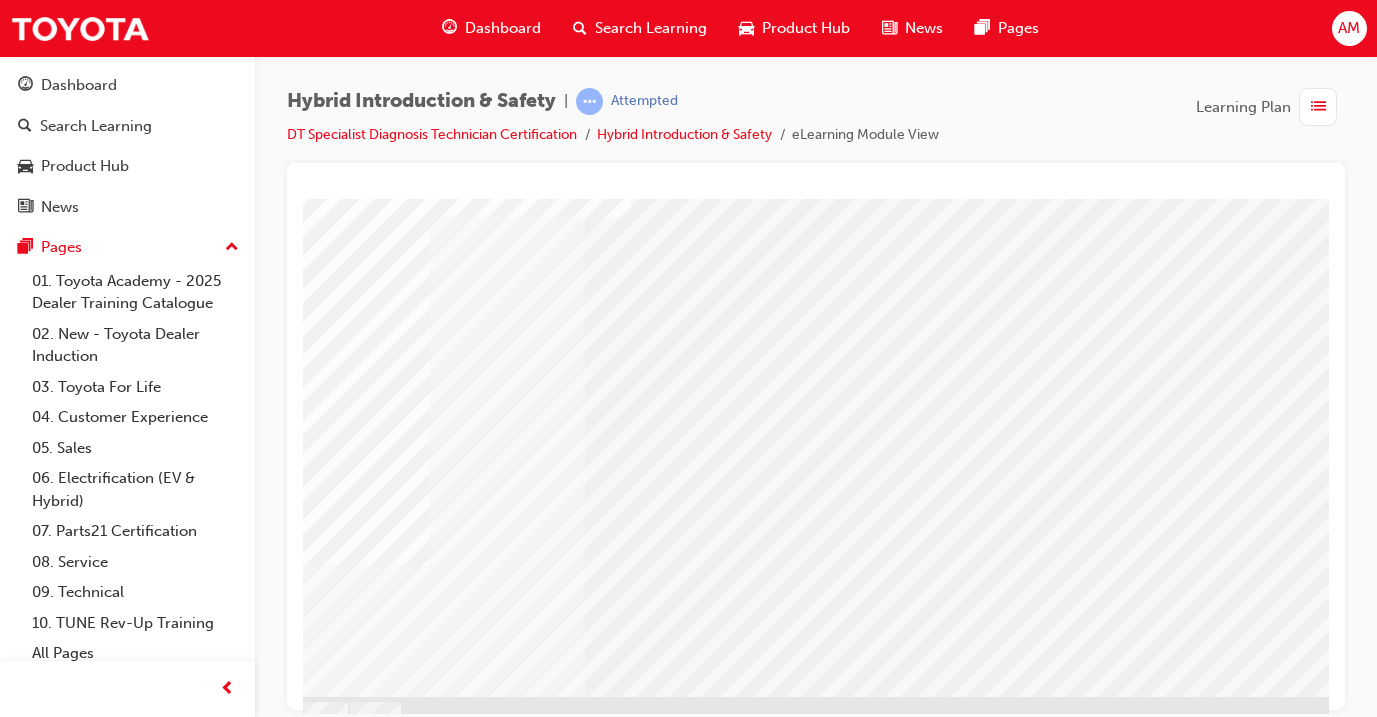 click at bounding box center [164, 1662] 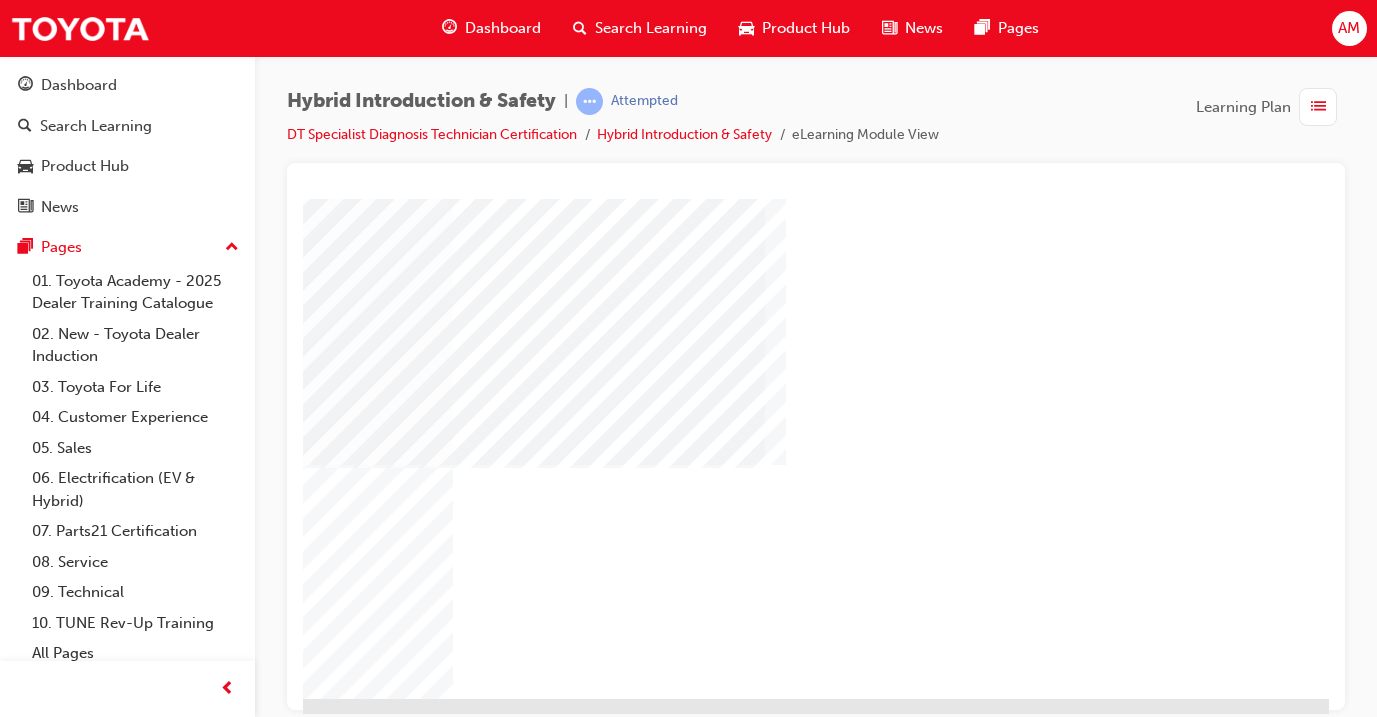 scroll, scrollTop: 220, scrollLeft: 334, axis: both 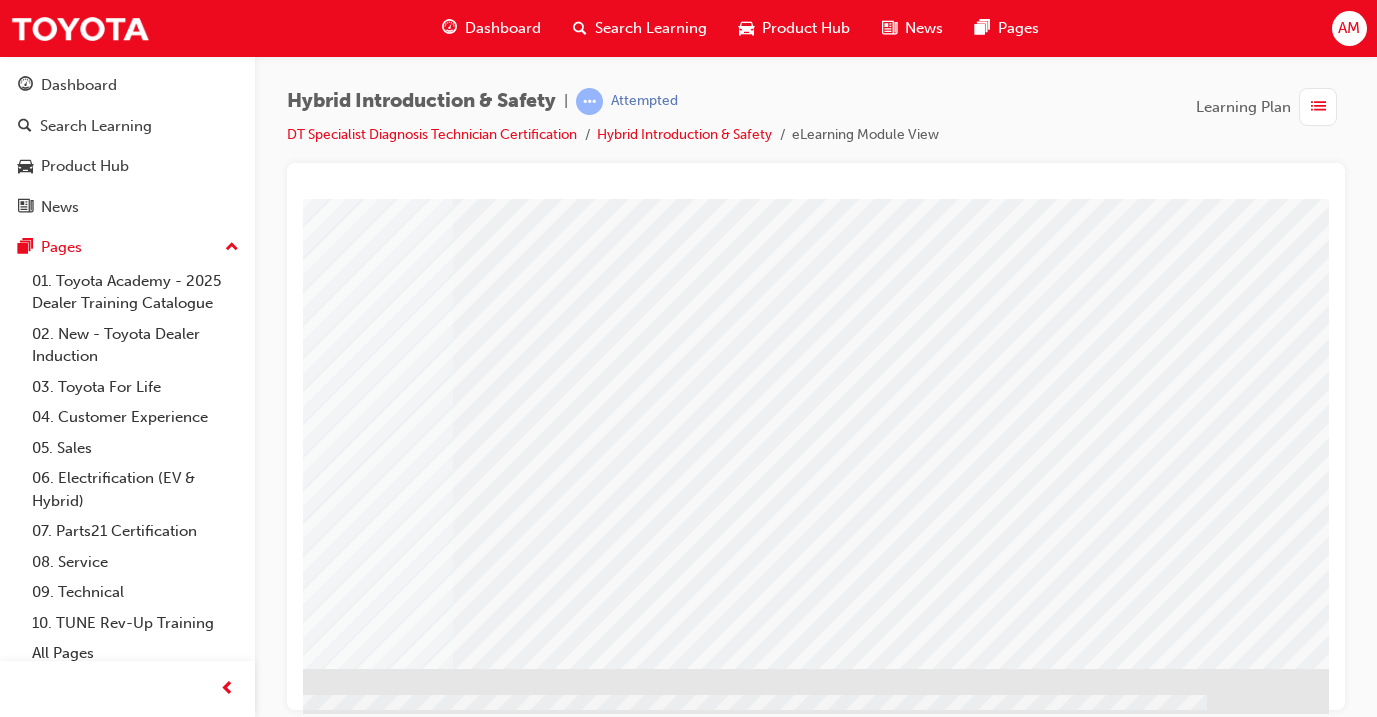 click at bounding box center [32, 1634] 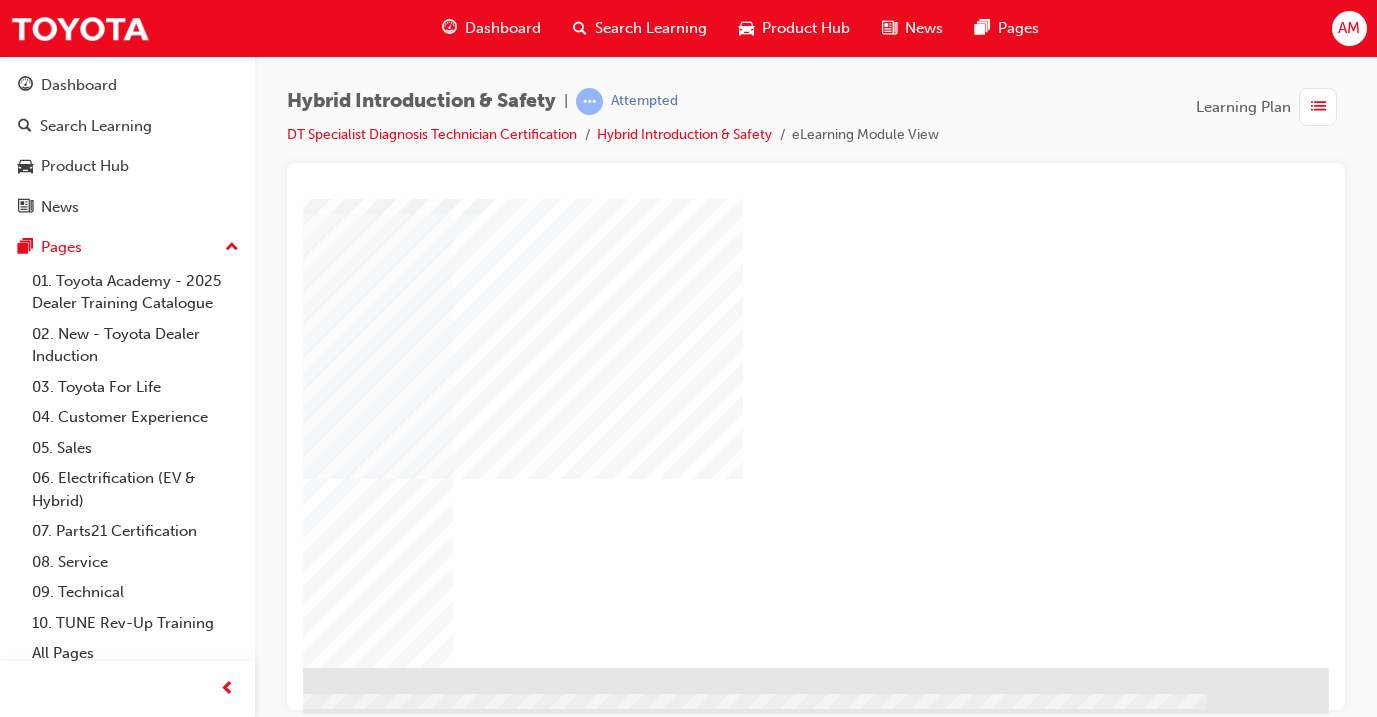 scroll, scrollTop: 250, scrollLeft: 334, axis: both 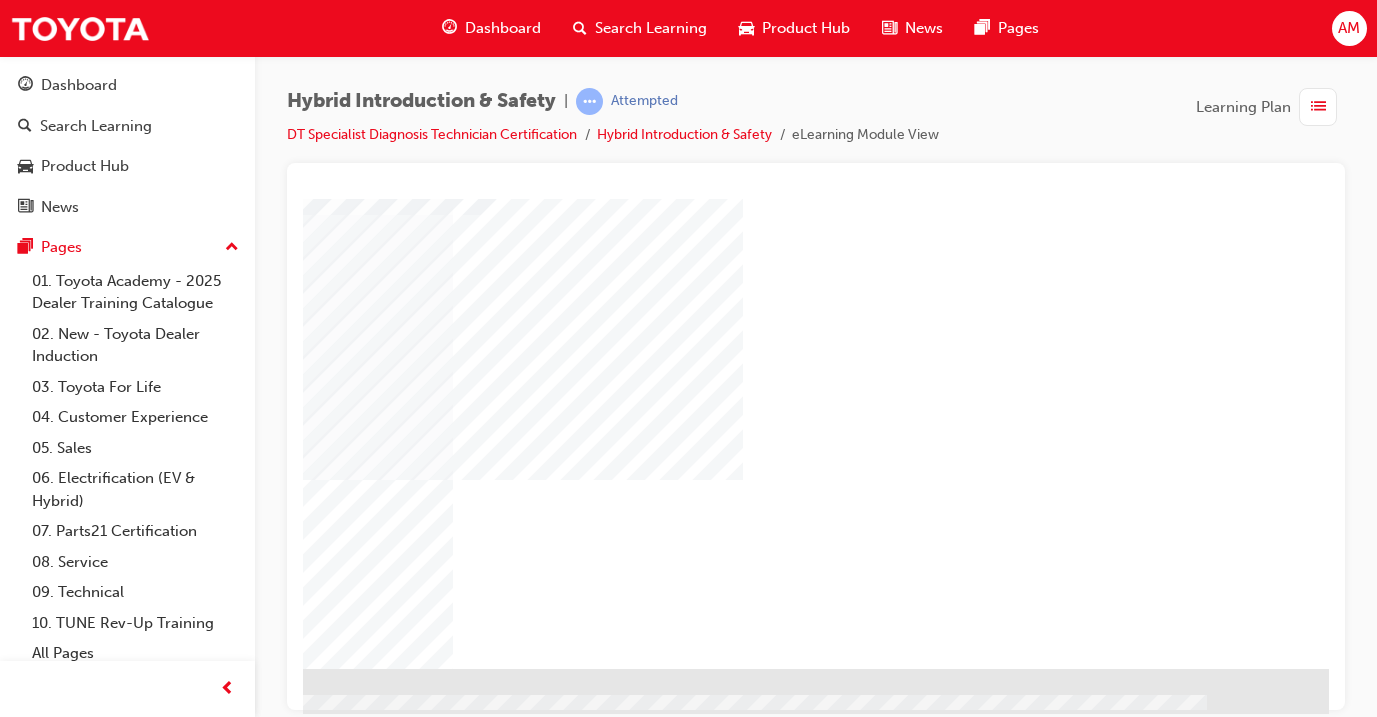 click at bounding box center [32, 722] 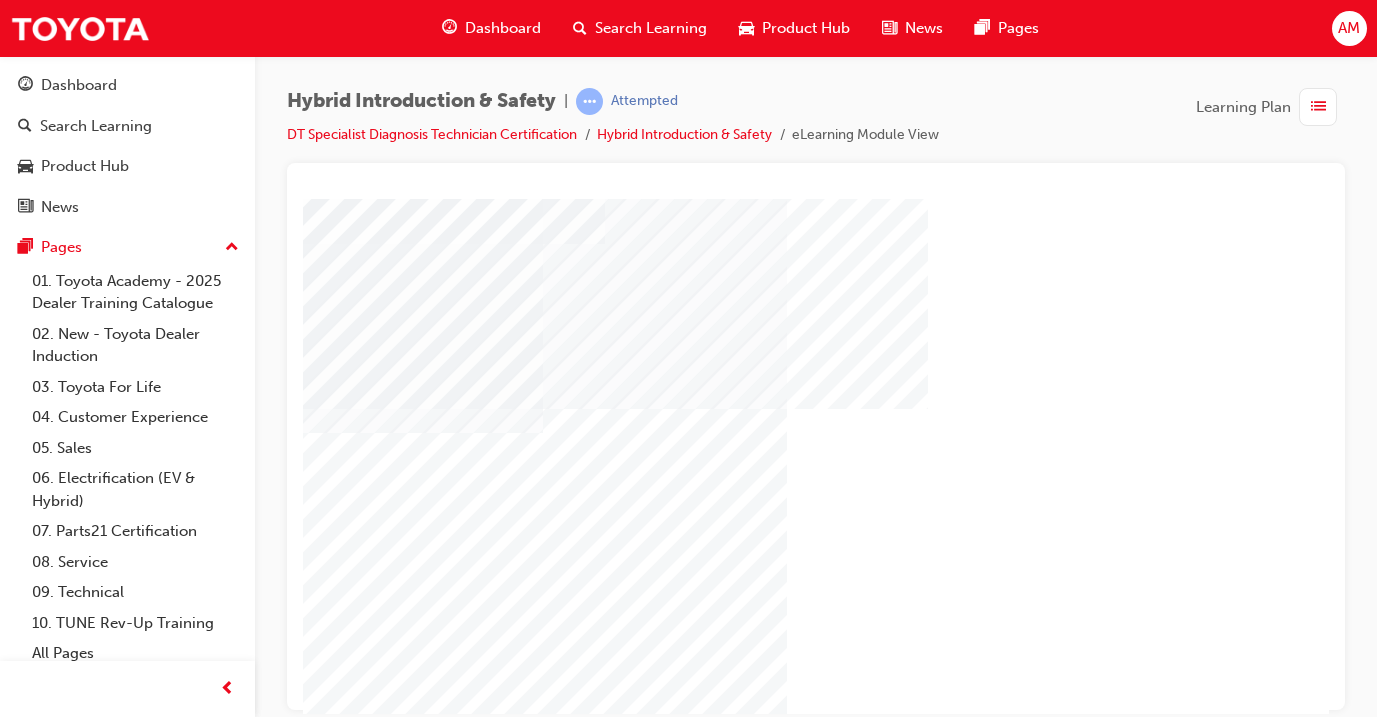 scroll, scrollTop: 191, scrollLeft: 0, axis: vertical 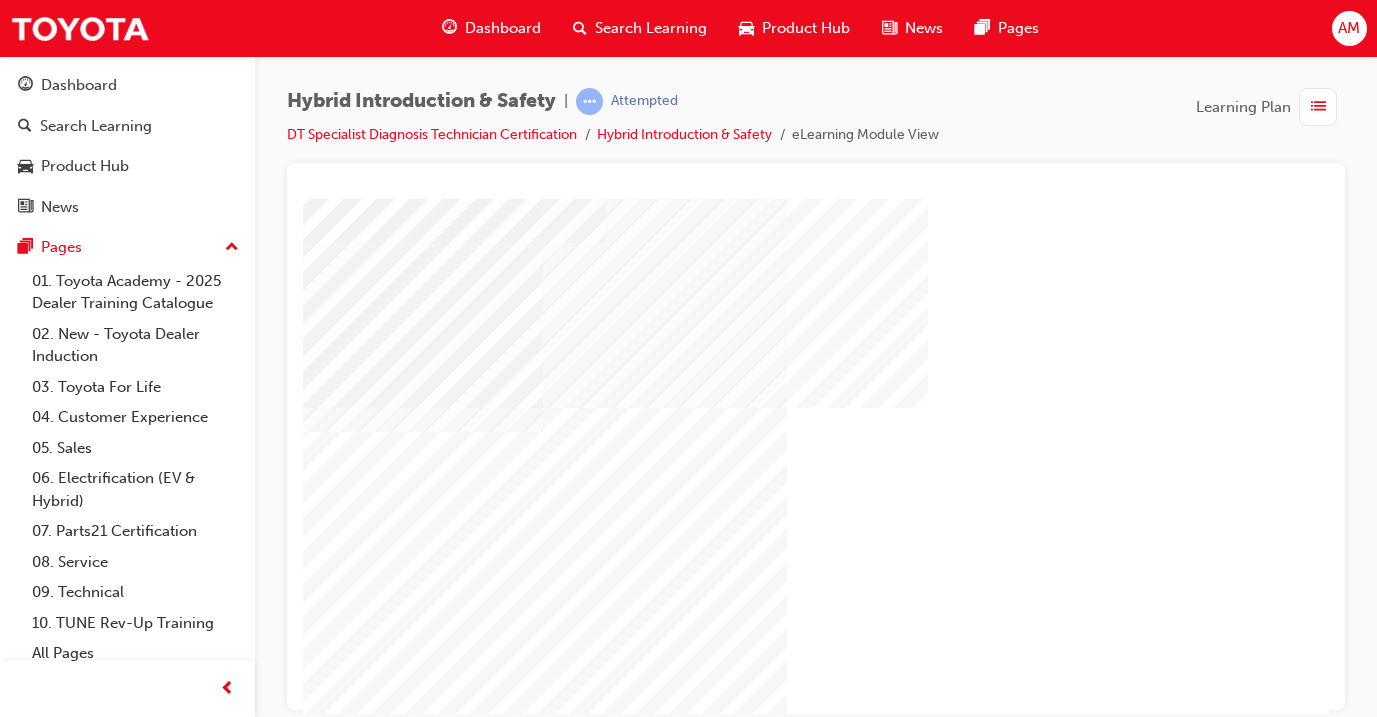 click at bounding box center [412, 3147] 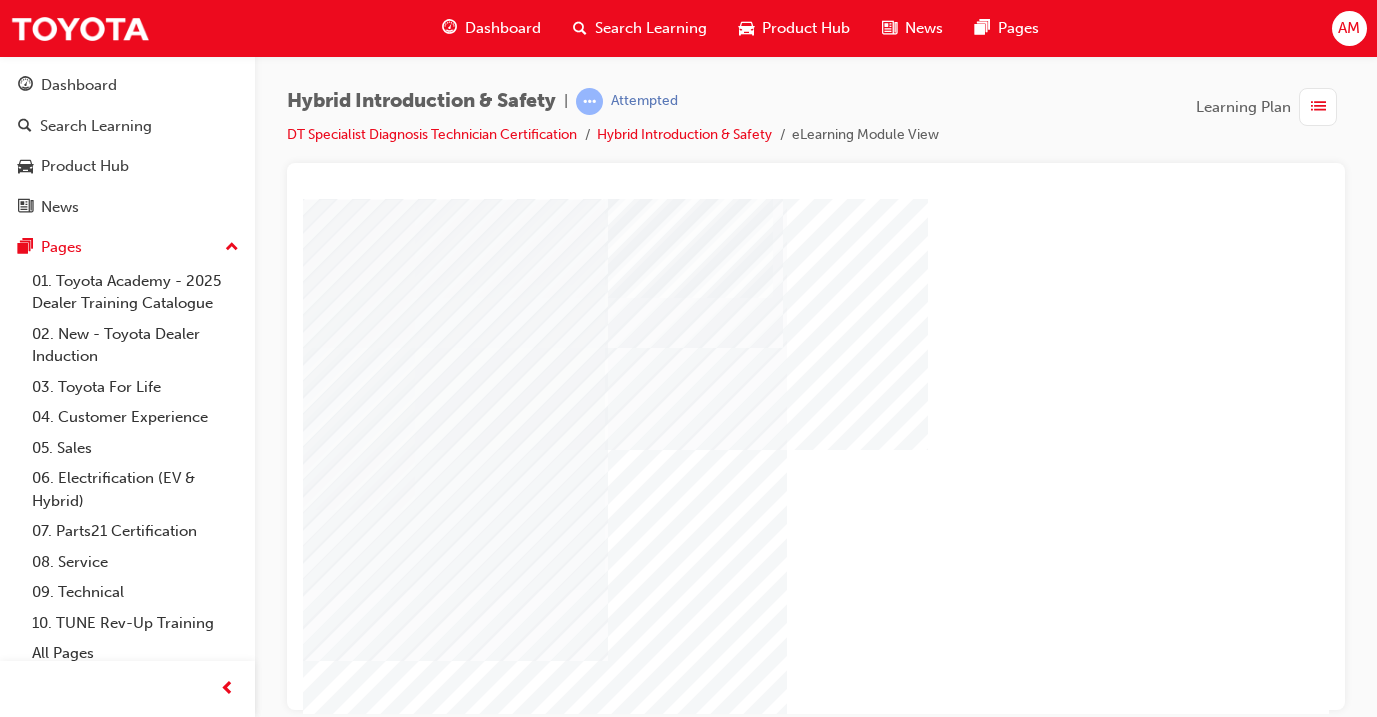 scroll, scrollTop: 154, scrollLeft: 0, axis: vertical 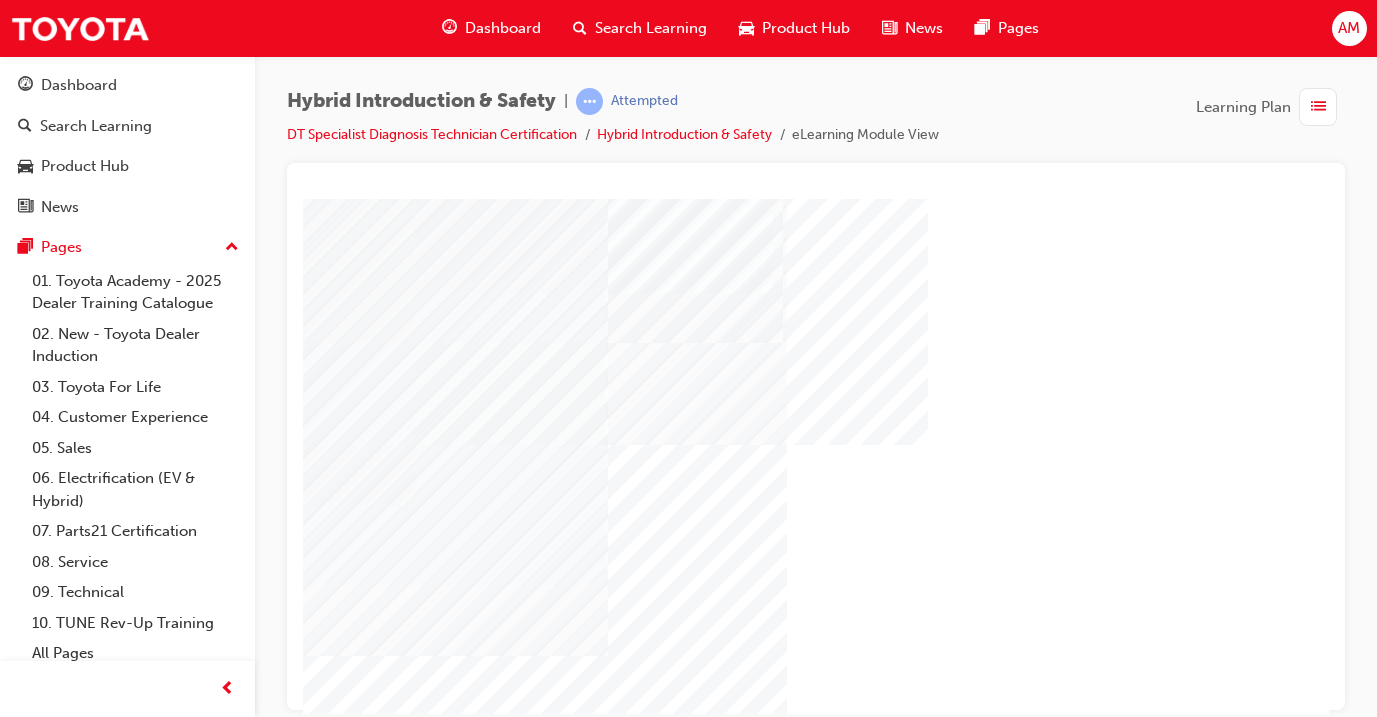 click at bounding box center (412, 7061) 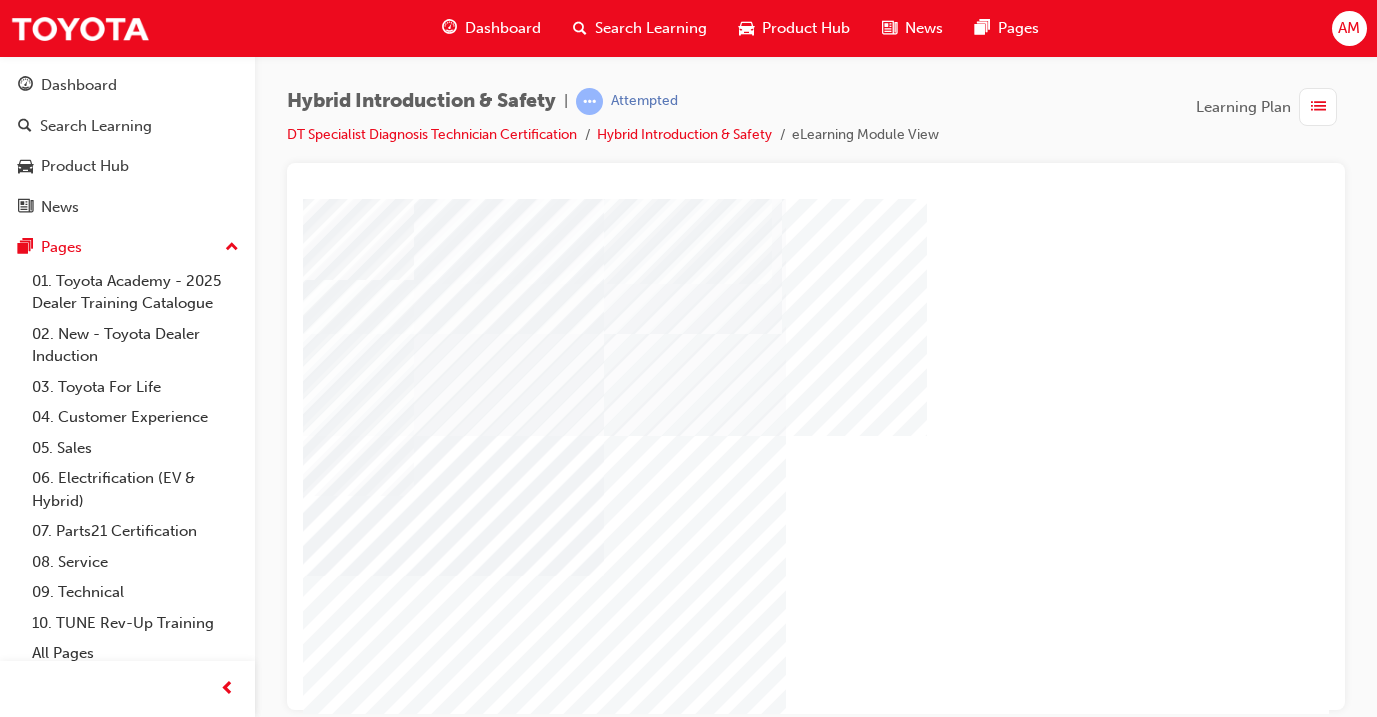 scroll, scrollTop: 169, scrollLeft: 1, axis: both 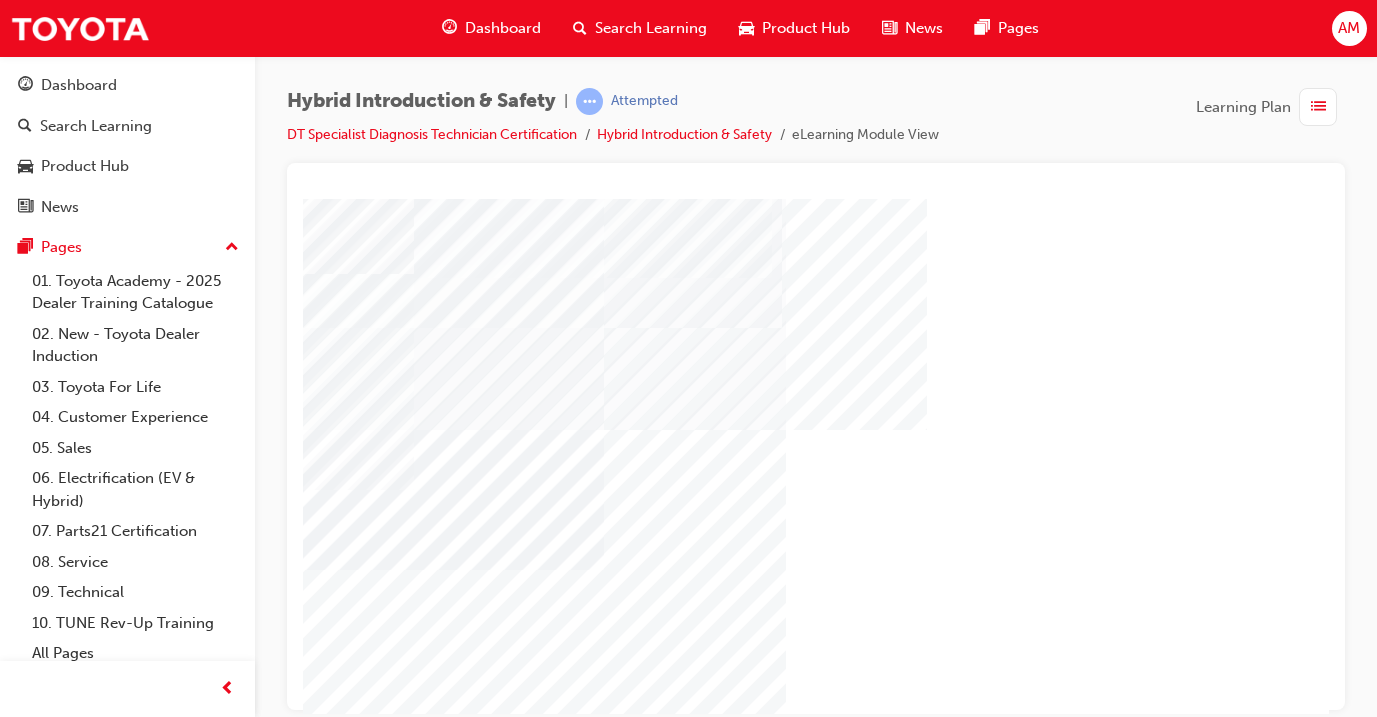 click at bounding box center [411, 7102] 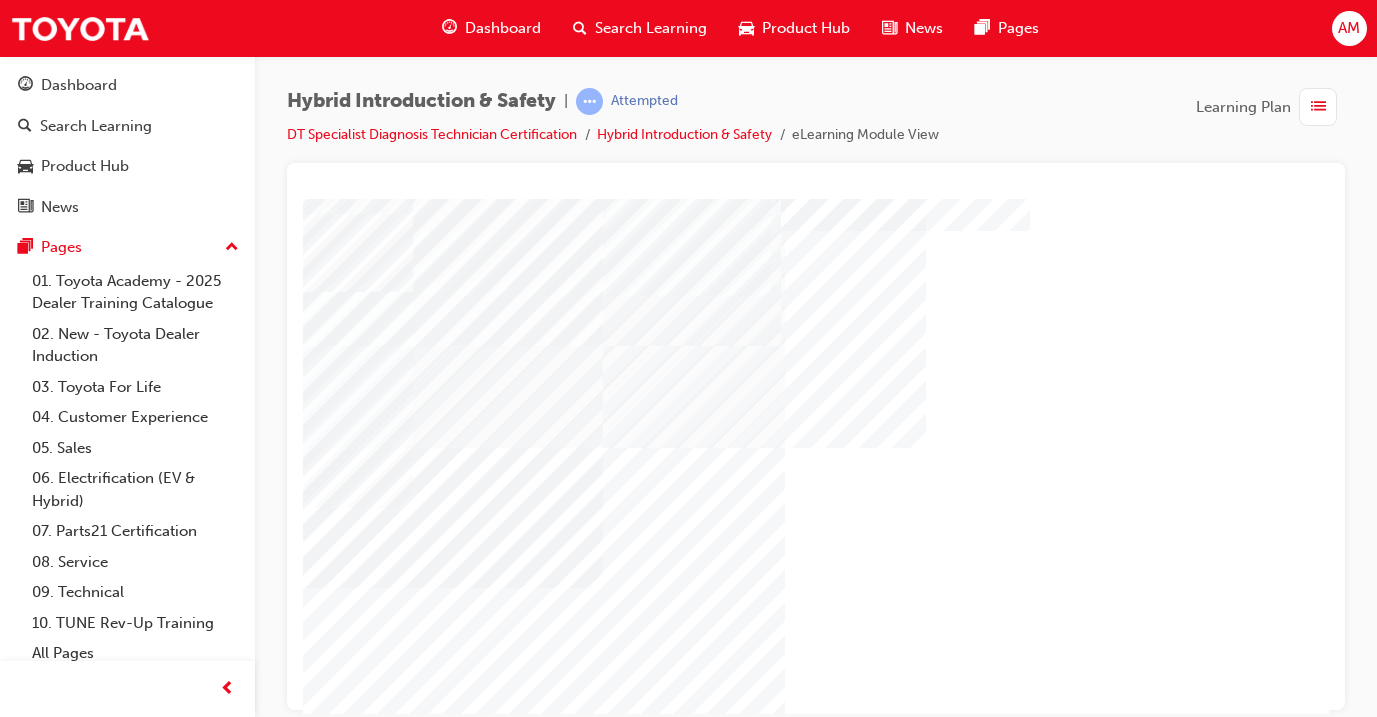scroll, scrollTop: 153, scrollLeft: 4, axis: both 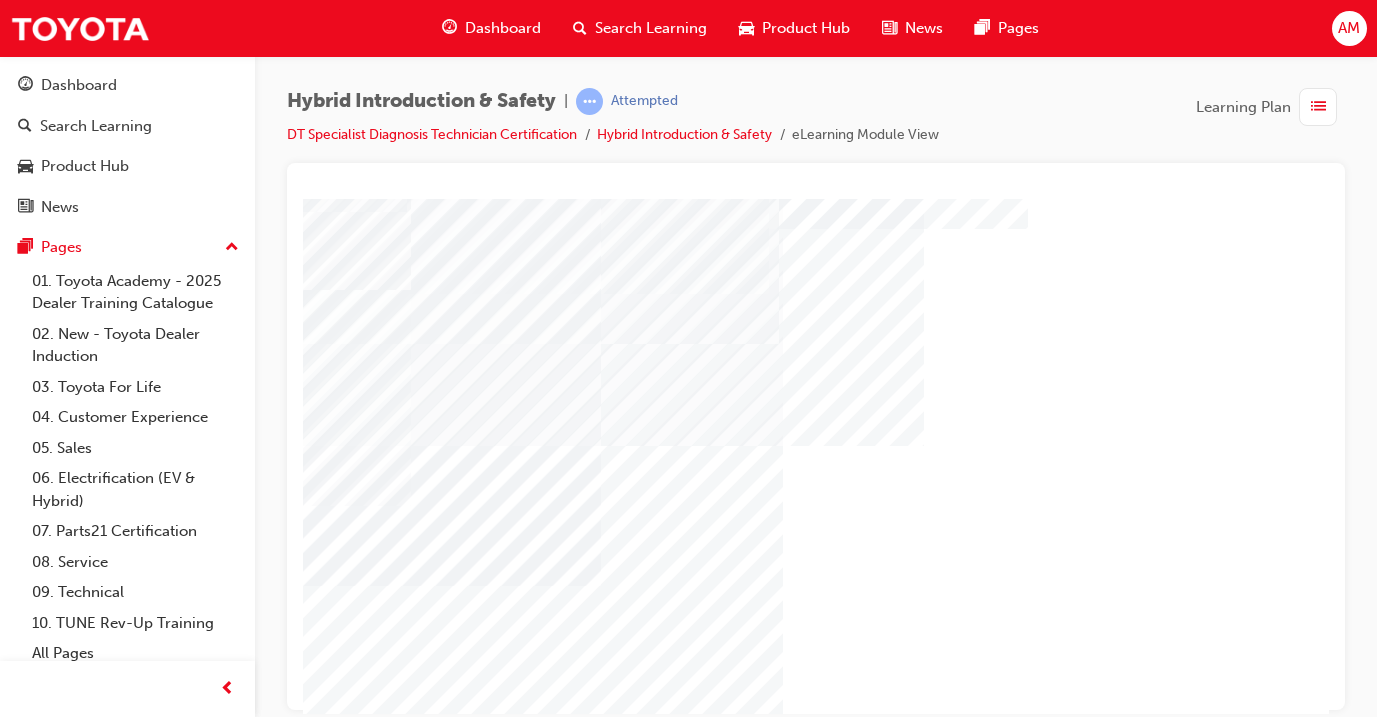 click at bounding box center [408, 7244] 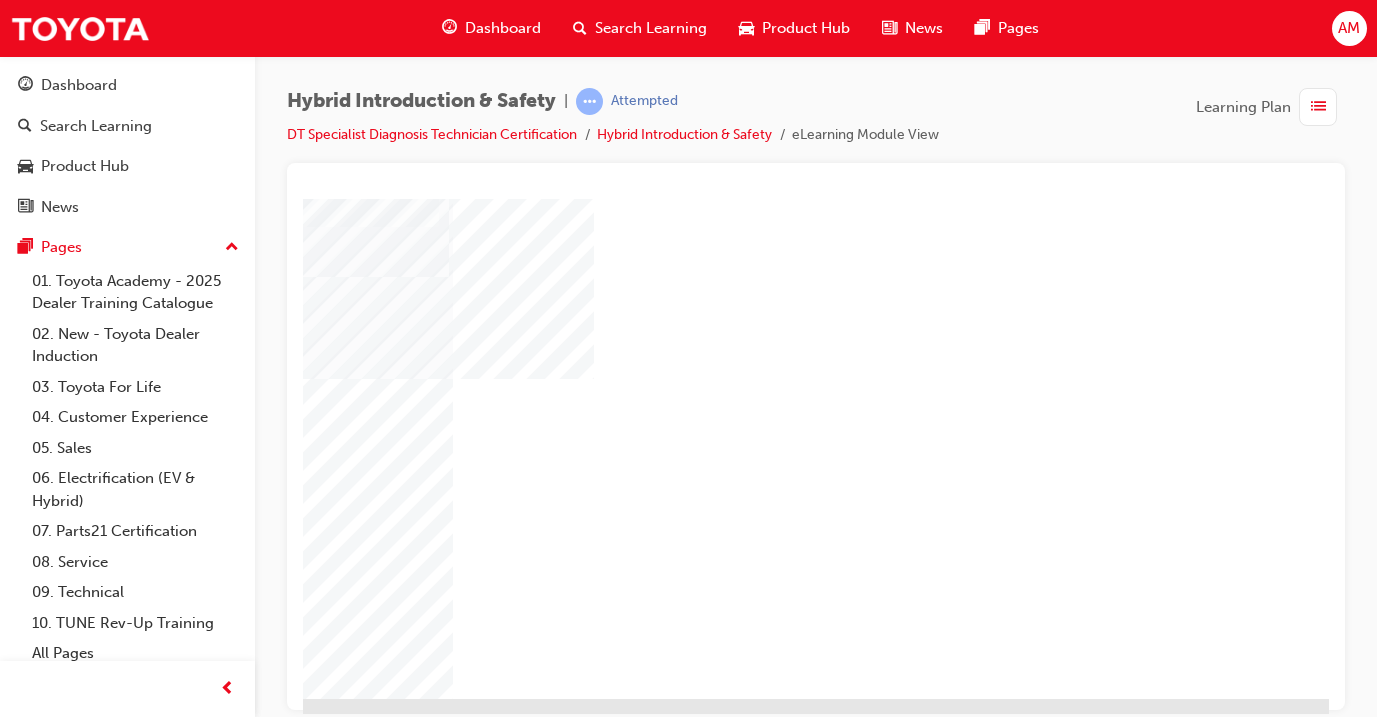 scroll, scrollTop: 230, scrollLeft: 334, axis: both 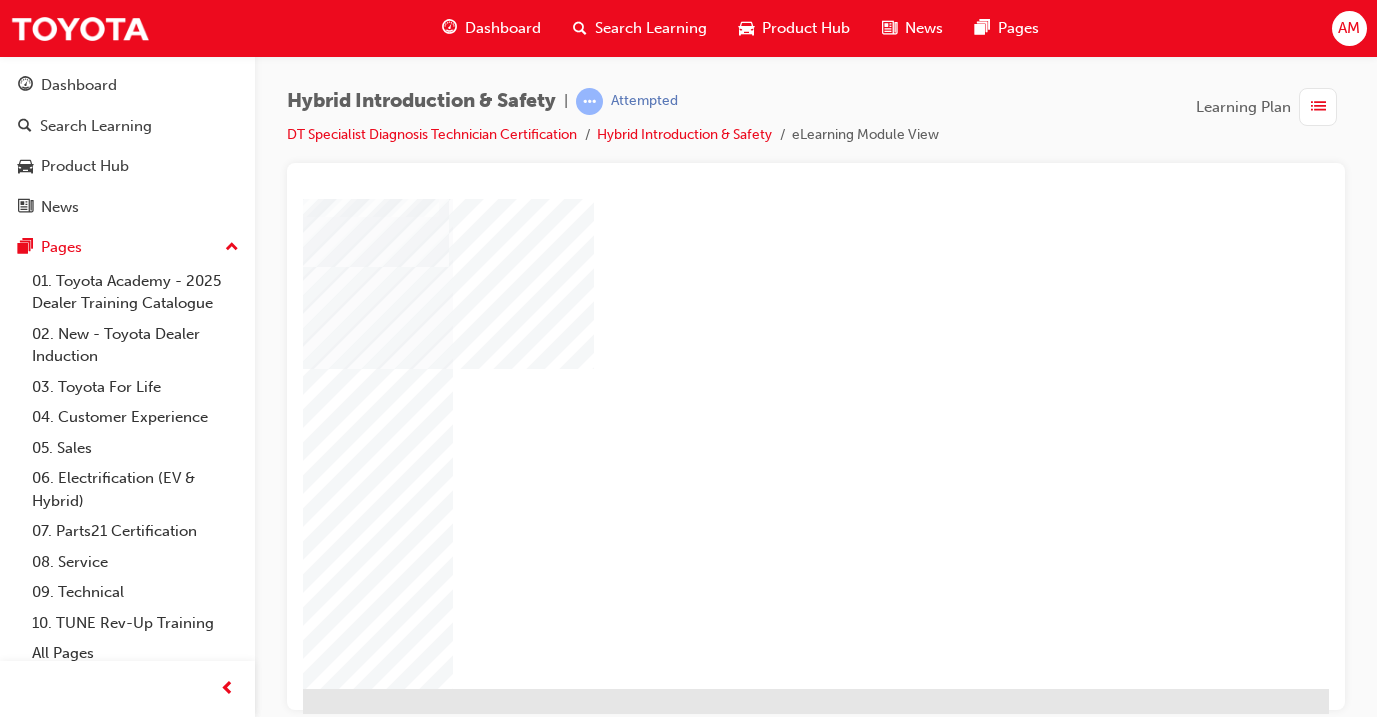 click at bounding box center [32, 7392] 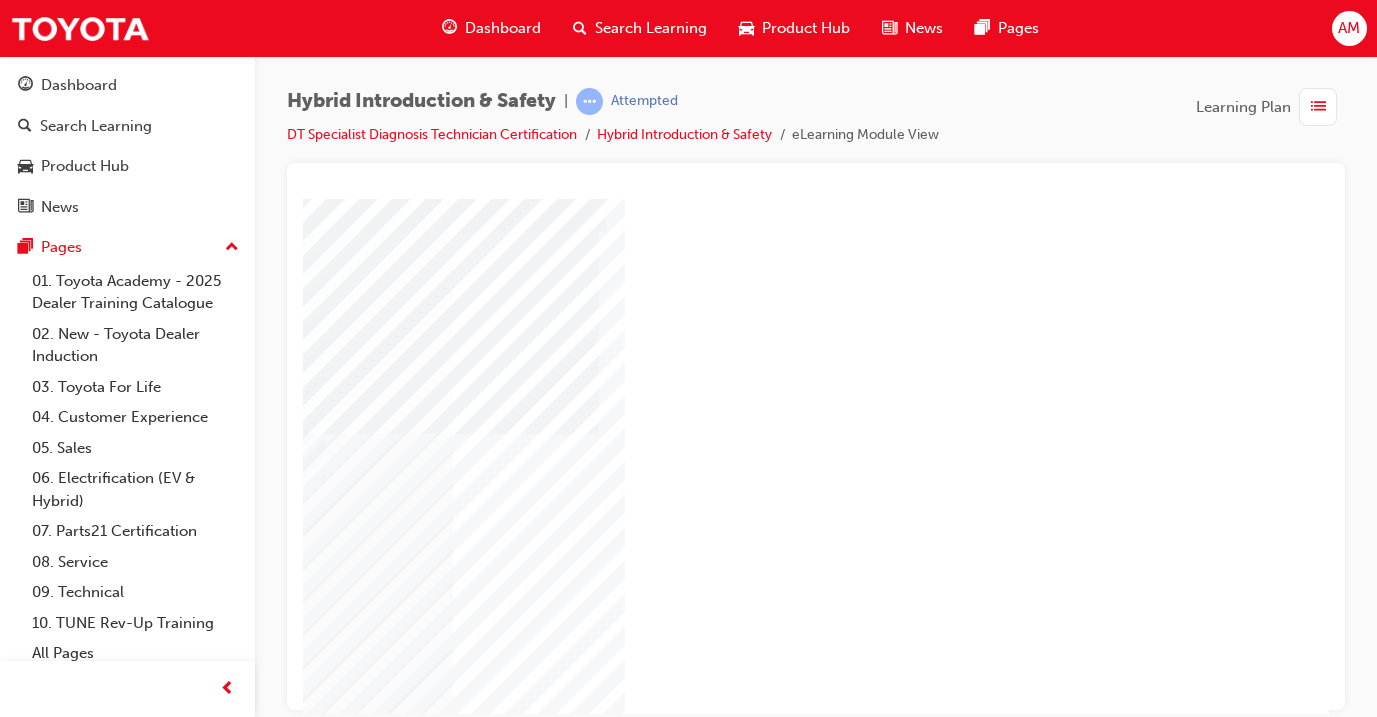 scroll, scrollTop: 203, scrollLeft: 334, axis: both 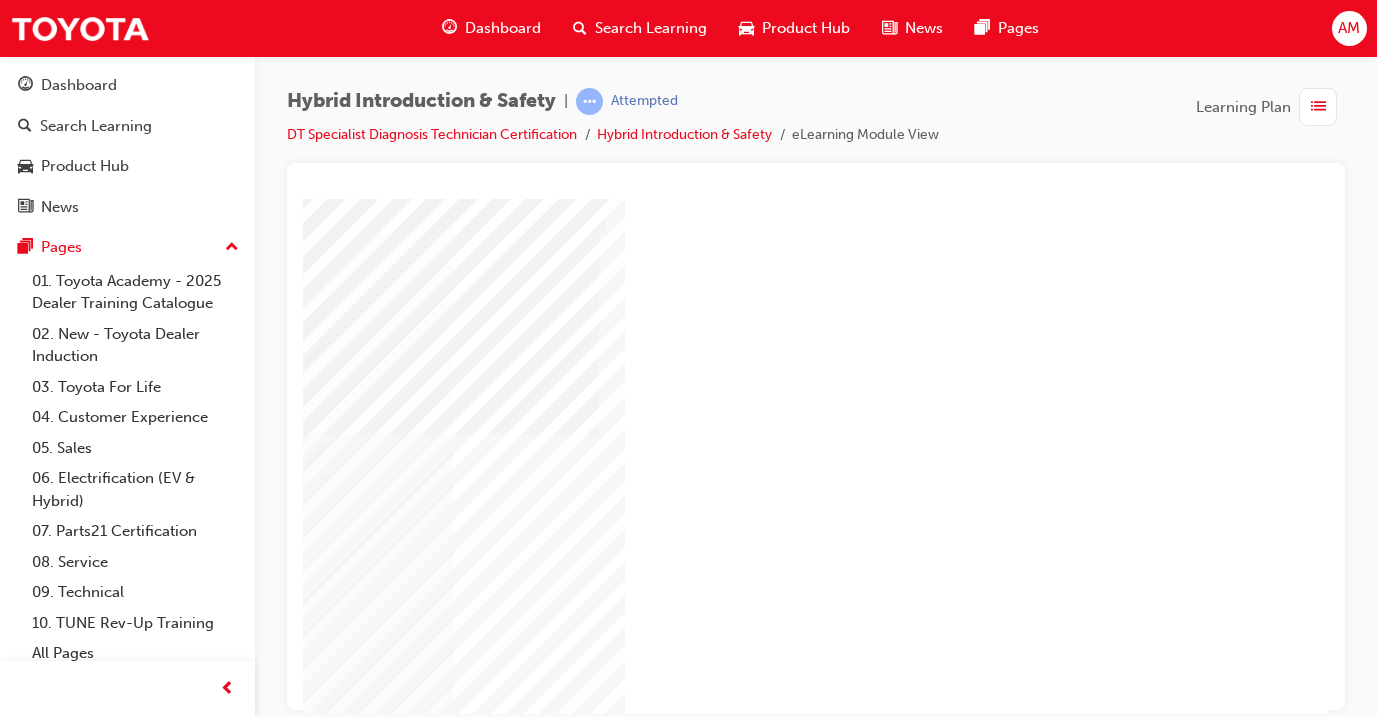 click at bounding box center (-6, 2108) 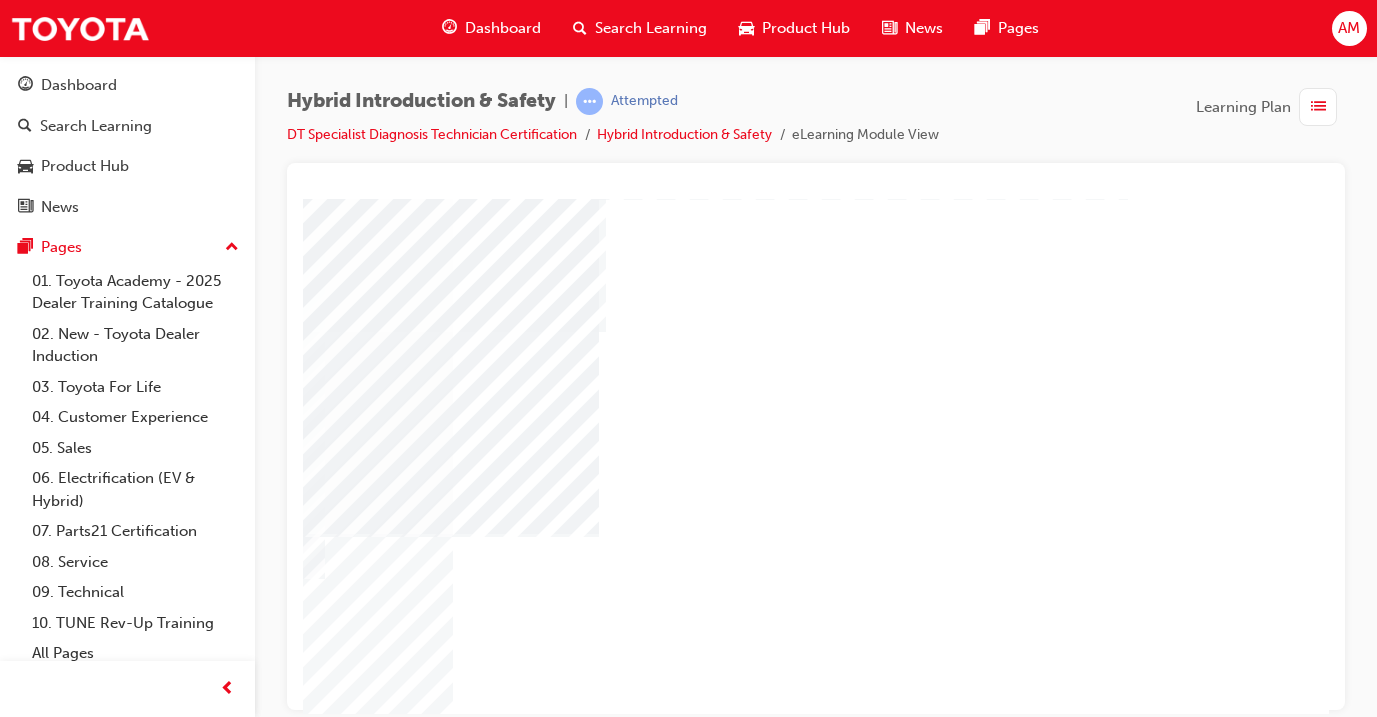 scroll, scrollTop: 103, scrollLeft: 334, axis: both 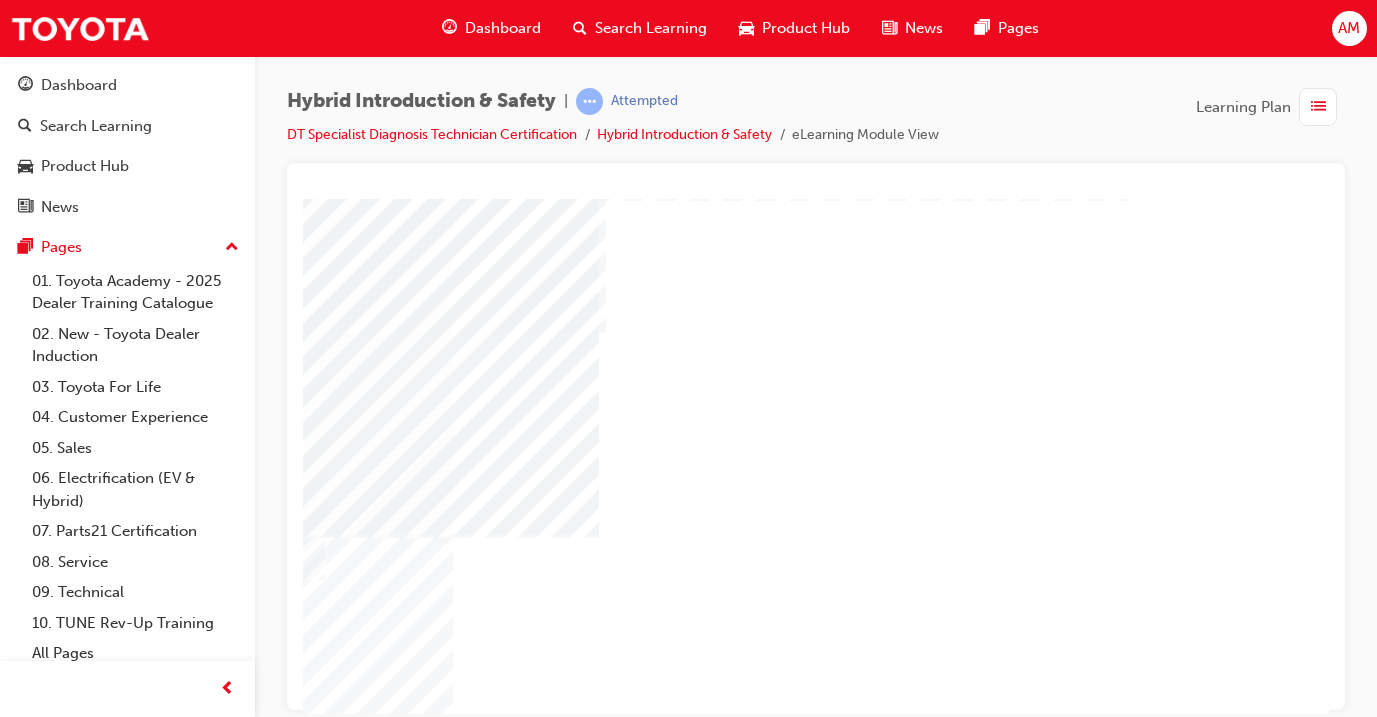 click at bounding box center [-6, 5227] 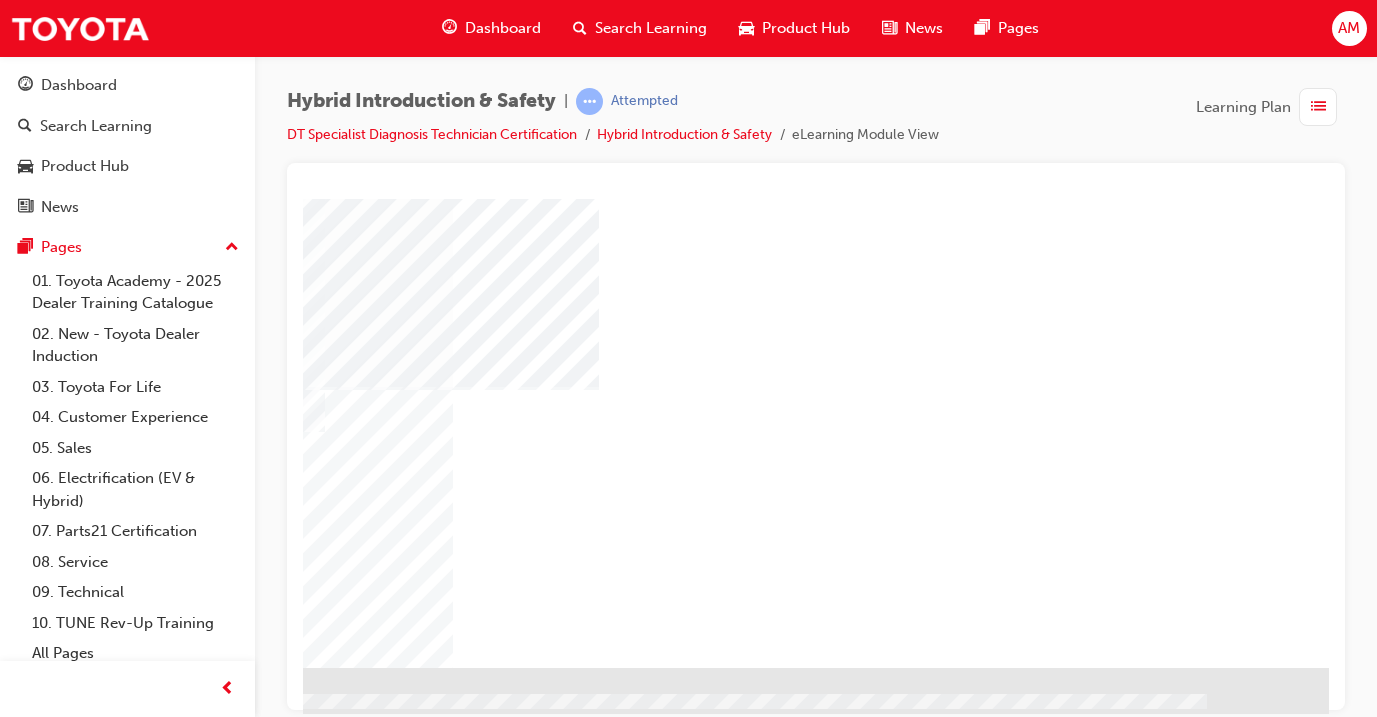 scroll, scrollTop: 250, scrollLeft: 334, axis: both 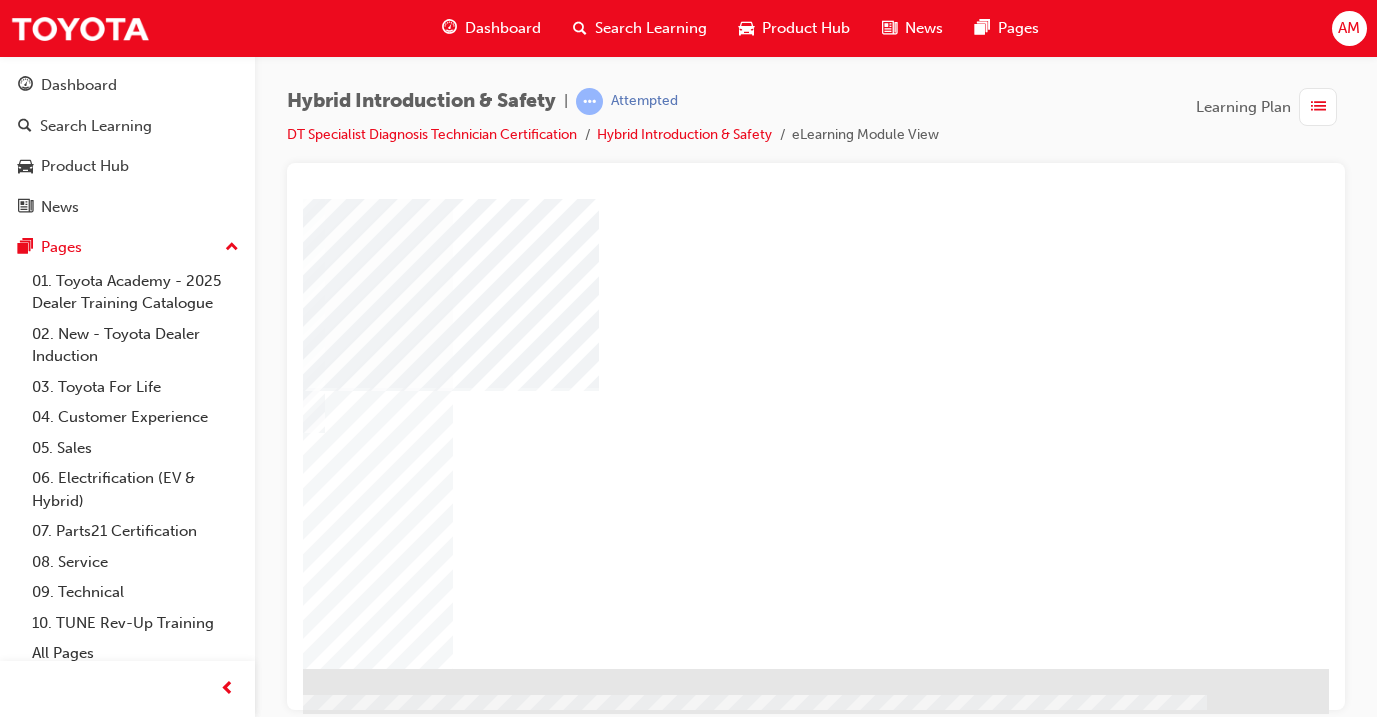 click at bounding box center (32, 1136) 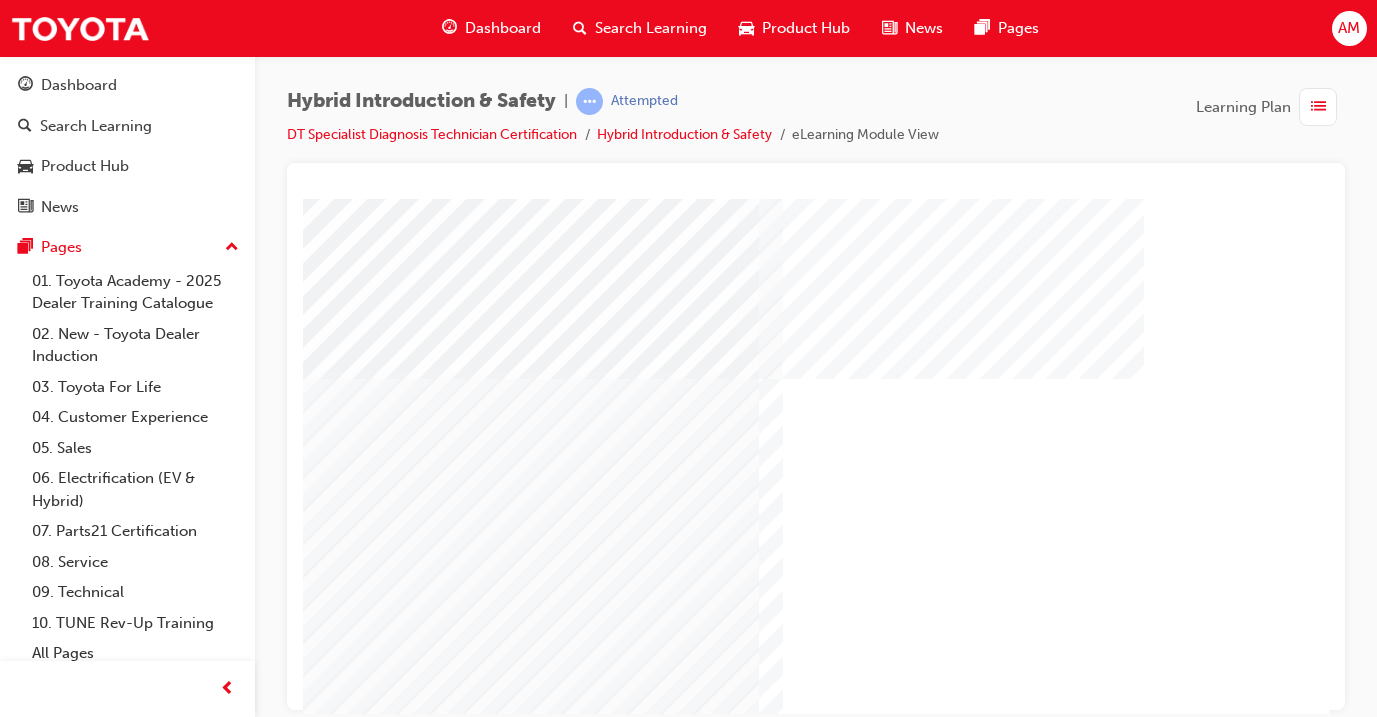 scroll, scrollTop: 131, scrollLeft: 5, axis: both 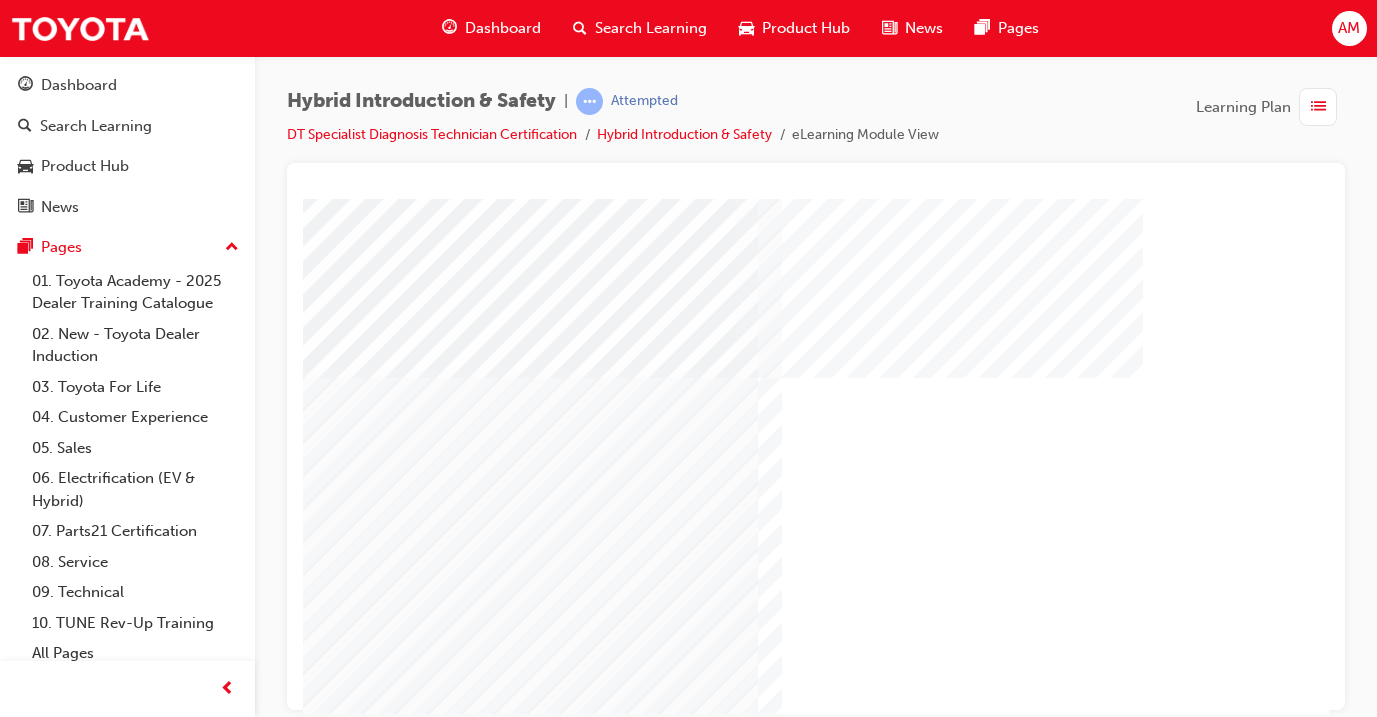 click at bounding box center [377, 2874] 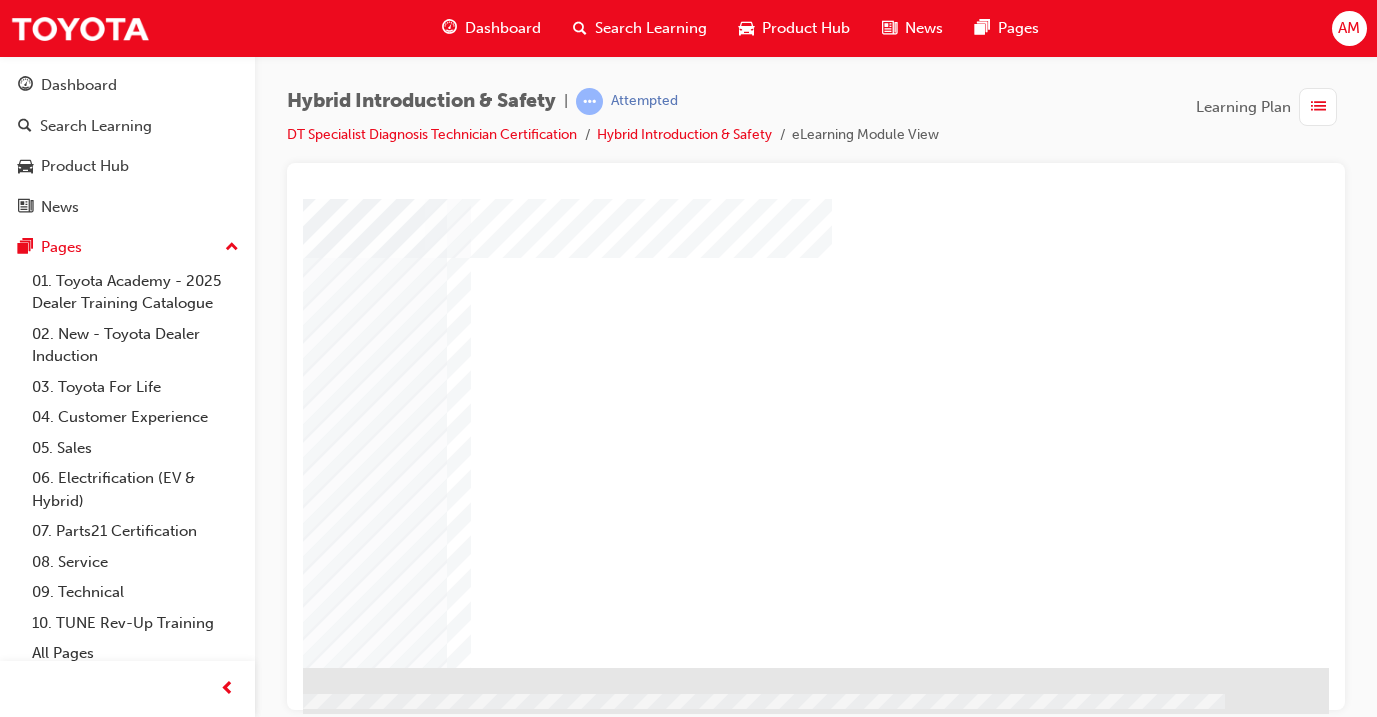scroll, scrollTop: 250, scrollLeft: 316, axis: both 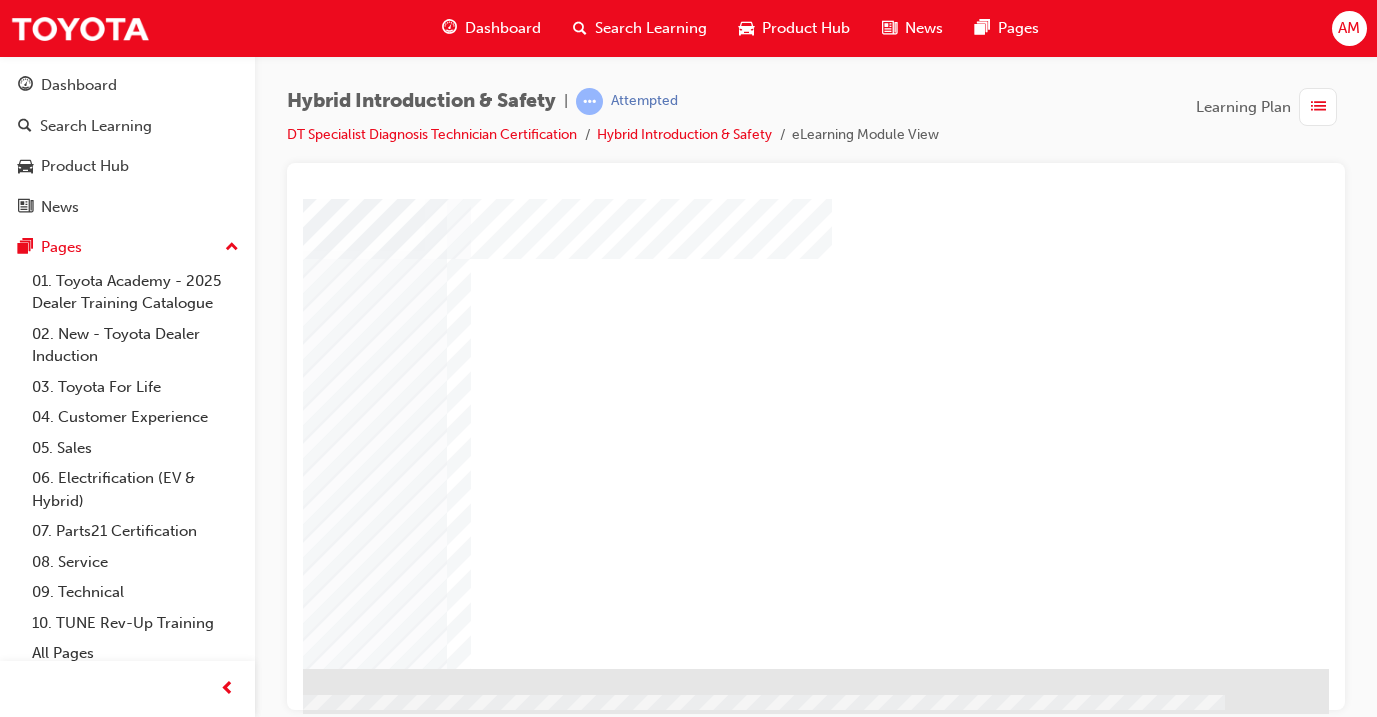 click at bounding box center [50, 1766] 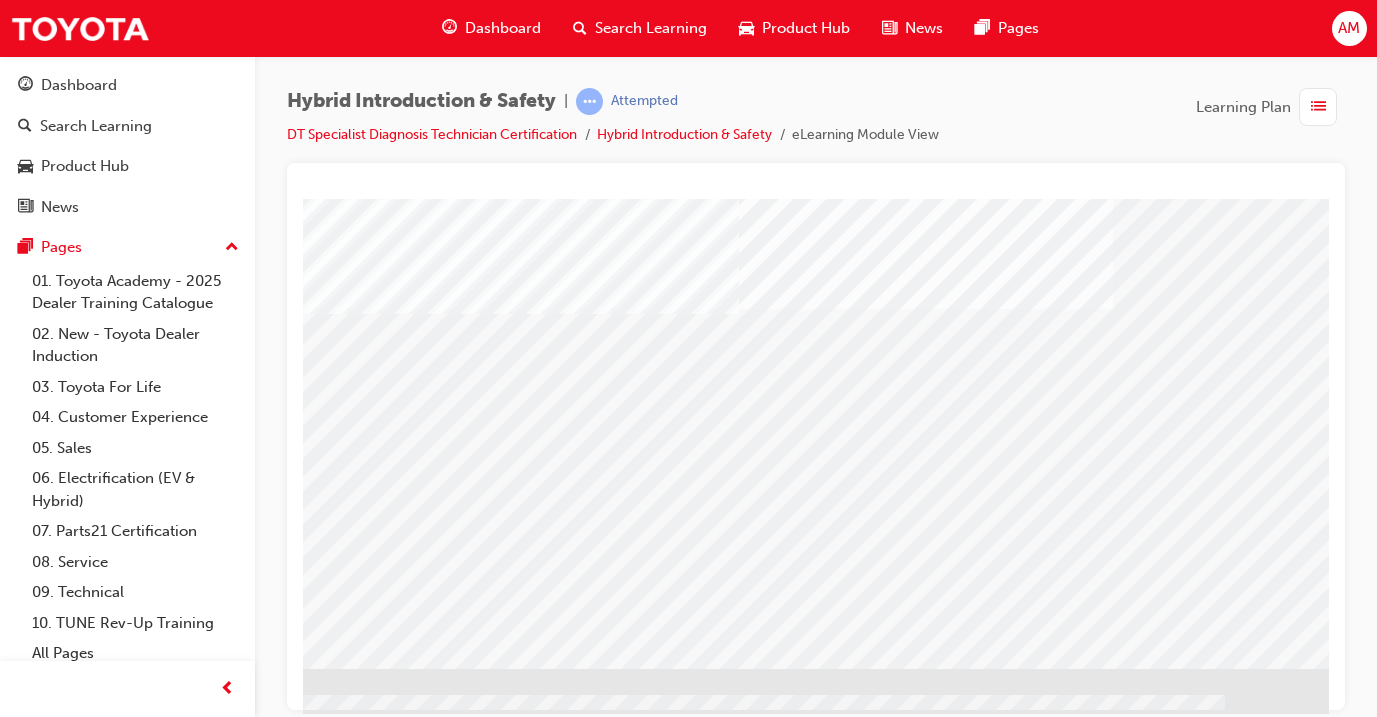 click at bounding box center (50, 1672) 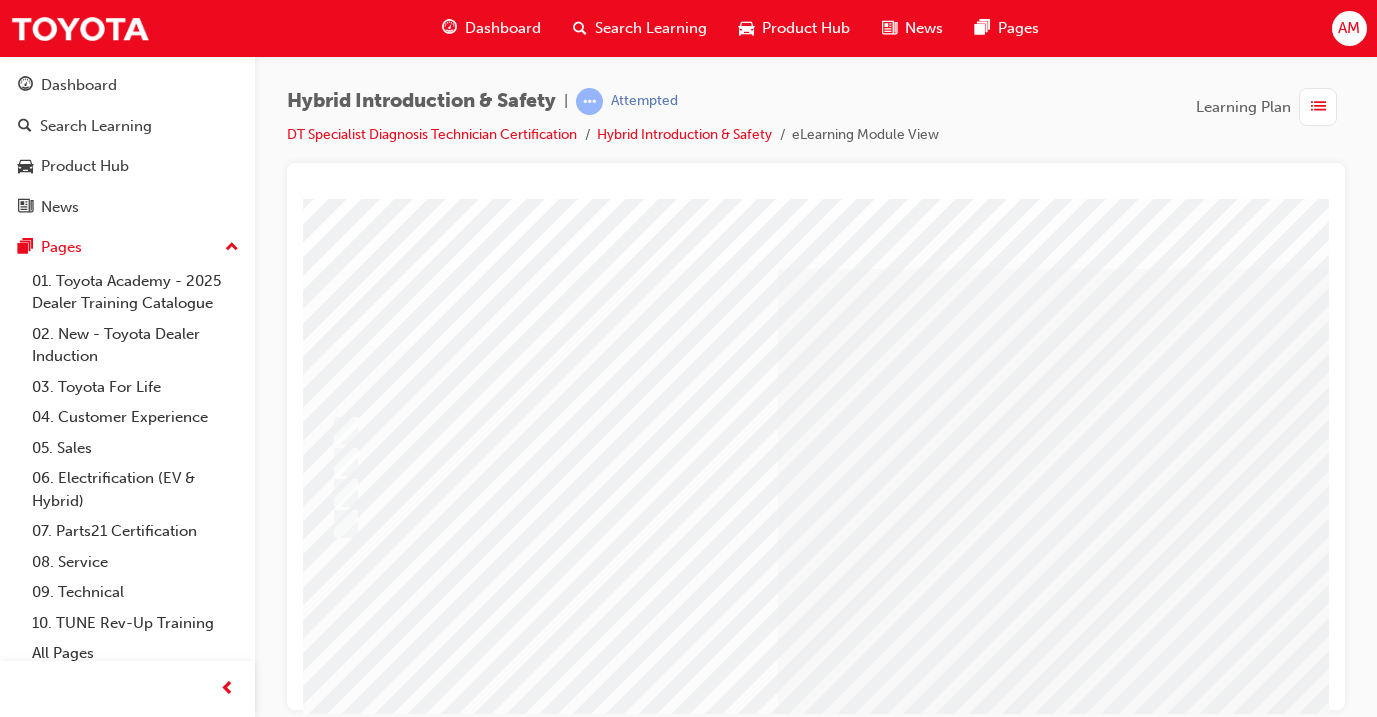 scroll, scrollTop: 4, scrollLeft: 38, axis: both 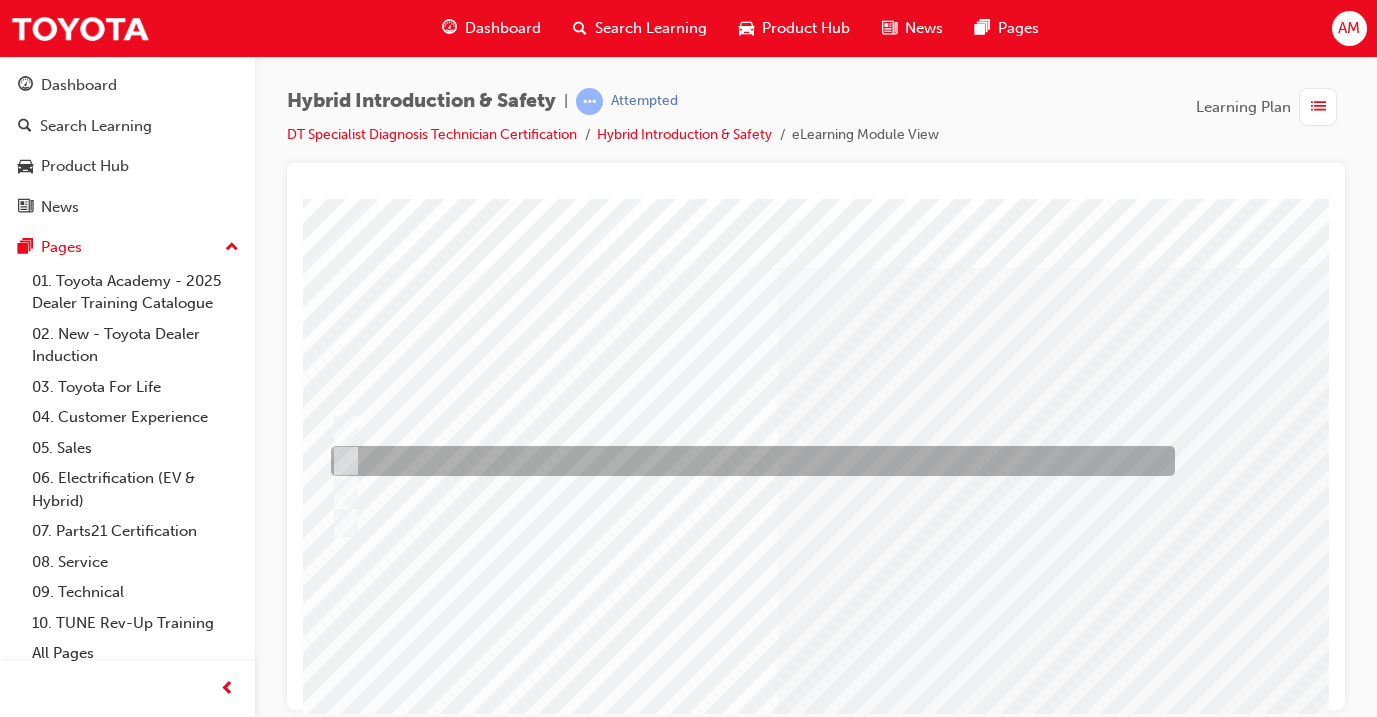 click at bounding box center [748, 461] 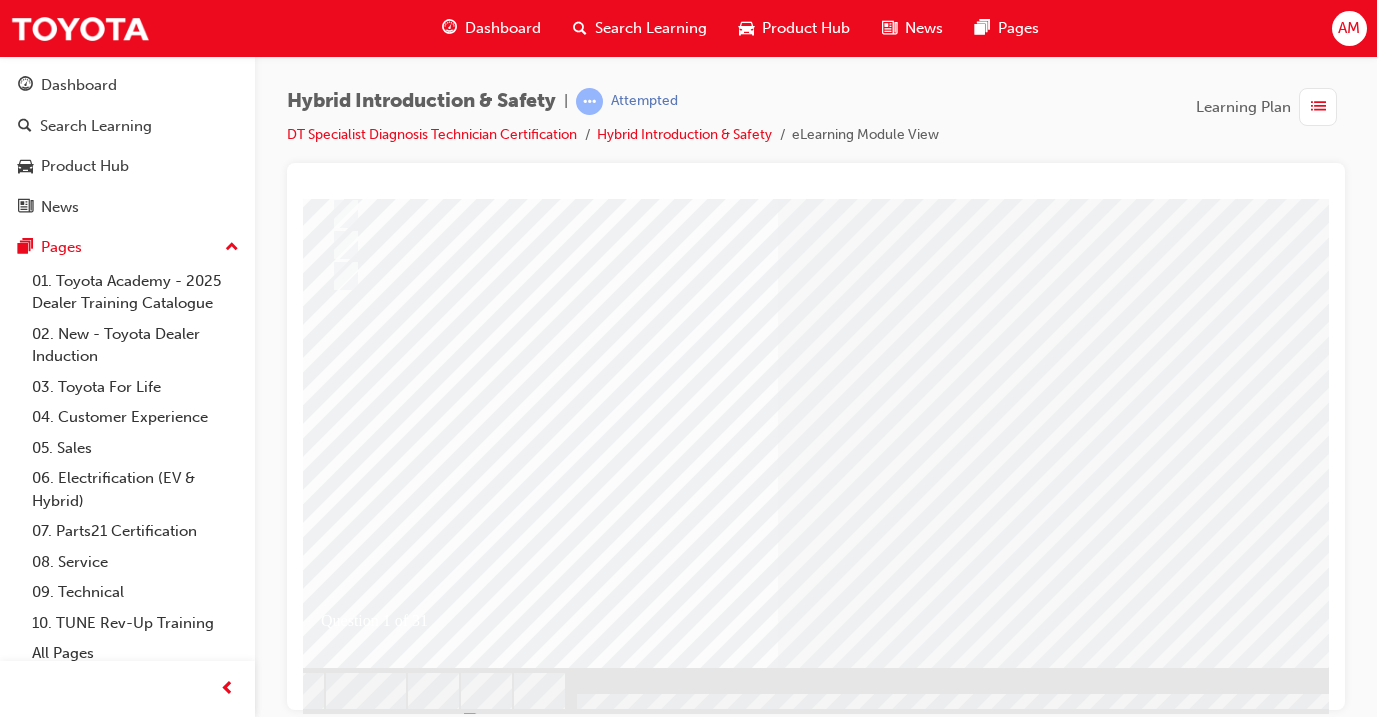 scroll, scrollTop: 250, scrollLeft: 38, axis: both 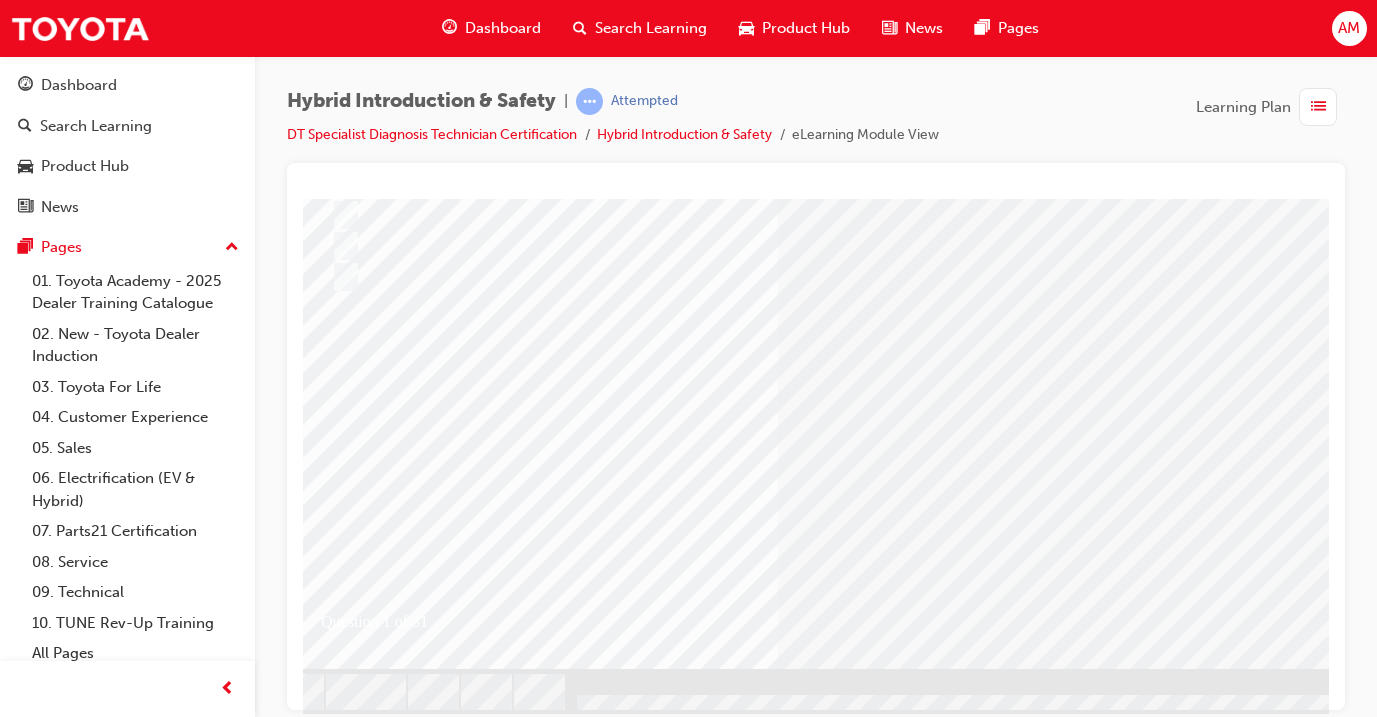 click at bounding box center [337, 2661] 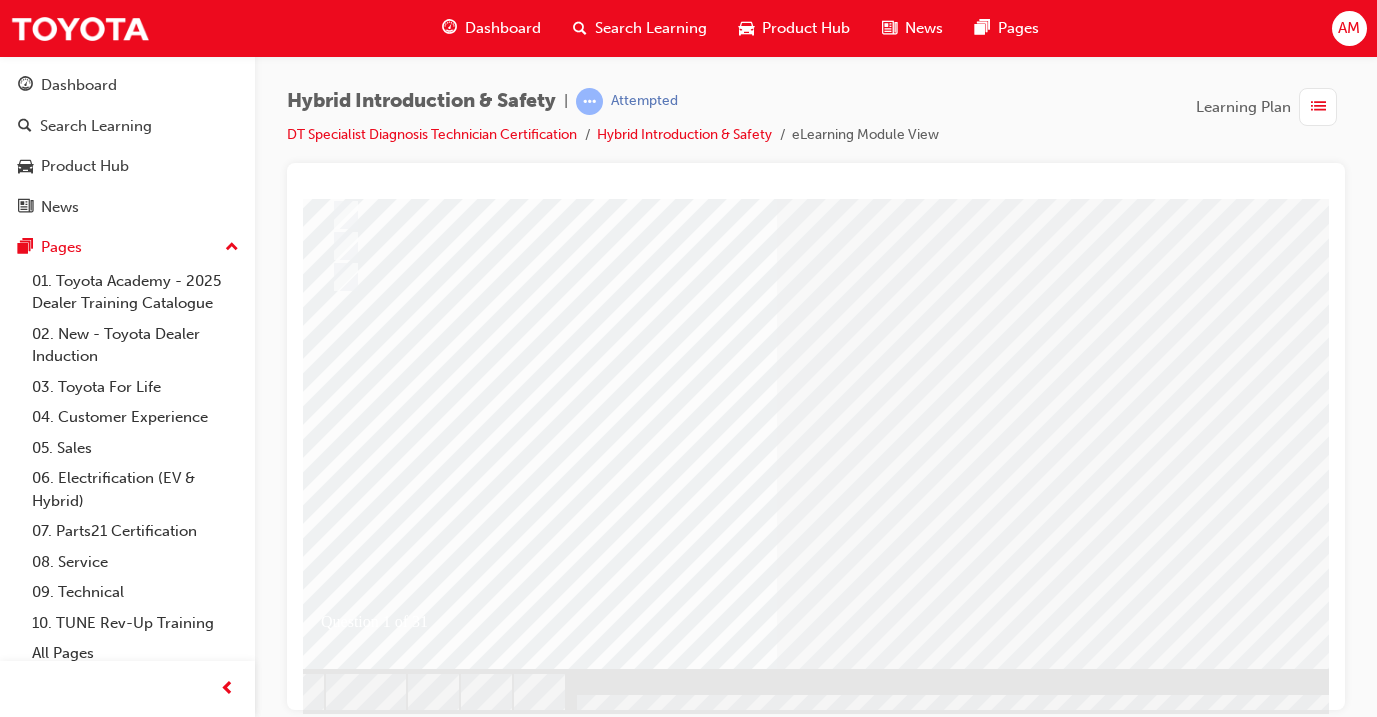 click at bounding box center [597, 2444] 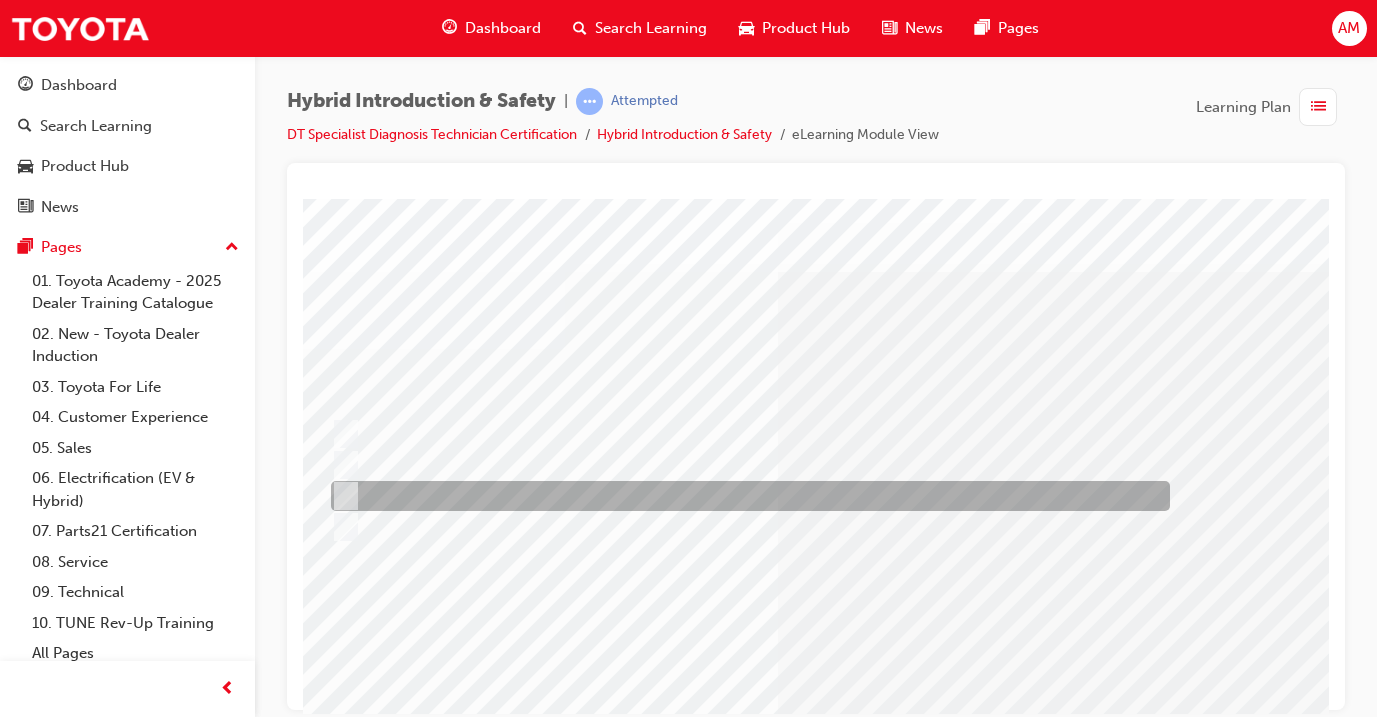 scroll, scrollTop: 0, scrollLeft: 0, axis: both 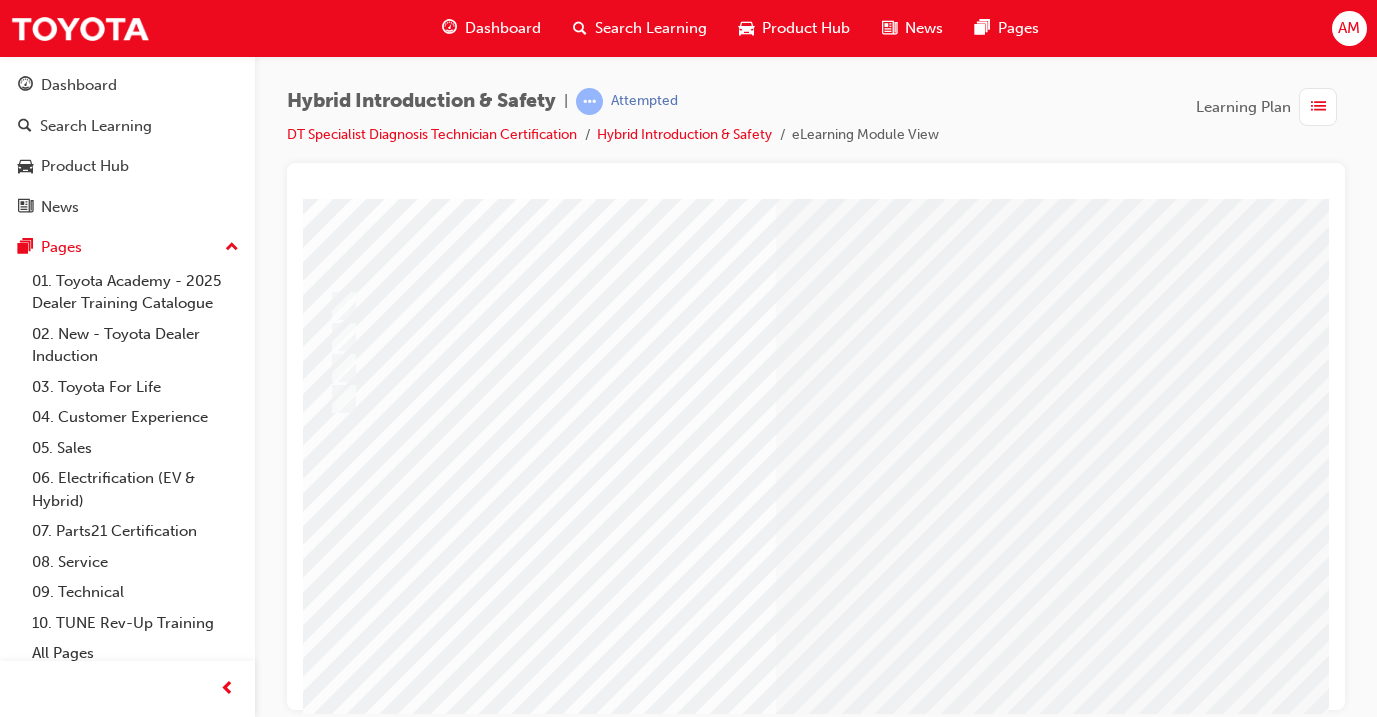 click at bounding box center (335, 2783) 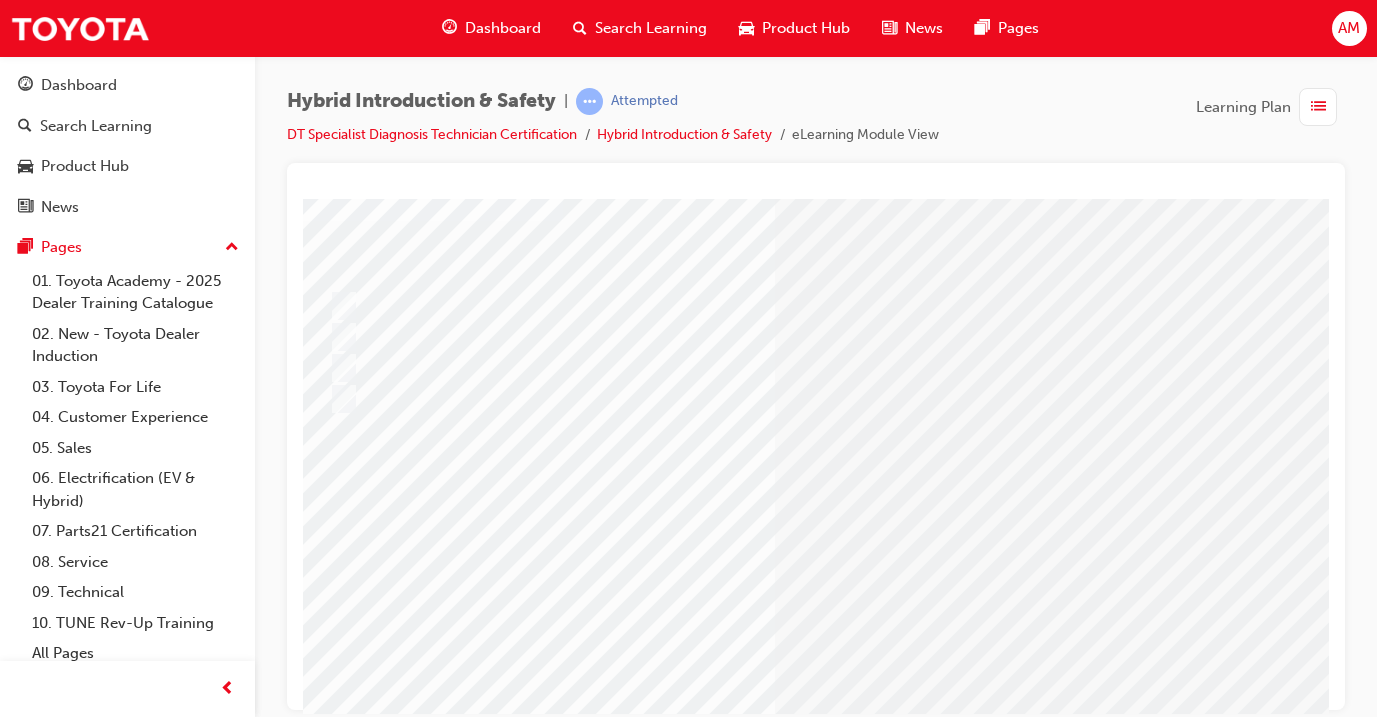 click at bounding box center [595, 2566] 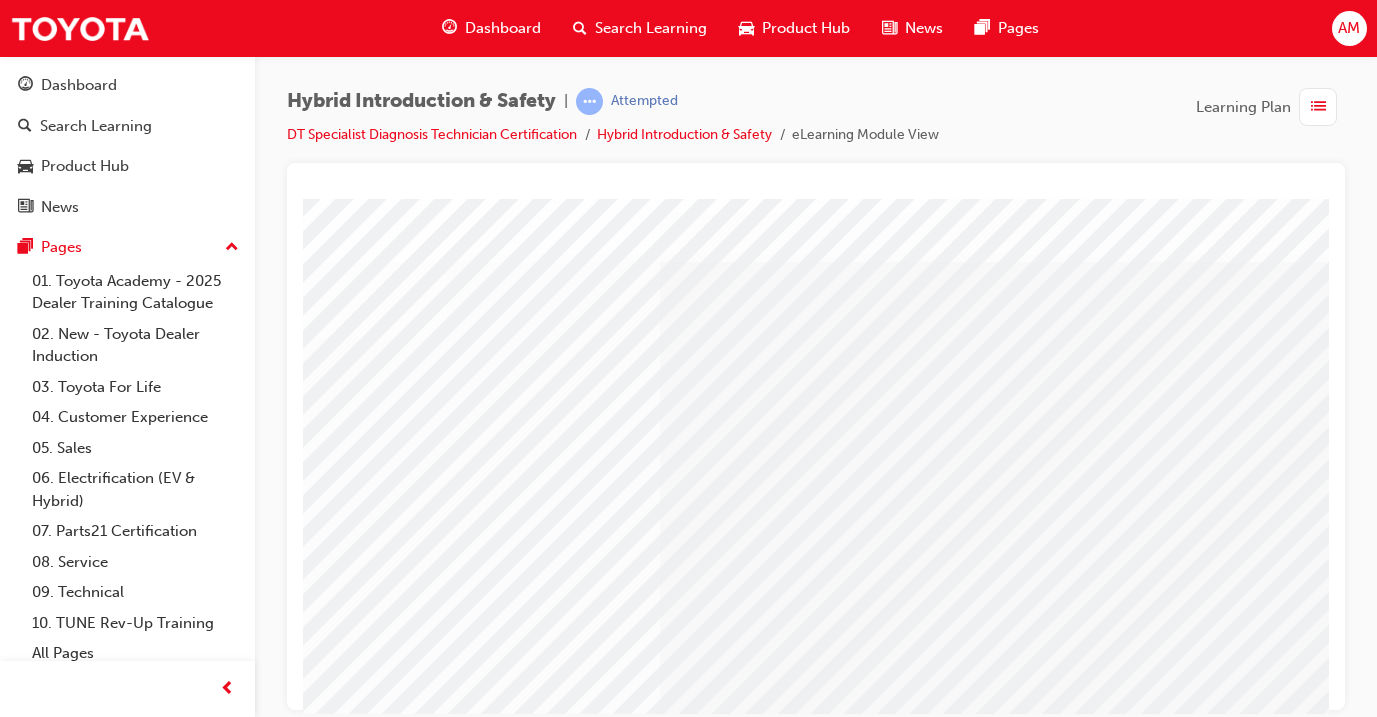 scroll, scrollTop: 13, scrollLeft: 132, axis: both 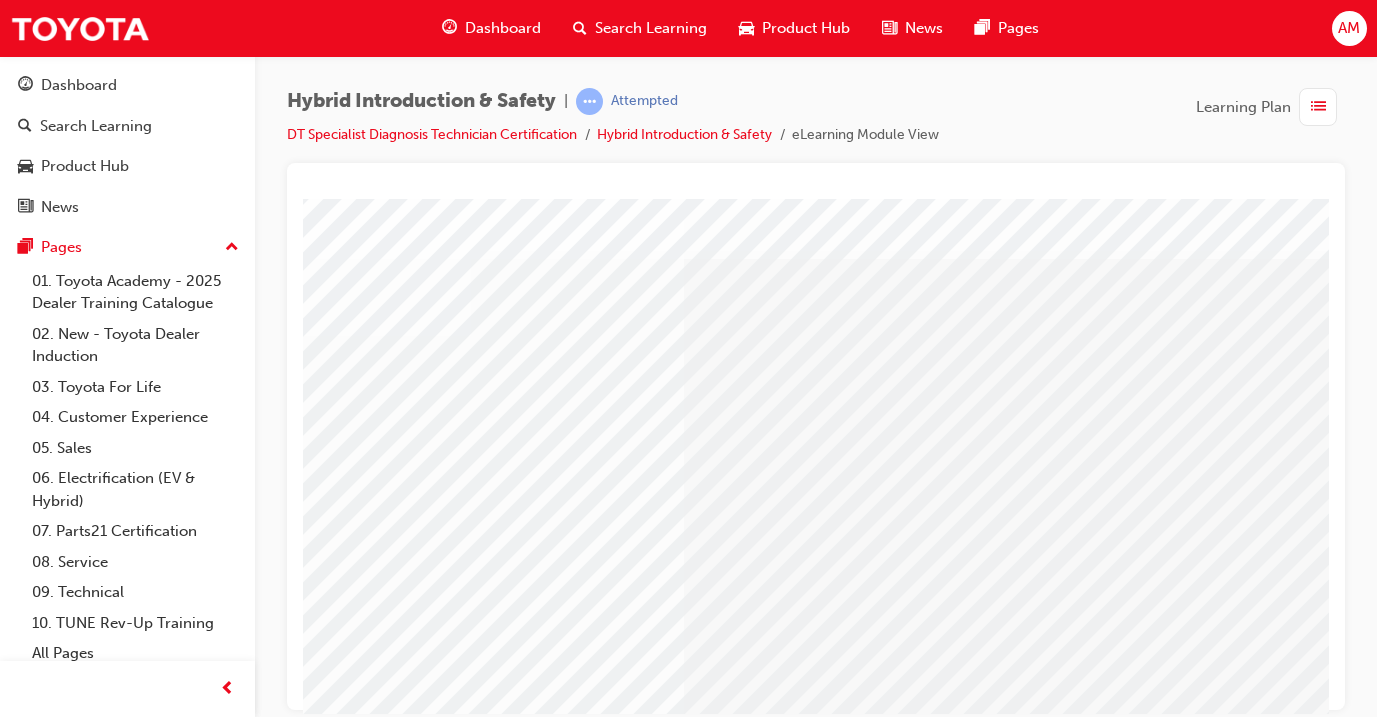 click at bounding box center (851, 1265) 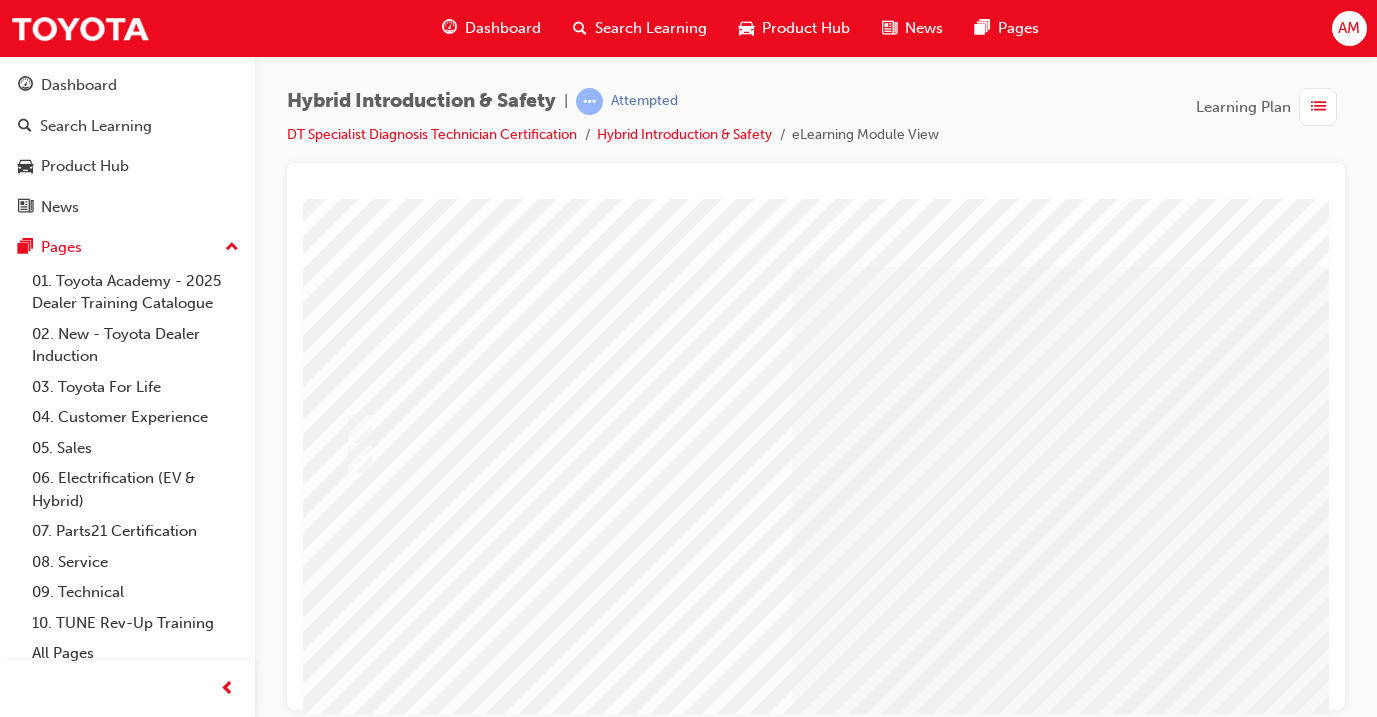 scroll, scrollTop: 7, scrollLeft: 24, axis: both 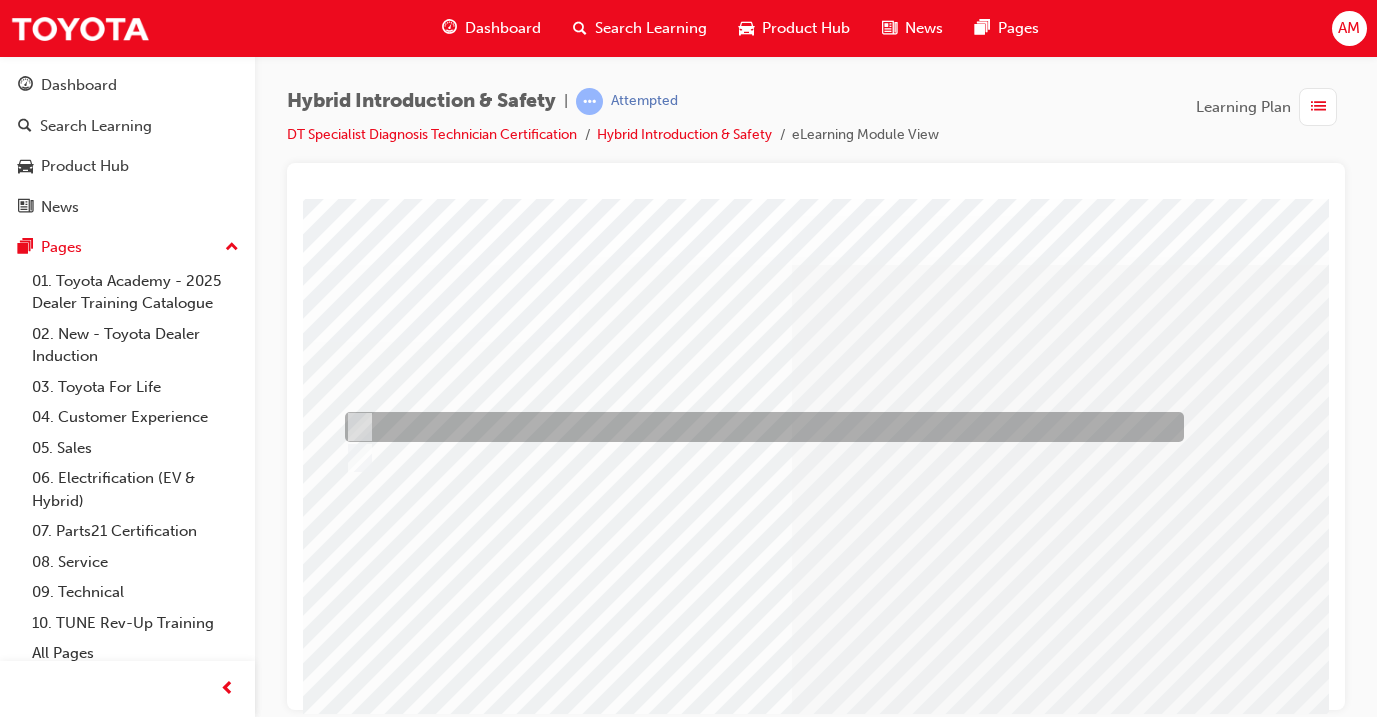 click at bounding box center [759, 427] 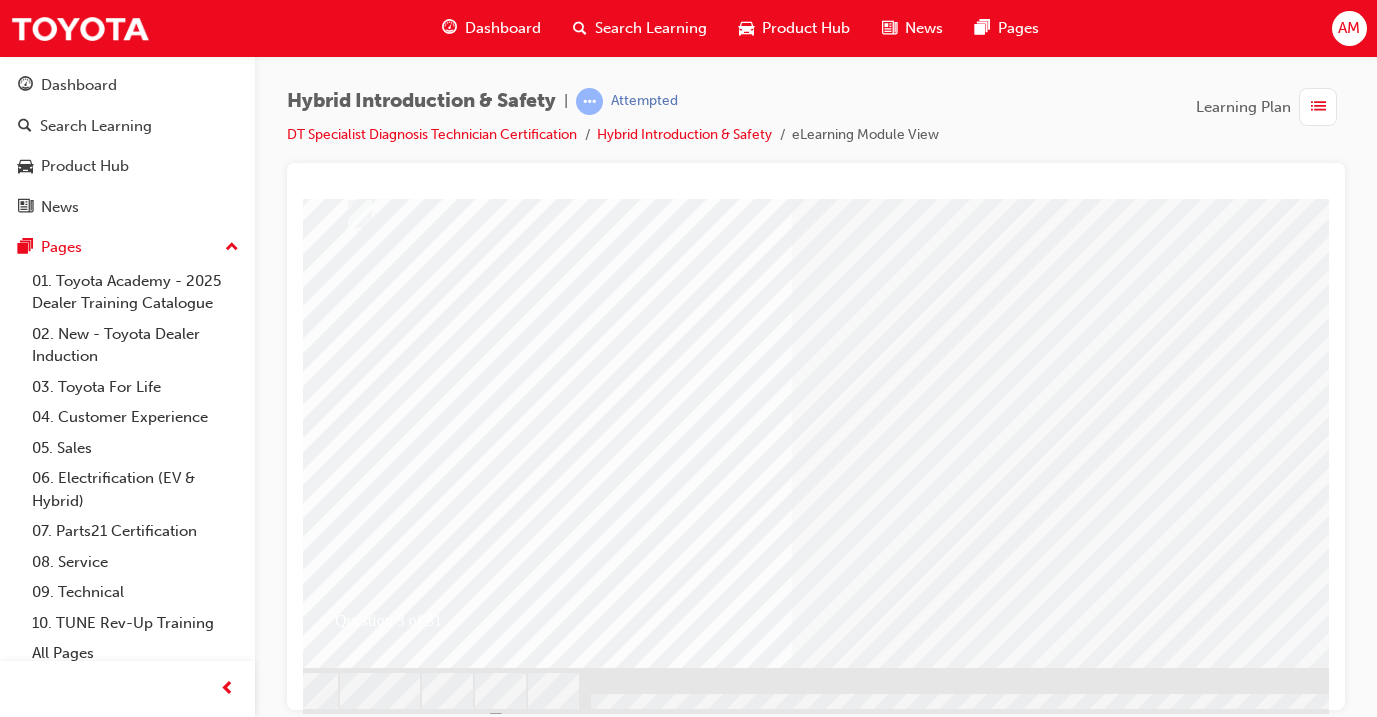 scroll, scrollTop: 250, scrollLeft: 24, axis: both 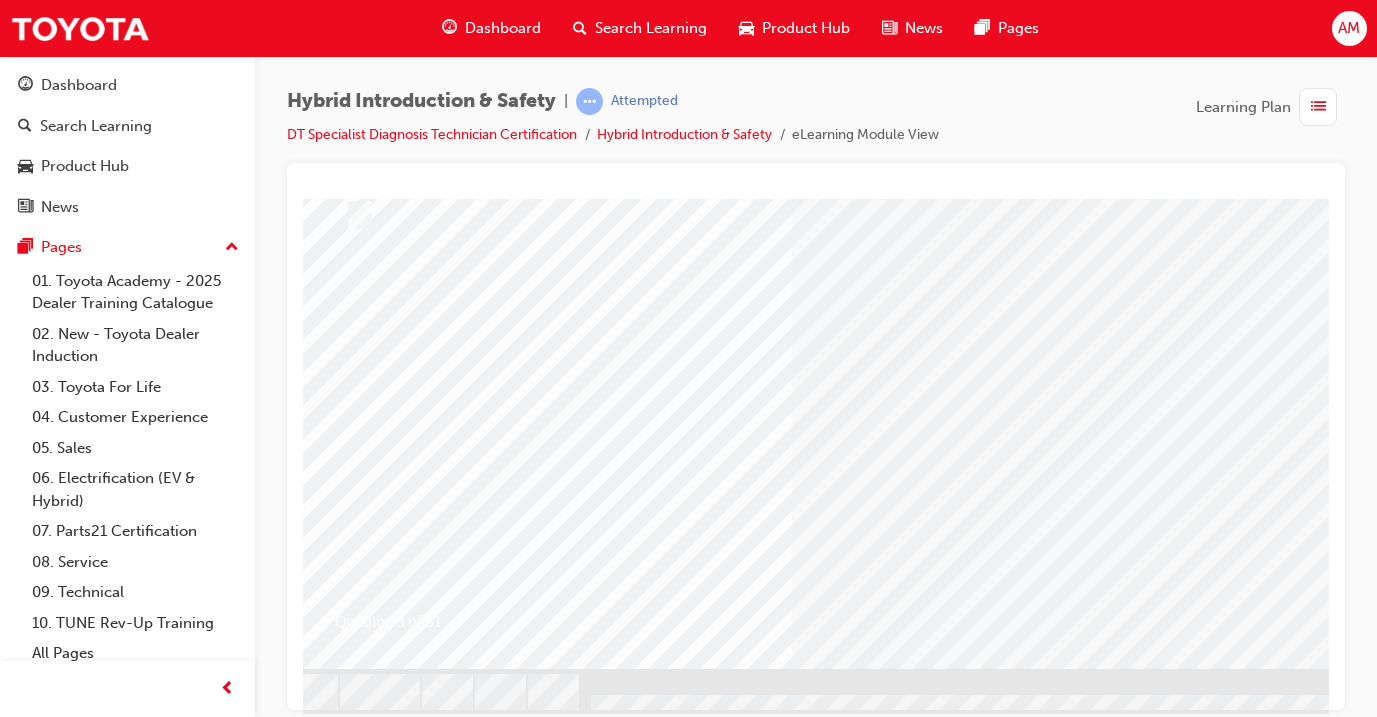 click at bounding box center (351, 2617) 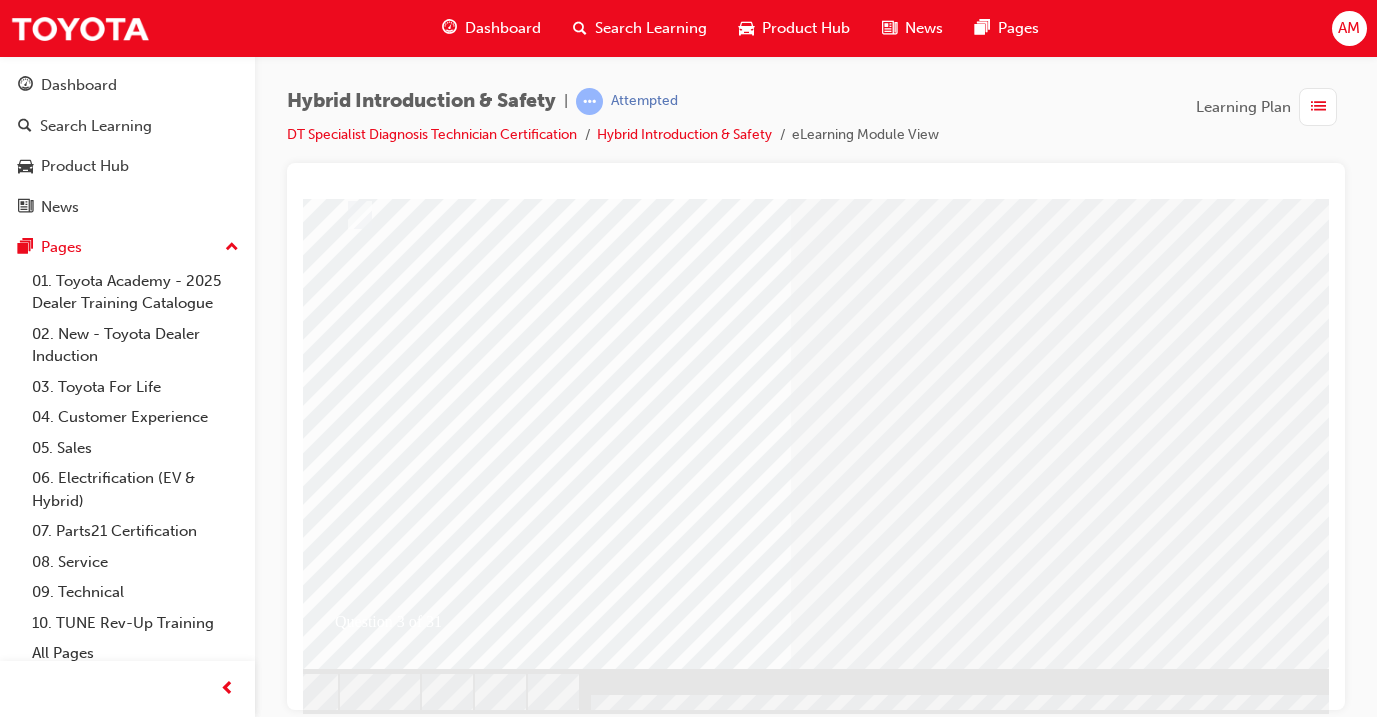 click at bounding box center [611, 2444] 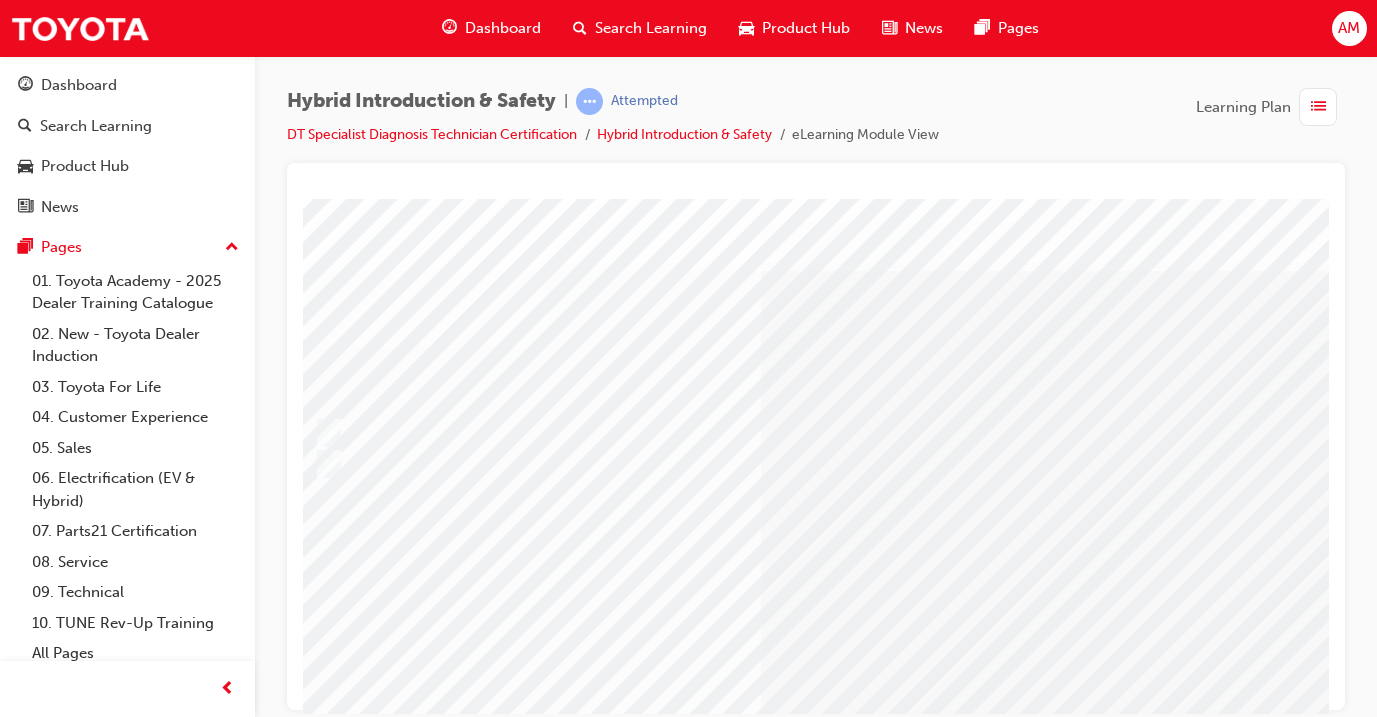 scroll, scrollTop: 0, scrollLeft: 49, axis: horizontal 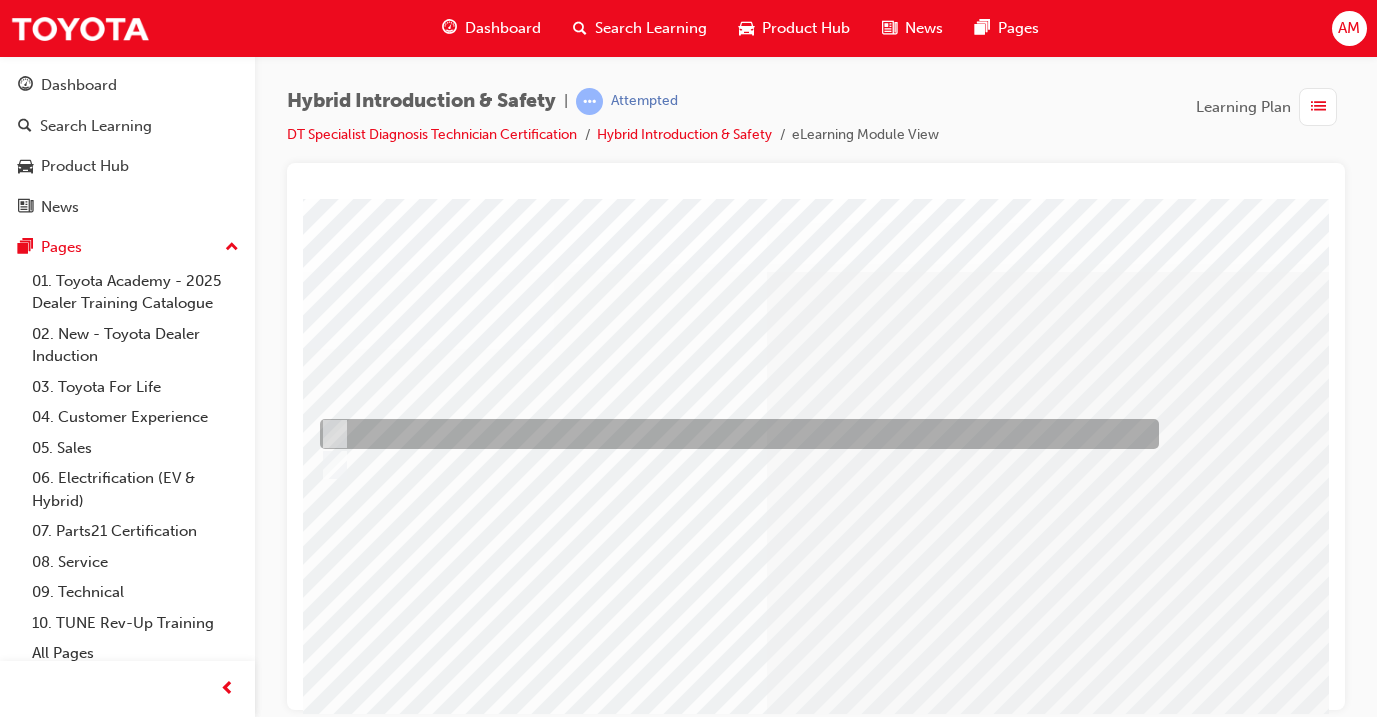 click at bounding box center (734, 434) 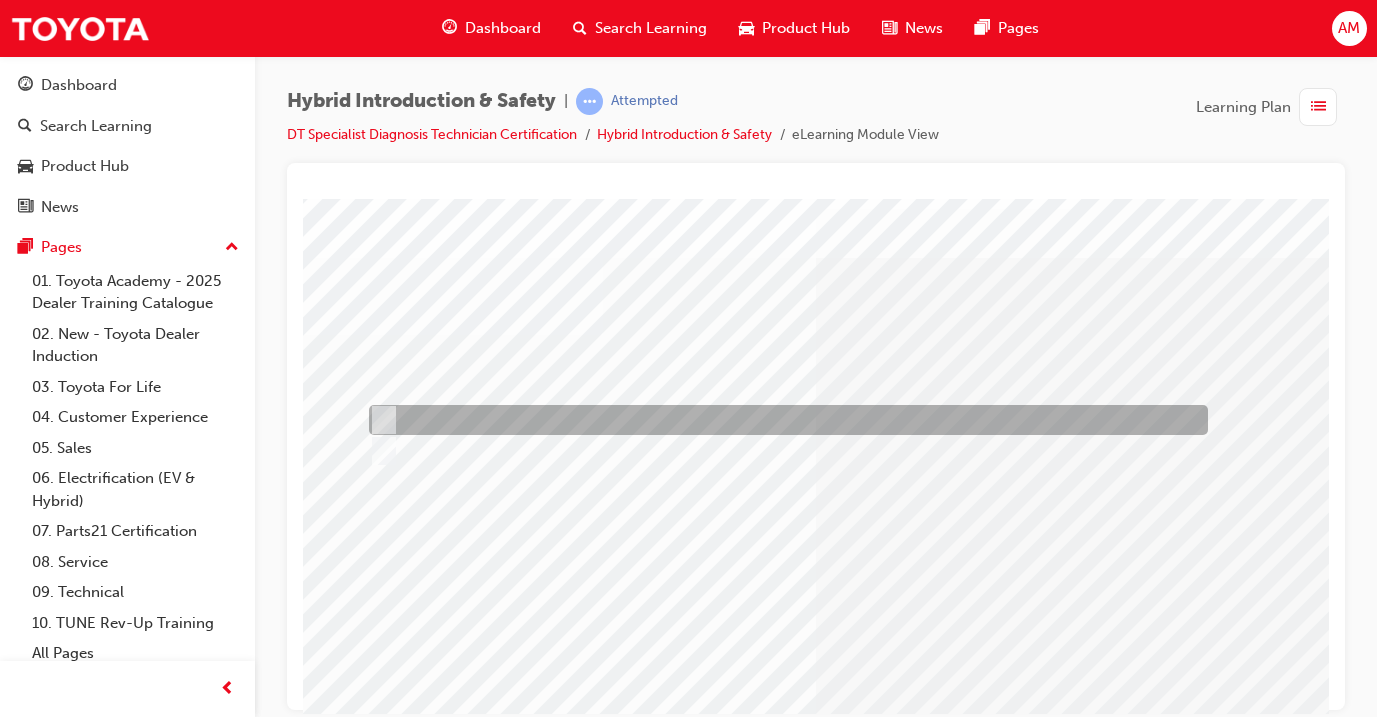 scroll, scrollTop: 14, scrollLeft: 0, axis: vertical 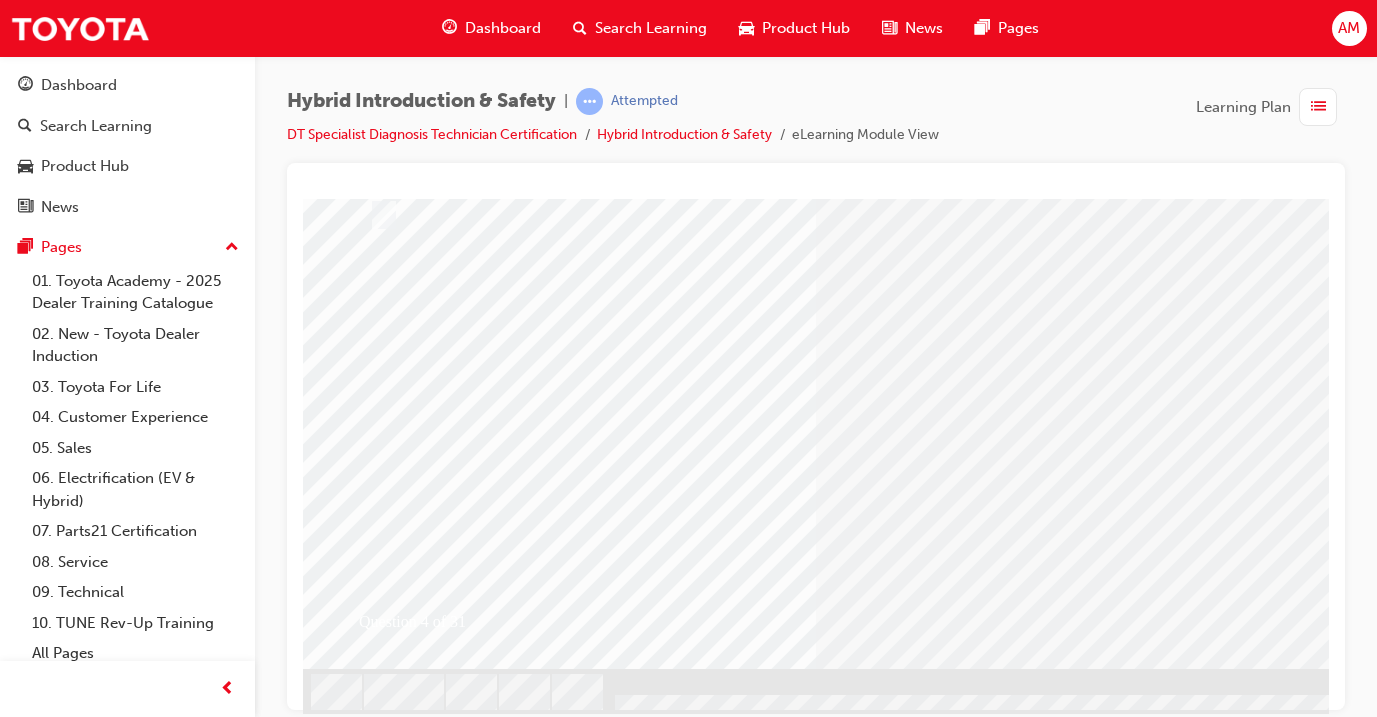 click at bounding box center (375, 2617) 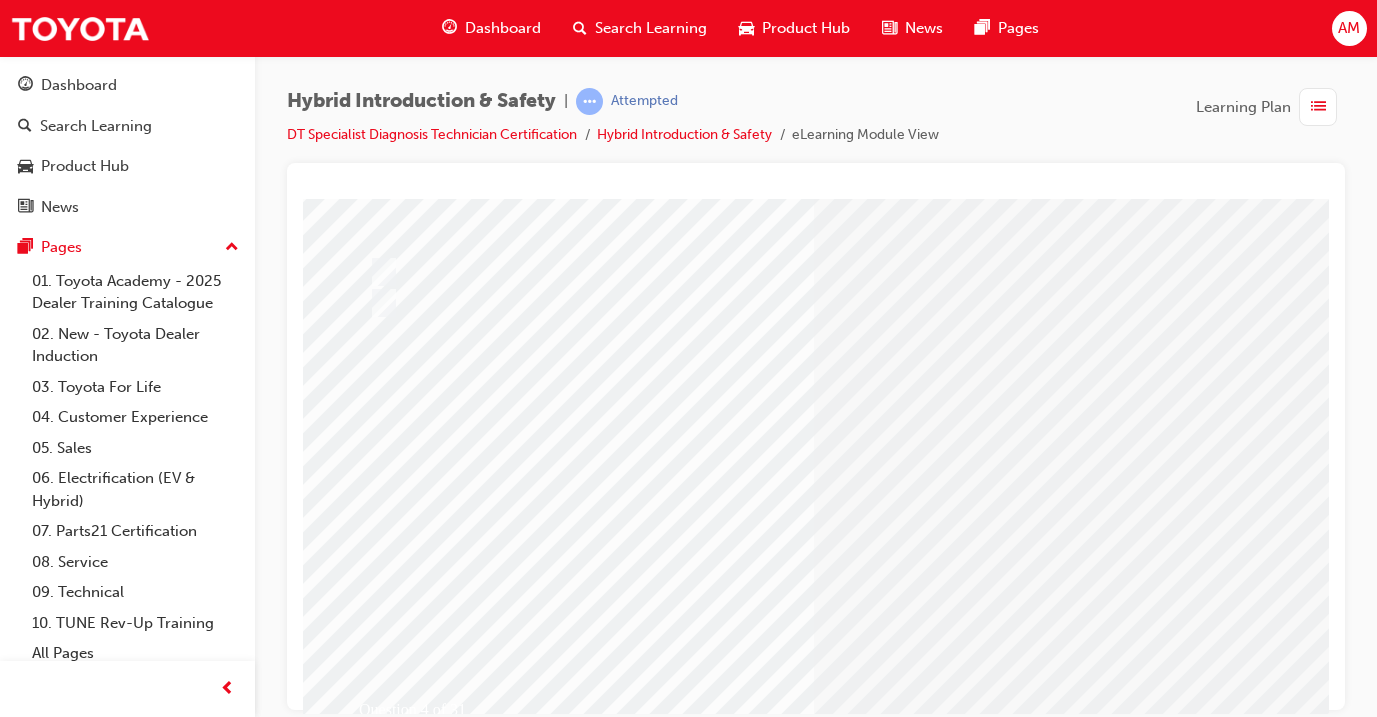 scroll, scrollTop: 157, scrollLeft: 0, axis: vertical 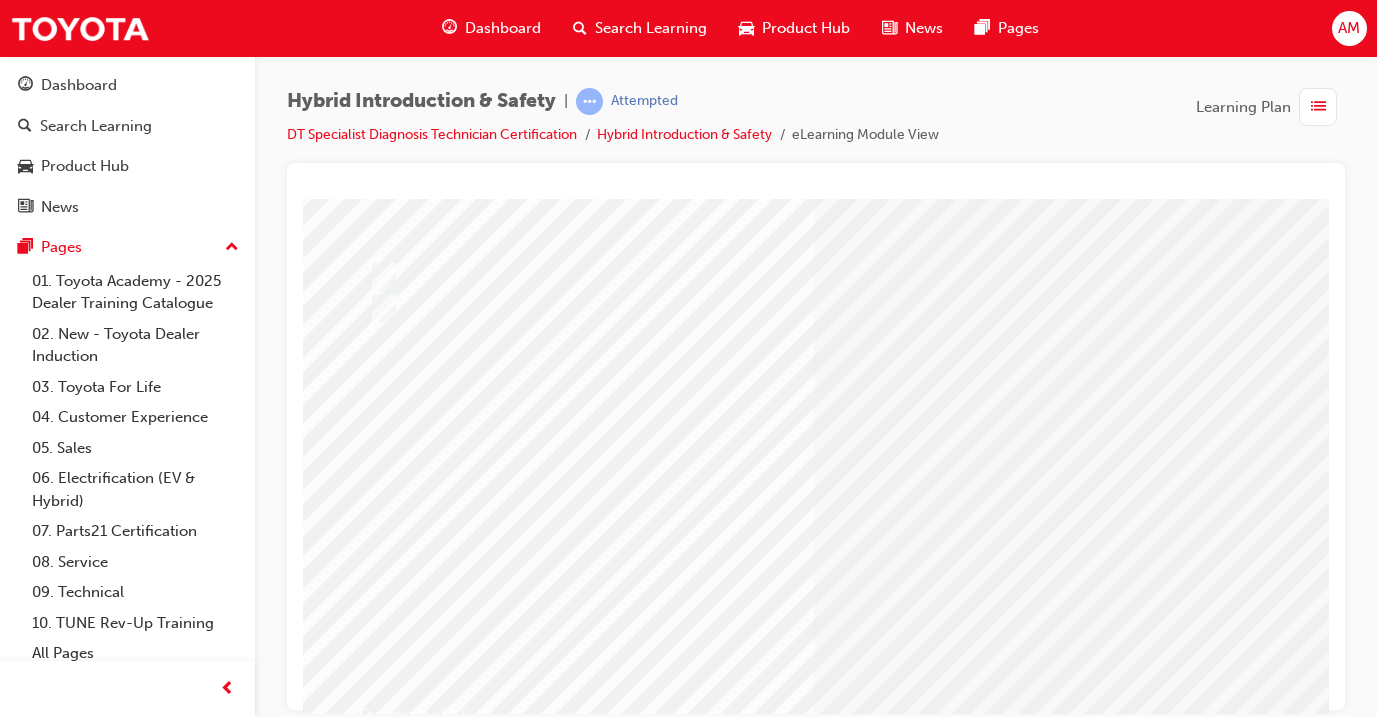 click at bounding box center (635, 2535) 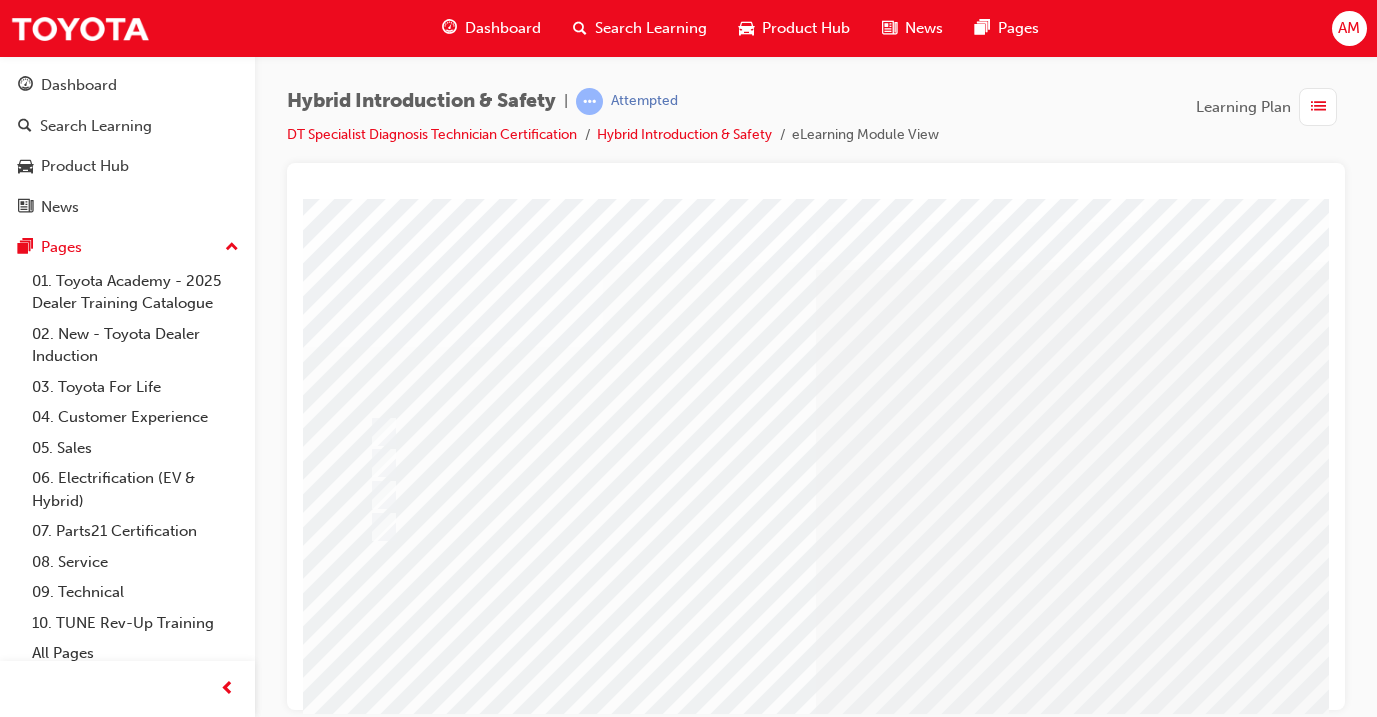 scroll, scrollTop: 2, scrollLeft: 0, axis: vertical 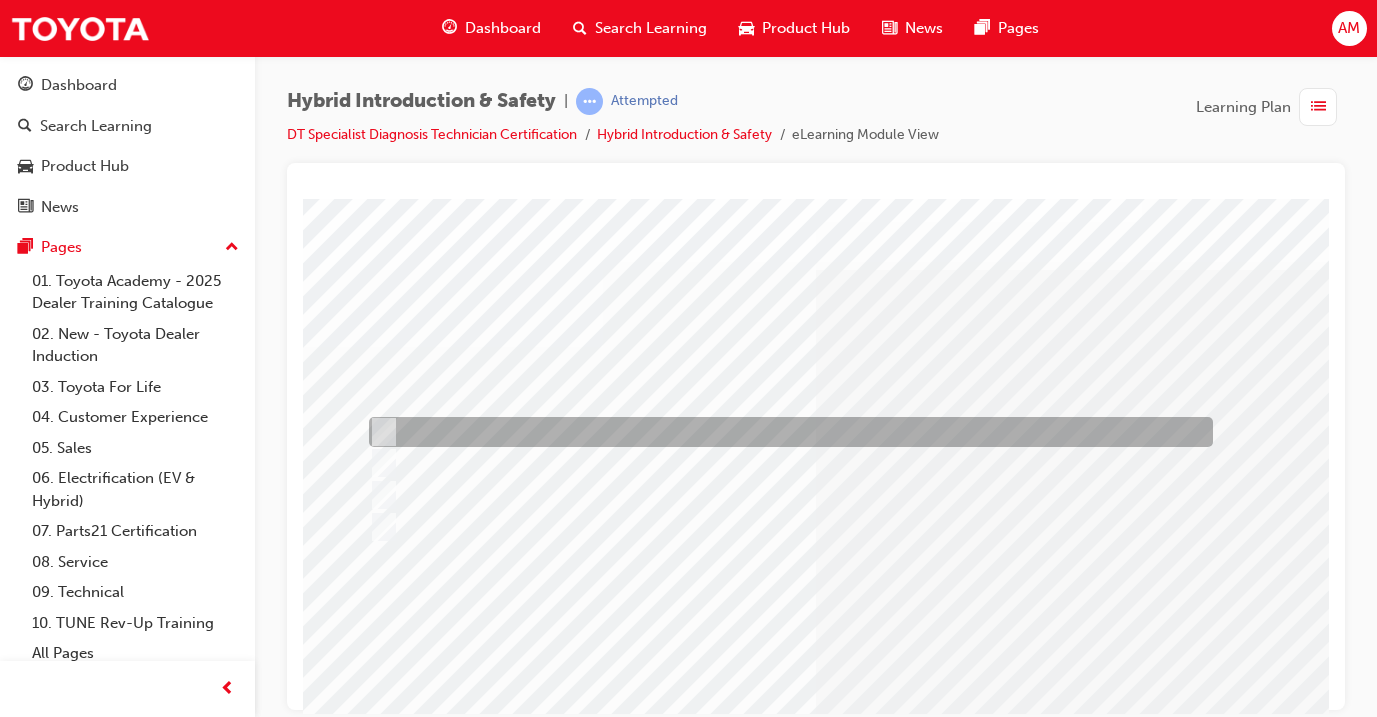 click at bounding box center [786, 432] 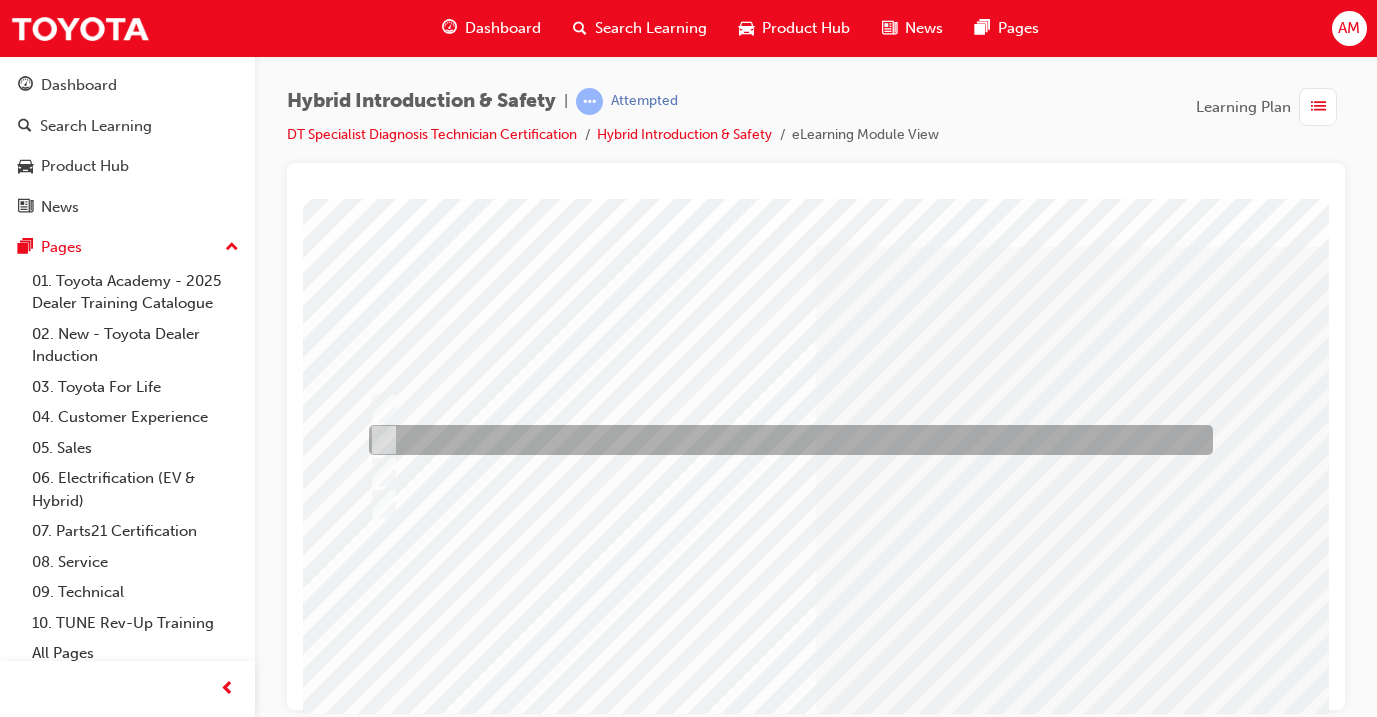 scroll, scrollTop: 29, scrollLeft: 0, axis: vertical 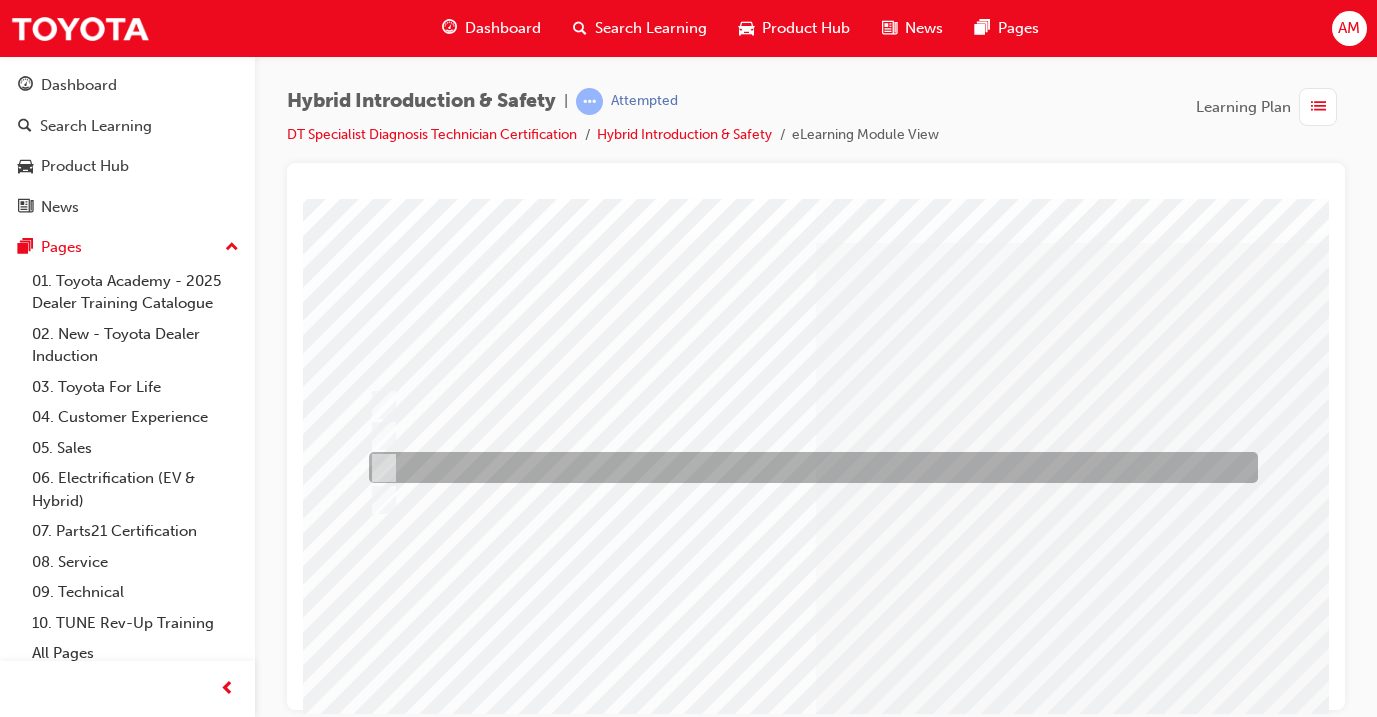 click at bounding box center (808, 467) 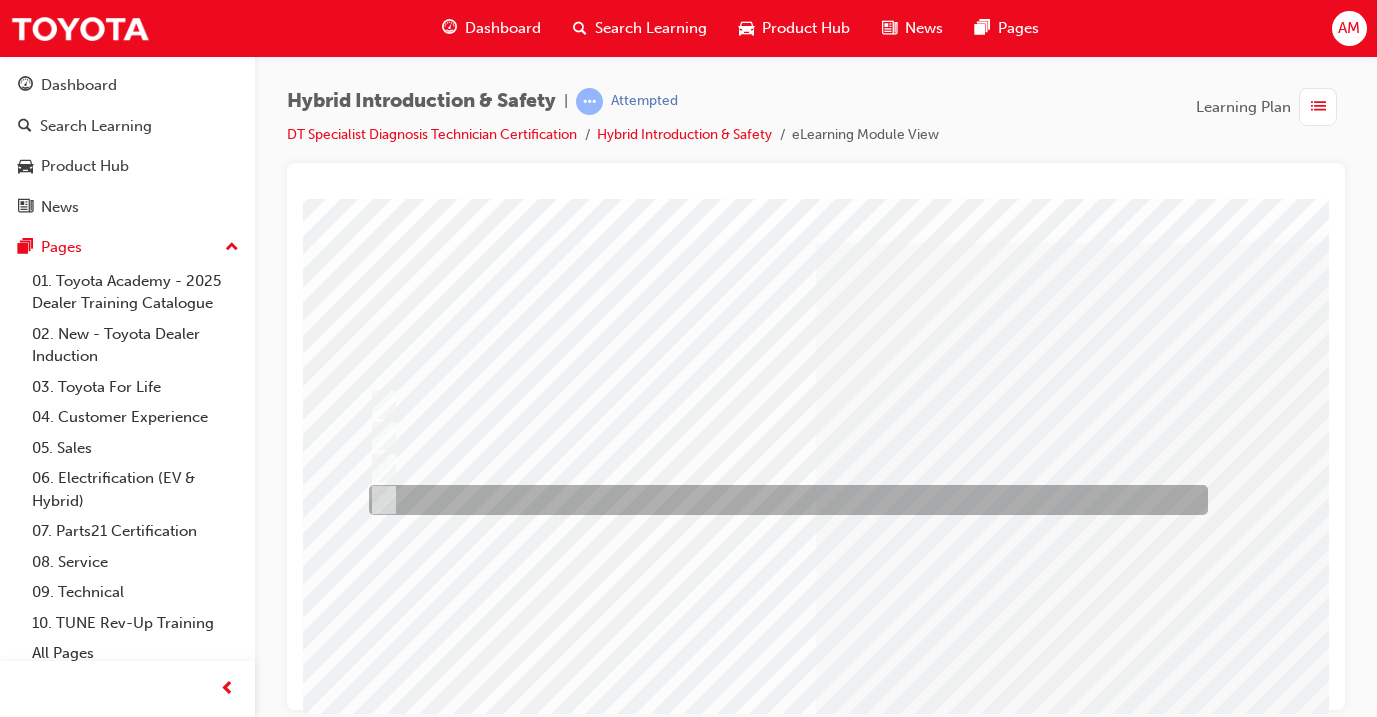 click at bounding box center [783, 500] 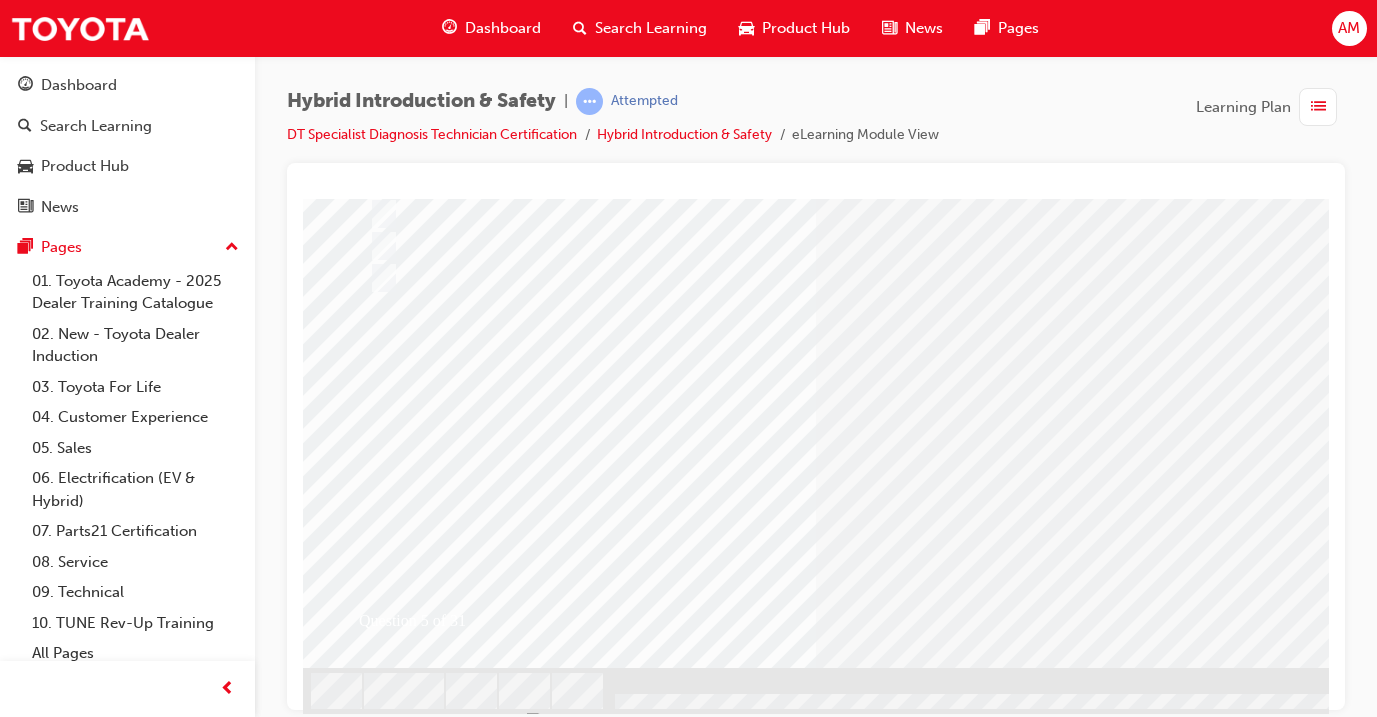 scroll, scrollTop: 250, scrollLeft: 0, axis: vertical 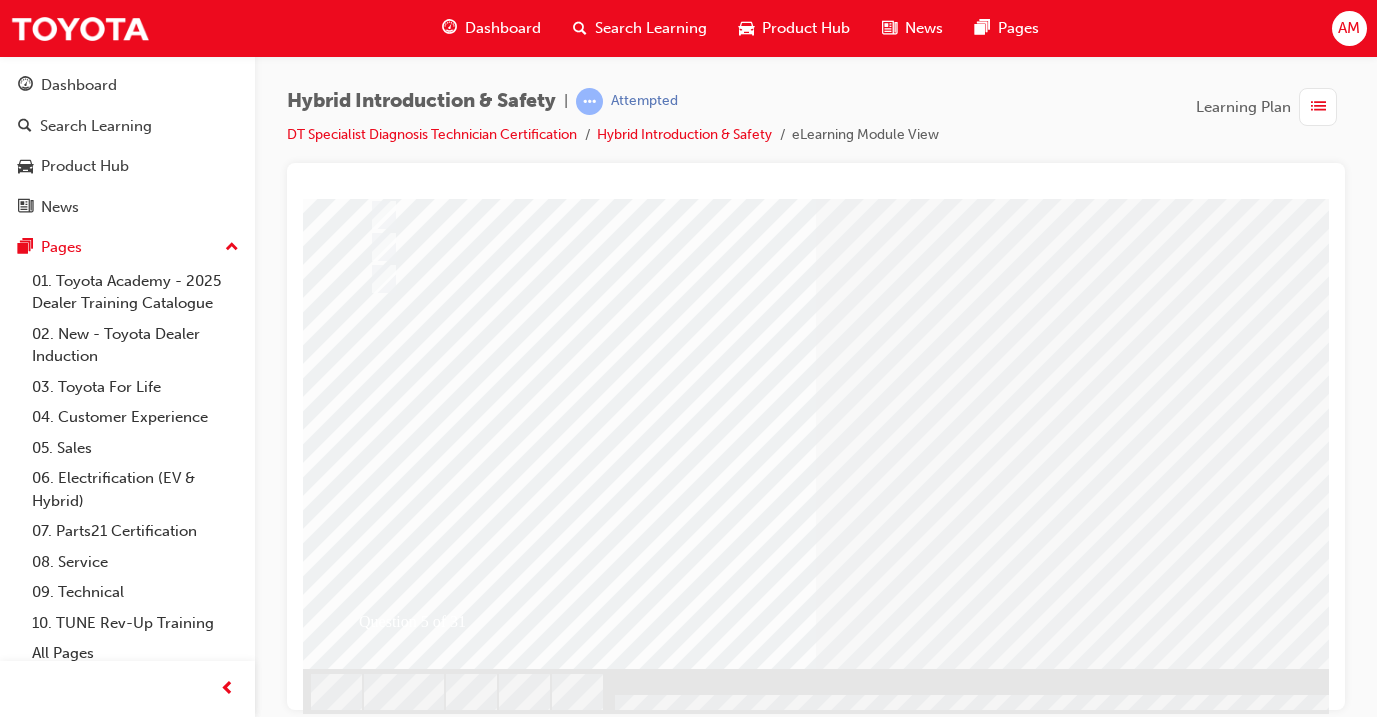 click at bounding box center (375, 2661) 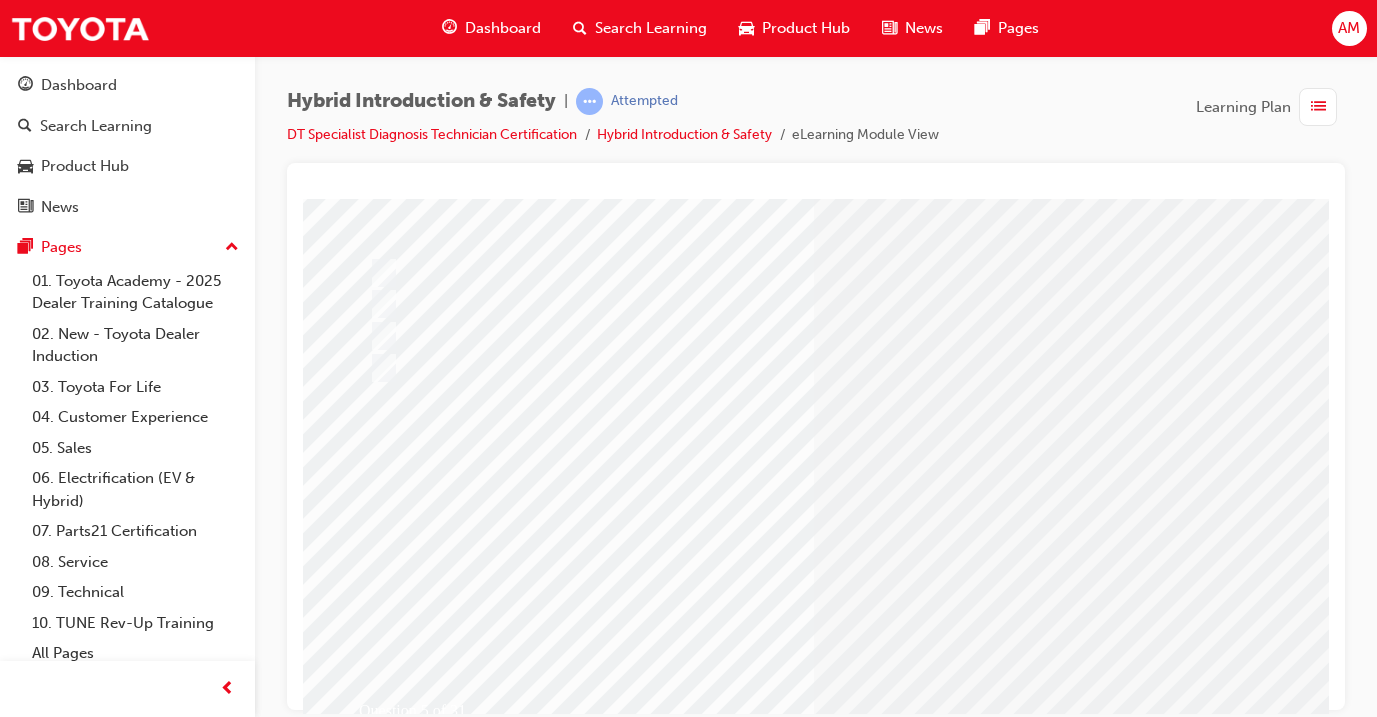 scroll, scrollTop: 154, scrollLeft: 2, axis: both 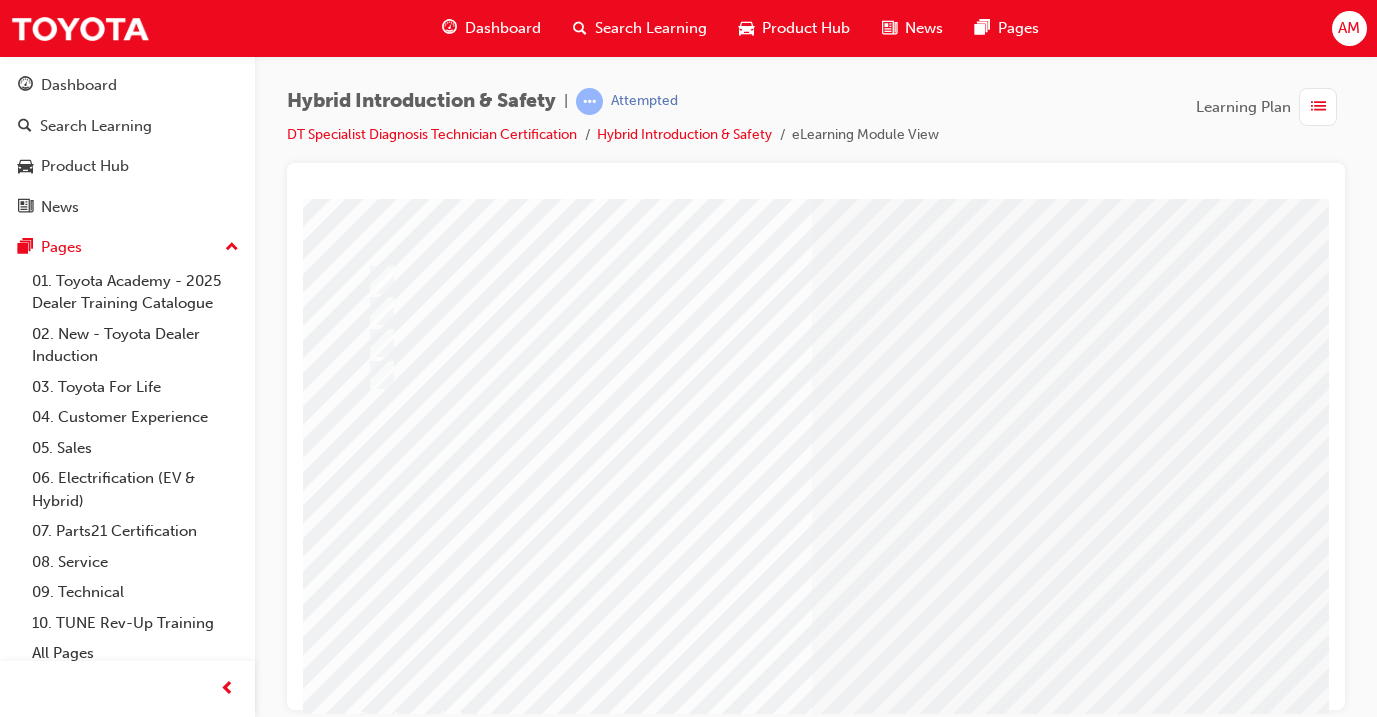 click at bounding box center [784, 311] 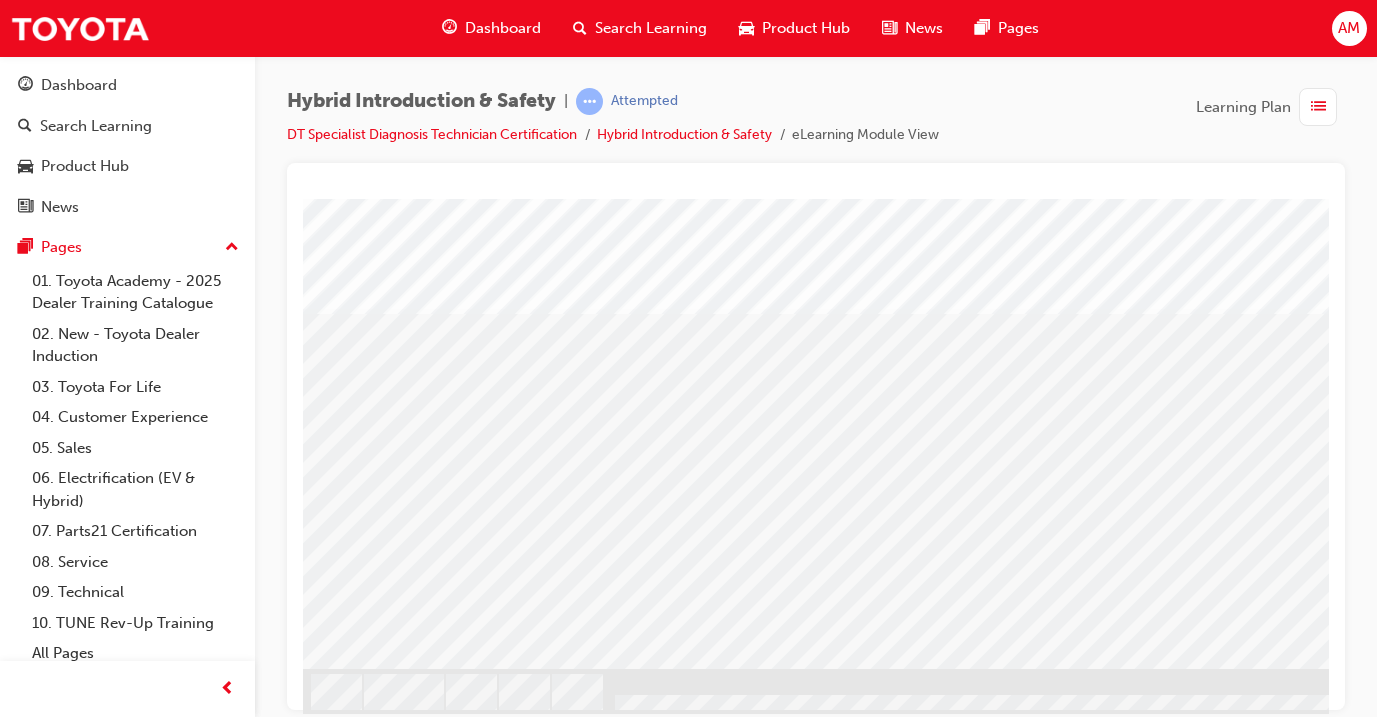 scroll, scrollTop: 250, scrollLeft: 0, axis: vertical 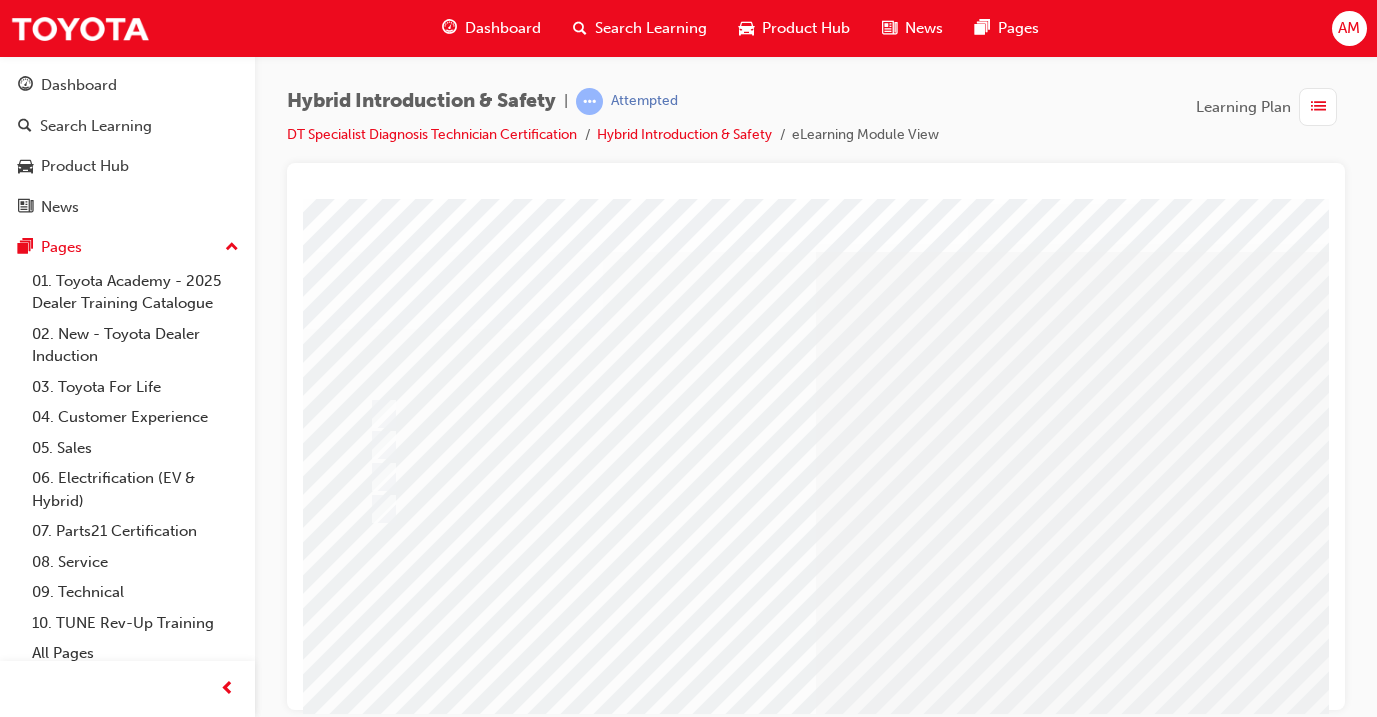 click at bounding box center (786, 445) 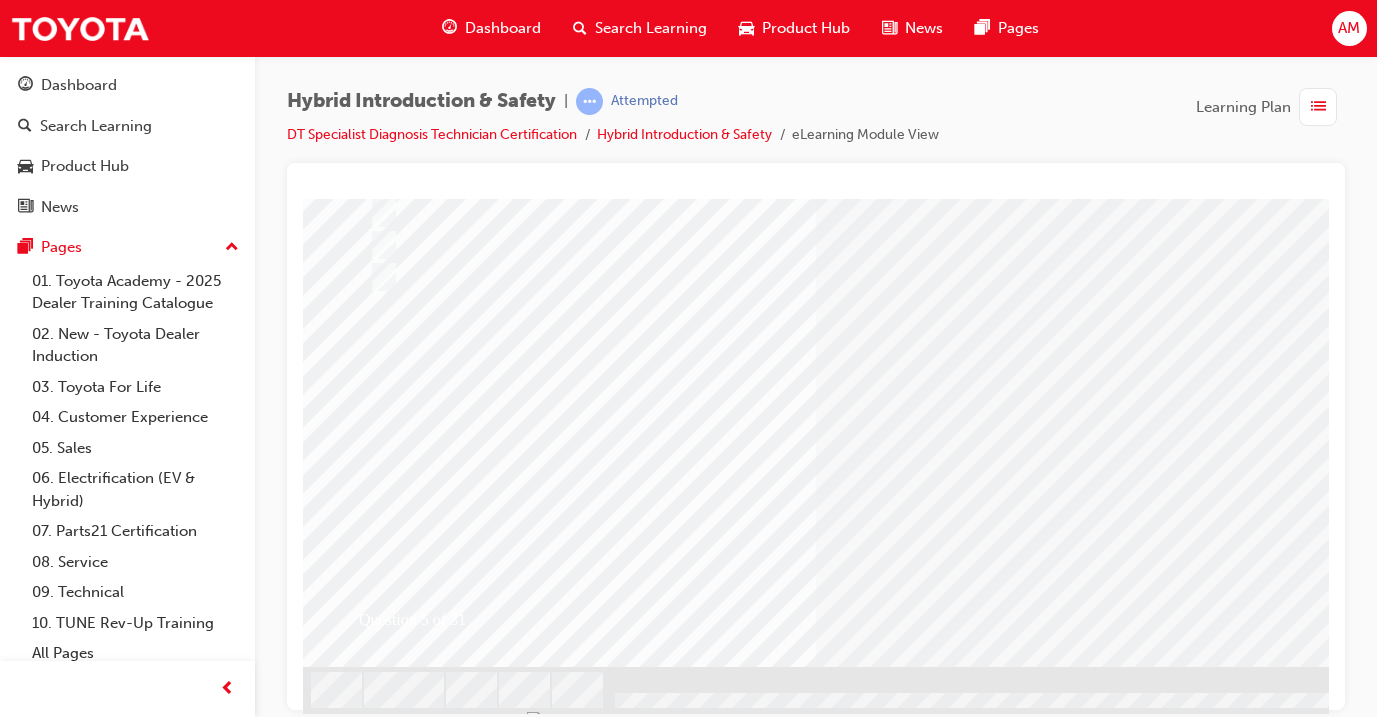 scroll, scrollTop: 250, scrollLeft: 0, axis: vertical 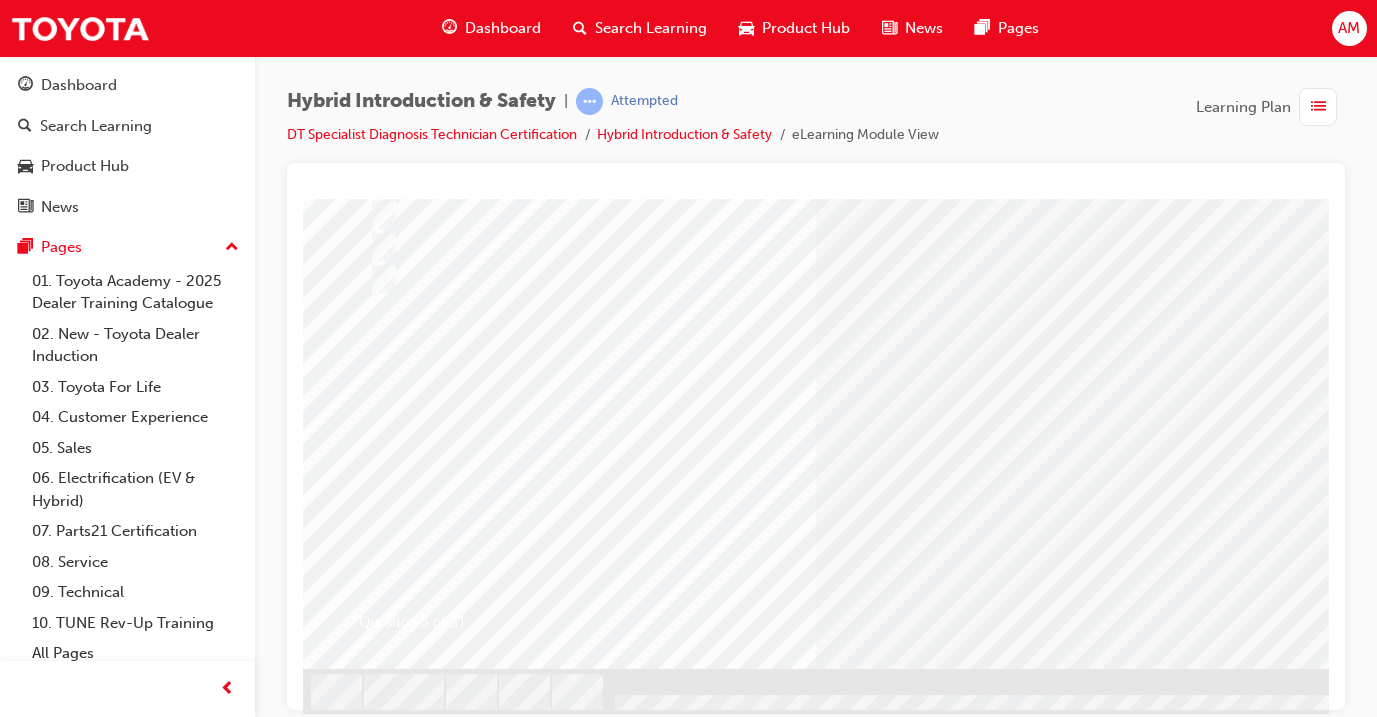 click at bounding box center [375, 2661] 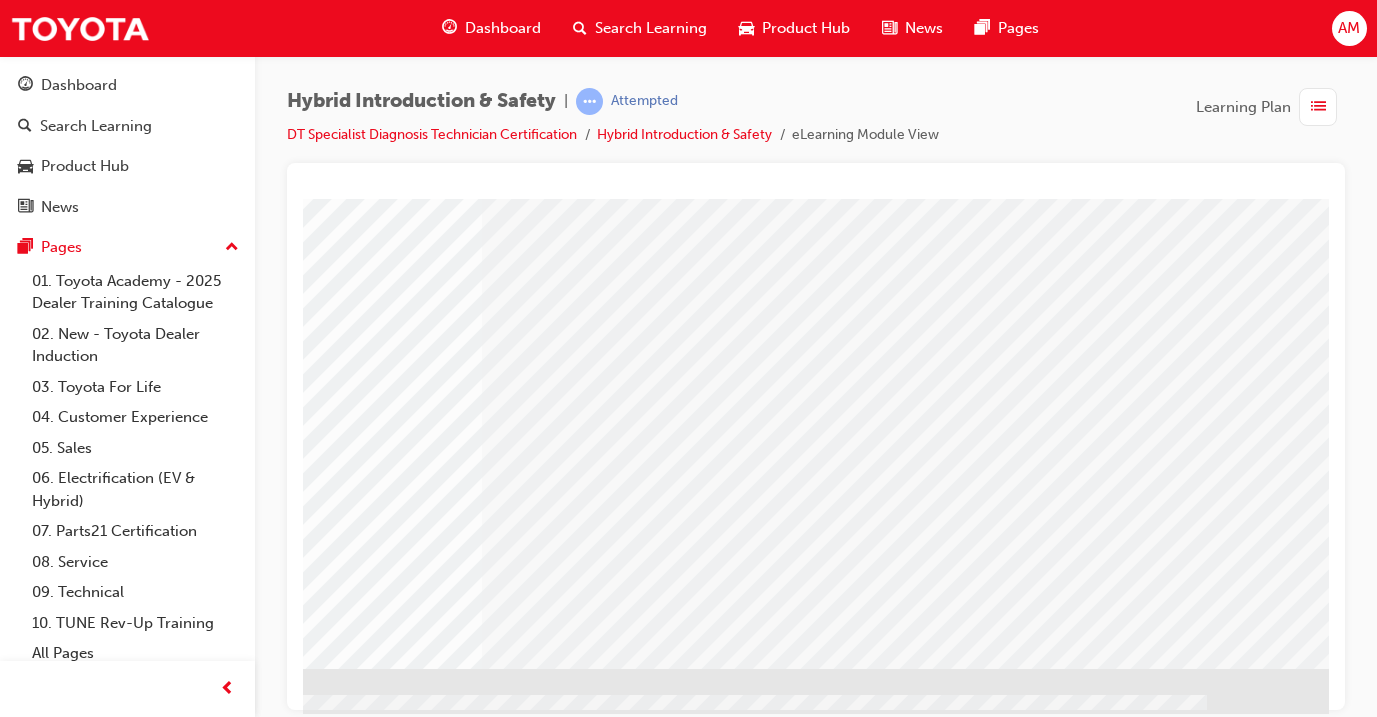 scroll, scrollTop: 0, scrollLeft: 0, axis: both 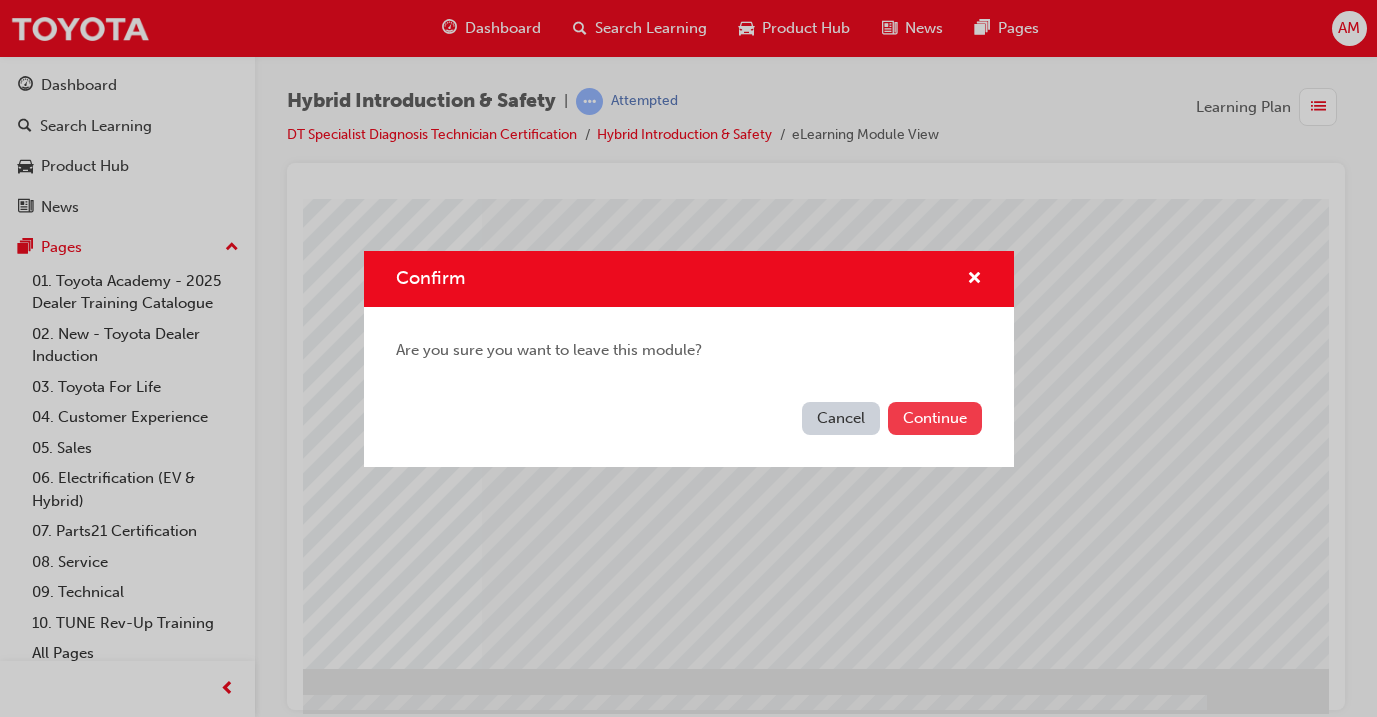 click on "Continue" at bounding box center (935, 418) 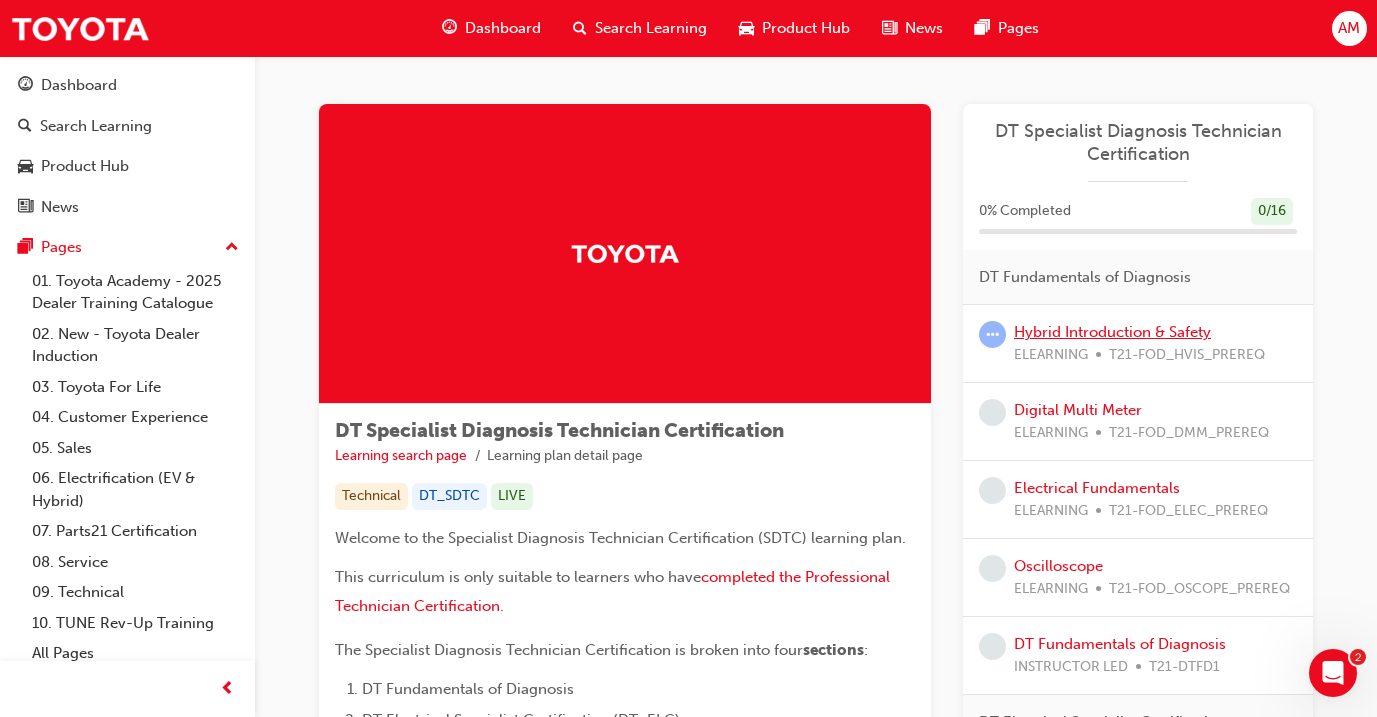 click on "Hybrid Introduction & Safety" at bounding box center (1112, 332) 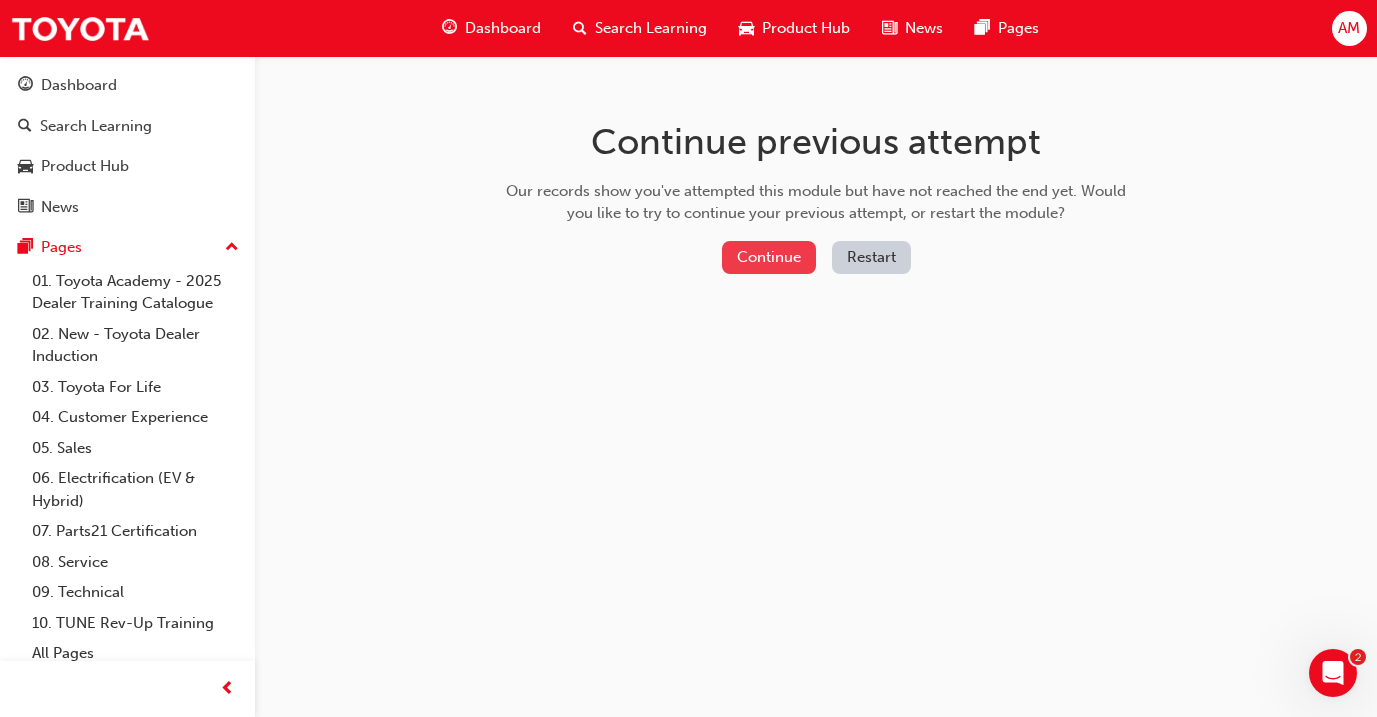click on "Continue" at bounding box center [769, 257] 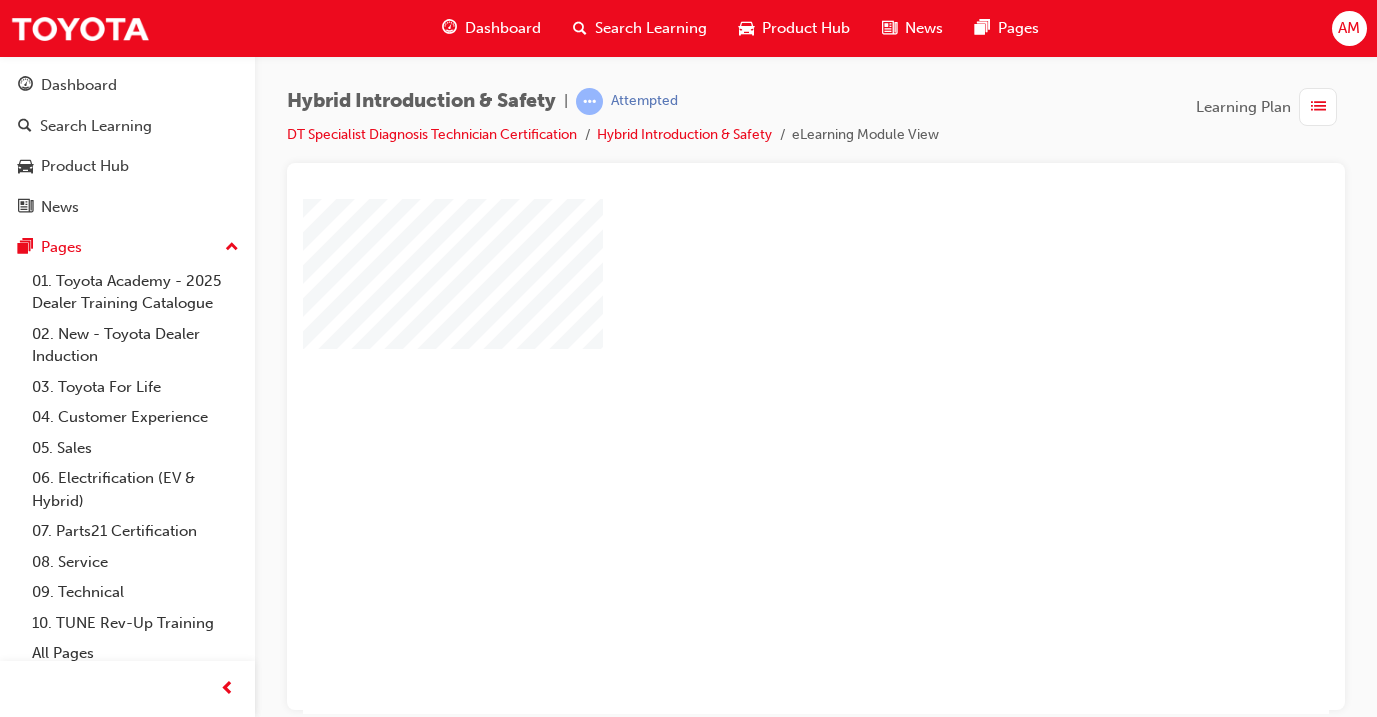 click at bounding box center (758, 398) 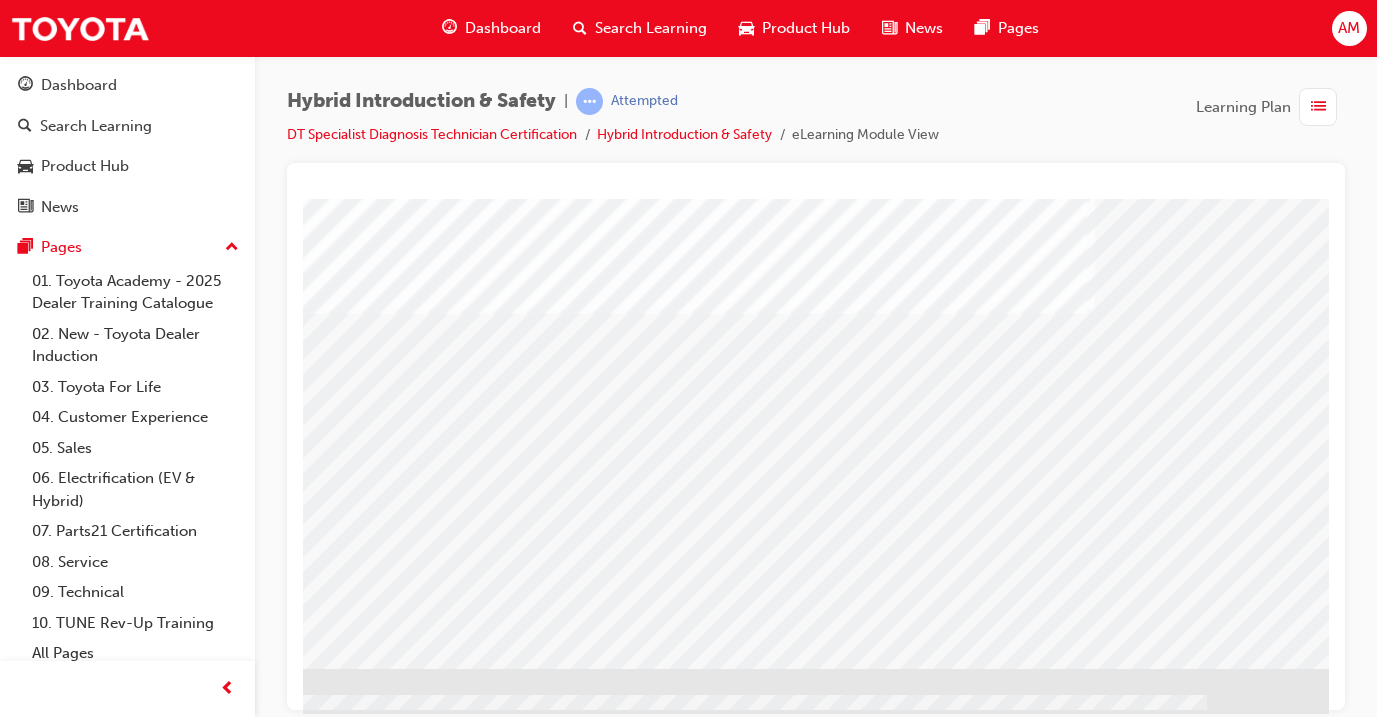 click at bounding box center (32, 1672) 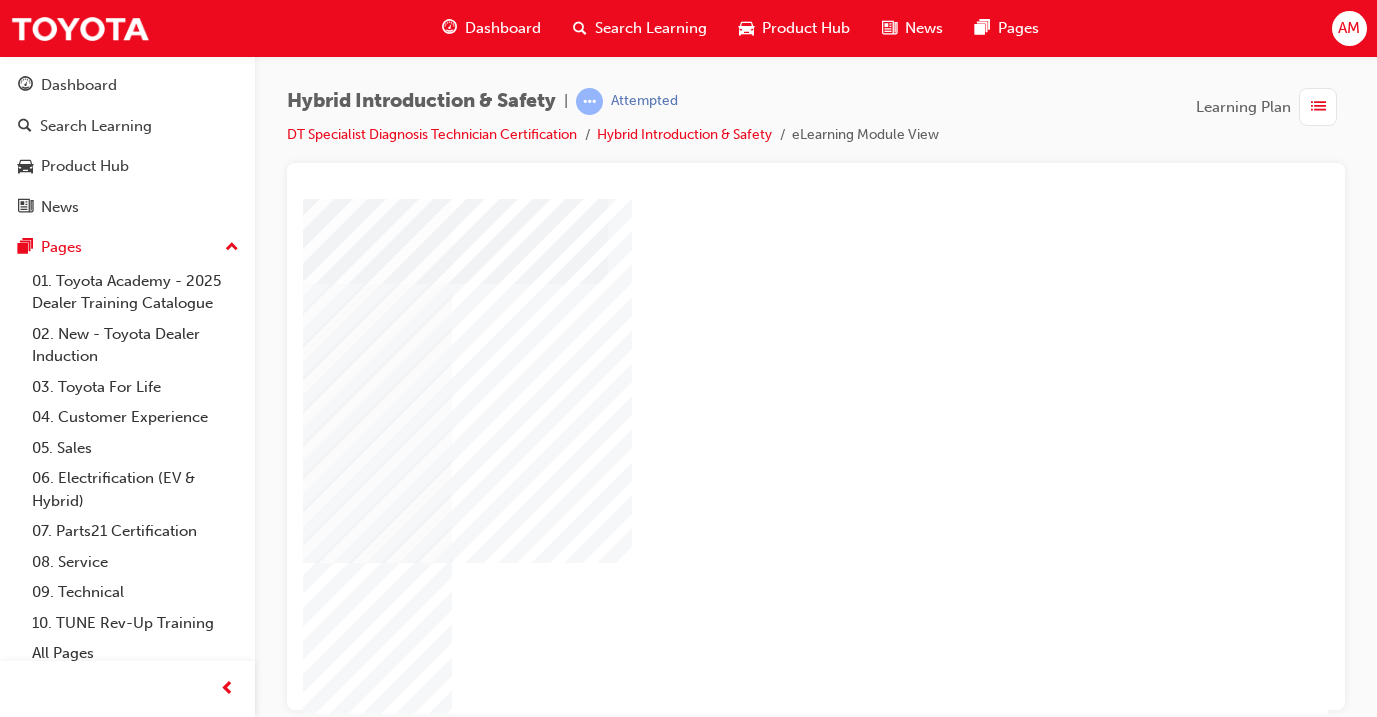 scroll, scrollTop: 195, scrollLeft: 334, axis: both 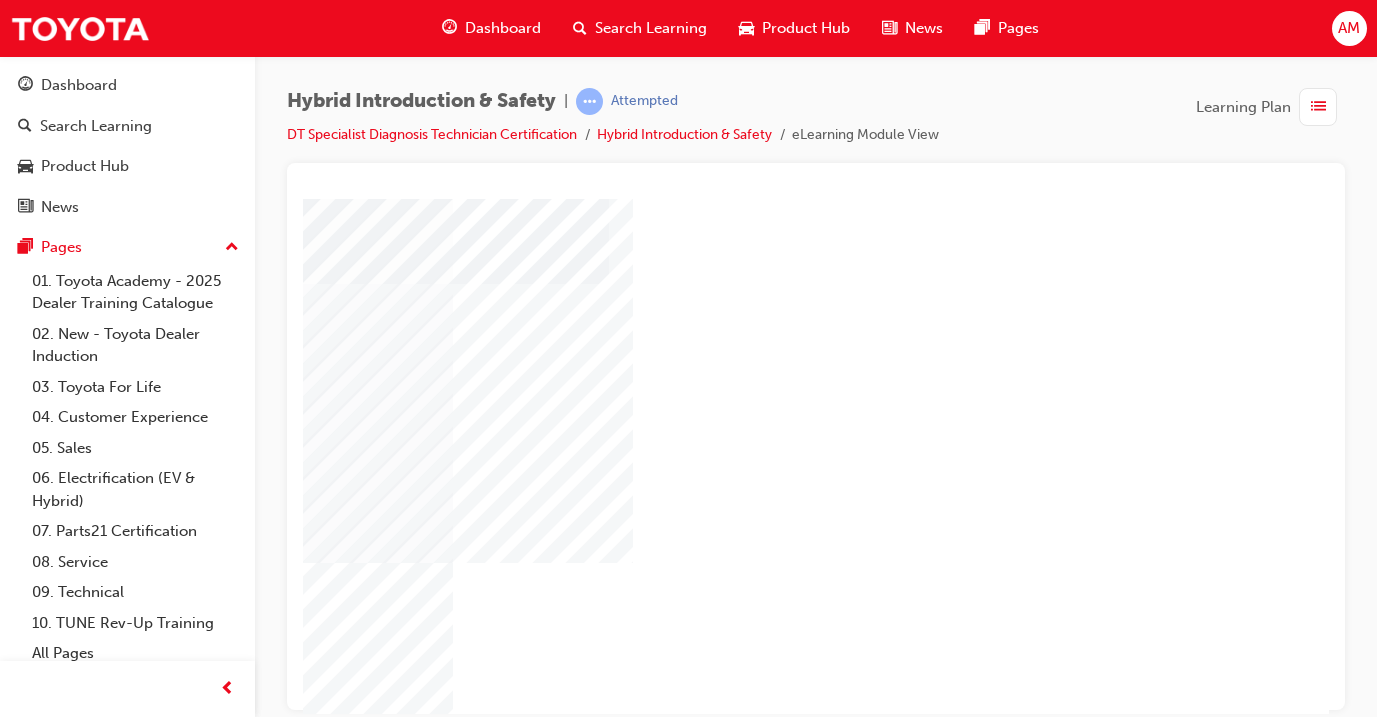 click at bounding box center (32, 907) 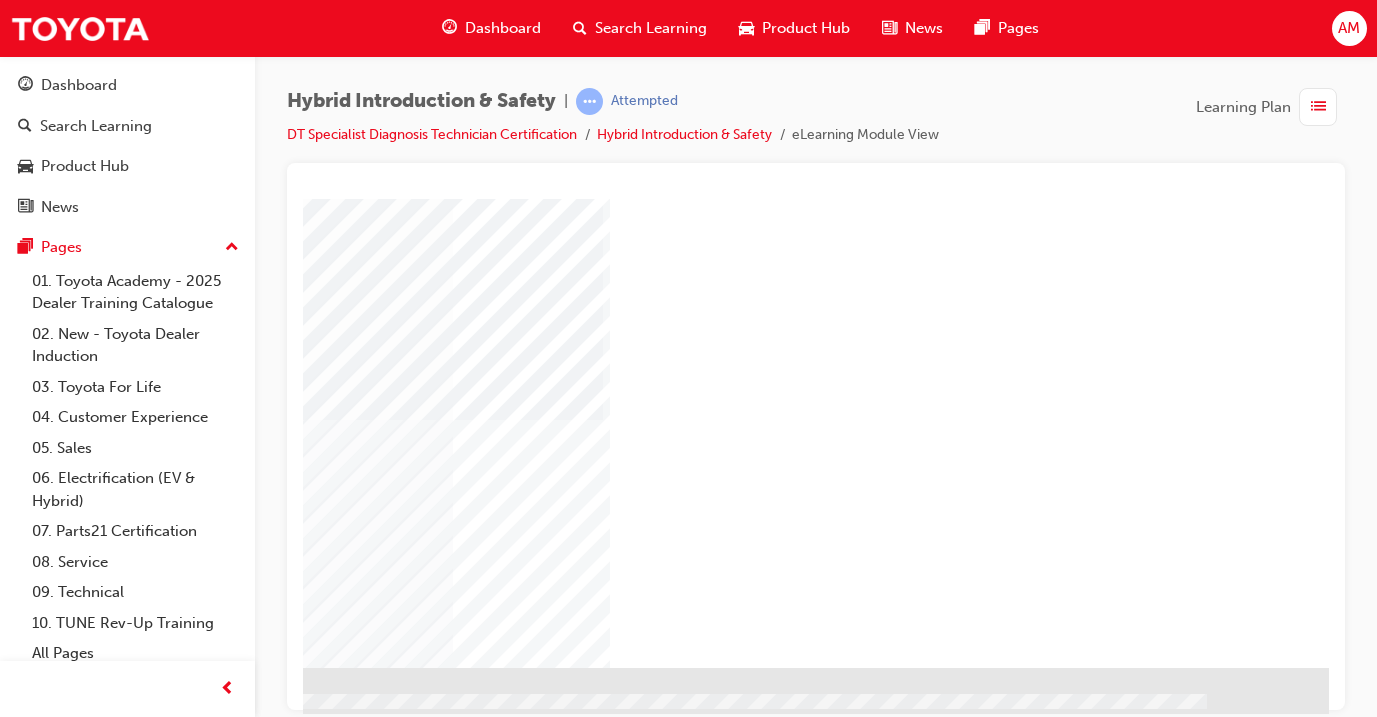 scroll, scrollTop: 250, scrollLeft: 334, axis: both 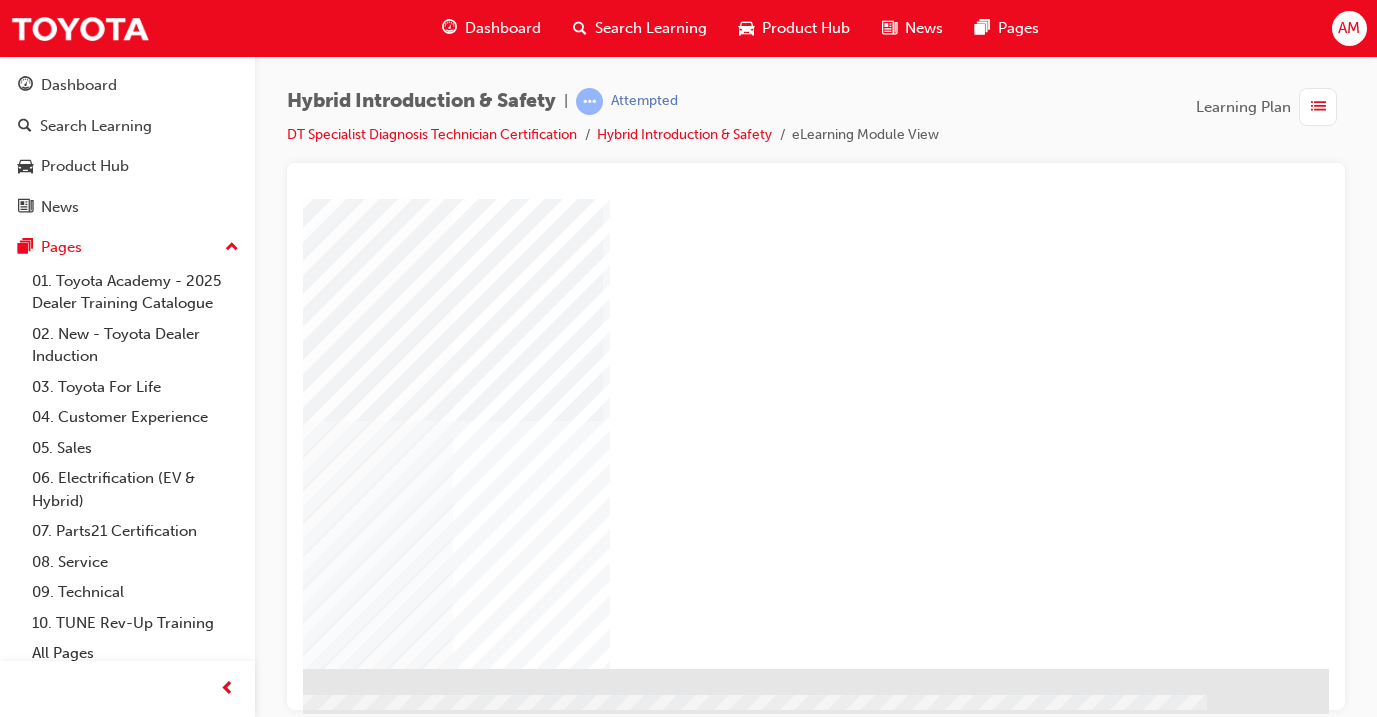 click at bounding box center (32, 722) 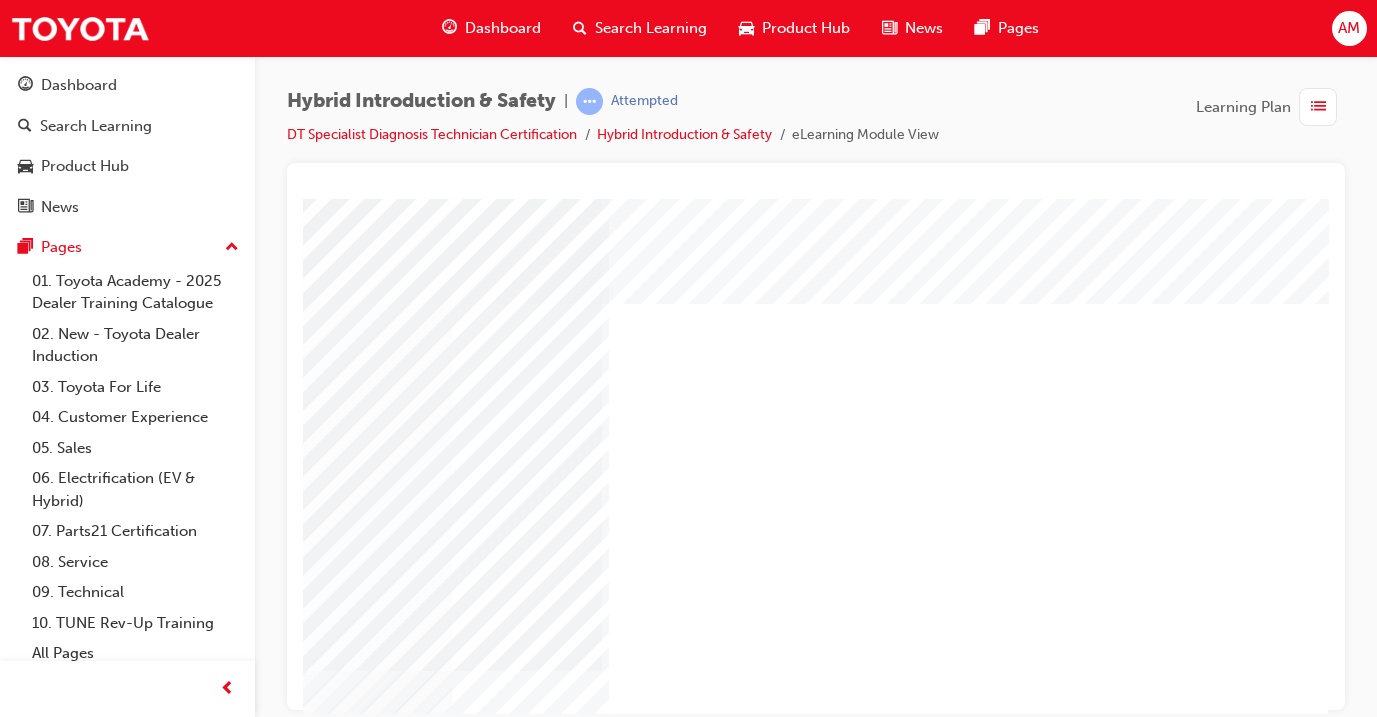 scroll, scrollTop: 0, scrollLeft: 334, axis: horizontal 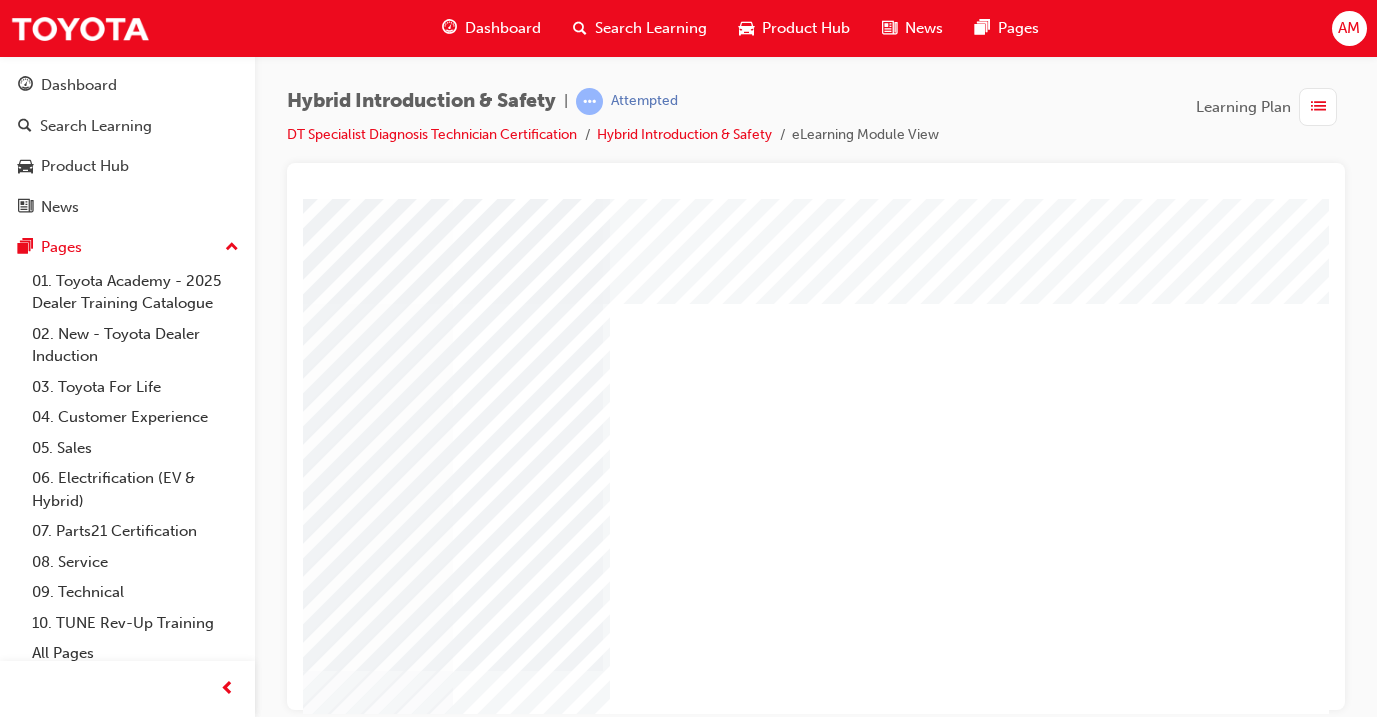 click at bounding box center (75, 2258) 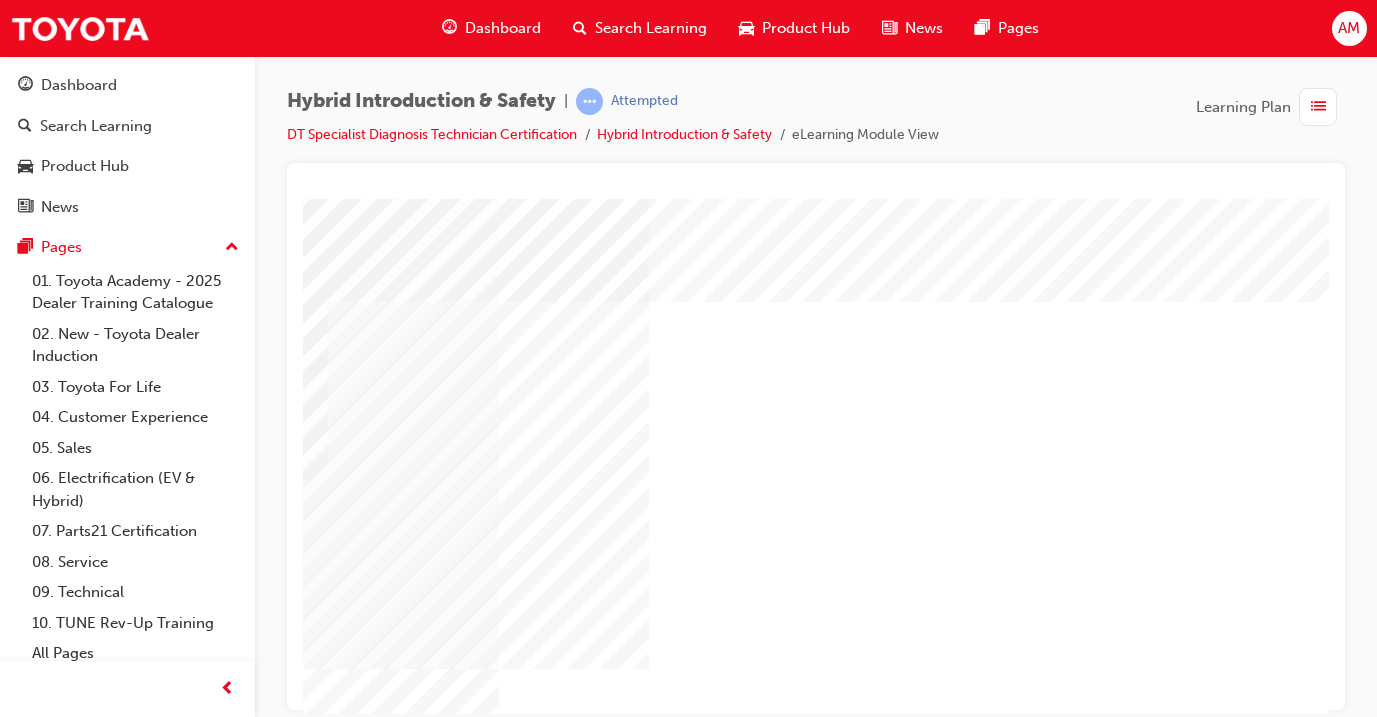 scroll, scrollTop: 2, scrollLeft: 290, axis: both 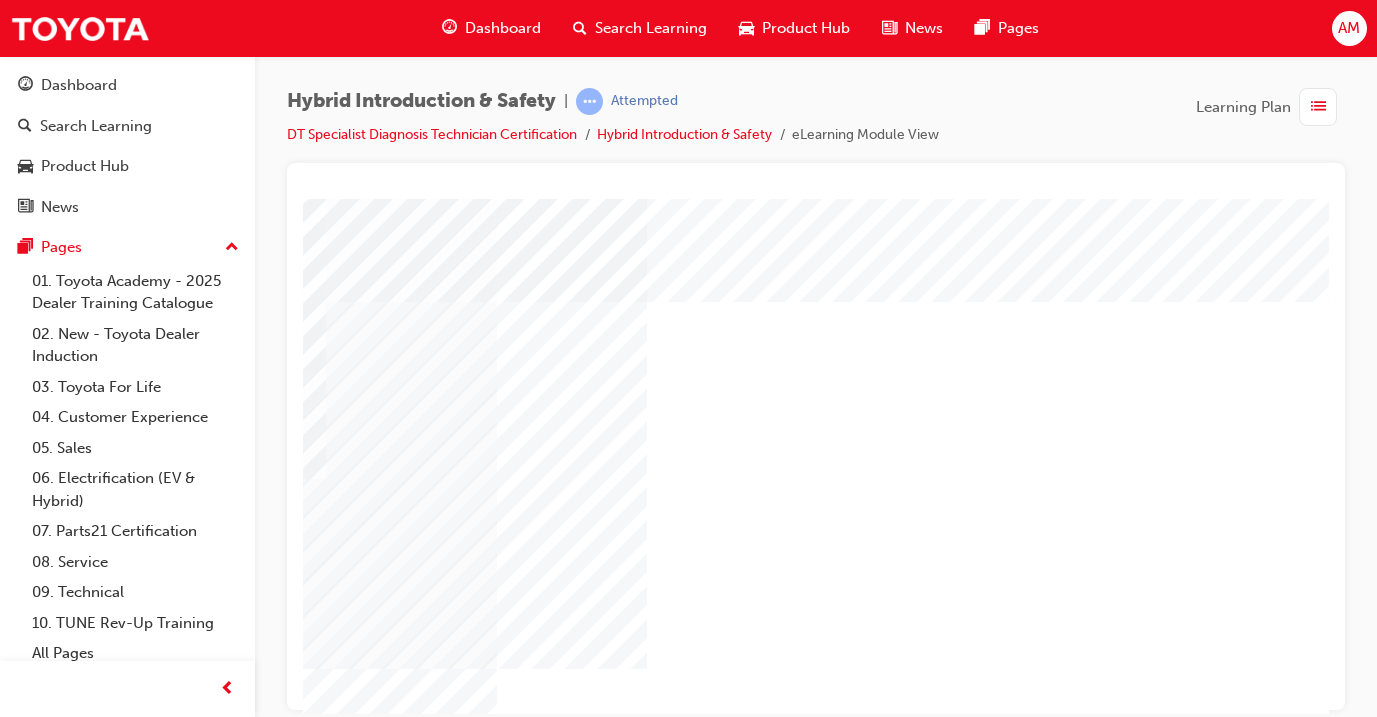 click at bounding box center (154, 1798) 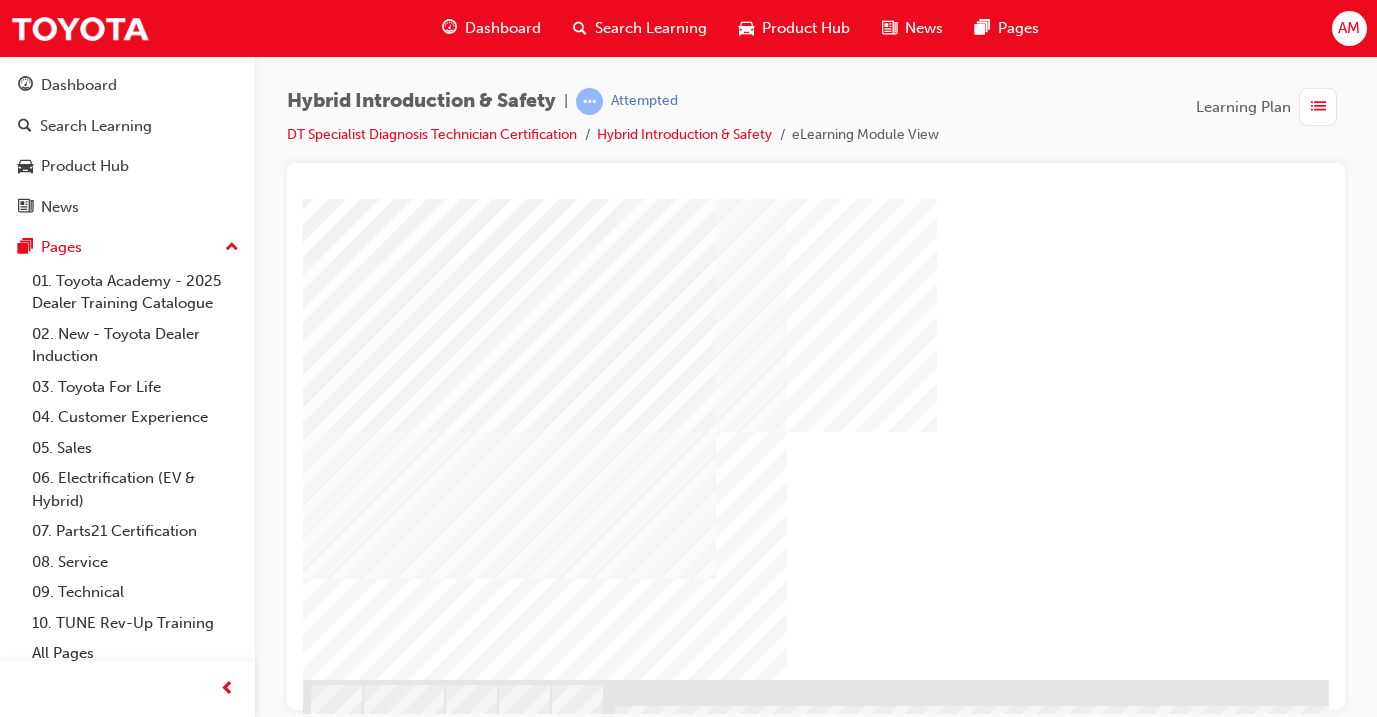 scroll, scrollTop: 237, scrollLeft: 0, axis: vertical 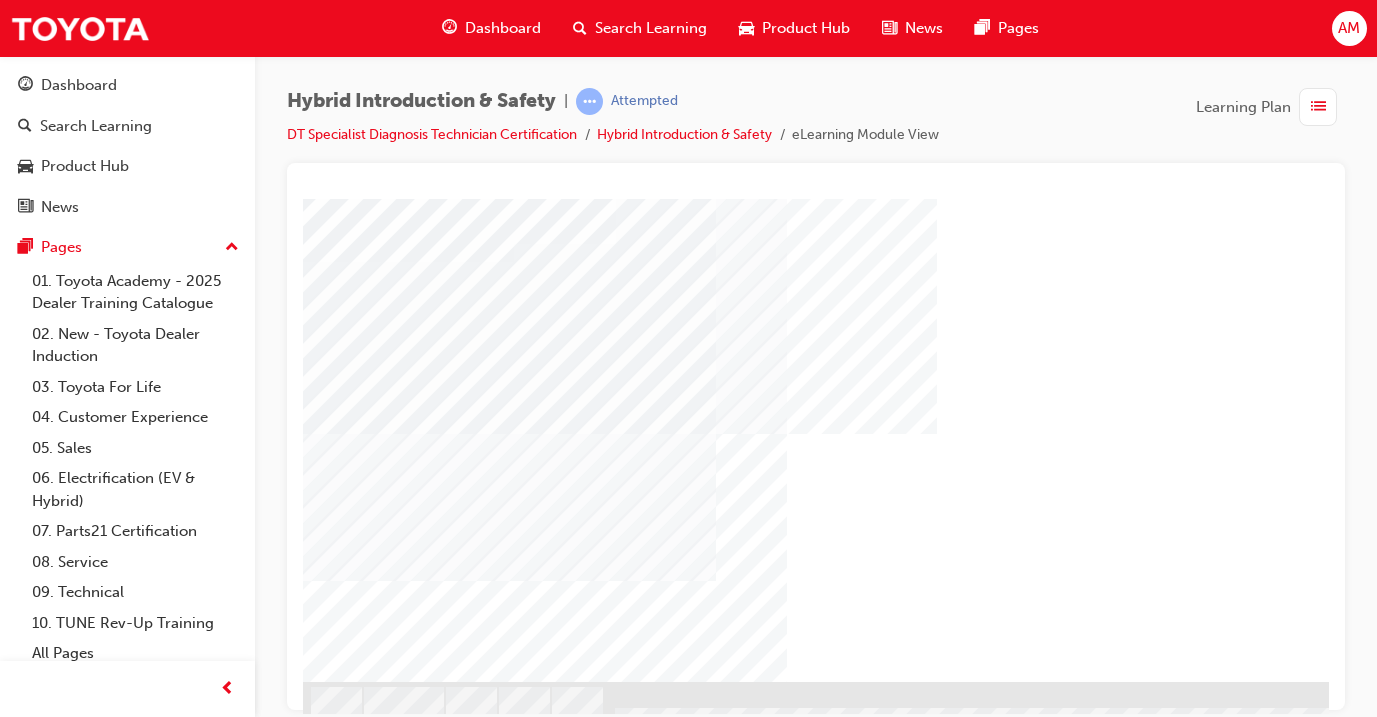 click at bounding box center (457, 1792) 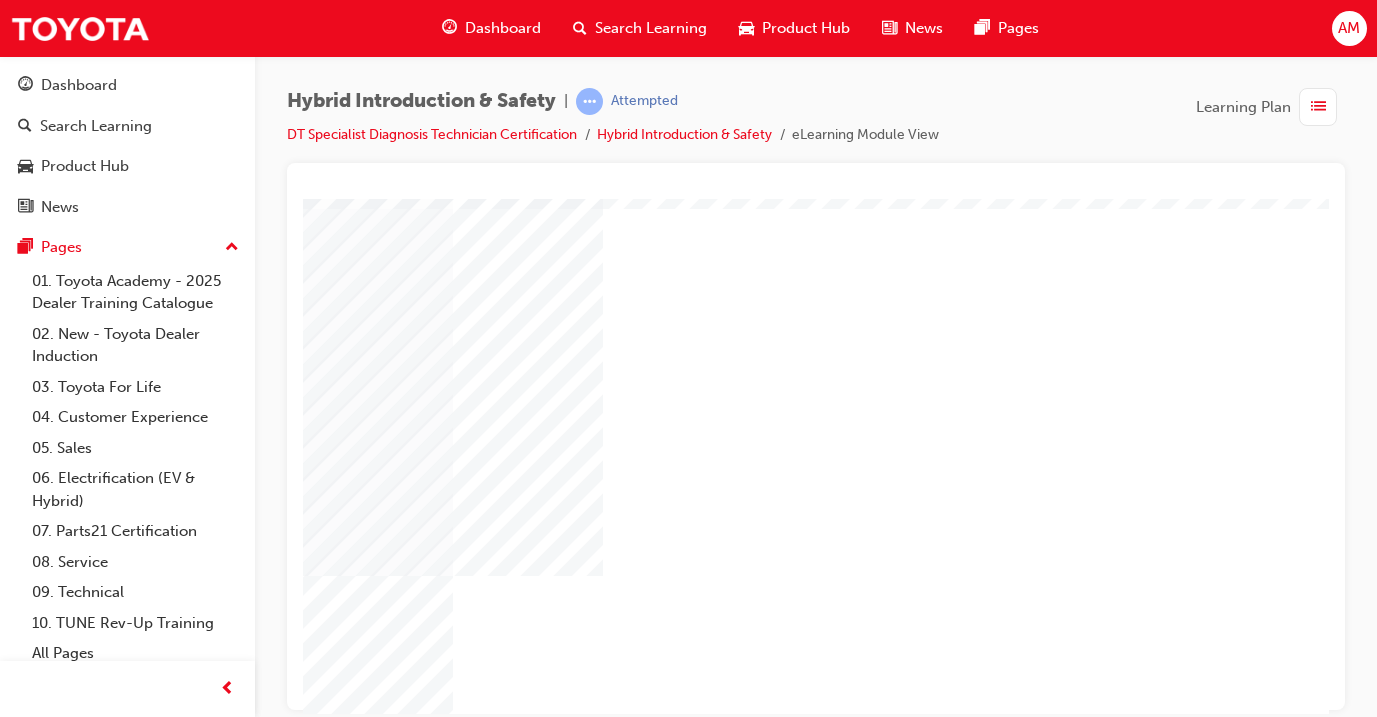 scroll, scrollTop: 0, scrollLeft: 0, axis: both 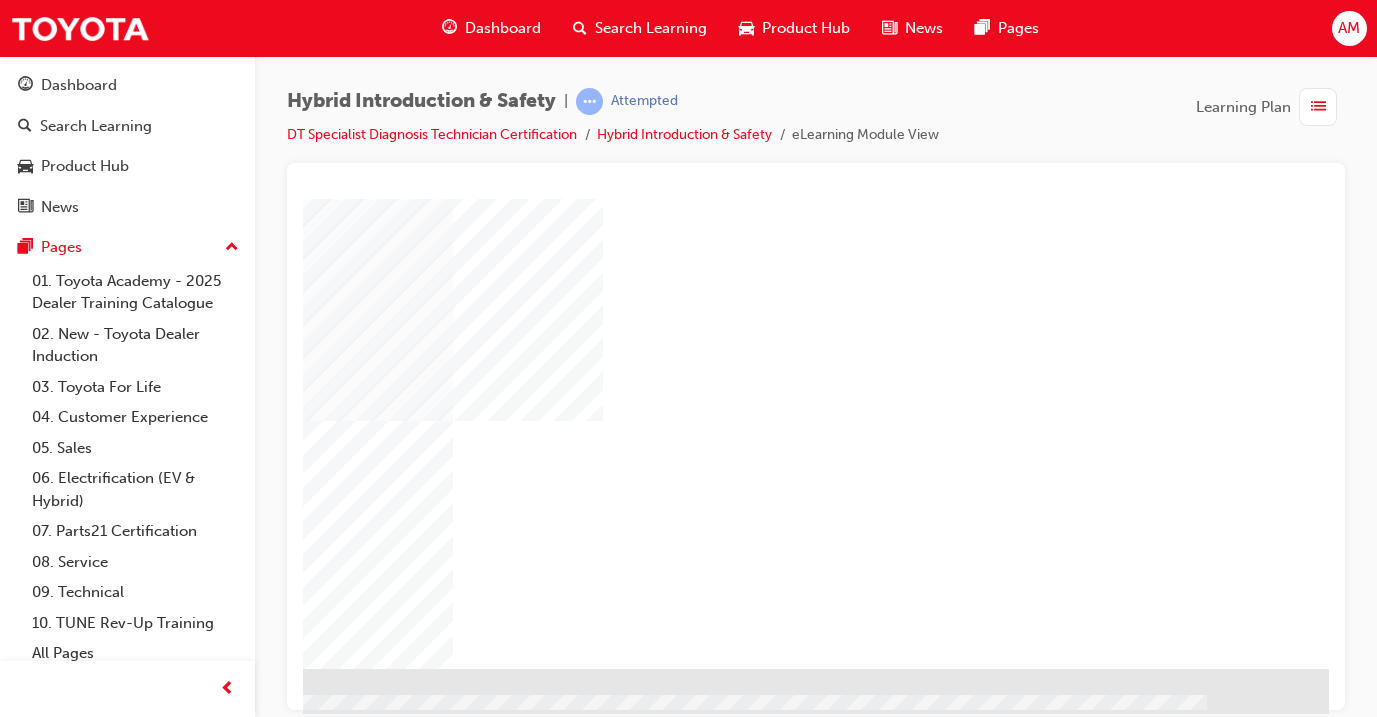 click at bounding box center (32, 816) 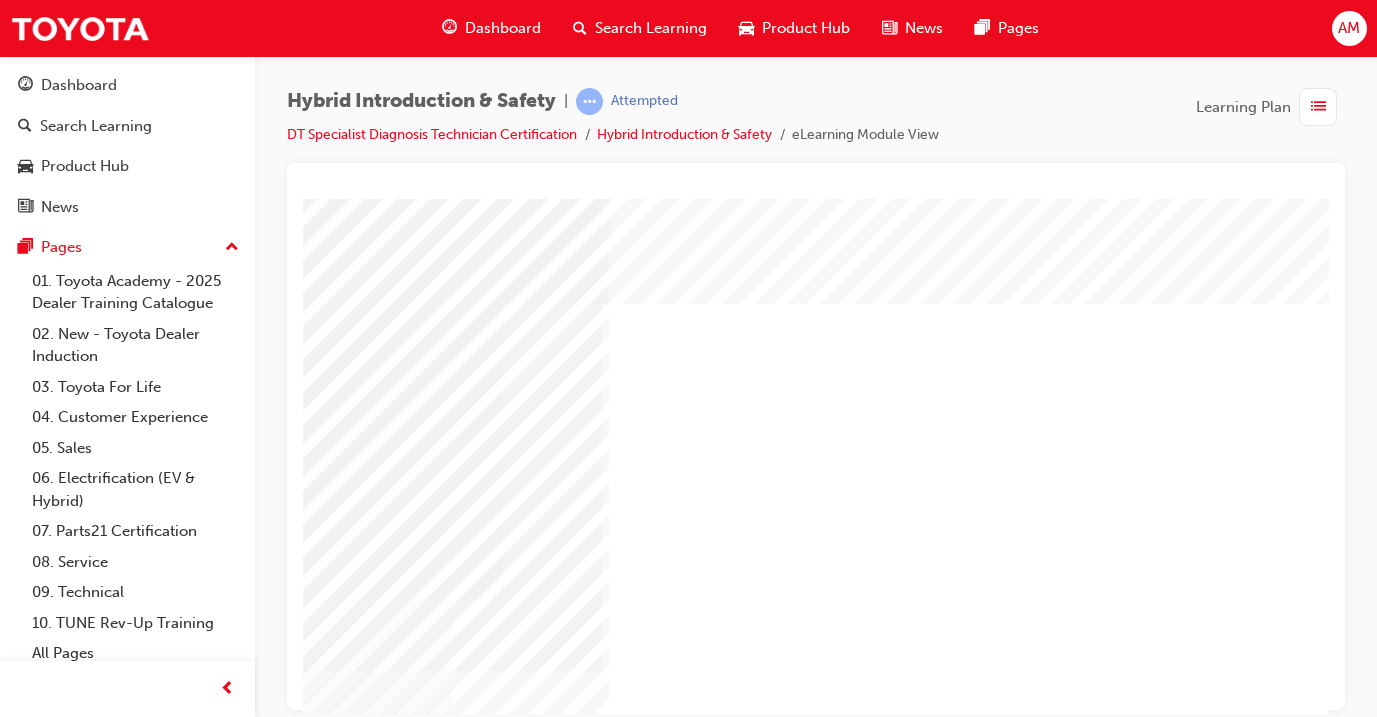 scroll, scrollTop: 0, scrollLeft: 334, axis: horizontal 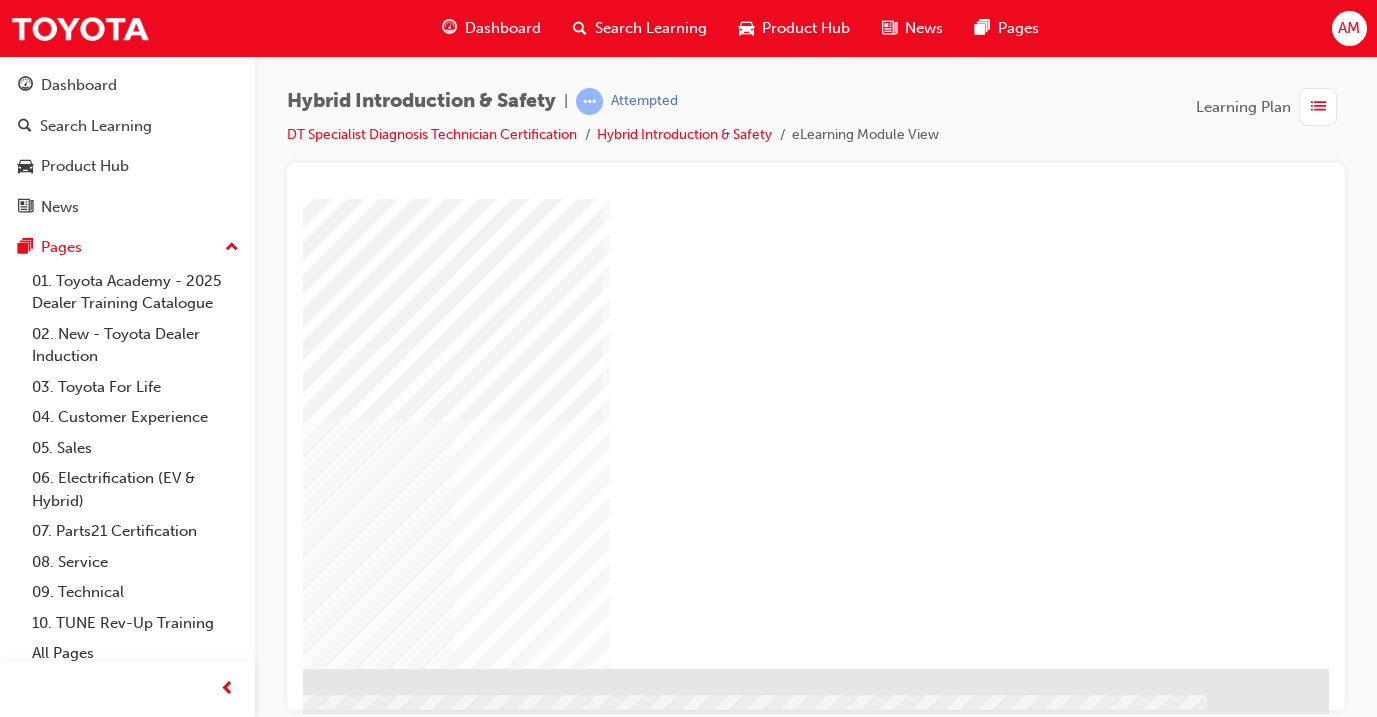 click at bounding box center (32, 722) 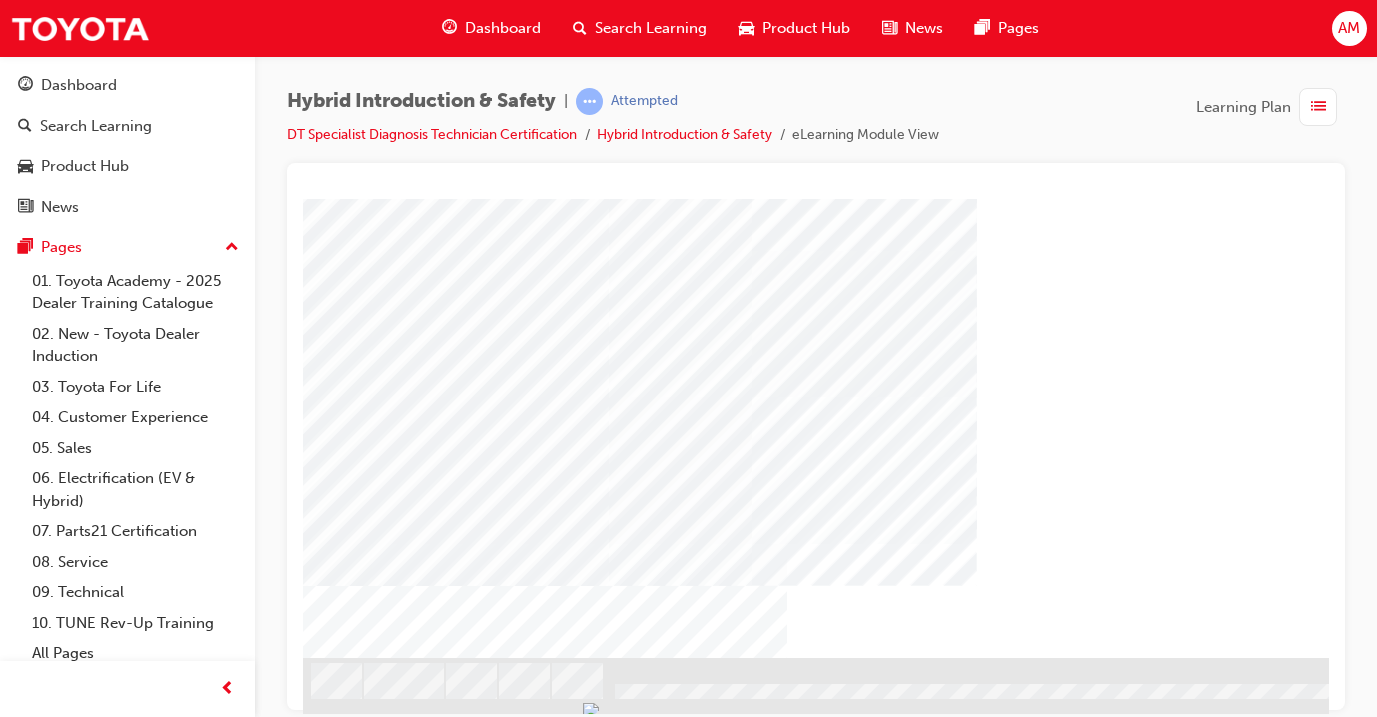 scroll, scrollTop: 255, scrollLeft: 0, axis: vertical 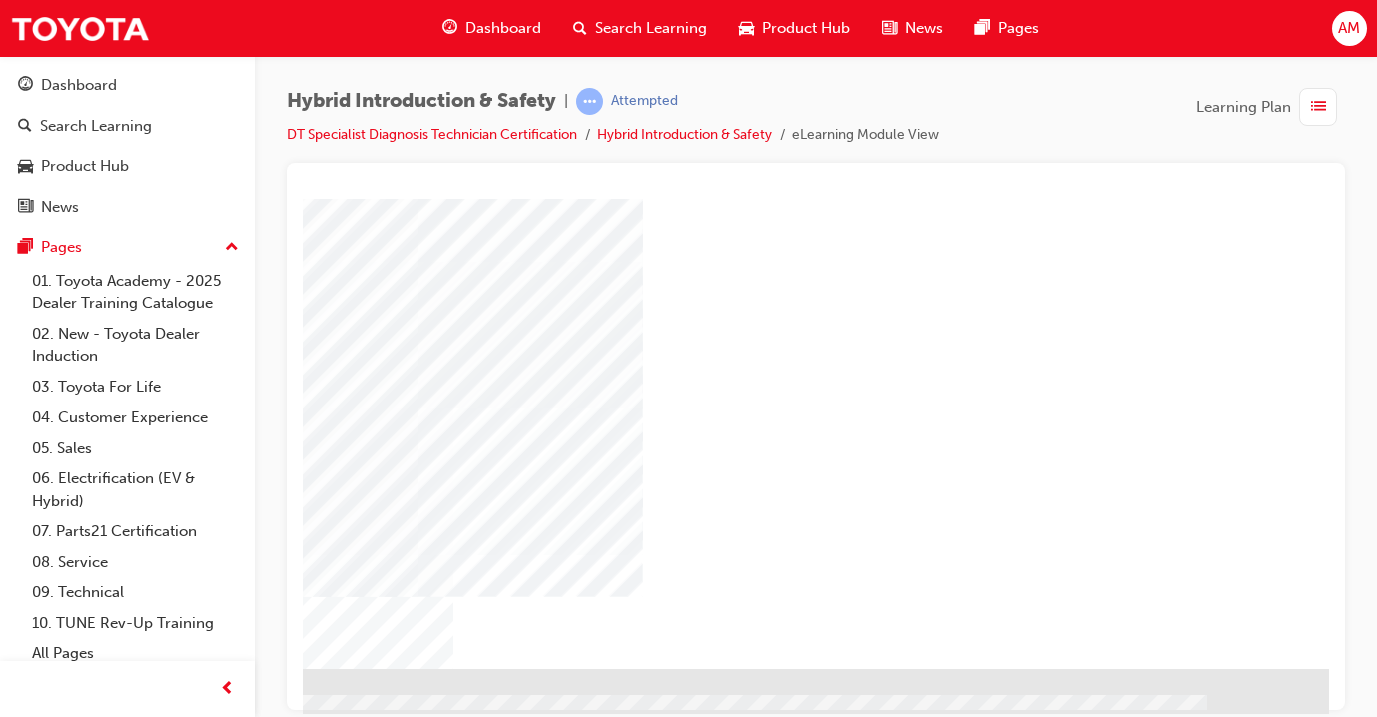 click at bounding box center (32, 1405) 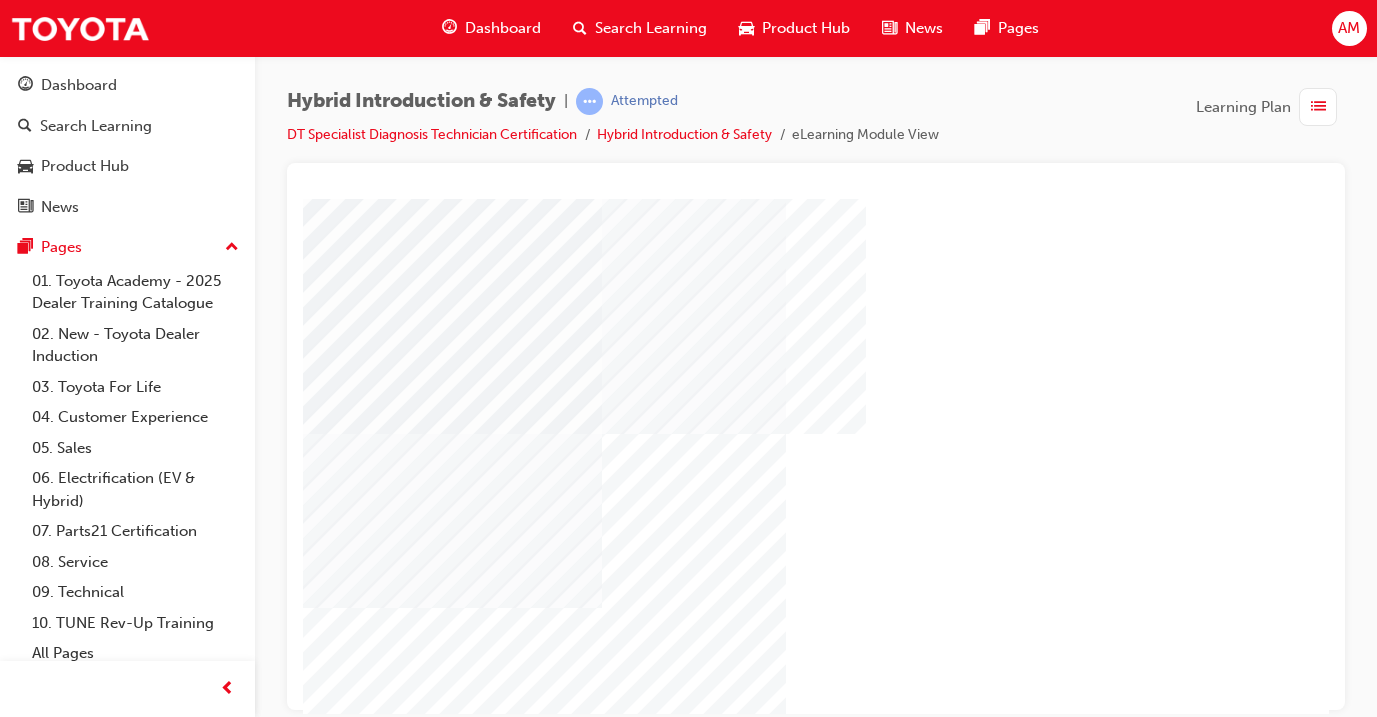 scroll, scrollTop: 189, scrollLeft: 1, axis: both 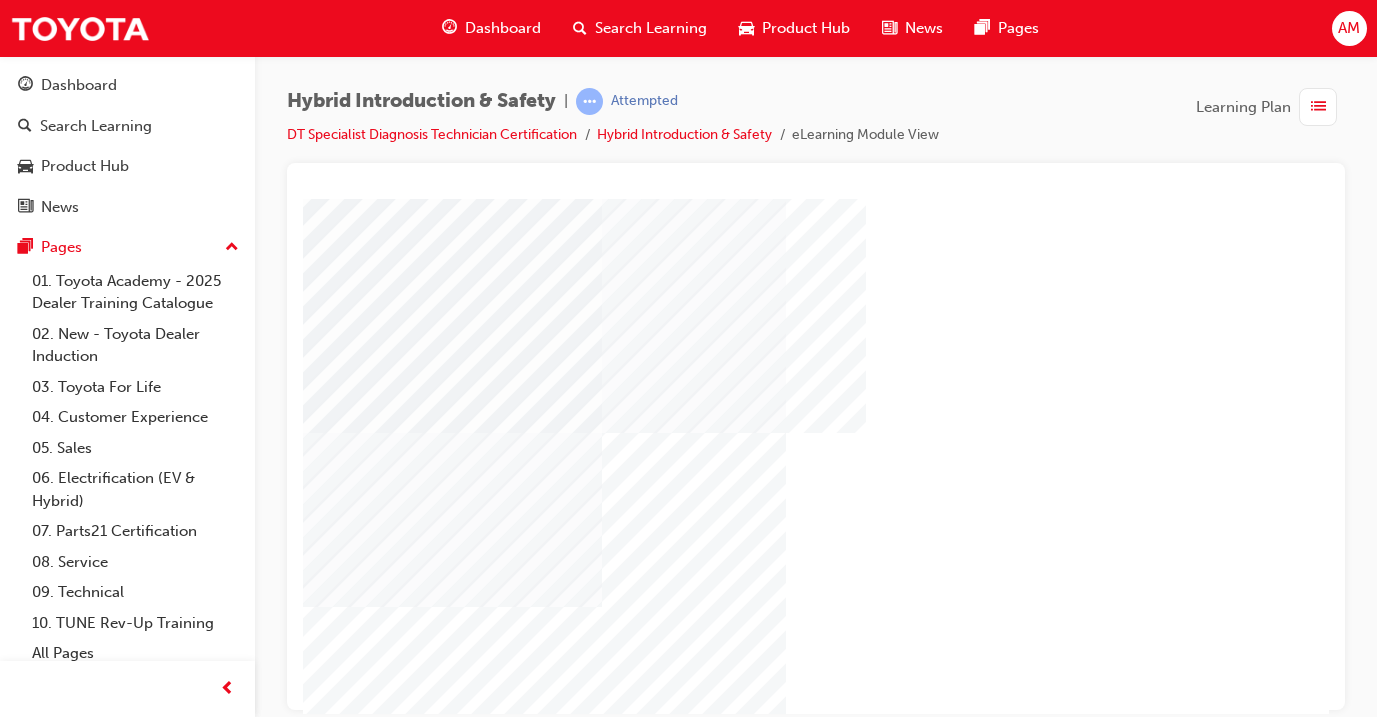 click at bounding box center (452, 2718) 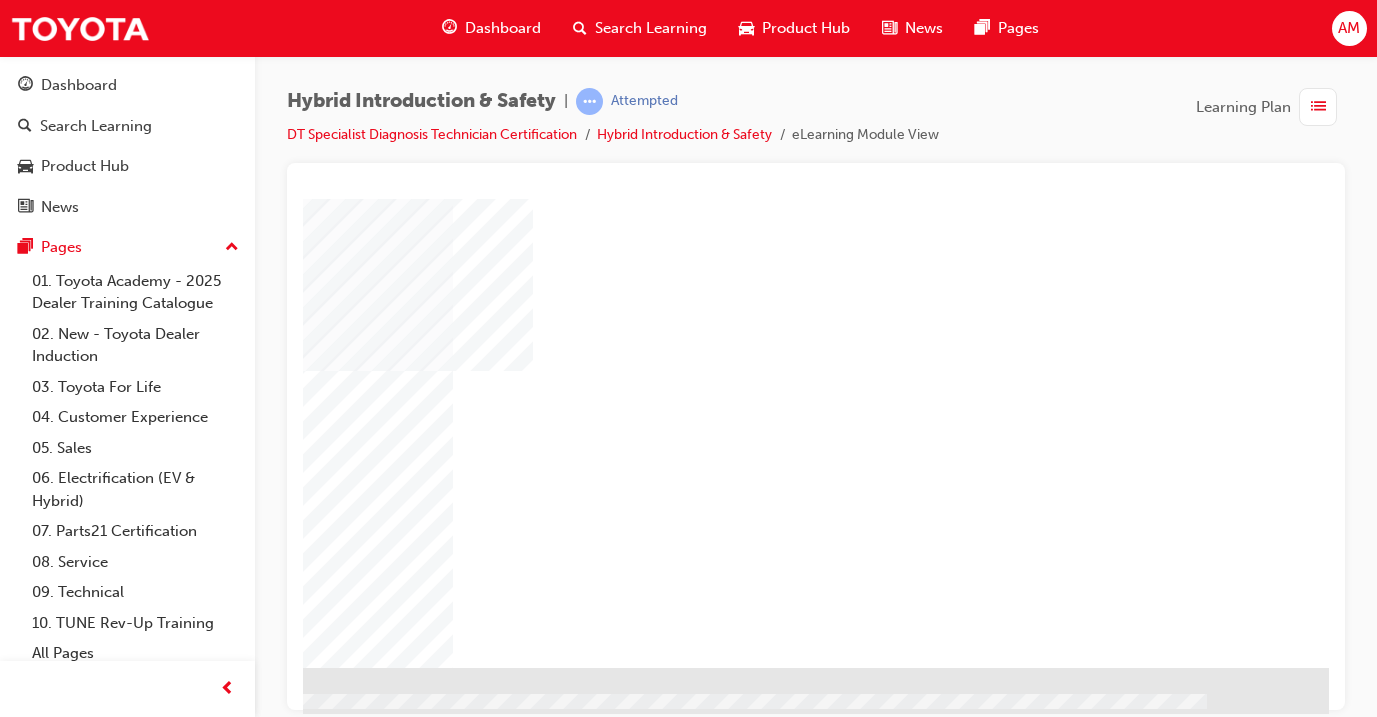 scroll, scrollTop: 250, scrollLeft: 334, axis: both 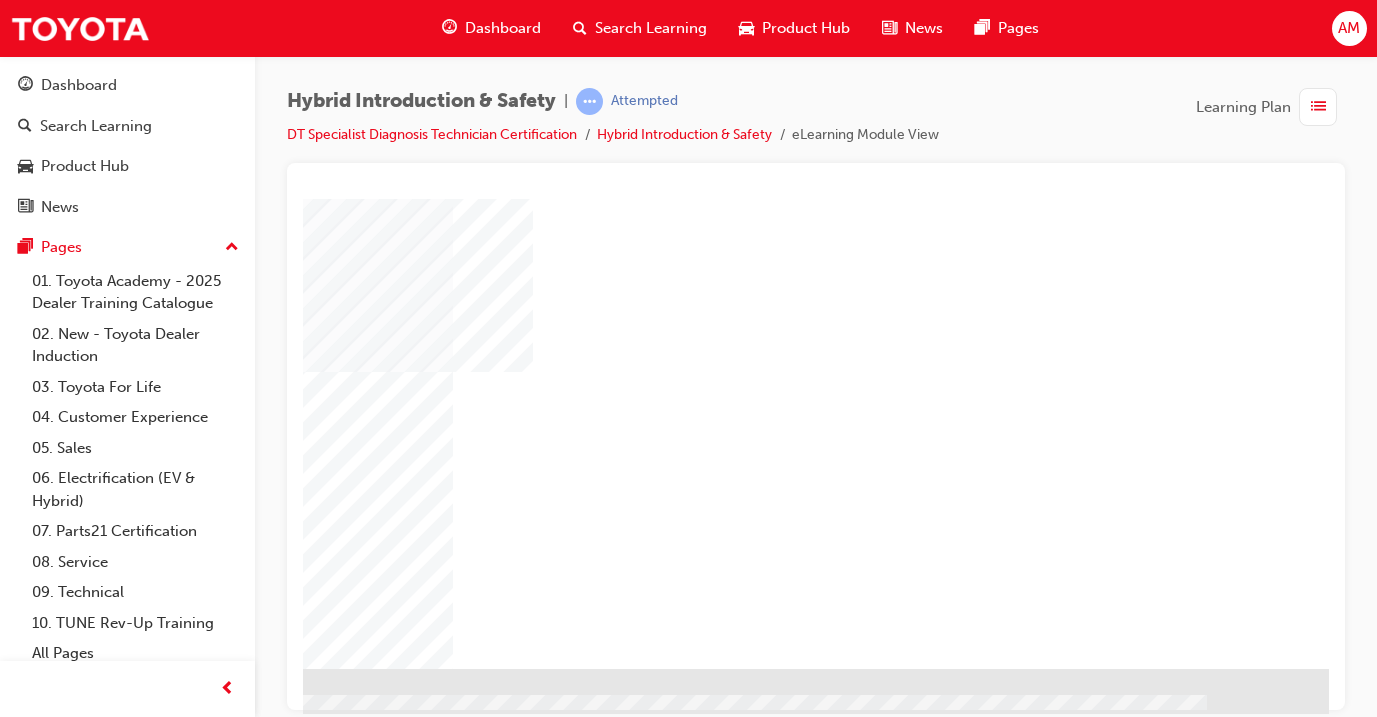click at bounding box center (48, 2974) 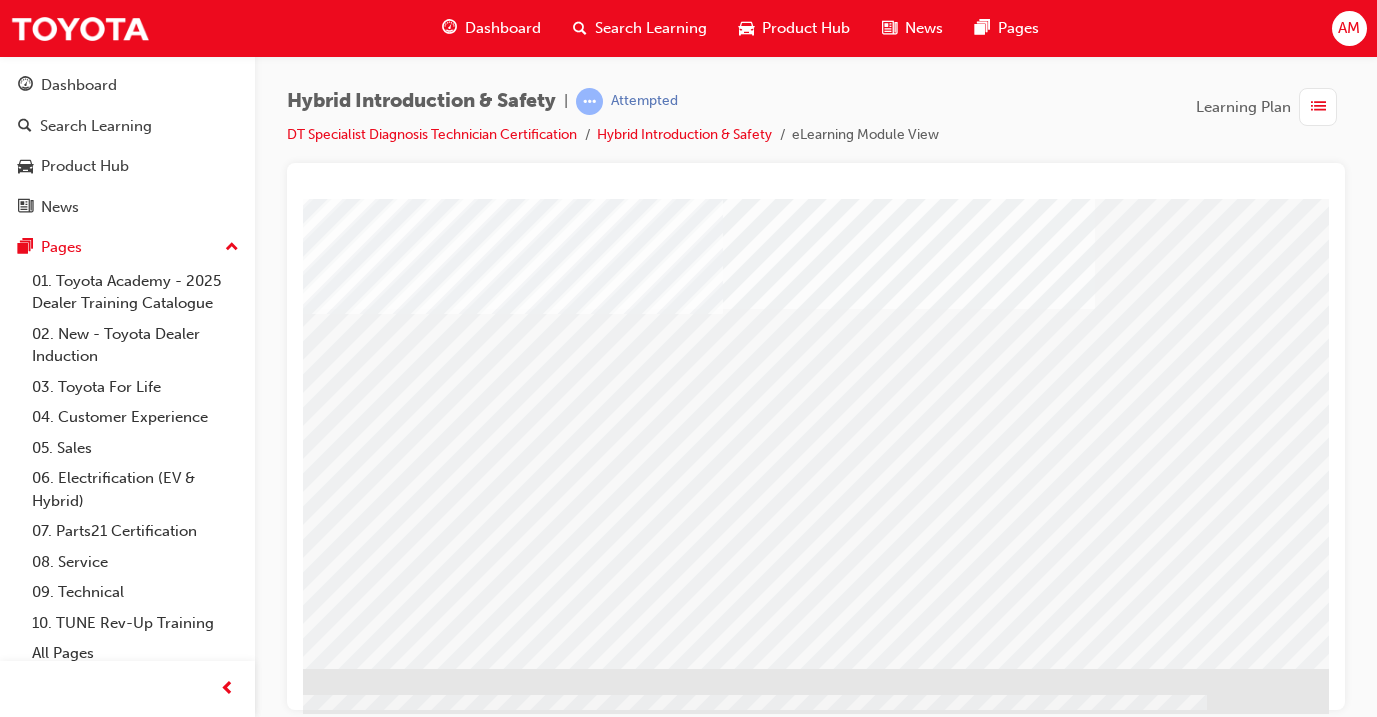 scroll, scrollTop: 0, scrollLeft: 0, axis: both 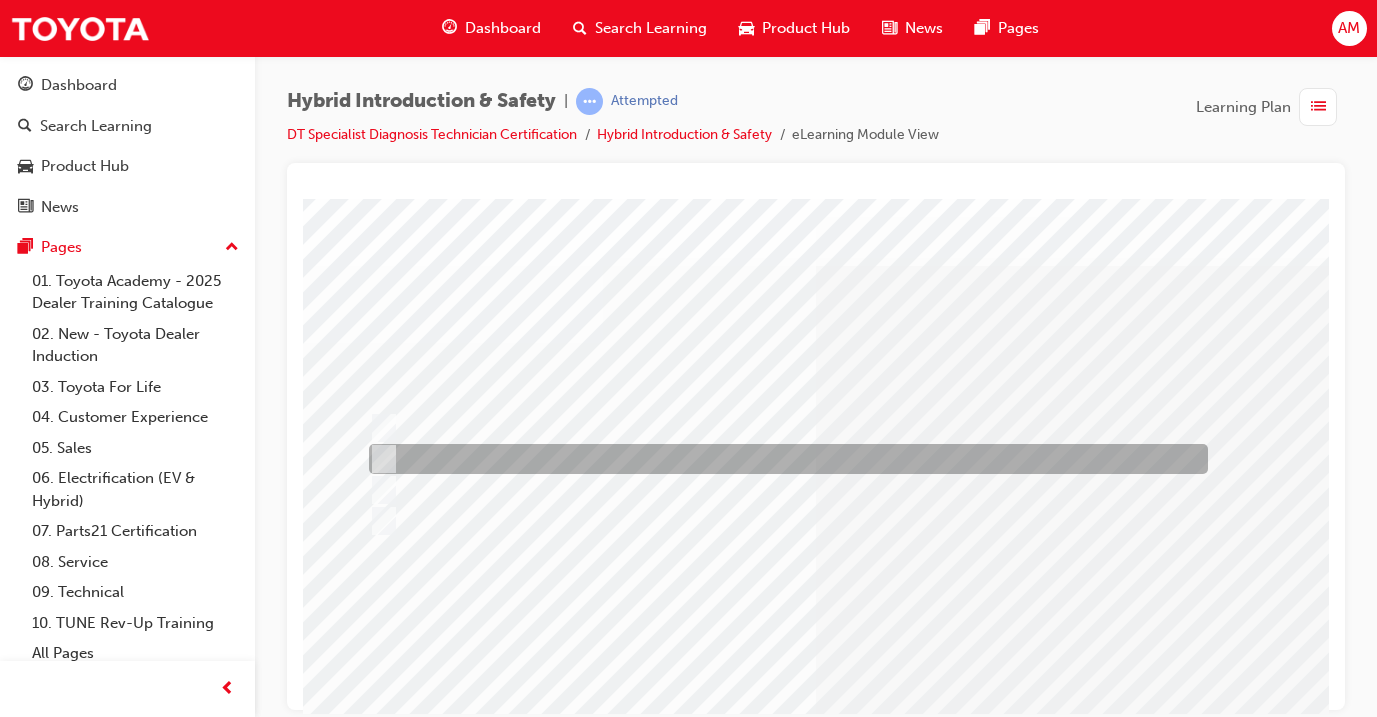 click at bounding box center [783, 459] 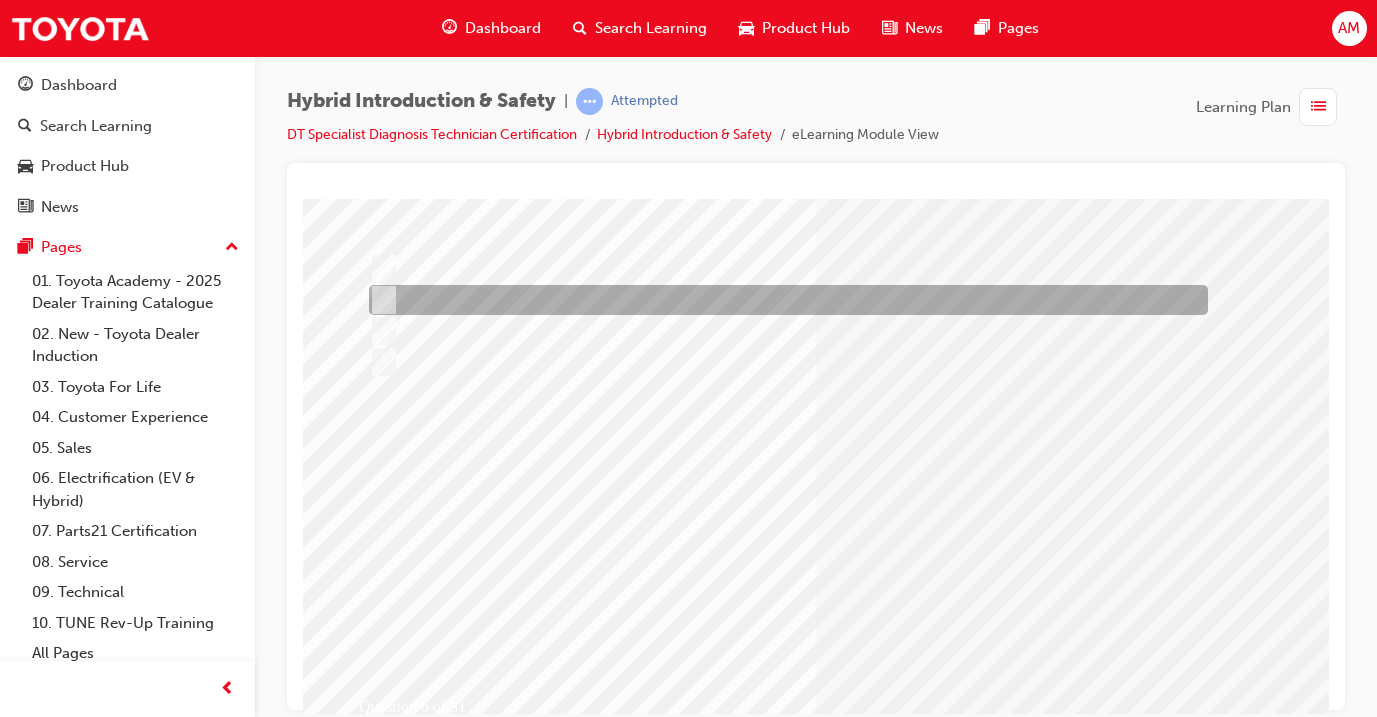 scroll, scrollTop: 166, scrollLeft: 0, axis: vertical 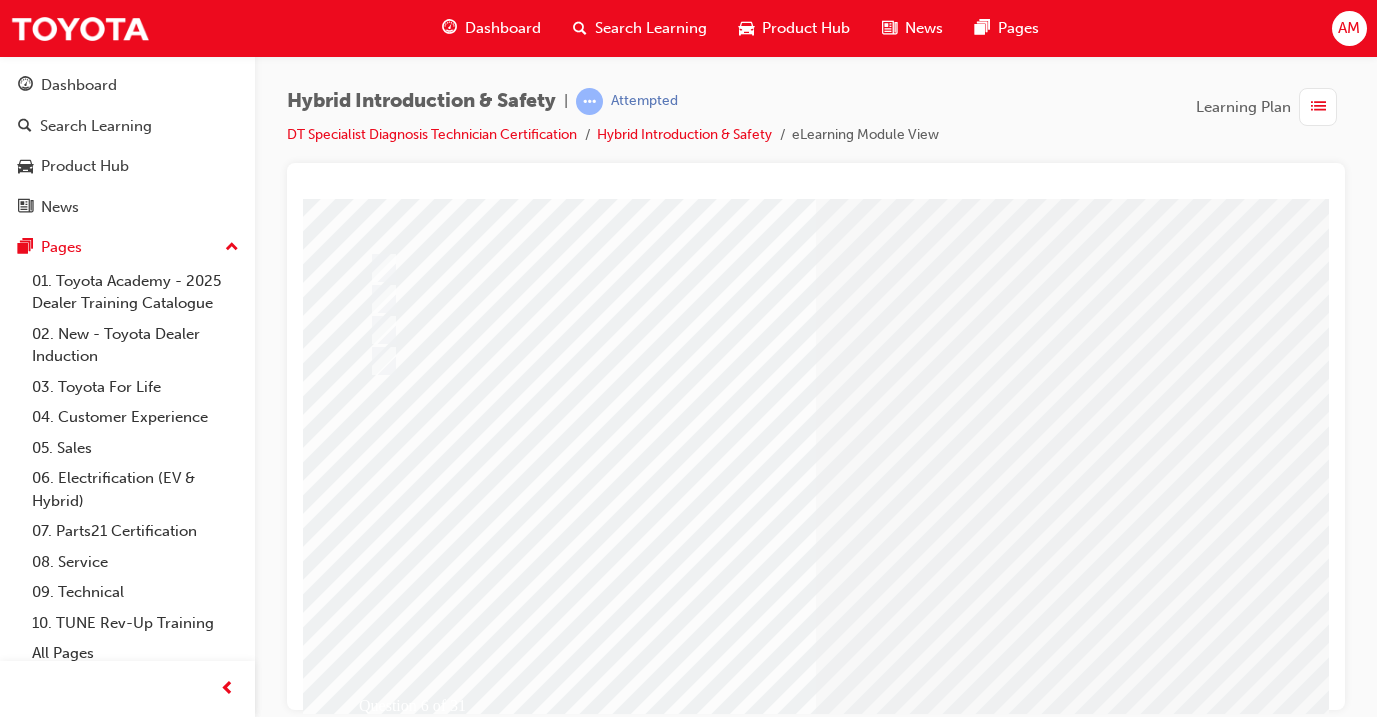 click at bounding box center (375, 2745) 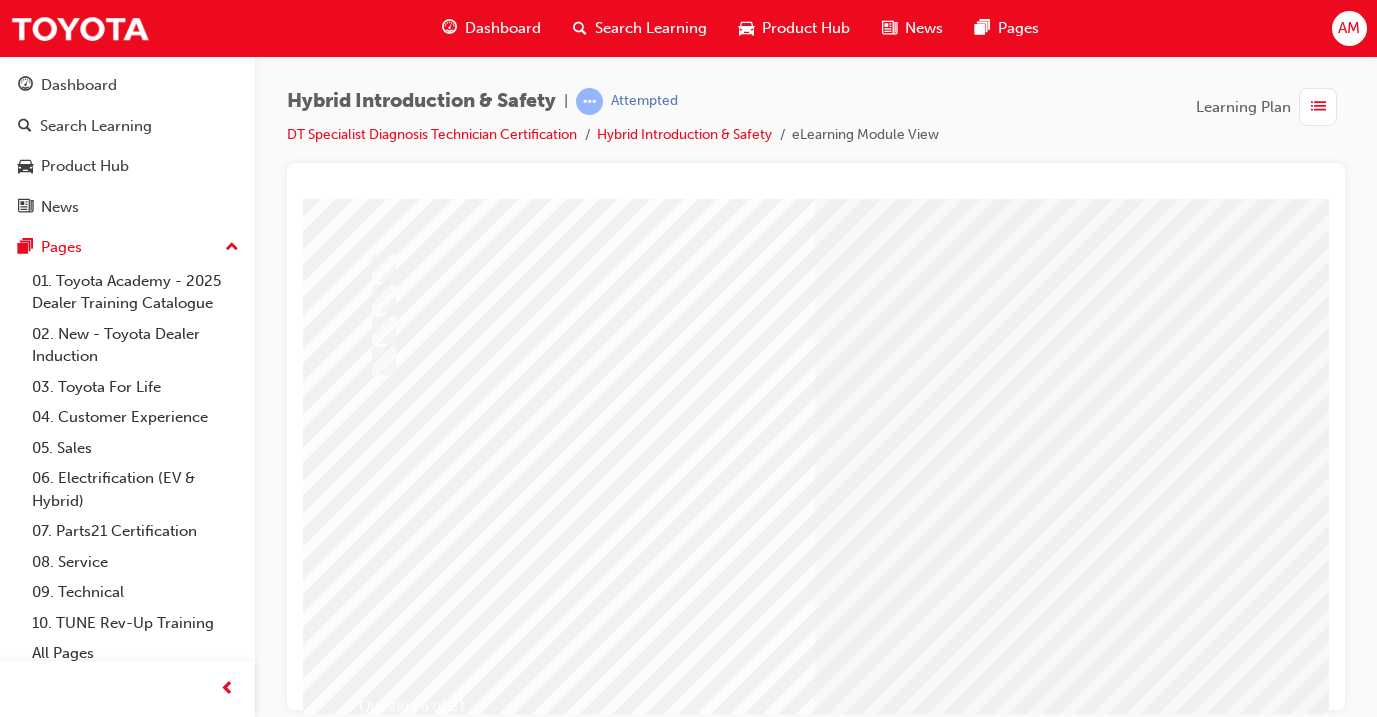 click at bounding box center (635, 2528) 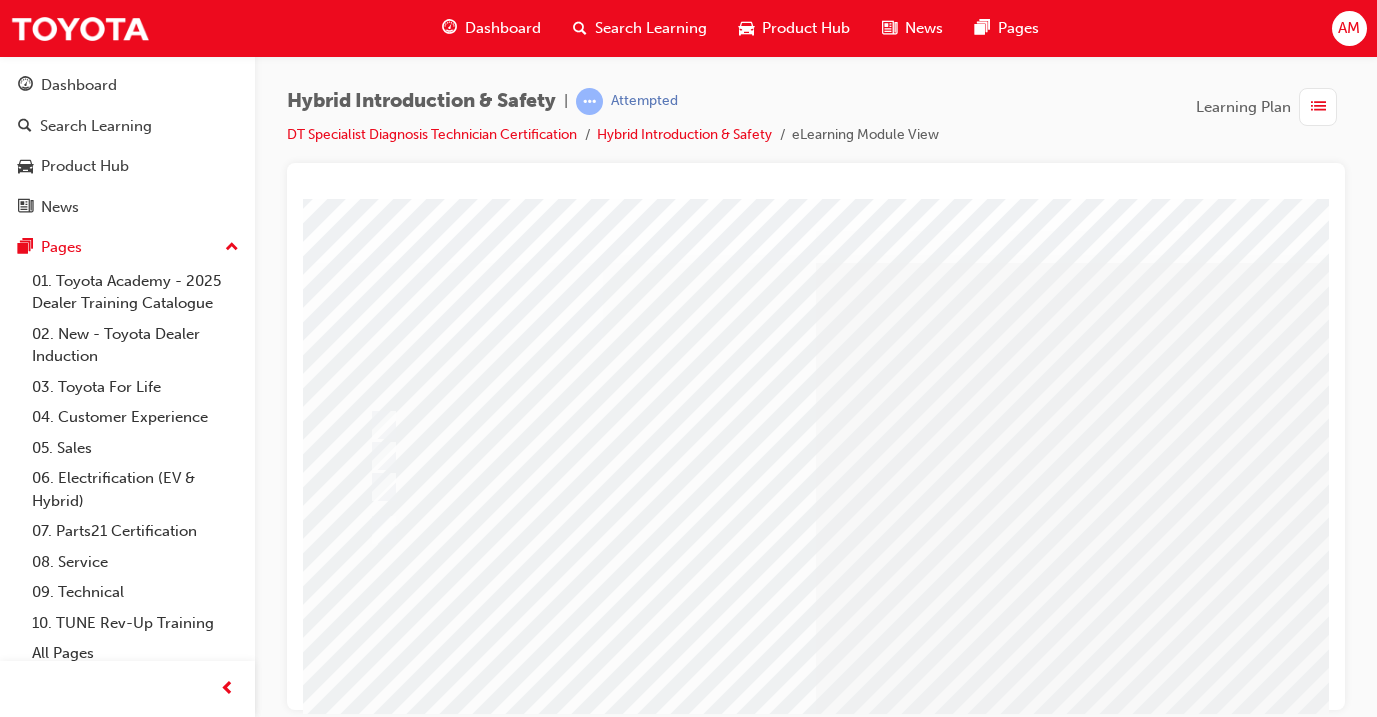 scroll, scrollTop: 9, scrollLeft: 0, axis: vertical 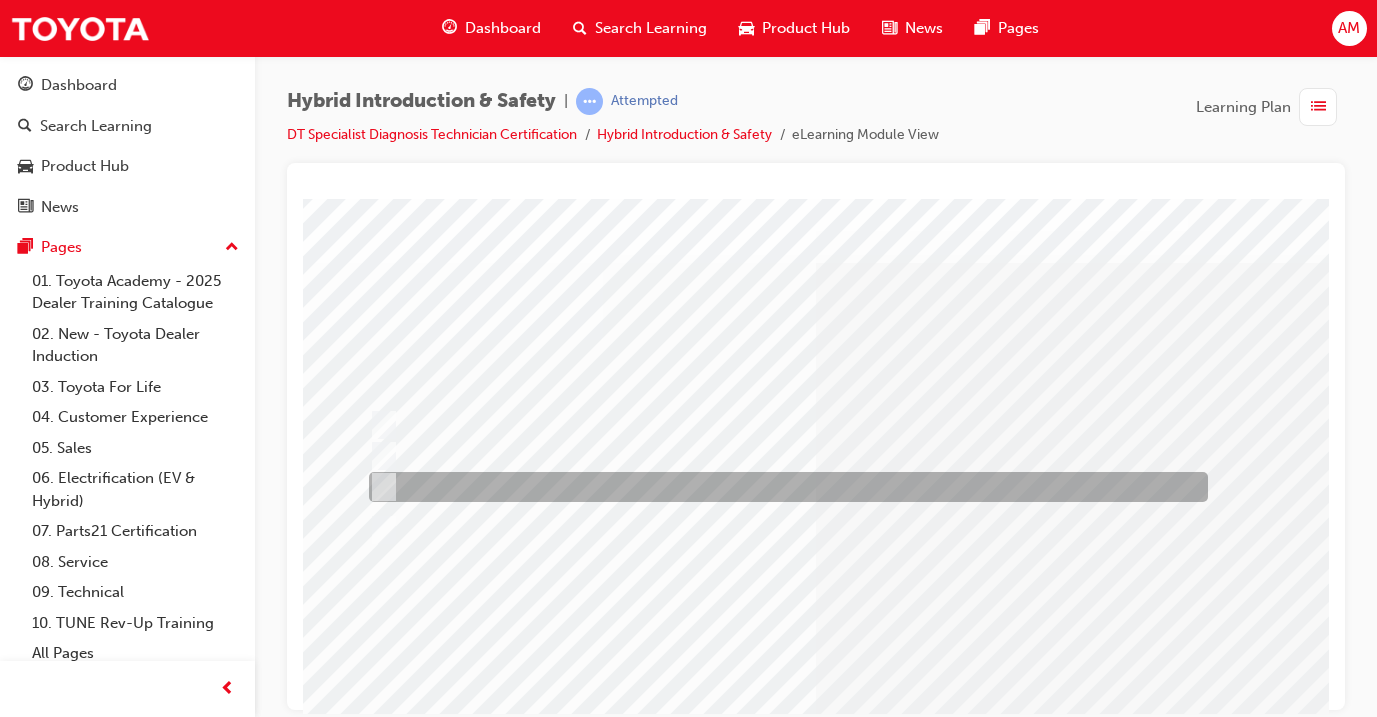 click at bounding box center (783, 487) 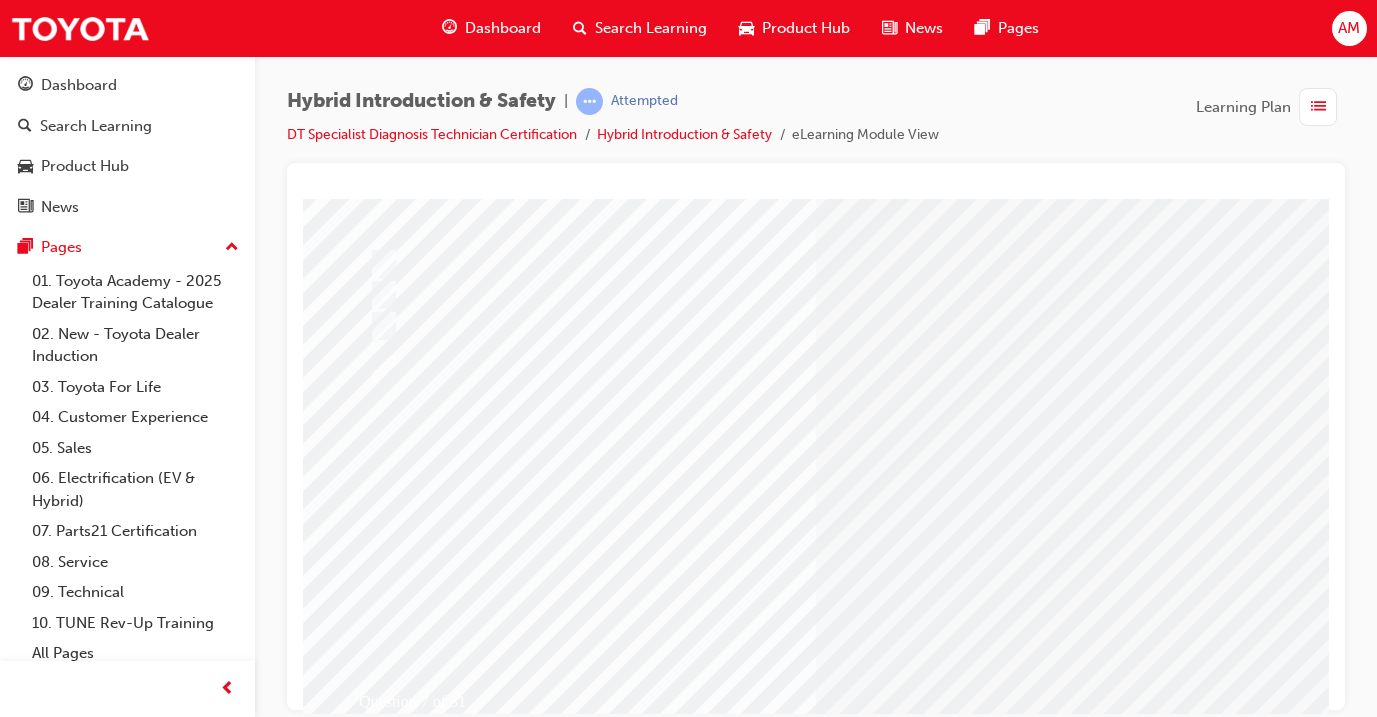 scroll, scrollTop: 173, scrollLeft: 0, axis: vertical 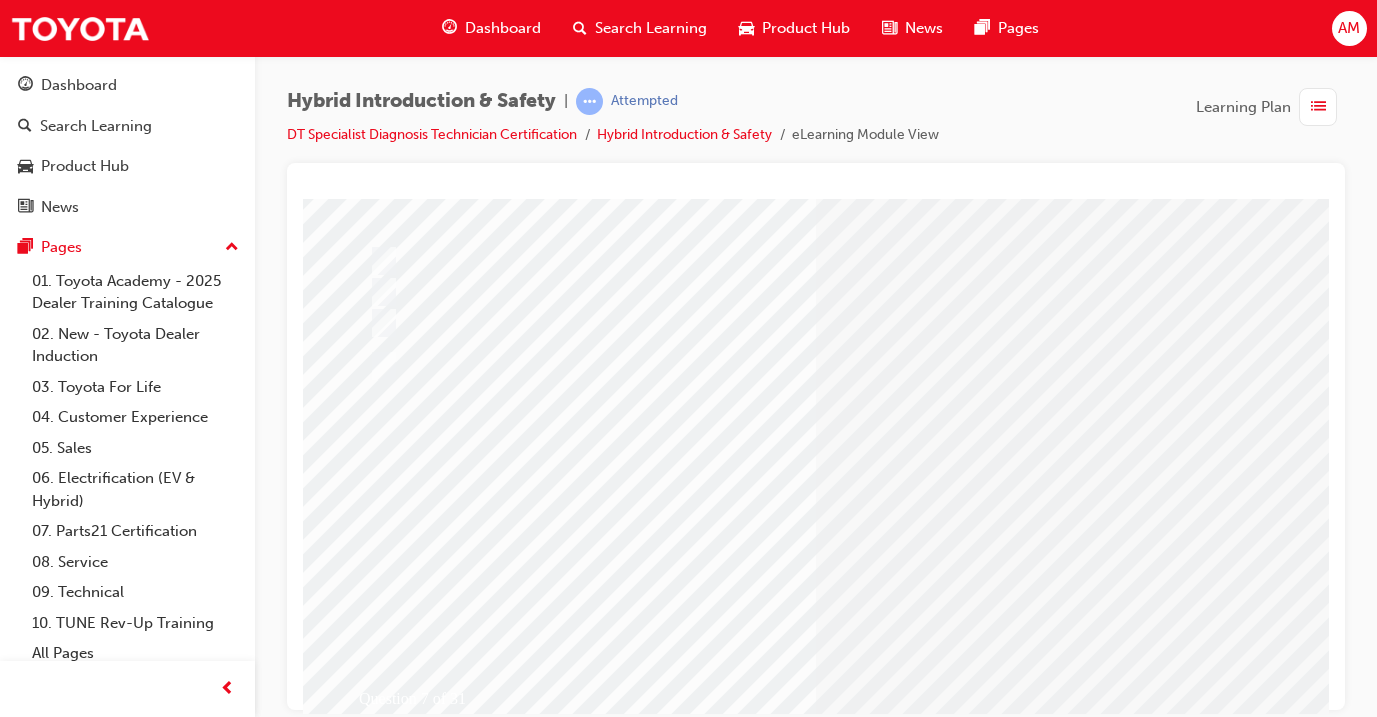 click at bounding box center [375, 2738] 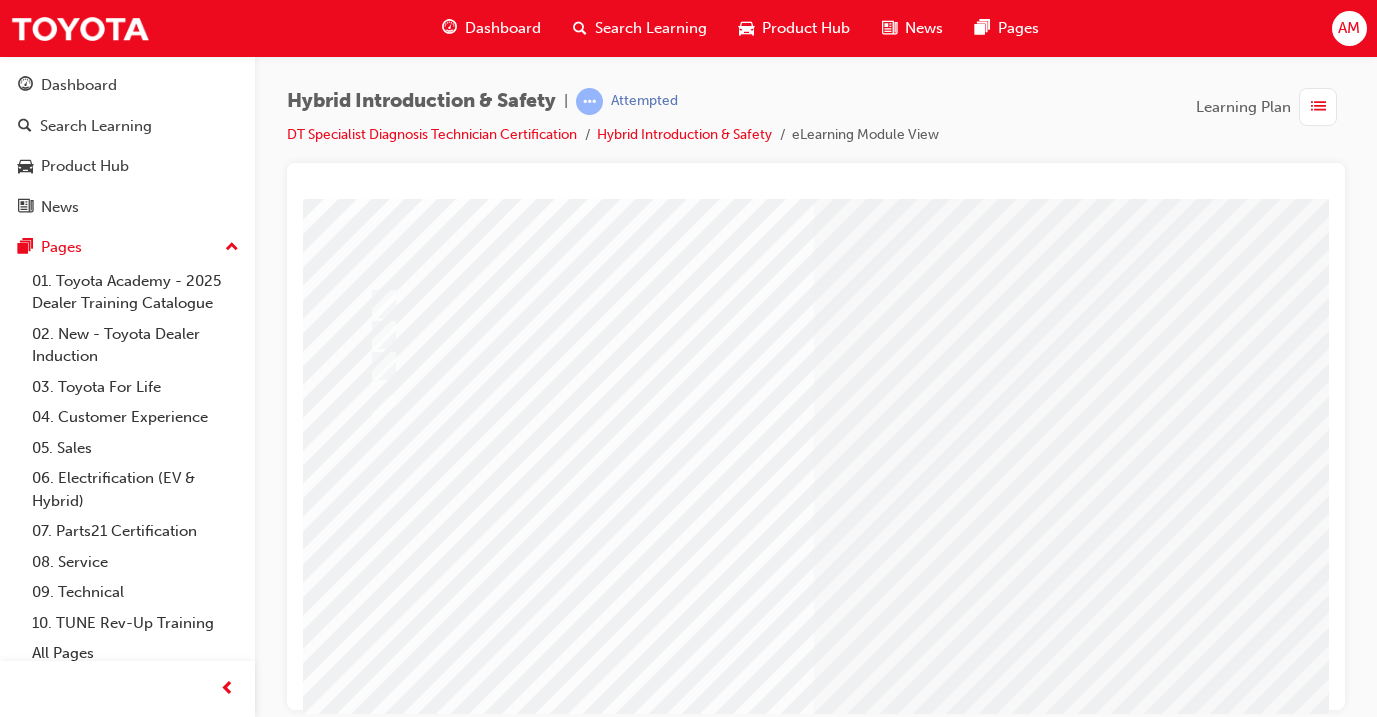 scroll, scrollTop: 132, scrollLeft: 0, axis: vertical 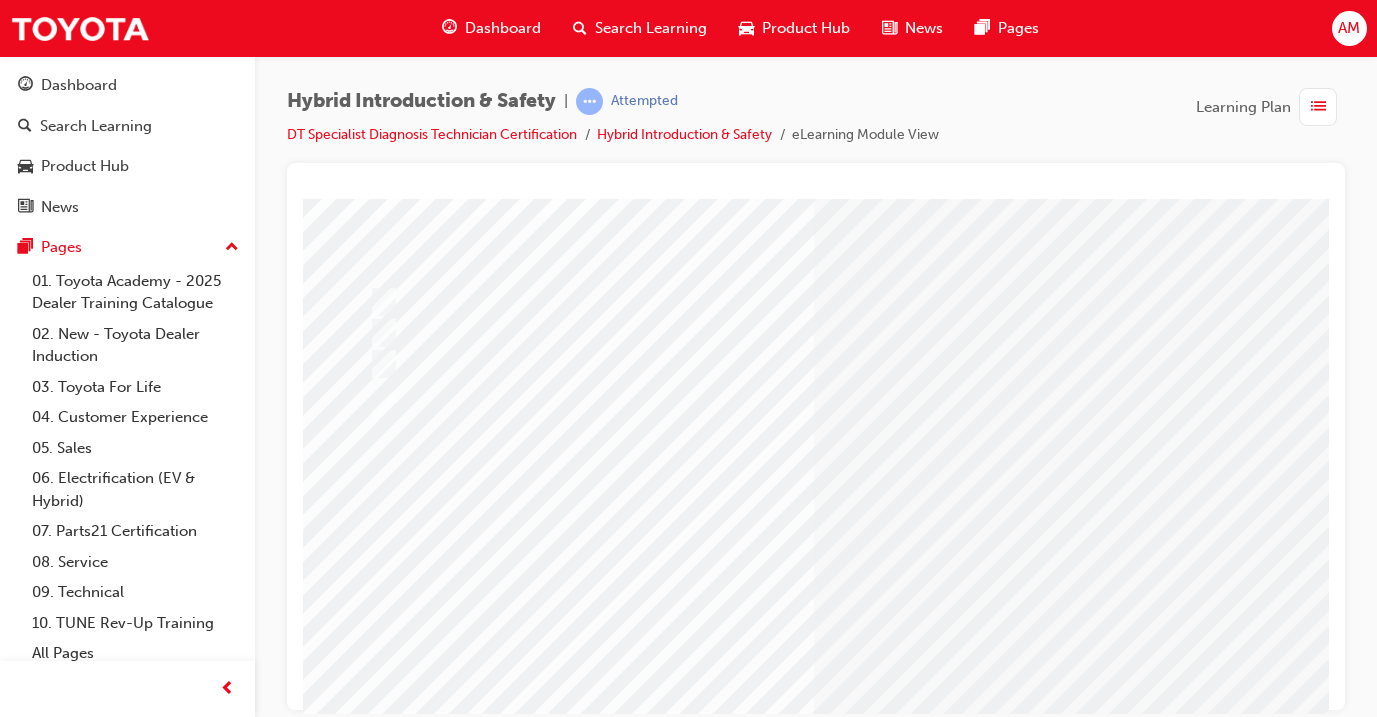 click at bounding box center (635, 2560) 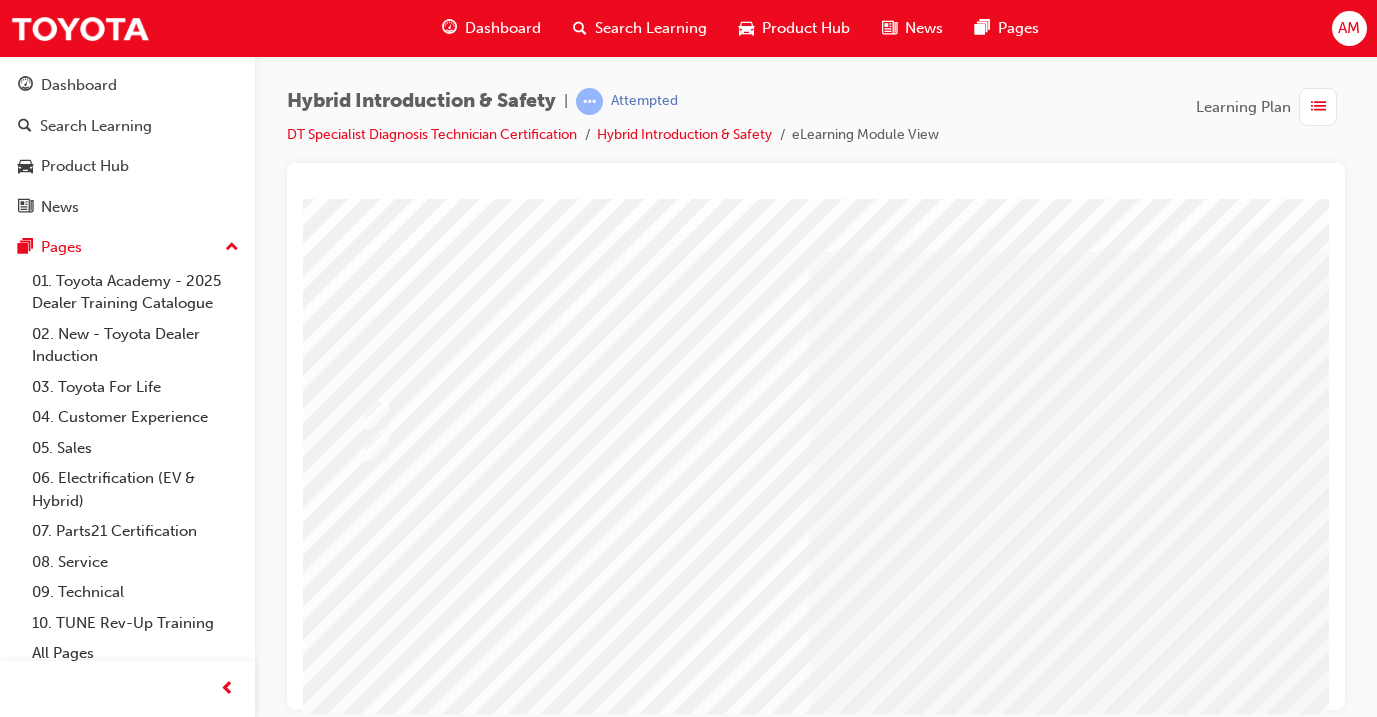 scroll, scrollTop: 27, scrollLeft: 7, axis: both 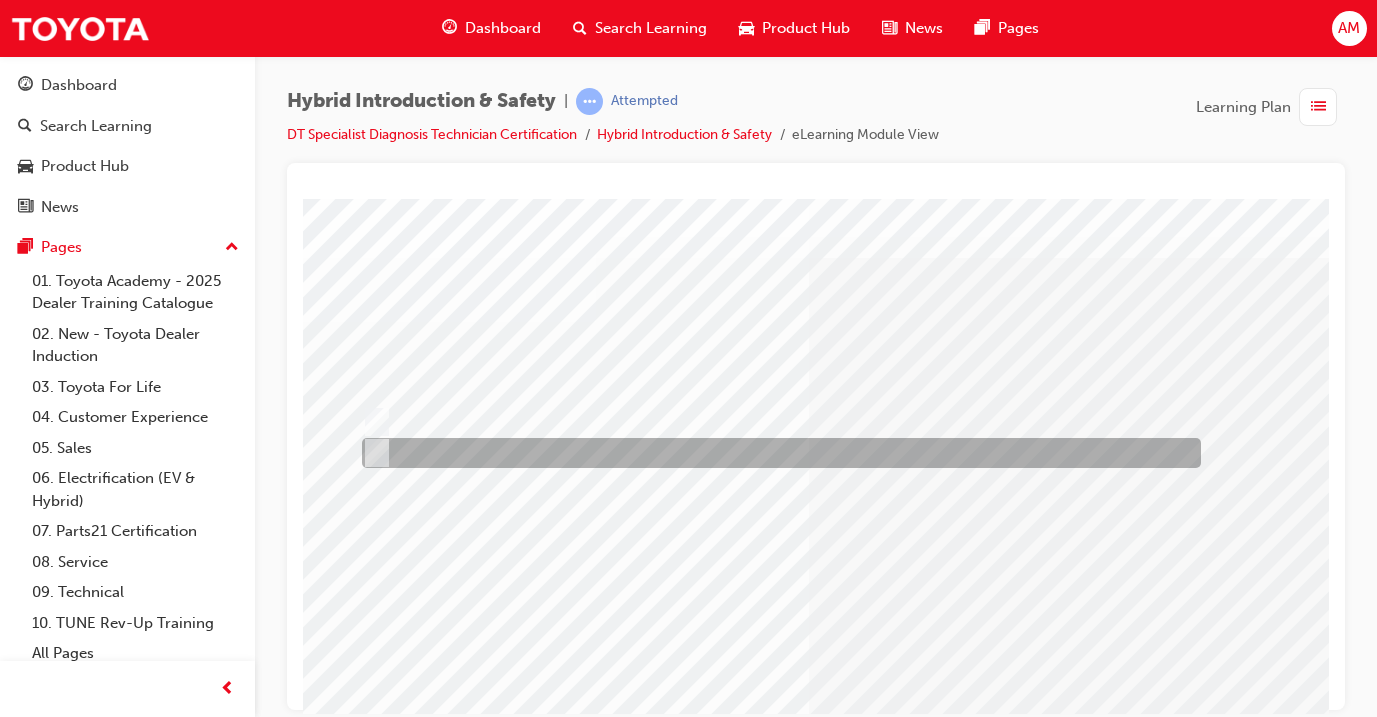 click at bounding box center [776, 453] 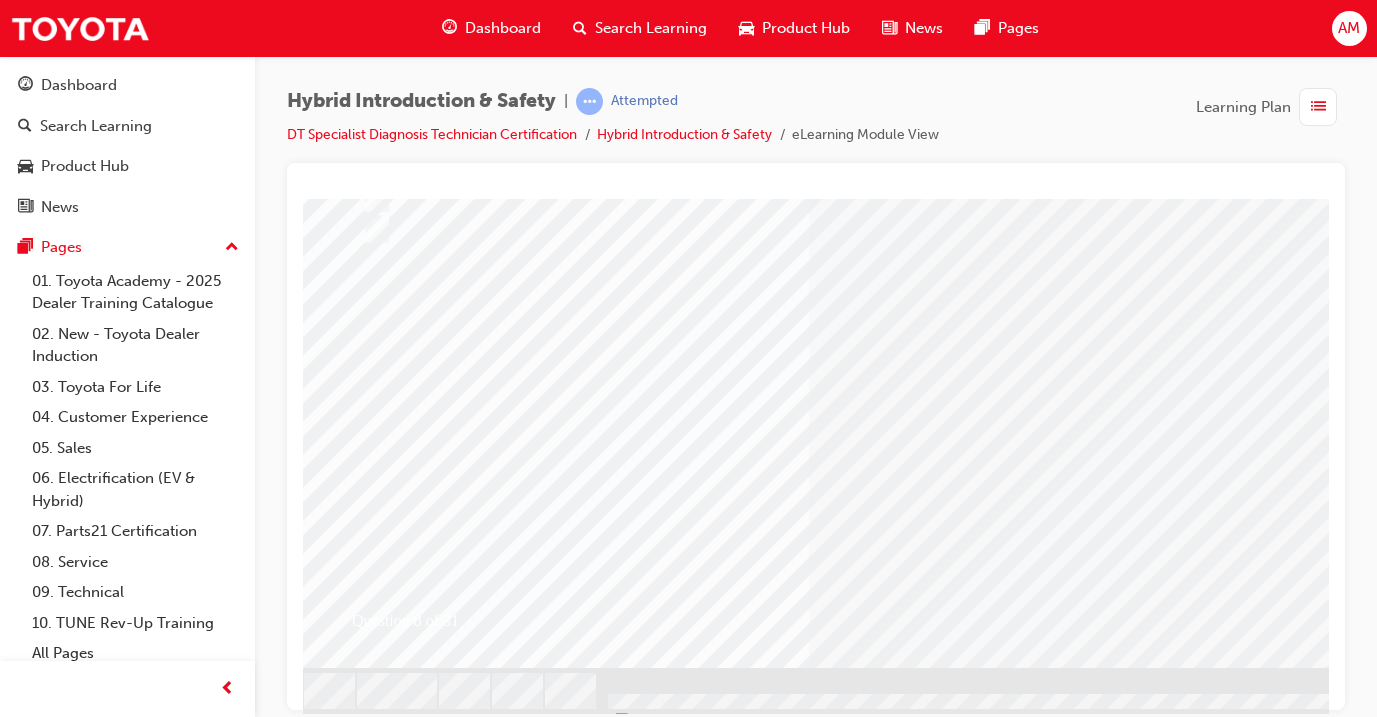 scroll, scrollTop: 250, scrollLeft: 7, axis: both 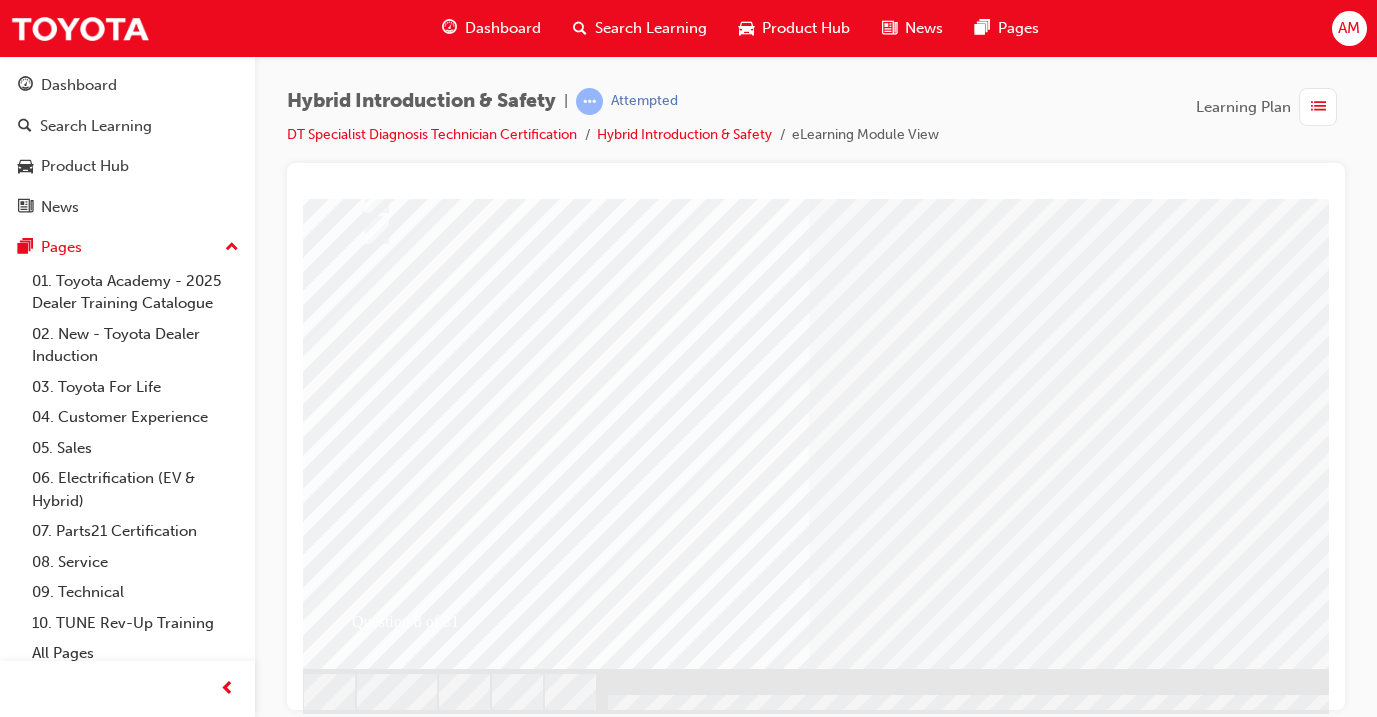 click at bounding box center [368, 2630] 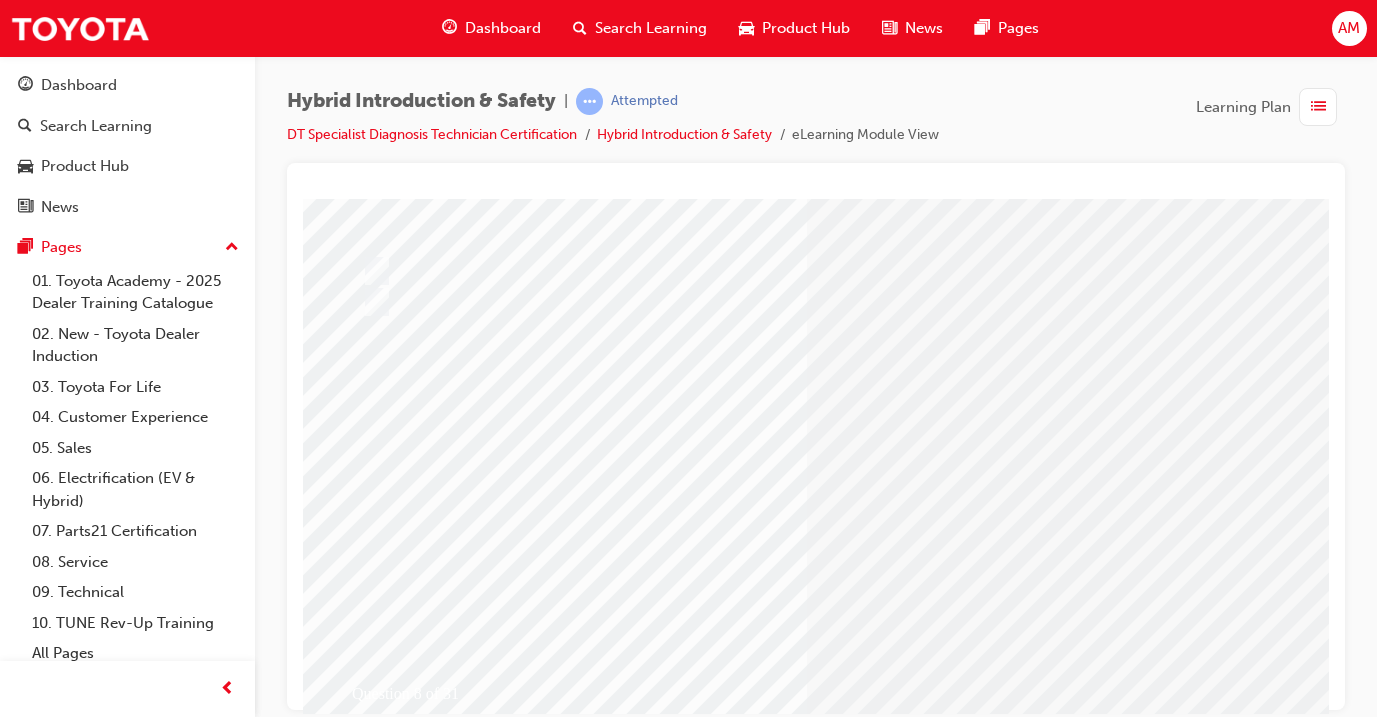 scroll, scrollTop: 175, scrollLeft: 7, axis: both 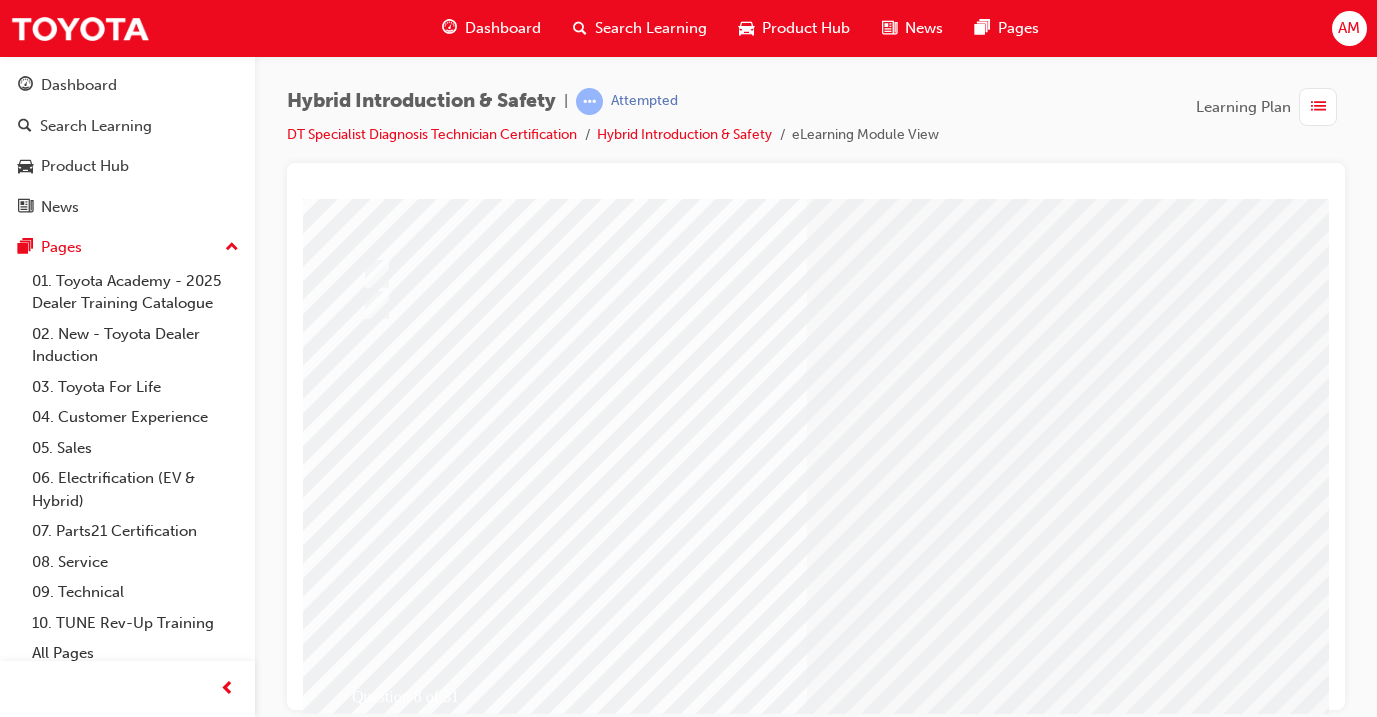 click at bounding box center [628, 2517] 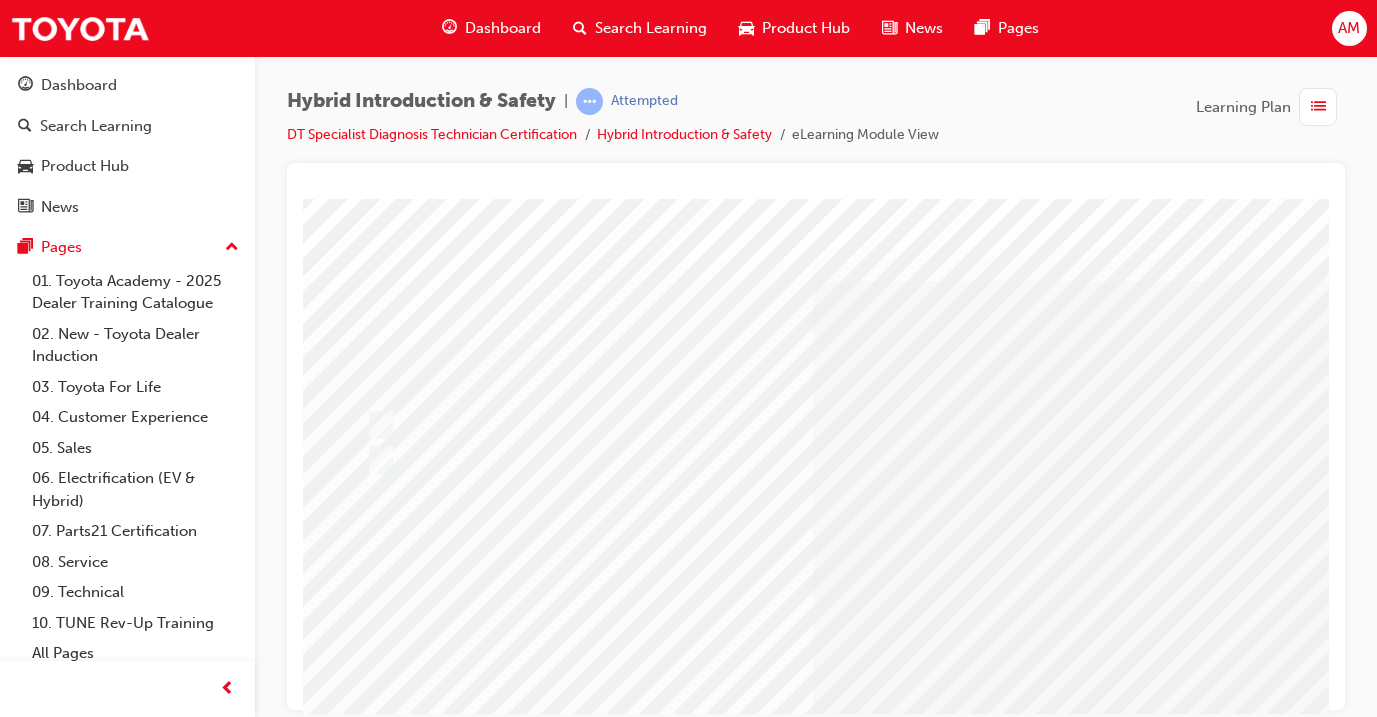 scroll, scrollTop: 5, scrollLeft: 3, axis: both 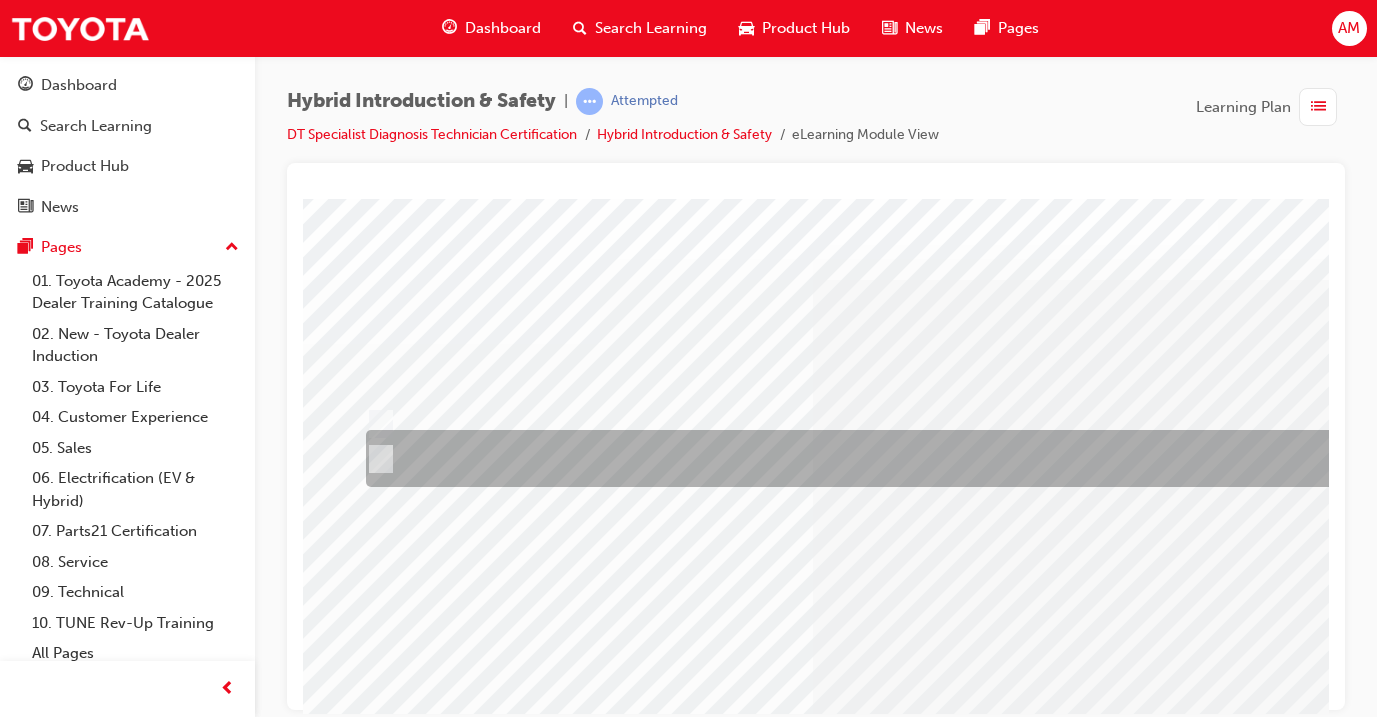 click at bounding box center [845, 458] 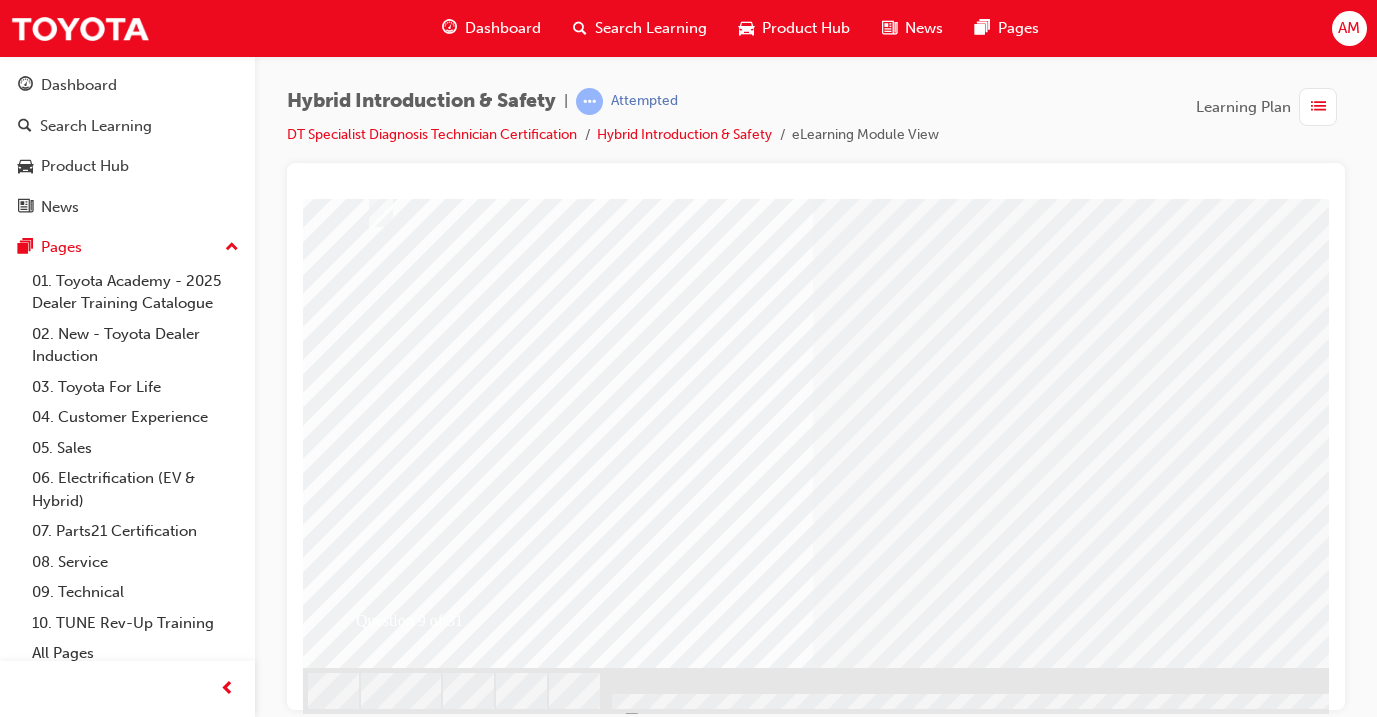 scroll, scrollTop: 250, scrollLeft: 3, axis: both 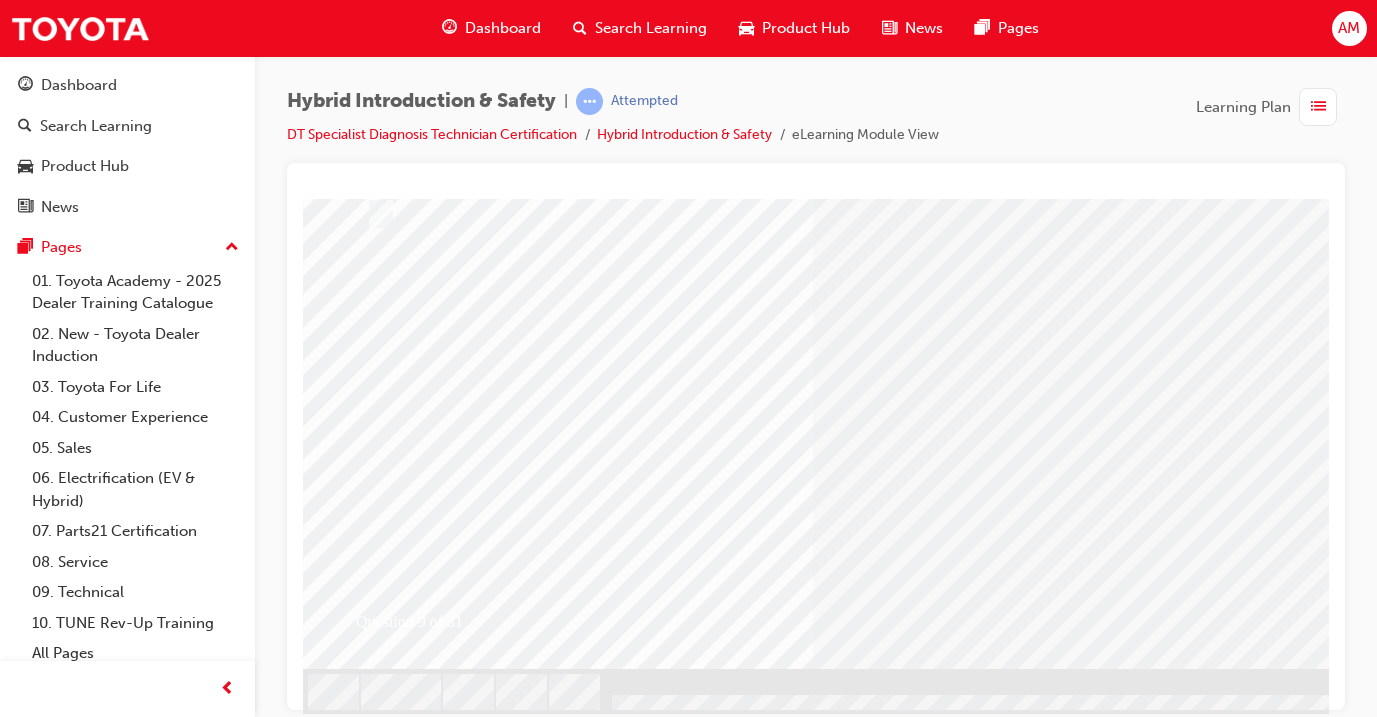 click at bounding box center (372, 2630) 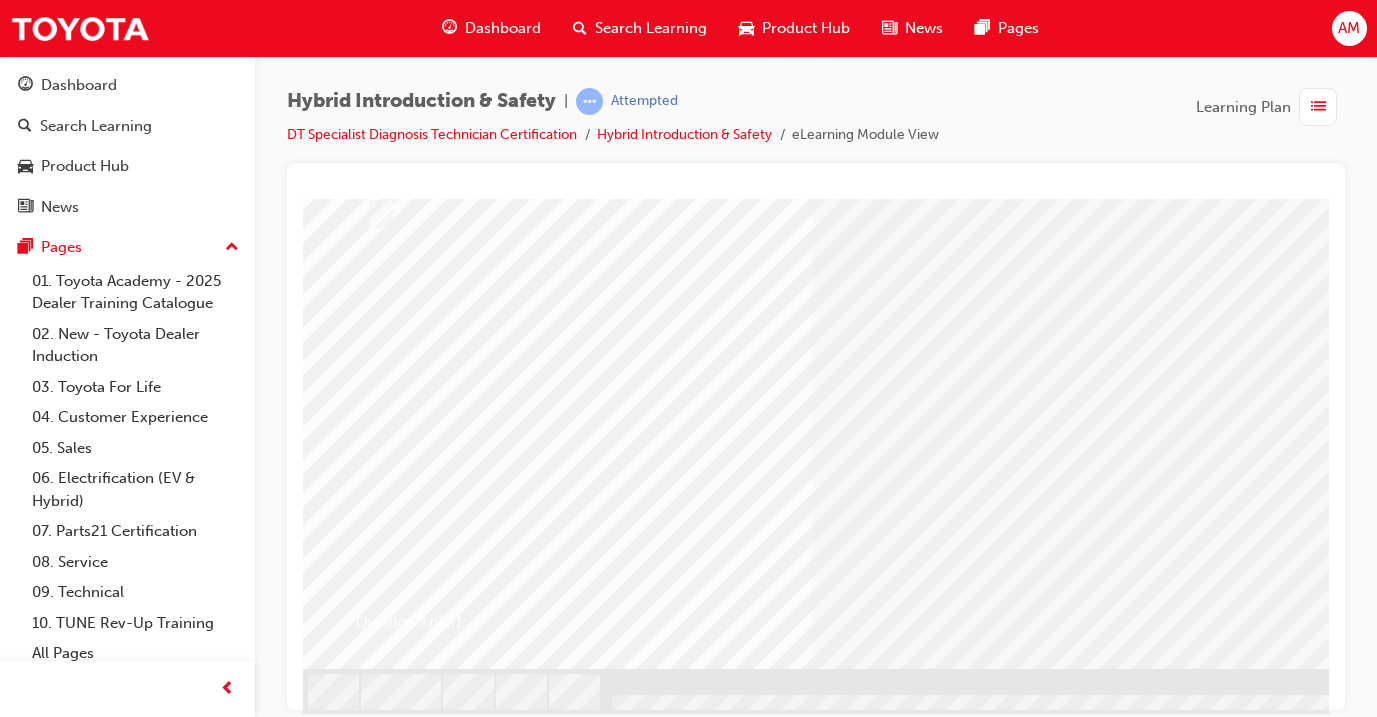 click at bounding box center (632, 2444) 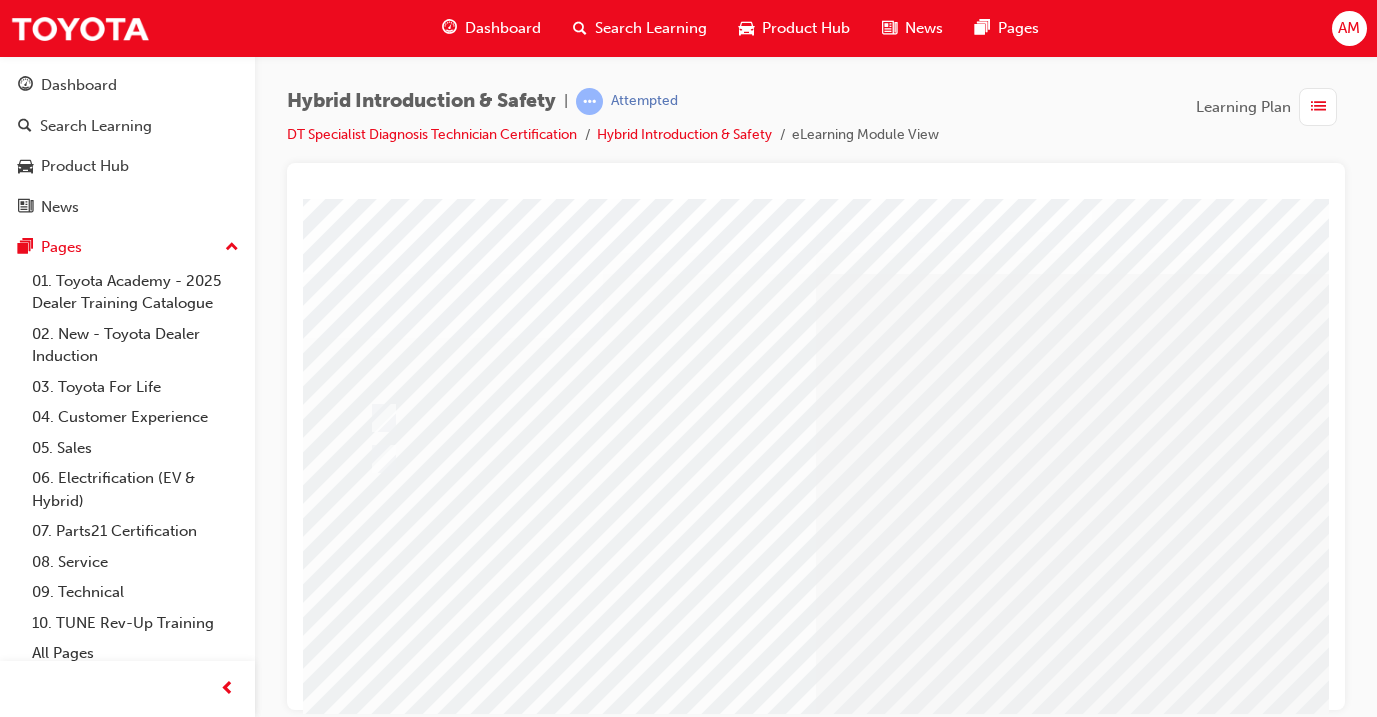 scroll, scrollTop: 11, scrollLeft: 0, axis: vertical 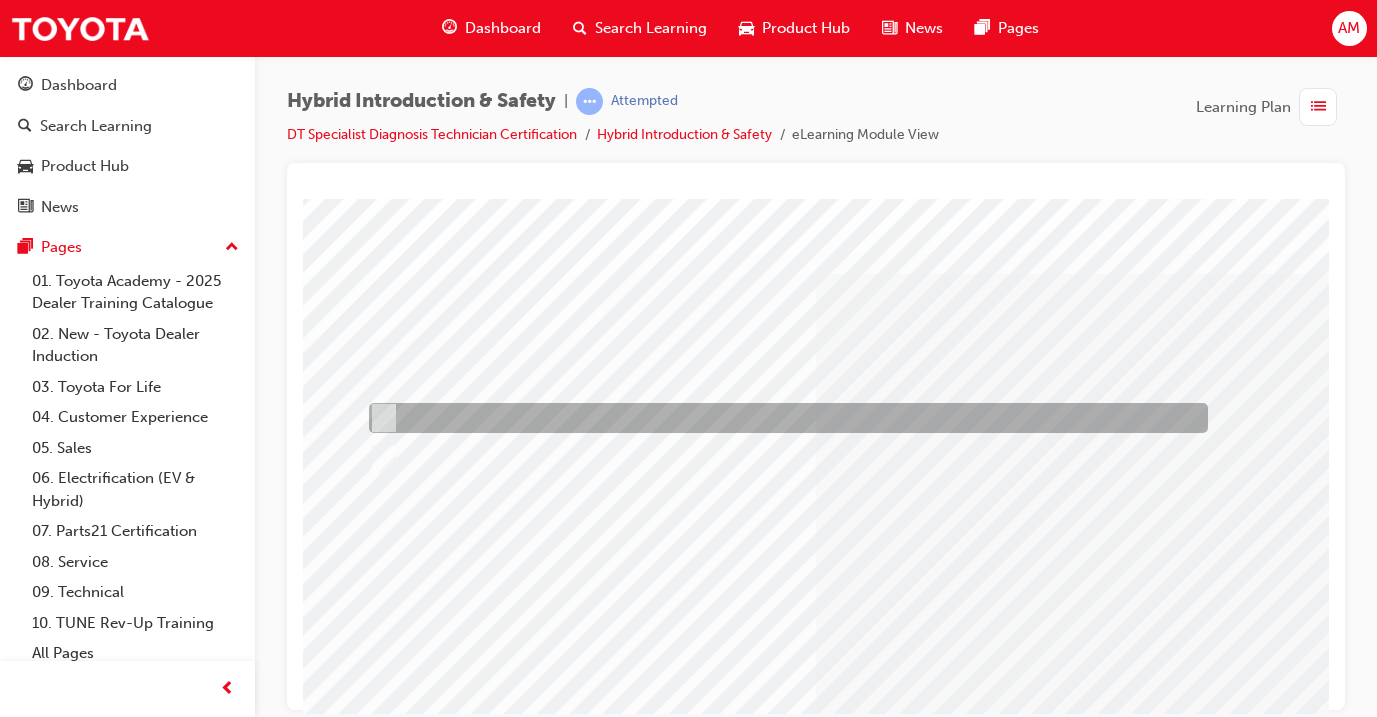 click at bounding box center (783, 418) 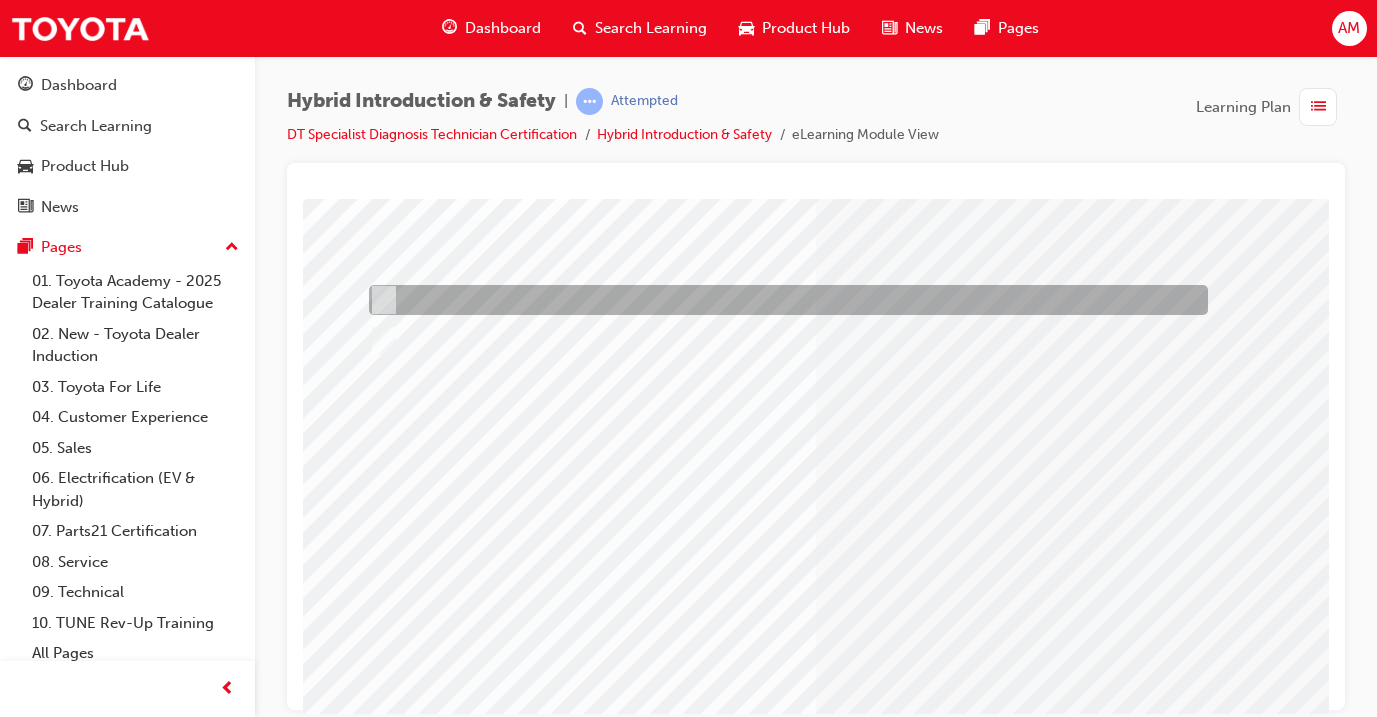 scroll, scrollTop: 143, scrollLeft: 0, axis: vertical 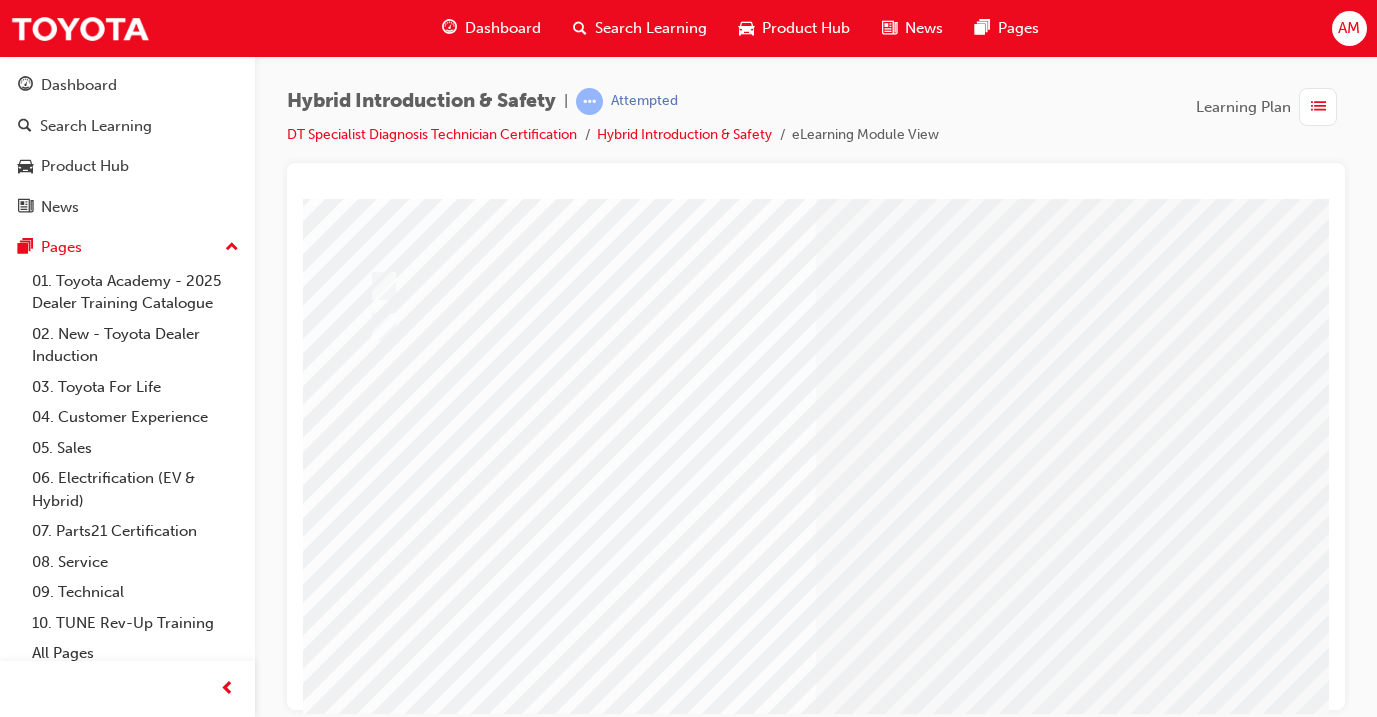 click at bounding box center [375, 2737] 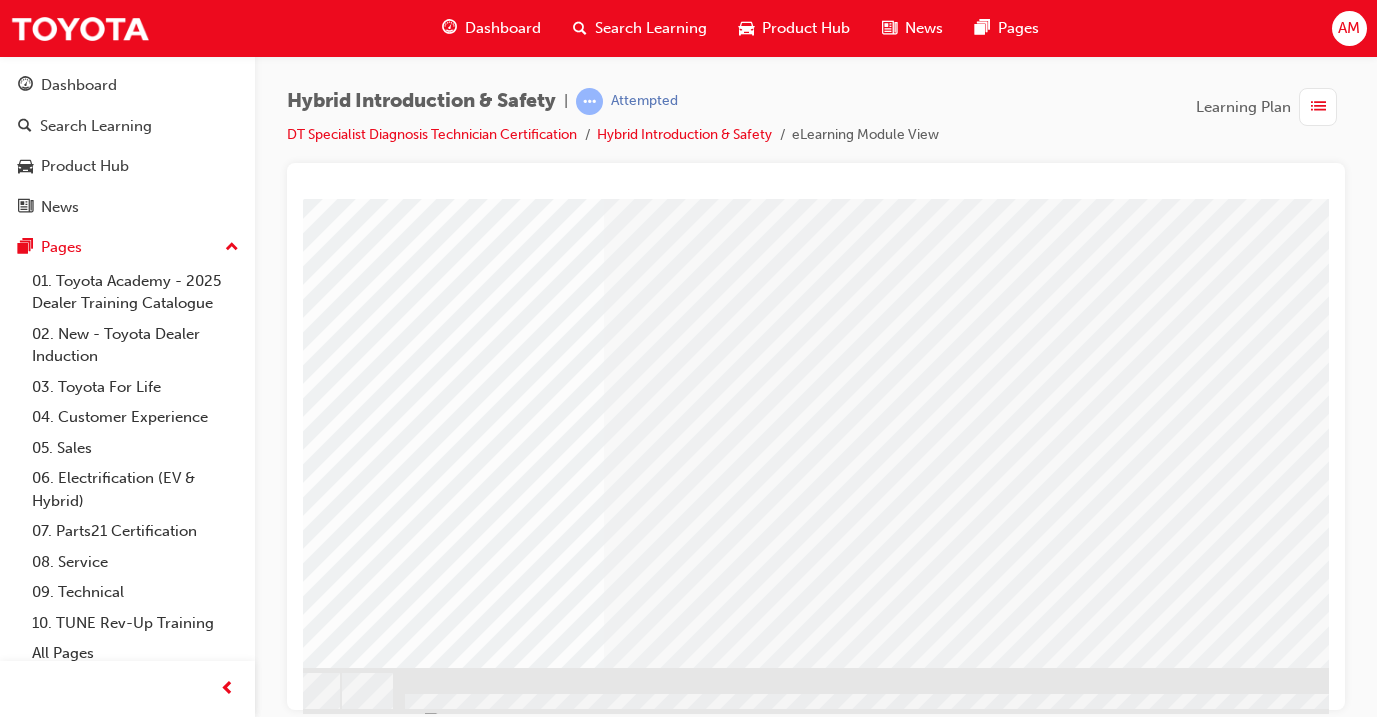 scroll, scrollTop: 250, scrollLeft: 210, axis: both 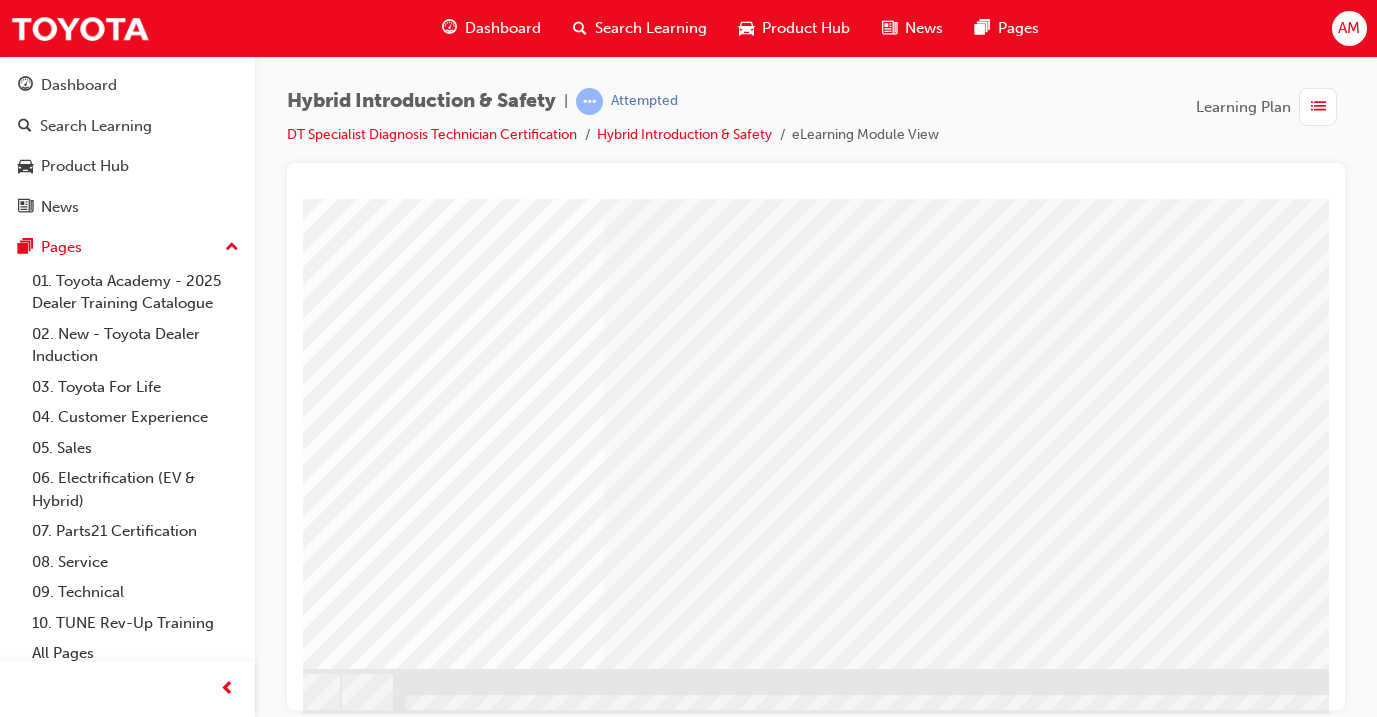 click at bounding box center (425, 2442) 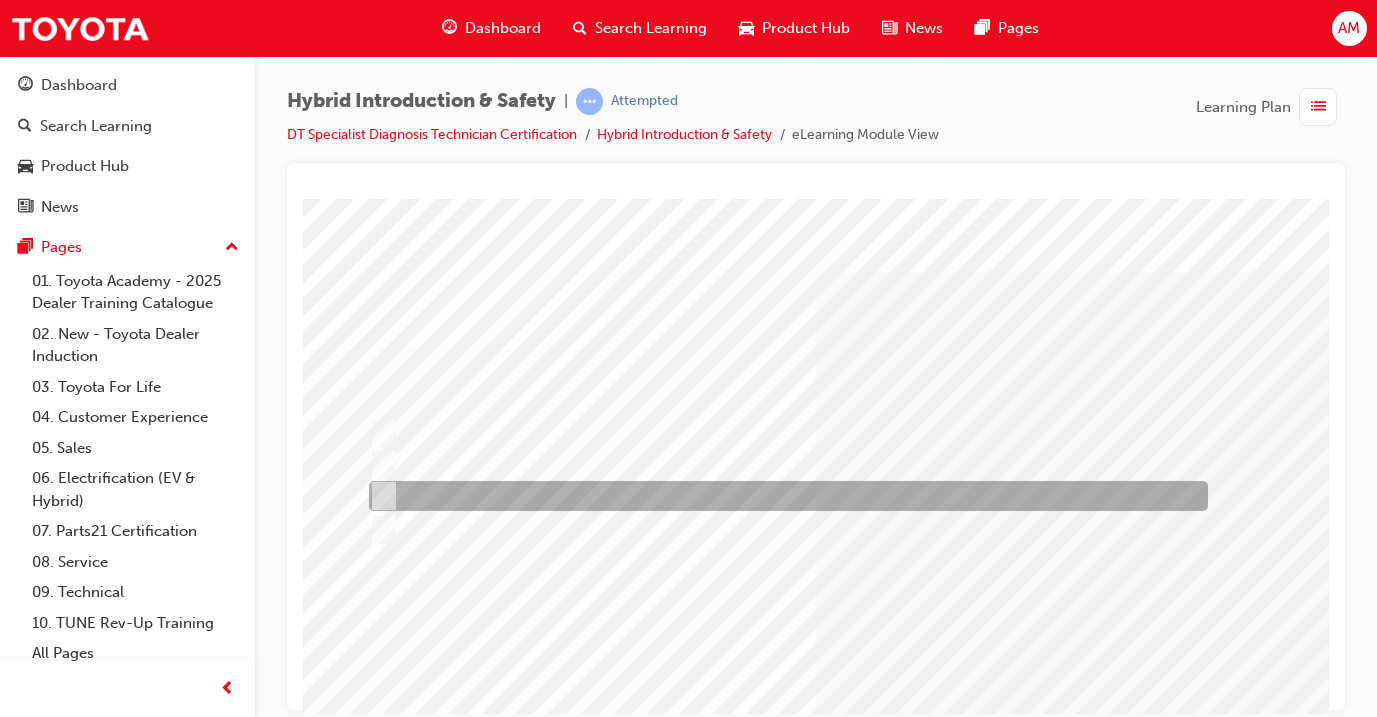 scroll, scrollTop: 0, scrollLeft: 0, axis: both 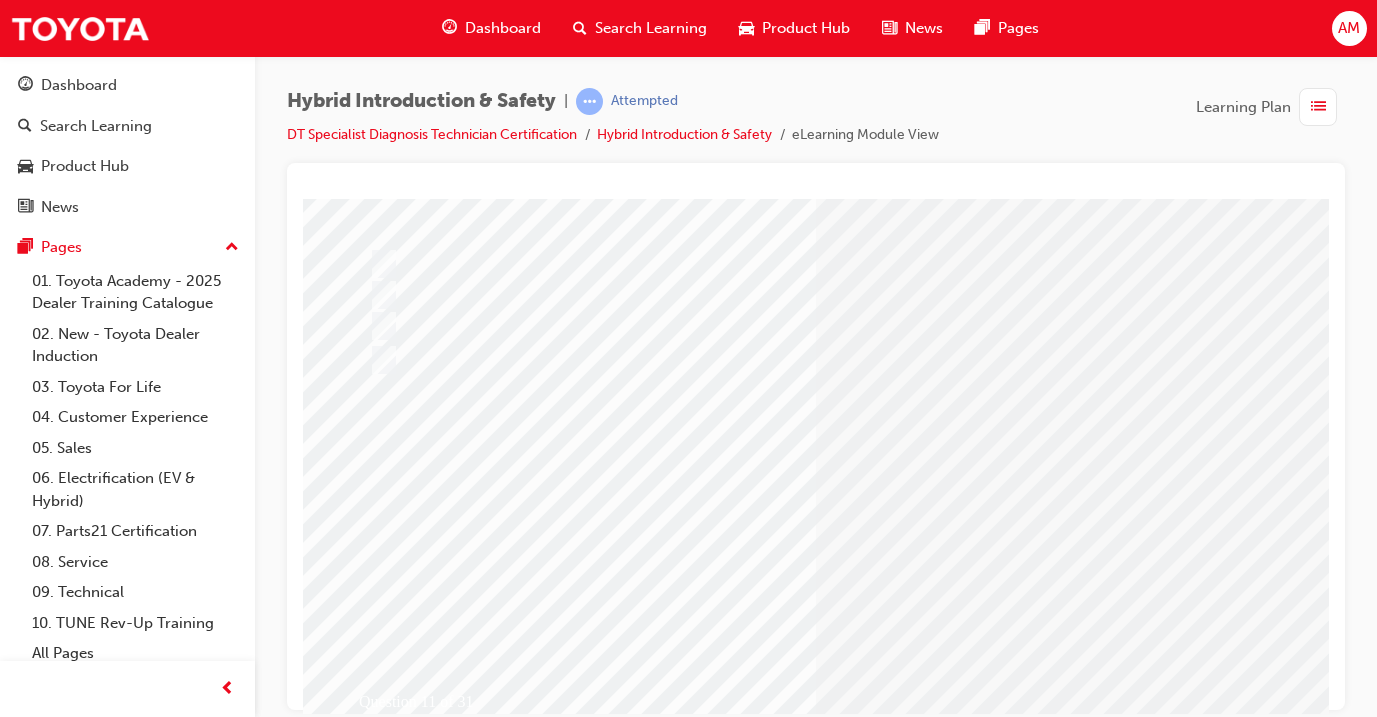 click at bounding box center (375, 2741) 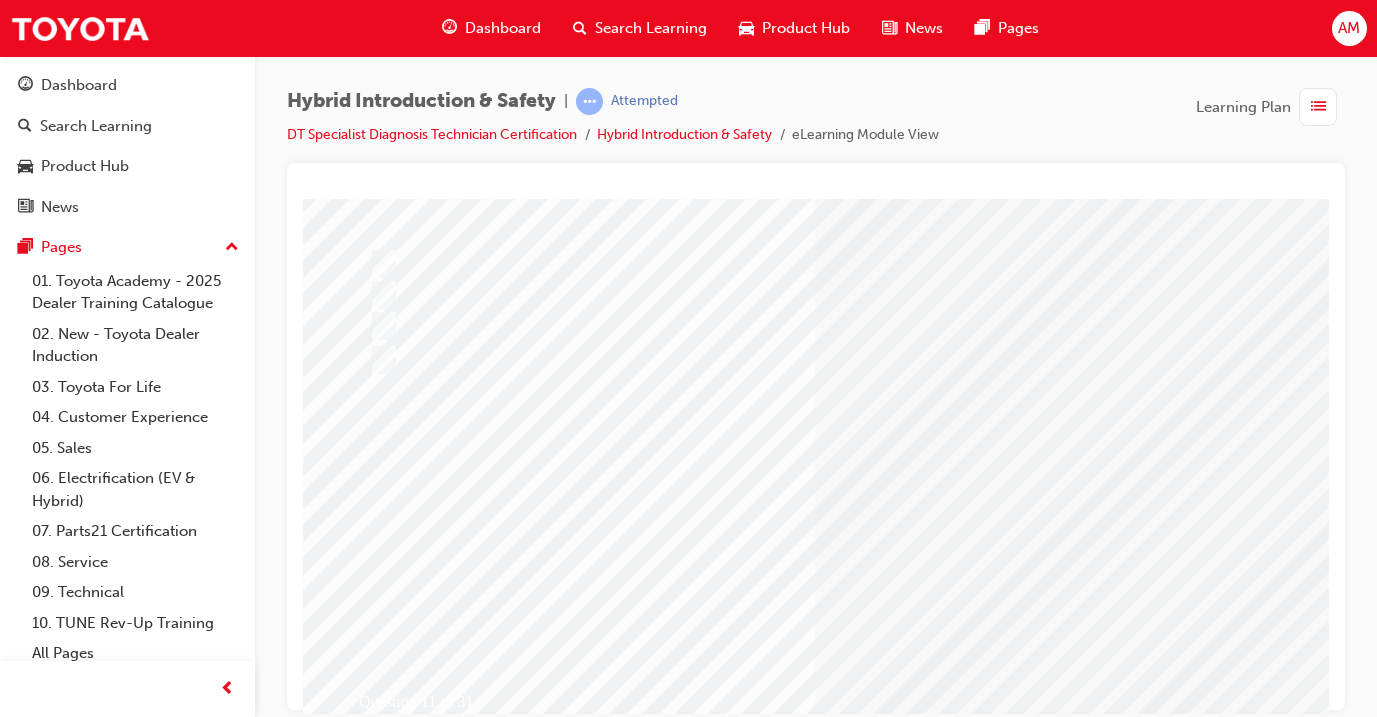 click at bounding box center [635, 2524] 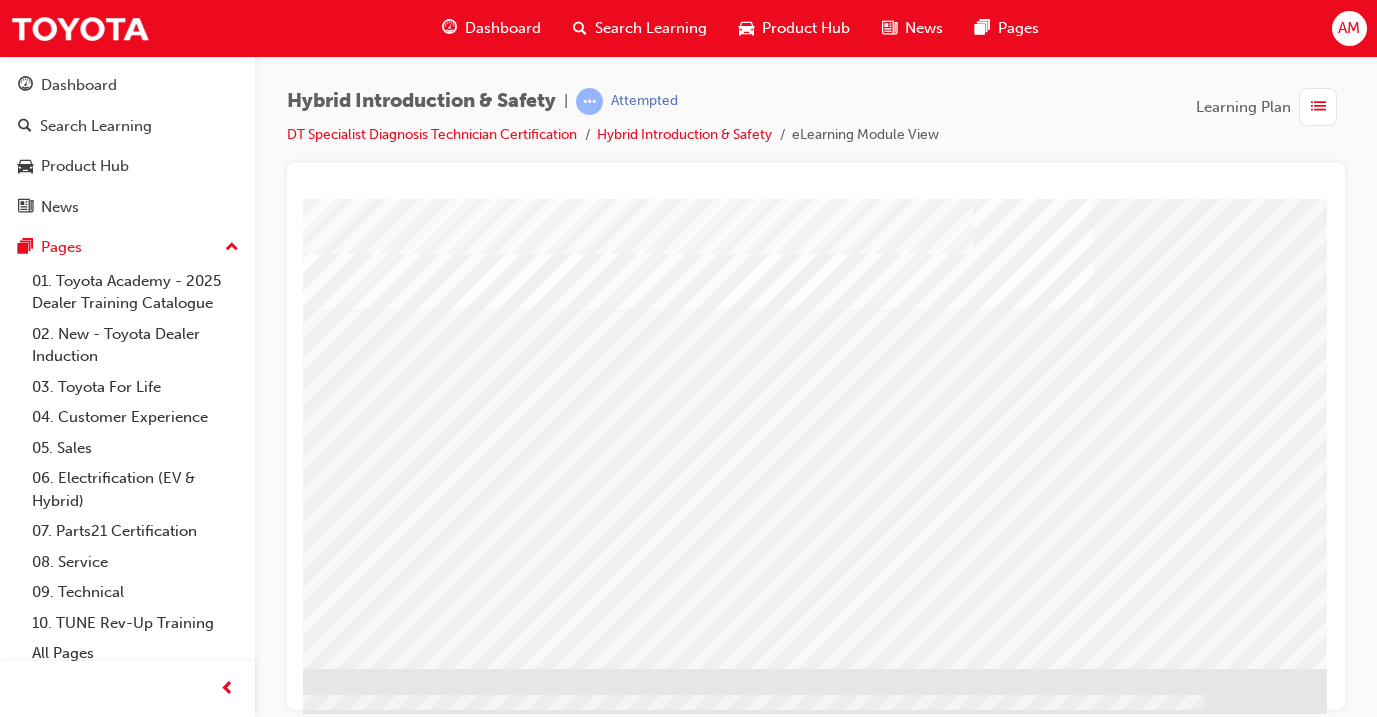 scroll, scrollTop: 250, scrollLeft: 334, axis: both 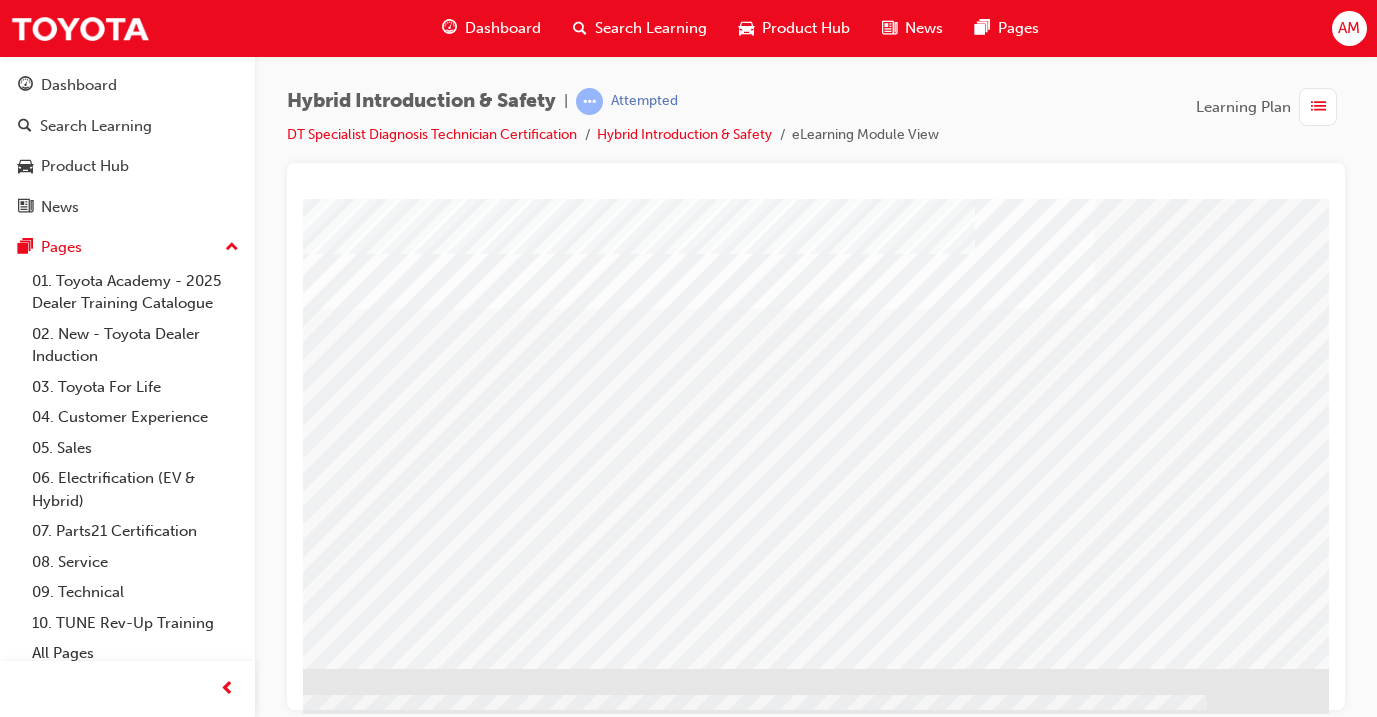 click at bounding box center [32, 1646] 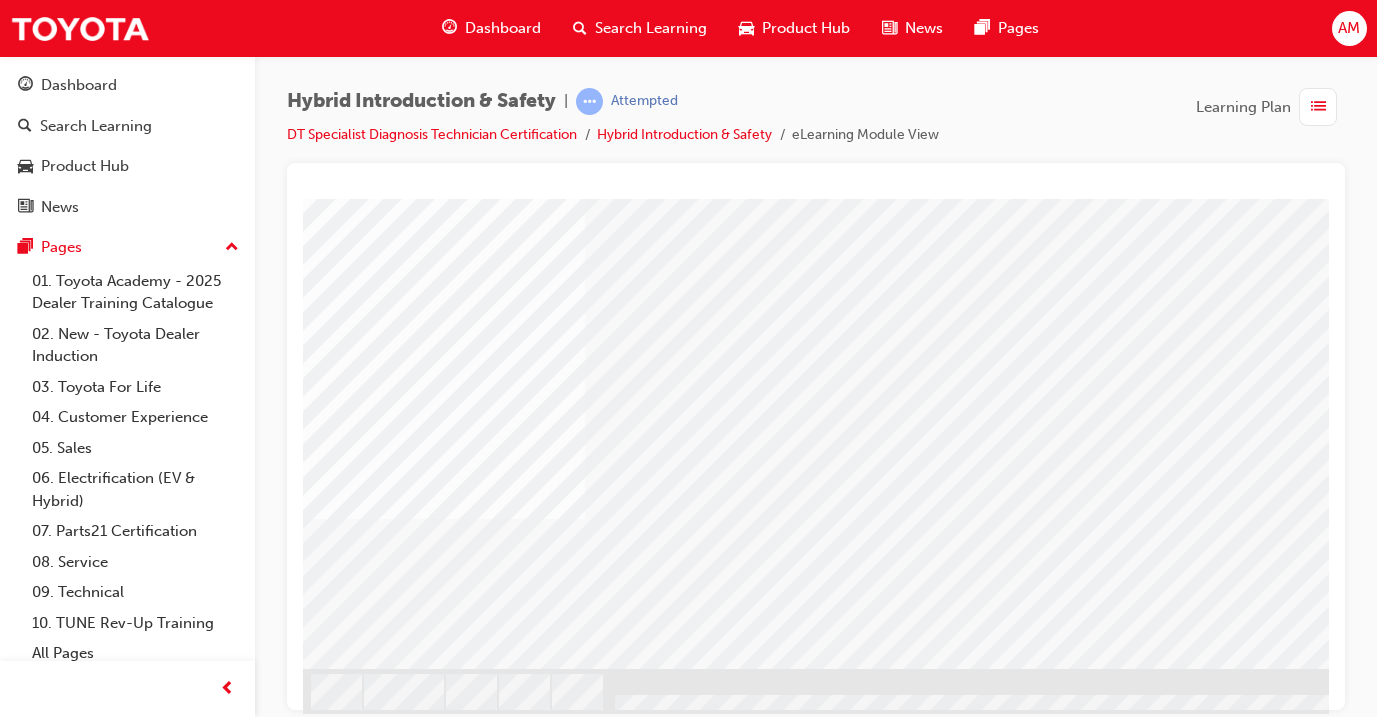 scroll, scrollTop: 250, scrollLeft: 0, axis: vertical 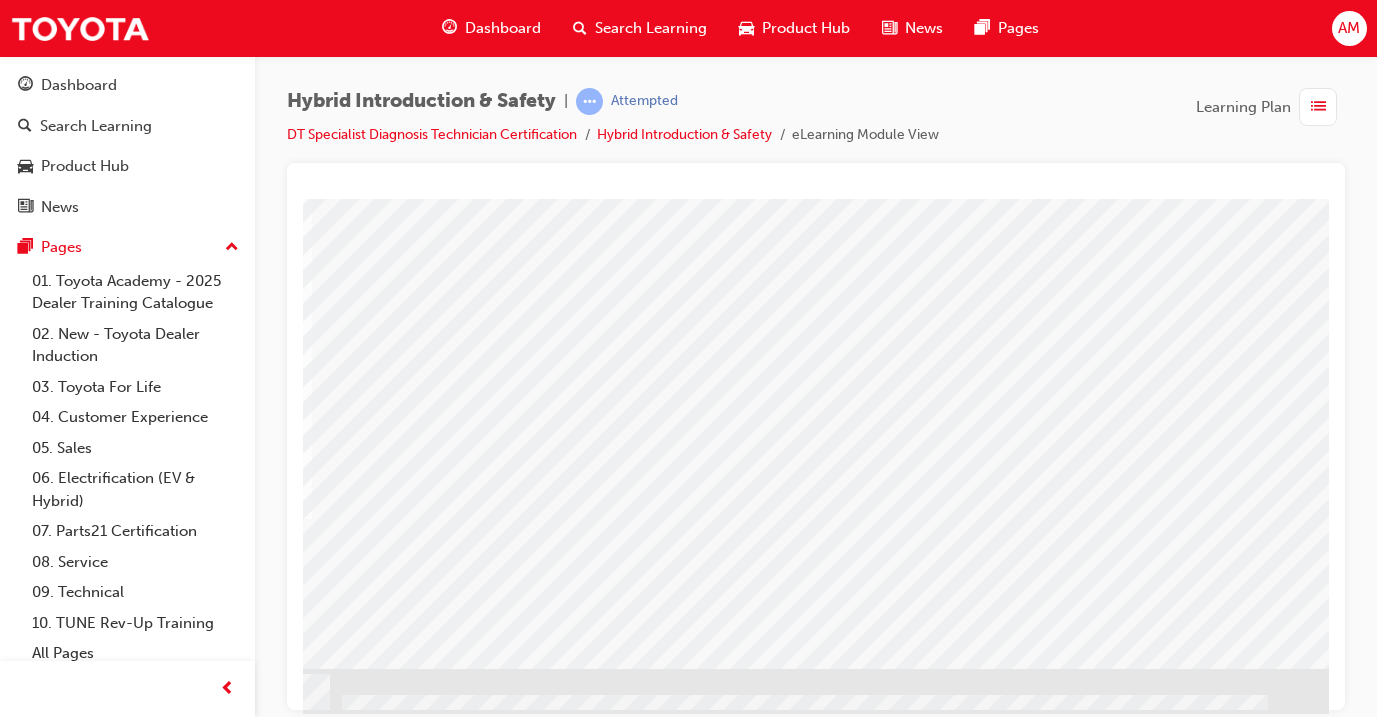 click at bounding box center (88, 3062) 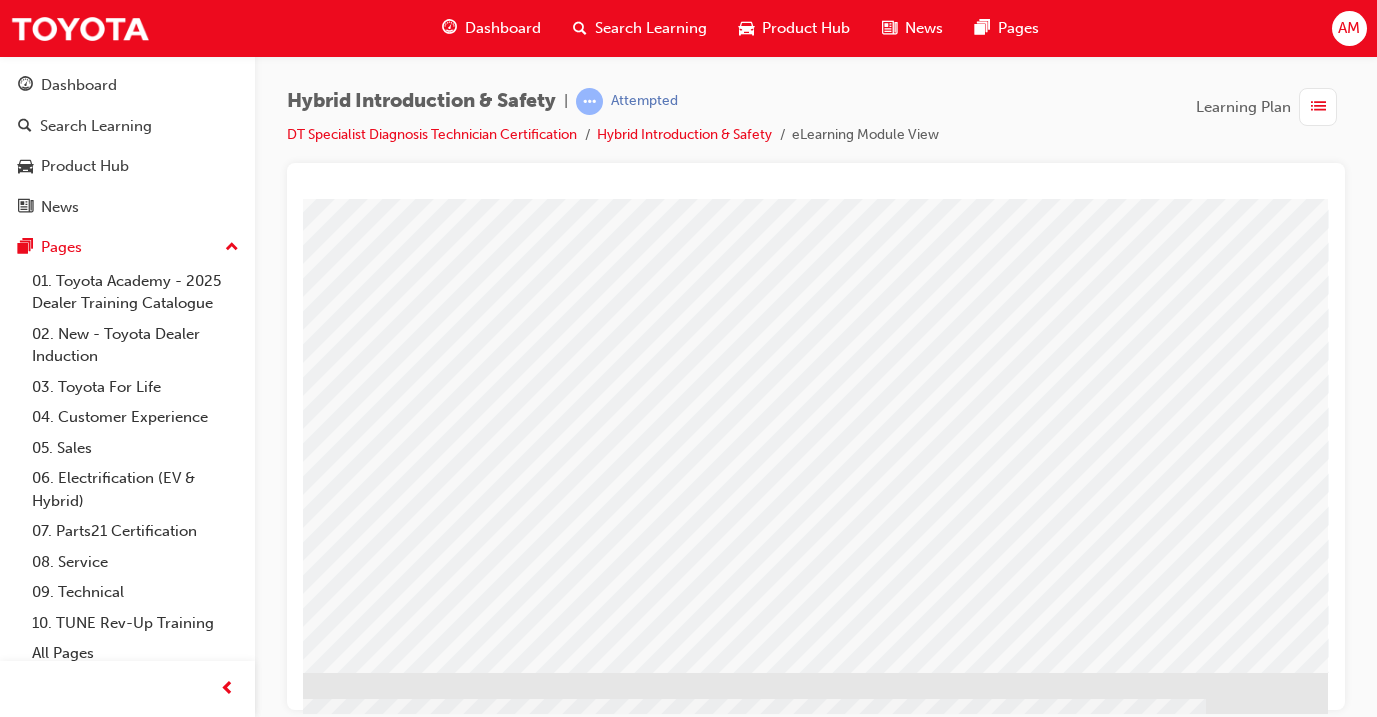 scroll, scrollTop: 246, scrollLeft: 334, axis: both 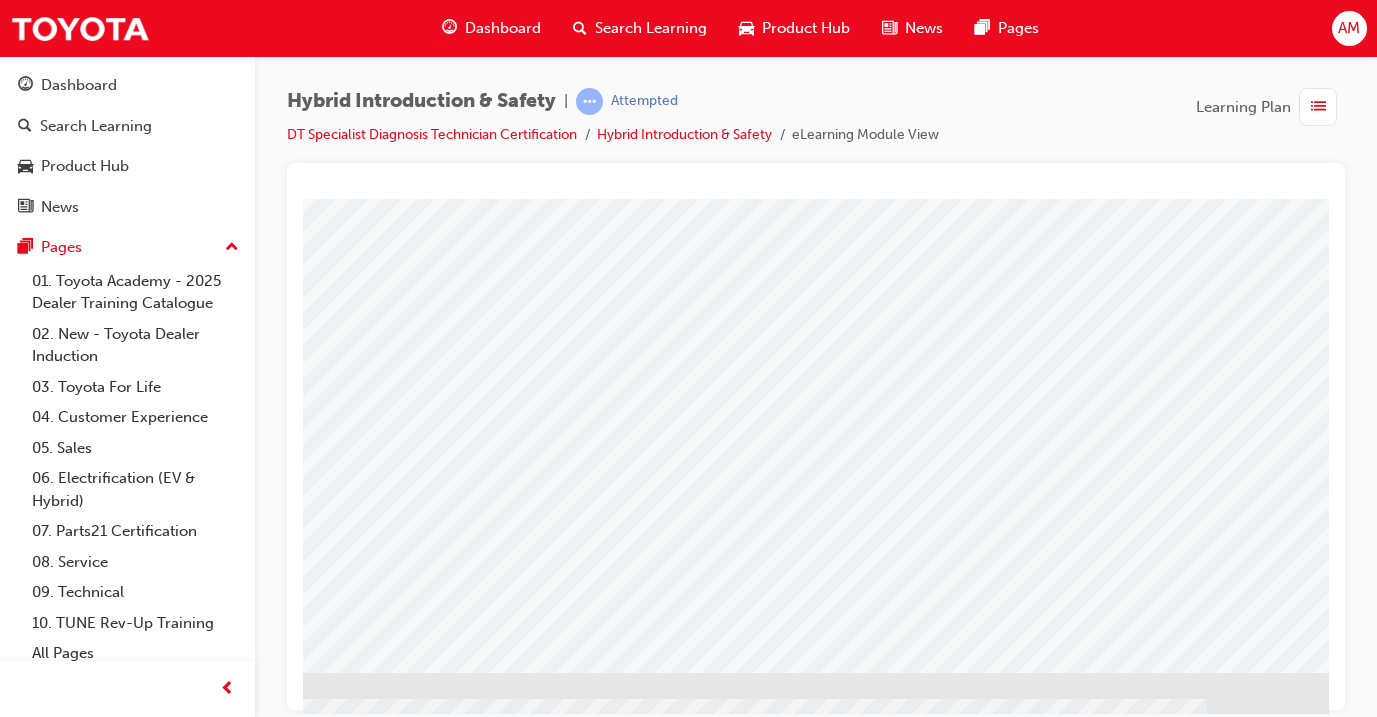click at bounding box center [32, 2285] 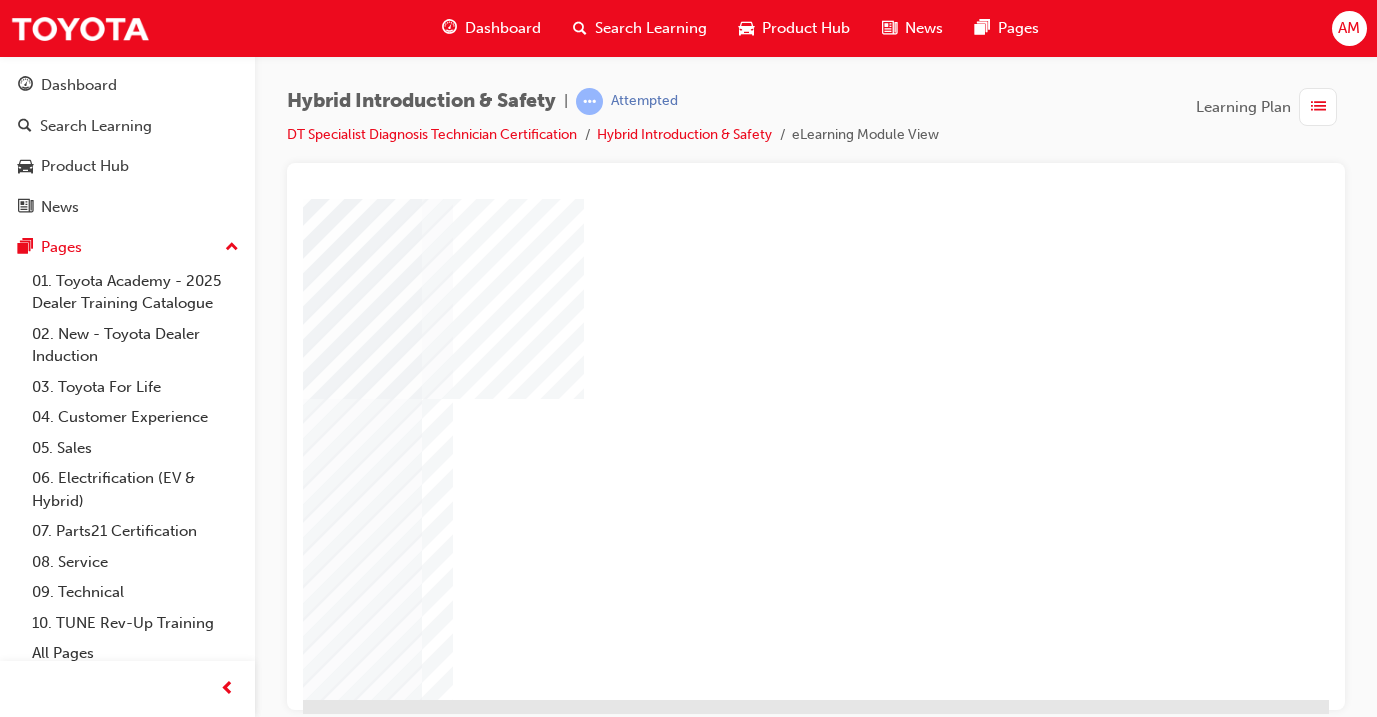scroll, scrollTop: 215, scrollLeft: 334, axis: both 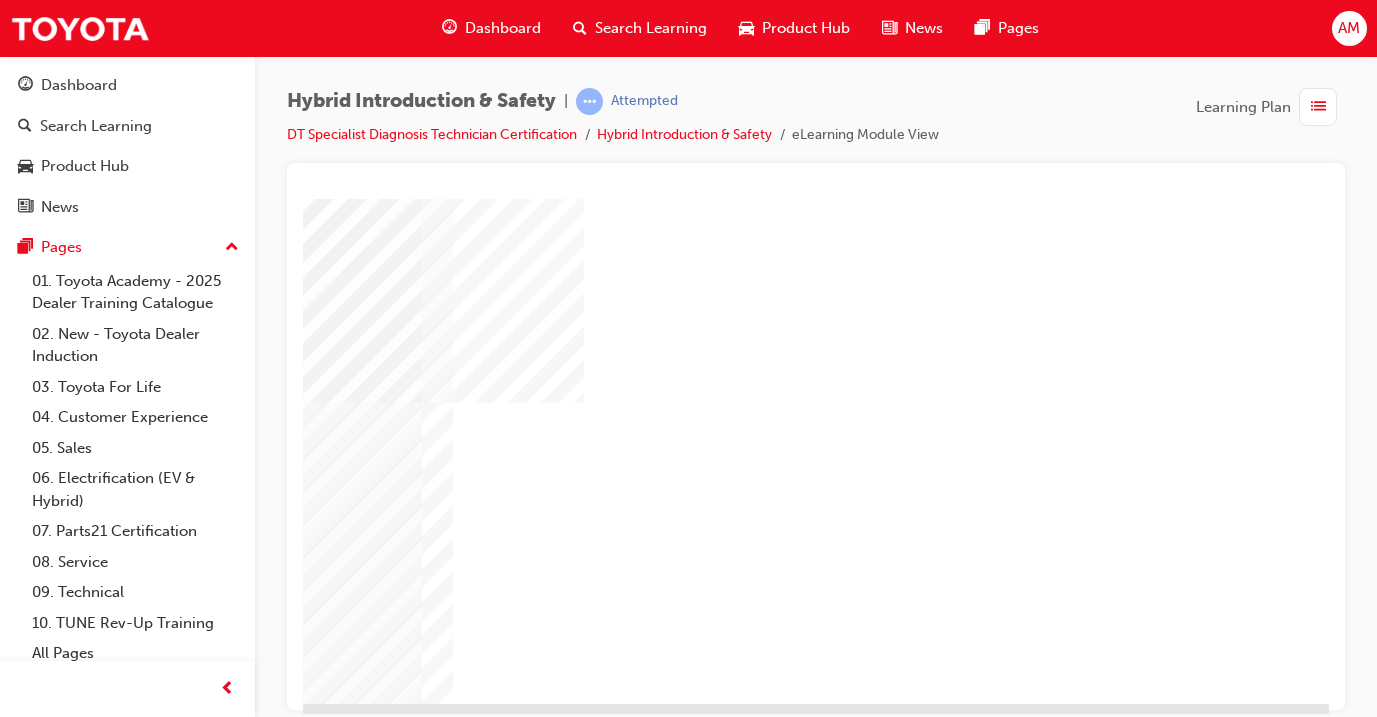 click at bounding box center (32, 2122) 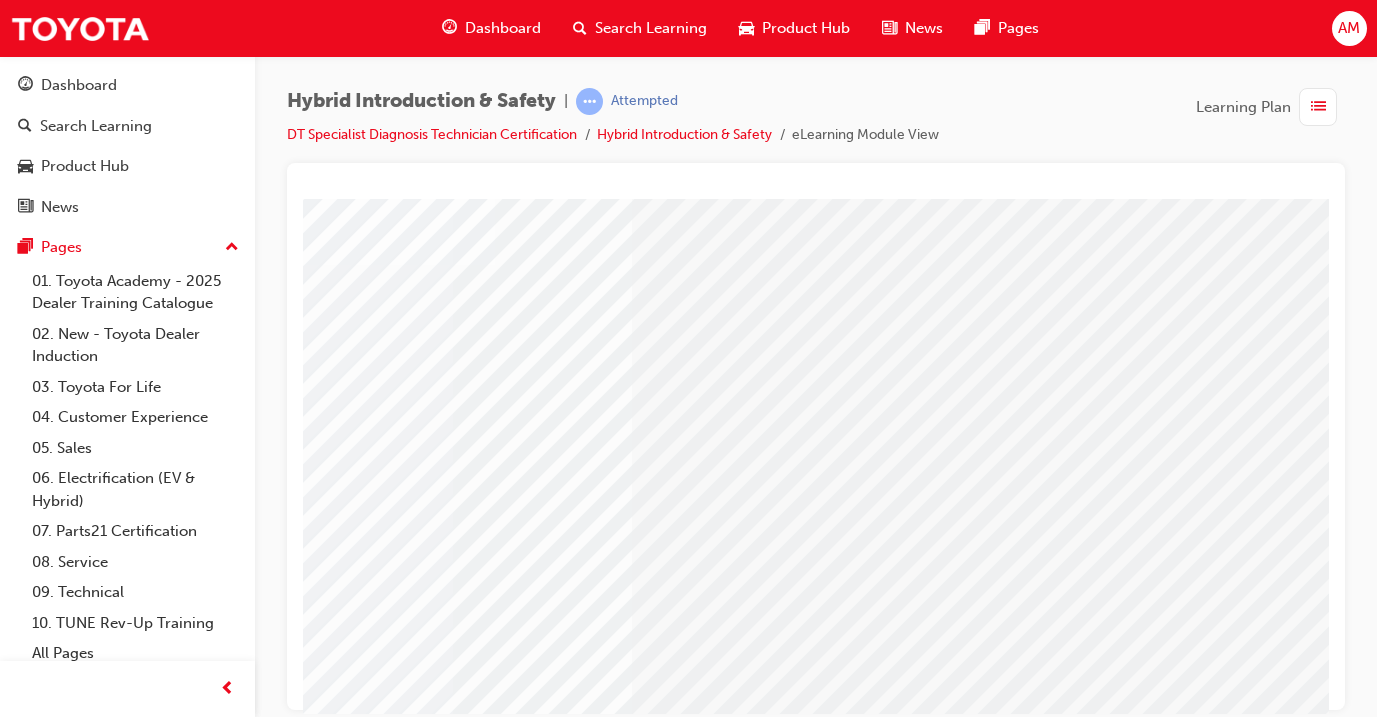 scroll, scrollTop: 193, scrollLeft: 334, axis: both 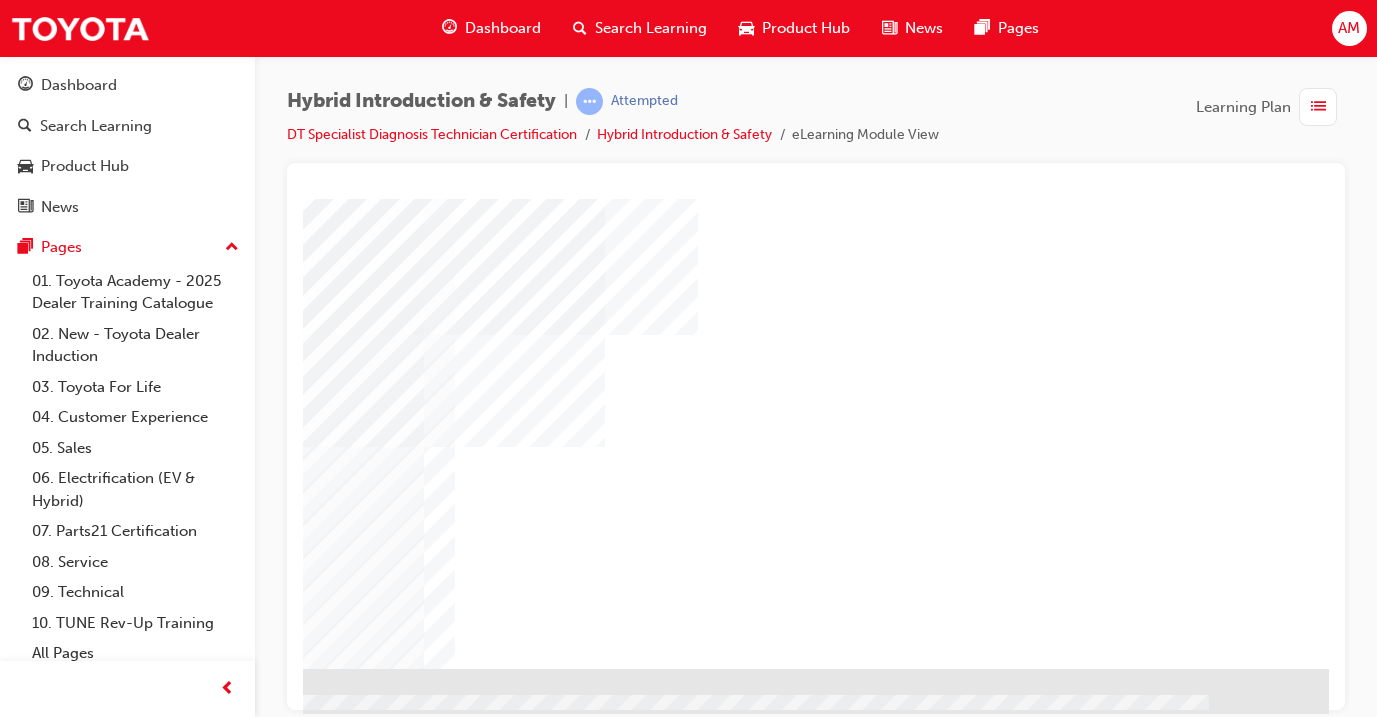 click at bounding box center [34, 722] 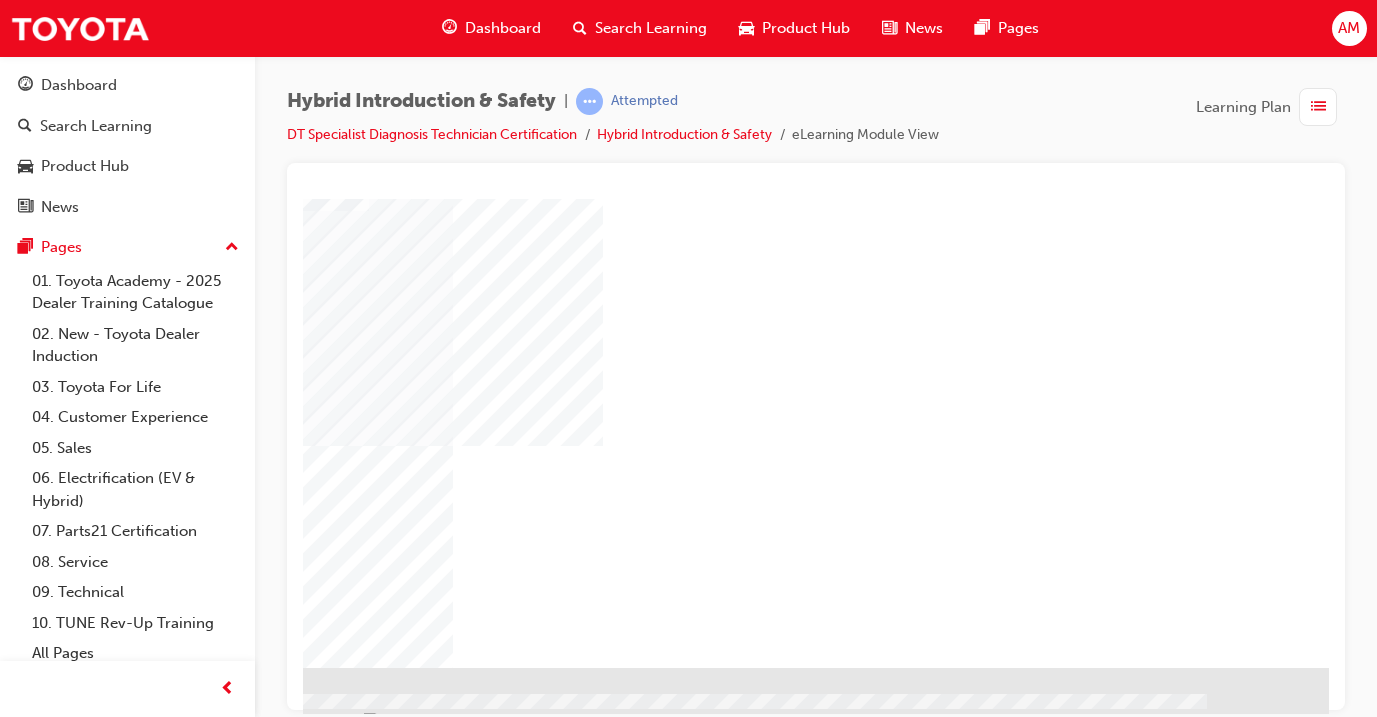 scroll, scrollTop: 250, scrollLeft: 334, axis: both 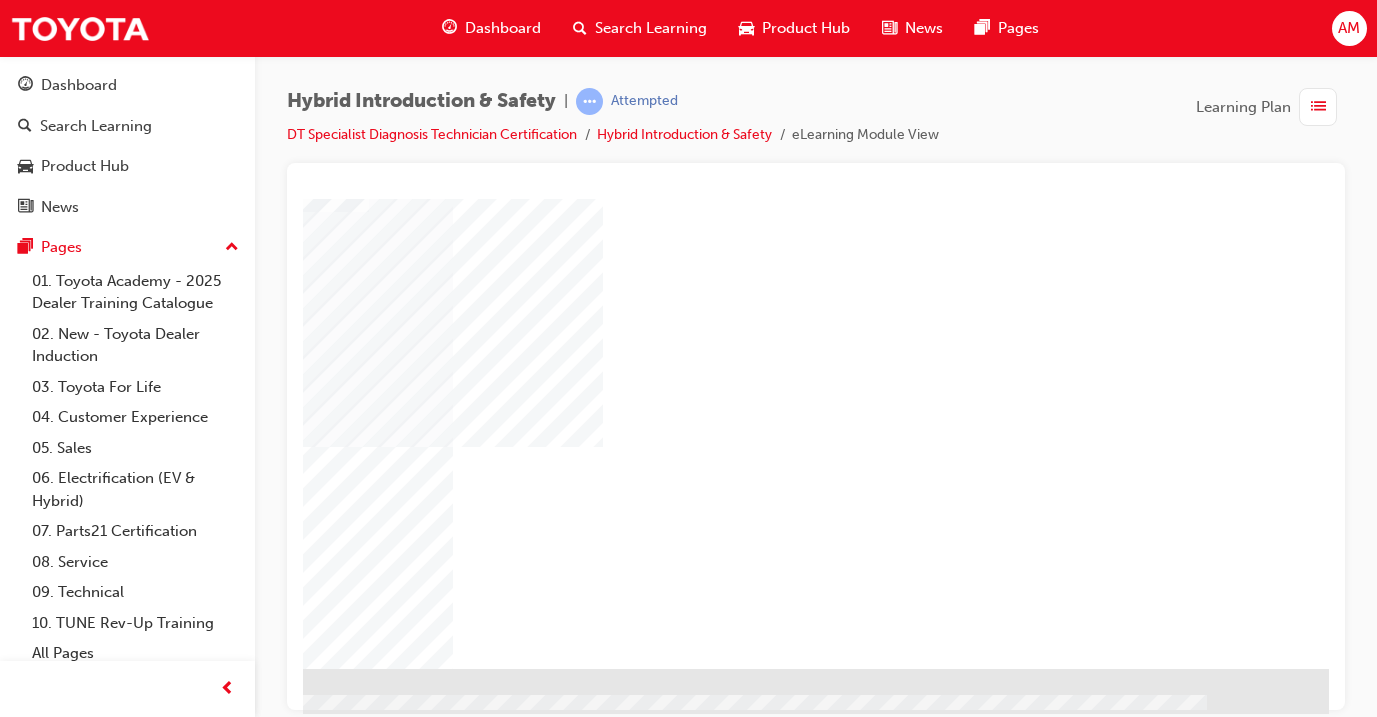 click at bounding box center [32, 722] 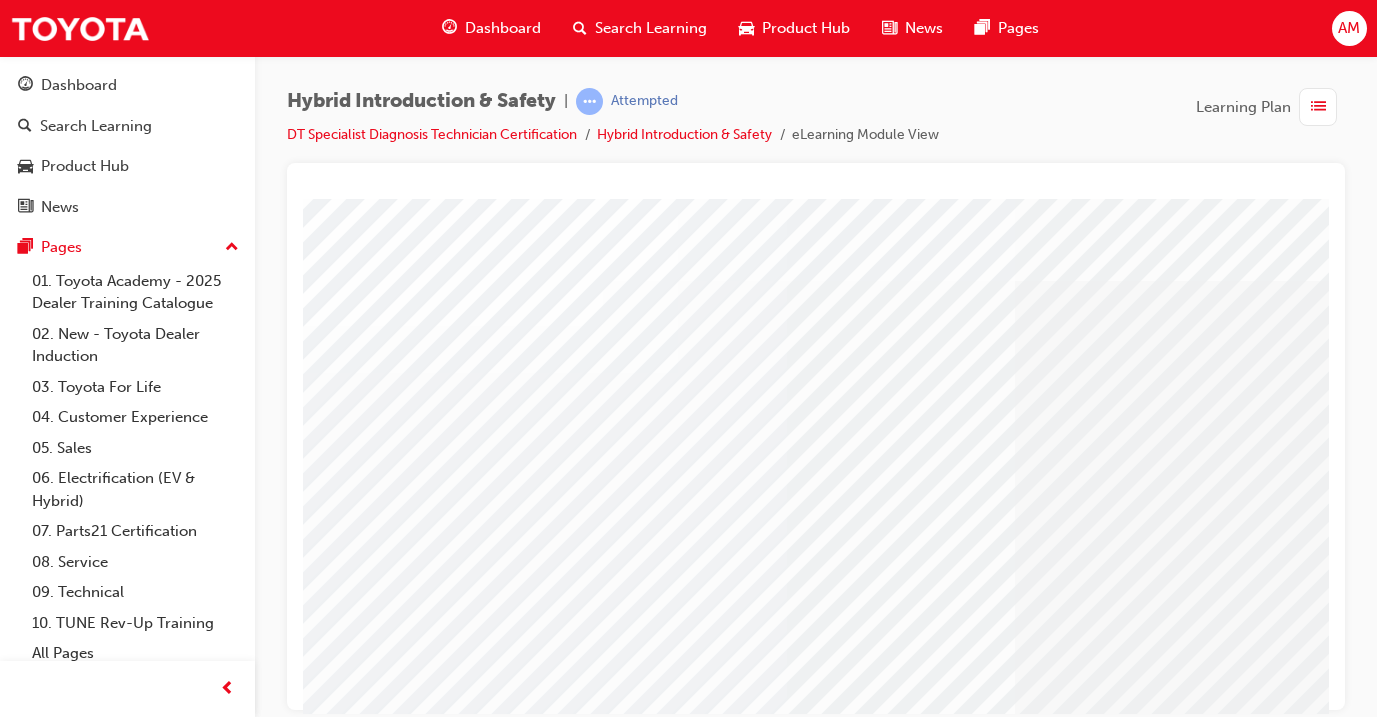 scroll, scrollTop: 23, scrollLeft: 0, axis: vertical 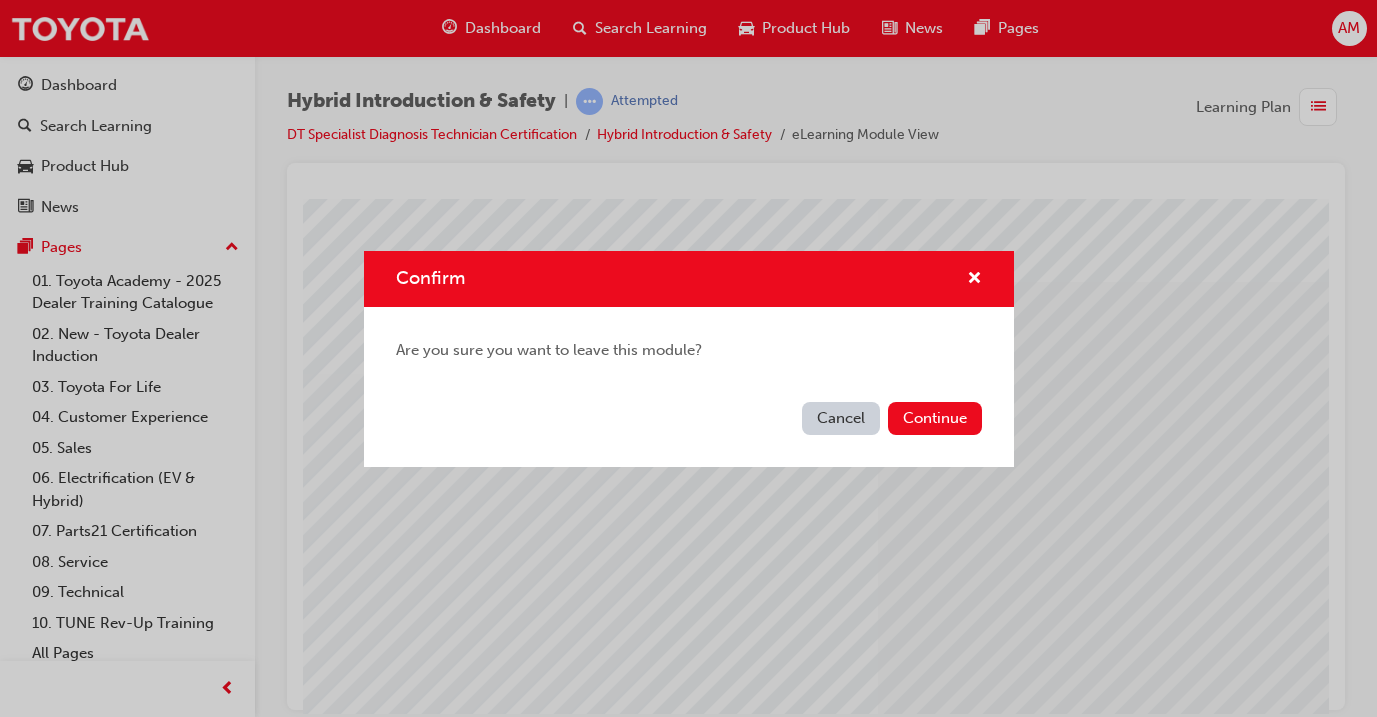 click on "Cancel" at bounding box center (841, 418) 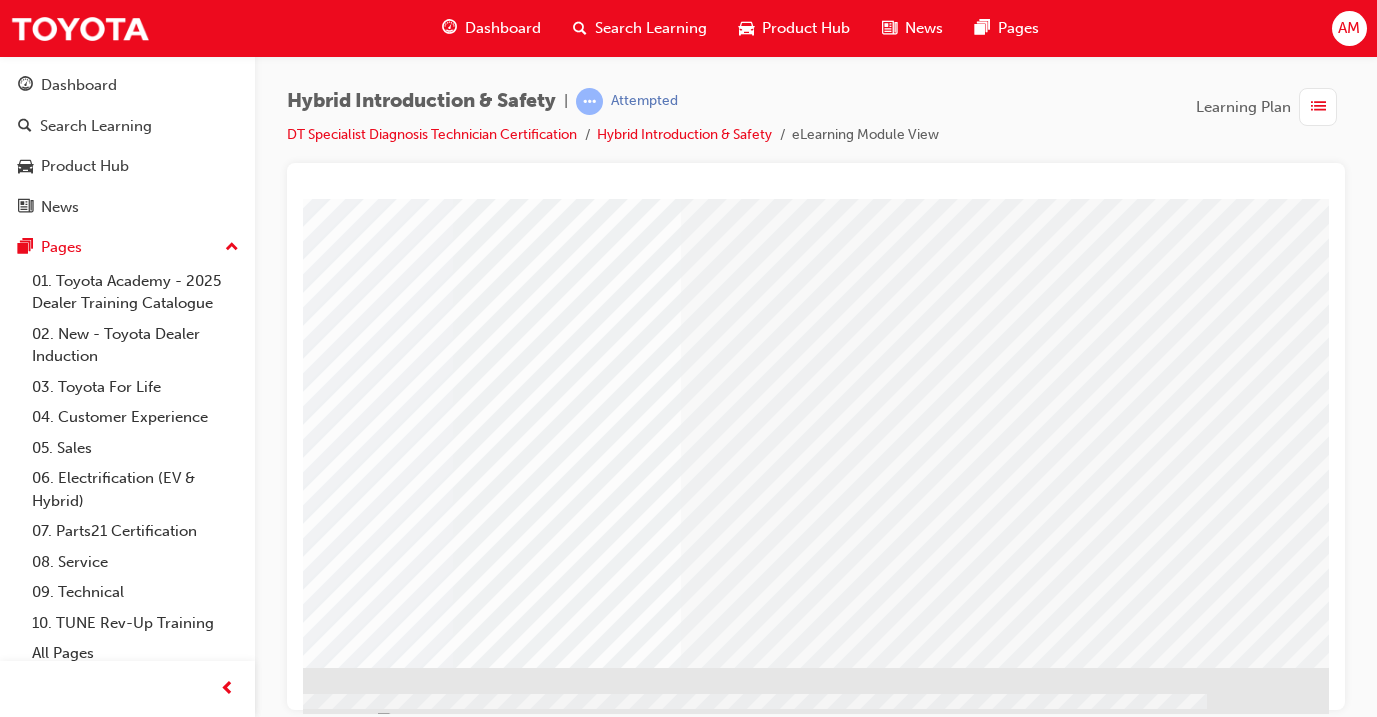 scroll, scrollTop: 250, scrollLeft: 334, axis: both 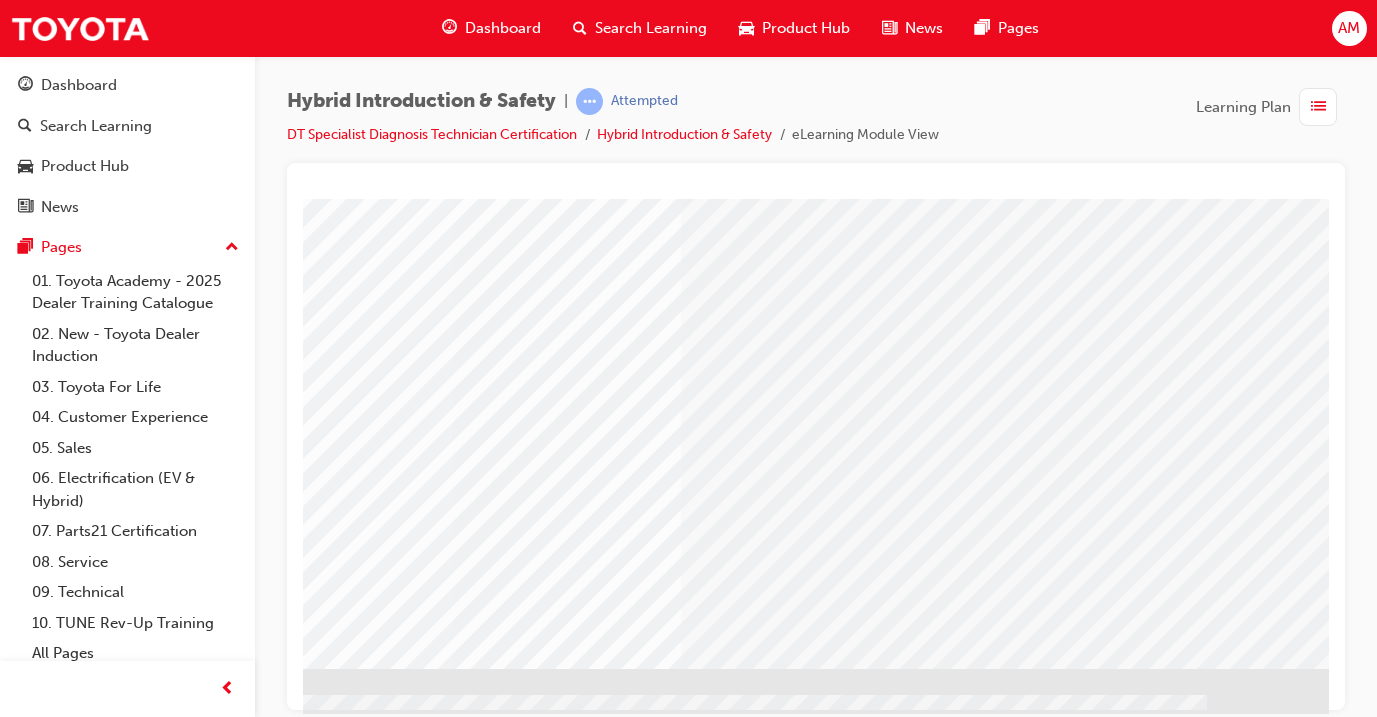 click at bounding box center (32, 1640) 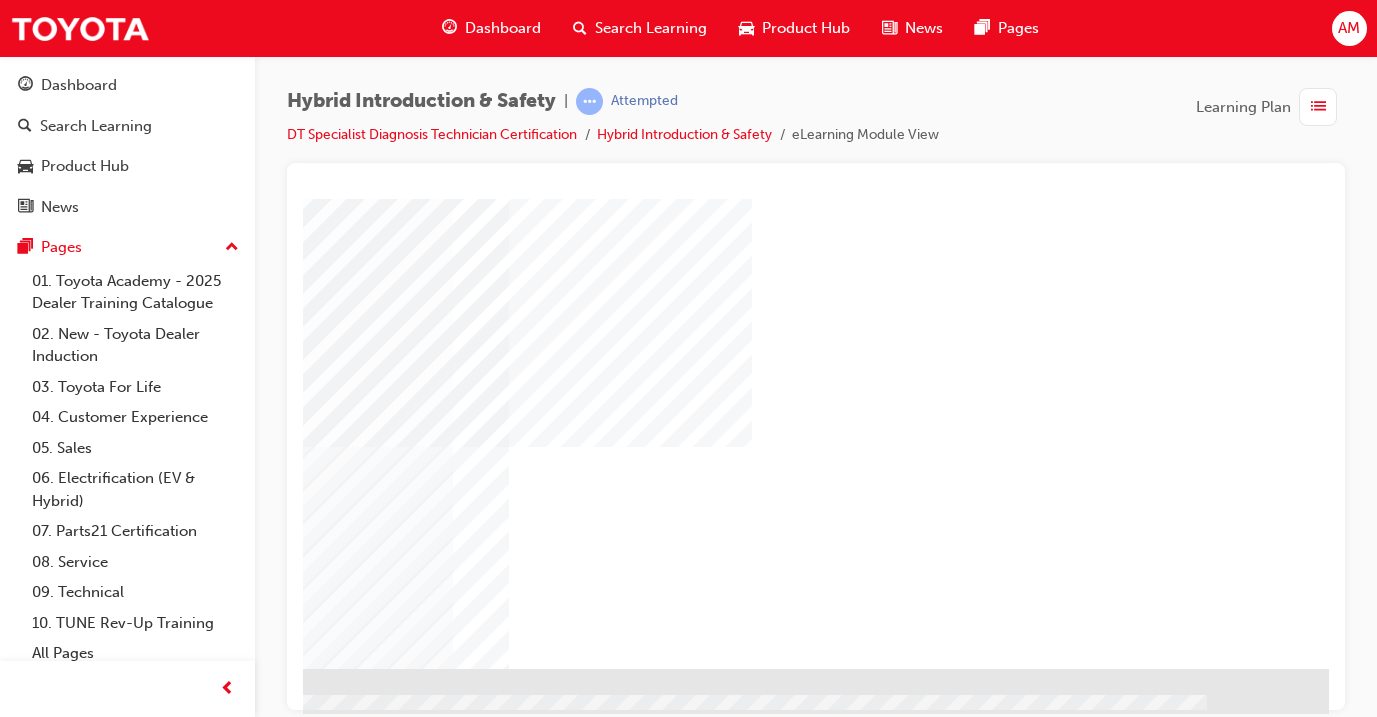 scroll, scrollTop: 250, scrollLeft: 334, axis: both 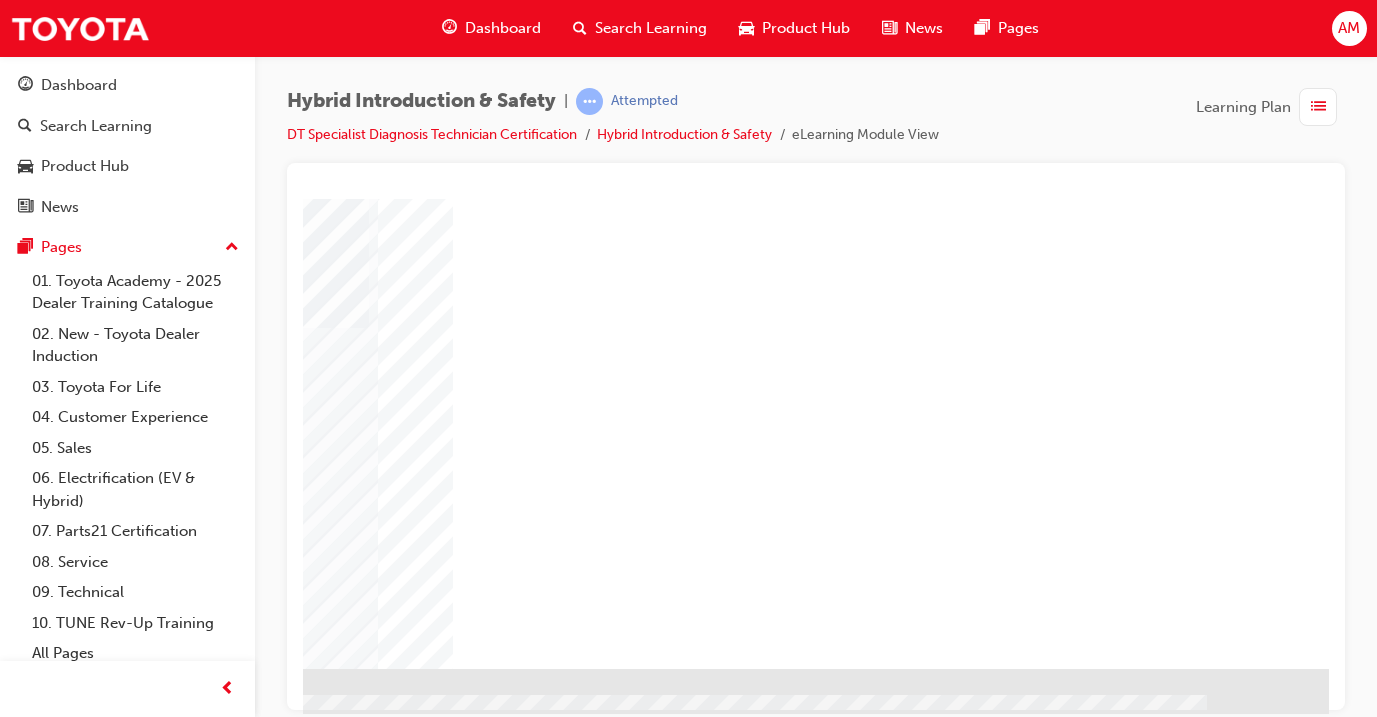 click at bounding box center [32, 1666] 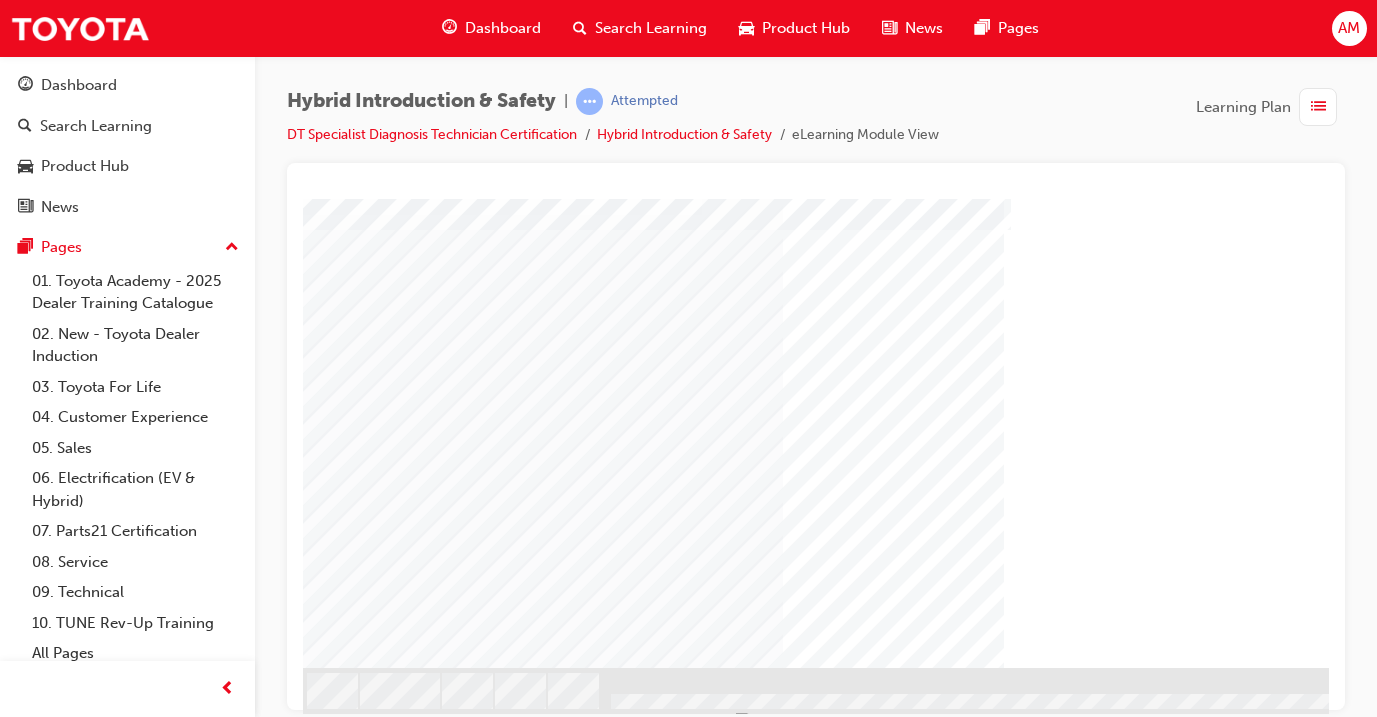 scroll, scrollTop: 250, scrollLeft: 8, axis: both 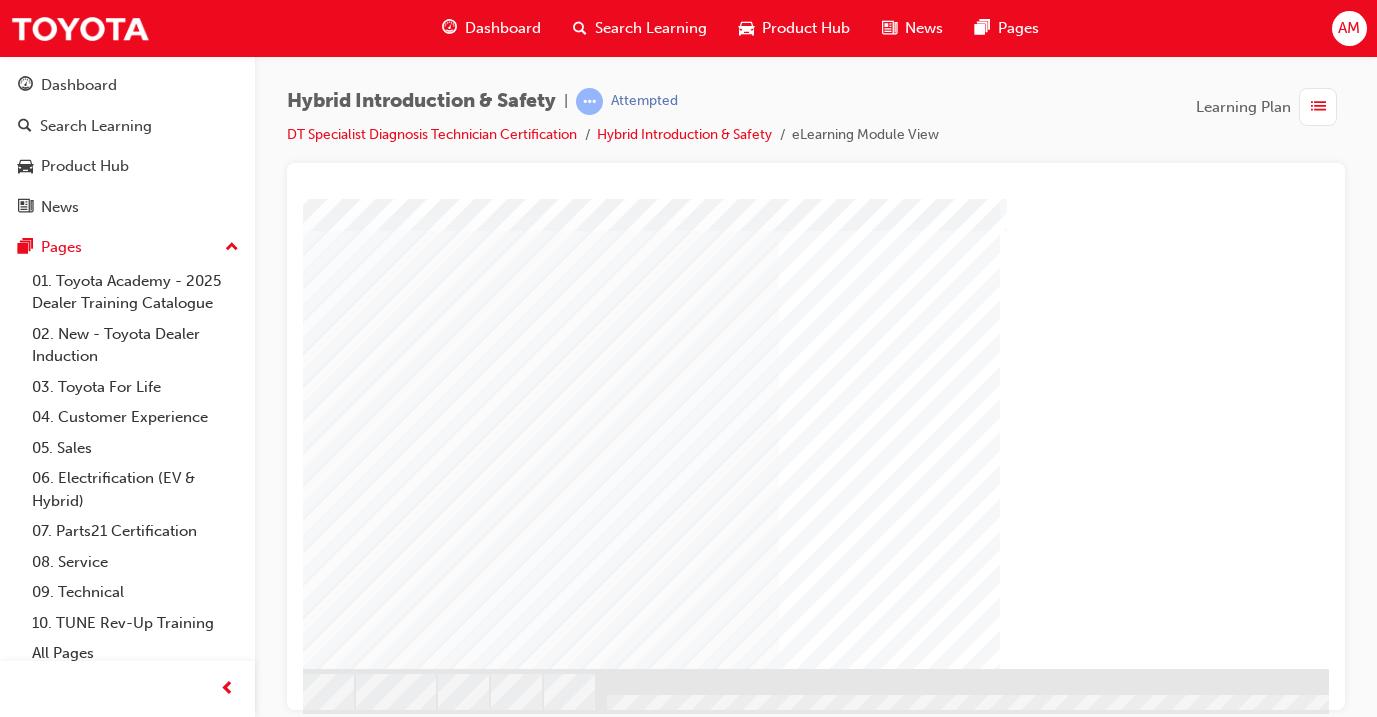 click at bounding box center [486, 3141] 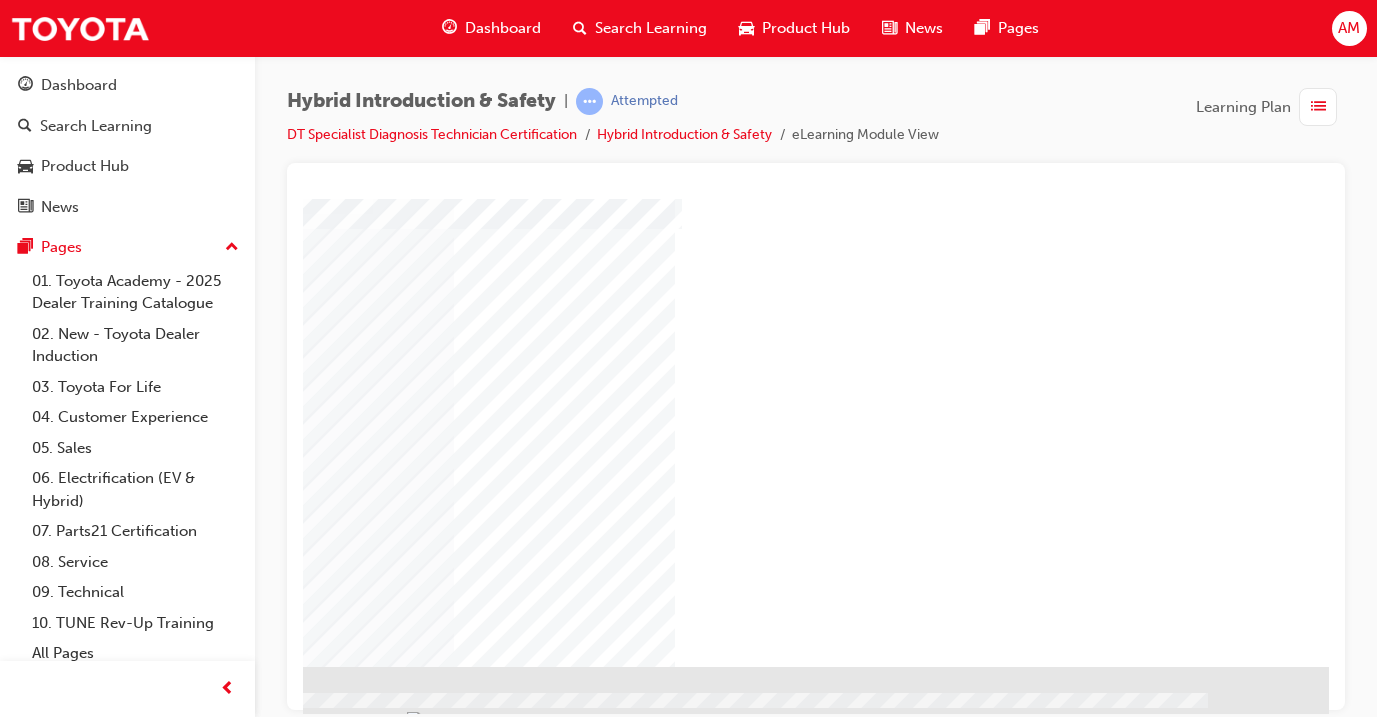 scroll, scrollTop: 250, scrollLeft: 333, axis: both 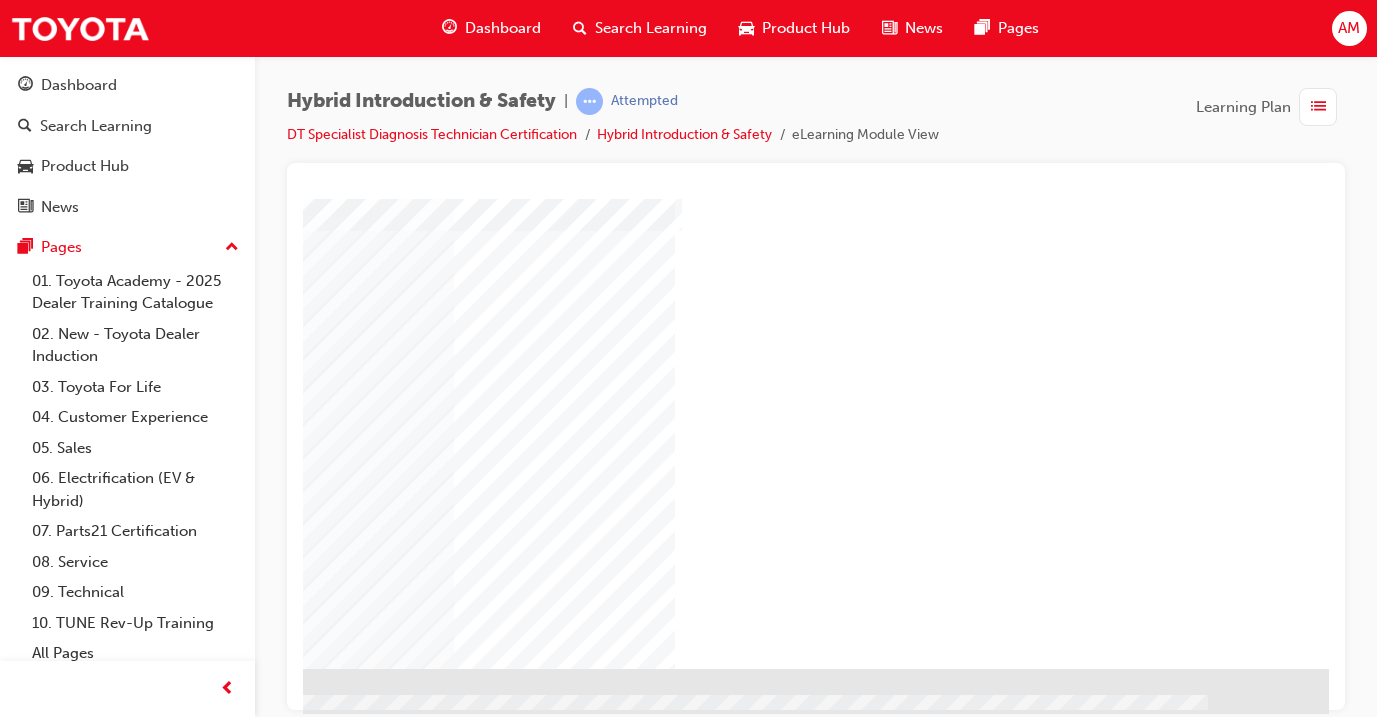 click at bounding box center (33, 2252) 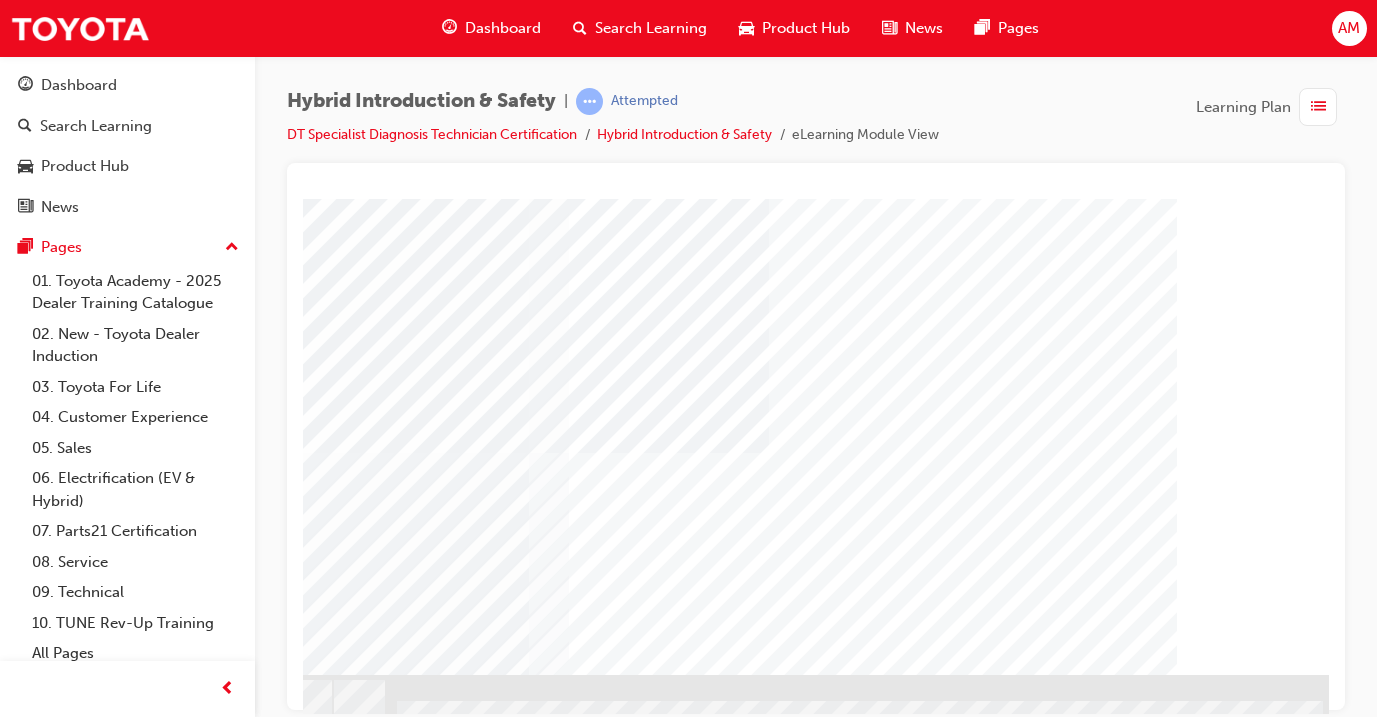 scroll, scrollTop: 242, scrollLeft: 219, axis: both 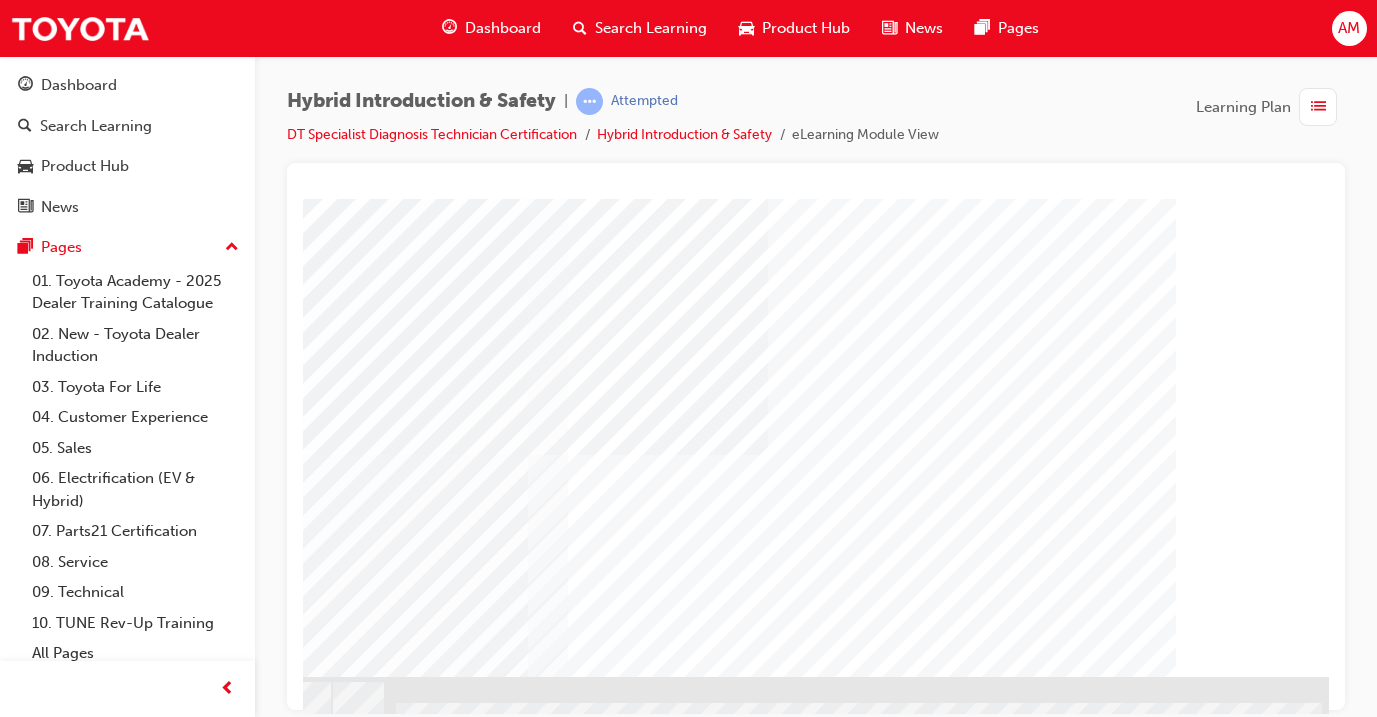 click at bounding box center (109, 3541) 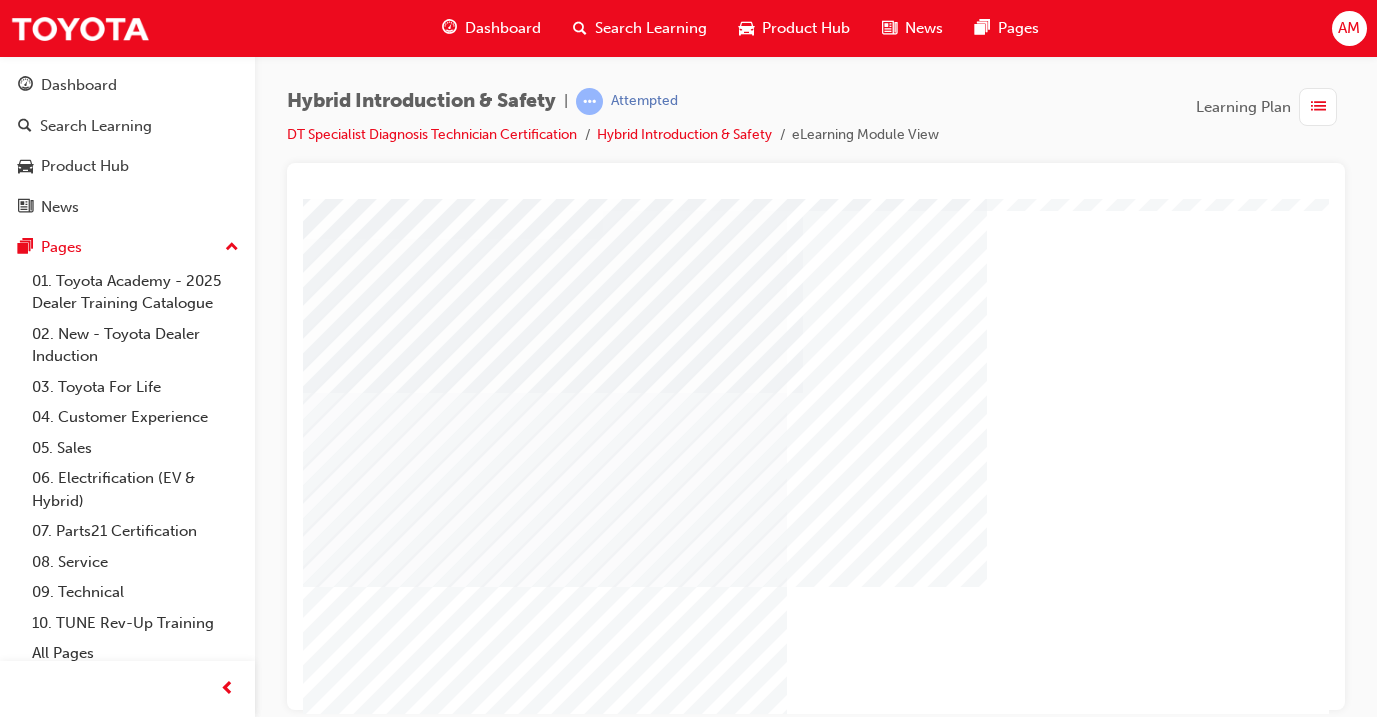 scroll, scrollTop: 112, scrollLeft: 0, axis: vertical 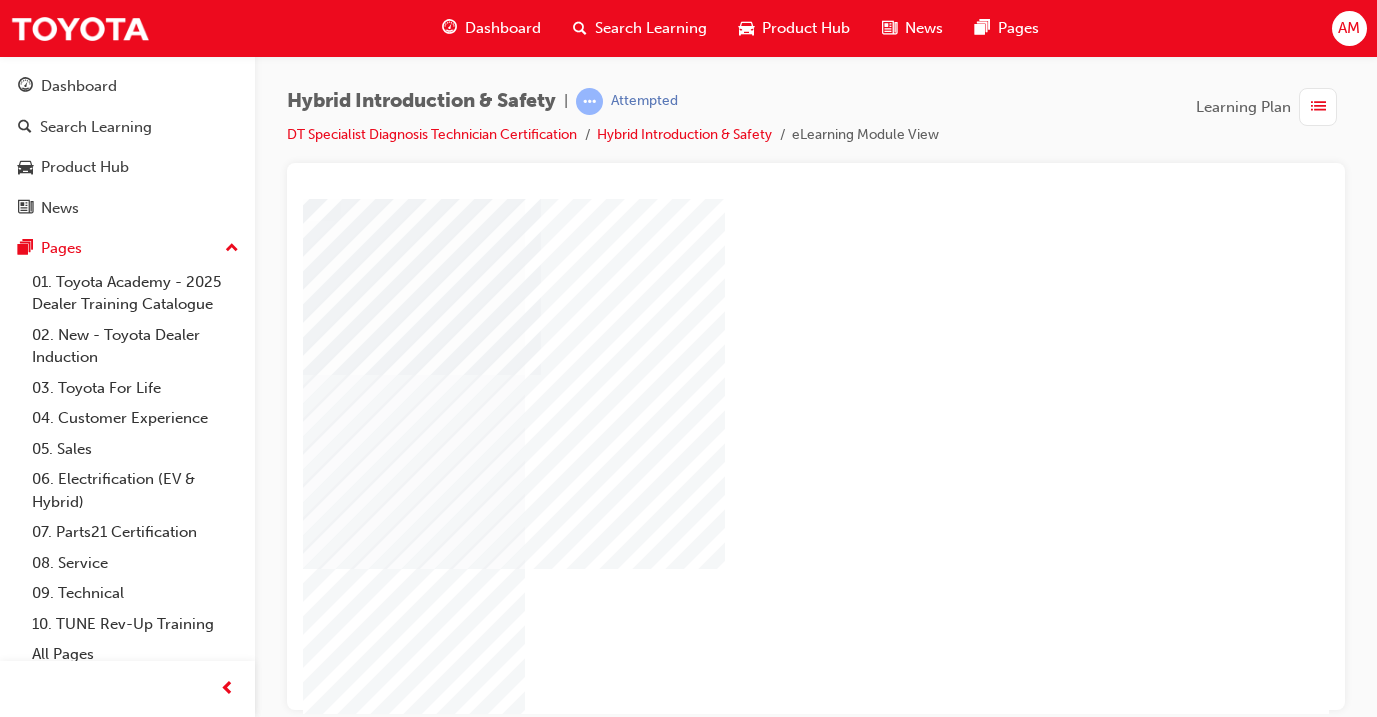 click at bounding box center (66, 4914) 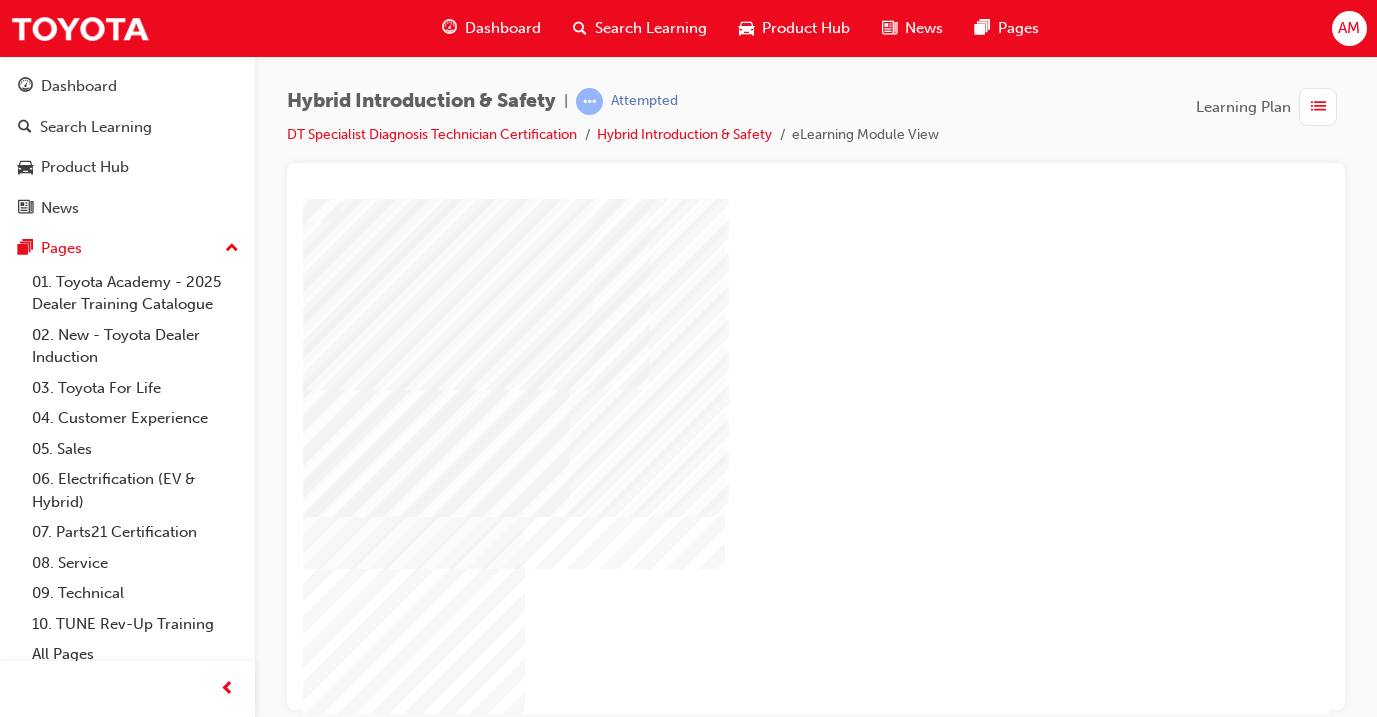 click at bounding box center [66, 4964] 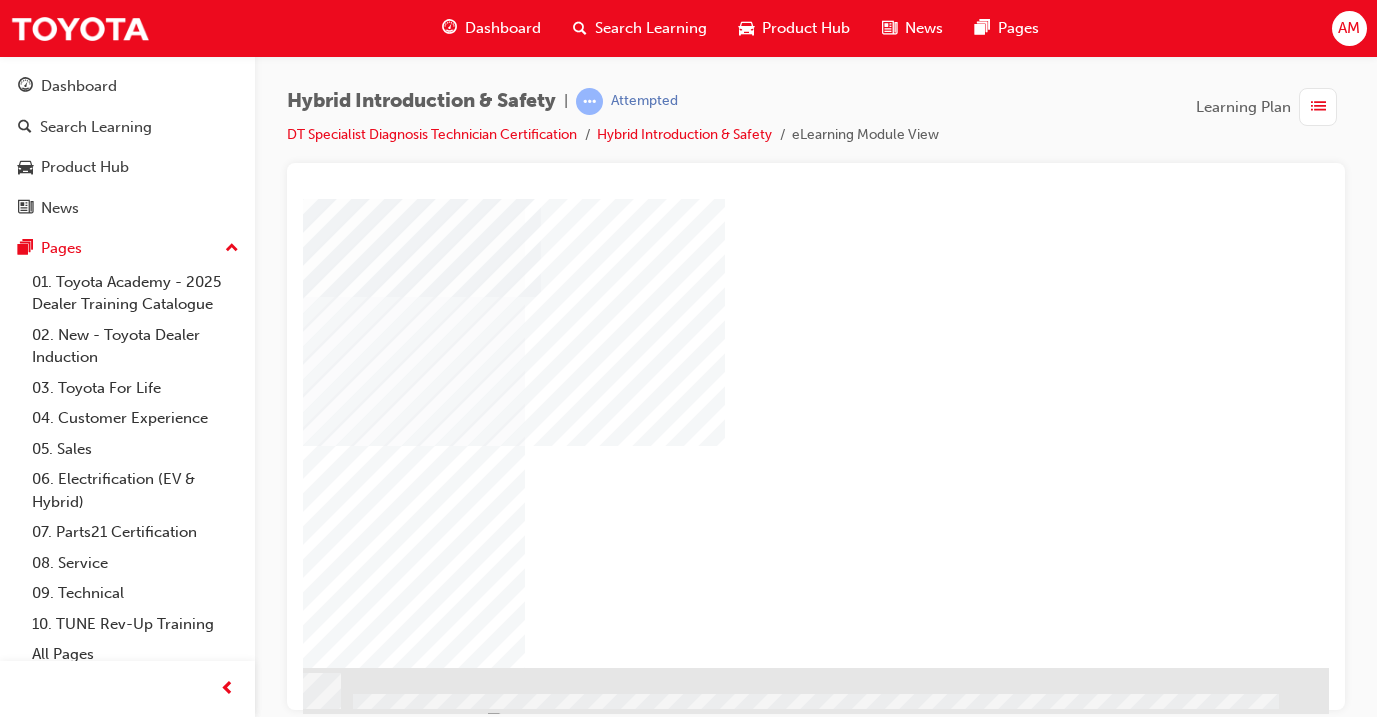 scroll, scrollTop: 250, scrollLeft: 262, axis: both 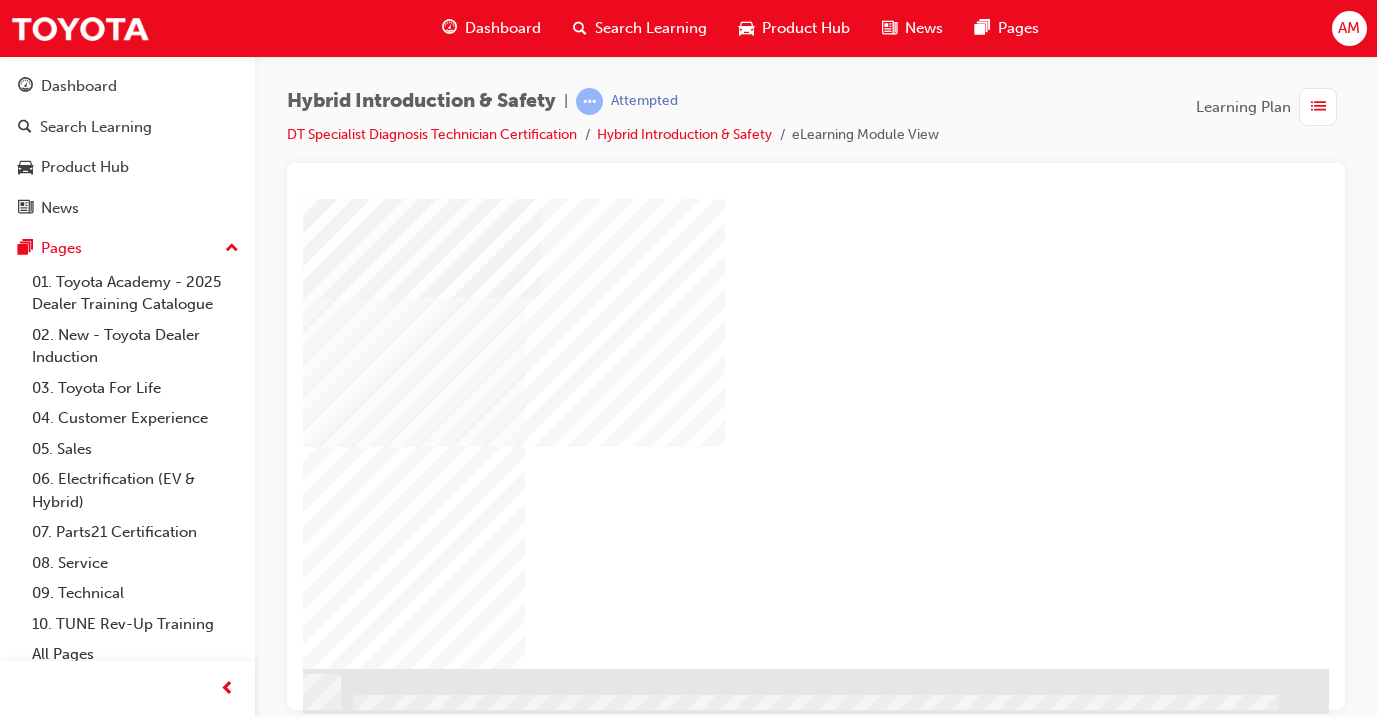 click at bounding box center (104, 4885) 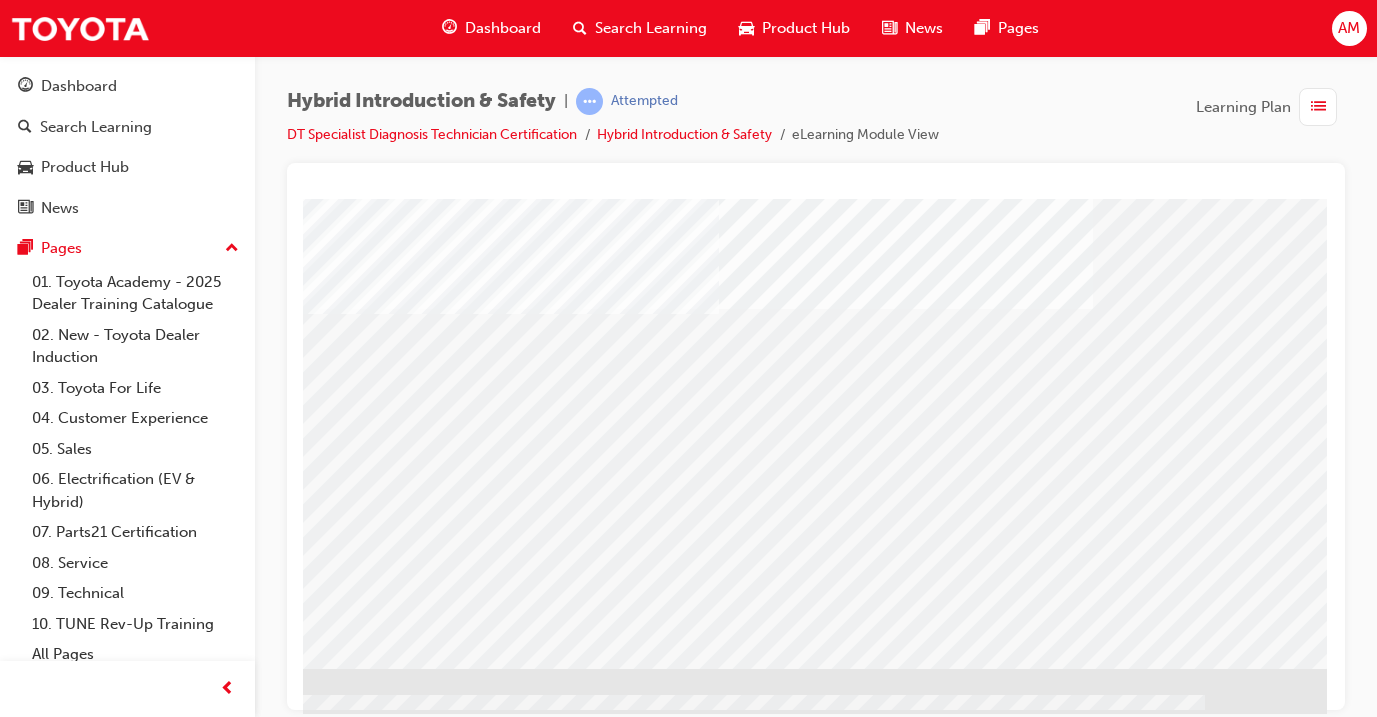 scroll, scrollTop: 250, scrollLeft: 334, axis: both 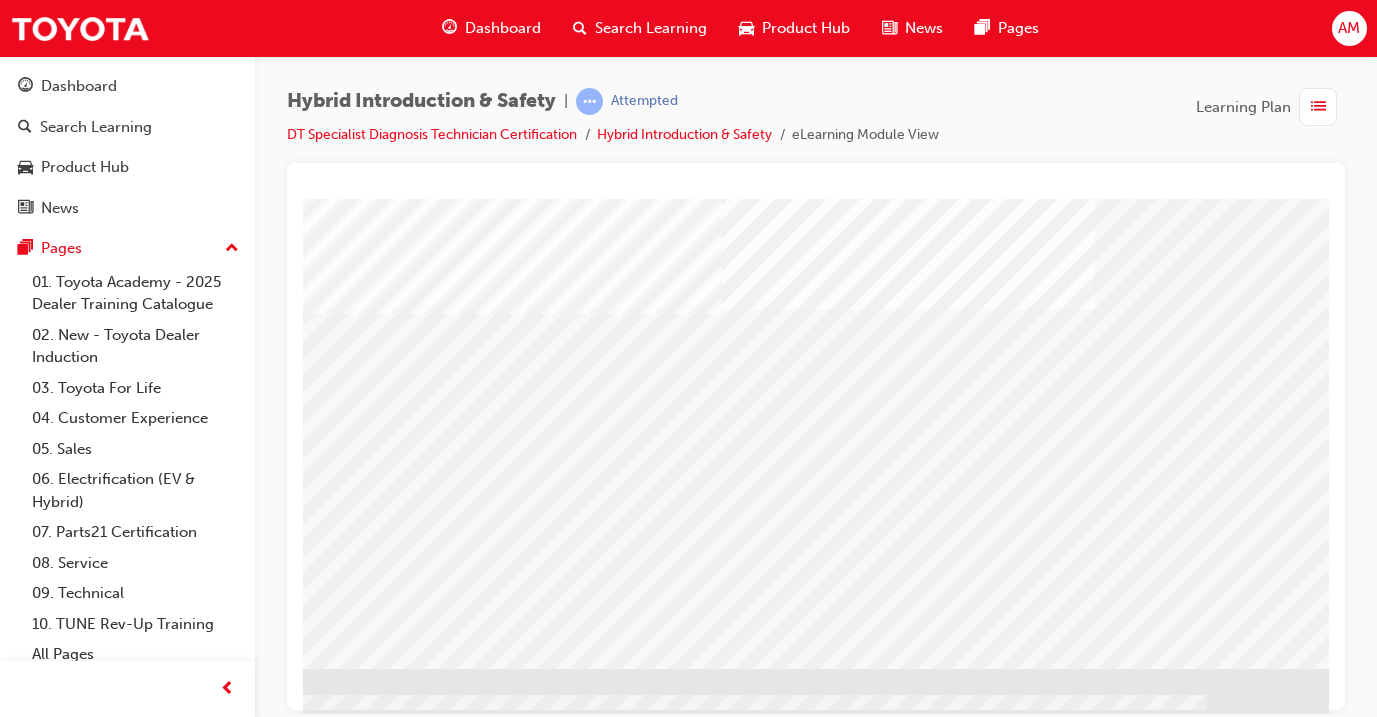 click at bounding box center (32, 1672) 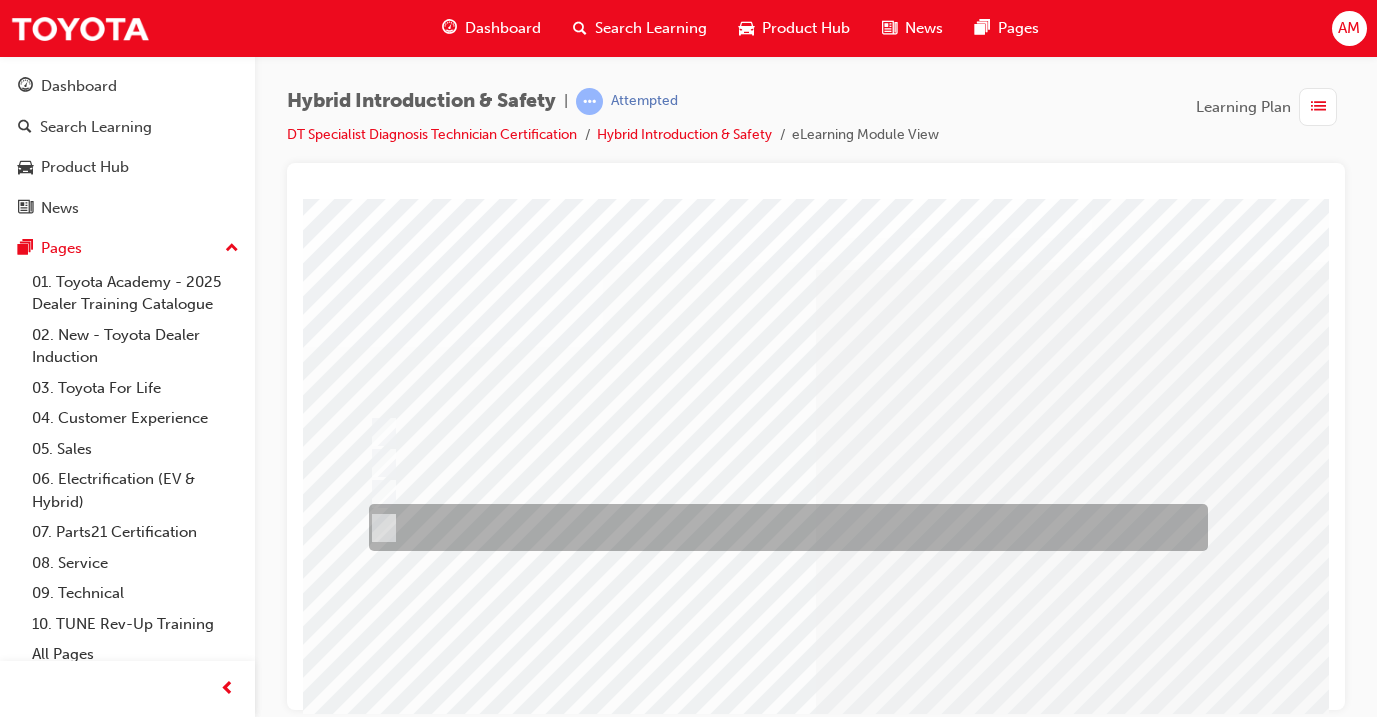 scroll, scrollTop: 0, scrollLeft: 0, axis: both 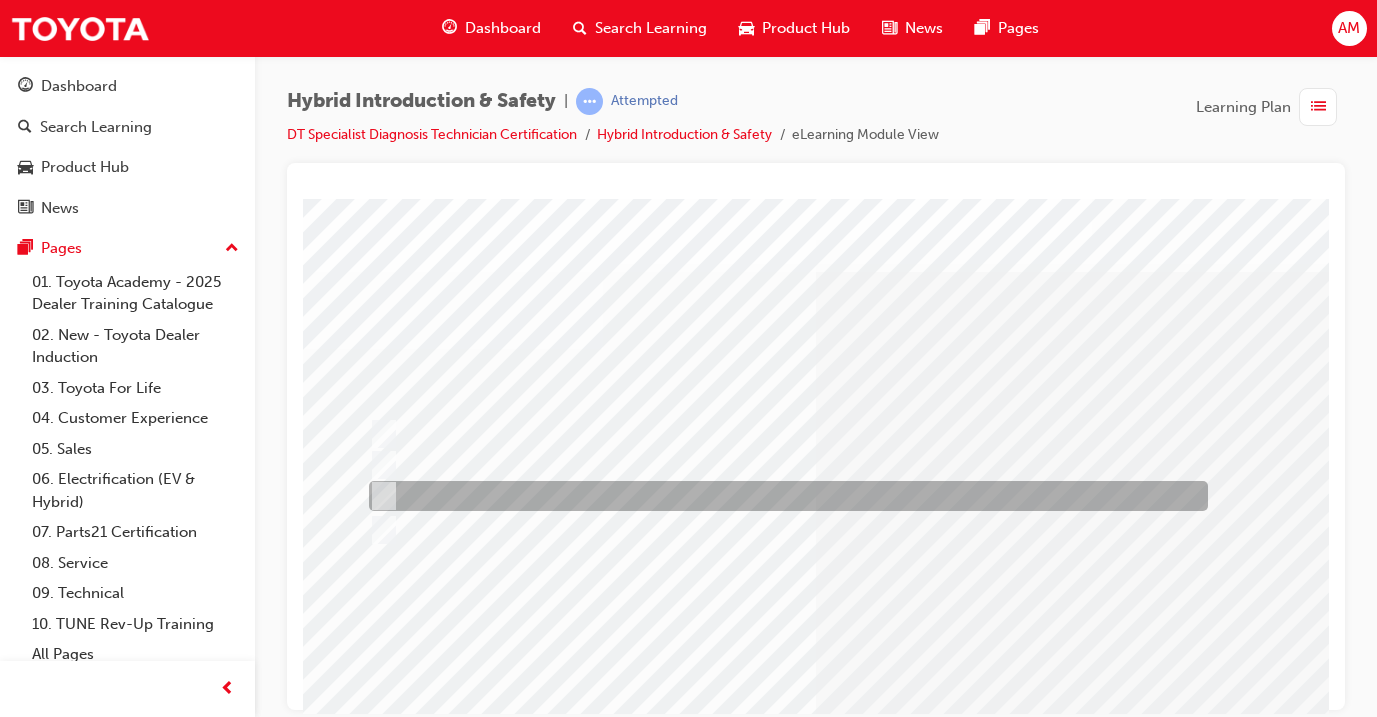 click at bounding box center (783, 496) 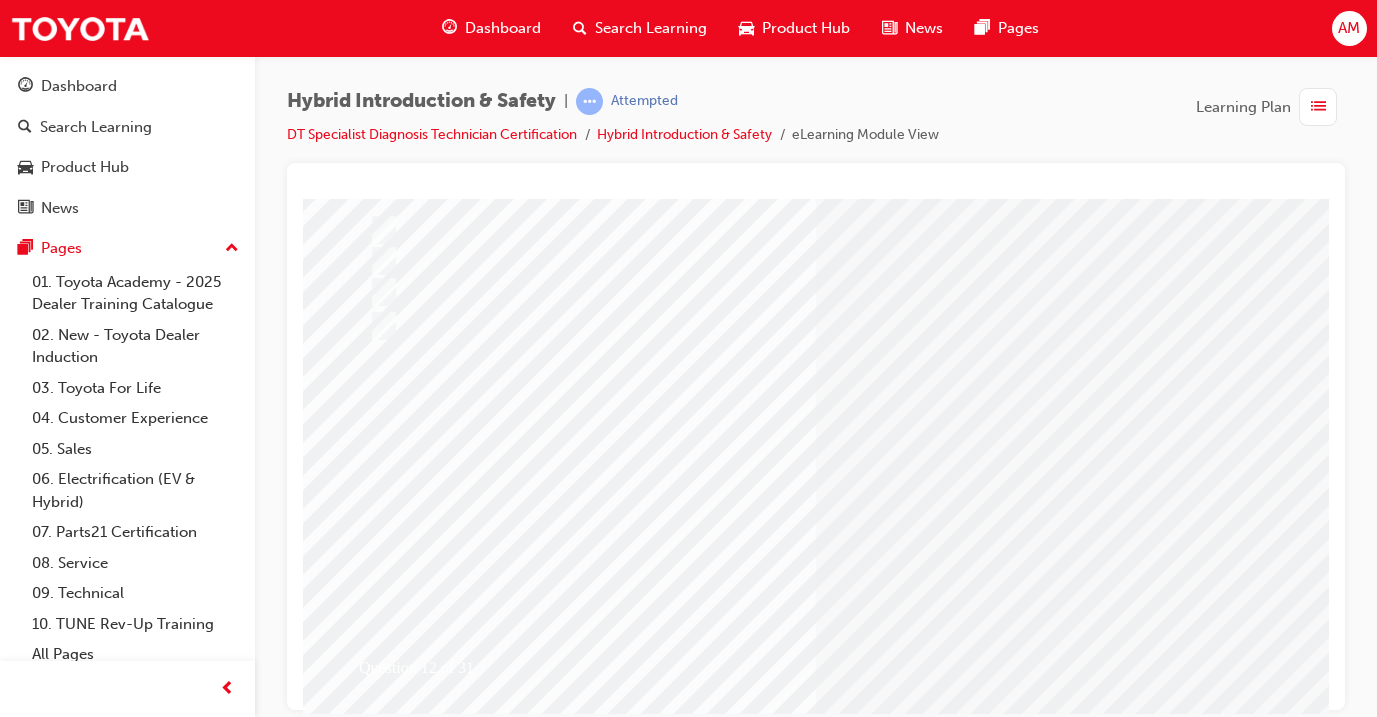 scroll, scrollTop: 218, scrollLeft: 0, axis: vertical 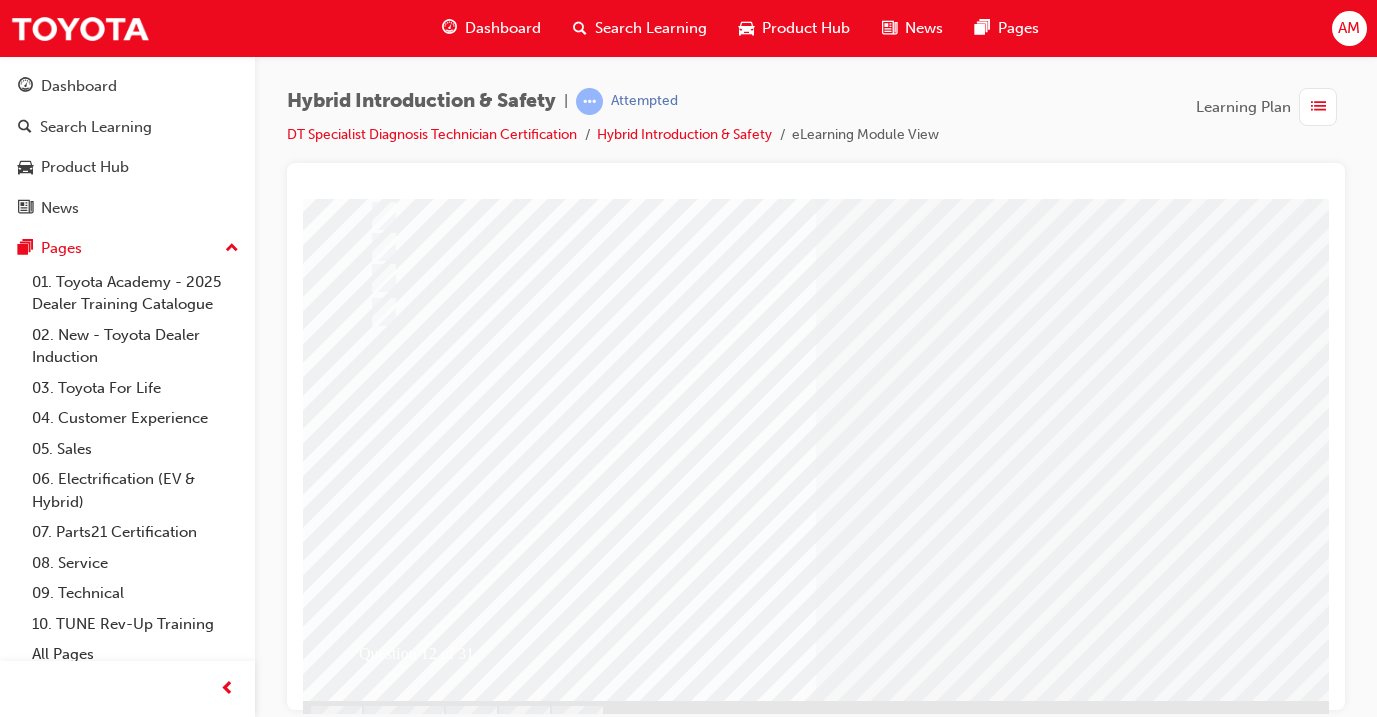 click at bounding box center (375, 2693) 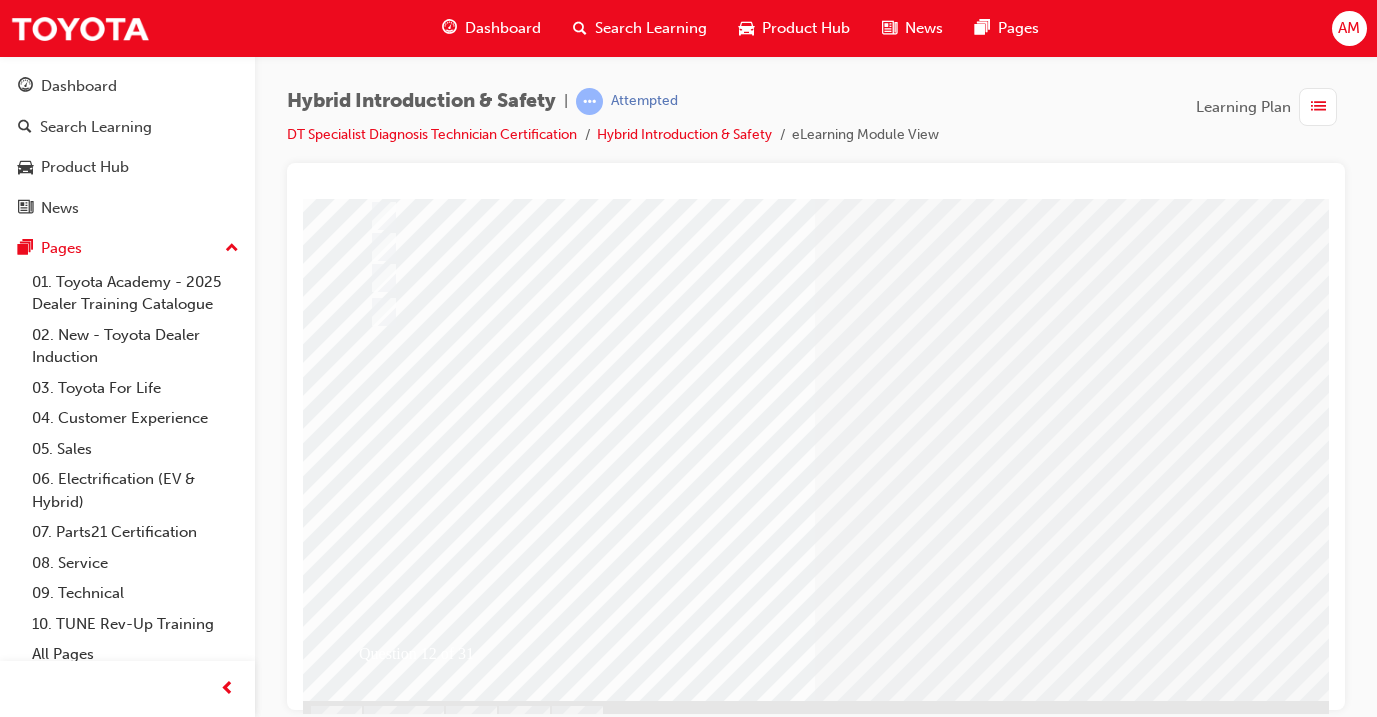click at bounding box center (635, 2476) 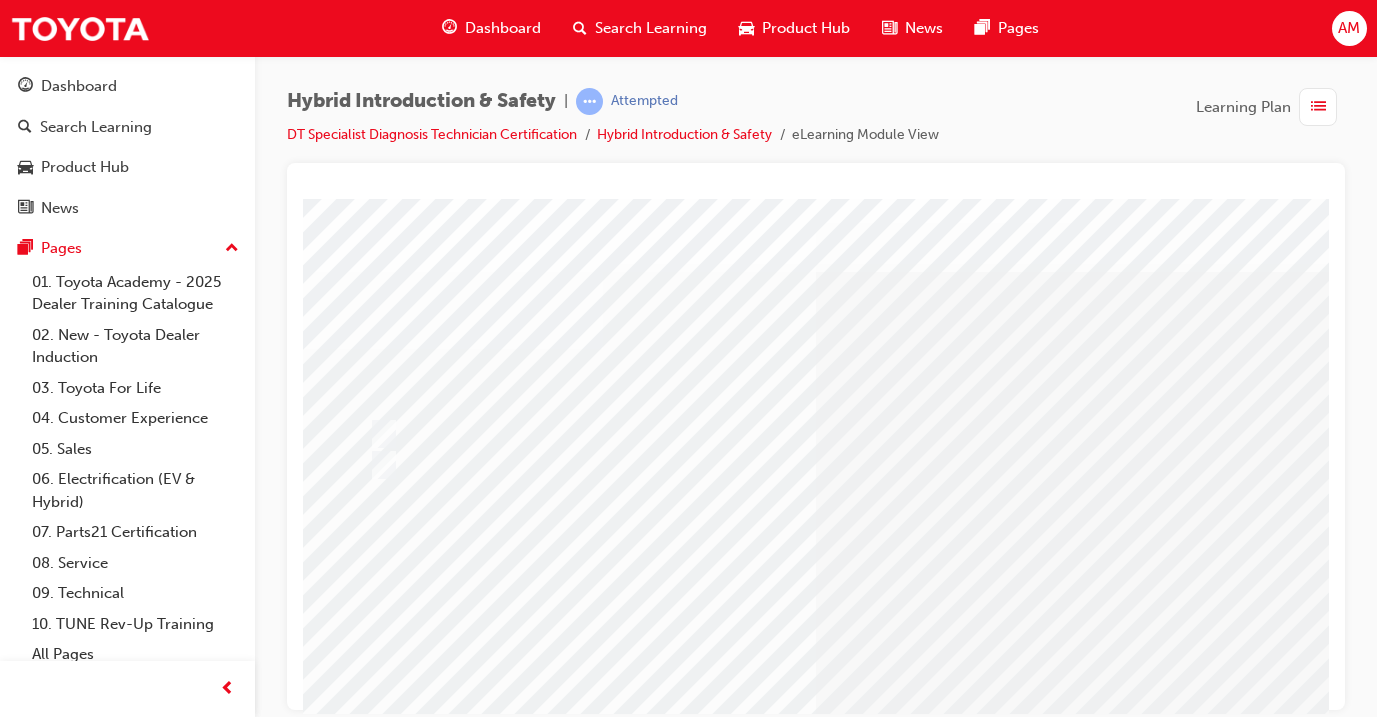 scroll, scrollTop: 0, scrollLeft: 0, axis: both 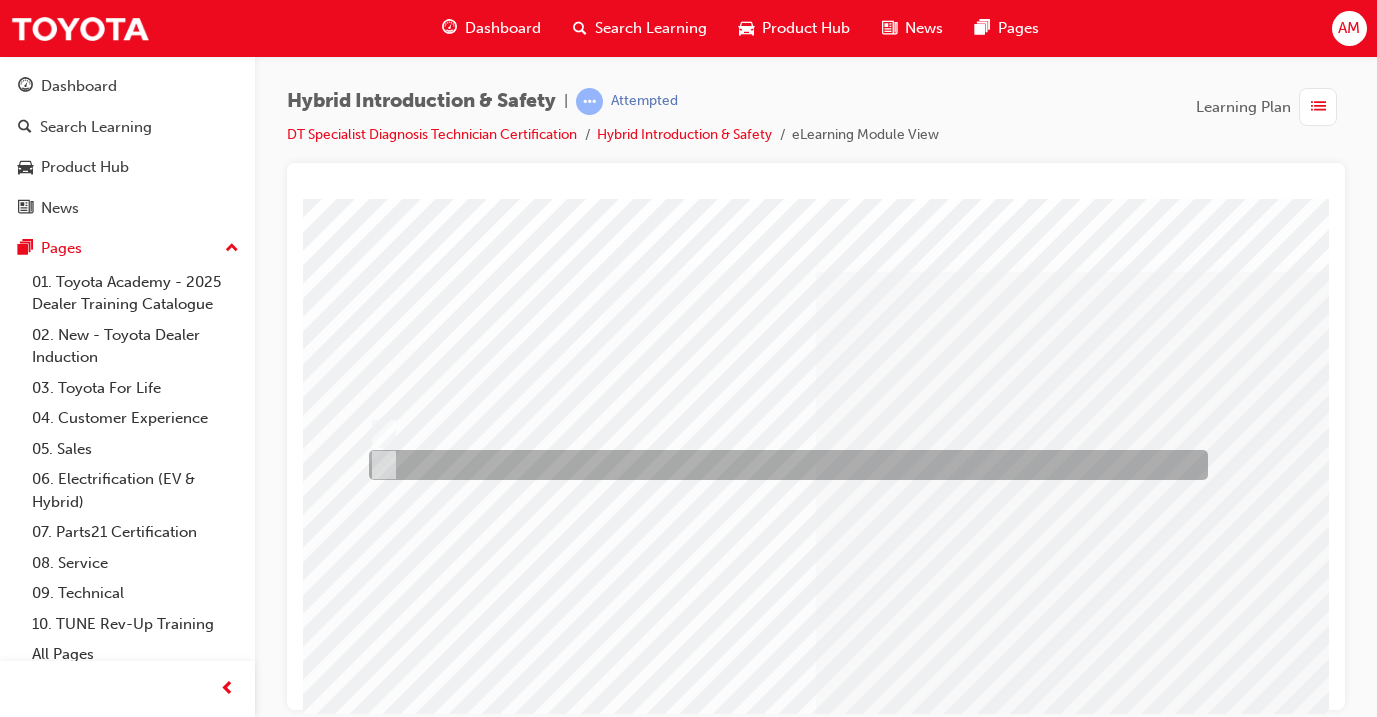 click at bounding box center [783, 465] 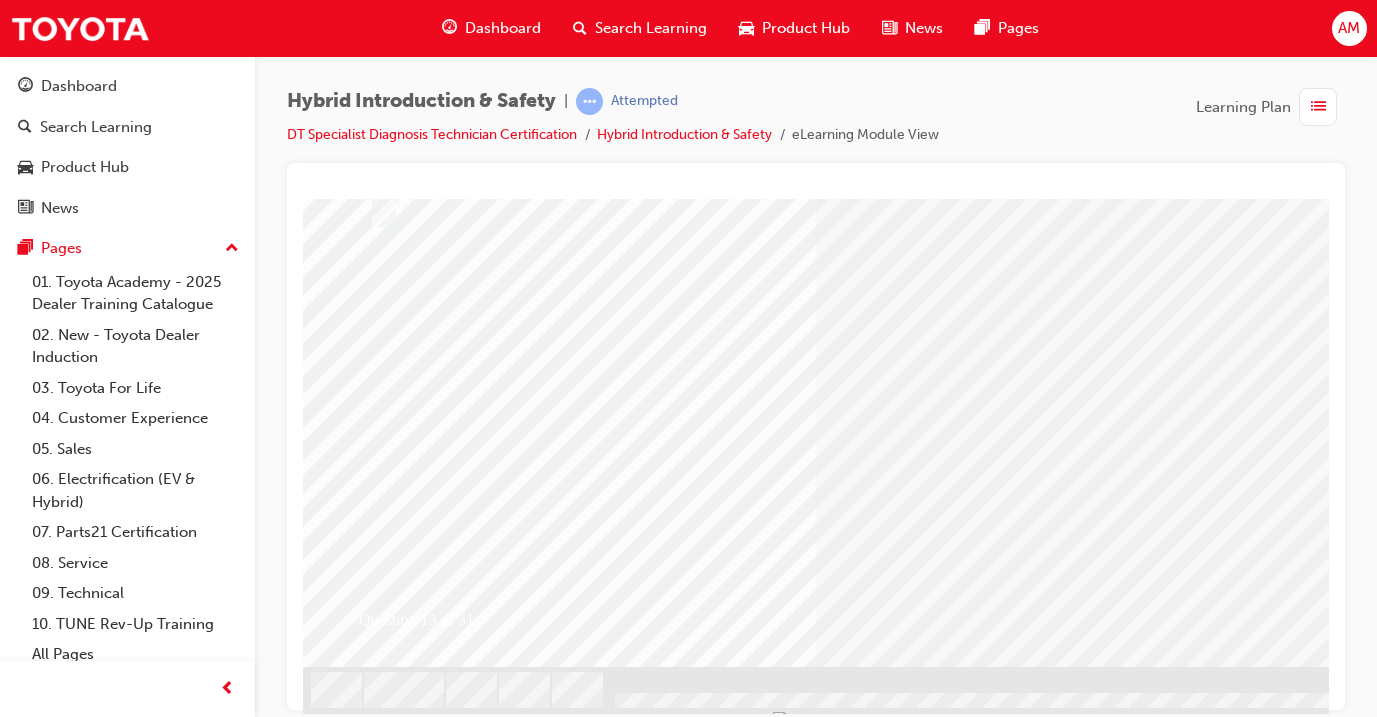 scroll, scrollTop: 250, scrollLeft: 0, axis: vertical 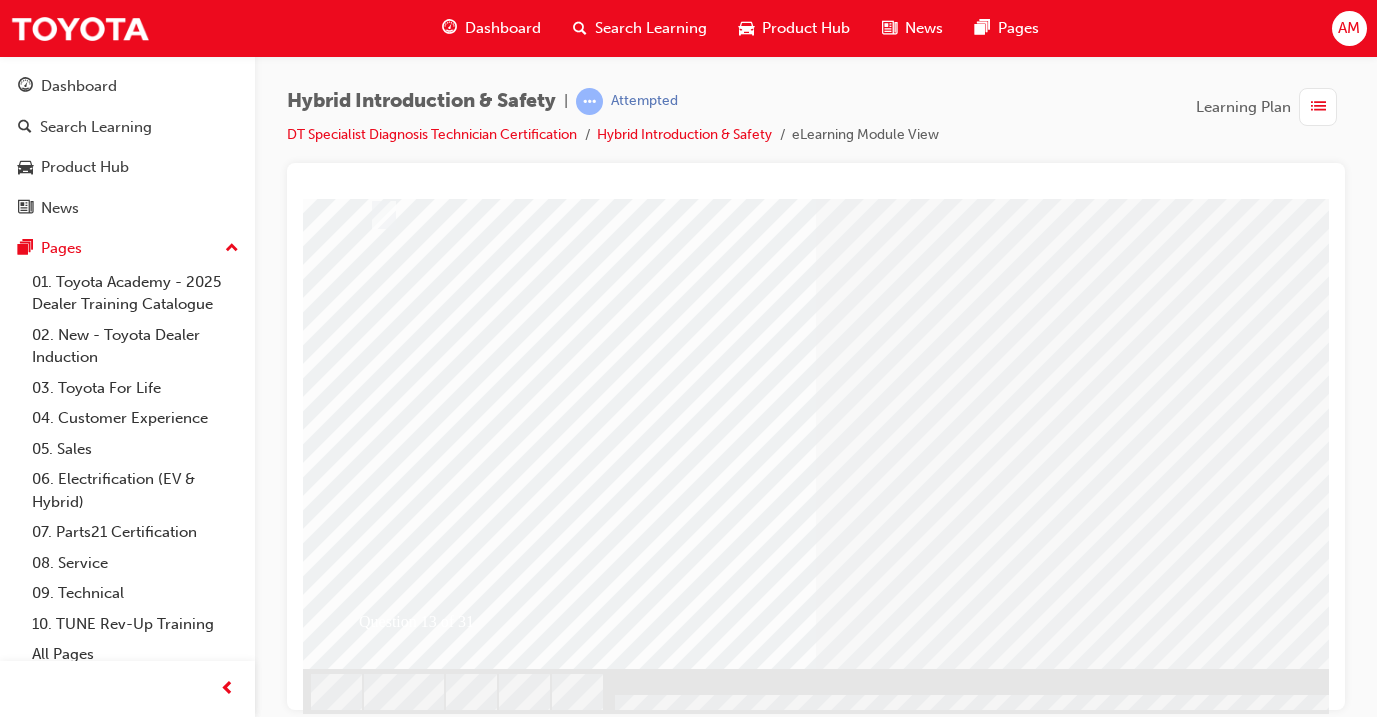 click at bounding box center (375, 2617) 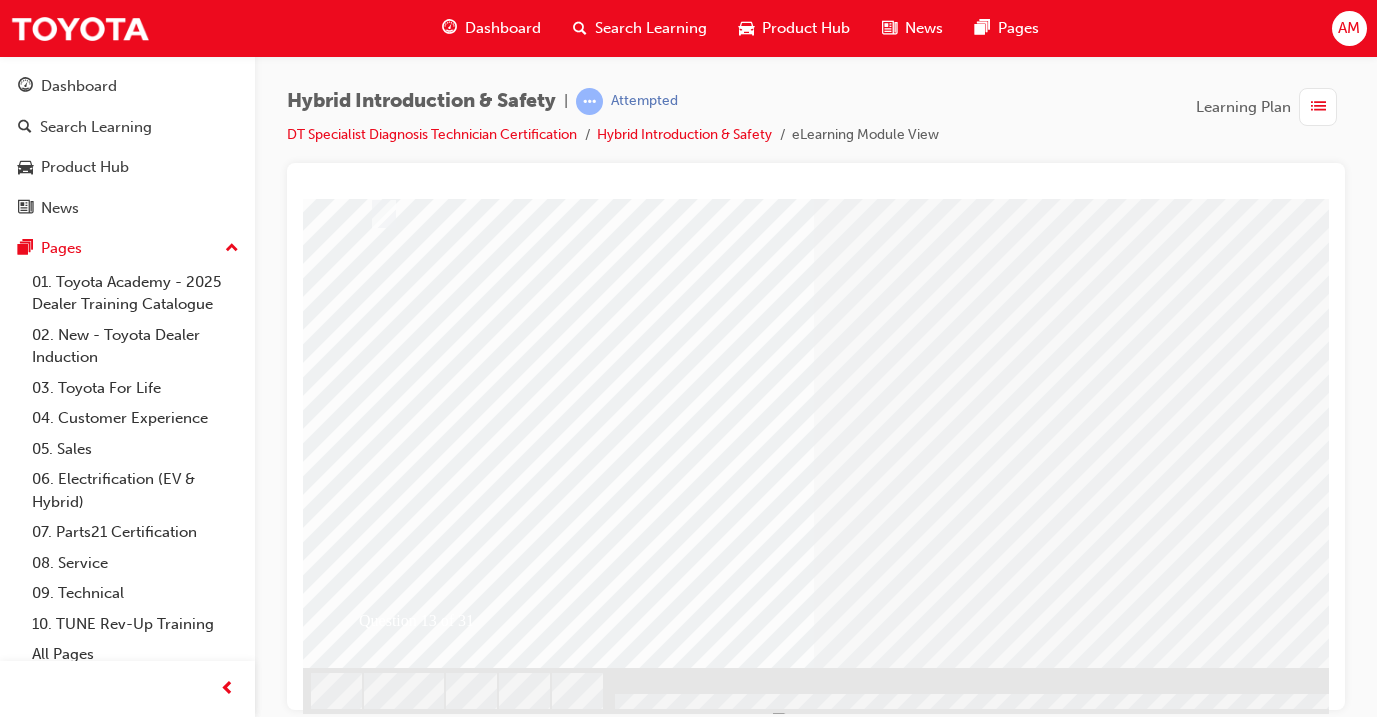 scroll, scrollTop: 250, scrollLeft: 0, axis: vertical 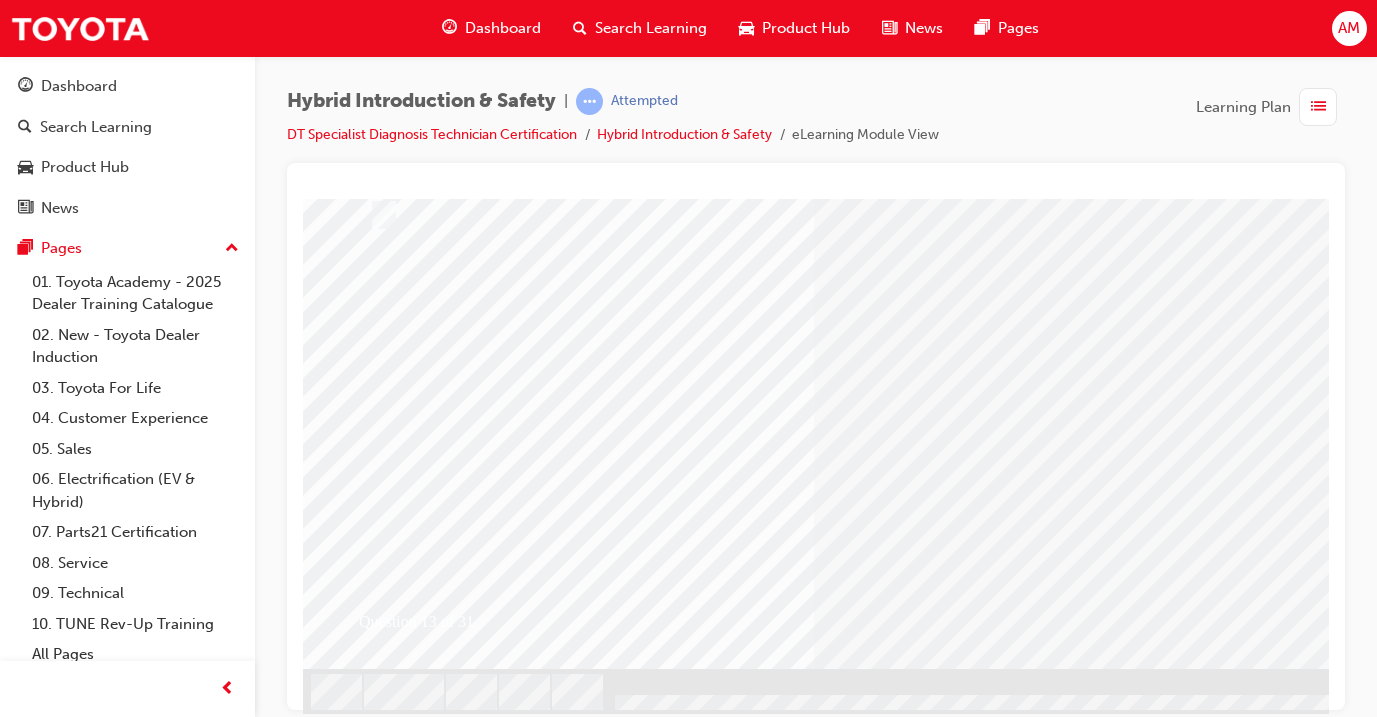 click at bounding box center (375, 2615) 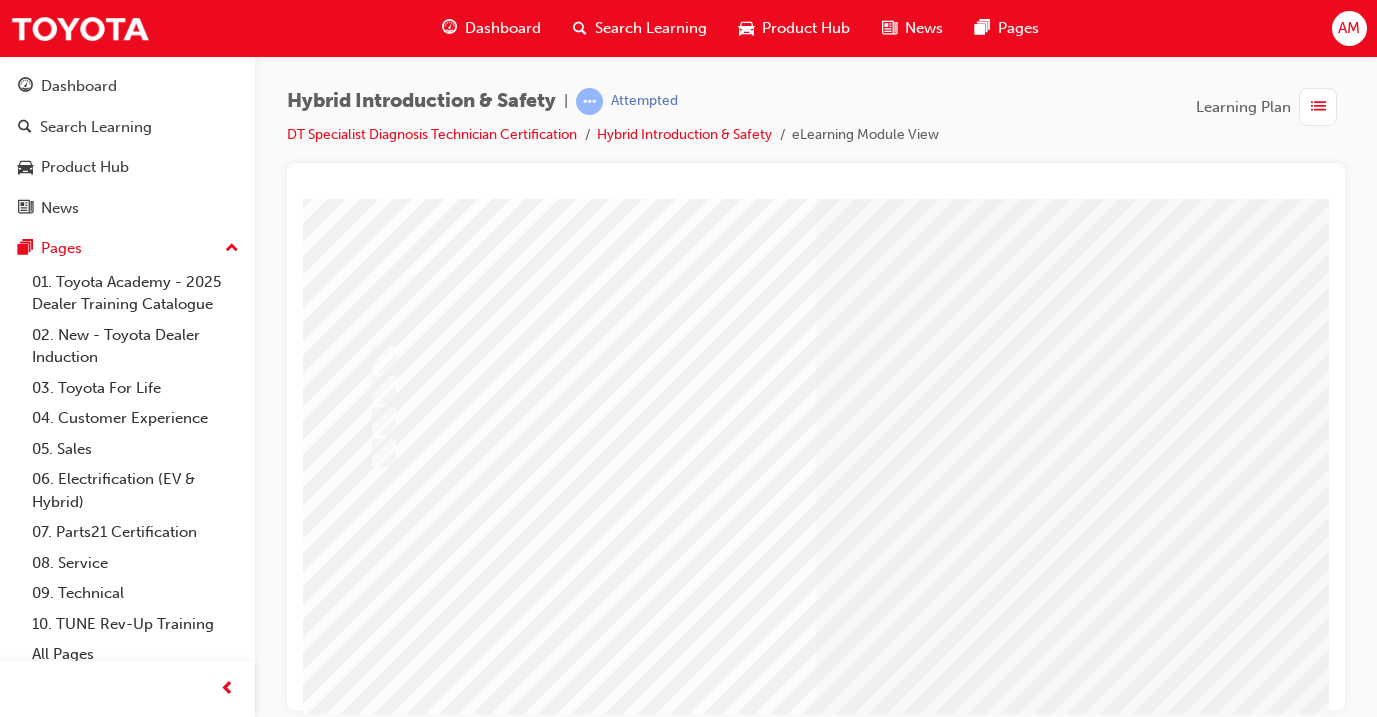 scroll, scrollTop: 75, scrollLeft: 0, axis: vertical 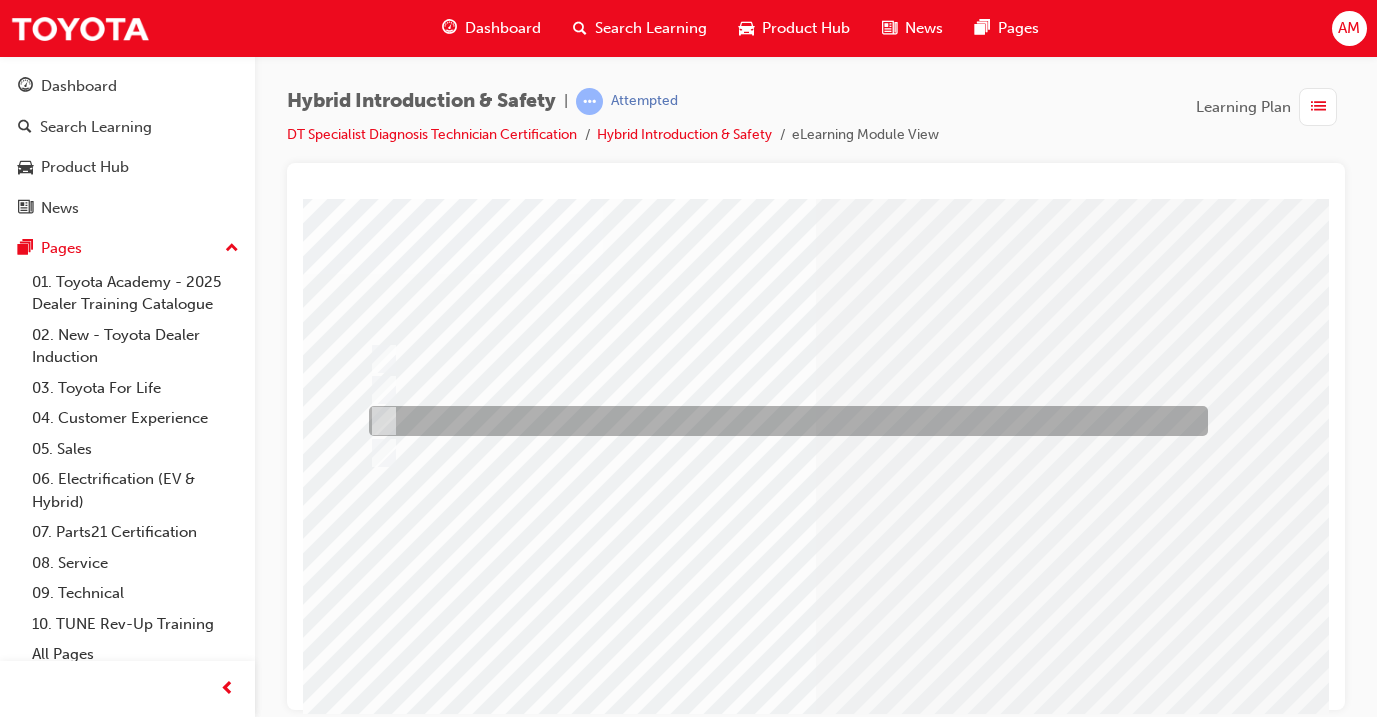 click at bounding box center (783, 421) 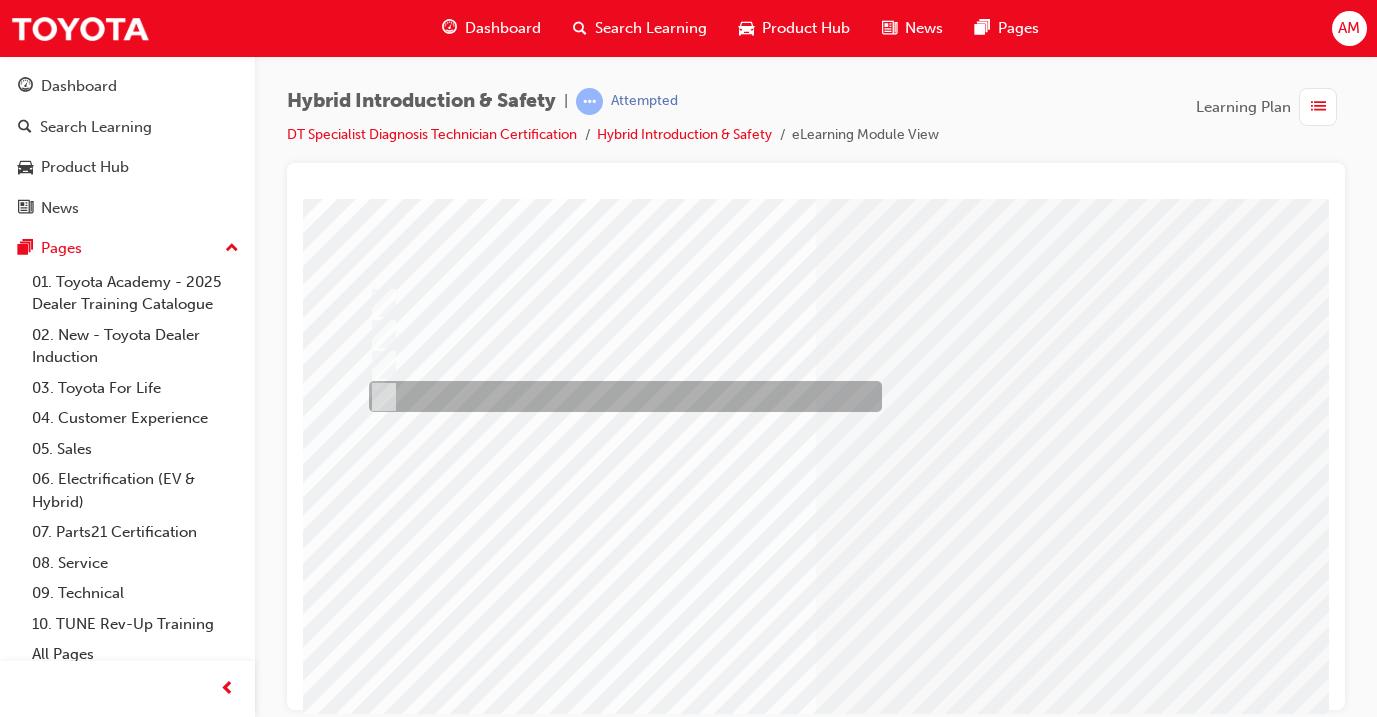 scroll, scrollTop: 182, scrollLeft: 0, axis: vertical 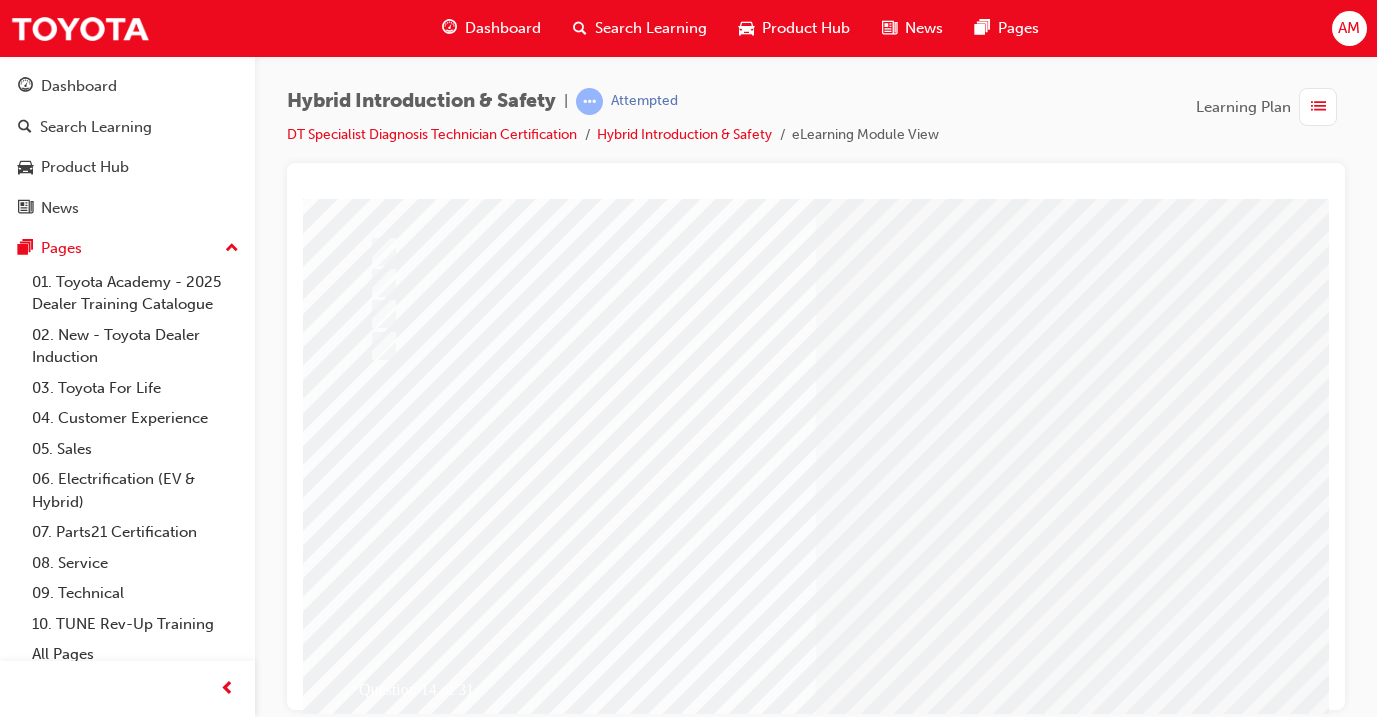 click at bounding box center (375, 2729) 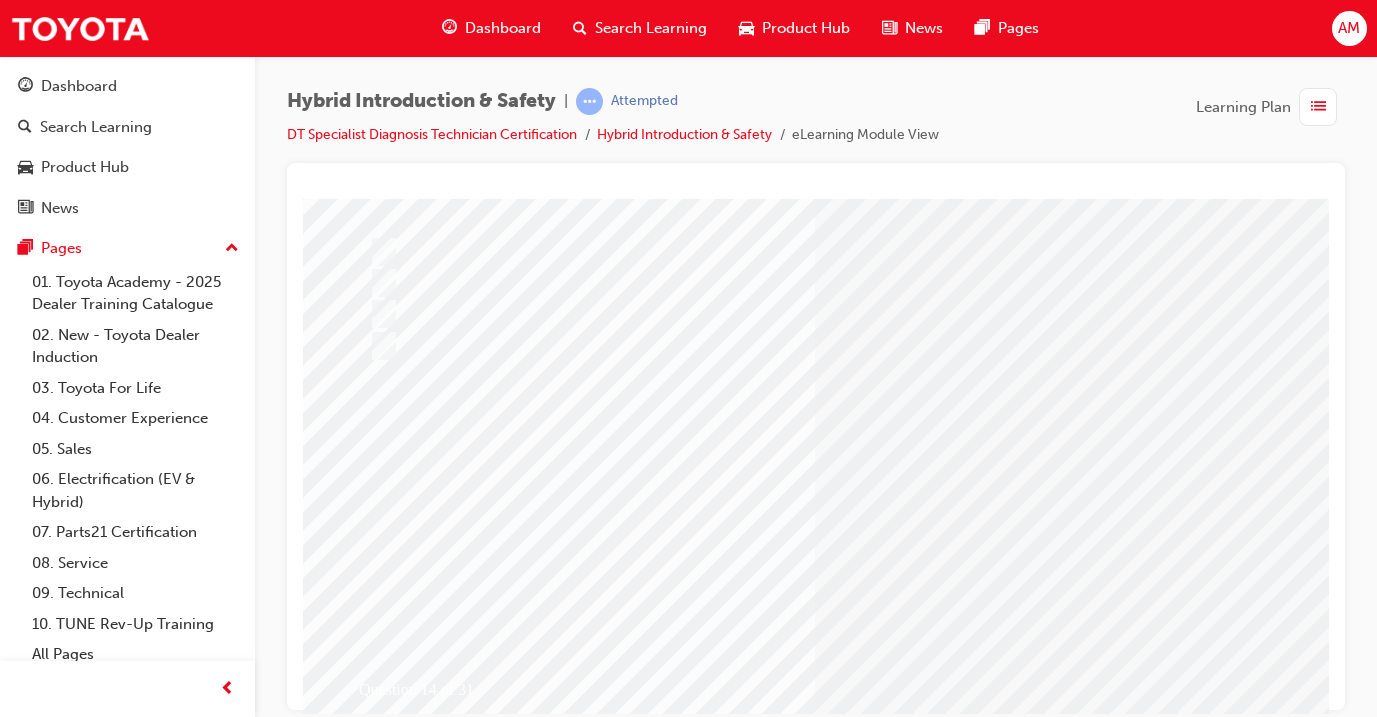 click at bounding box center (635, 2512) 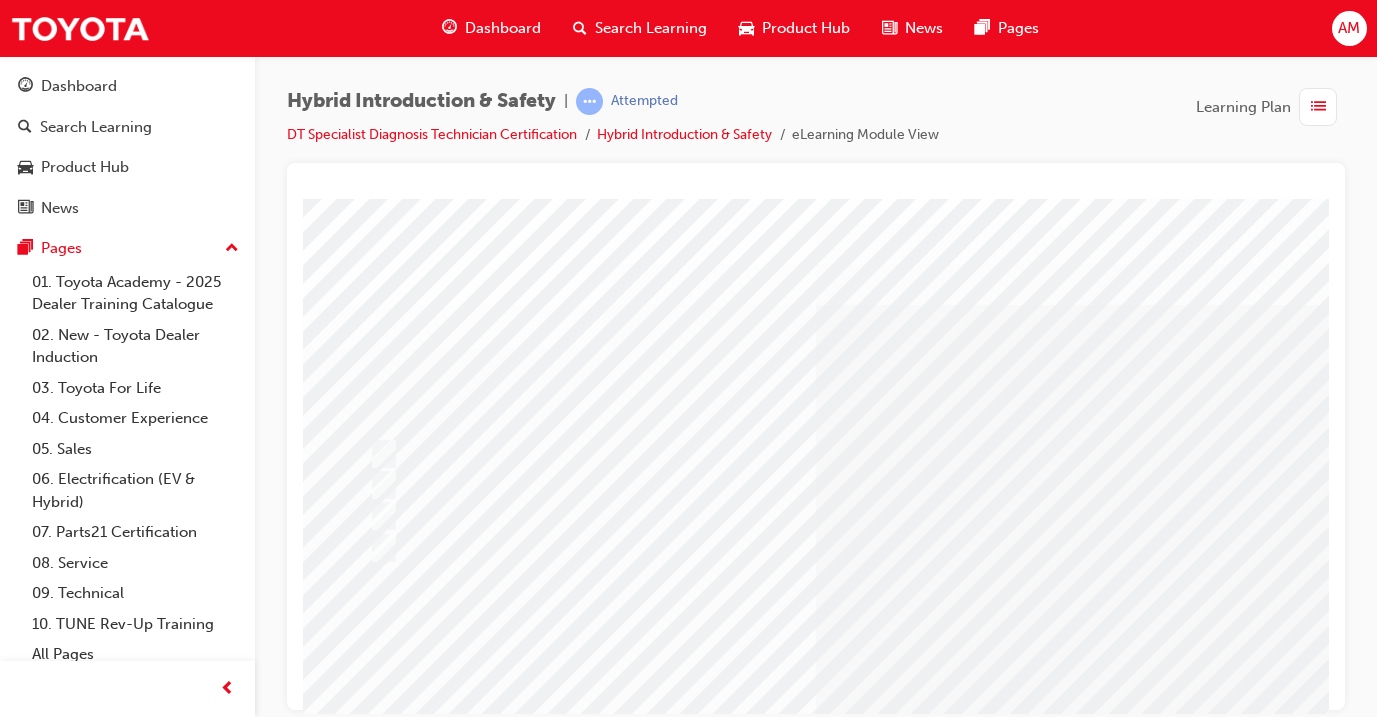 scroll, scrollTop: 0, scrollLeft: 0, axis: both 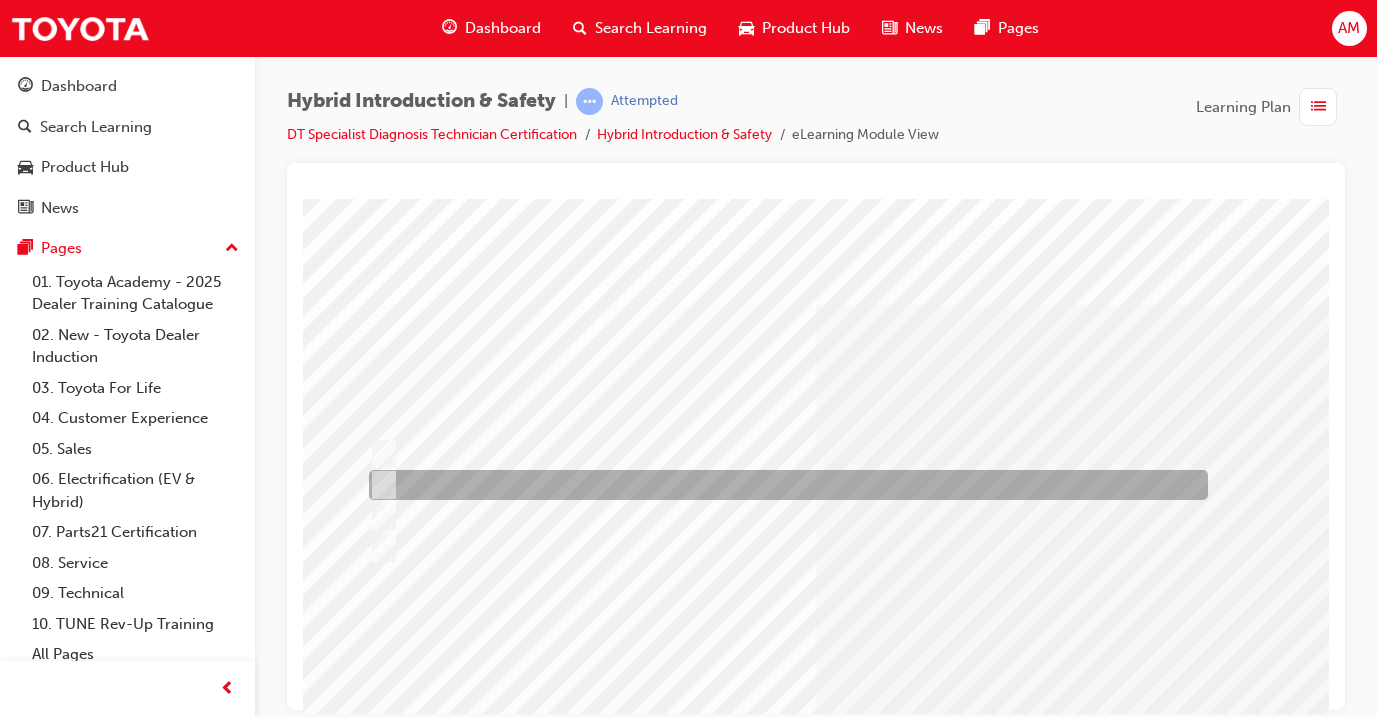 click at bounding box center [783, 485] 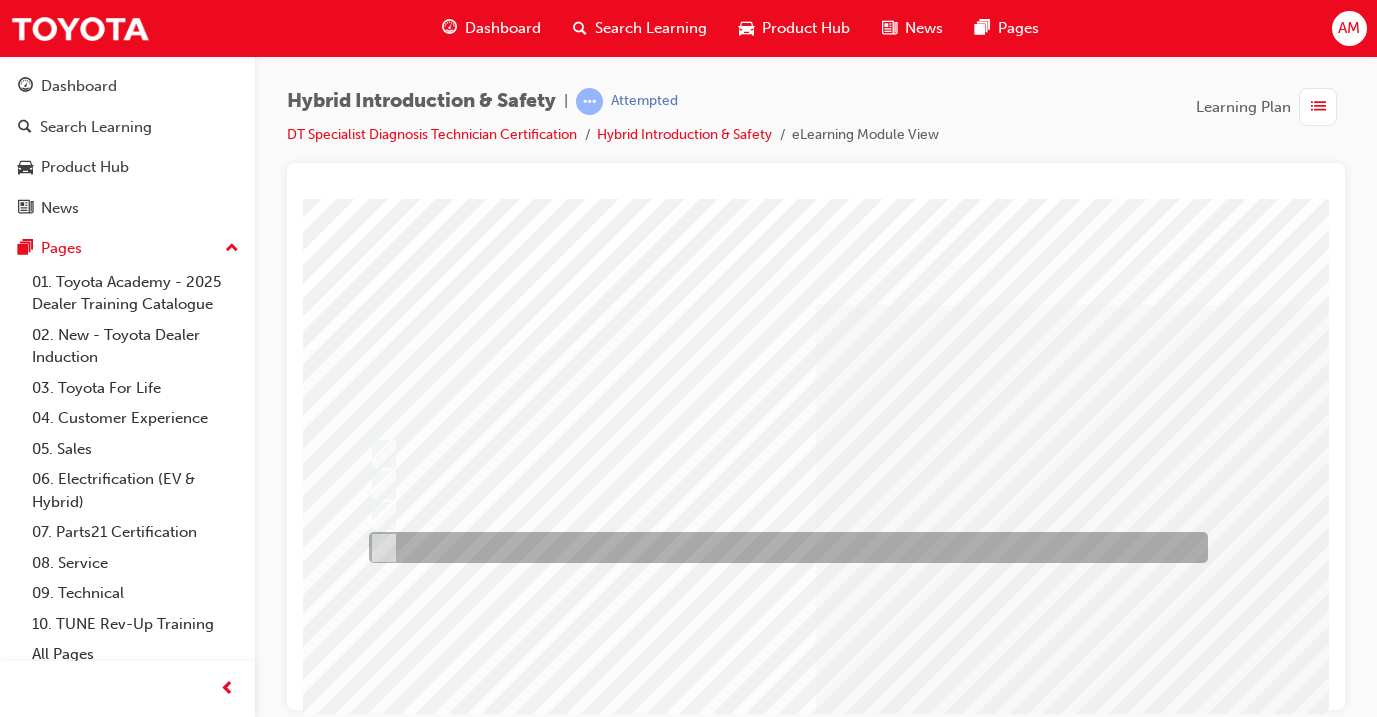 click at bounding box center [783, 547] 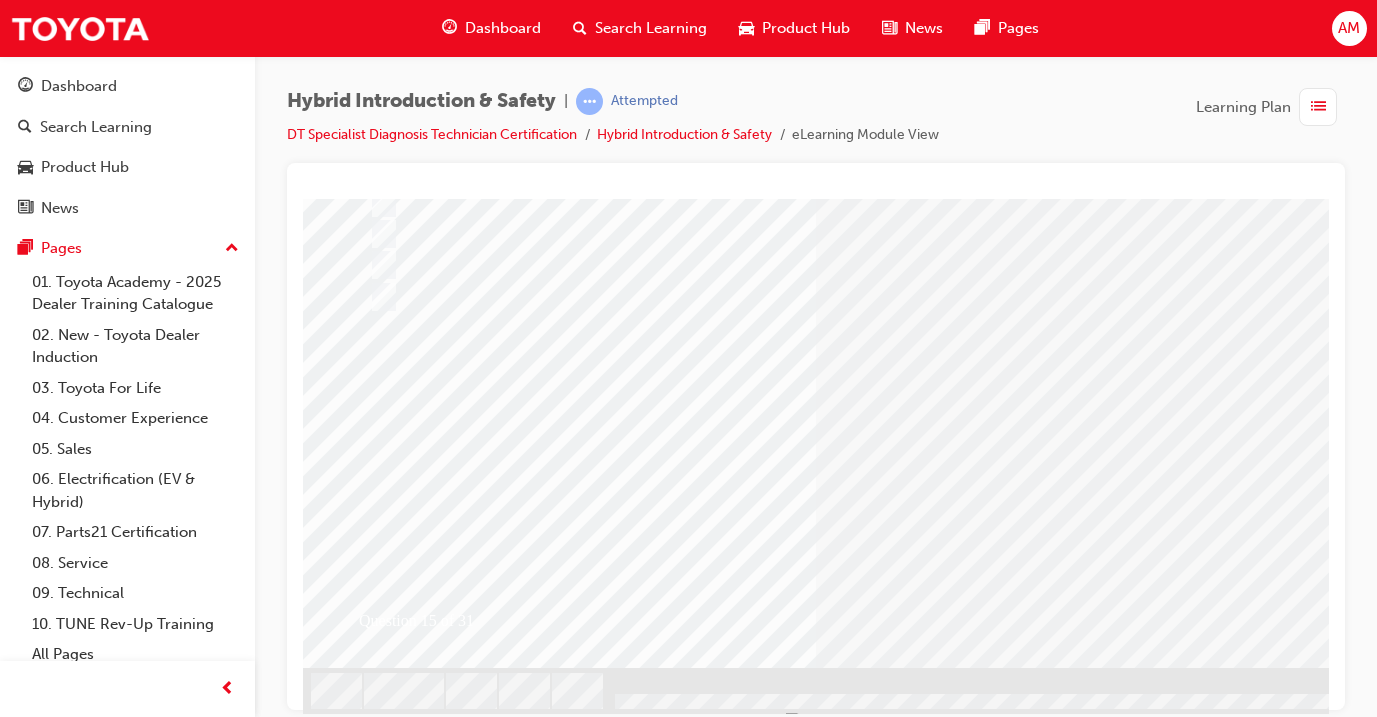 scroll, scrollTop: 250, scrollLeft: 0, axis: vertical 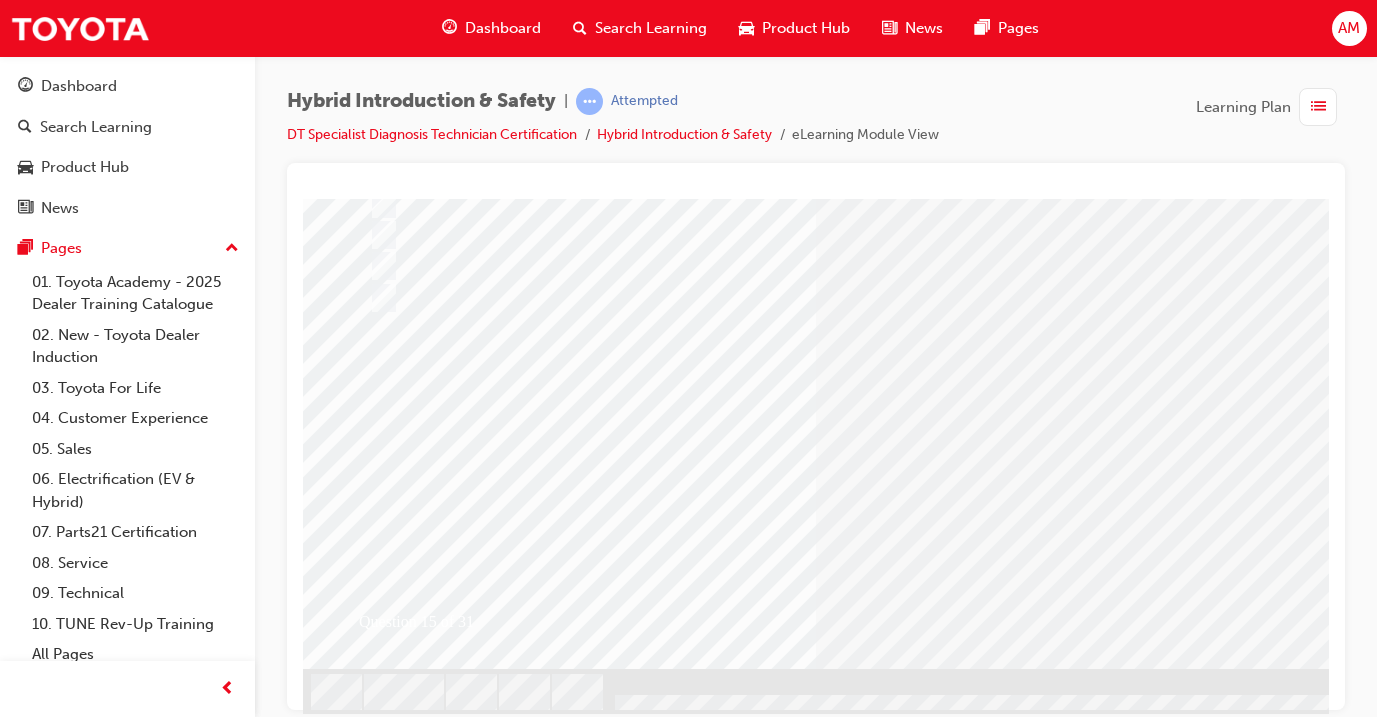 click at bounding box center [375, 2694] 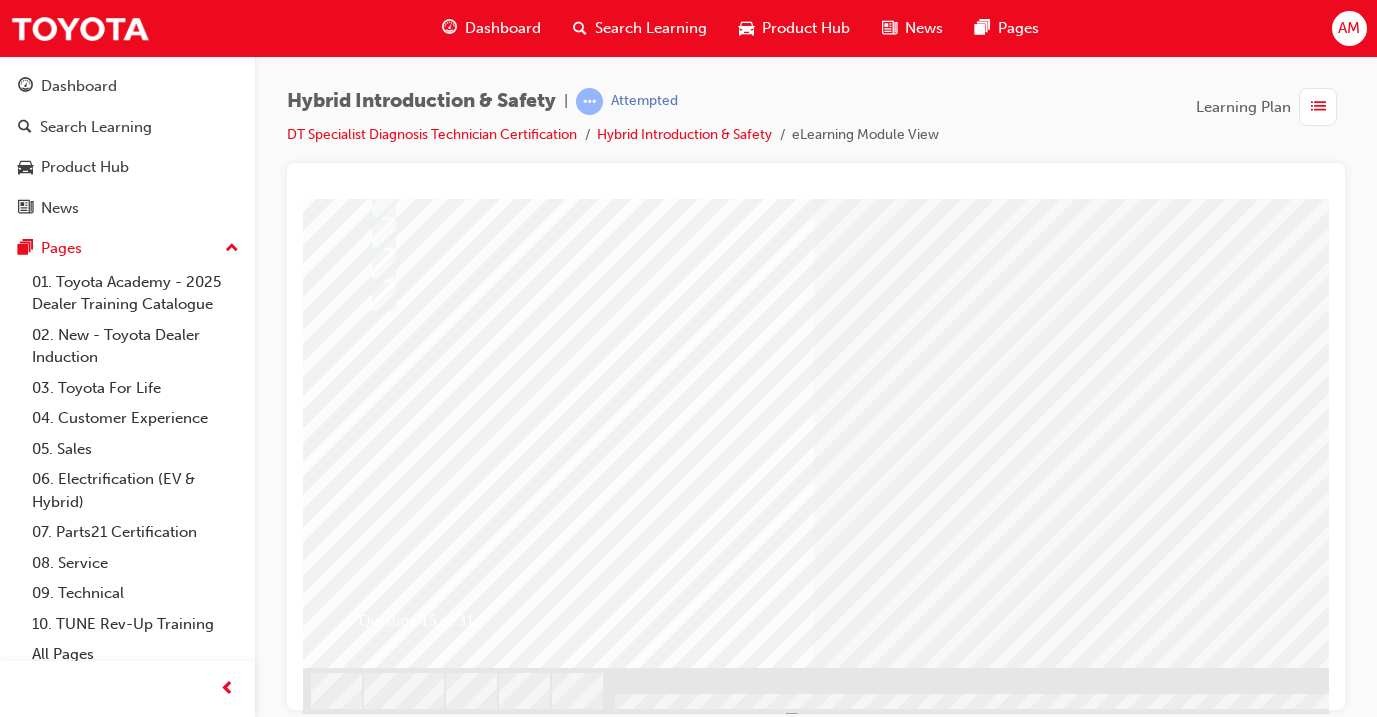 scroll, scrollTop: 250, scrollLeft: 0, axis: vertical 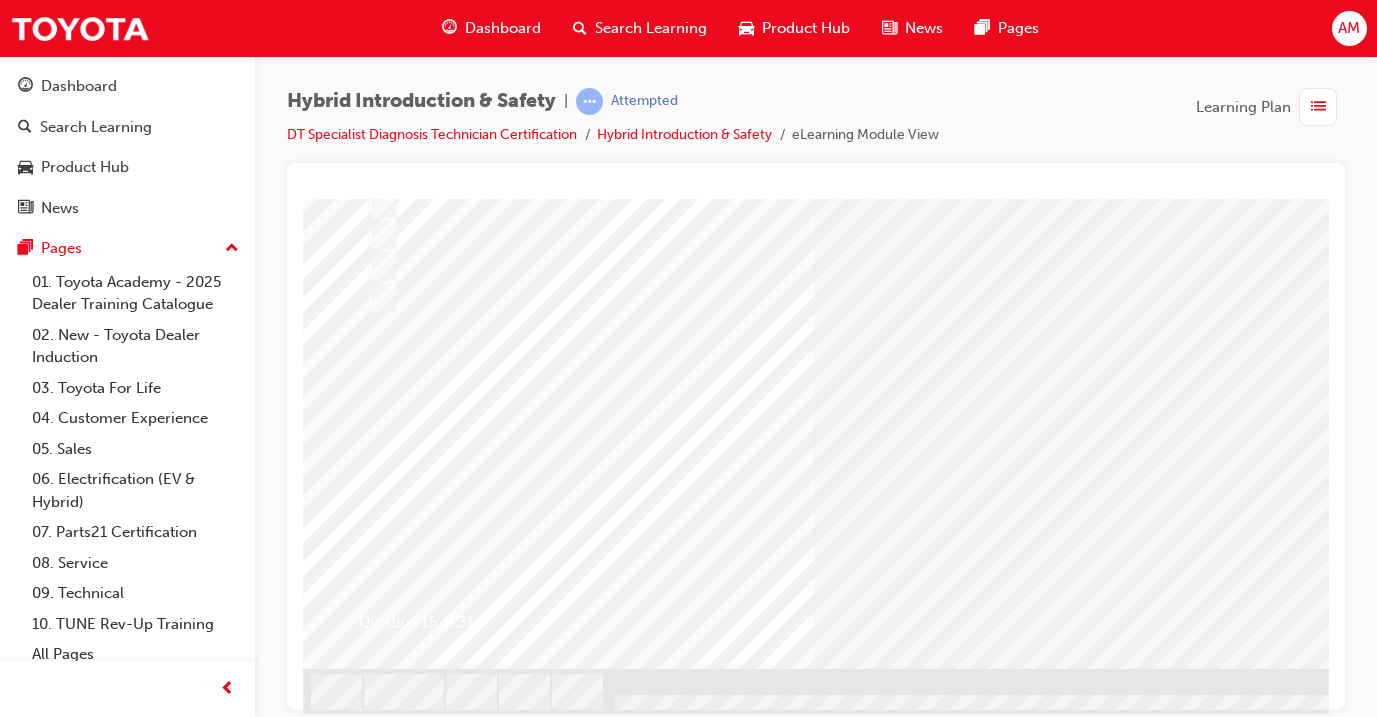 click at bounding box center (635, 2442) 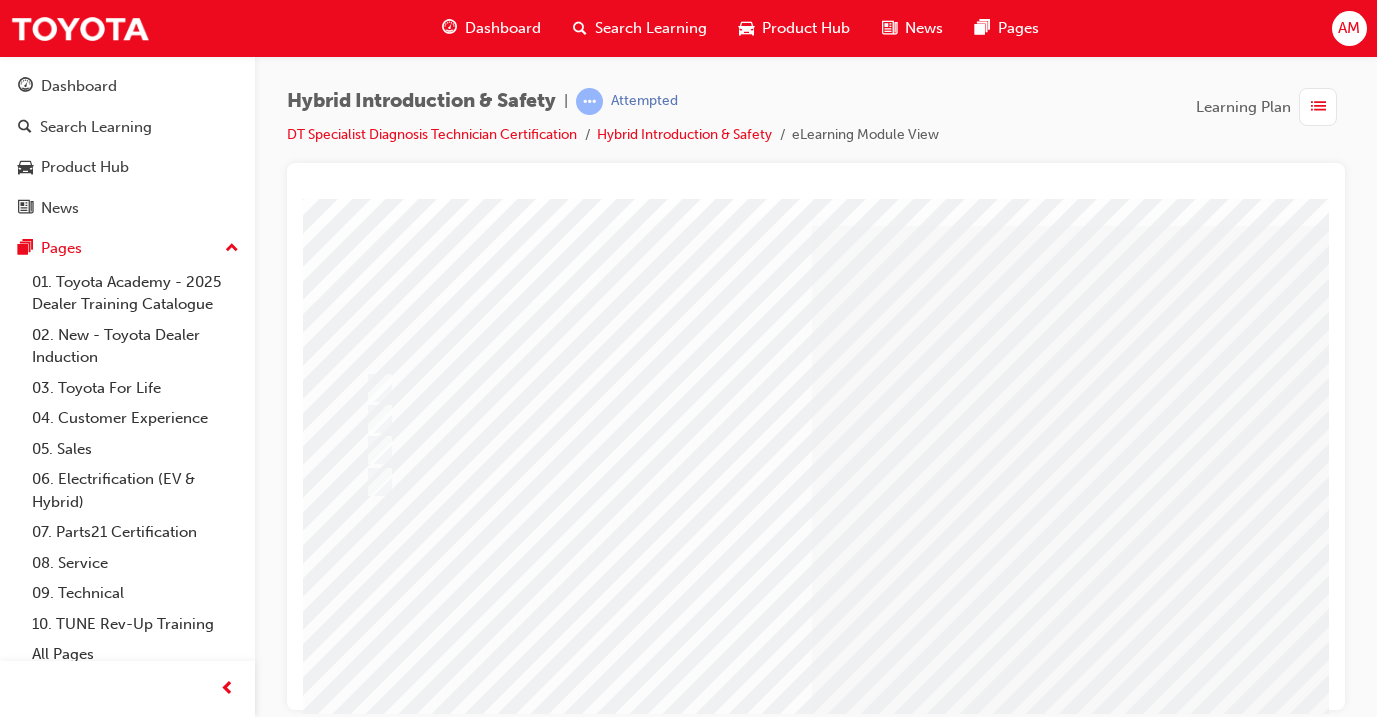scroll, scrollTop: 37, scrollLeft: 4, axis: both 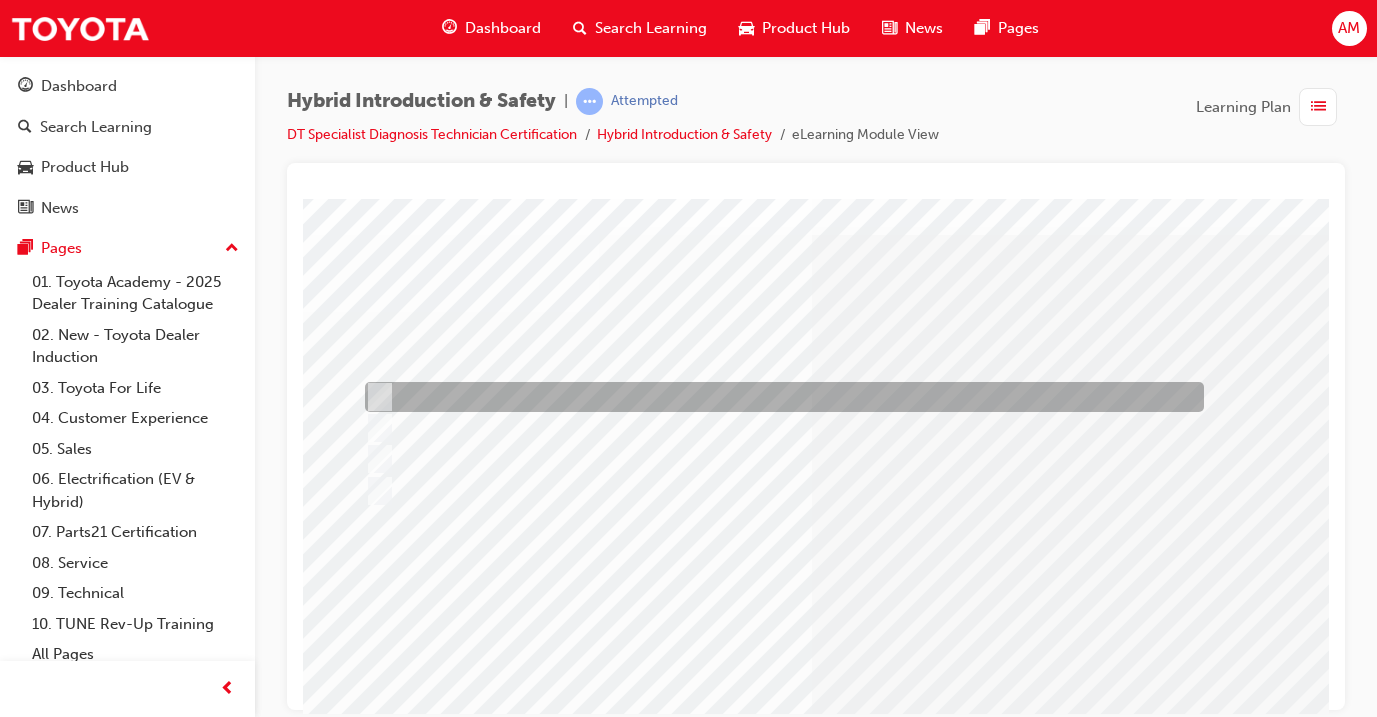 click at bounding box center [779, 397] 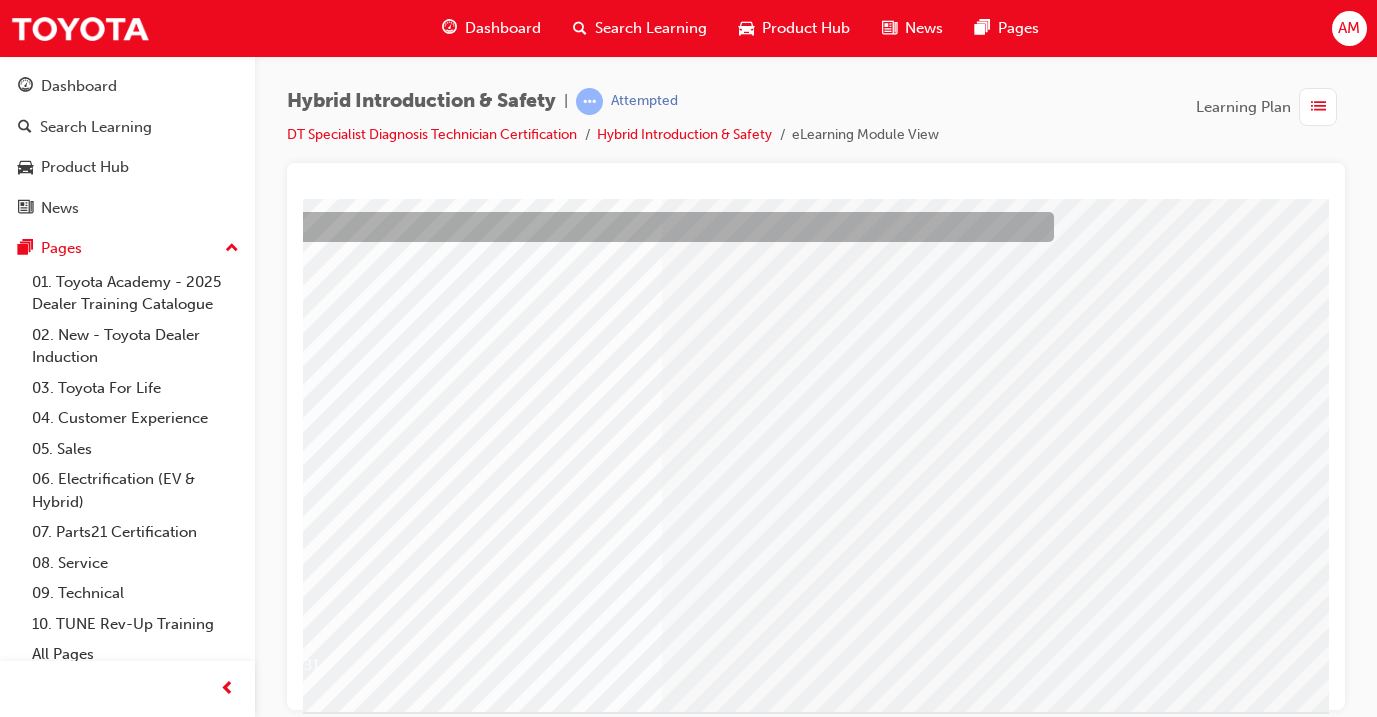 scroll, scrollTop: 226, scrollLeft: 154, axis: both 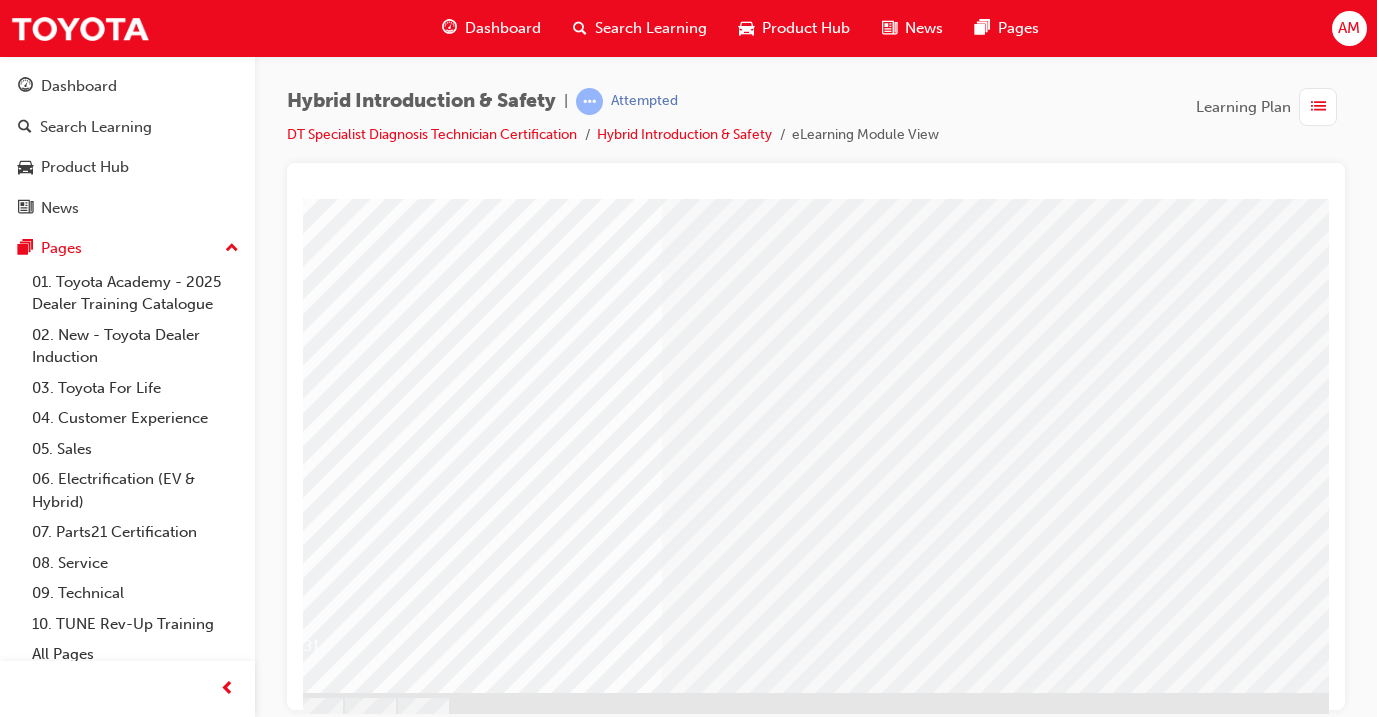 click at bounding box center [221, 2685] 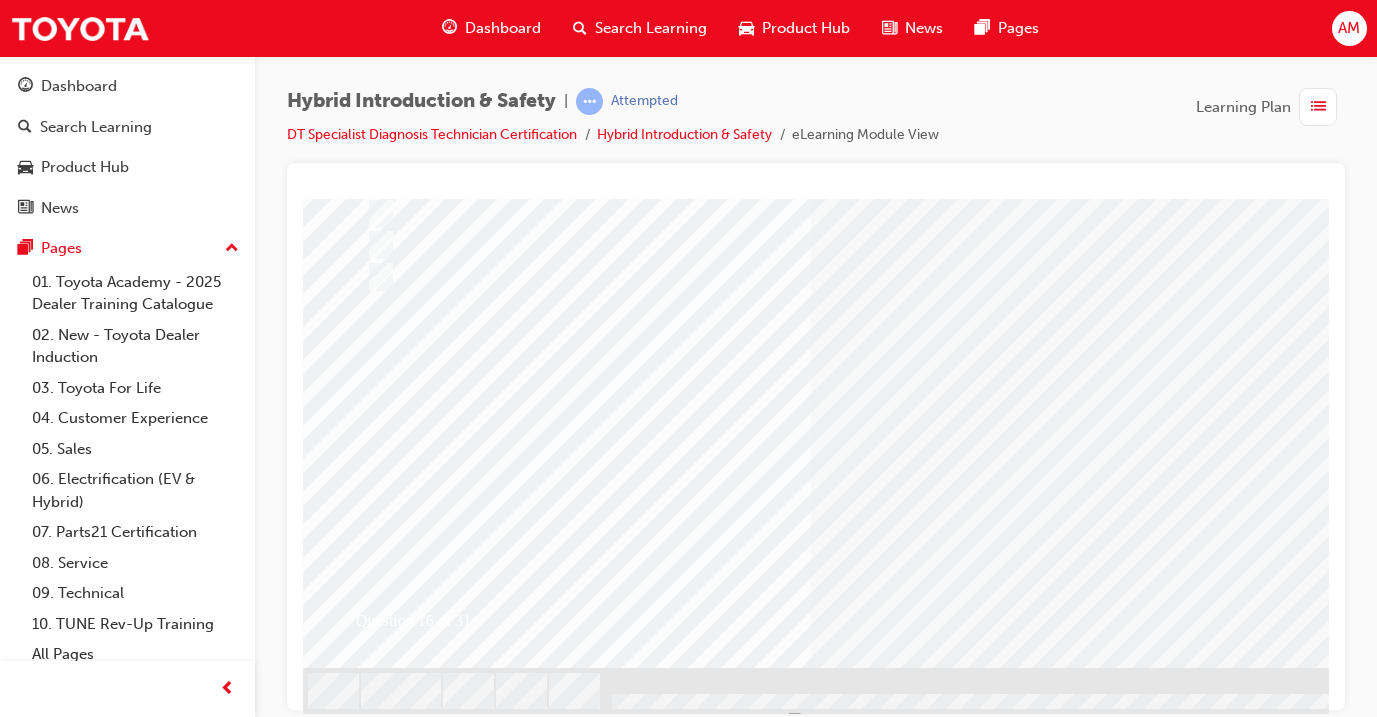 scroll, scrollTop: 250, scrollLeft: 3, axis: both 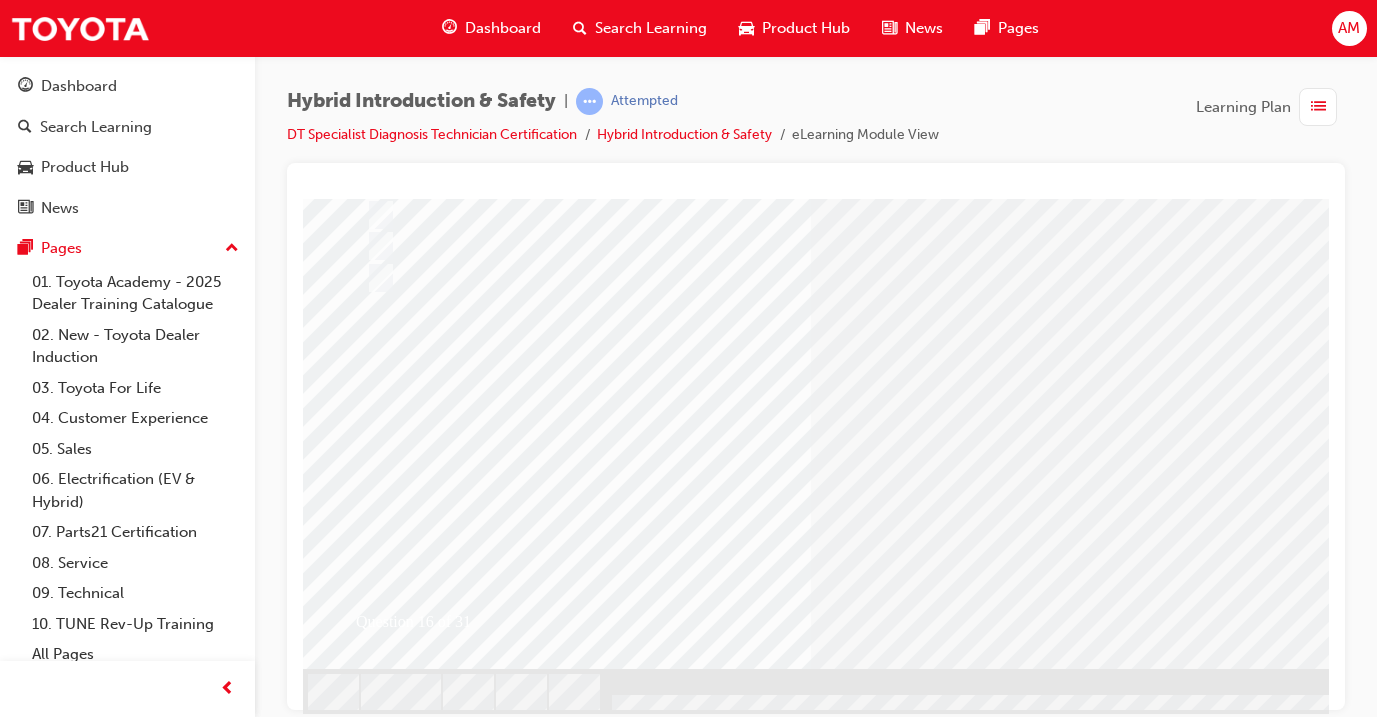 click at bounding box center (632, 2442) 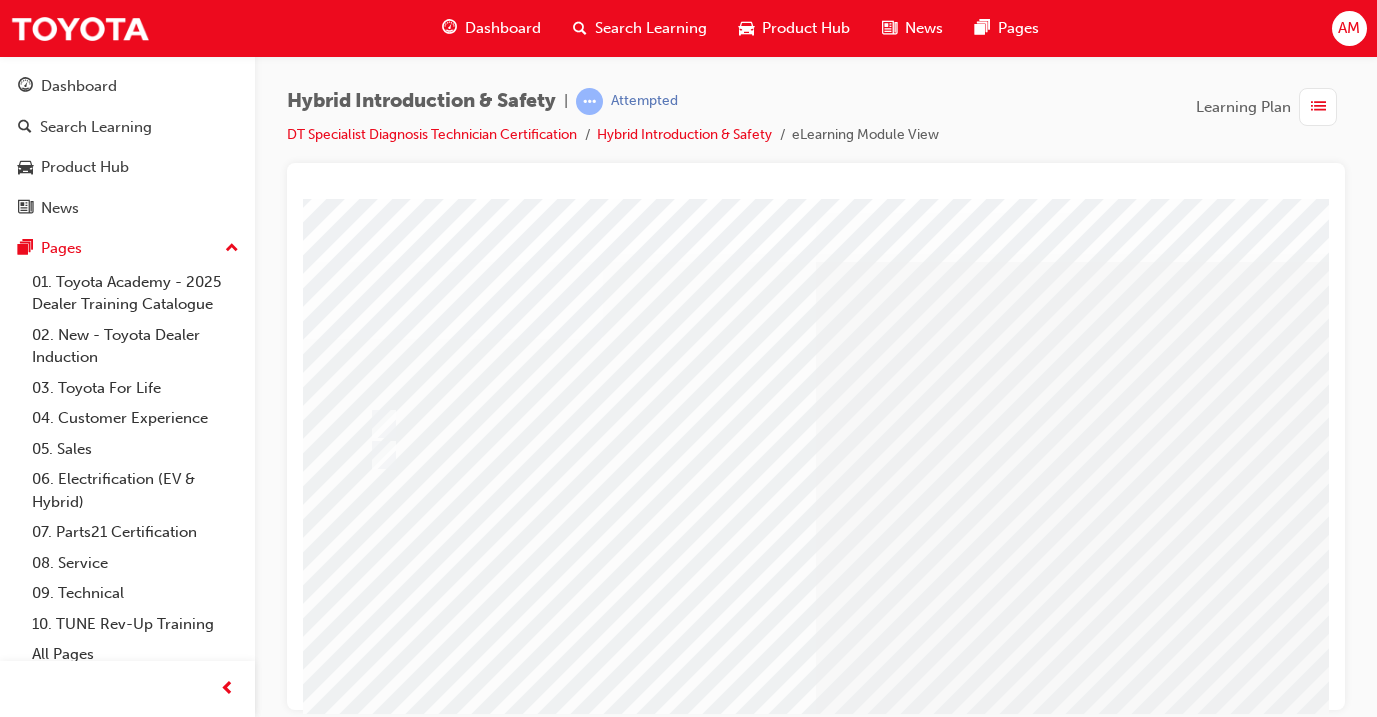 scroll, scrollTop: 10, scrollLeft: -1, axis: both 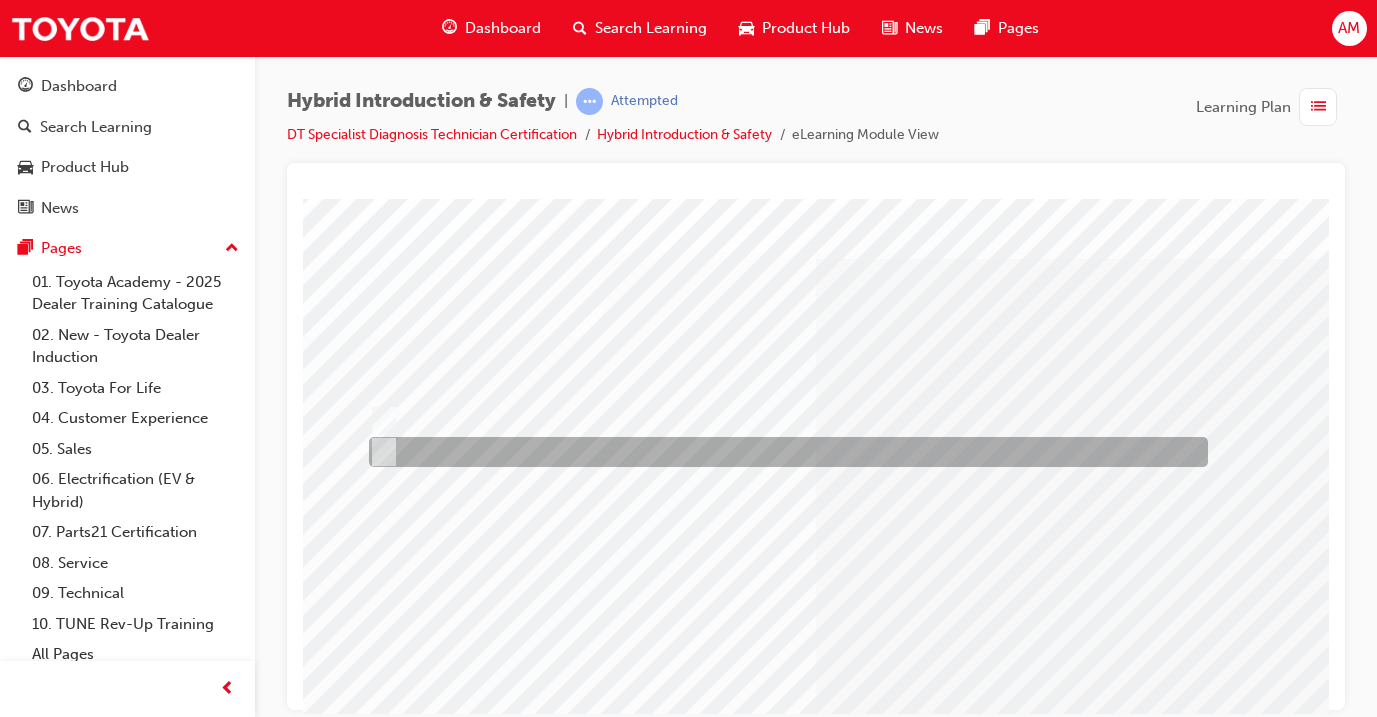 click at bounding box center [783, 452] 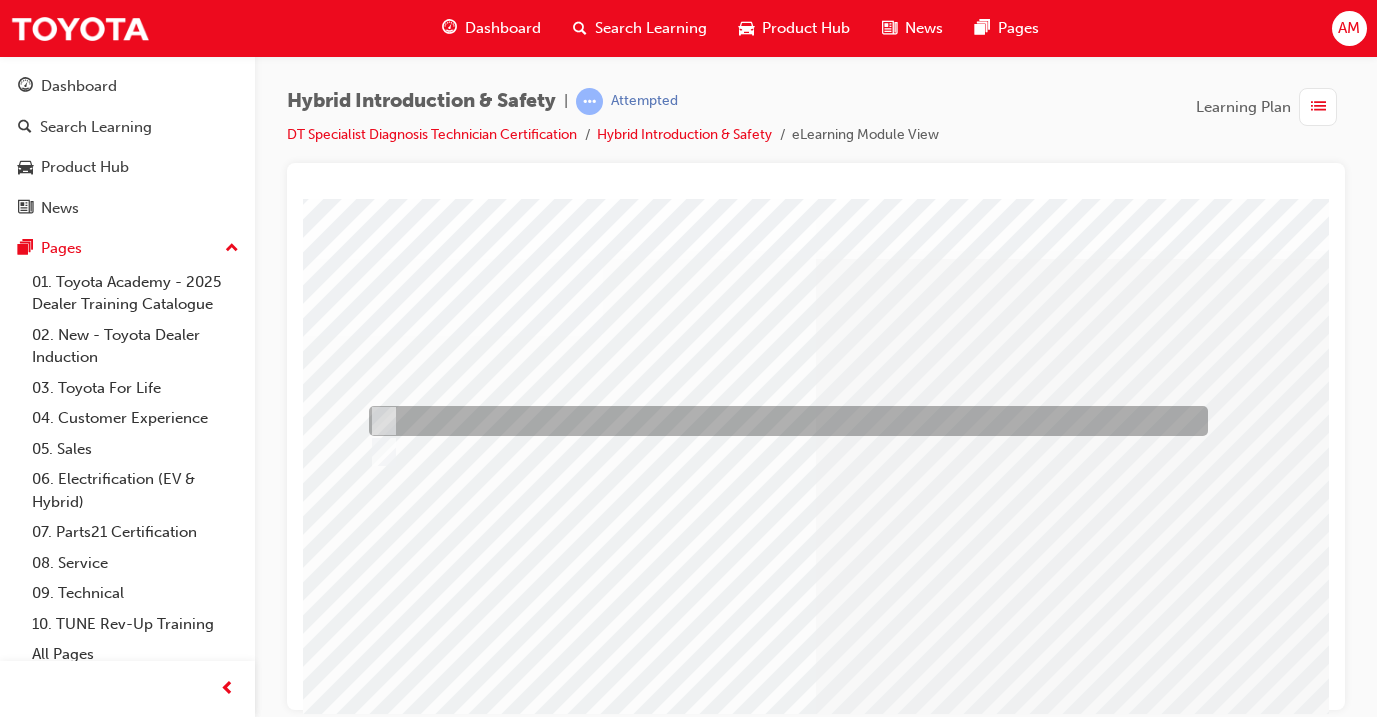 click at bounding box center (783, 421) 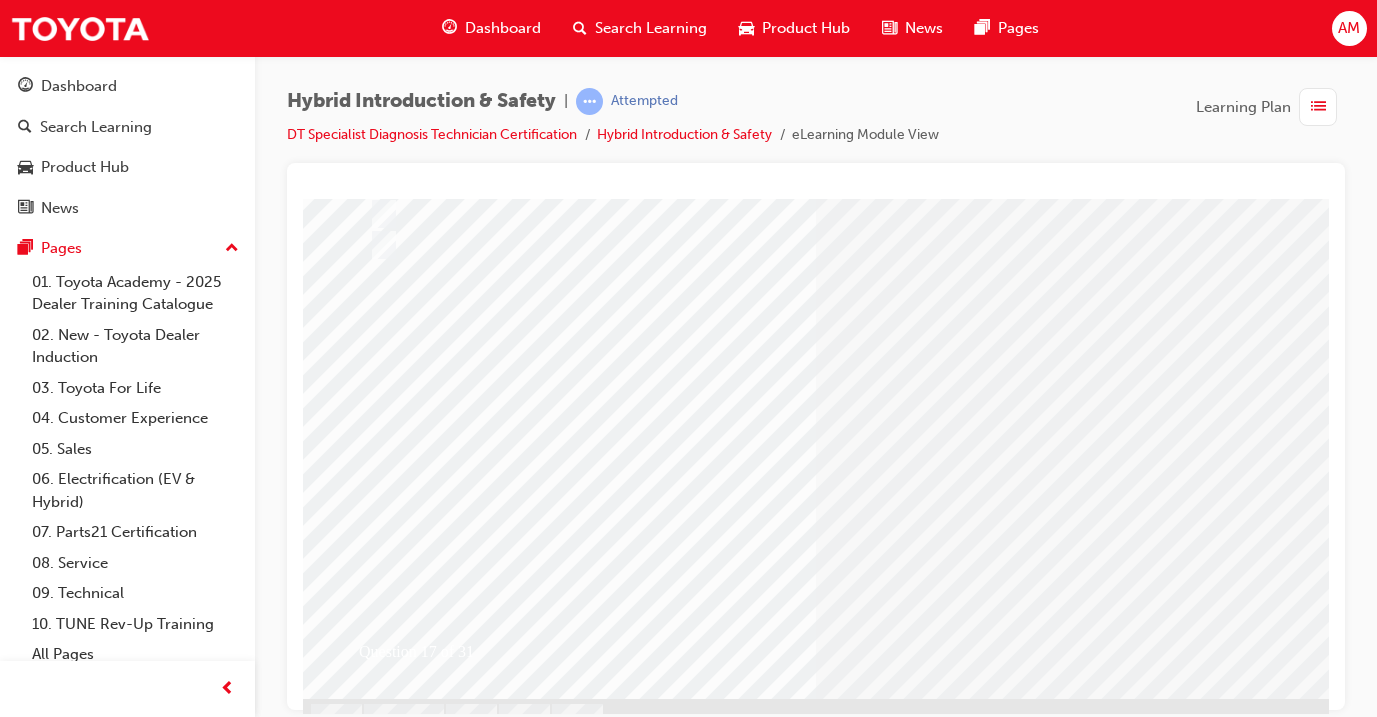 click at bounding box center (375, 2647) 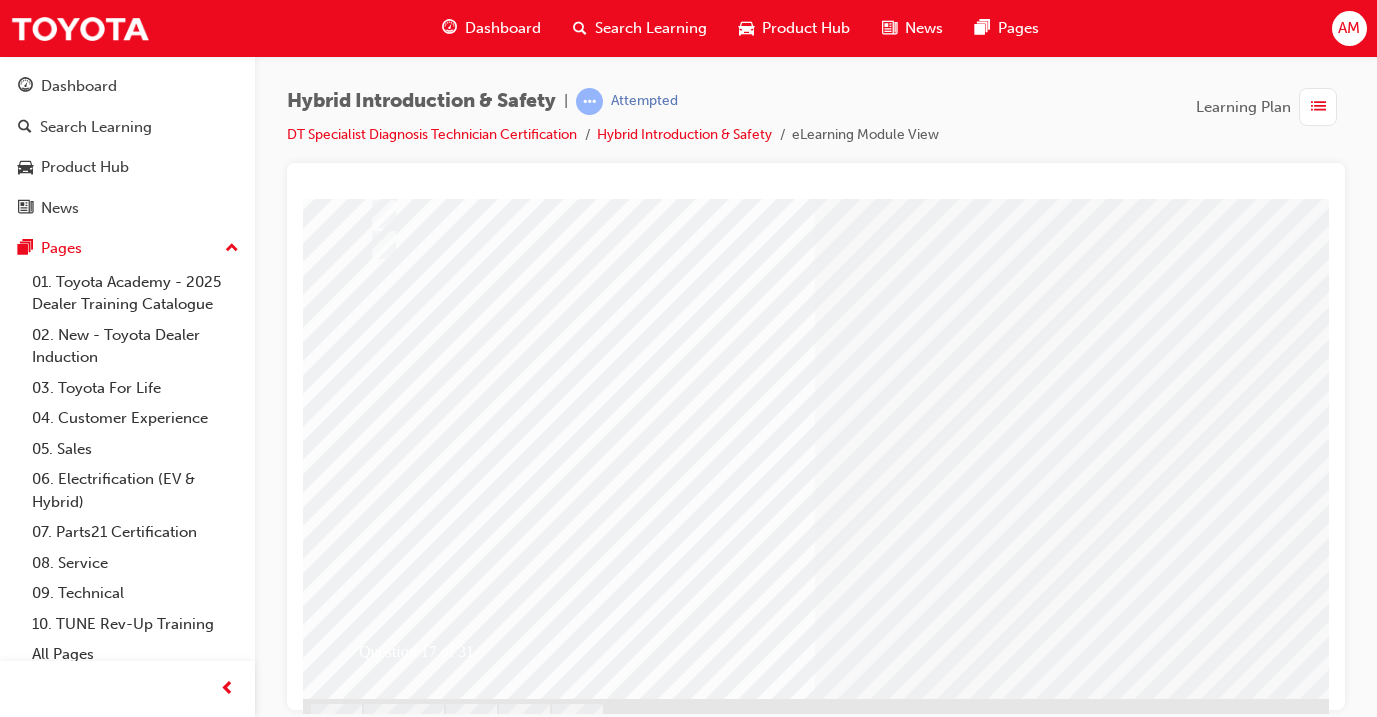 click at bounding box center [635, 2474] 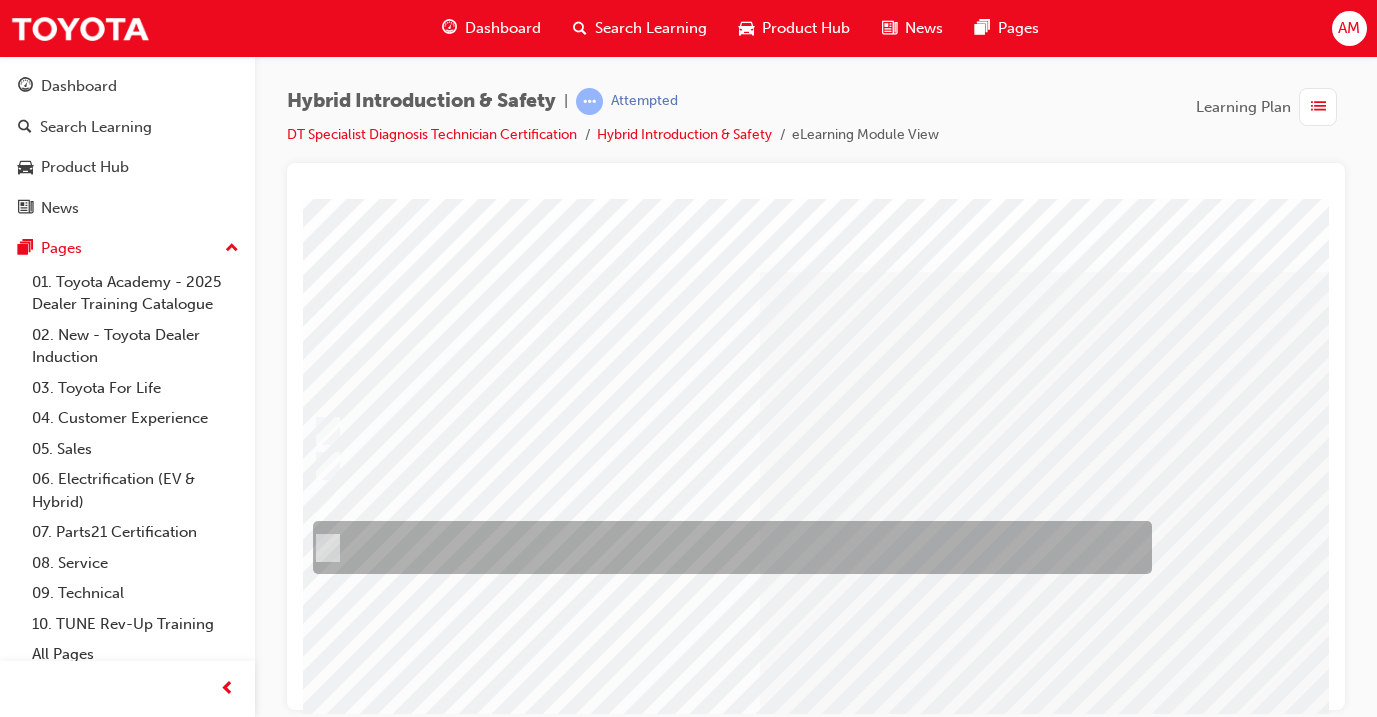 click at bounding box center [727, 547] 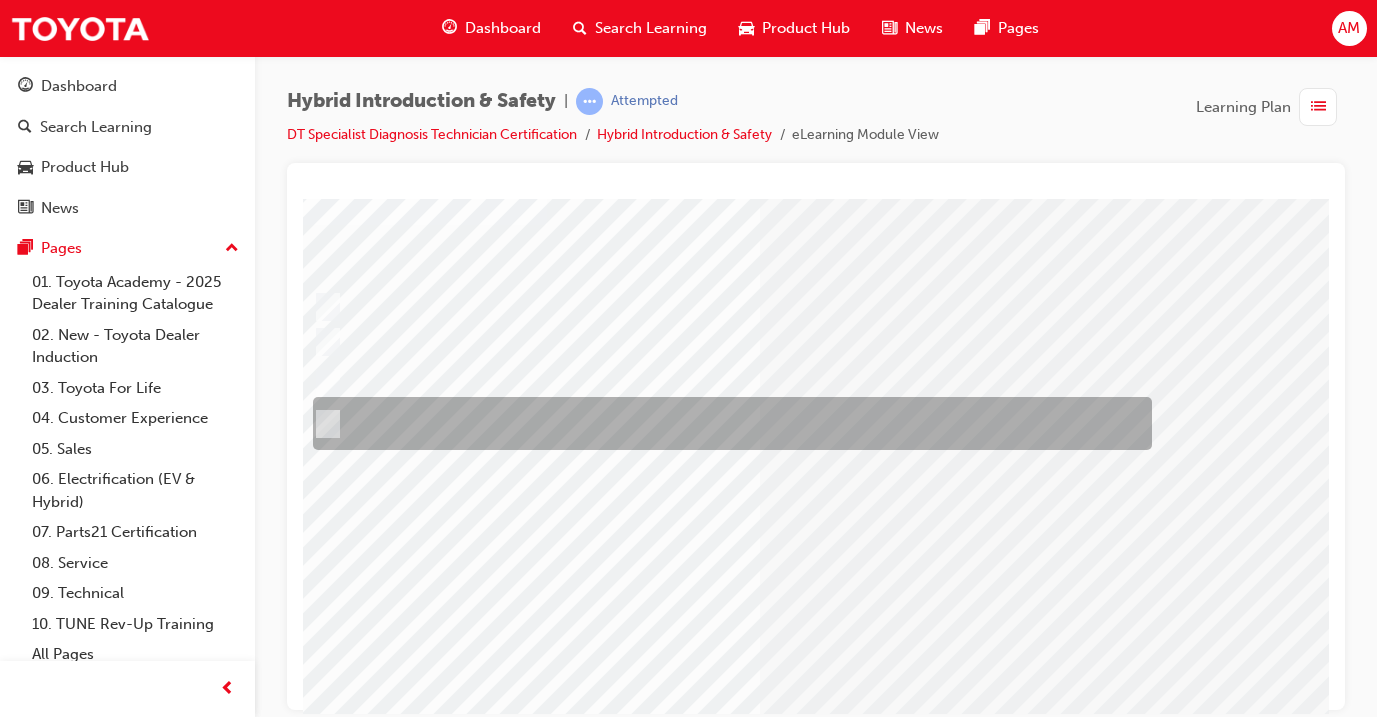 scroll, scrollTop: 128, scrollLeft: 56, axis: both 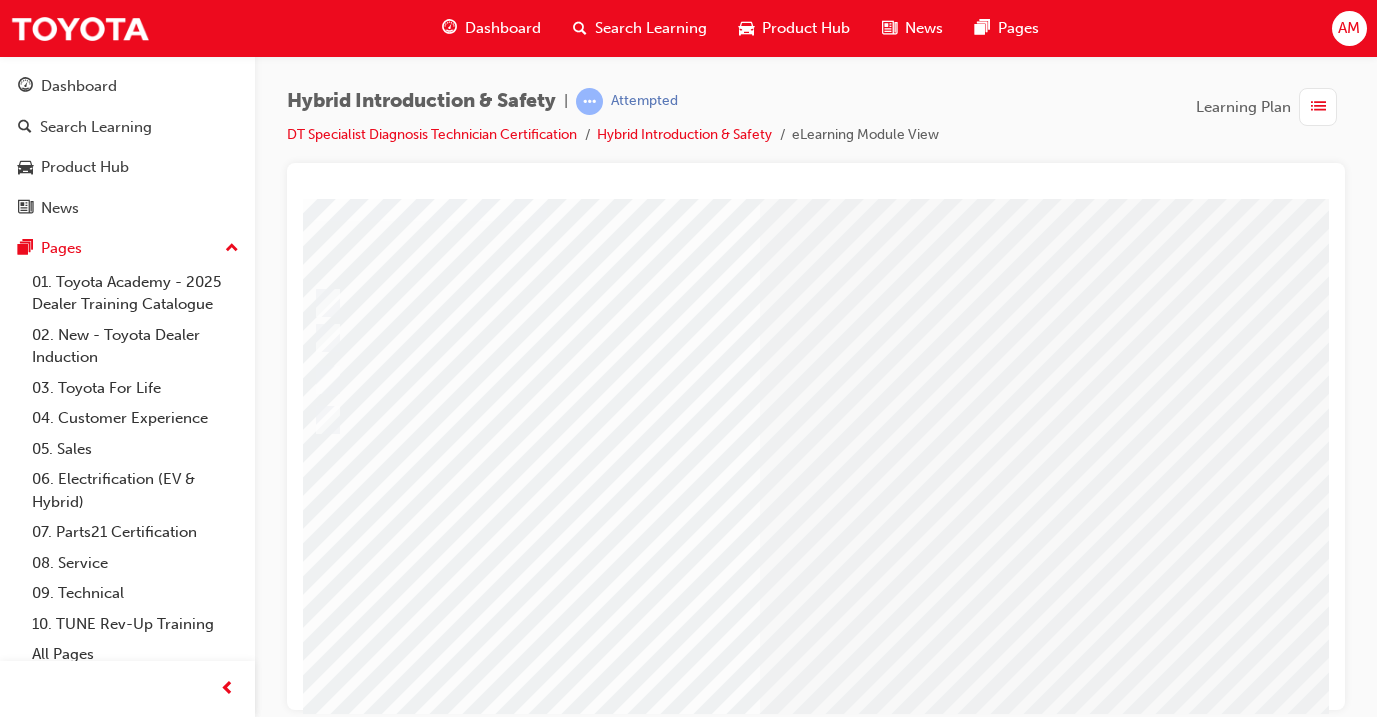 click at bounding box center [319, 2783] 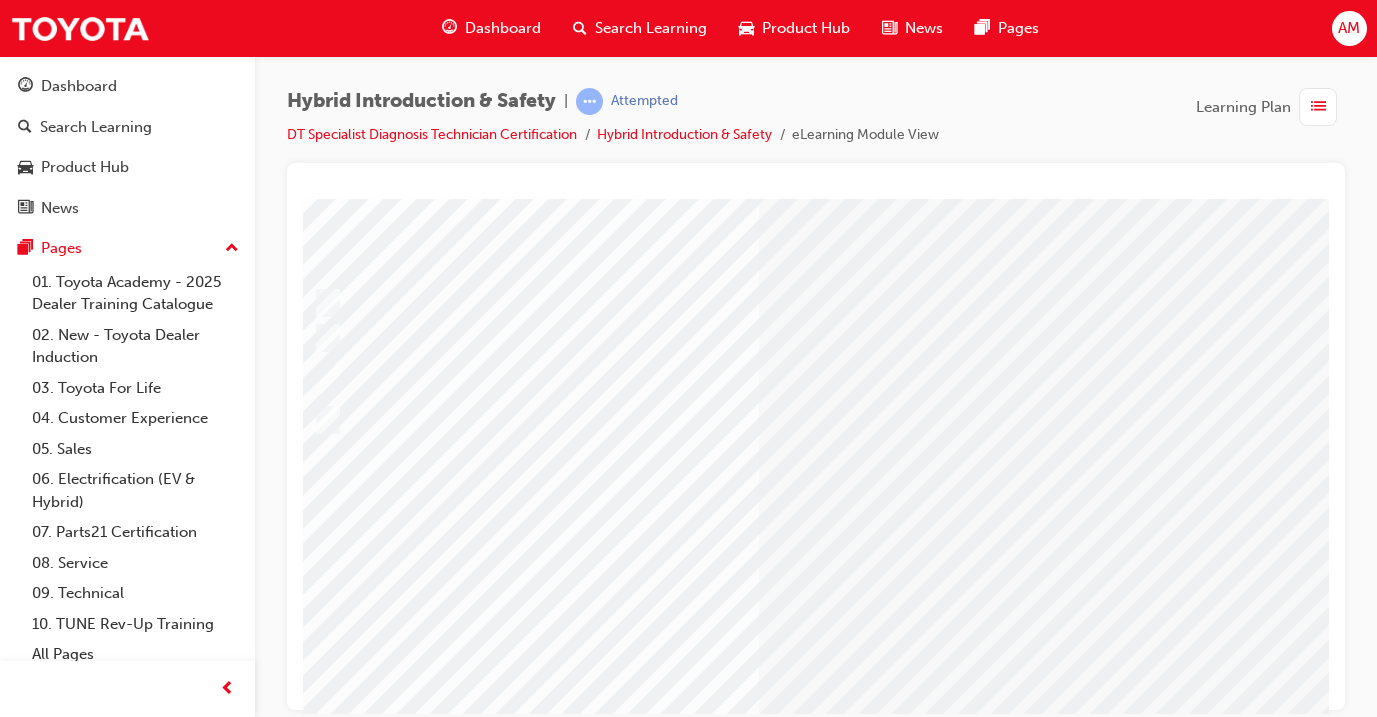 click at bounding box center (579, 2566) 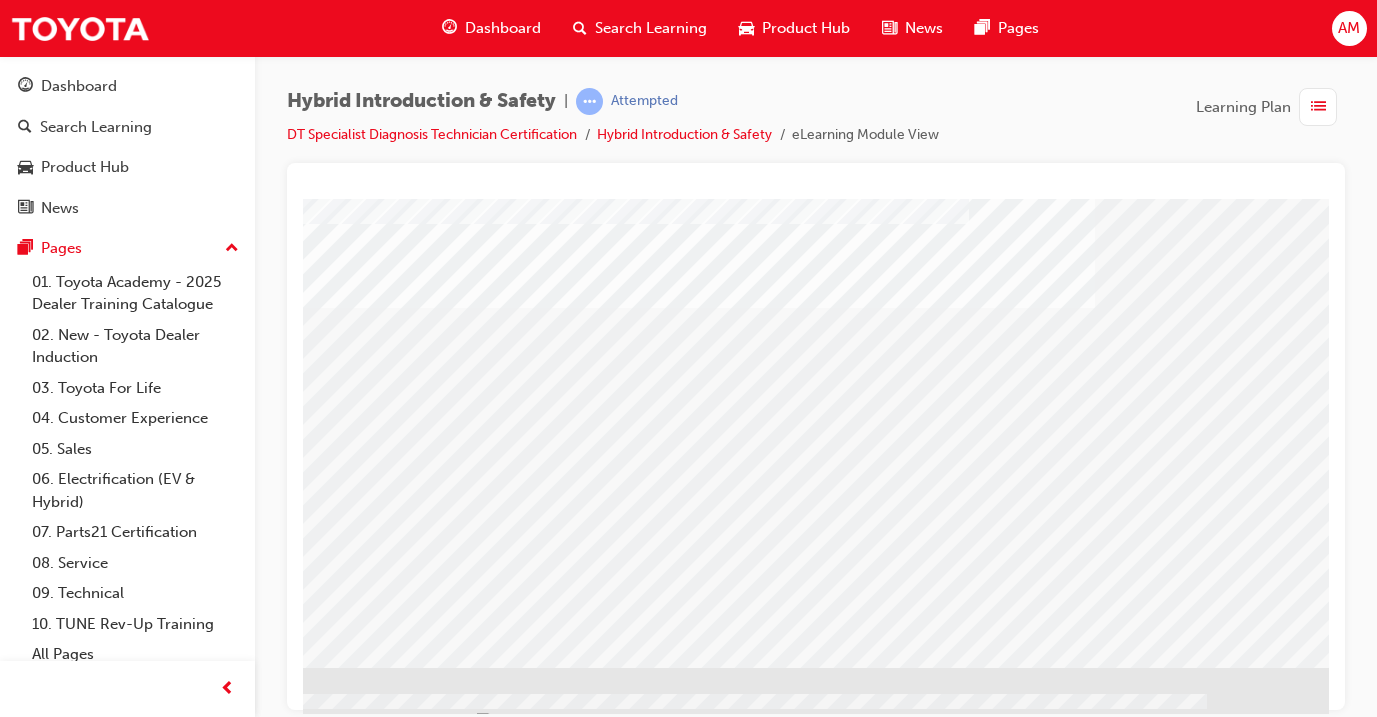 scroll, scrollTop: 250, scrollLeft: 334, axis: both 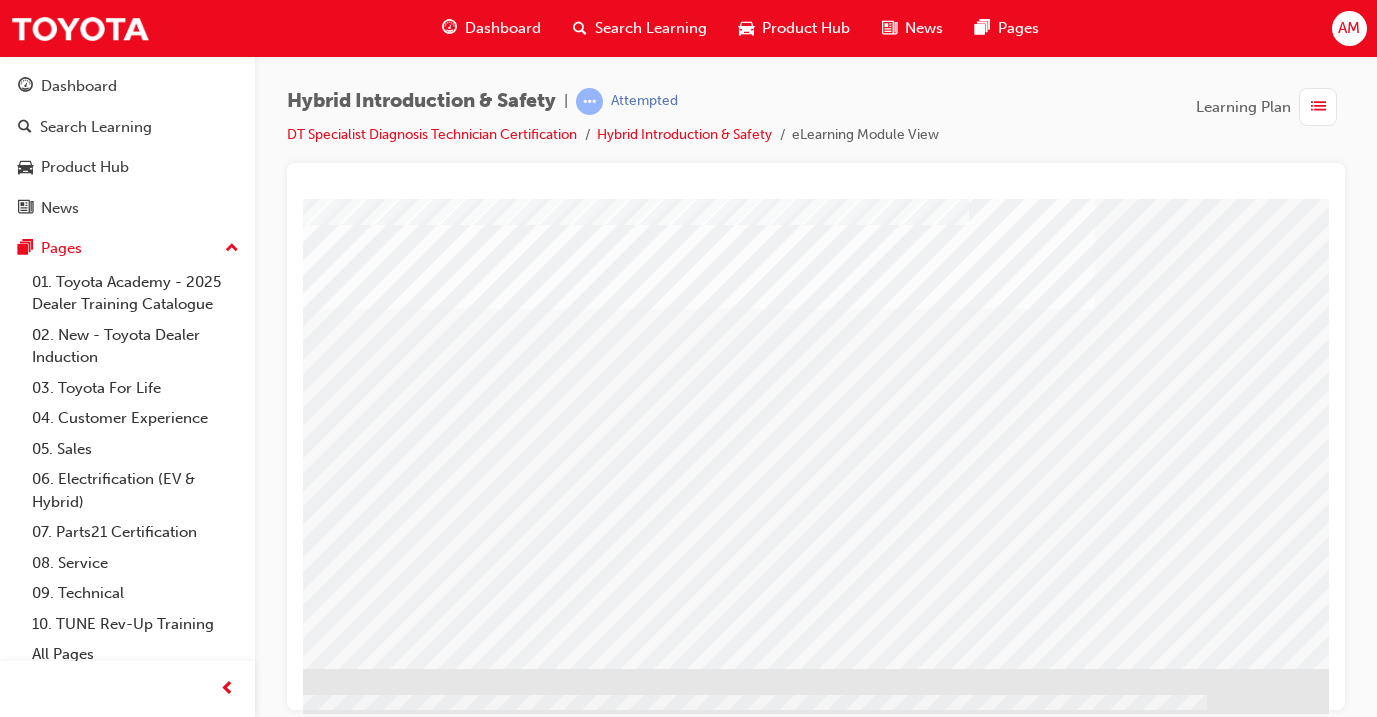 click at bounding box center [32, 1760] 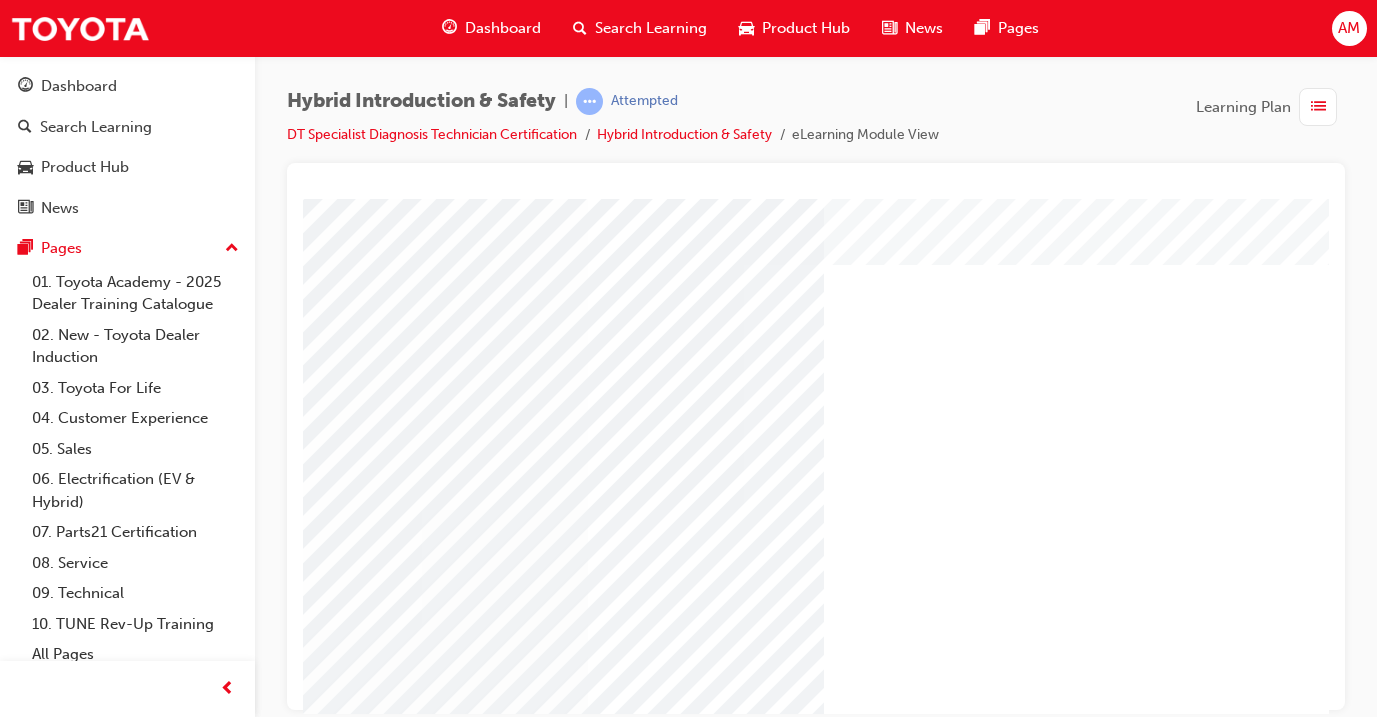 scroll, scrollTop: 128, scrollLeft: 191, axis: both 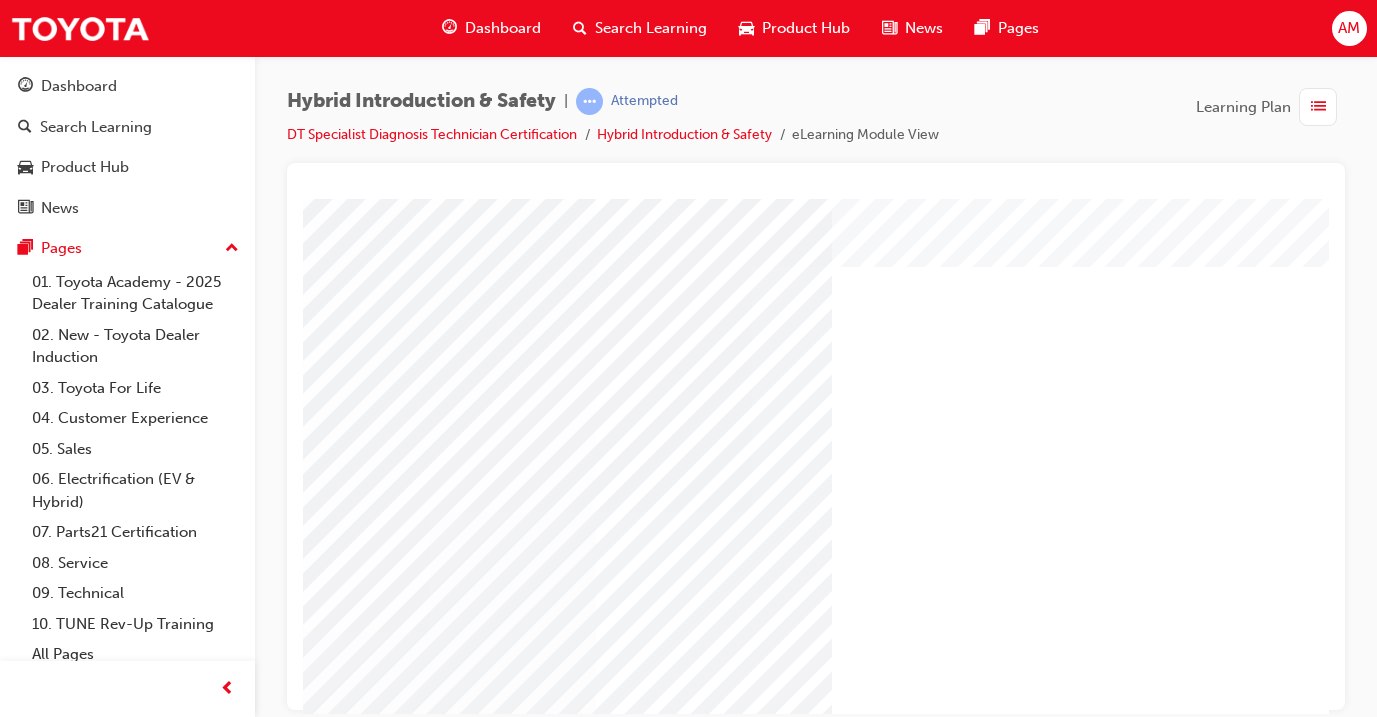 click at bounding box center (219, 3305) 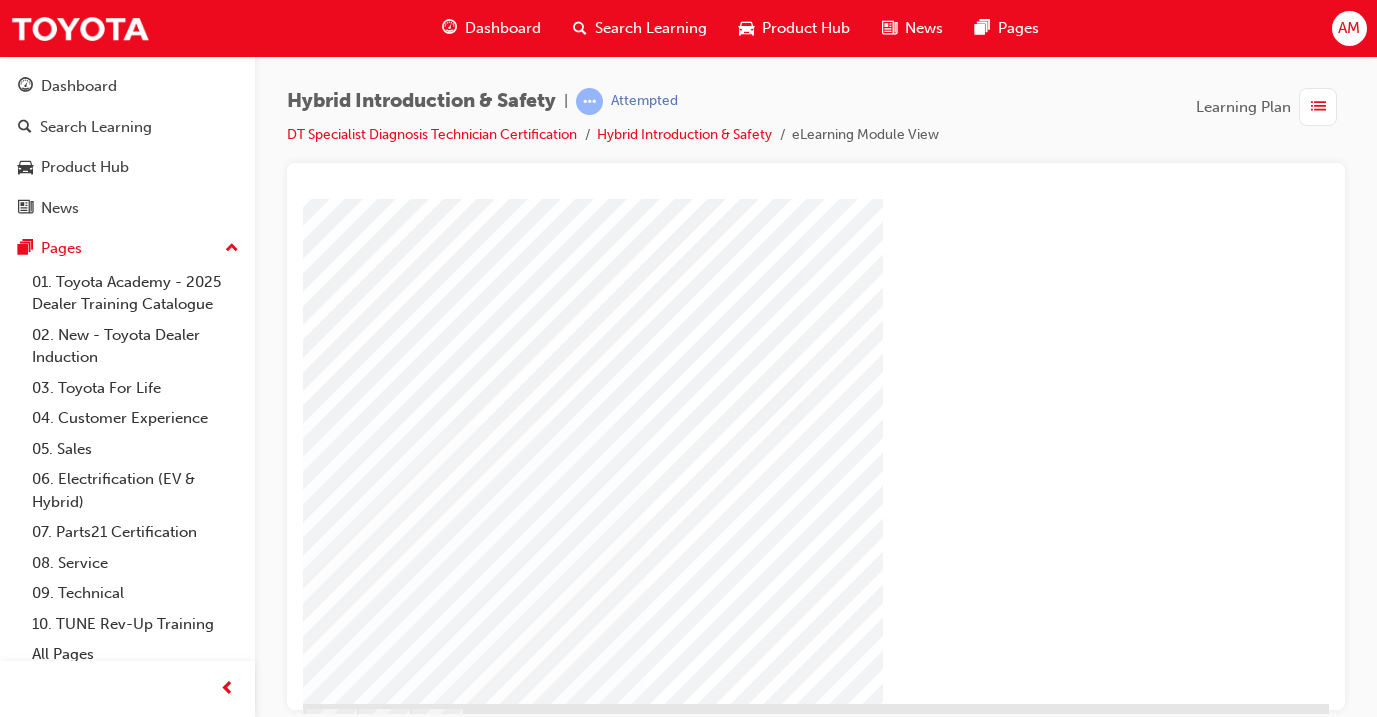 scroll, scrollTop: 214, scrollLeft: 140, axis: both 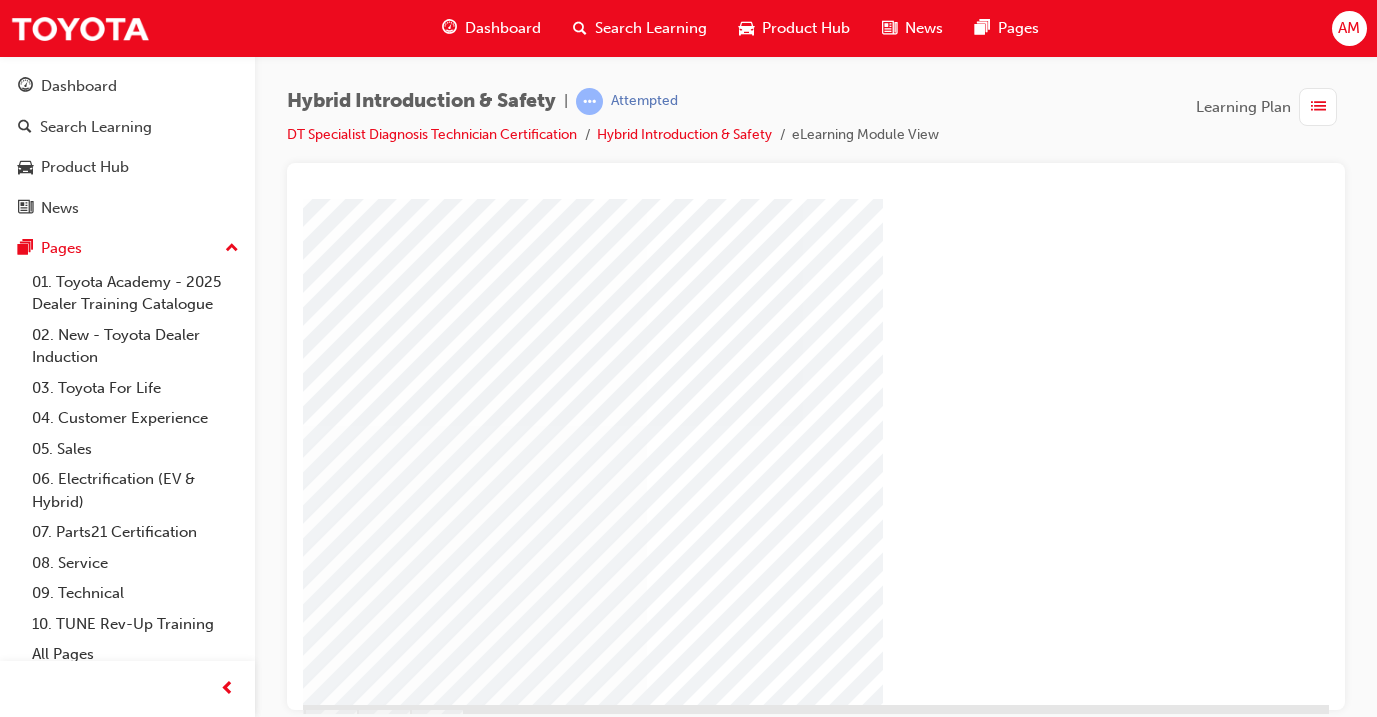 click at bounding box center (194, 5972) 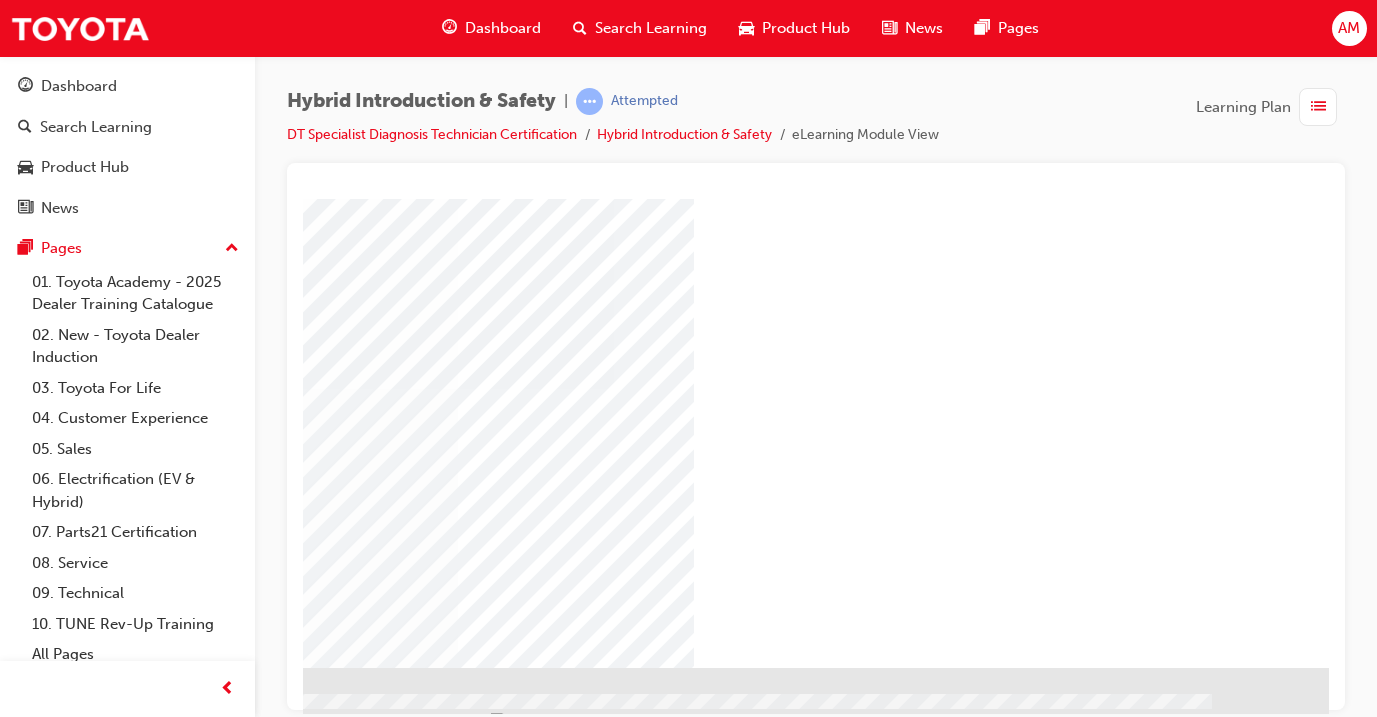 scroll, scrollTop: 250, scrollLeft: 329, axis: both 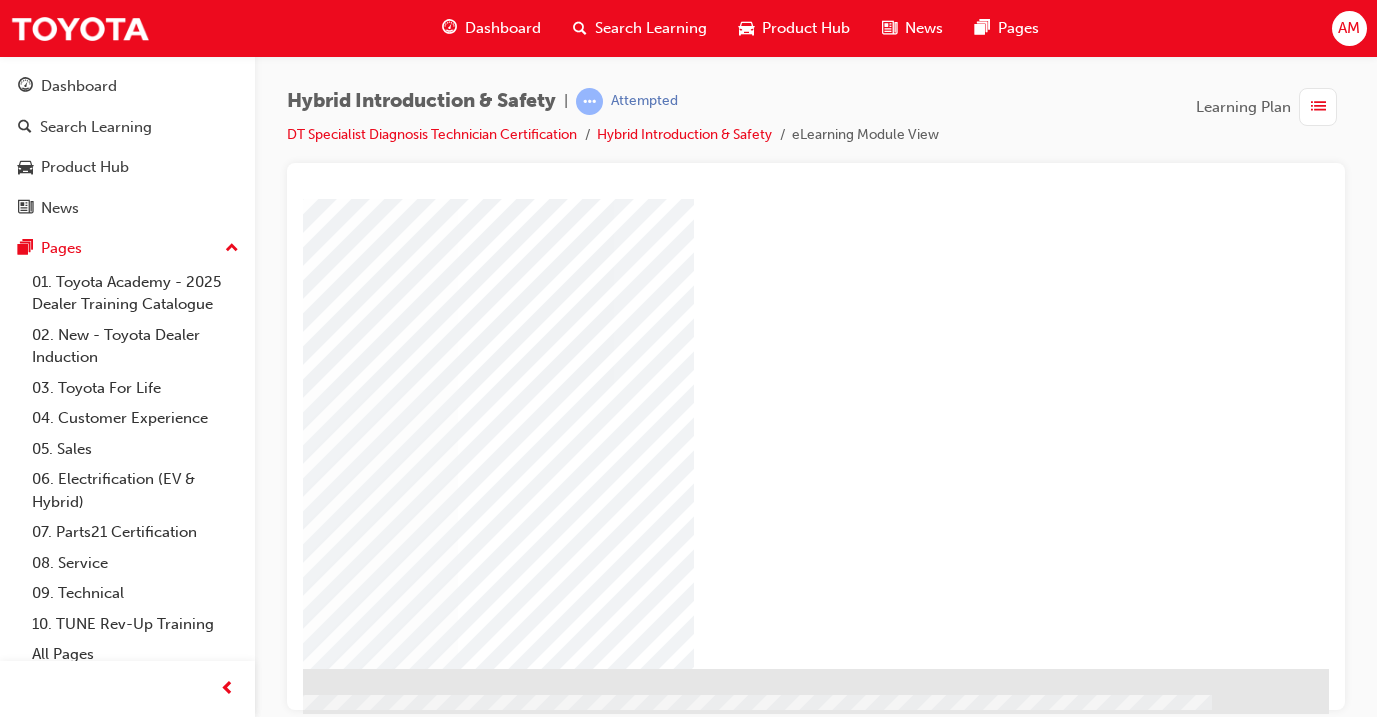 click at bounding box center [176, 3010] 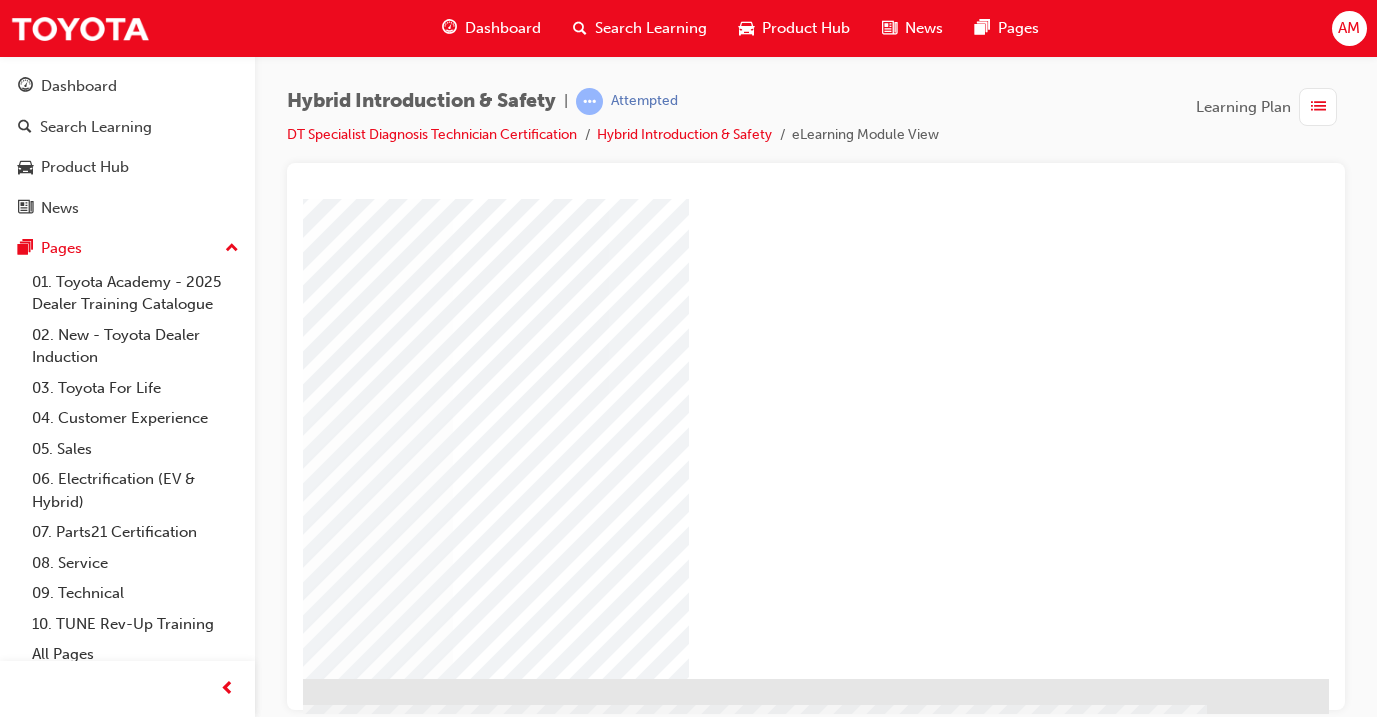 scroll, scrollTop: 240, scrollLeft: 334, axis: both 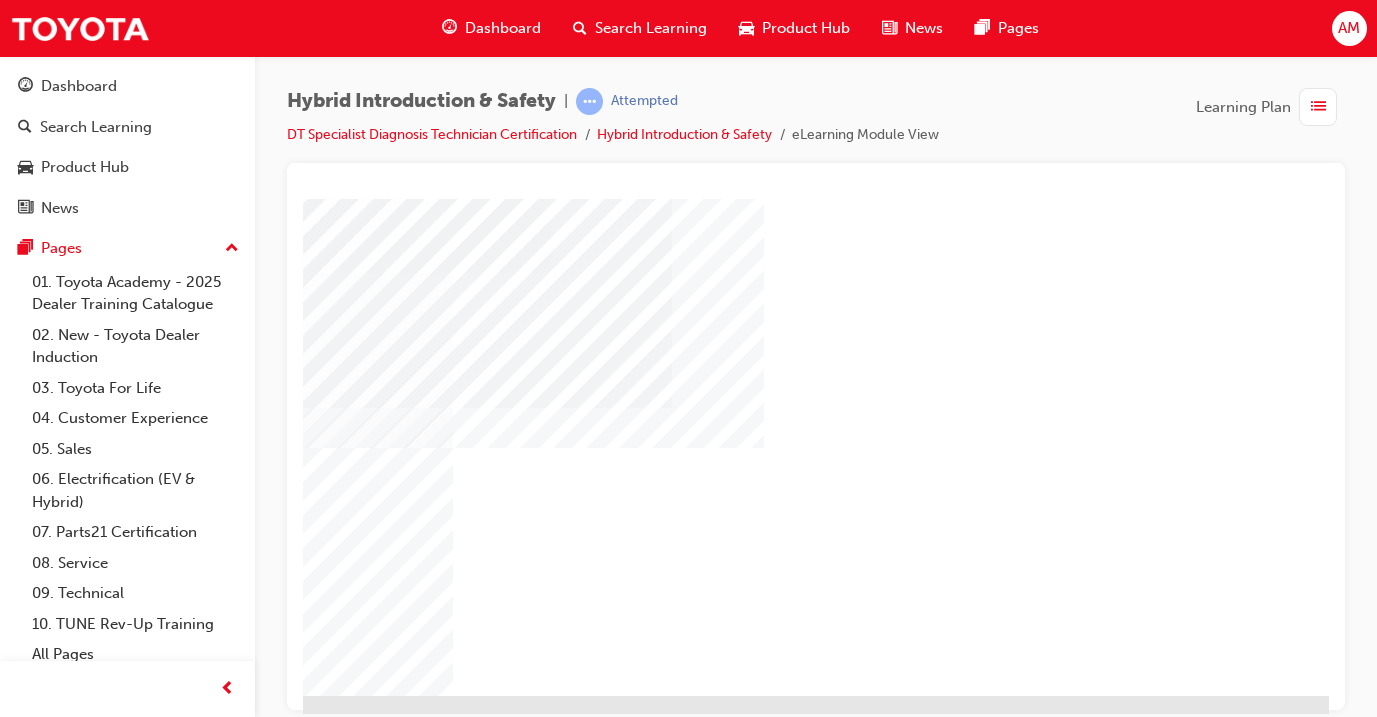 click at bounding box center (320, 1756) 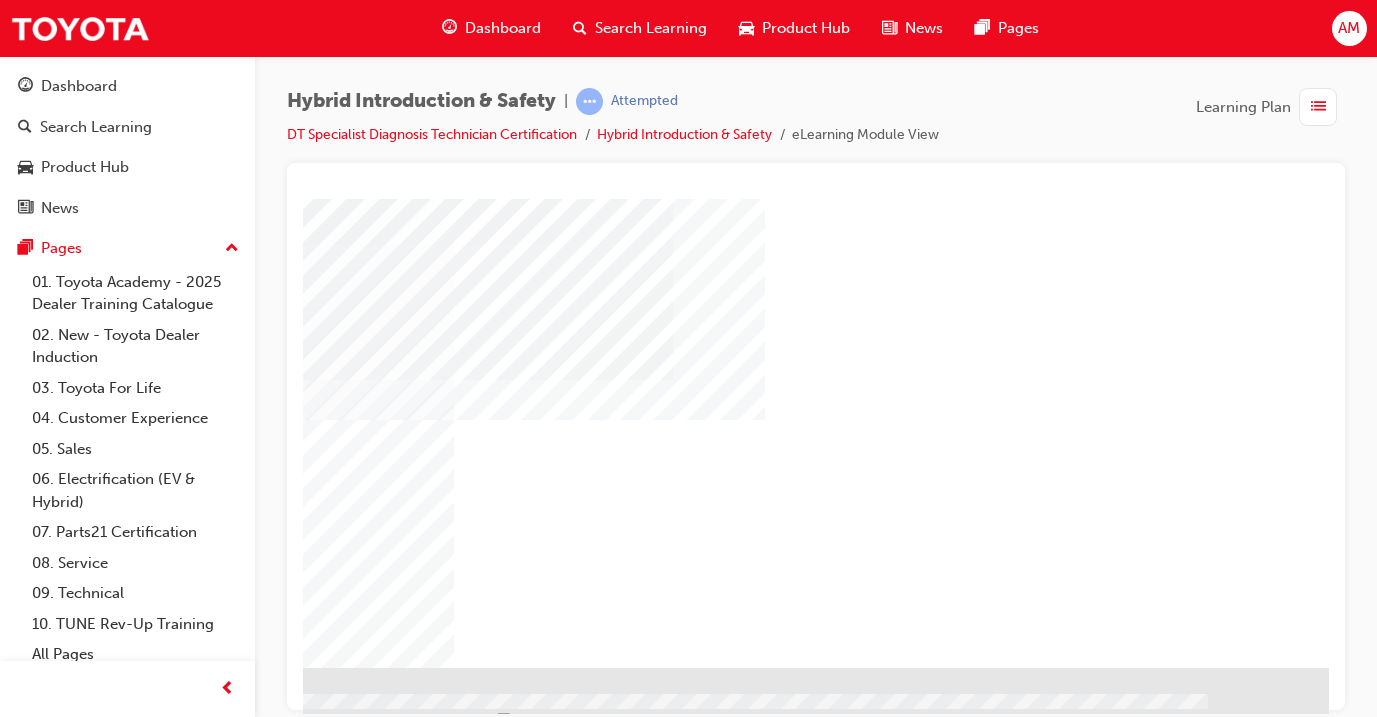 scroll, scrollTop: 250, scrollLeft: 333, axis: both 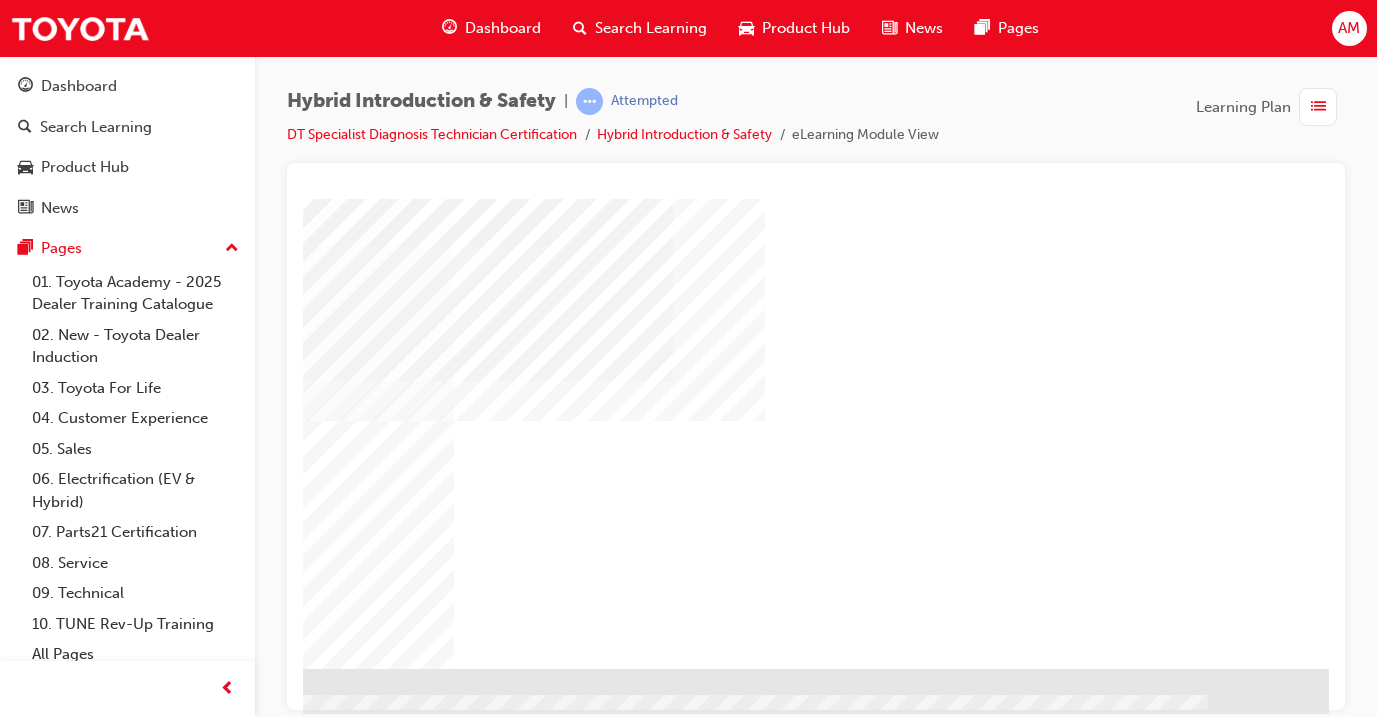 click at bounding box center (33, 852) 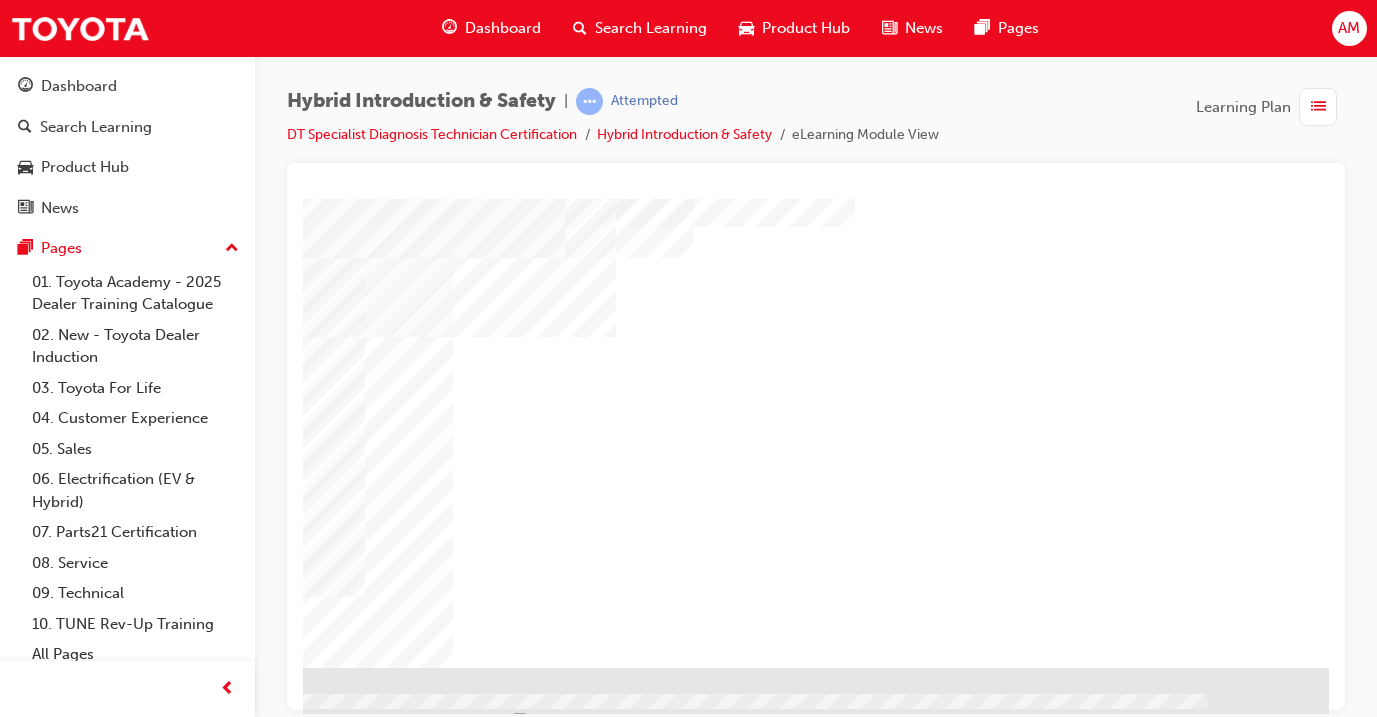 scroll, scrollTop: 250, scrollLeft: 334, axis: both 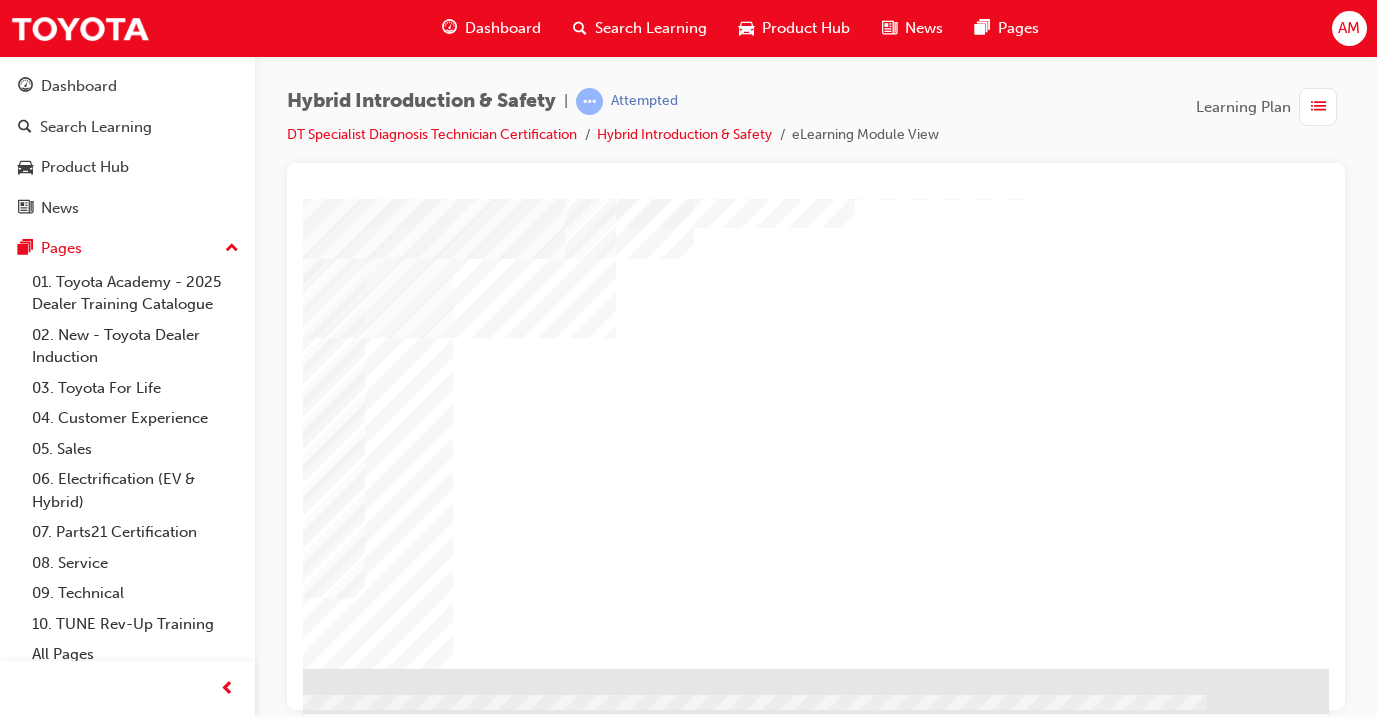 click at bounding box center [32, 2258] 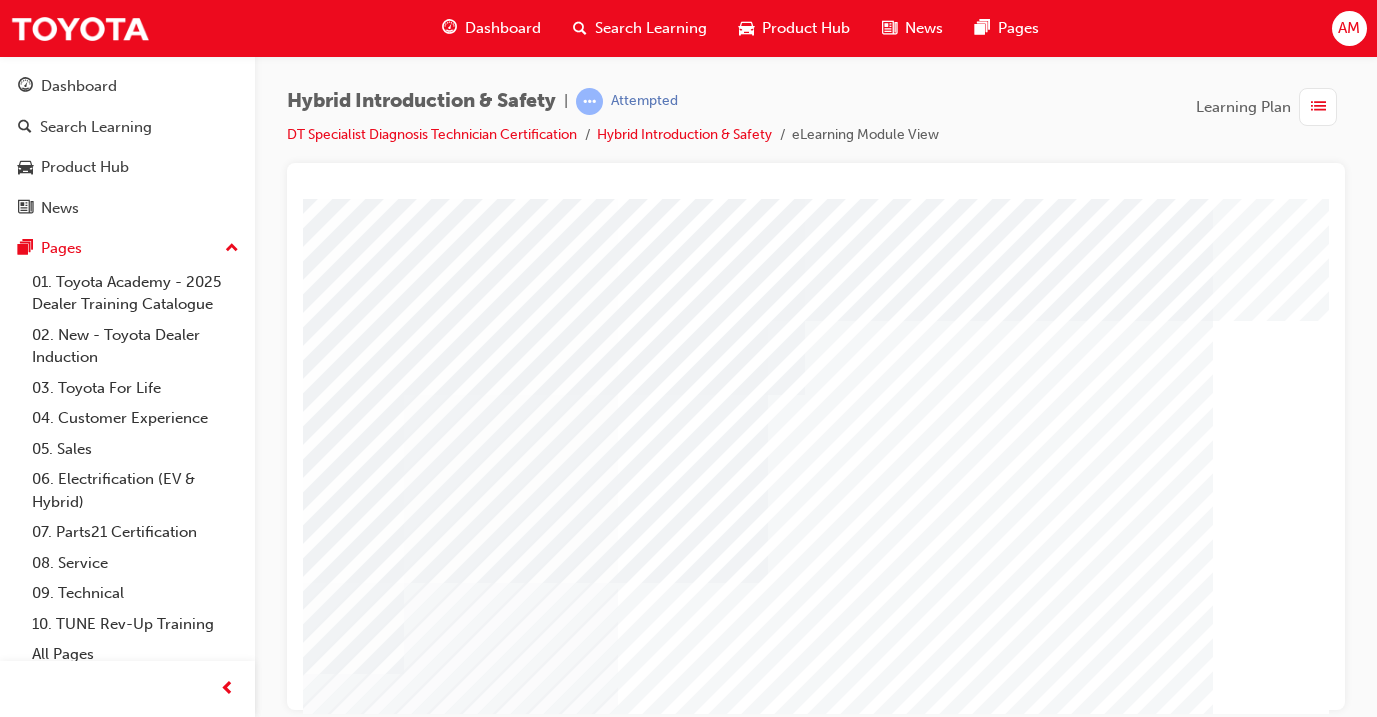 scroll, scrollTop: 0, scrollLeft: 169, axis: horizontal 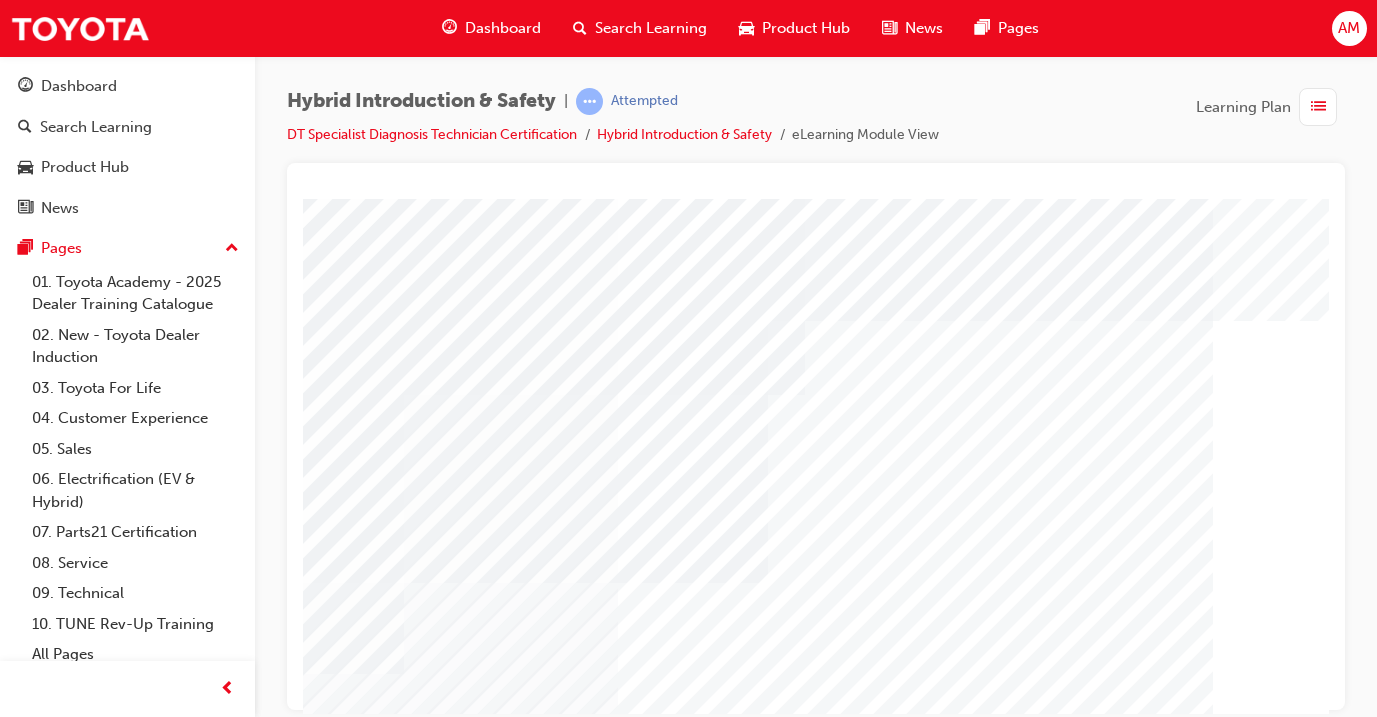 click at bounding box center (255, 6724) 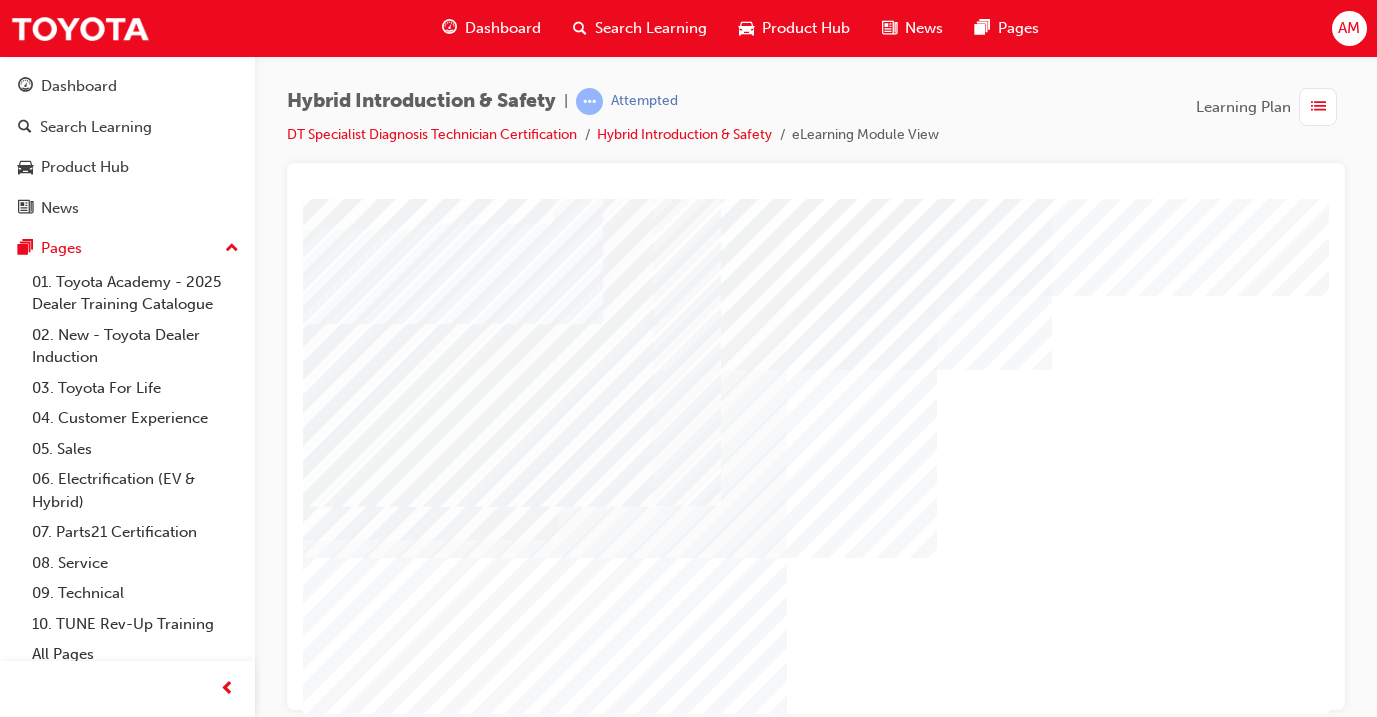 scroll, scrollTop: 25, scrollLeft: 2, axis: both 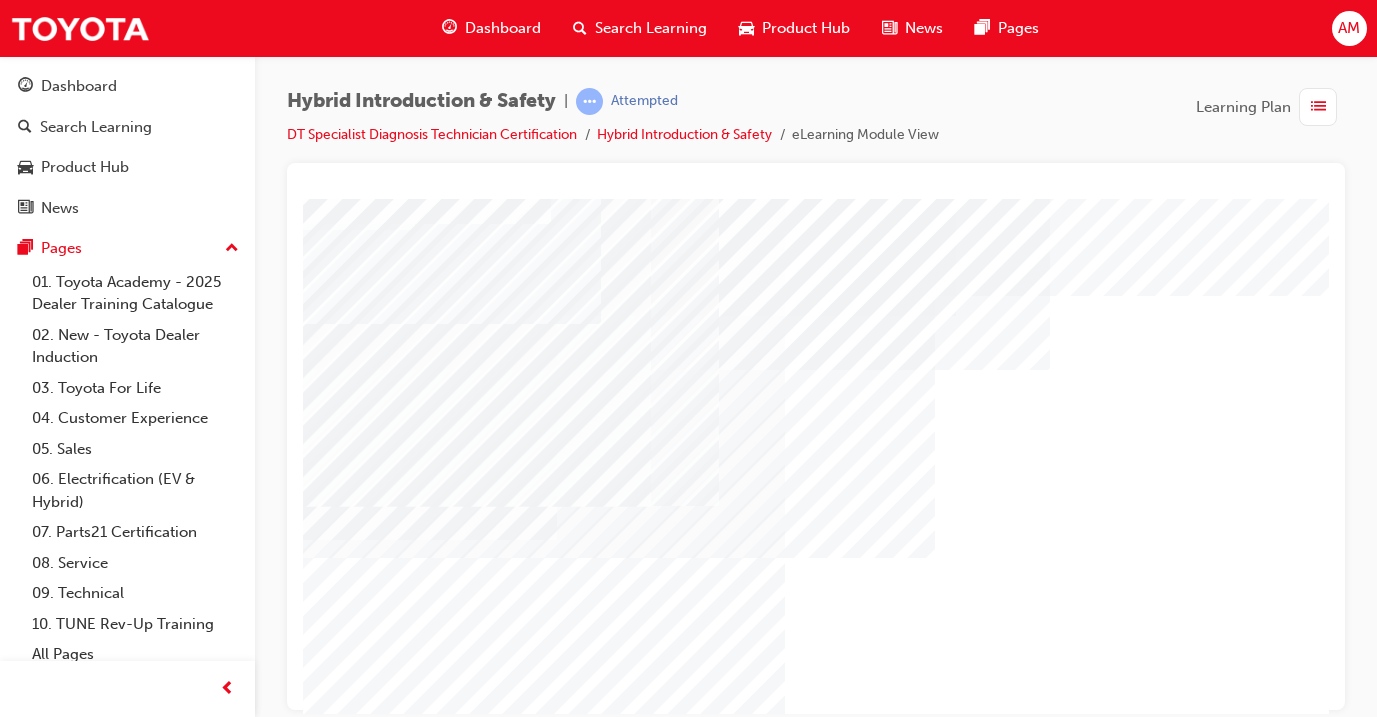 click at bounding box center (422, 6741) 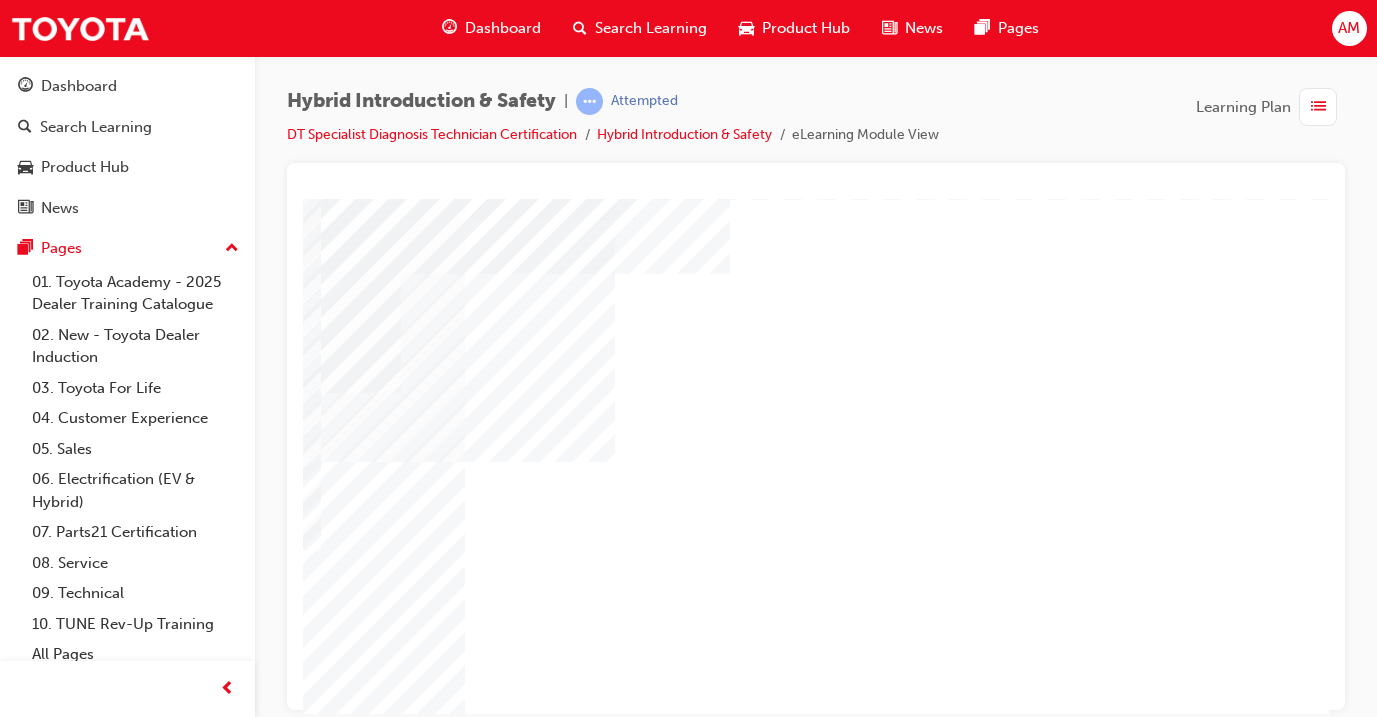 scroll, scrollTop: 126, scrollLeft: 331, axis: both 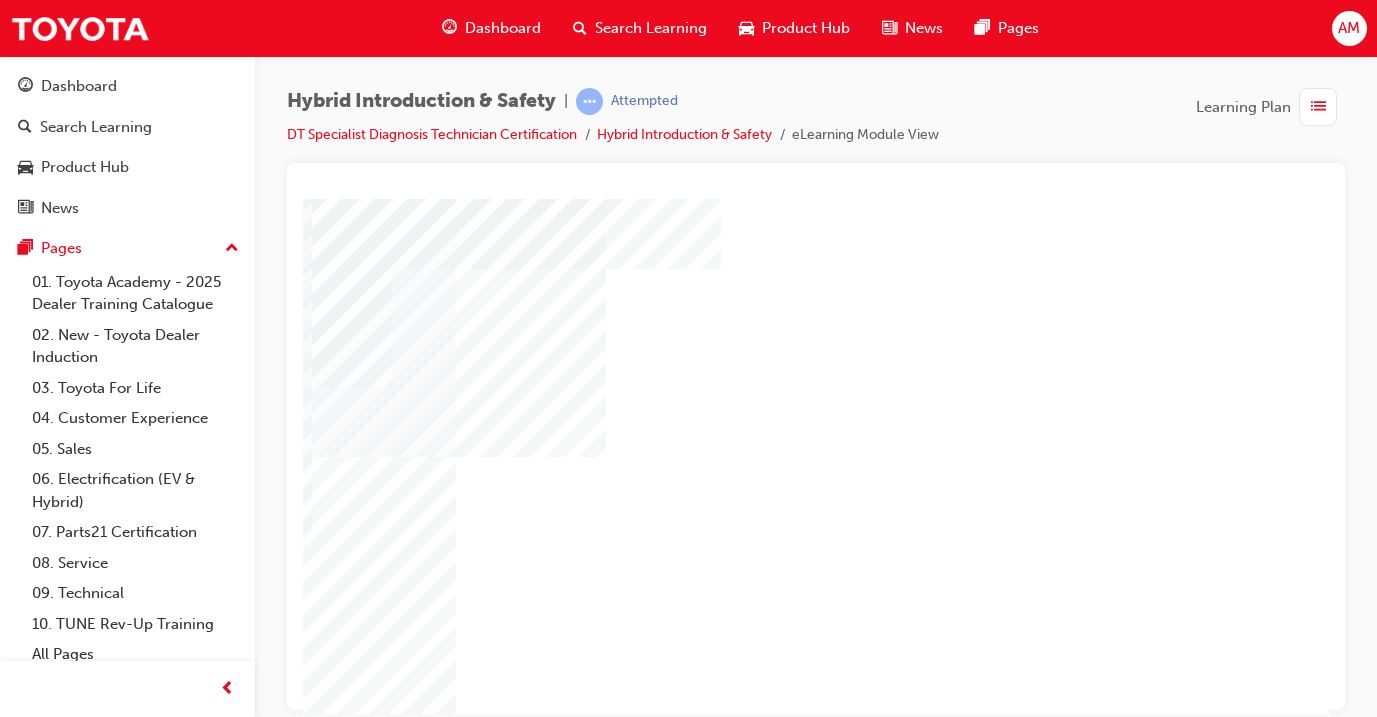 click at bounding box center (182, 4189) 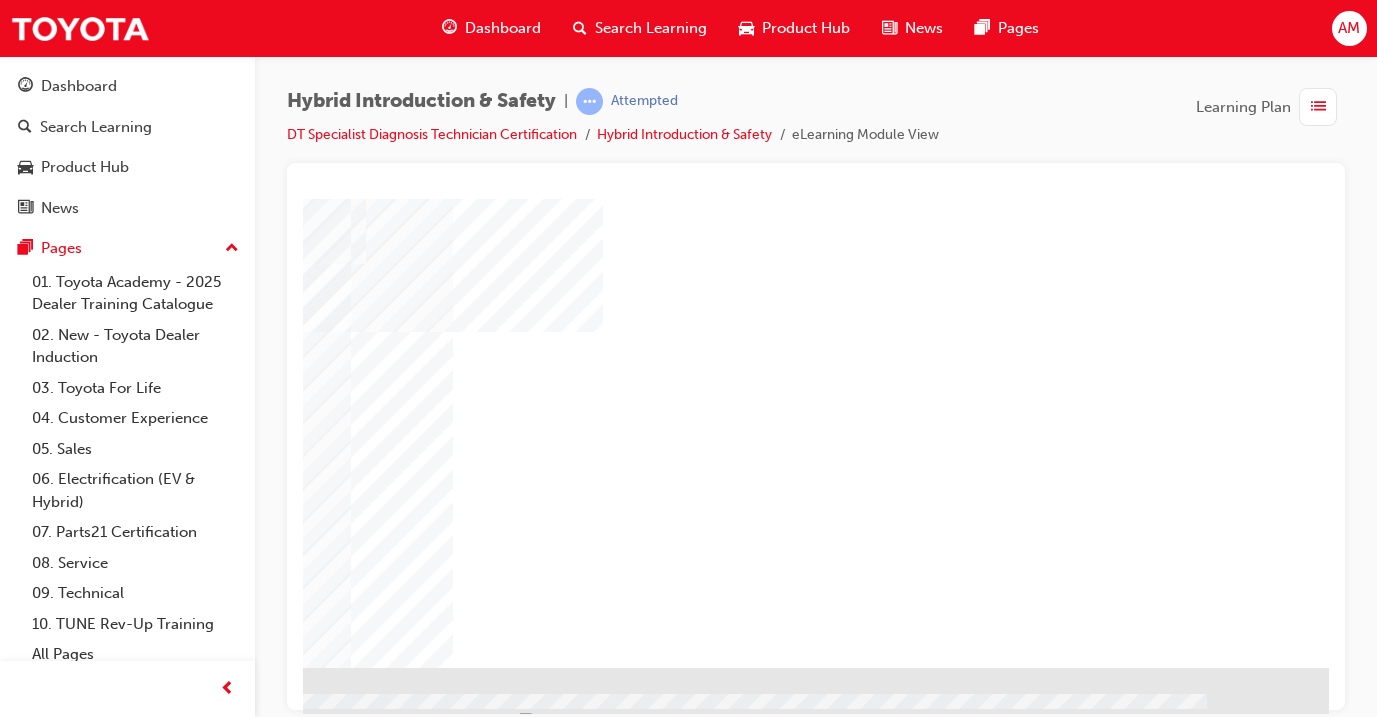 scroll, scrollTop: 250, scrollLeft: 334, axis: both 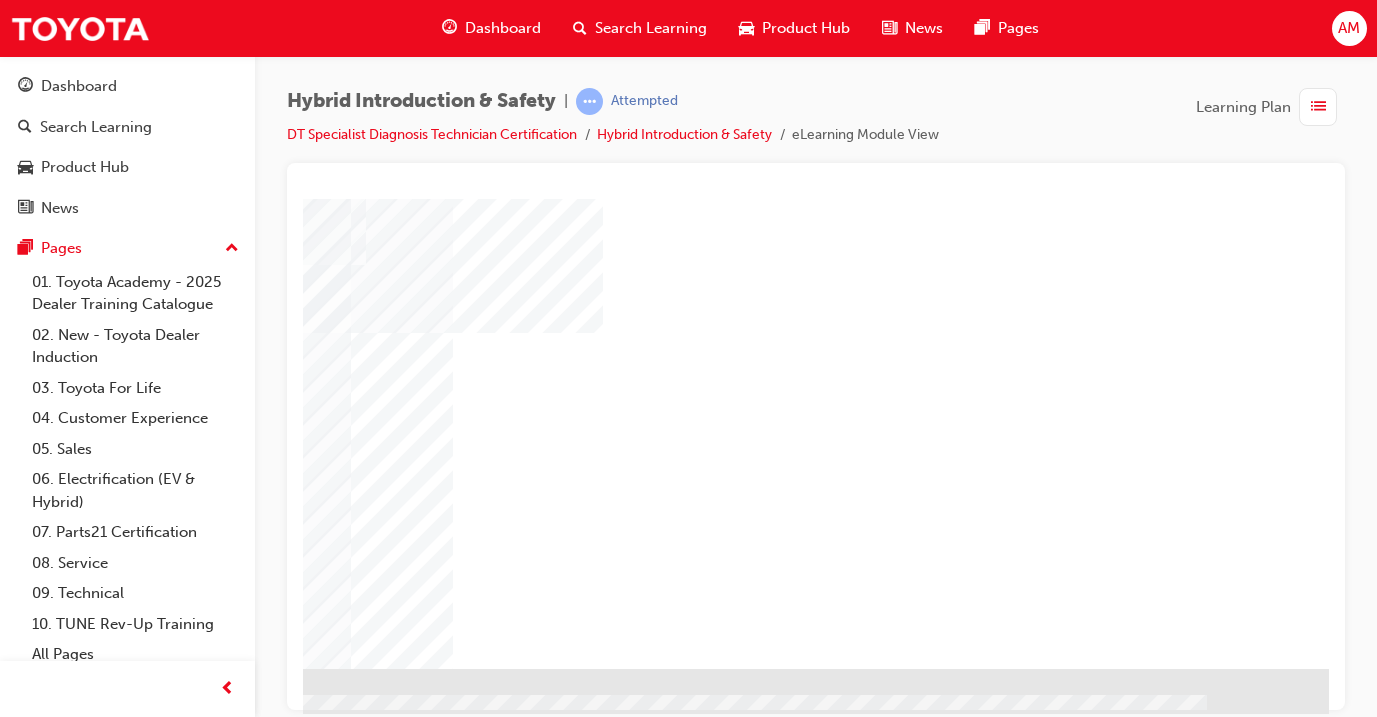 click at bounding box center [32, 6435] 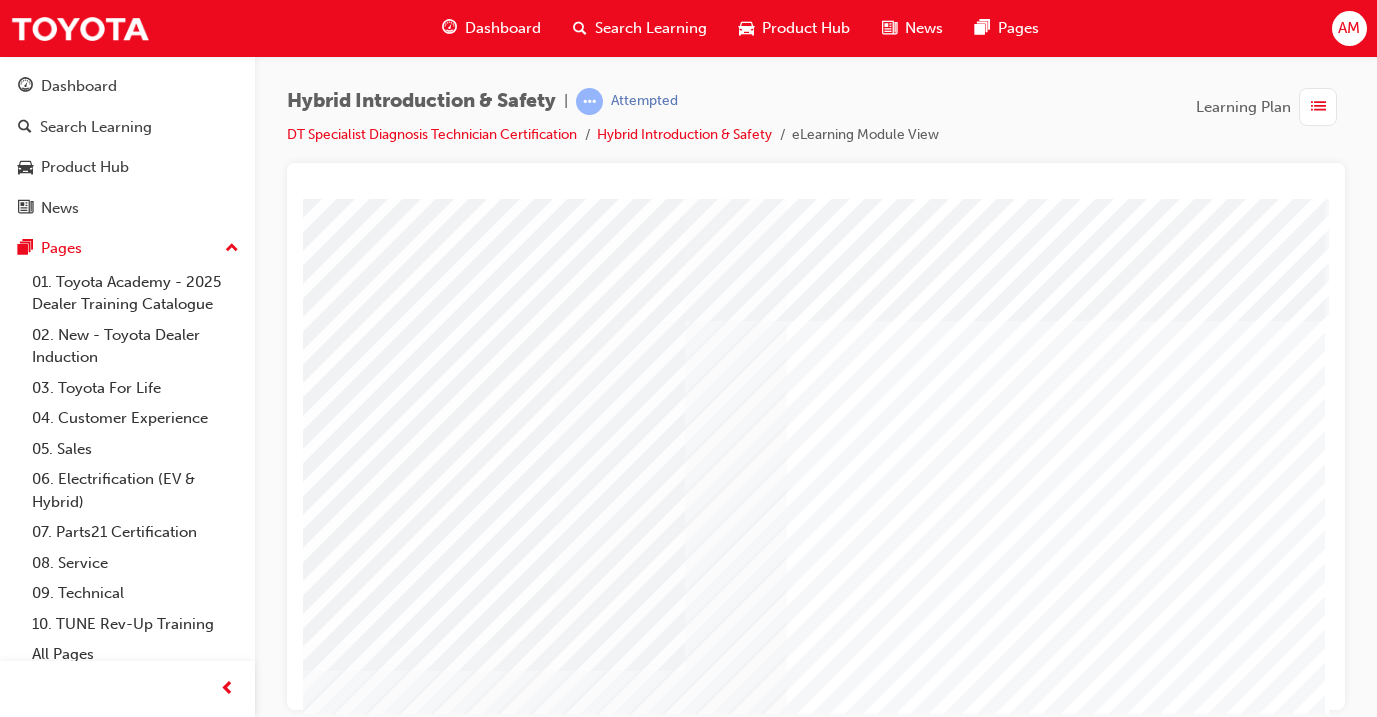 scroll, scrollTop: 0, scrollLeft: 0, axis: both 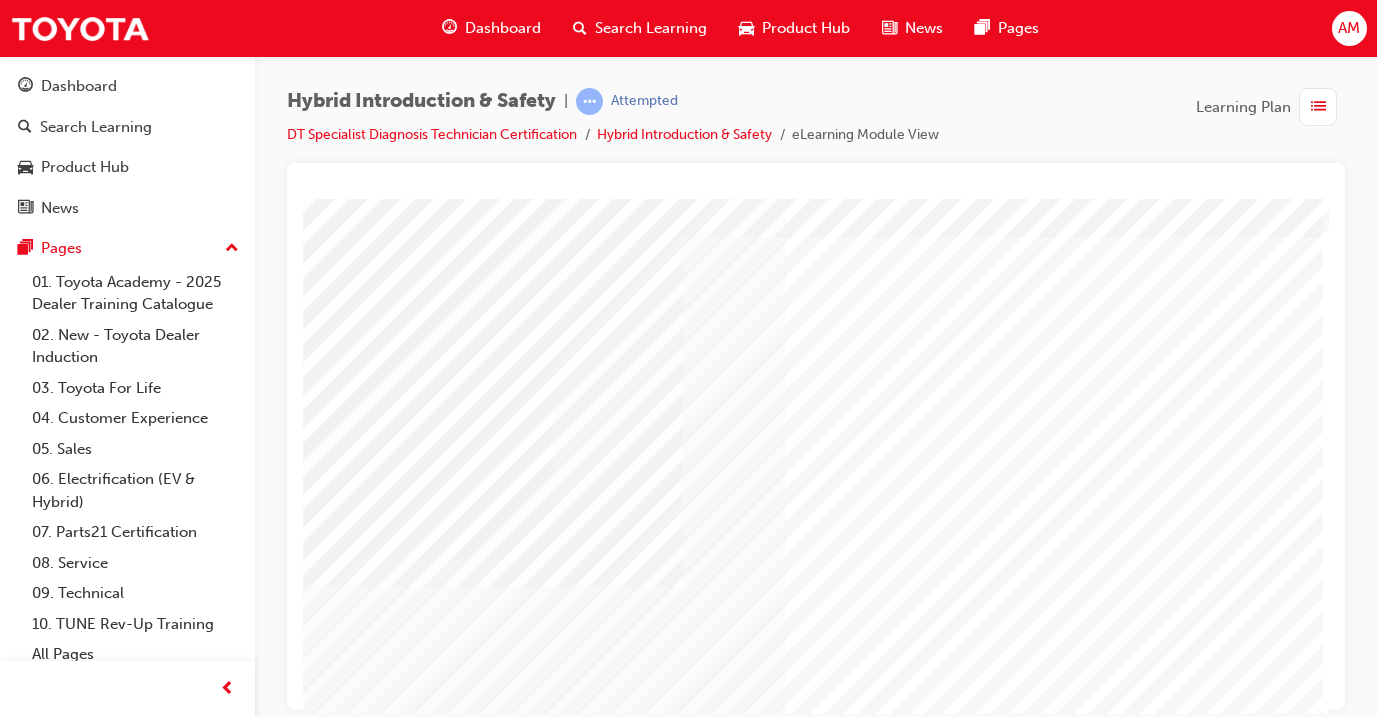 click at bounding box center (422, 3290) 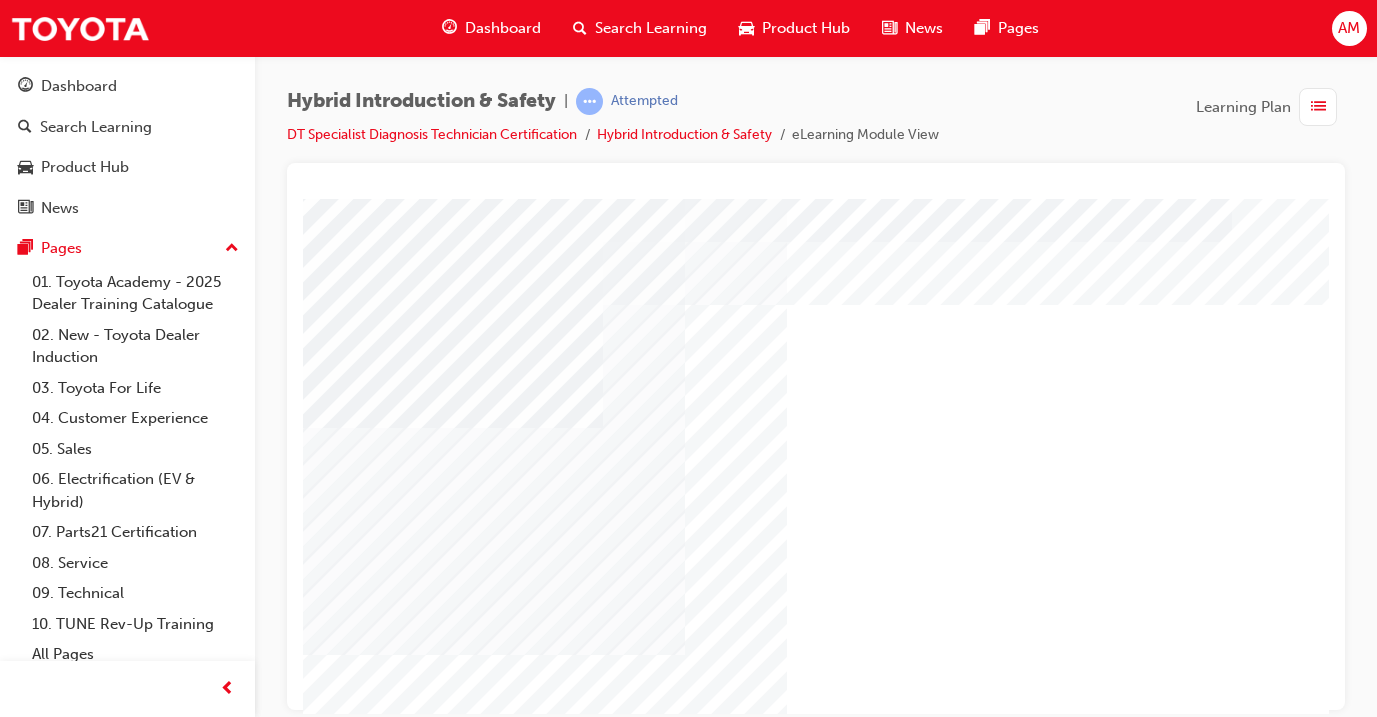 click at bounding box center (424, 4167) 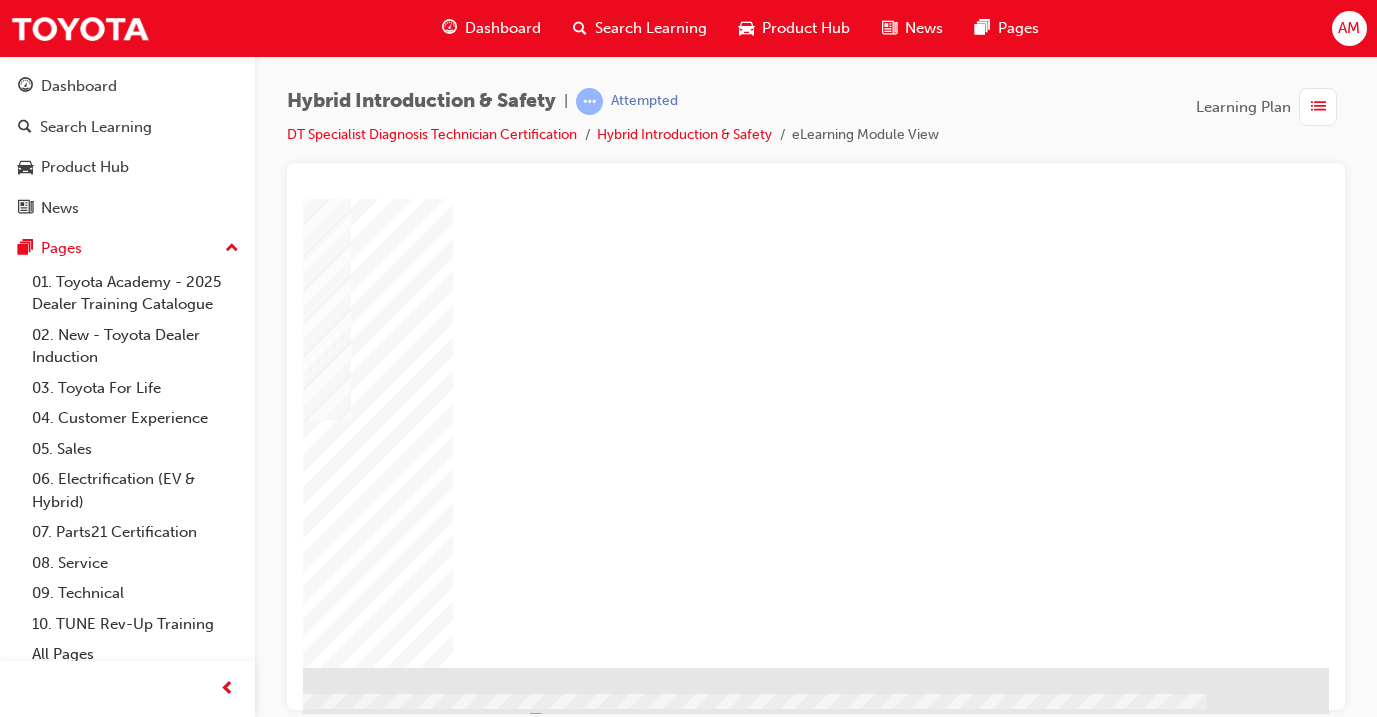 scroll, scrollTop: 250, scrollLeft: 334, axis: both 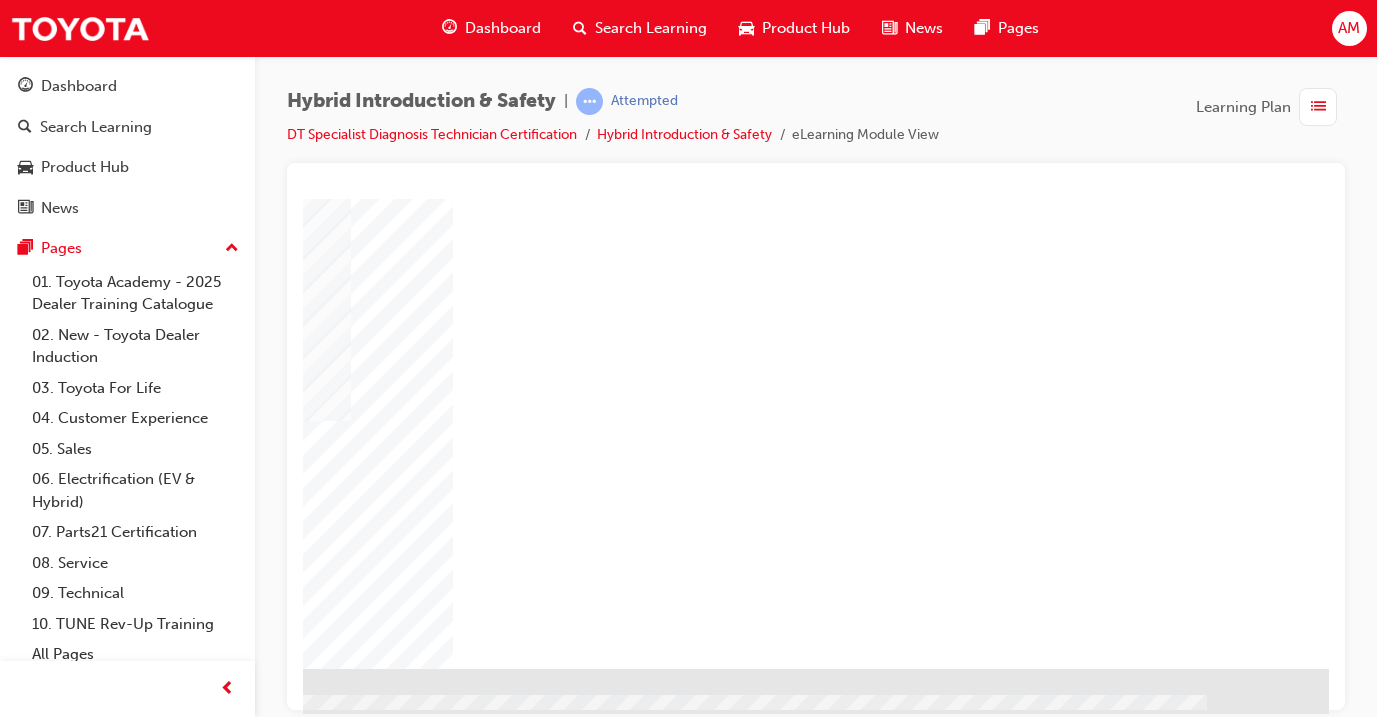 click at bounding box center [32, 4046] 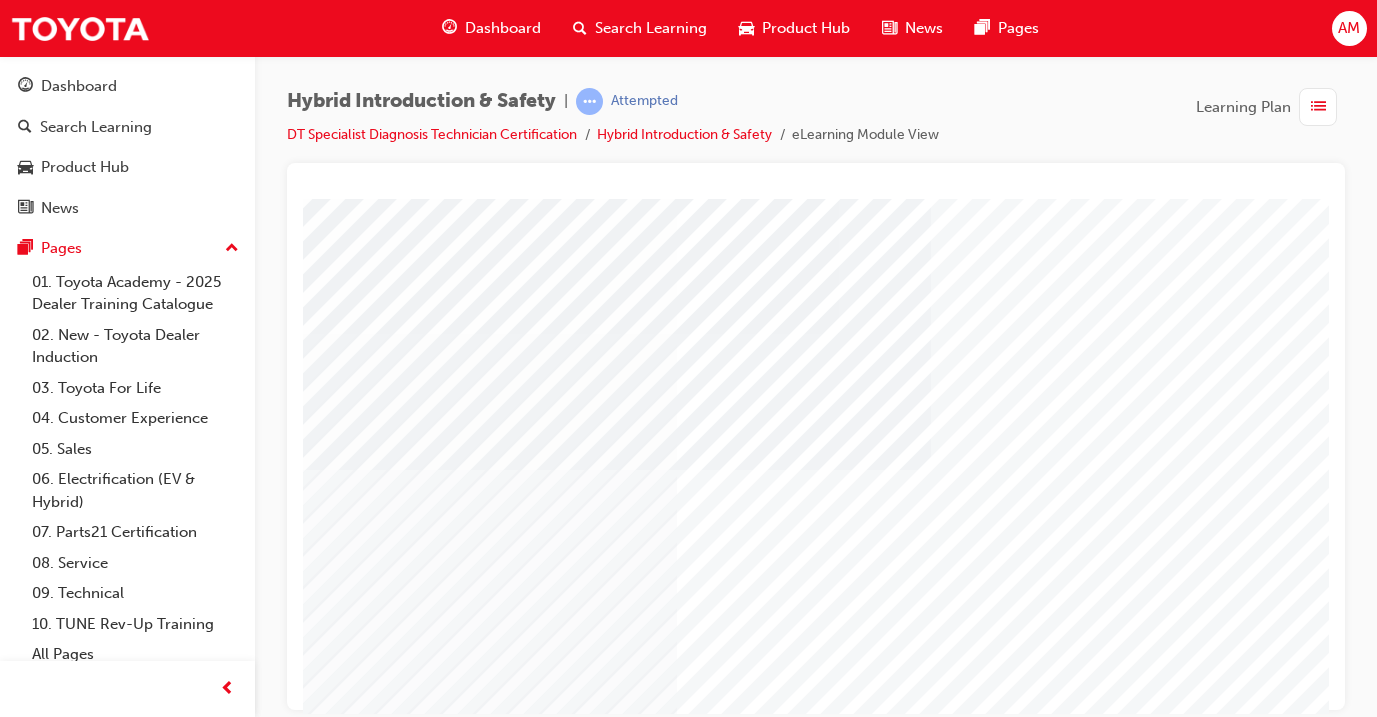 scroll, scrollTop: 145, scrollLeft: 95, axis: both 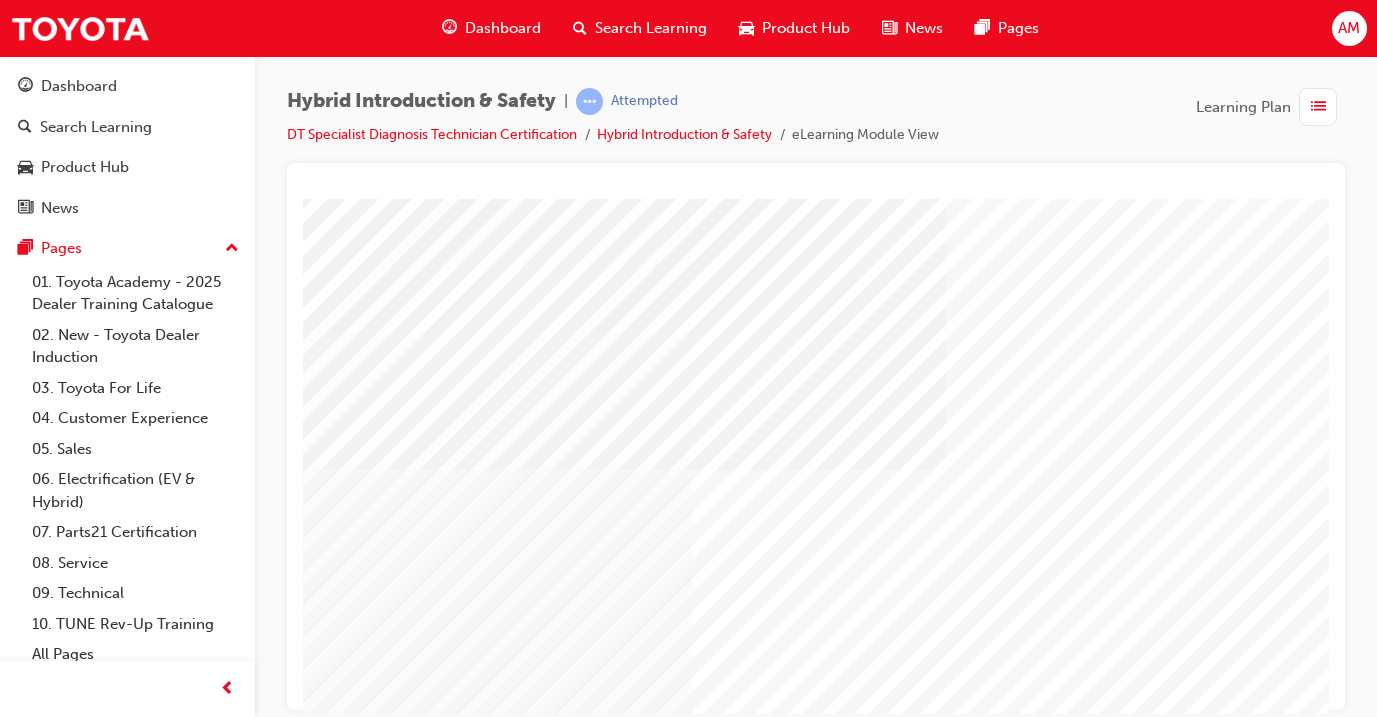 click at bounding box center [434, 2495] 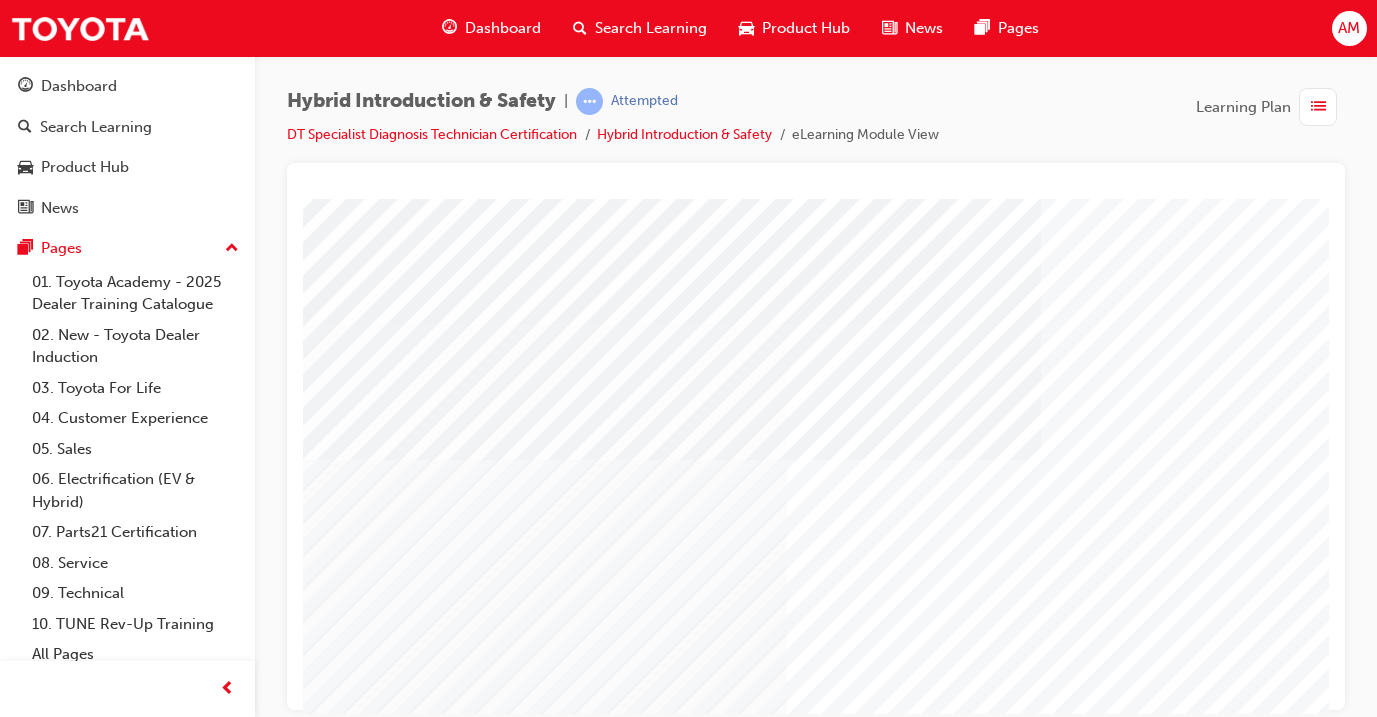 scroll, scrollTop: 160, scrollLeft: 0, axis: vertical 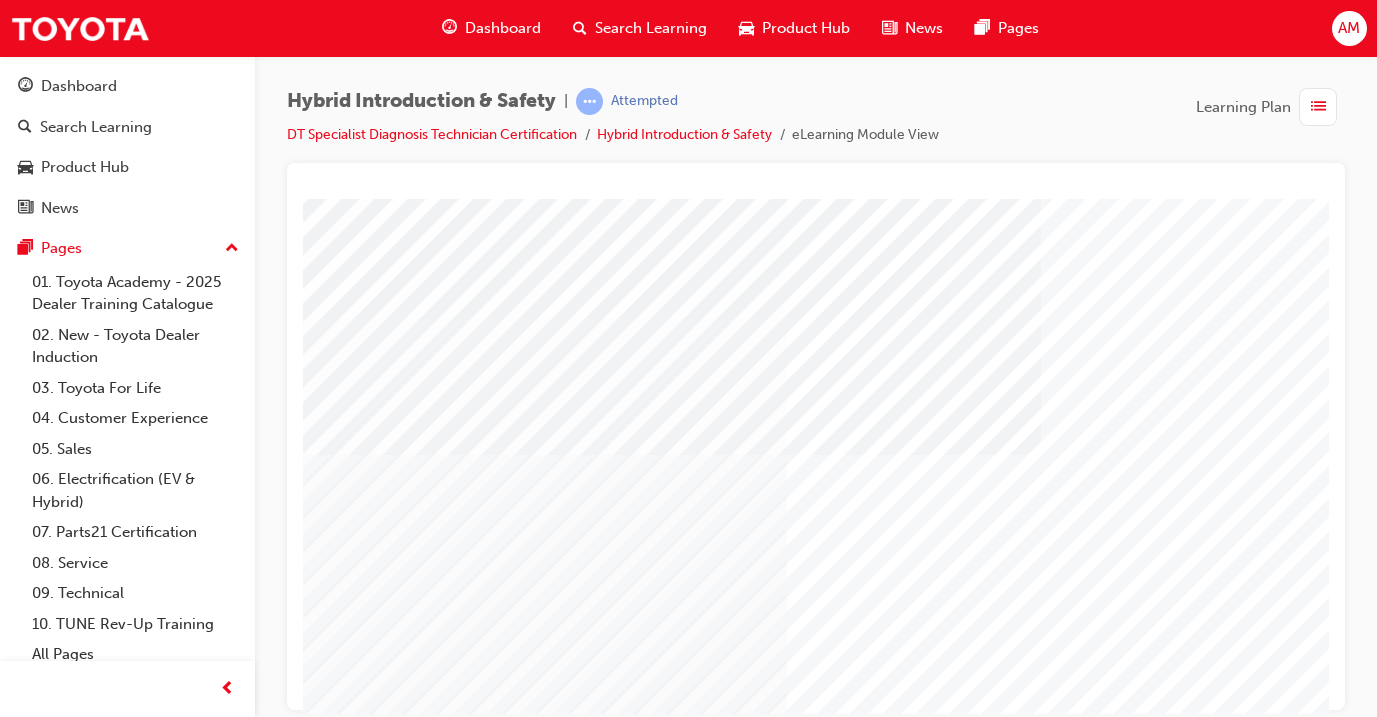 click at bounding box center (626, 2728) 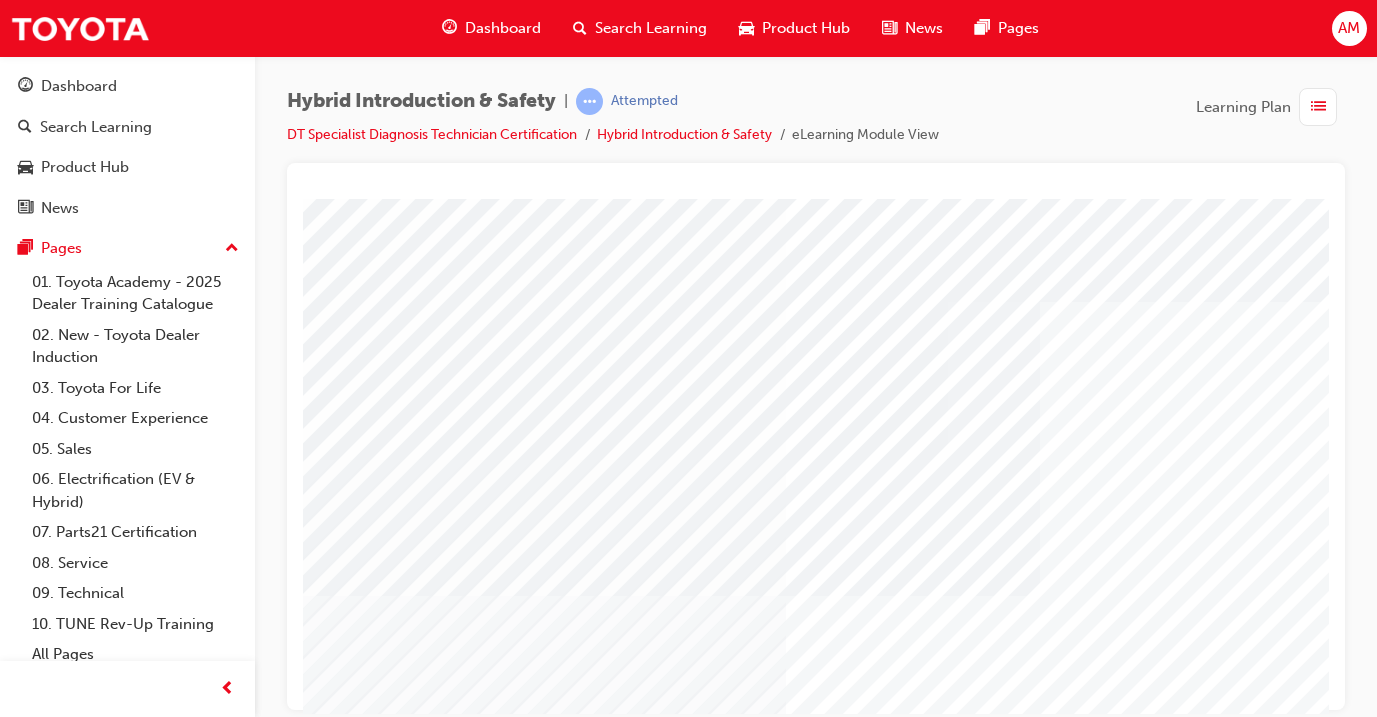 scroll, scrollTop: 22, scrollLeft: 1, axis: both 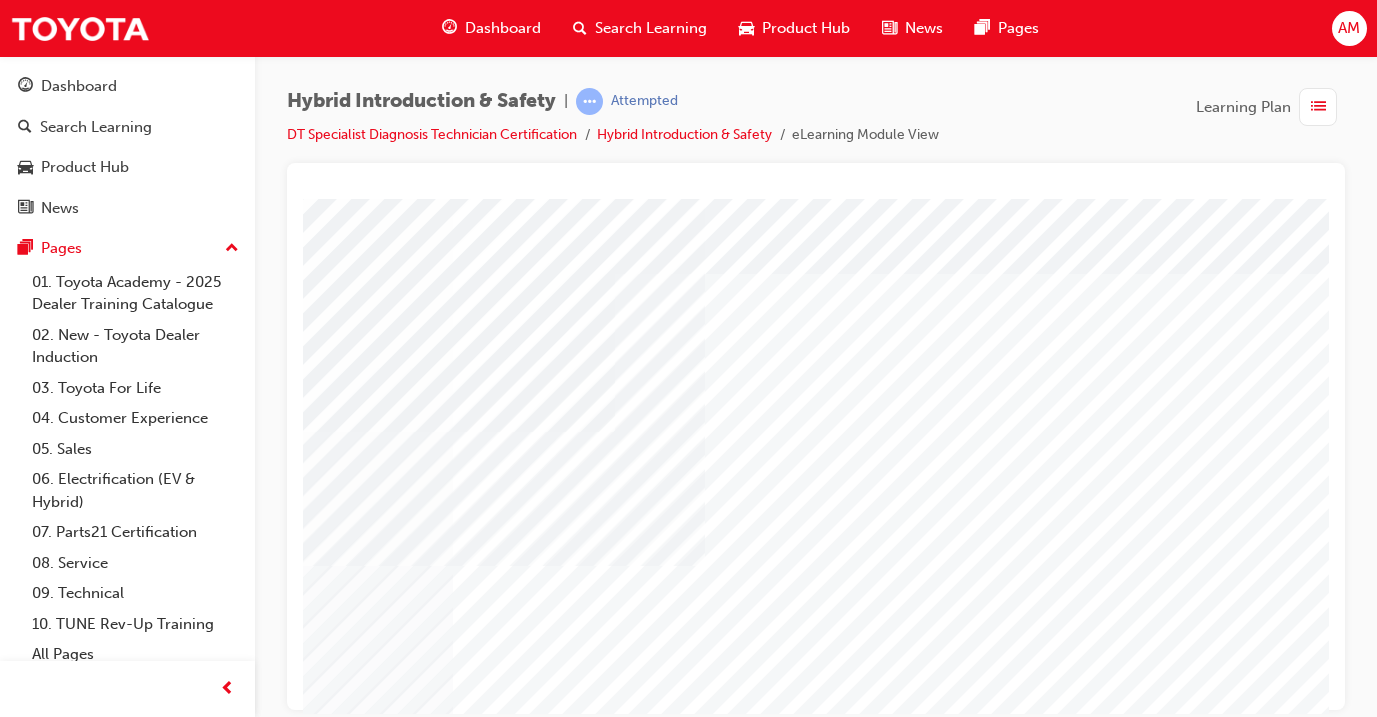 click at bounding box center (338, 2083) 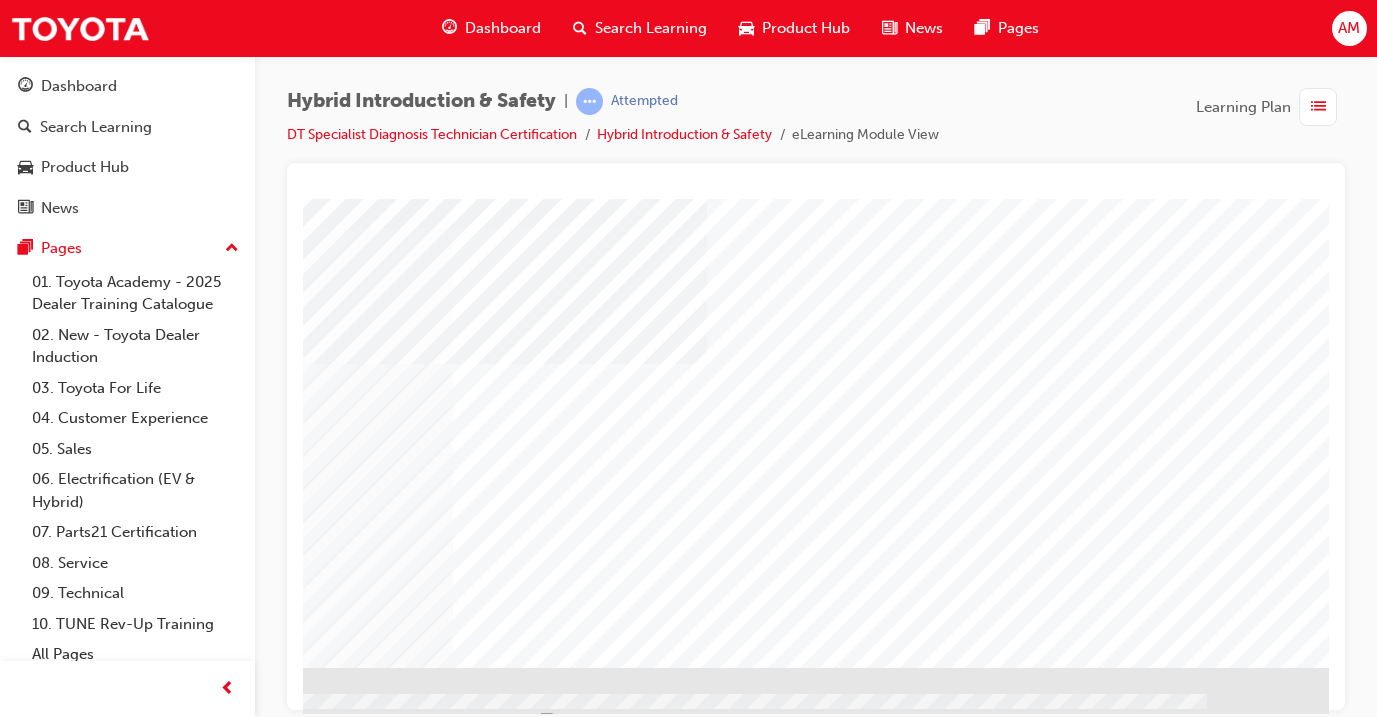 scroll, scrollTop: 250, scrollLeft: 334, axis: both 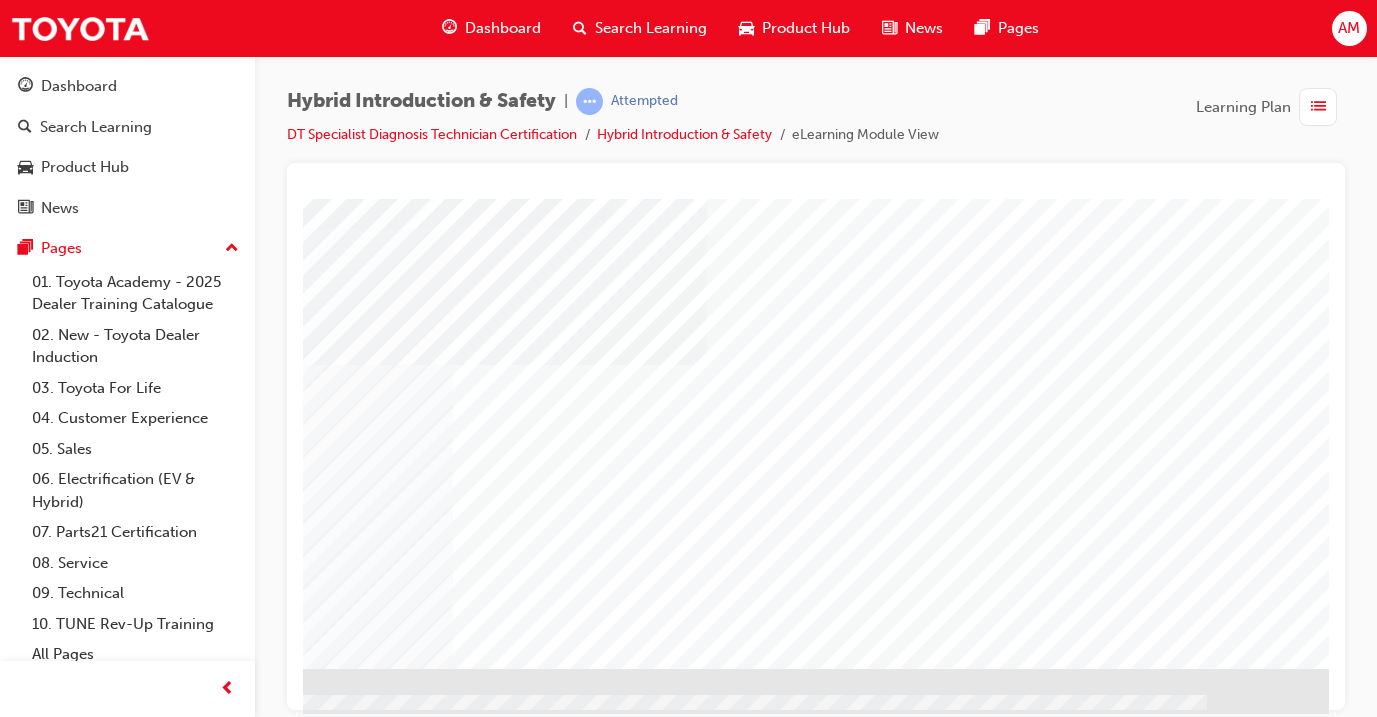 click at bounding box center (32, 2142) 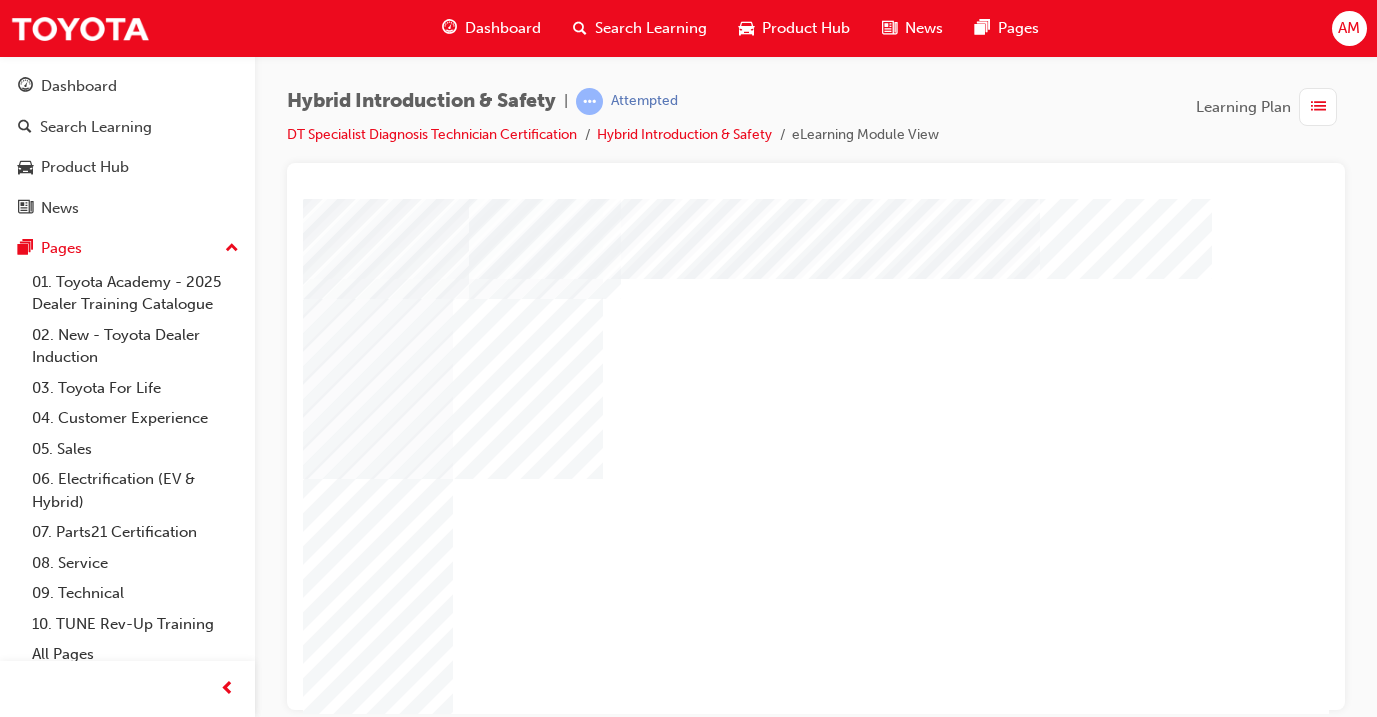 scroll, scrollTop: 209, scrollLeft: 334, axis: both 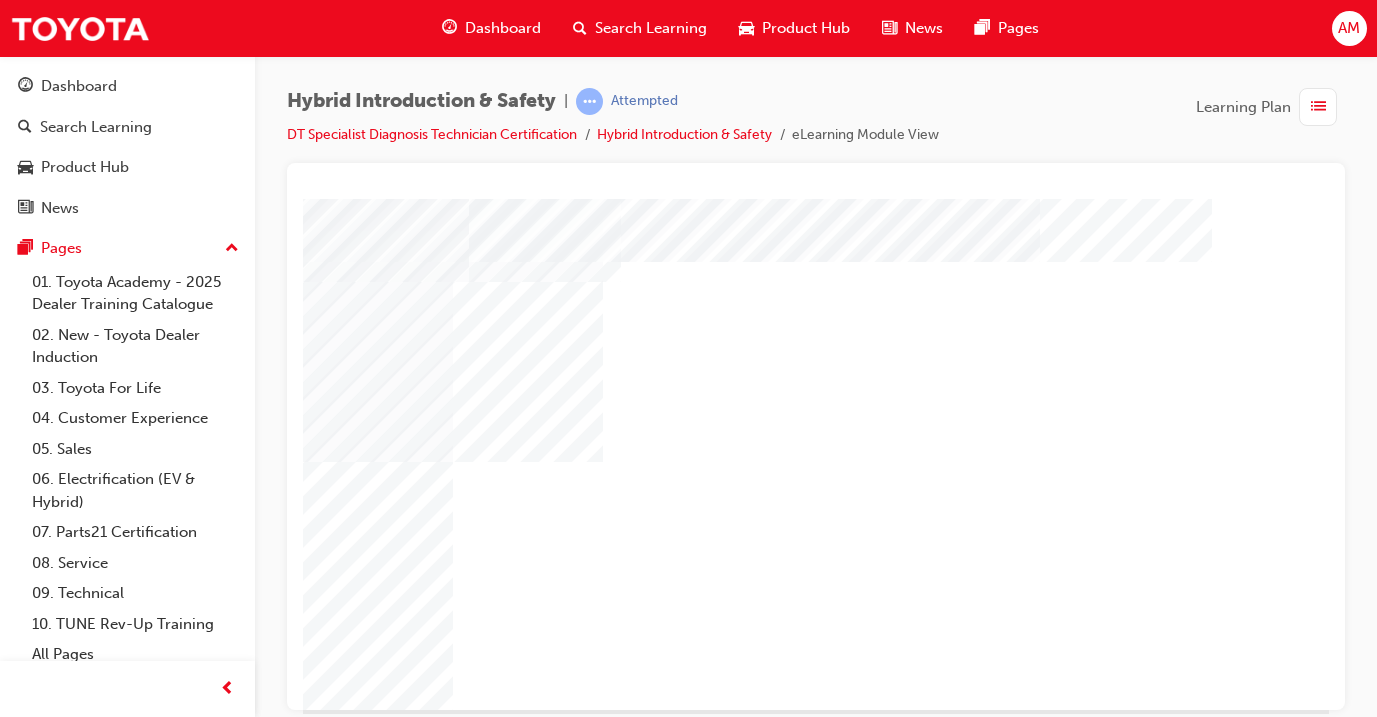 click at bounding box center [32, 893] 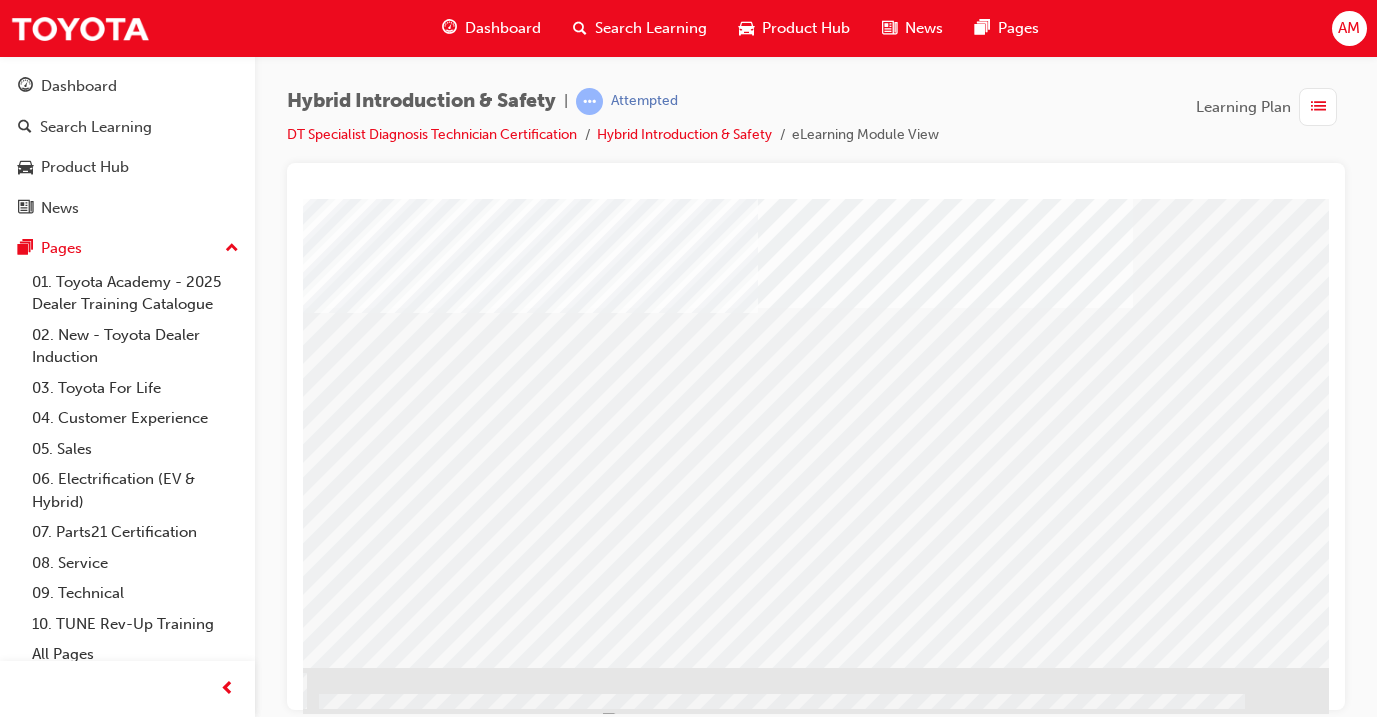 scroll, scrollTop: 250, scrollLeft: 296, axis: both 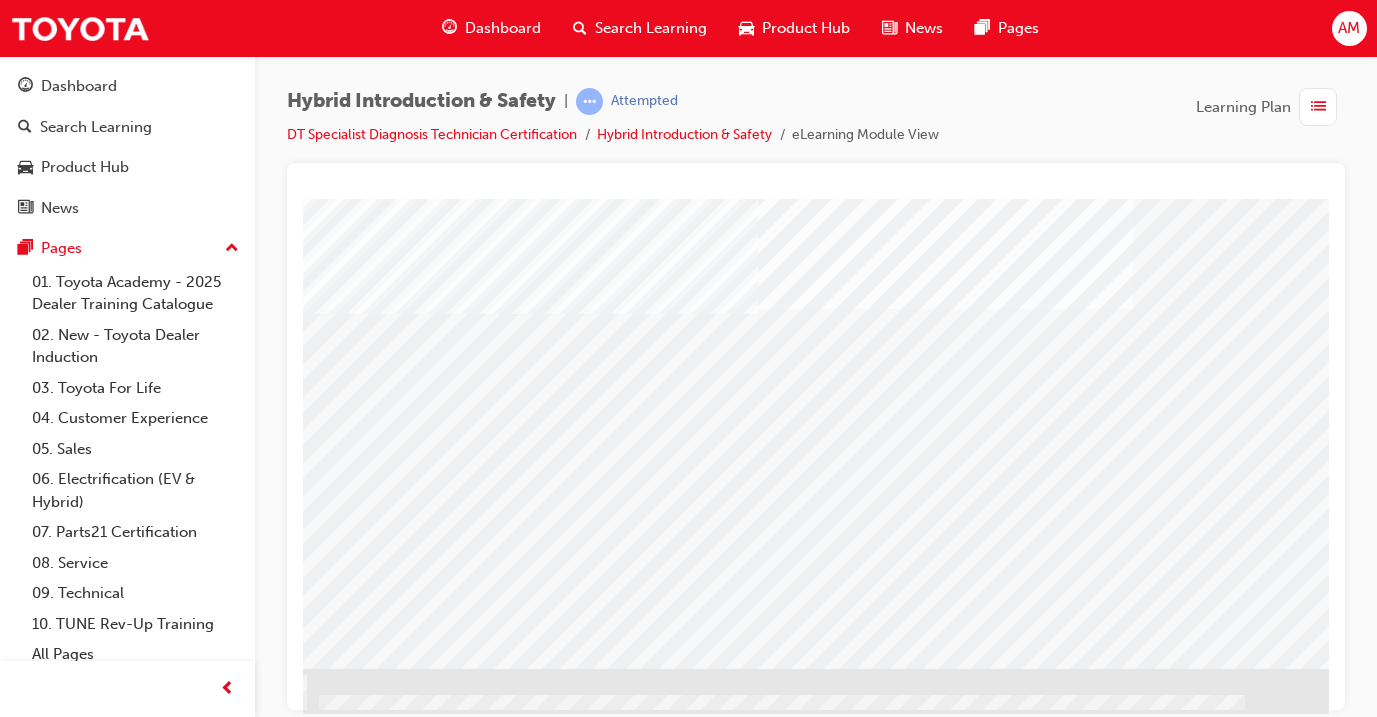 click at bounding box center (70, 1672) 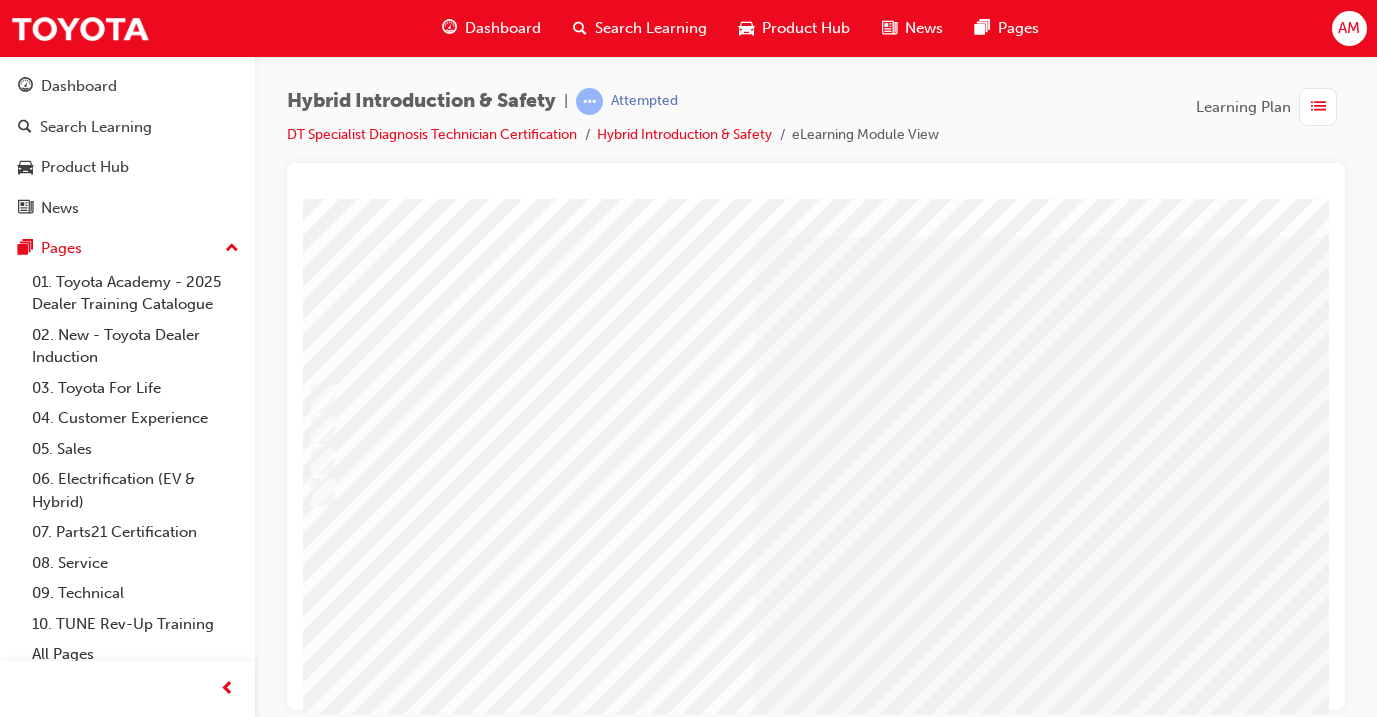 scroll, scrollTop: 35, scrollLeft: 34, axis: both 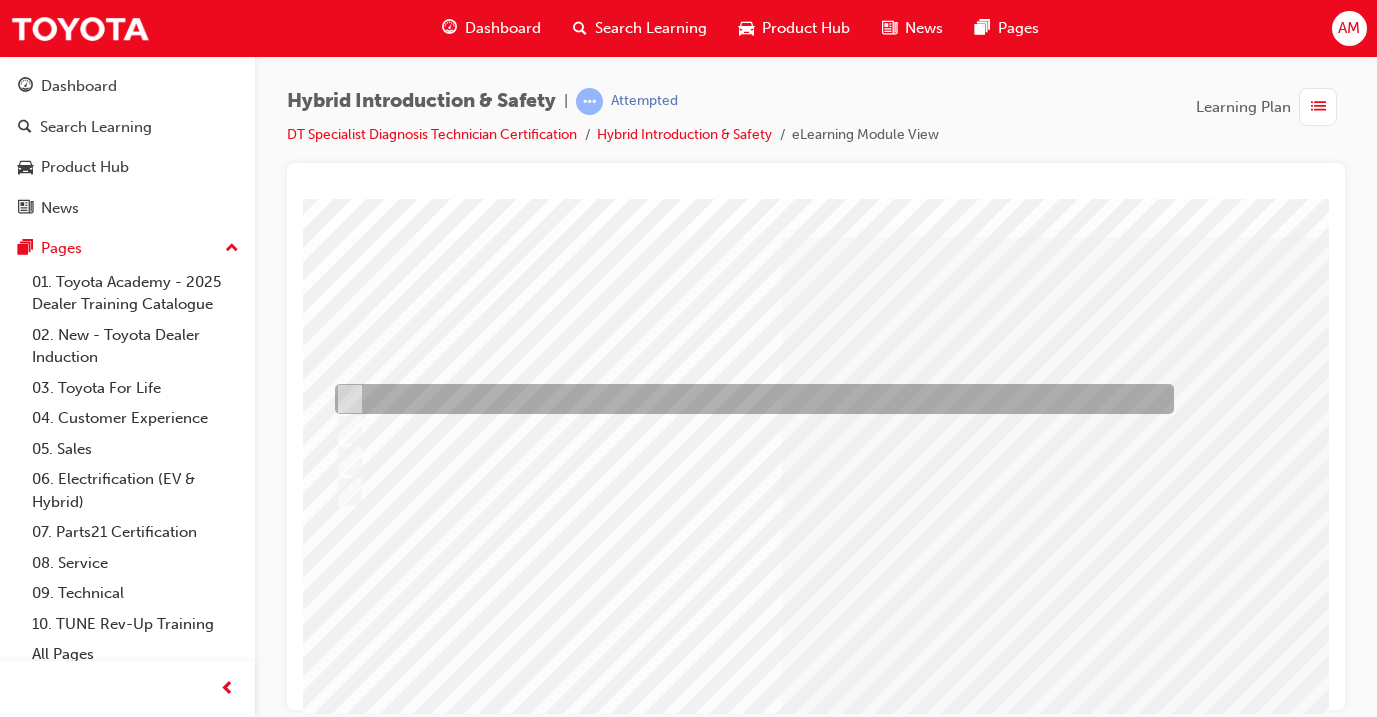 click at bounding box center [749, 399] 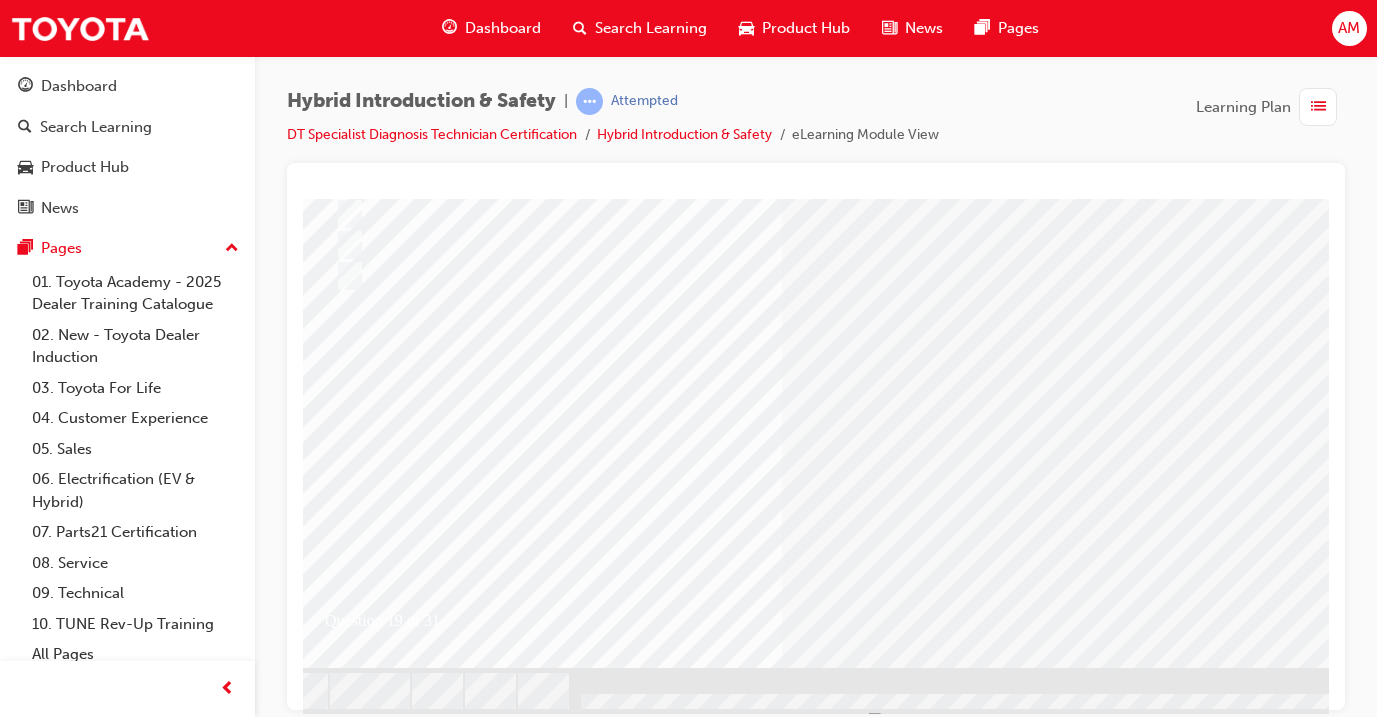 scroll, scrollTop: 250, scrollLeft: 34, axis: both 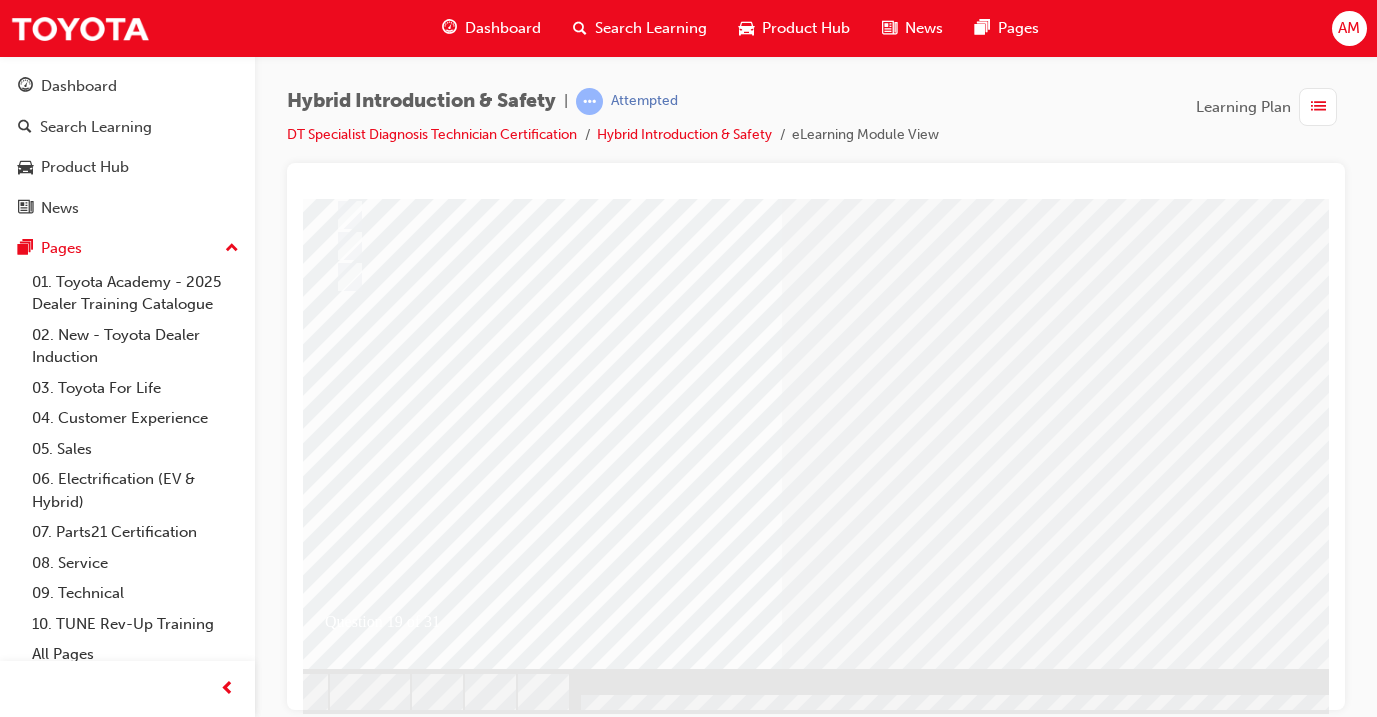click at bounding box center (341, 2661) 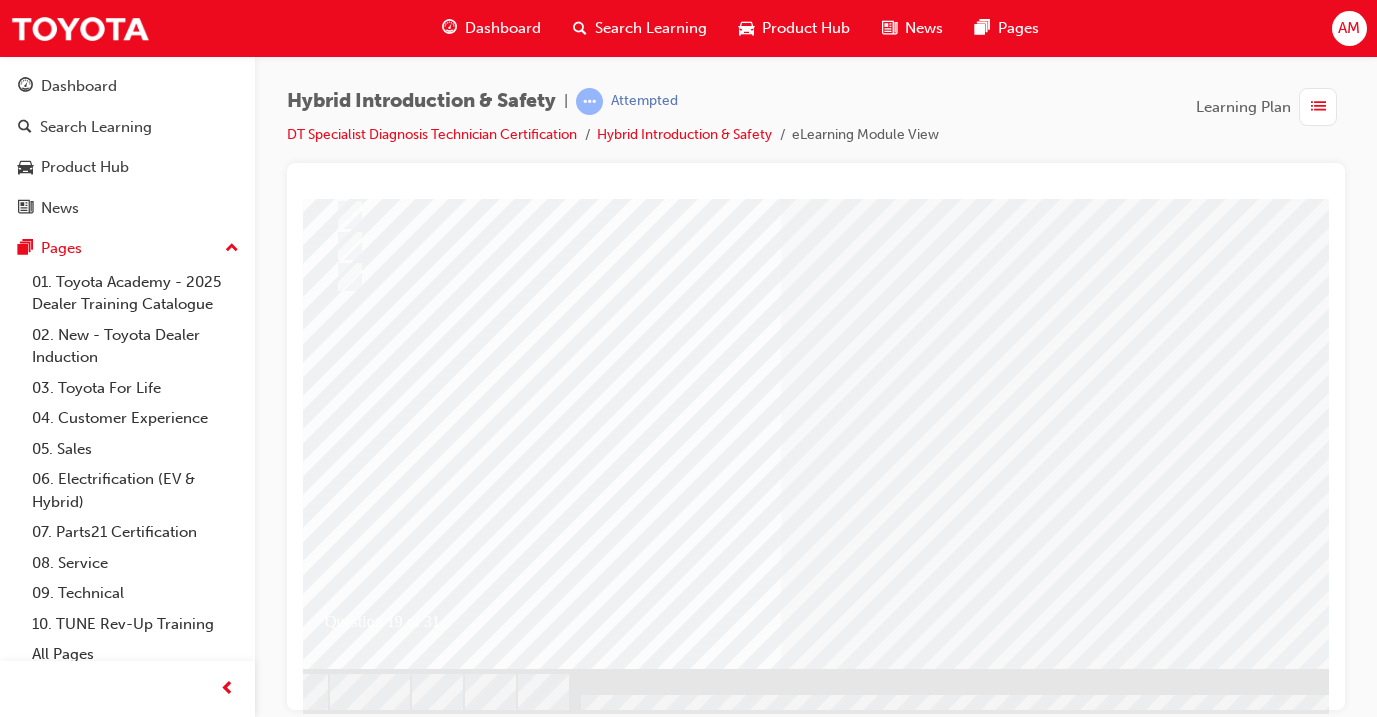 click at bounding box center (601, 2444) 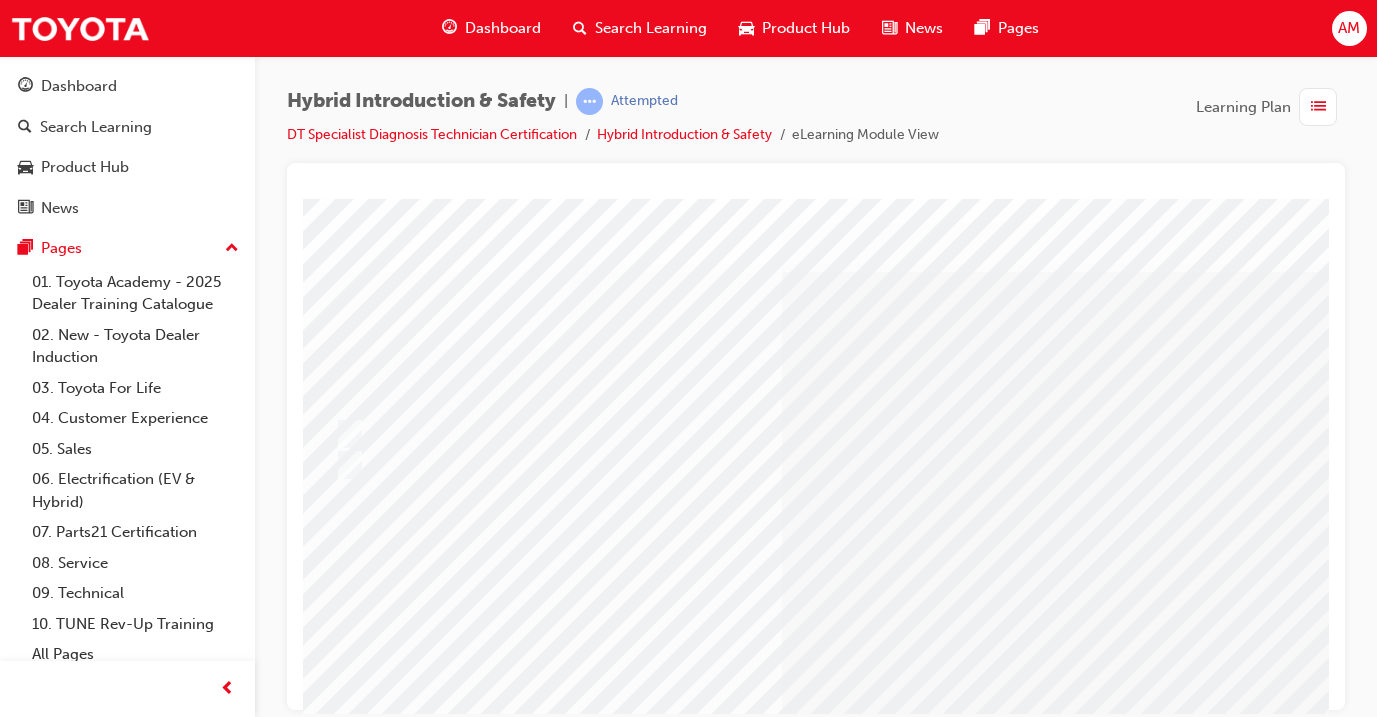 scroll, scrollTop: 0, scrollLeft: 34, axis: horizontal 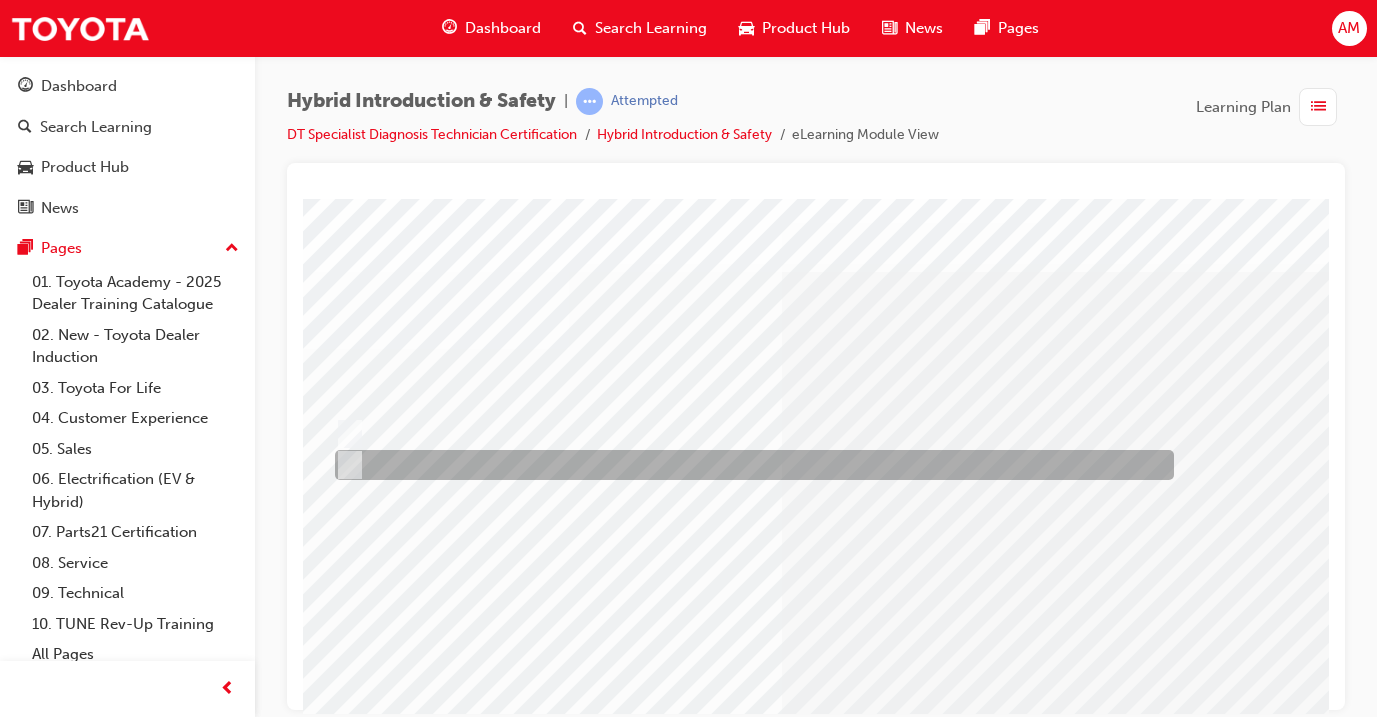 click at bounding box center (749, 465) 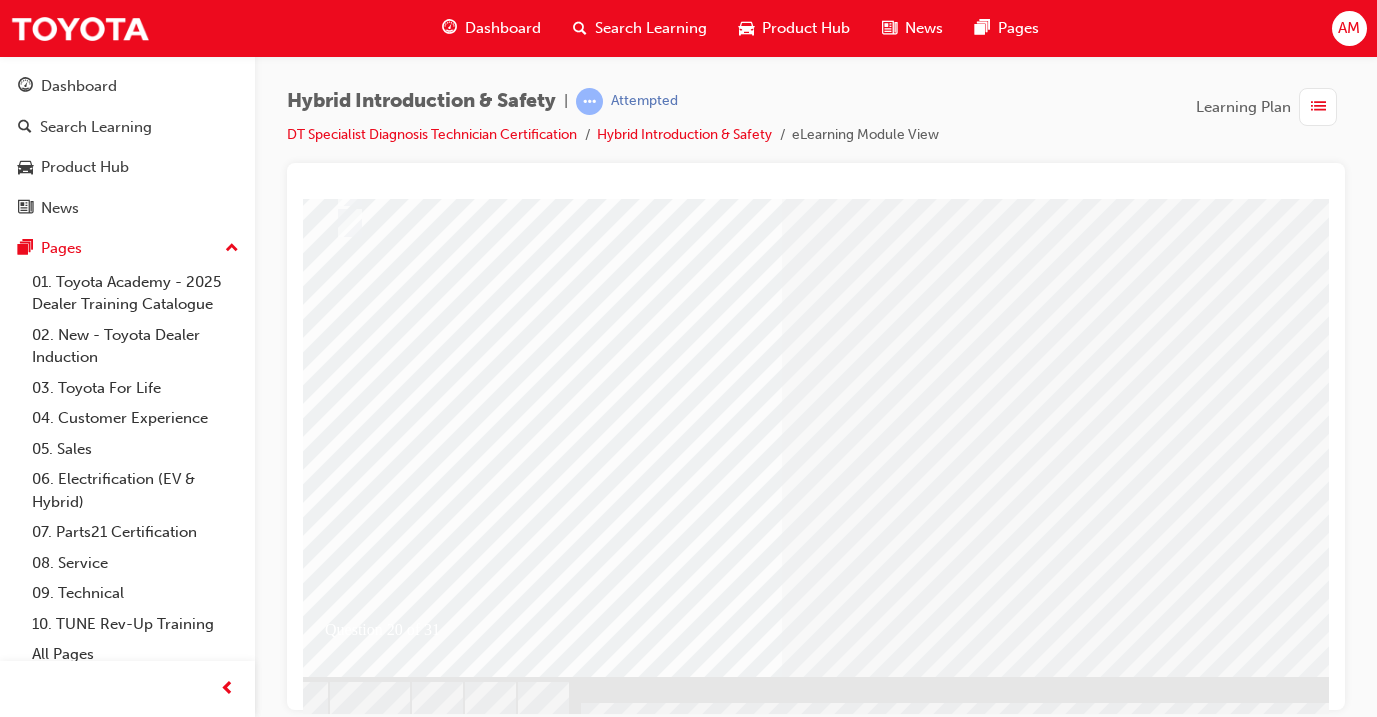 scroll, scrollTop: 247, scrollLeft: 34, axis: both 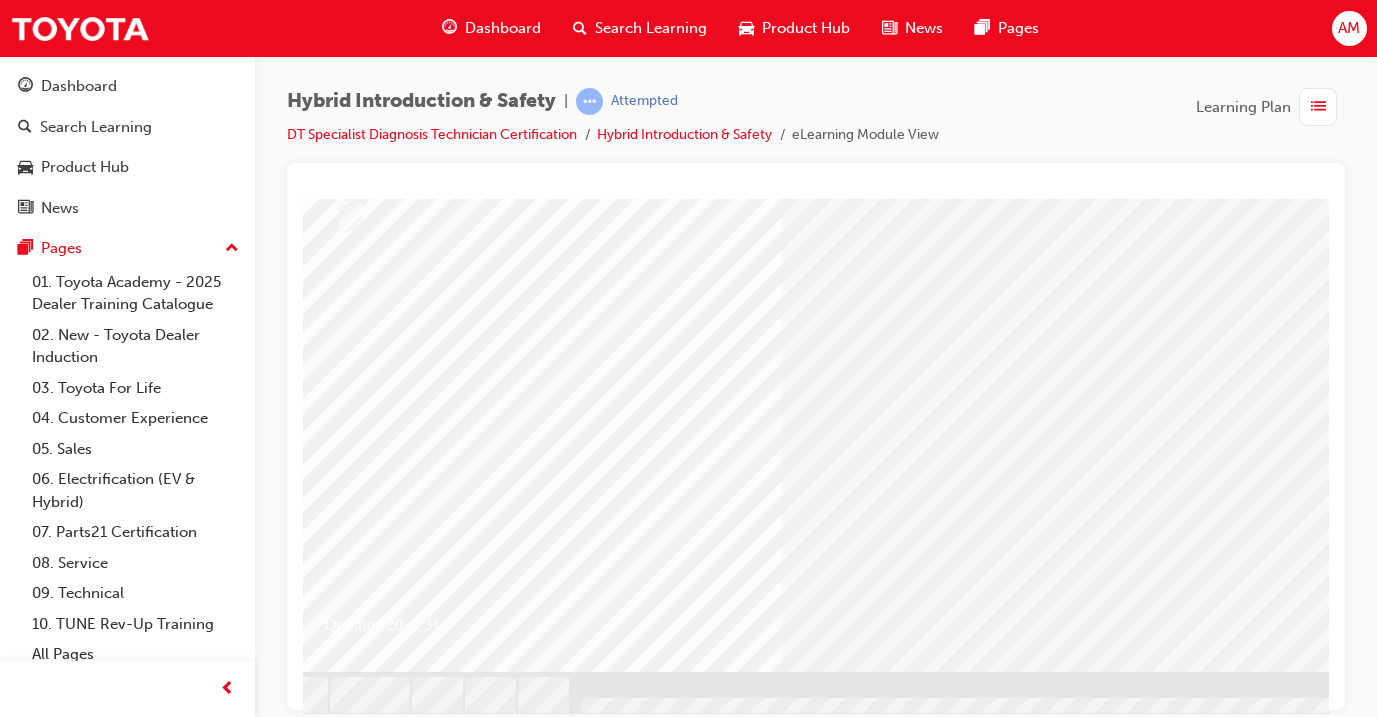click at bounding box center (341, 2620) 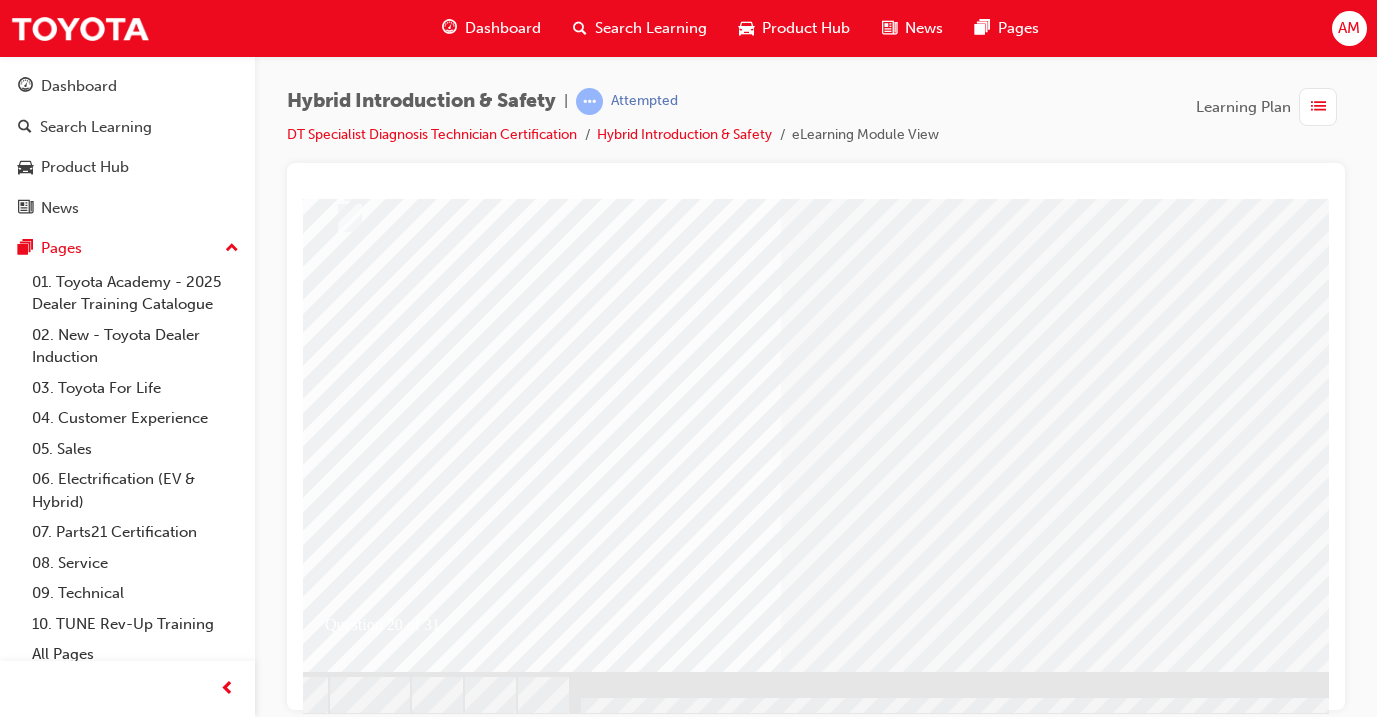 click at bounding box center (601, 2447) 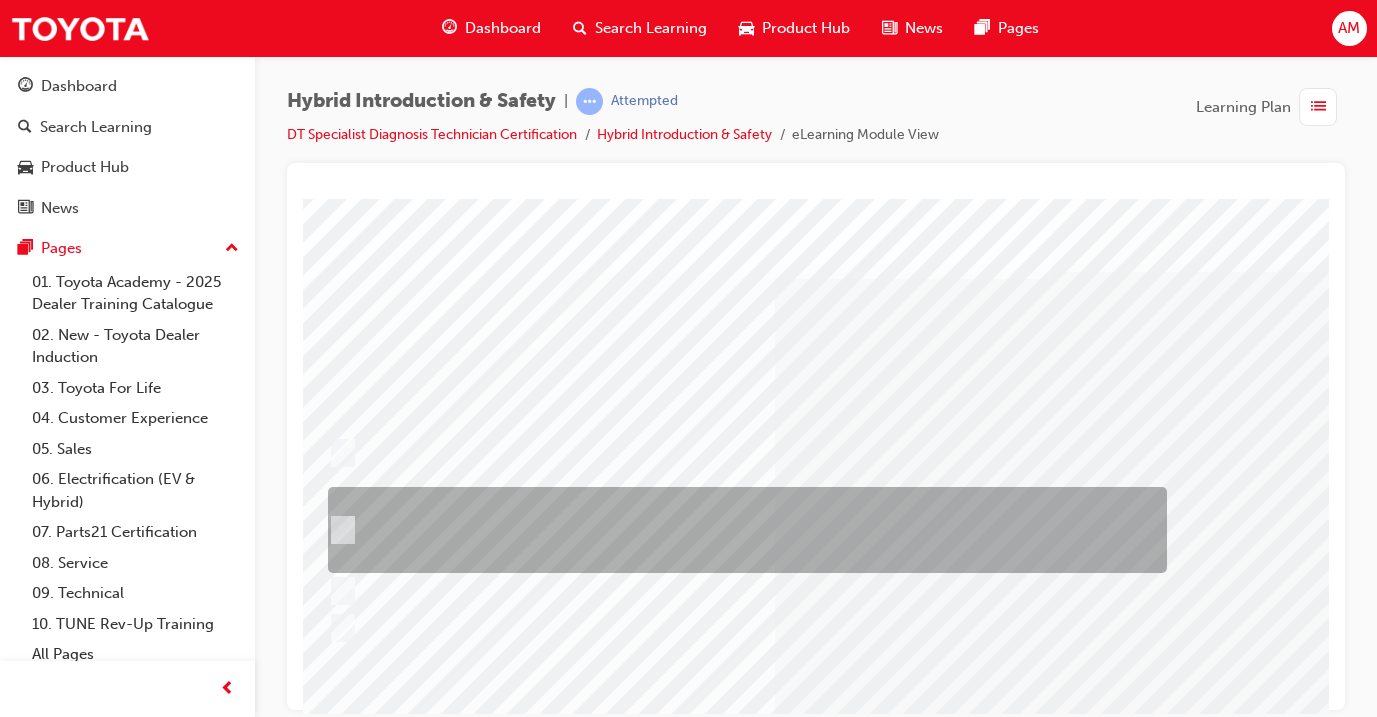 scroll, scrollTop: 0, scrollLeft: 43, axis: horizontal 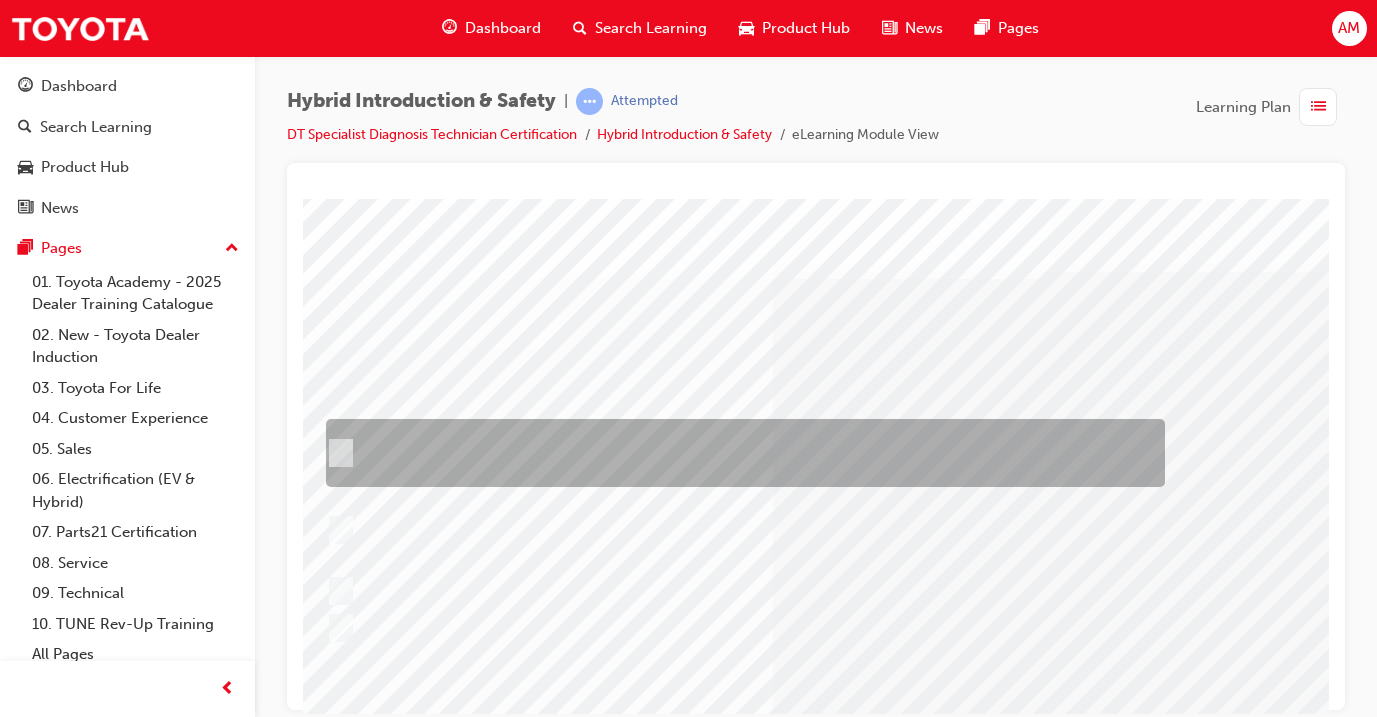 click at bounding box center [740, 453] 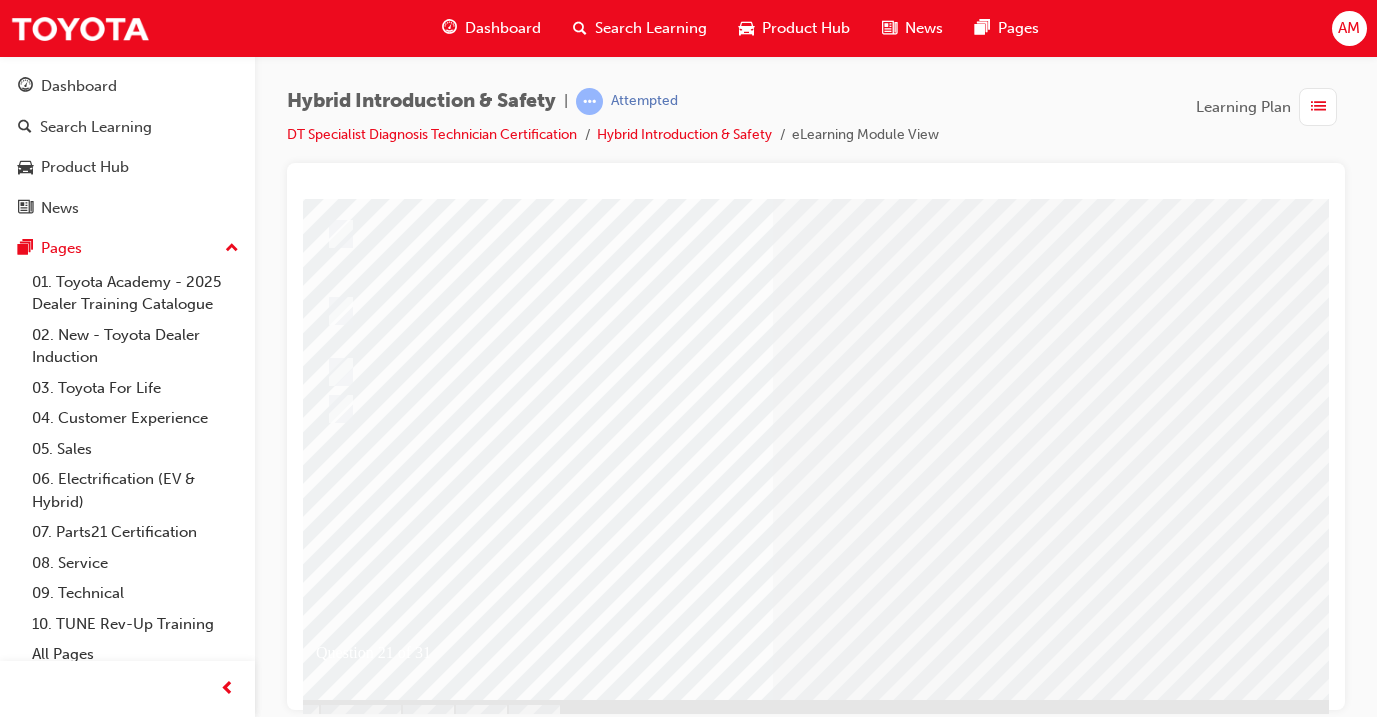 scroll, scrollTop: 227, scrollLeft: 43, axis: both 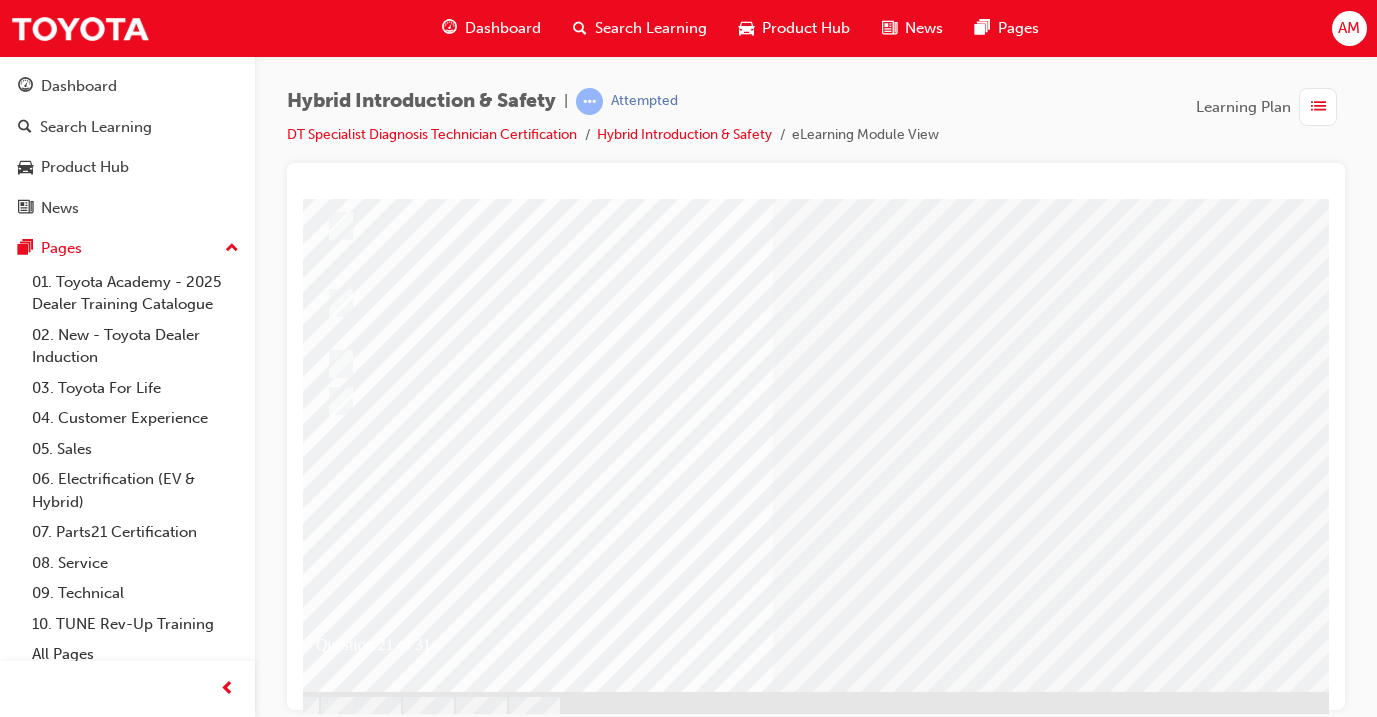click at bounding box center [332, 2684] 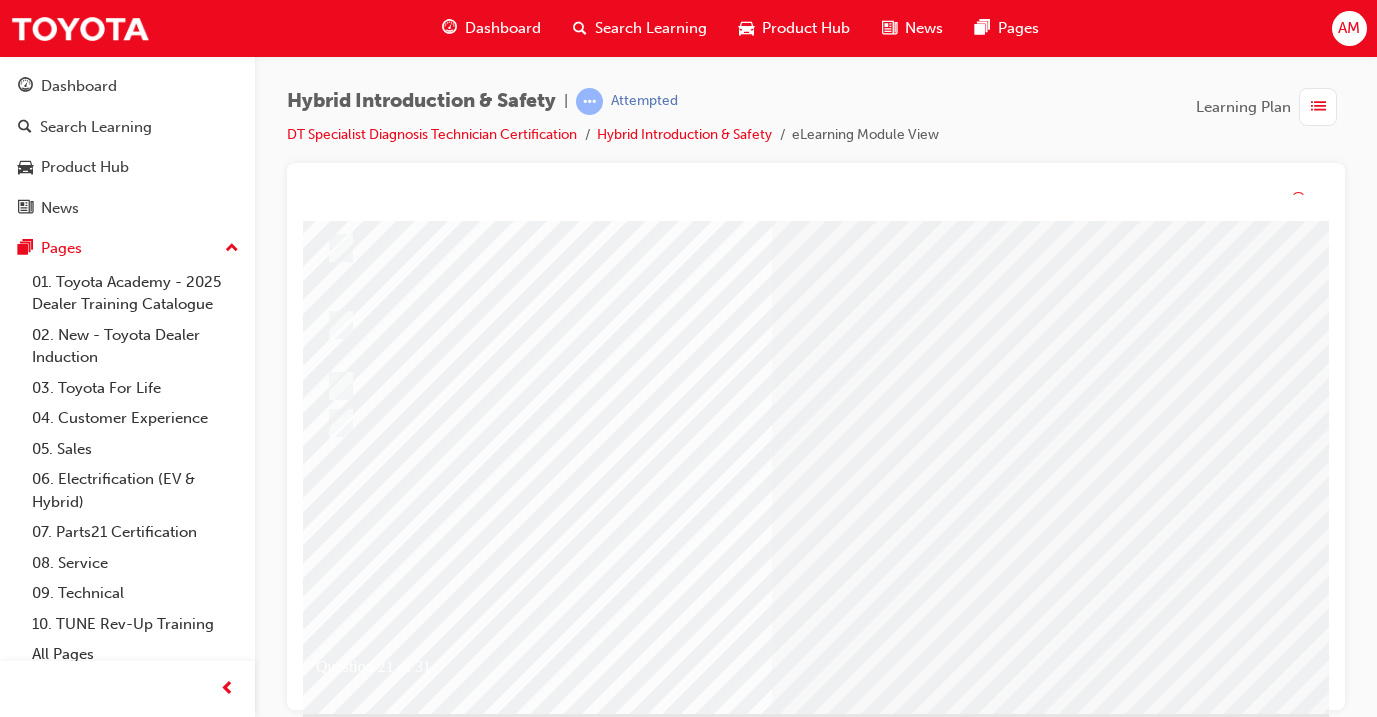 click at bounding box center (592, 2490) 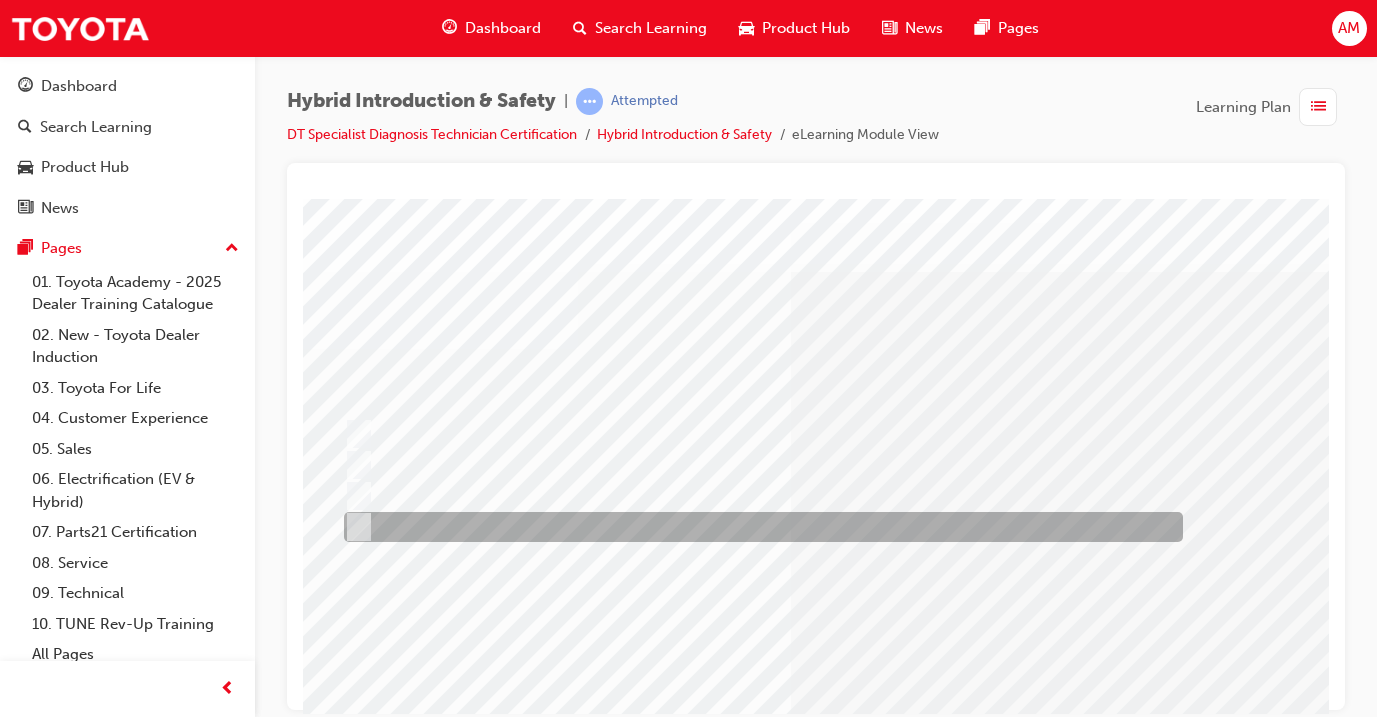 scroll, scrollTop: 3, scrollLeft: 22, axis: both 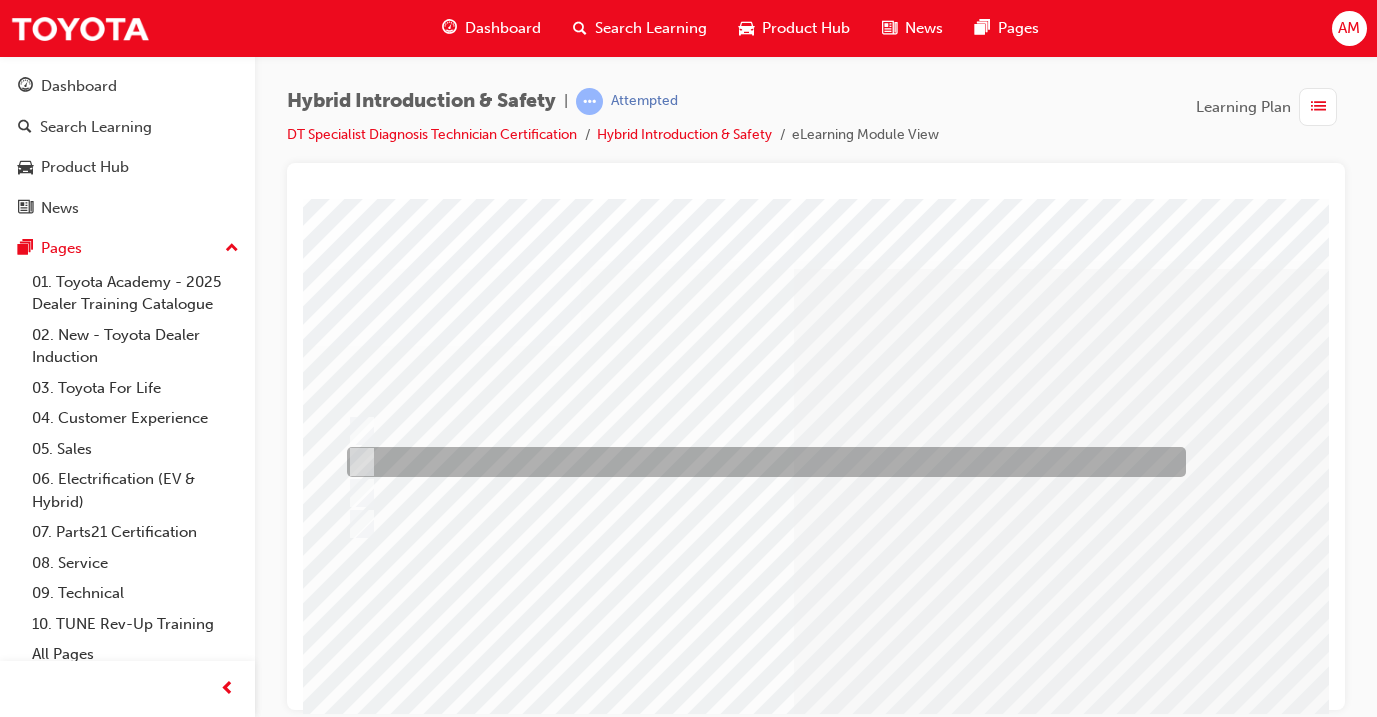 click at bounding box center (761, 462) 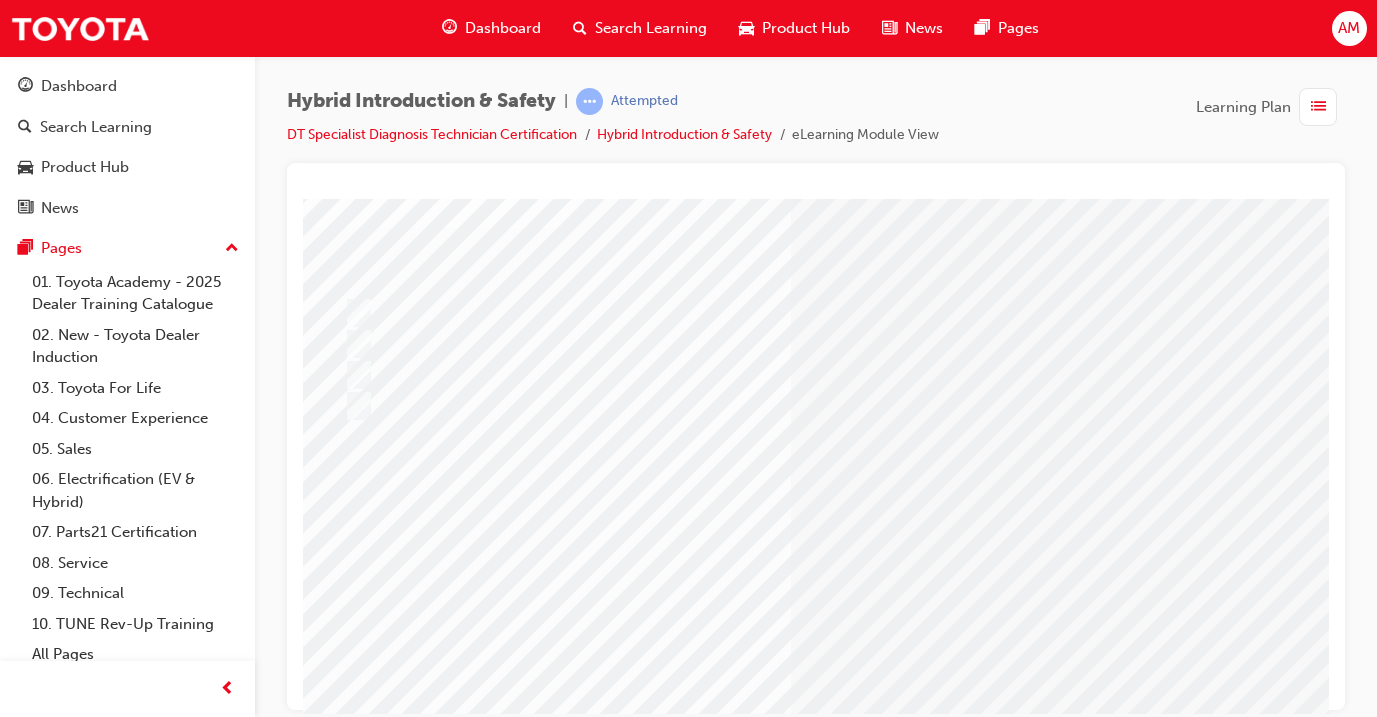 scroll, scrollTop: 136, scrollLeft: 25, axis: both 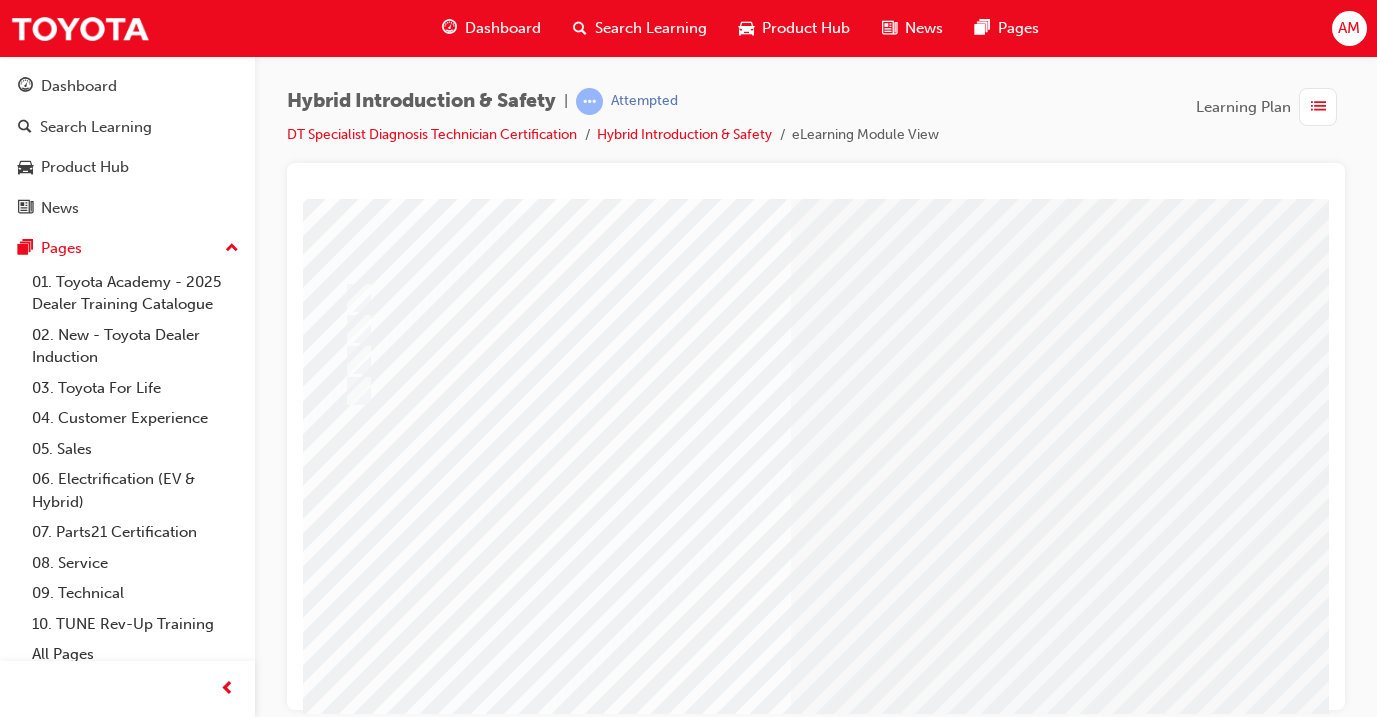 click at bounding box center [350, 2775] 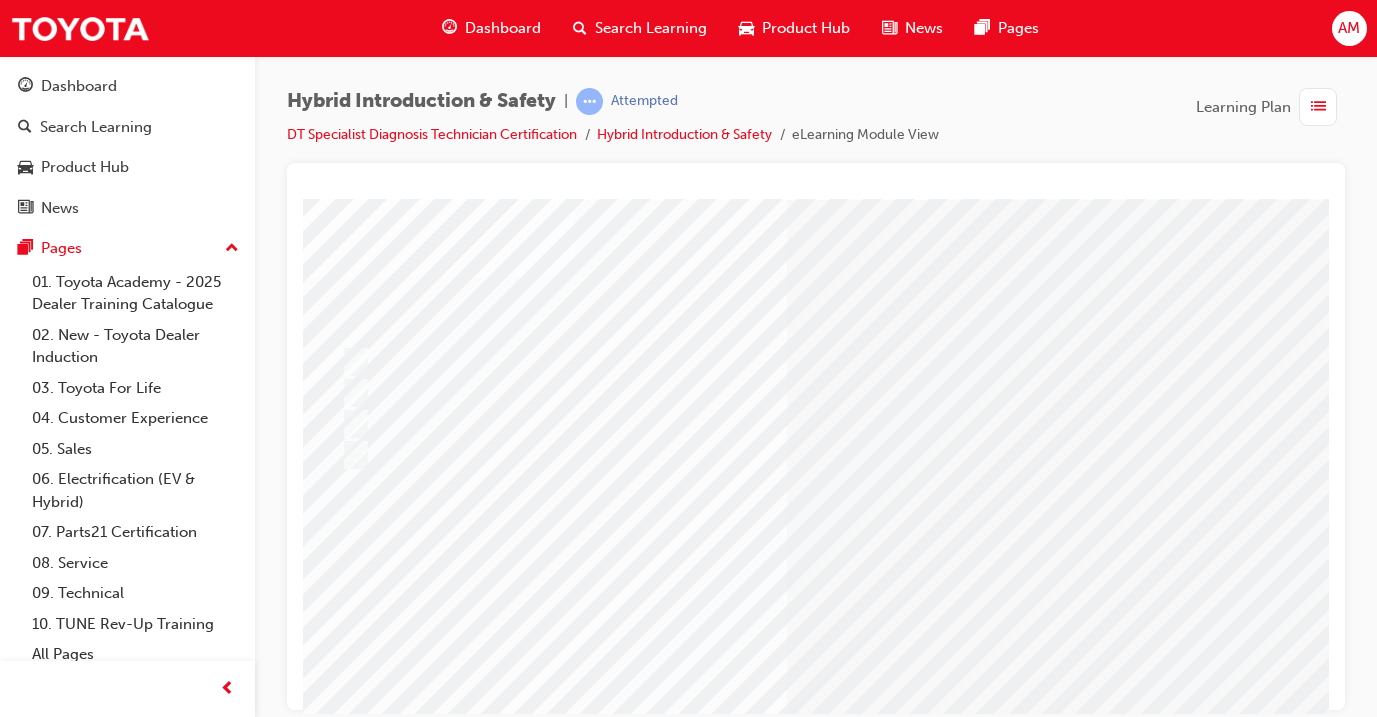 scroll, scrollTop: 145, scrollLeft: 28, axis: both 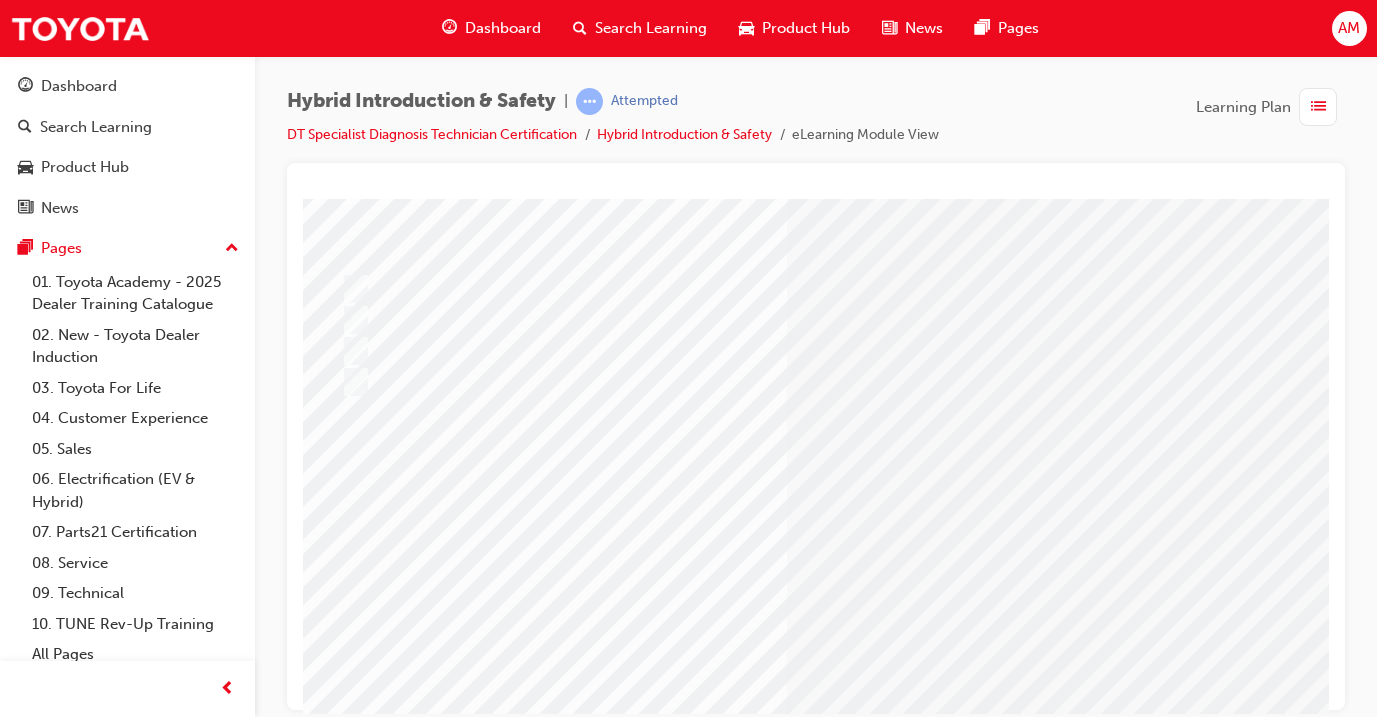 click at bounding box center [607, 2549] 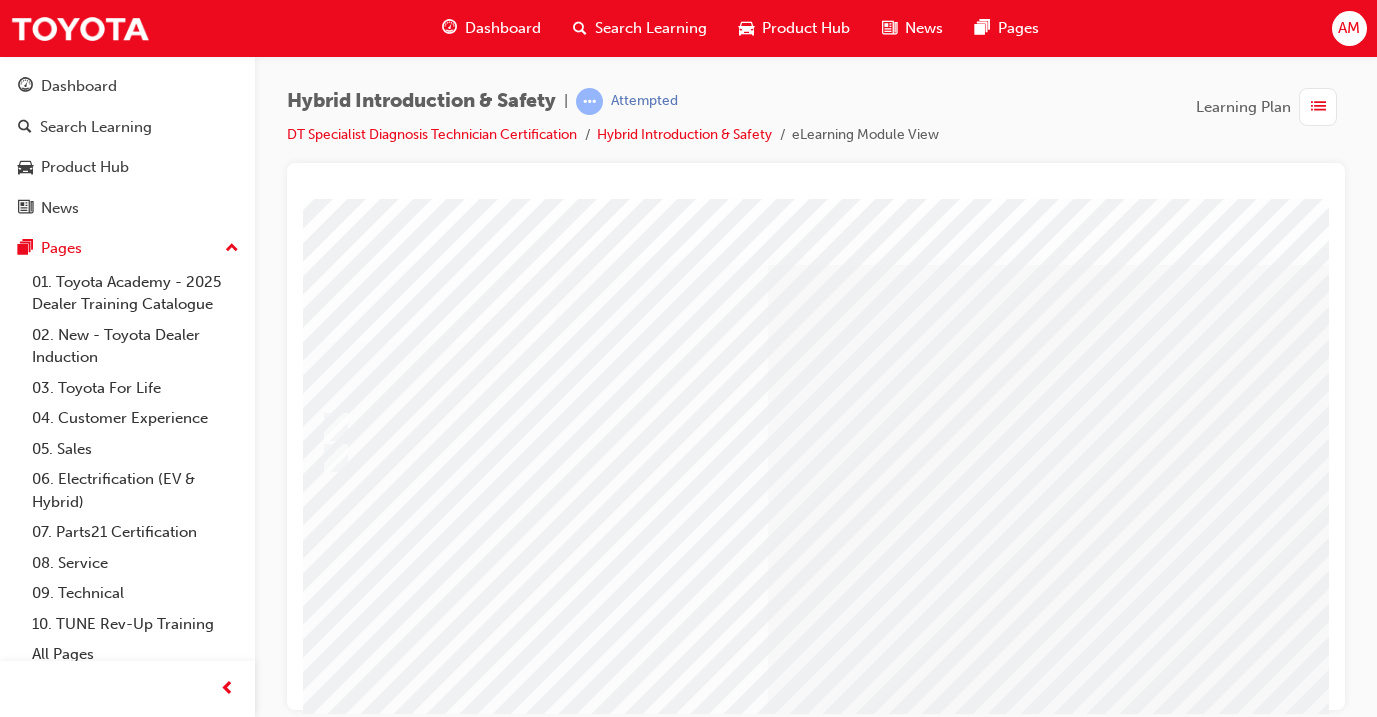 scroll, scrollTop: 9, scrollLeft: 56, axis: both 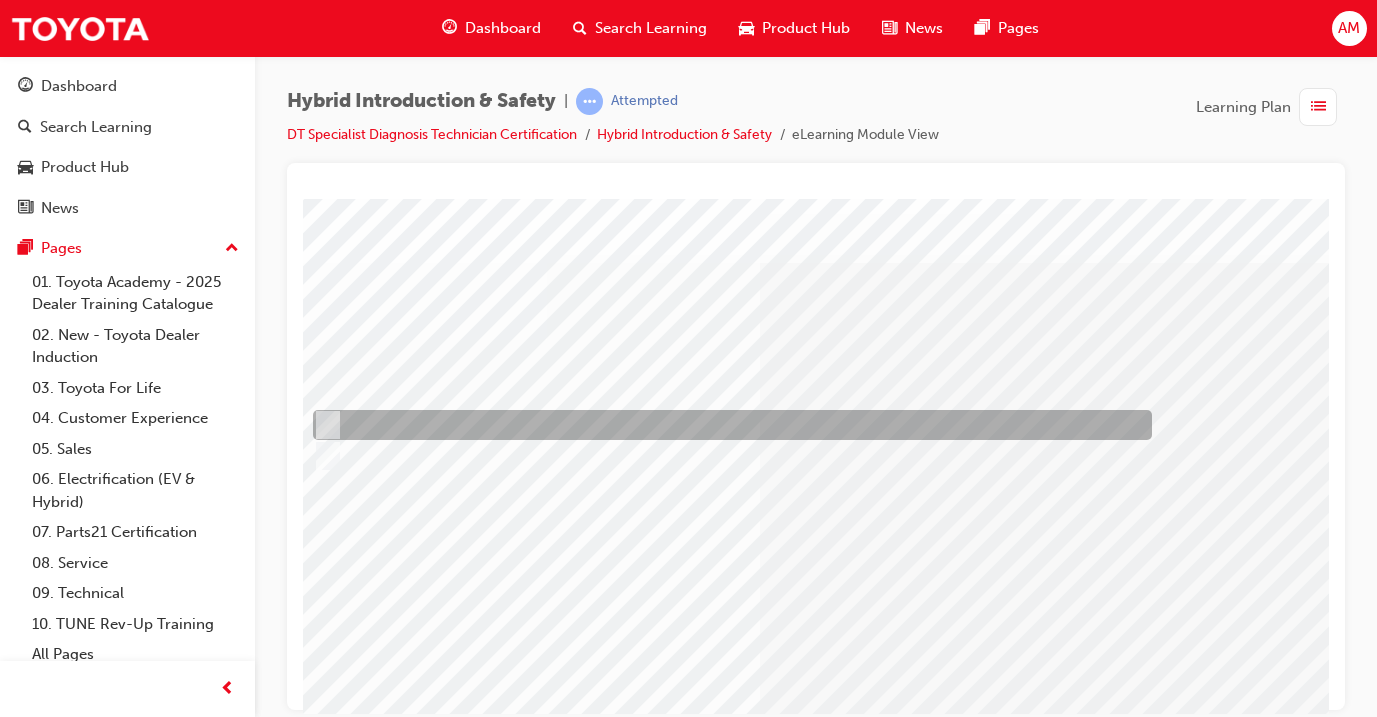 click at bounding box center [727, 425] 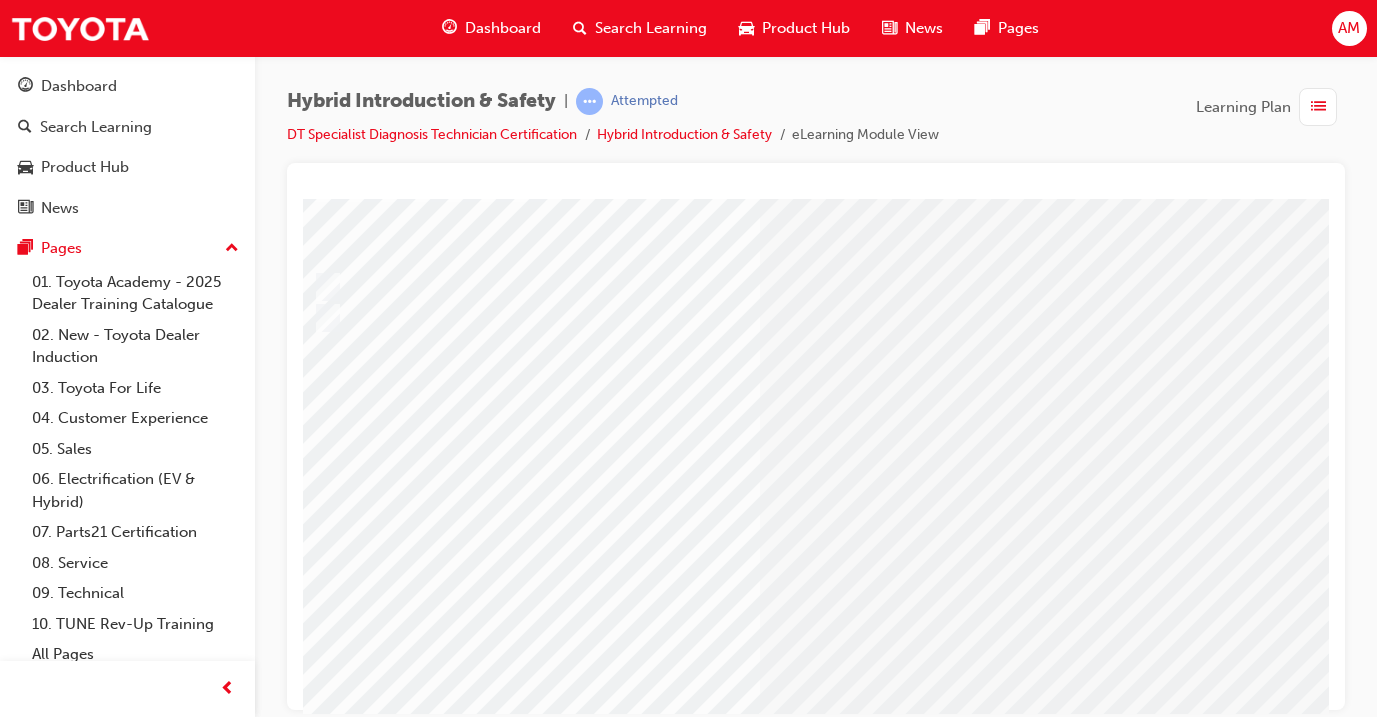 scroll, scrollTop: 196, scrollLeft: 56, axis: both 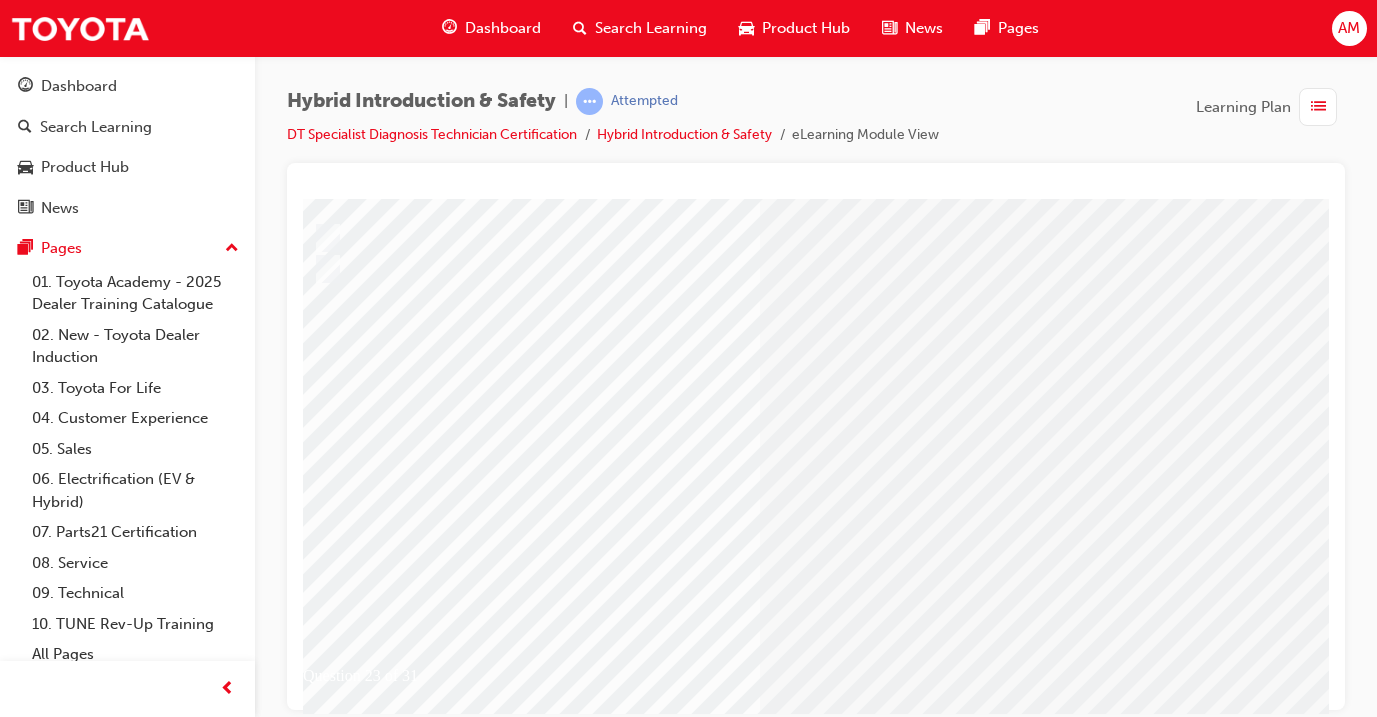 click at bounding box center (319, 2671) 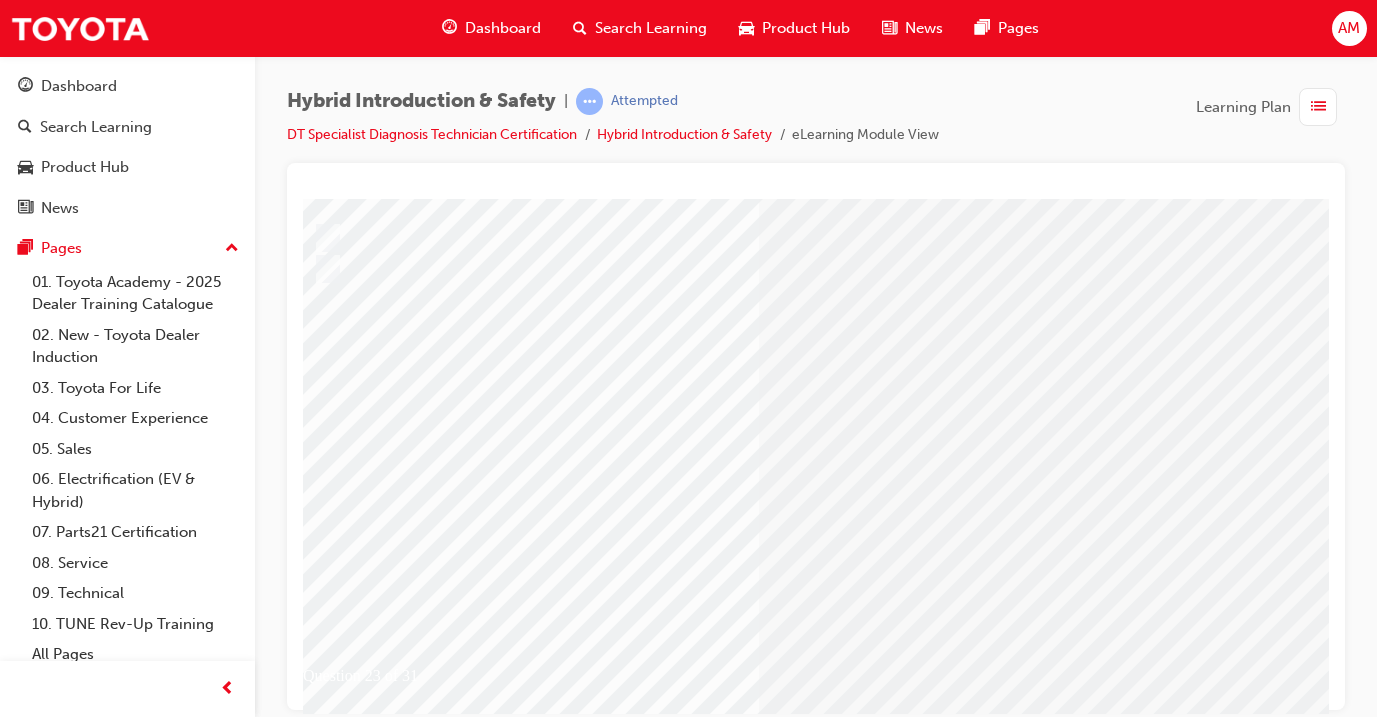 click at bounding box center (579, 2498) 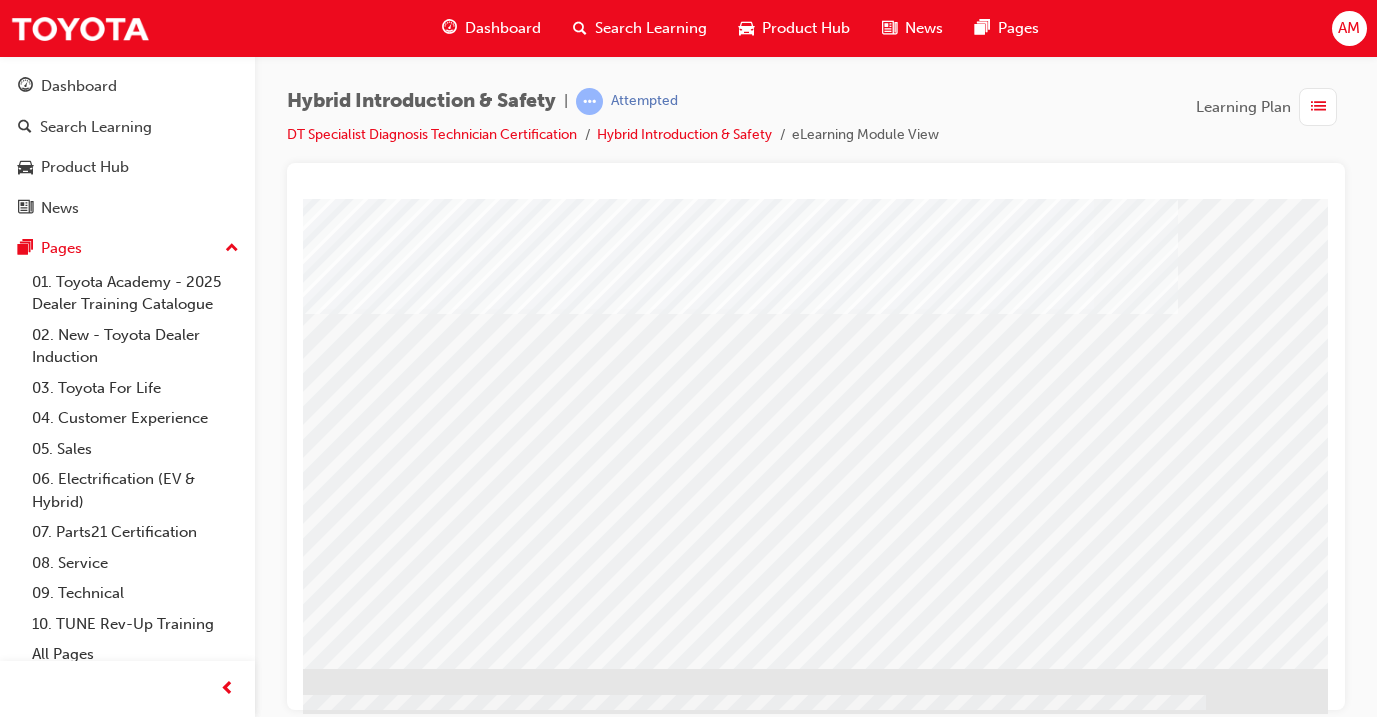 scroll, scrollTop: 250, scrollLeft: 334, axis: both 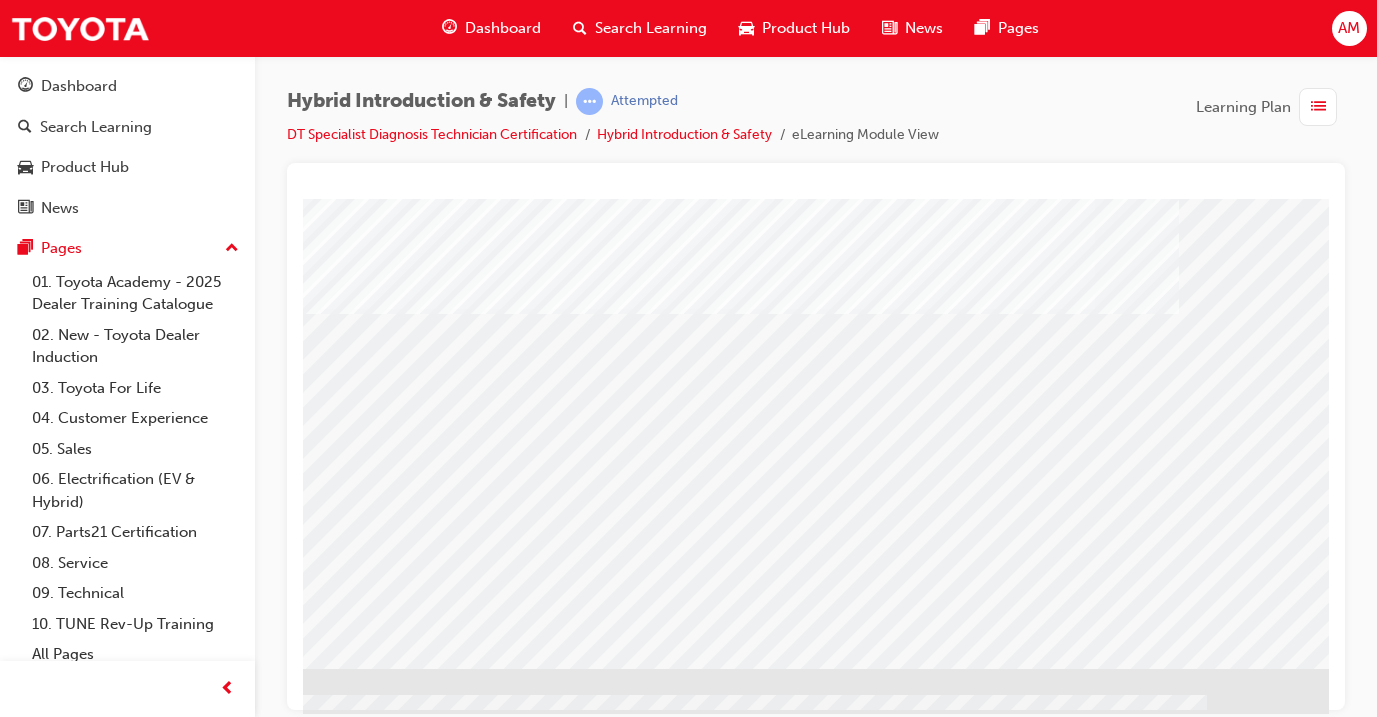 click at bounding box center (32, 1687) 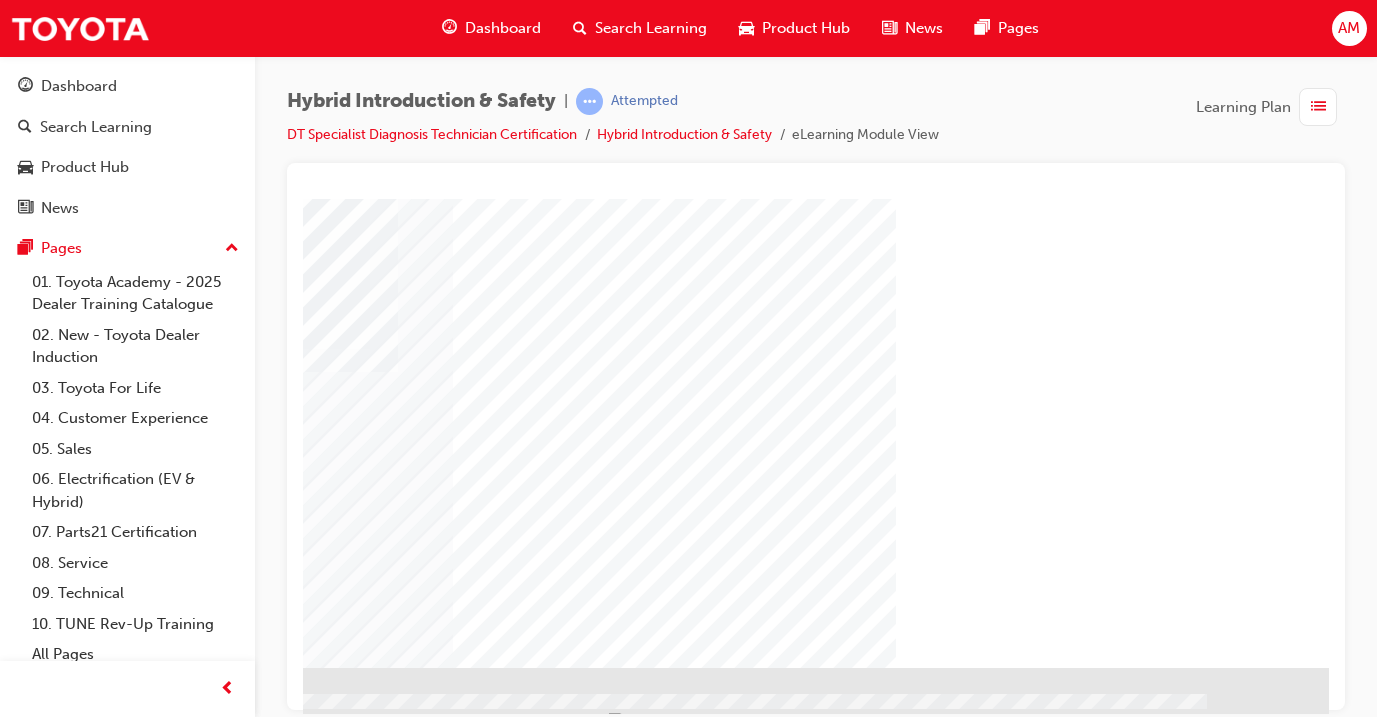 scroll, scrollTop: 250, scrollLeft: 334, axis: both 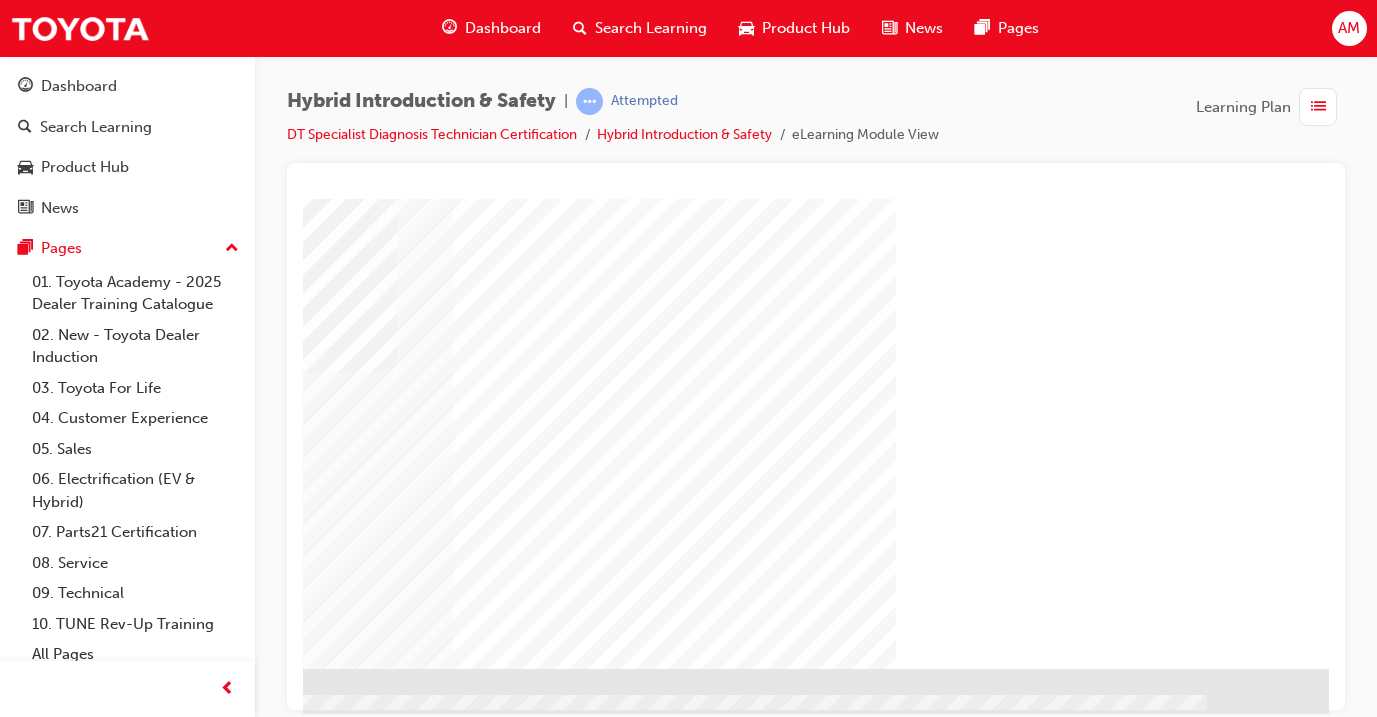 click at bounding box center (32, 1583) 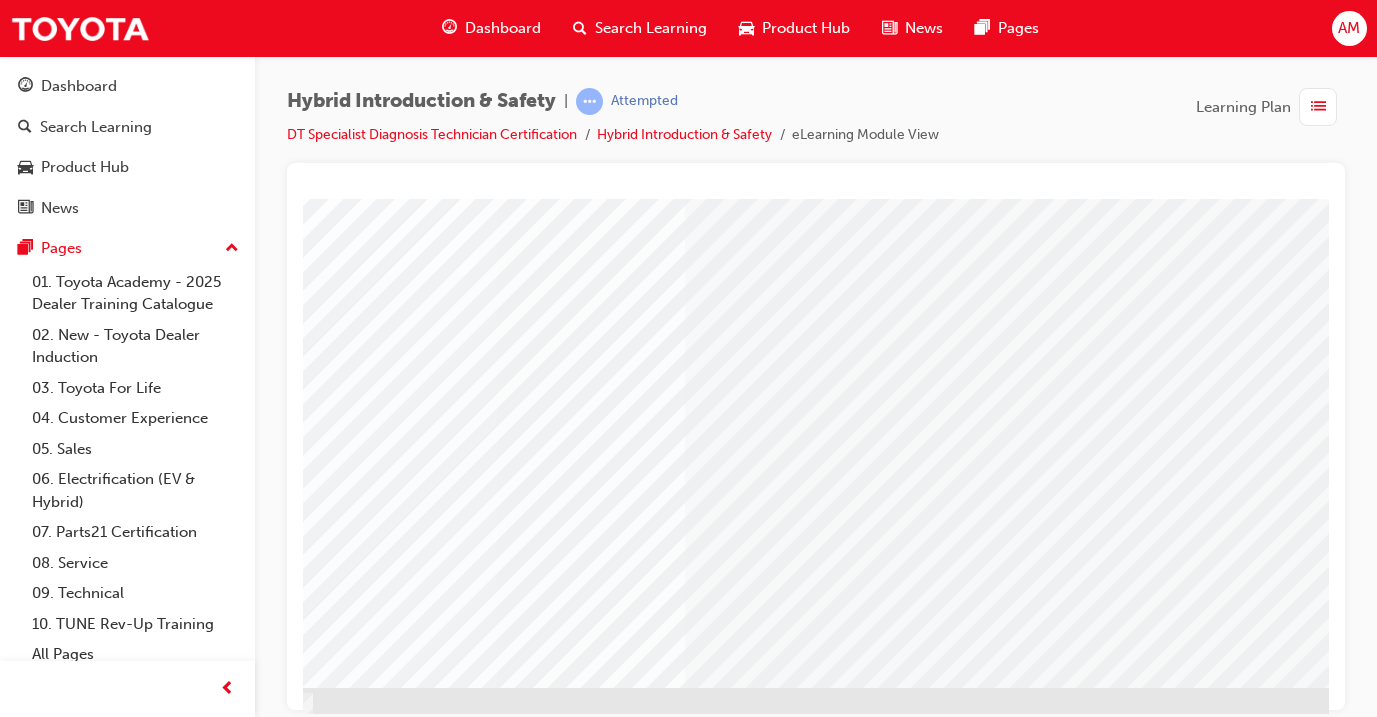 scroll, scrollTop: 234, scrollLeft: 288, axis: both 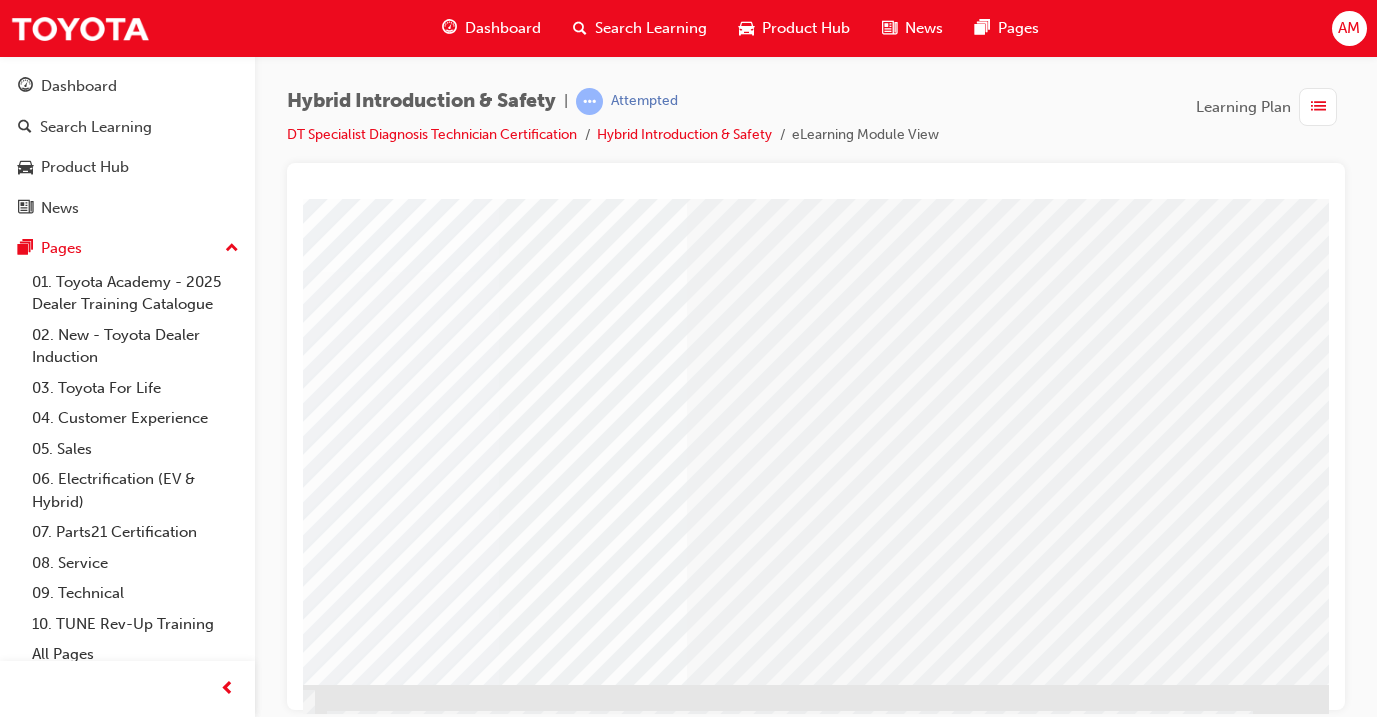 click at bounding box center (78, 1650) 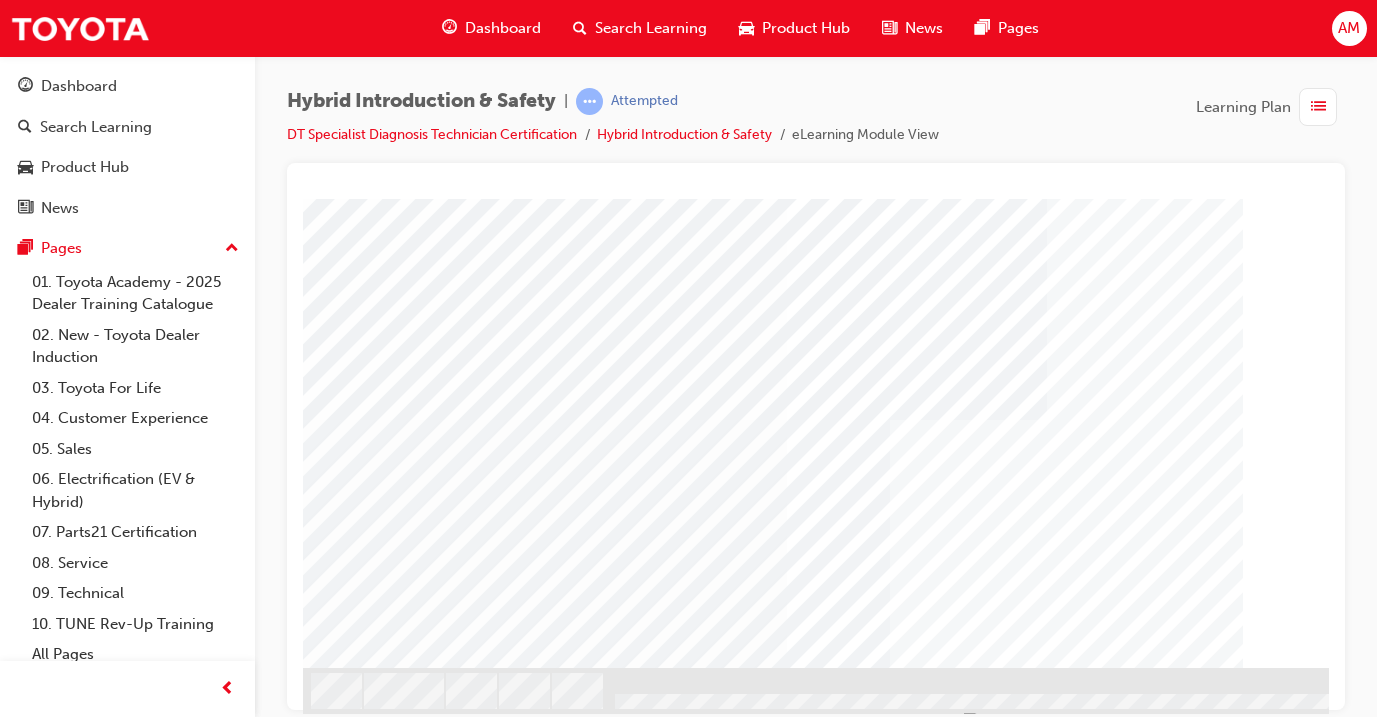 scroll, scrollTop: 250, scrollLeft: 0, axis: vertical 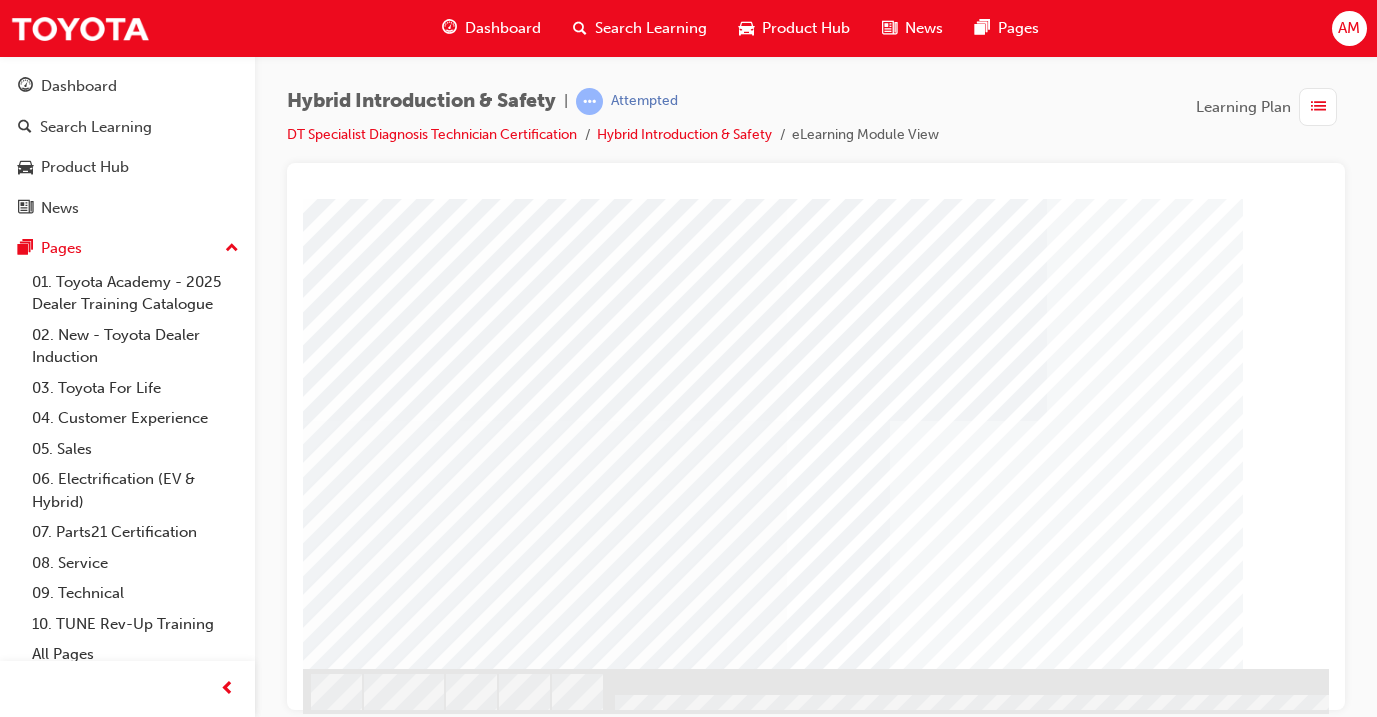 click at bounding box center [393, 2574] 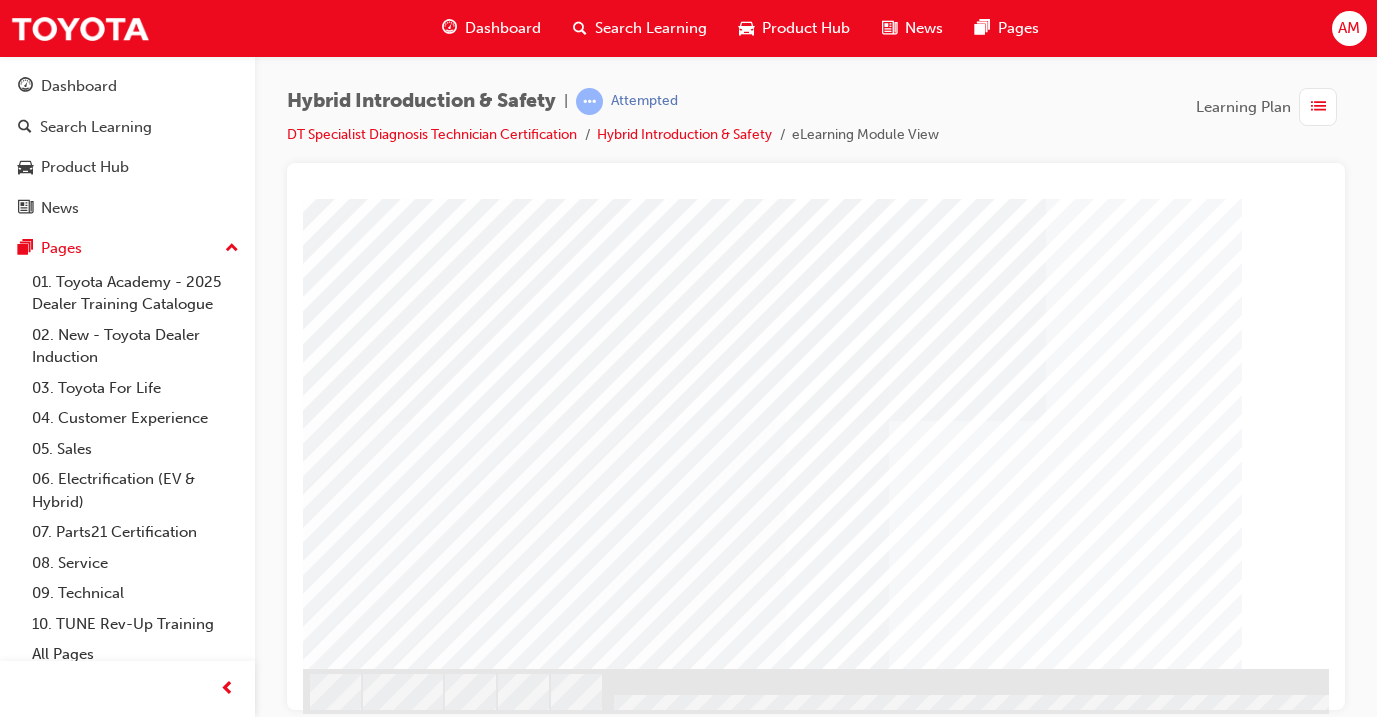 scroll, scrollTop: 0, scrollLeft: 0, axis: both 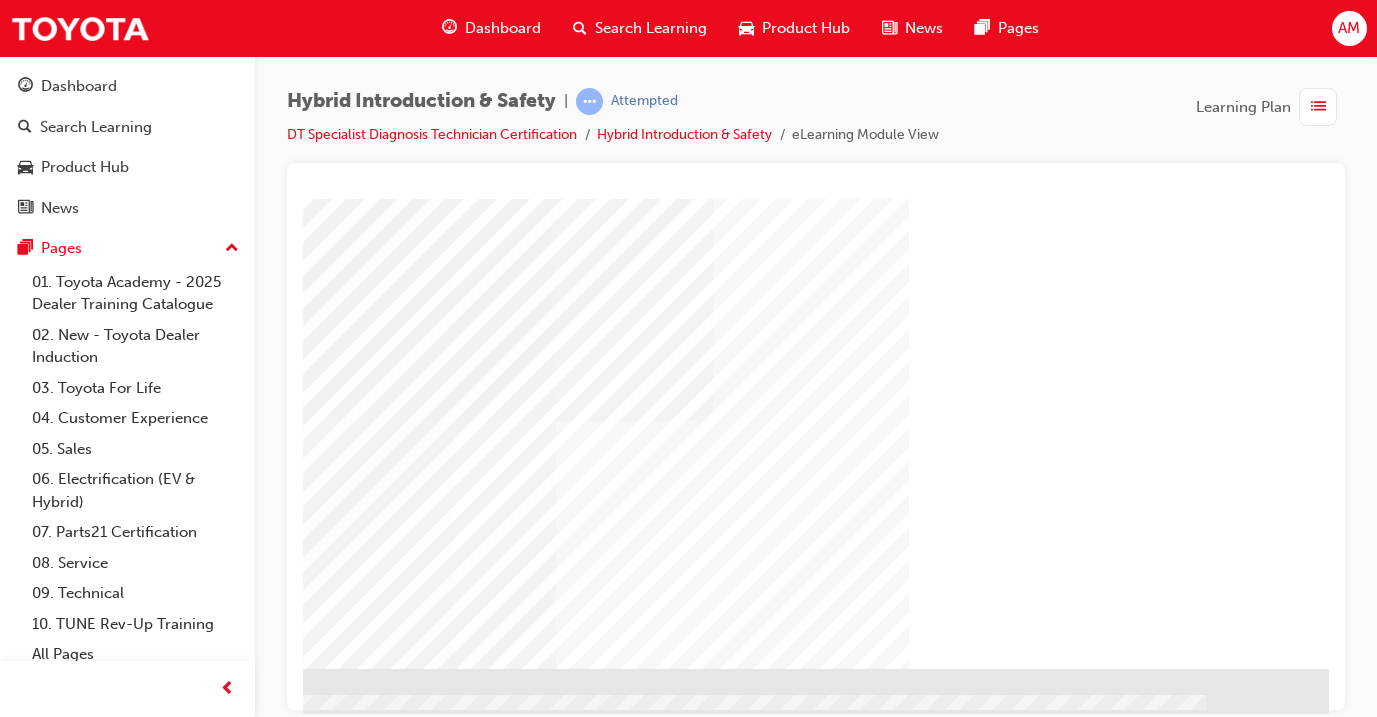 click at bounding box center (439, 1248) 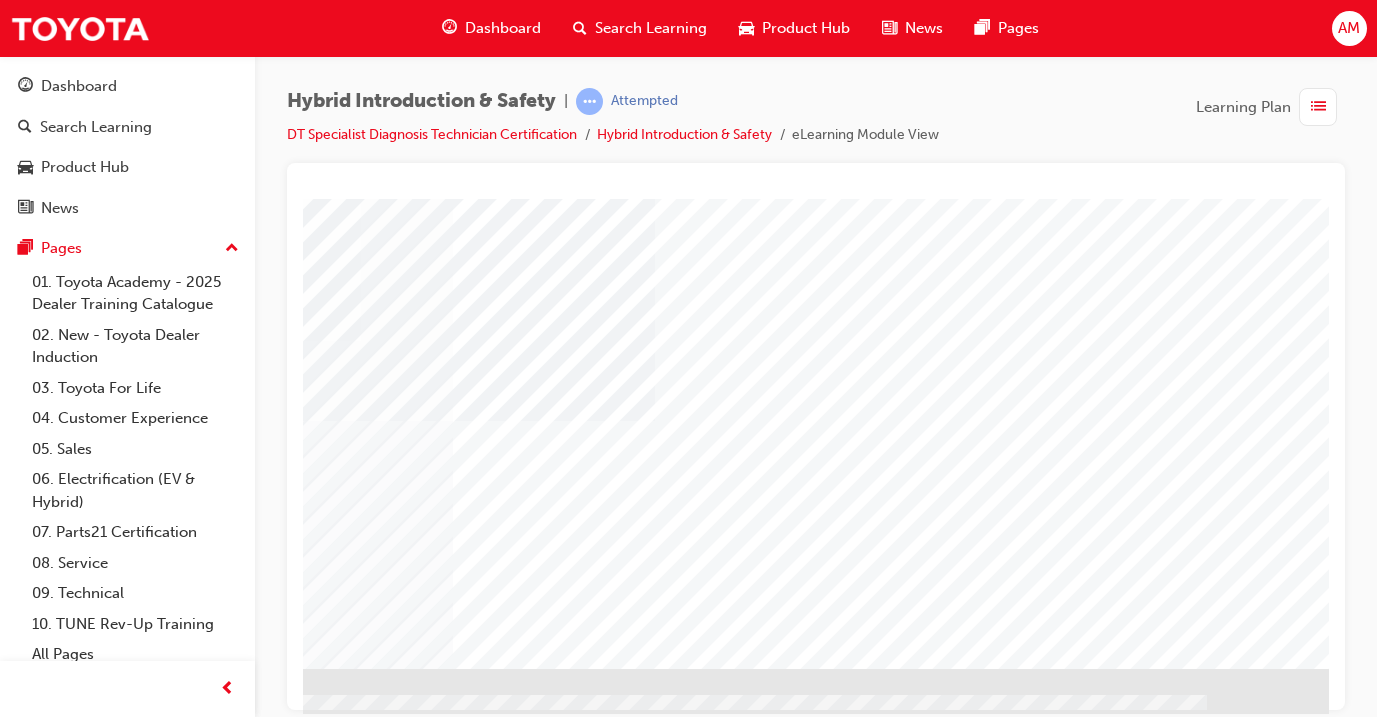 scroll, scrollTop: 0, scrollLeft: 0, axis: both 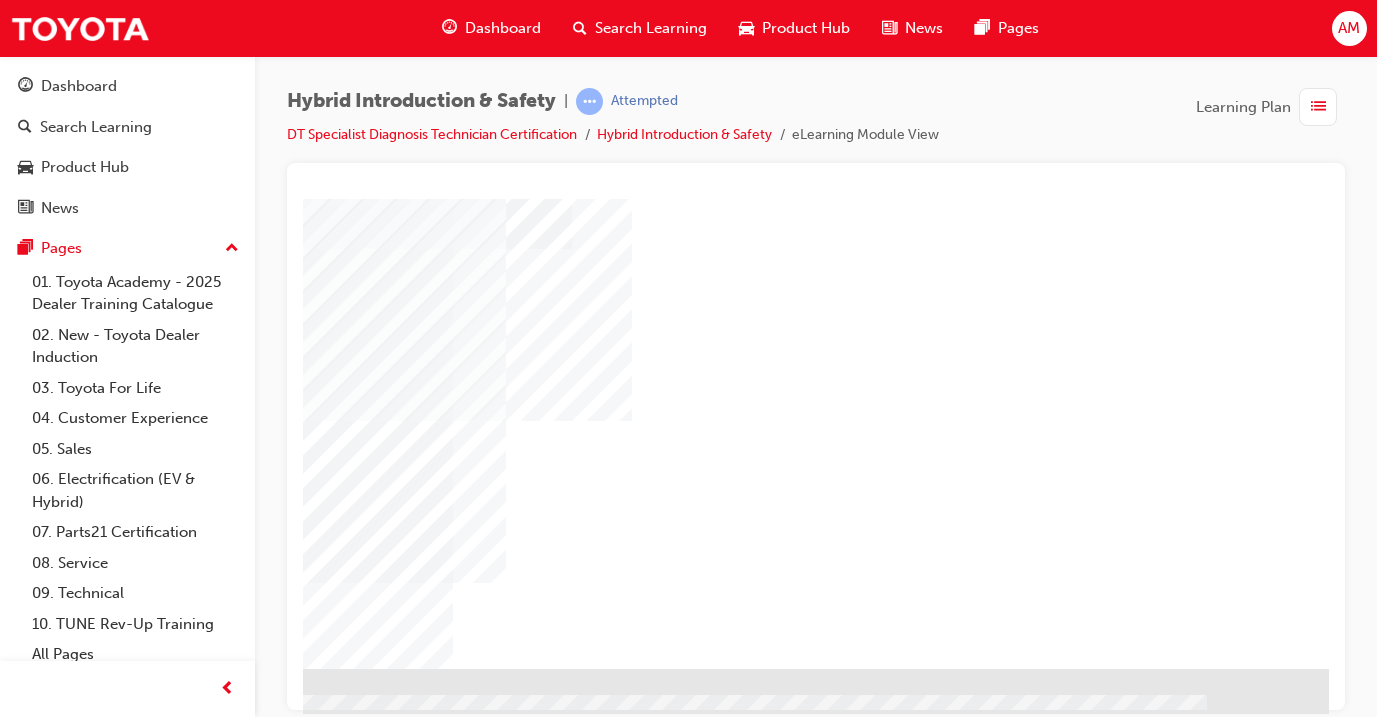 click at bounding box center (32, 1861) 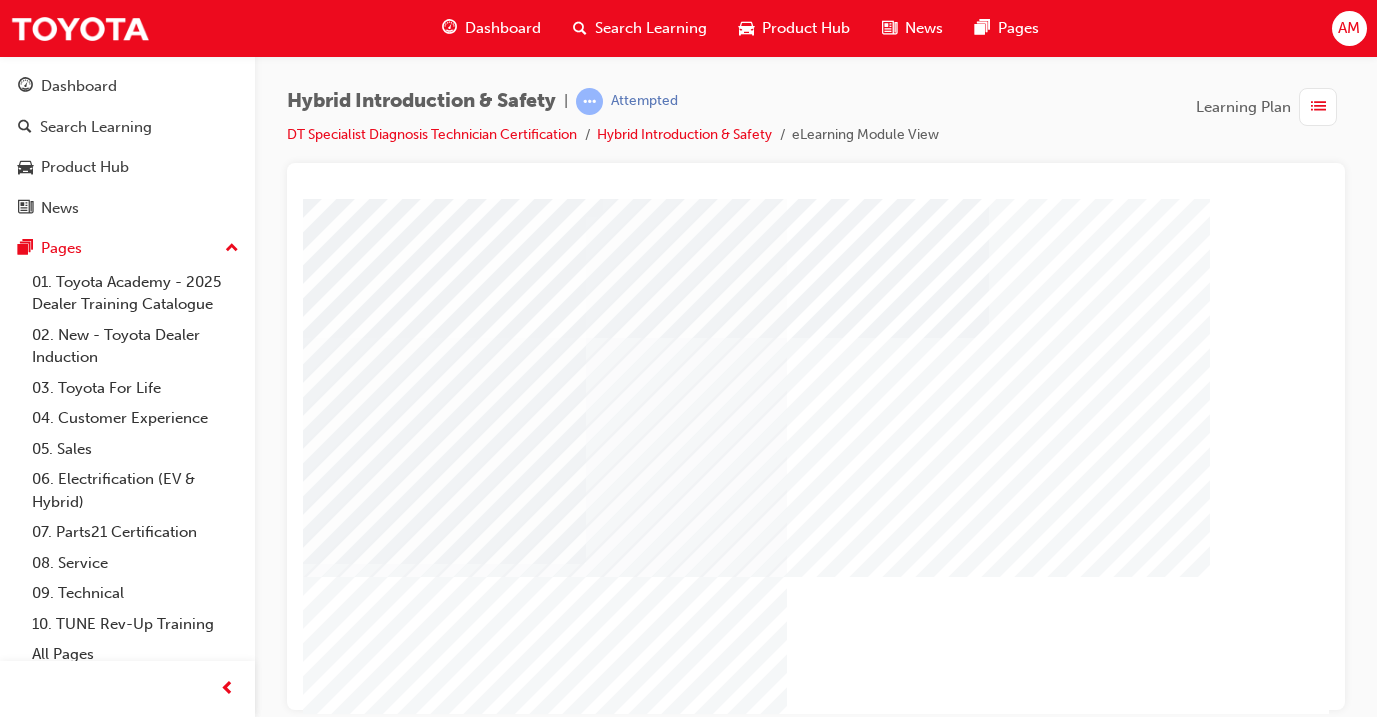 scroll, scrollTop: 133, scrollLeft: 0, axis: vertical 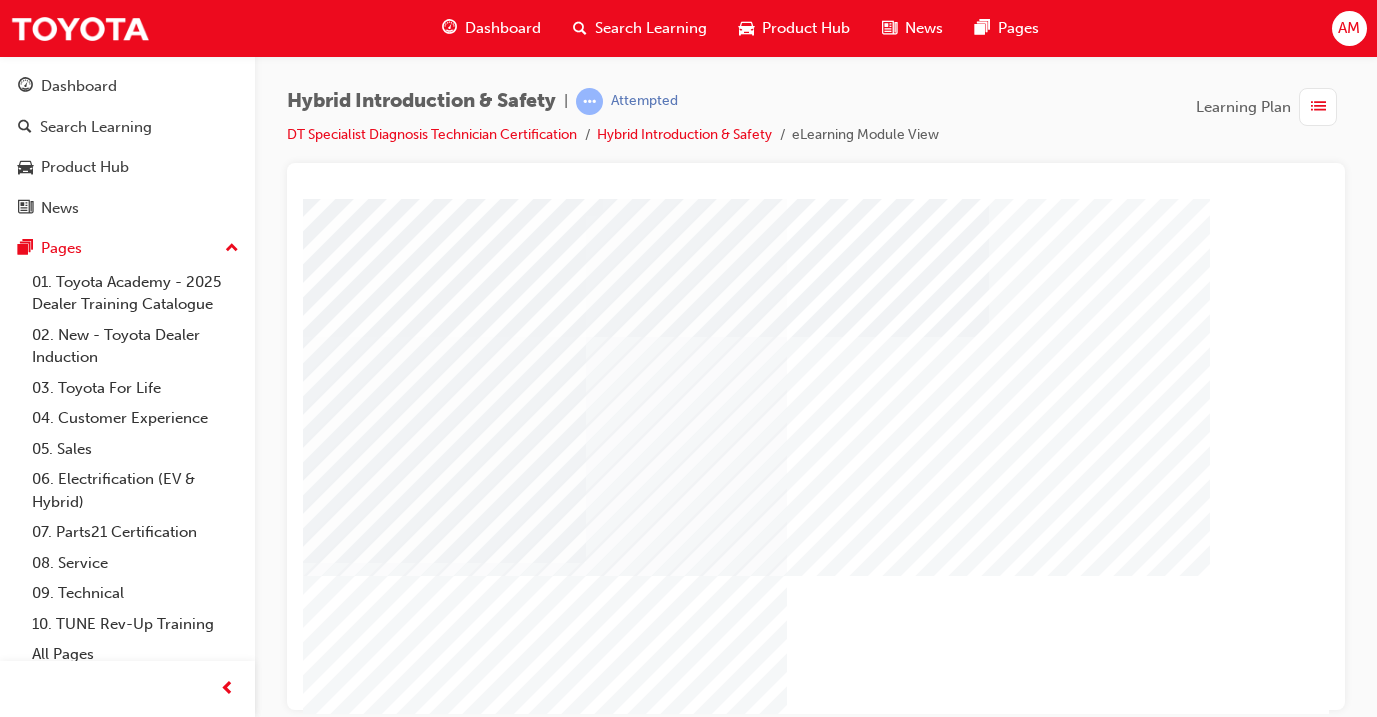 click at bounding box center [424, 3552] 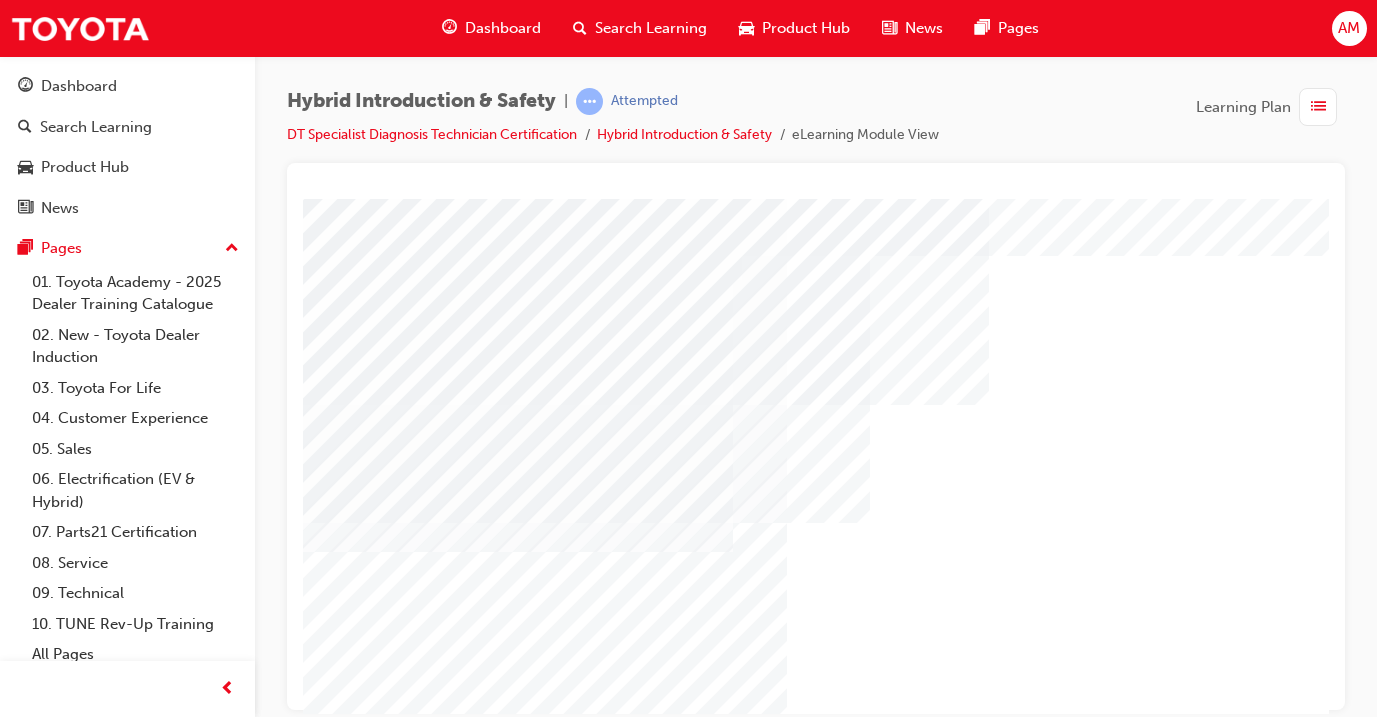 scroll, scrollTop: 69, scrollLeft: 0, axis: vertical 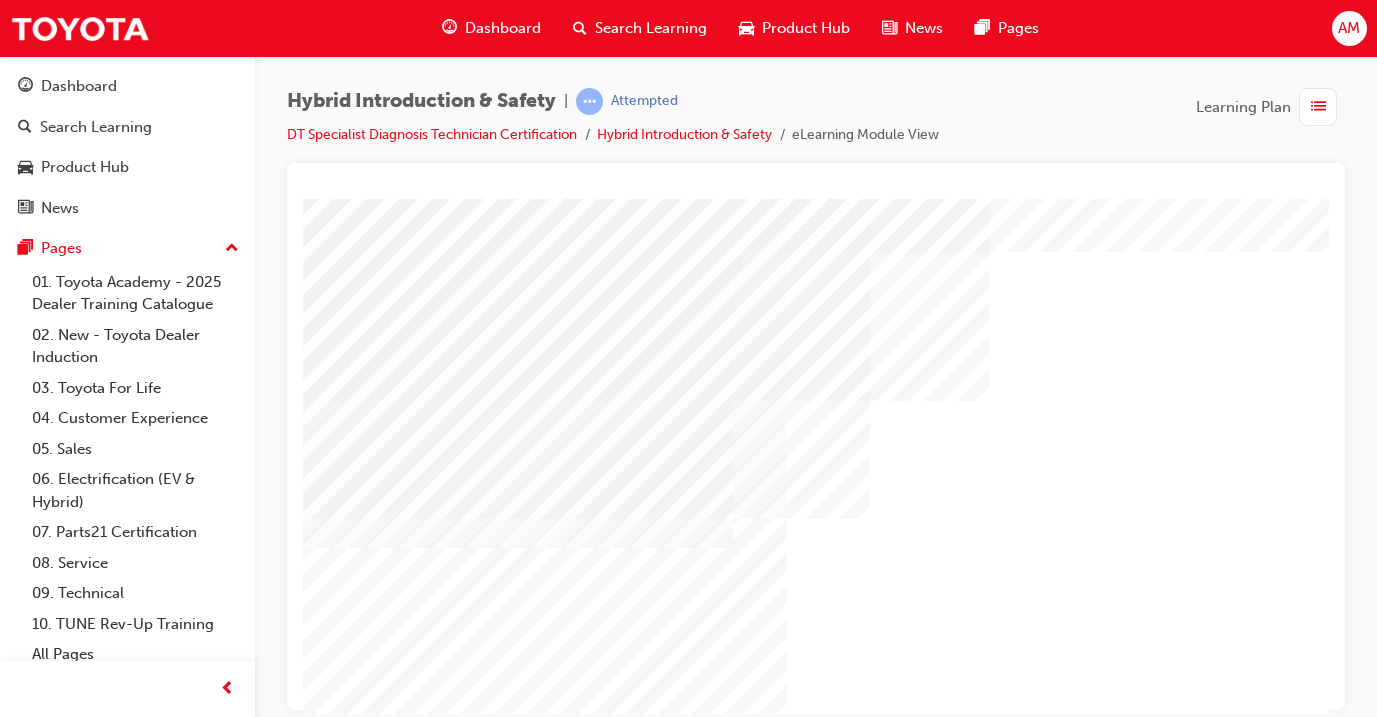 click at bounding box center [424, 3658] 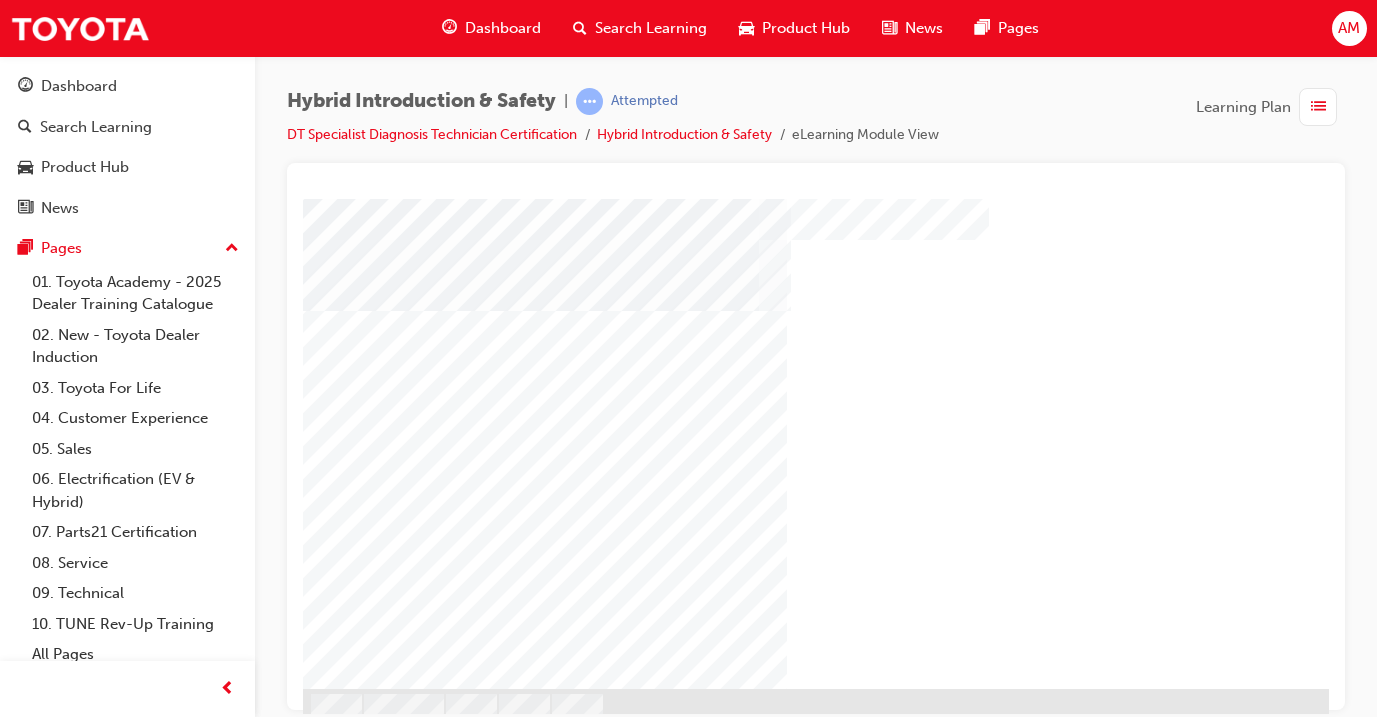 scroll, scrollTop: 210, scrollLeft: 0, axis: vertical 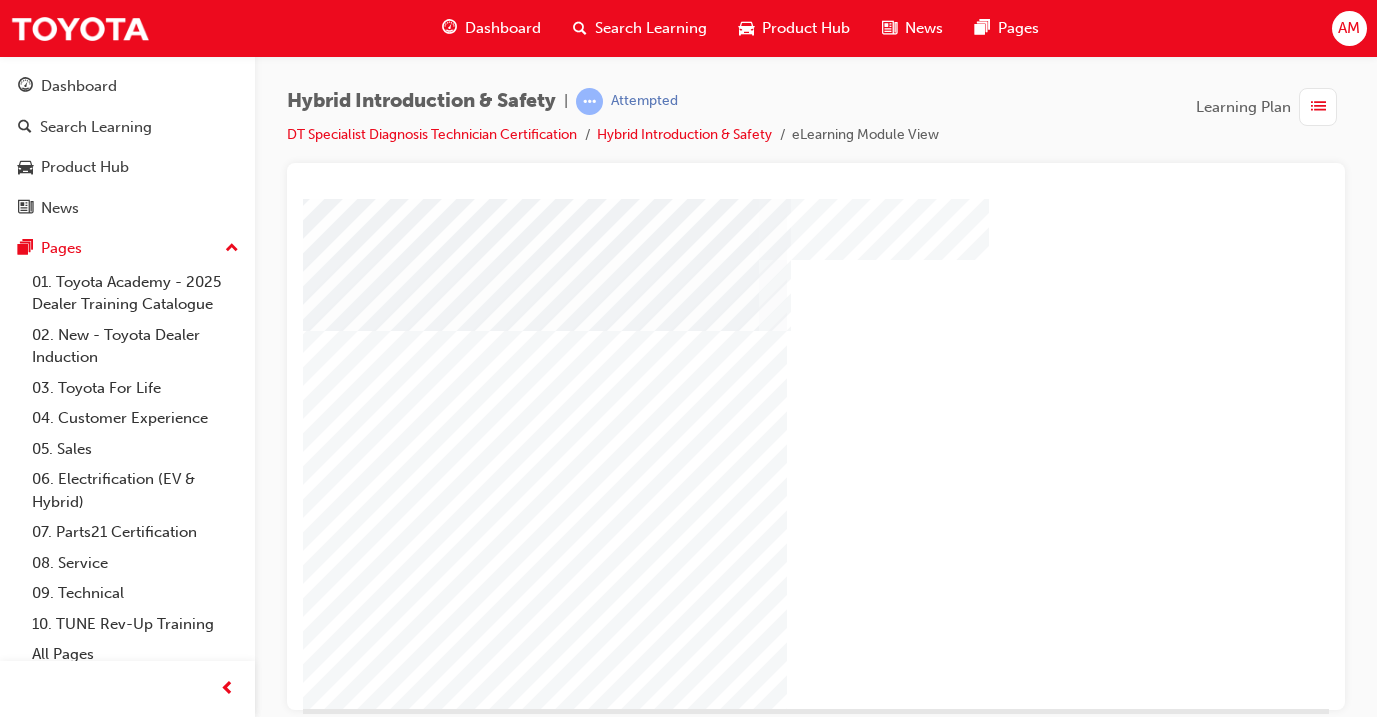 click at bounding box center (424, 4631) 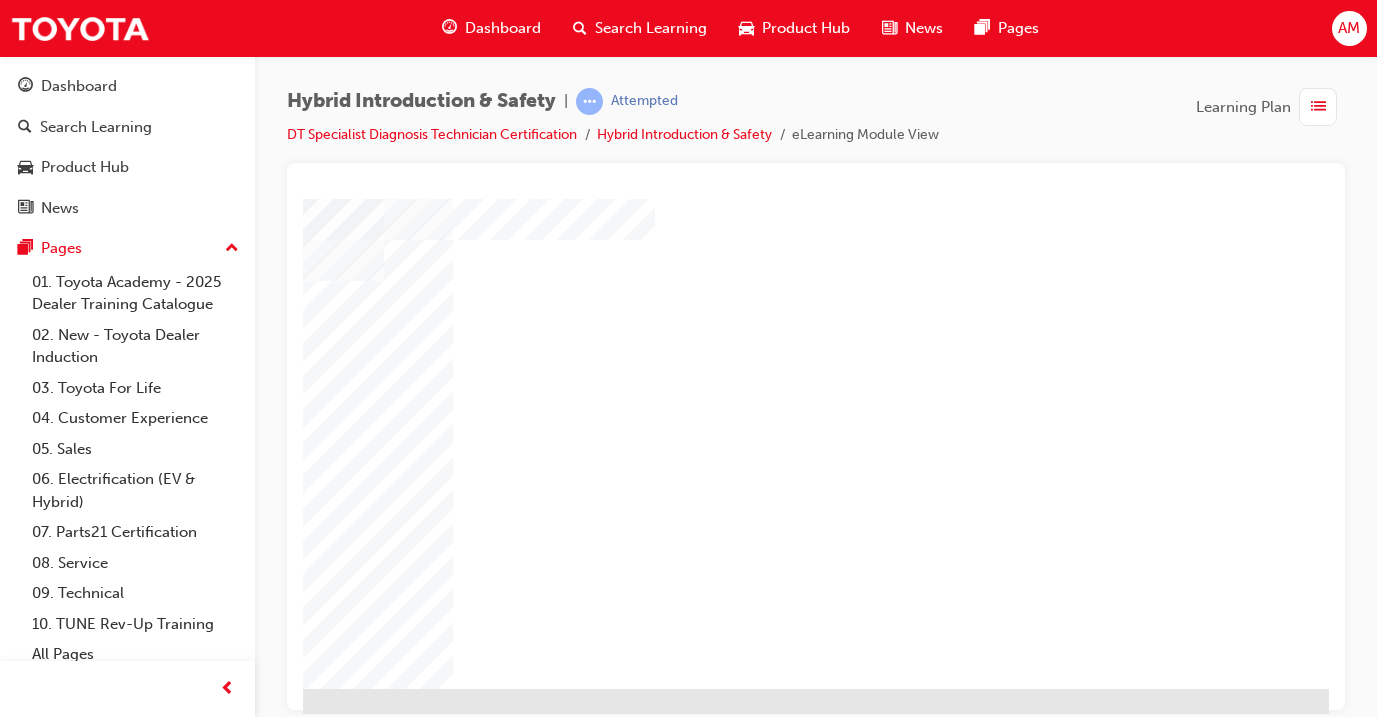 scroll, scrollTop: 230, scrollLeft: 334, axis: both 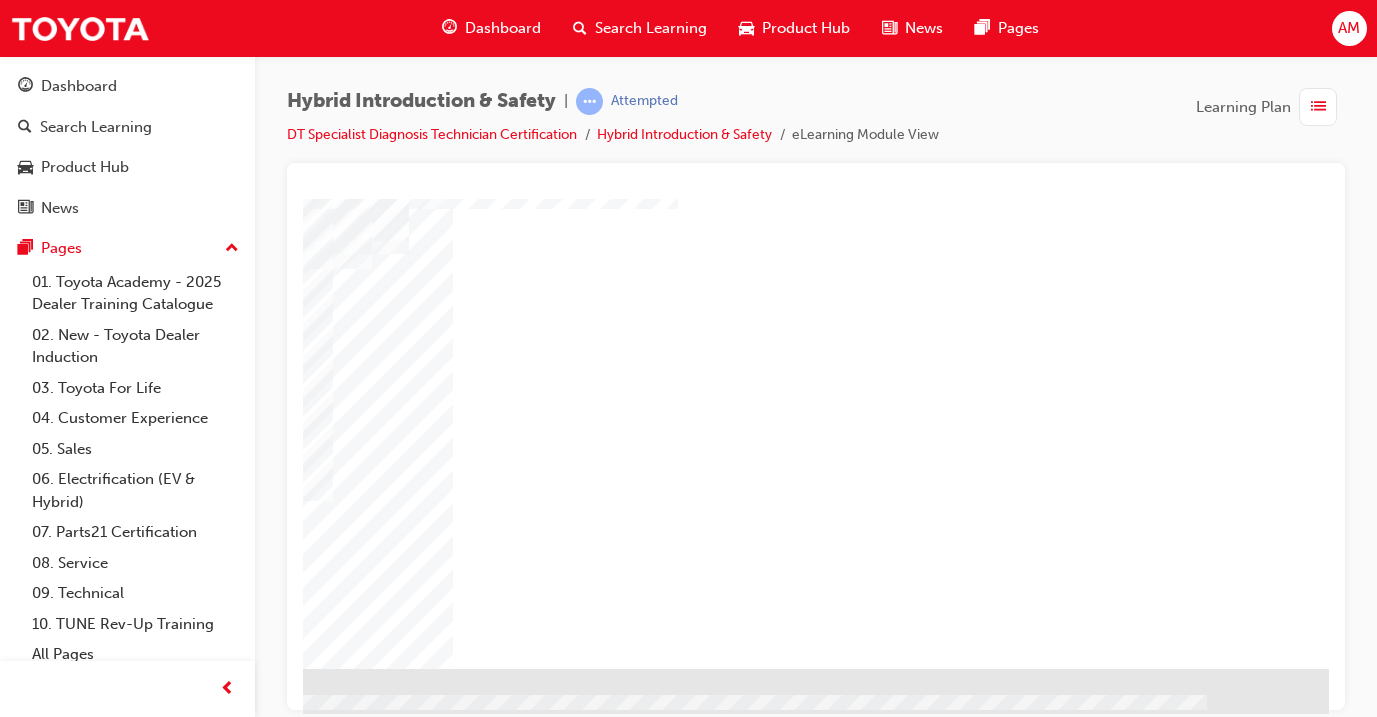 click at bounding box center (32, 1144) 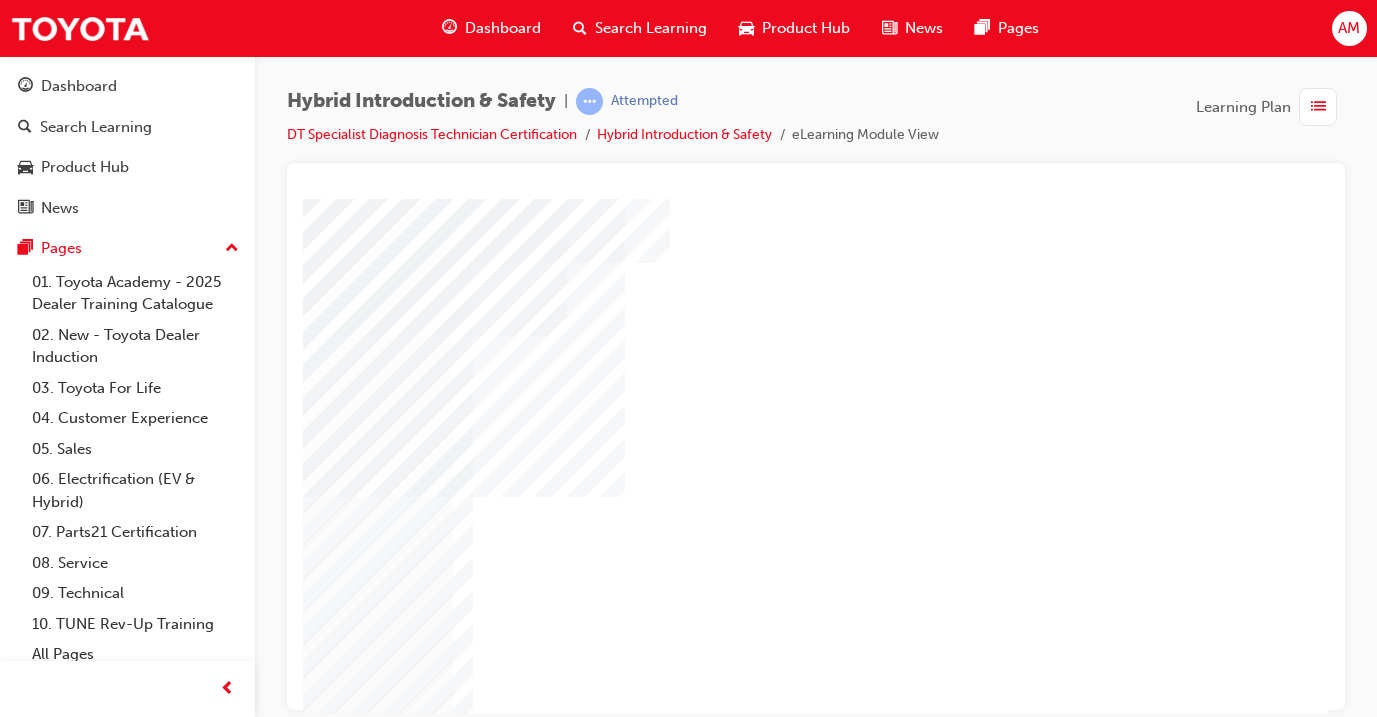 scroll, scrollTop: 194, scrollLeft: 334, axis: both 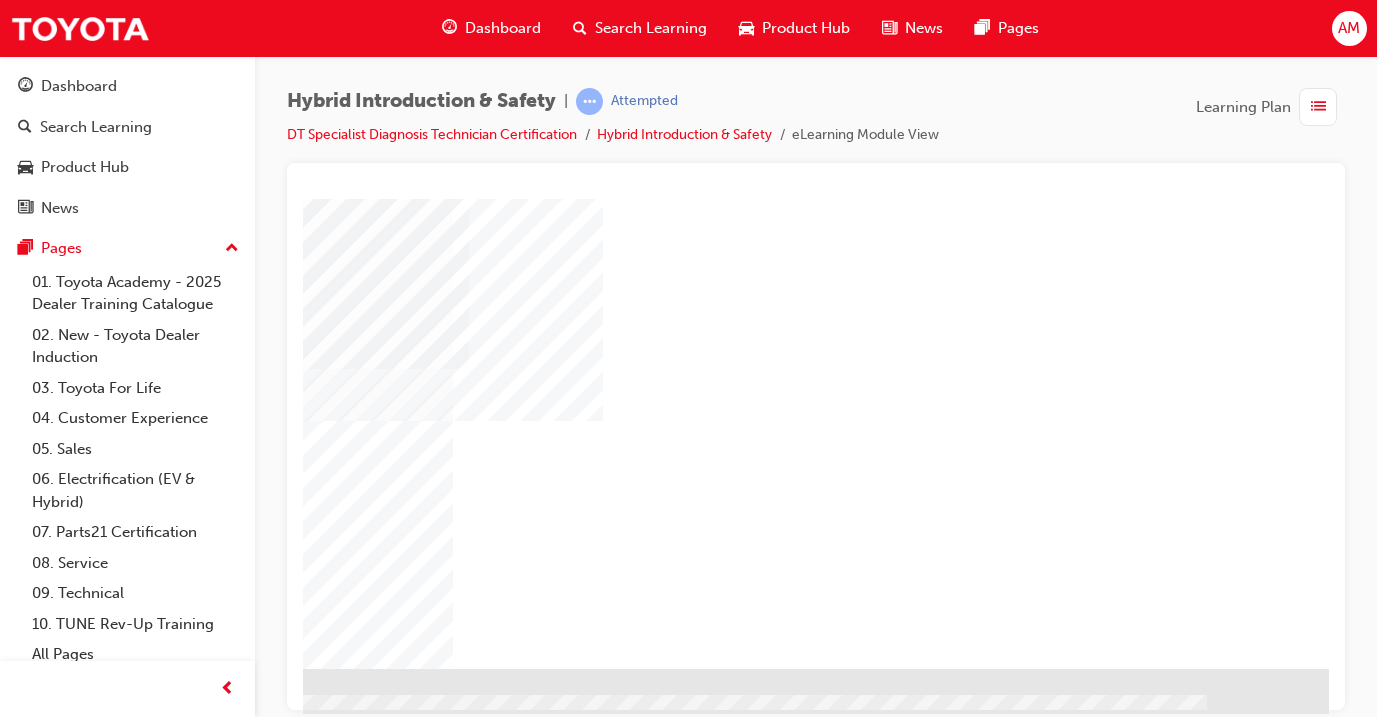 click at bounding box center (32, 852) 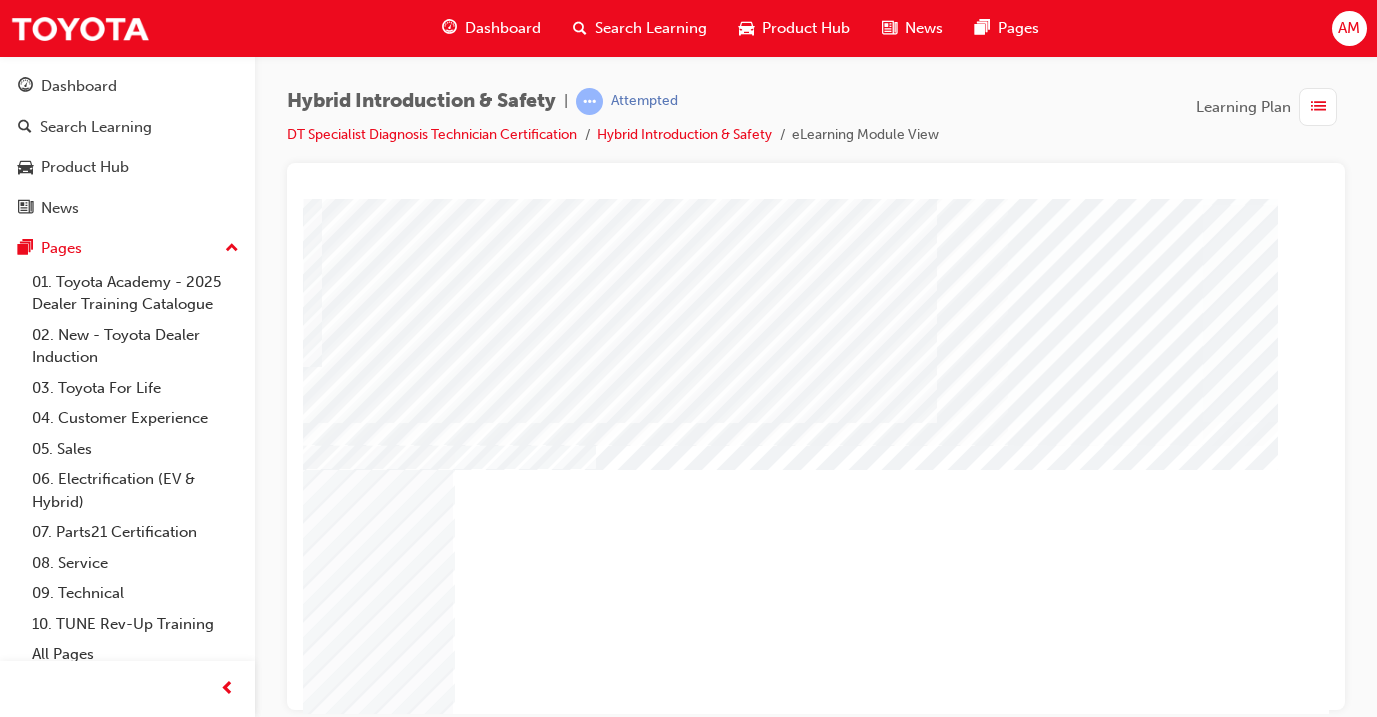 scroll, scrollTop: 183, scrollLeft: 334, axis: both 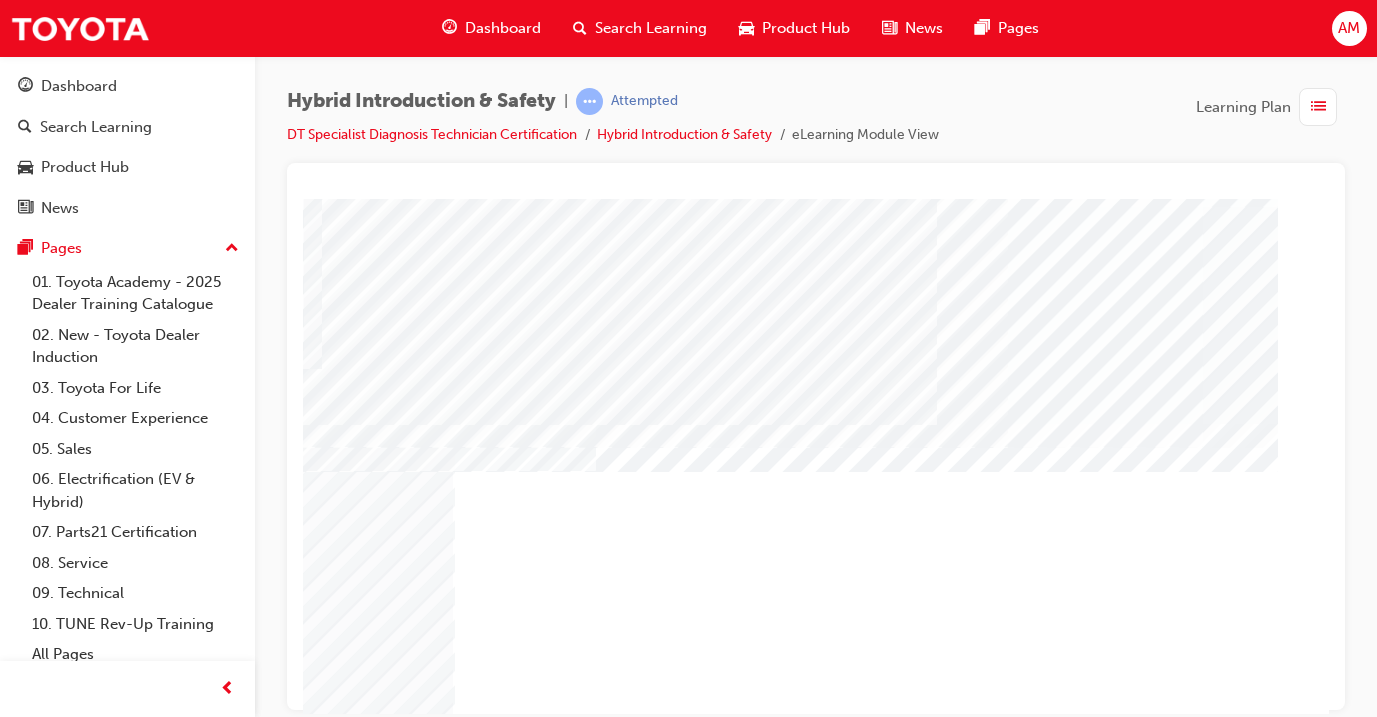 click at bounding box center [32, 1664] 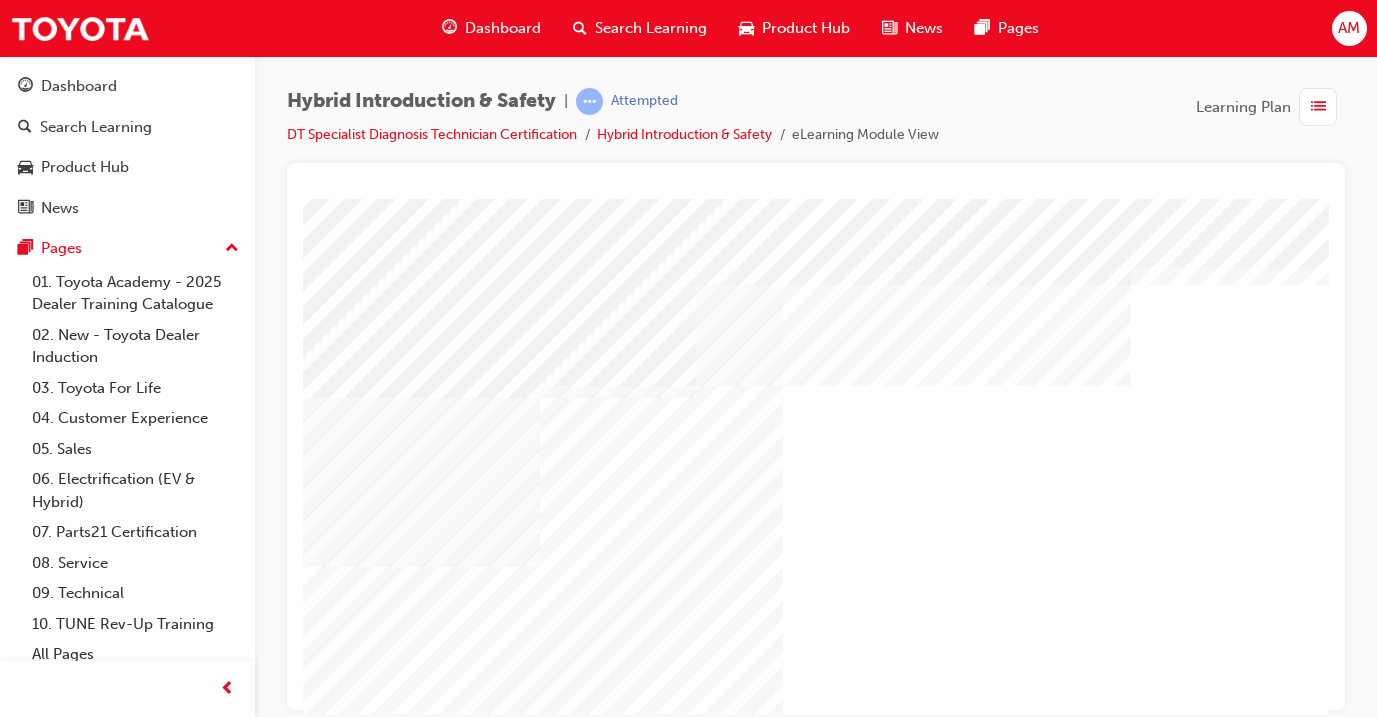 scroll, scrollTop: 60, scrollLeft: 4, axis: both 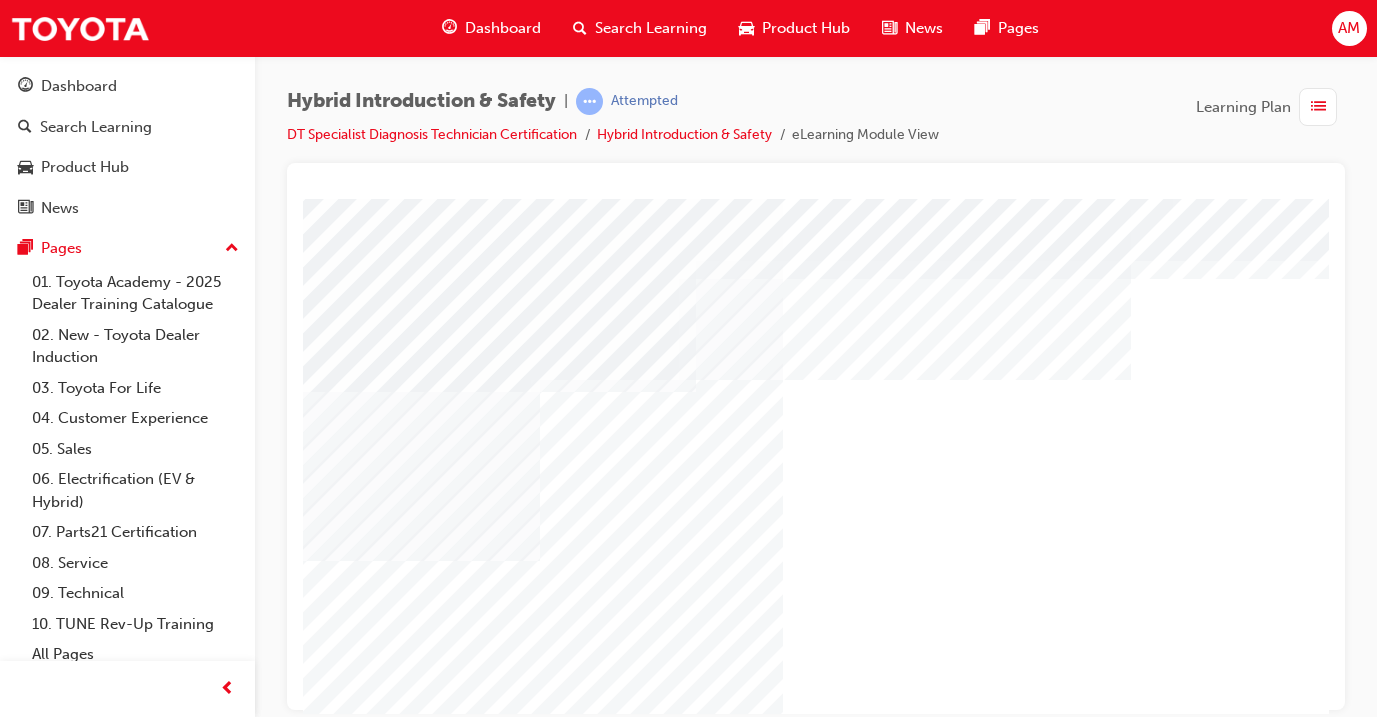 click at bounding box center [409, 1855] 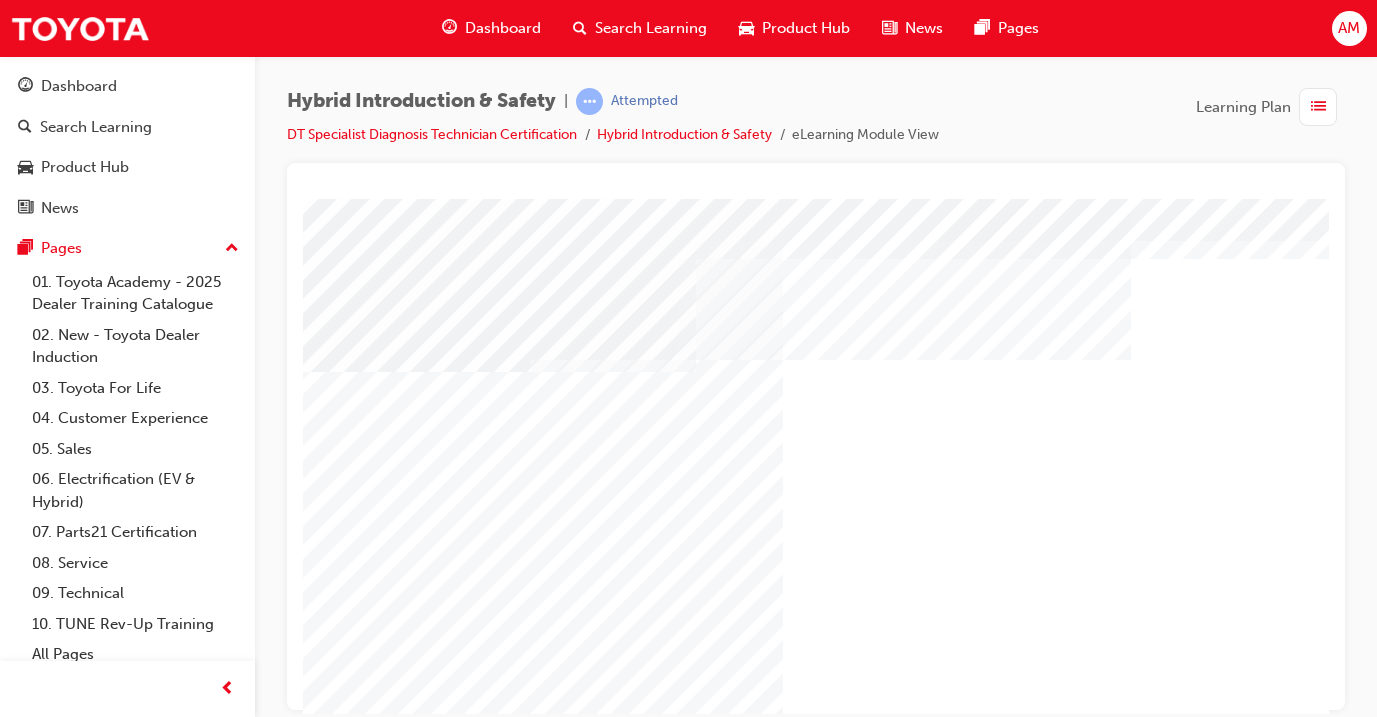 scroll, scrollTop: 83, scrollLeft: 4, axis: both 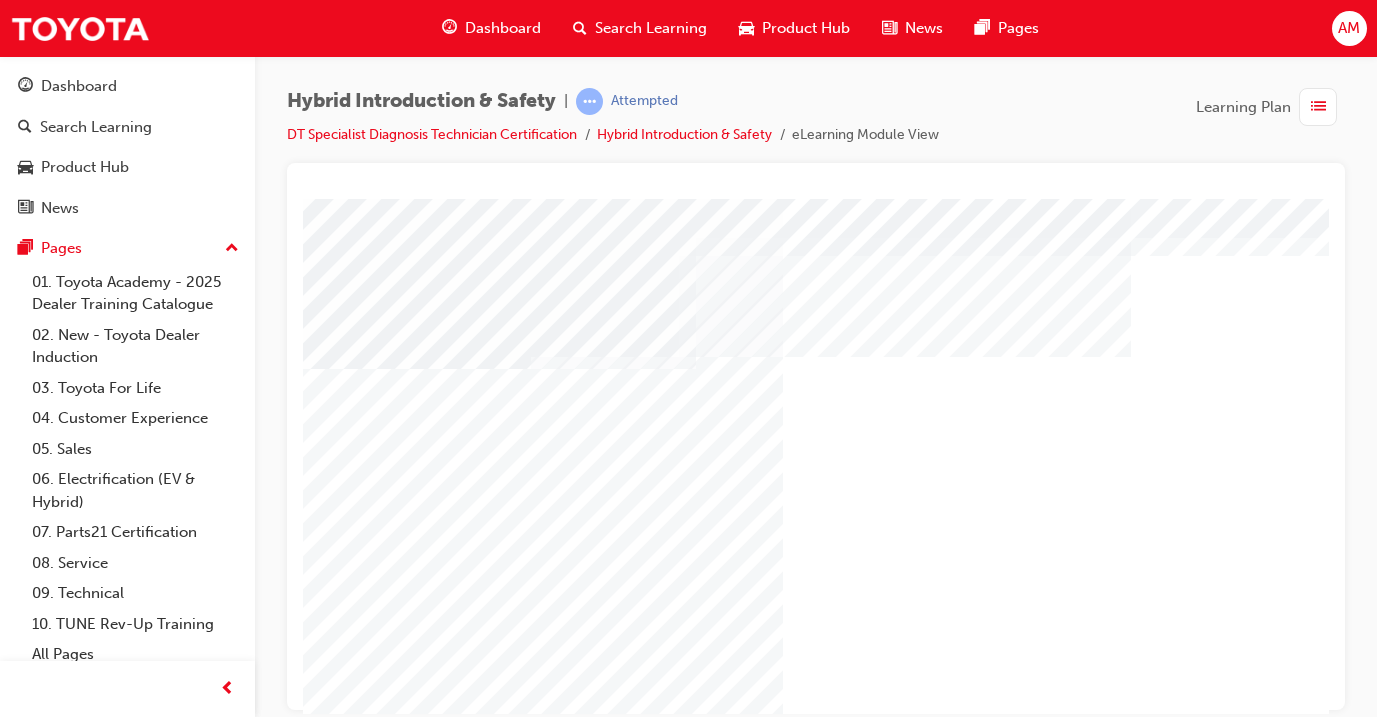 click at bounding box center [409, 2073] 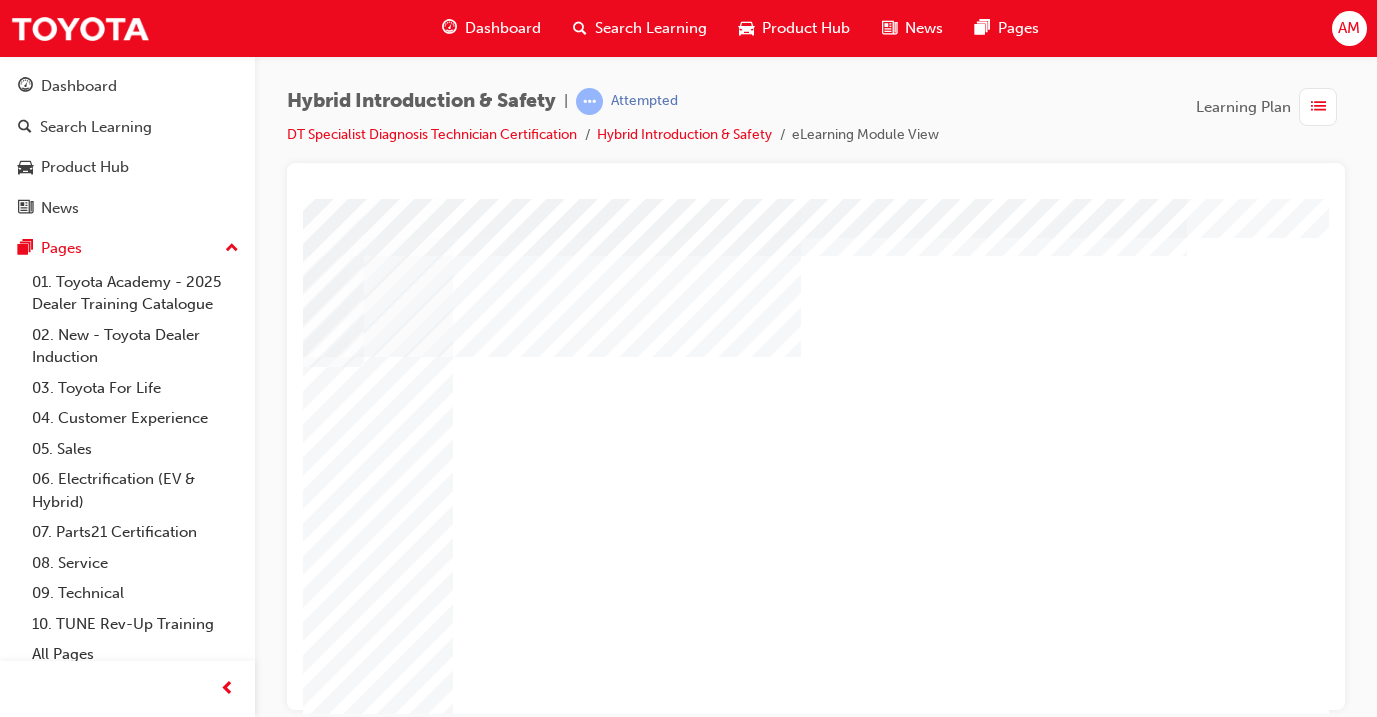 click at bounding box center [161, 2796] 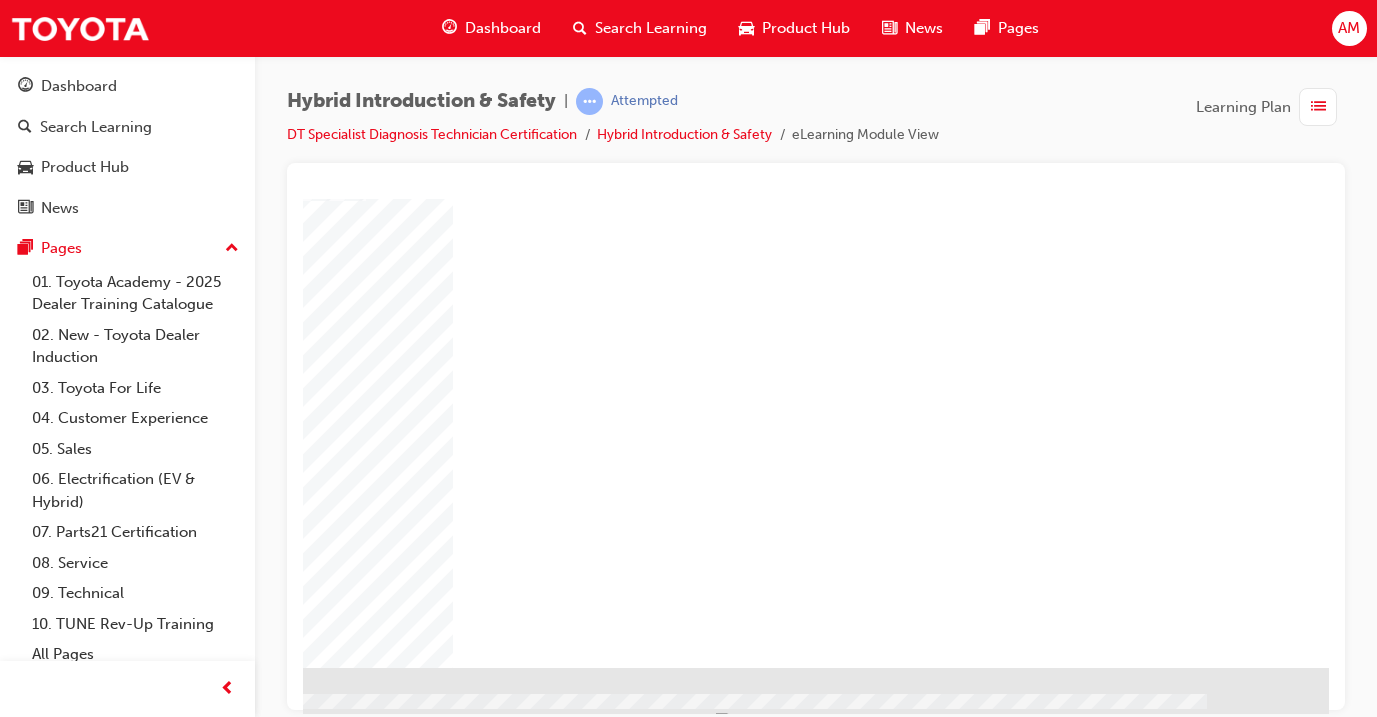 scroll, scrollTop: 250, scrollLeft: 334, axis: both 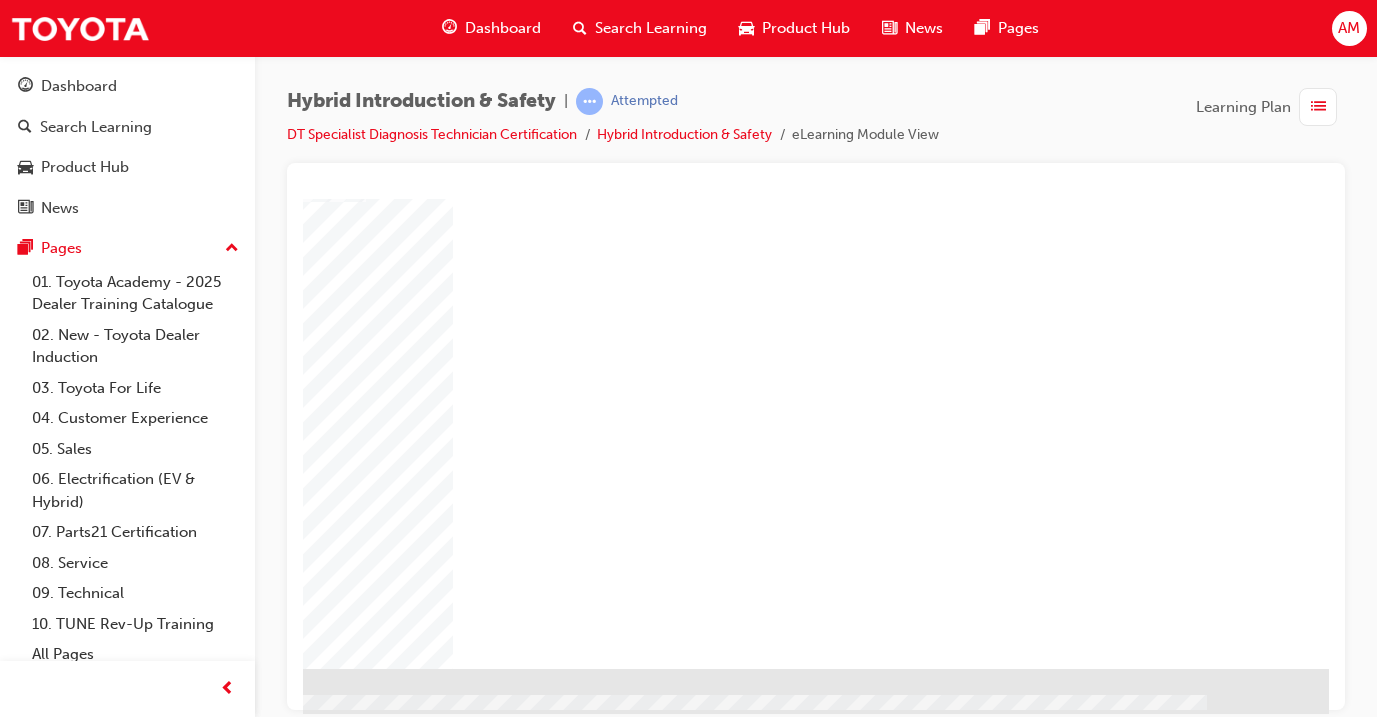click at bounding box center [32, 852] 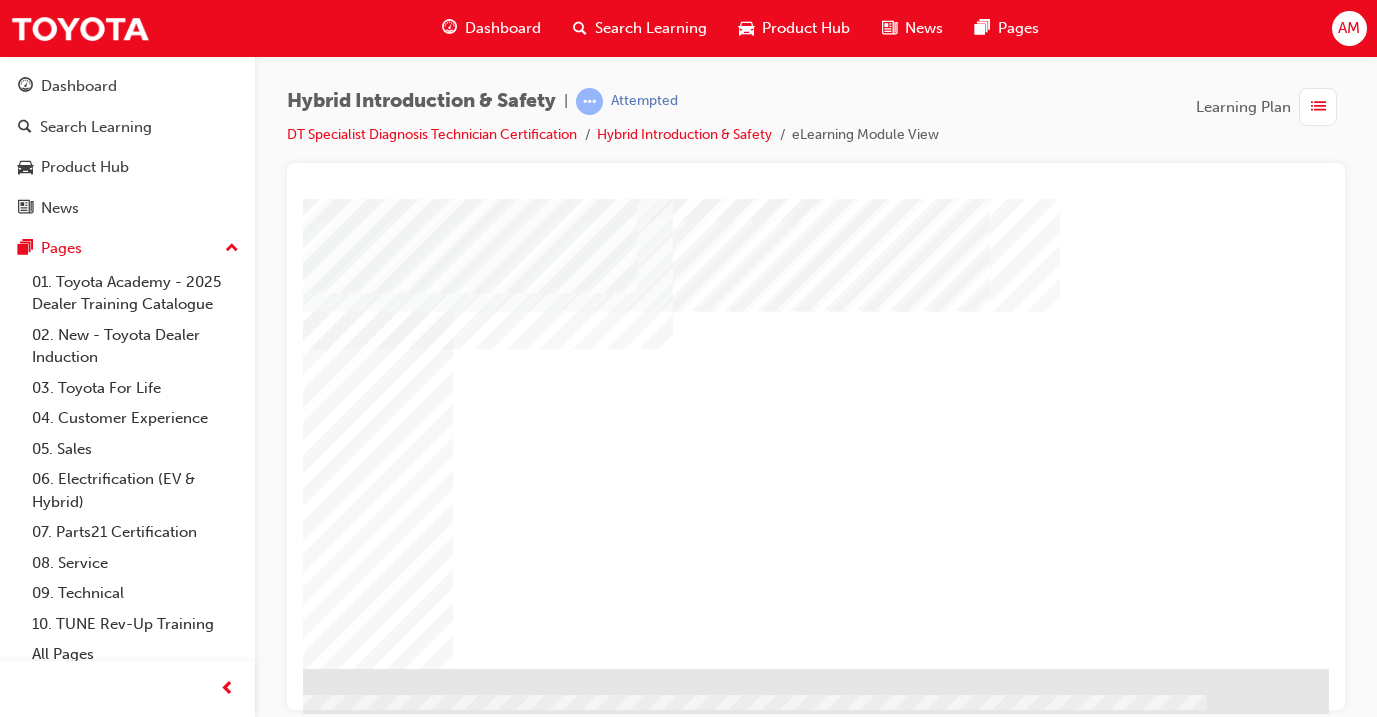 scroll, scrollTop: 250, scrollLeft: 334, axis: both 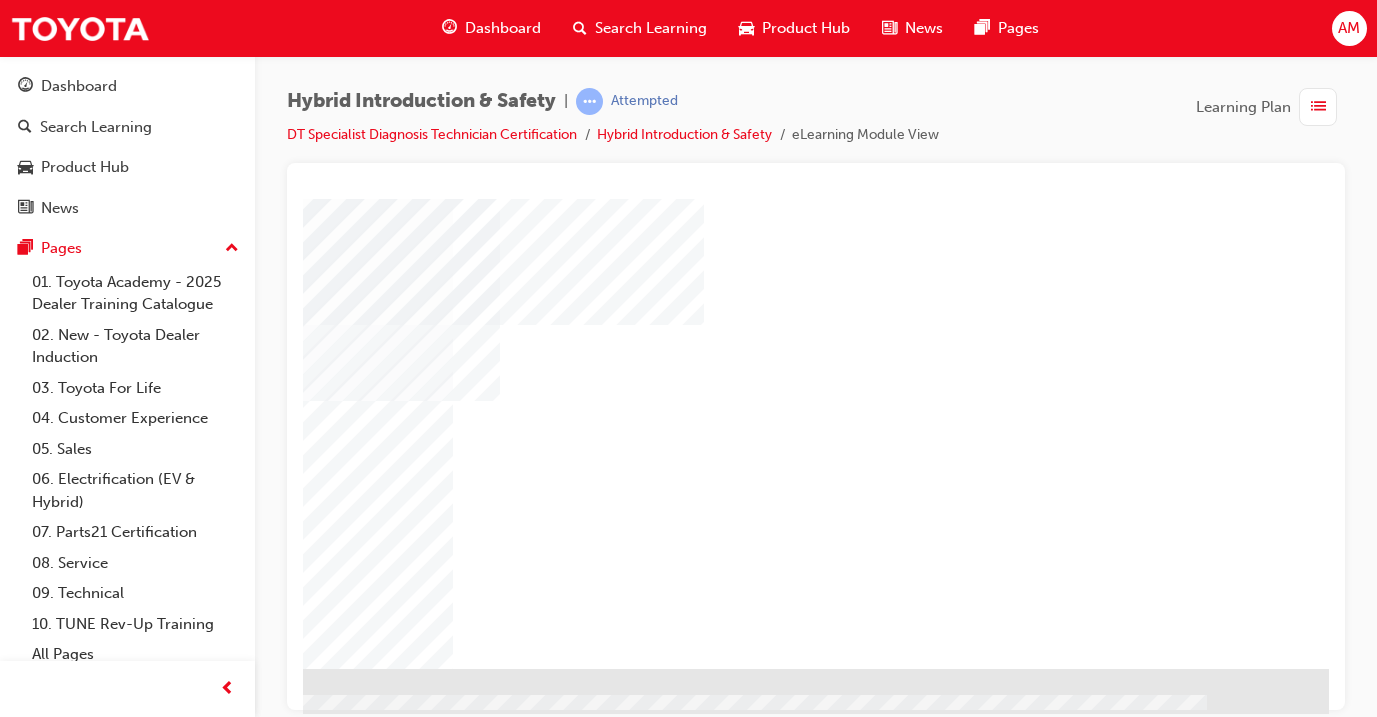 click at bounding box center [32, 1304] 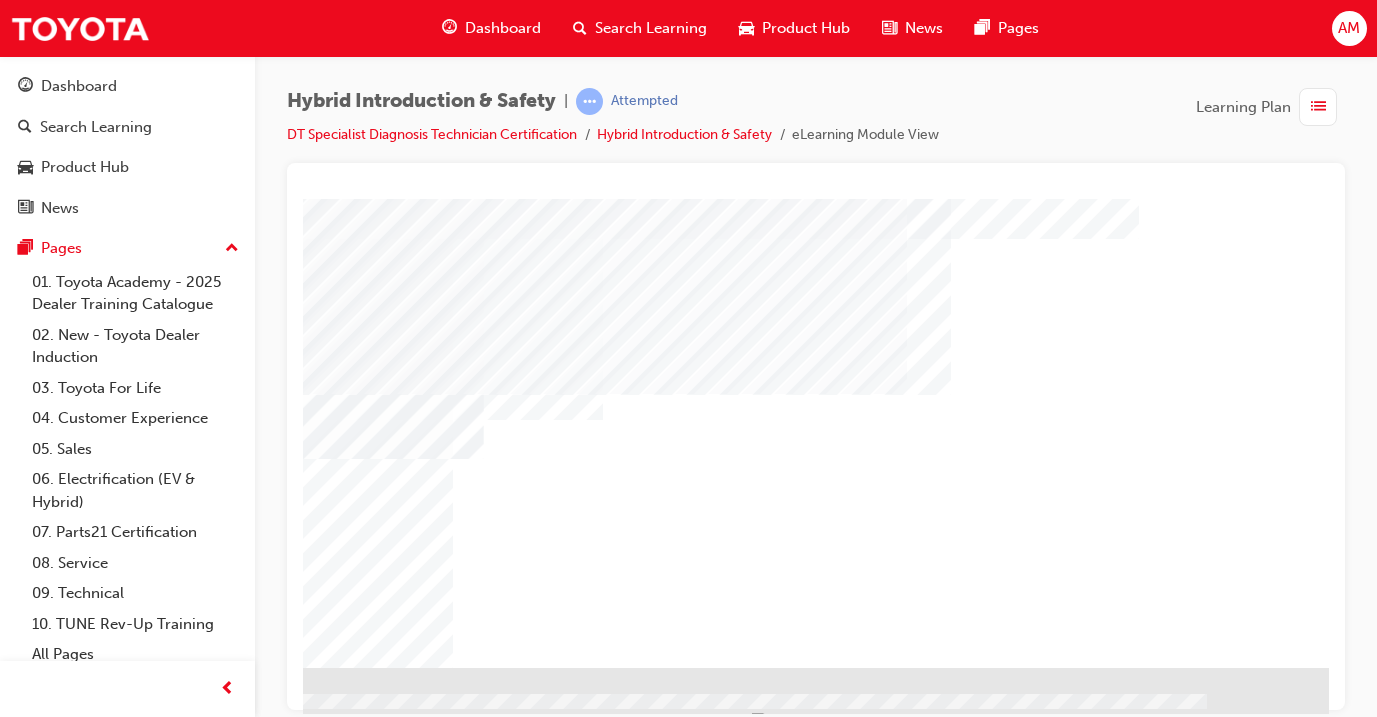 scroll, scrollTop: 250, scrollLeft: 334, axis: both 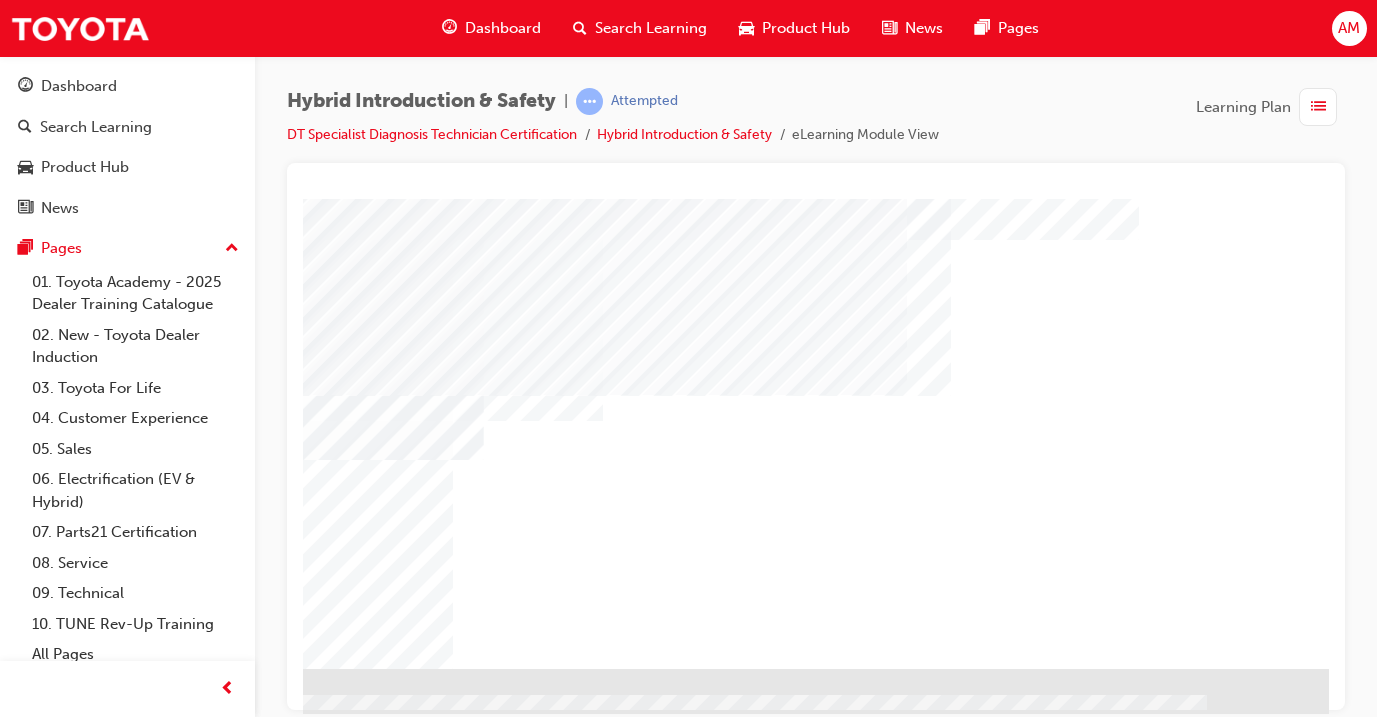 click at bounding box center (32, 852) 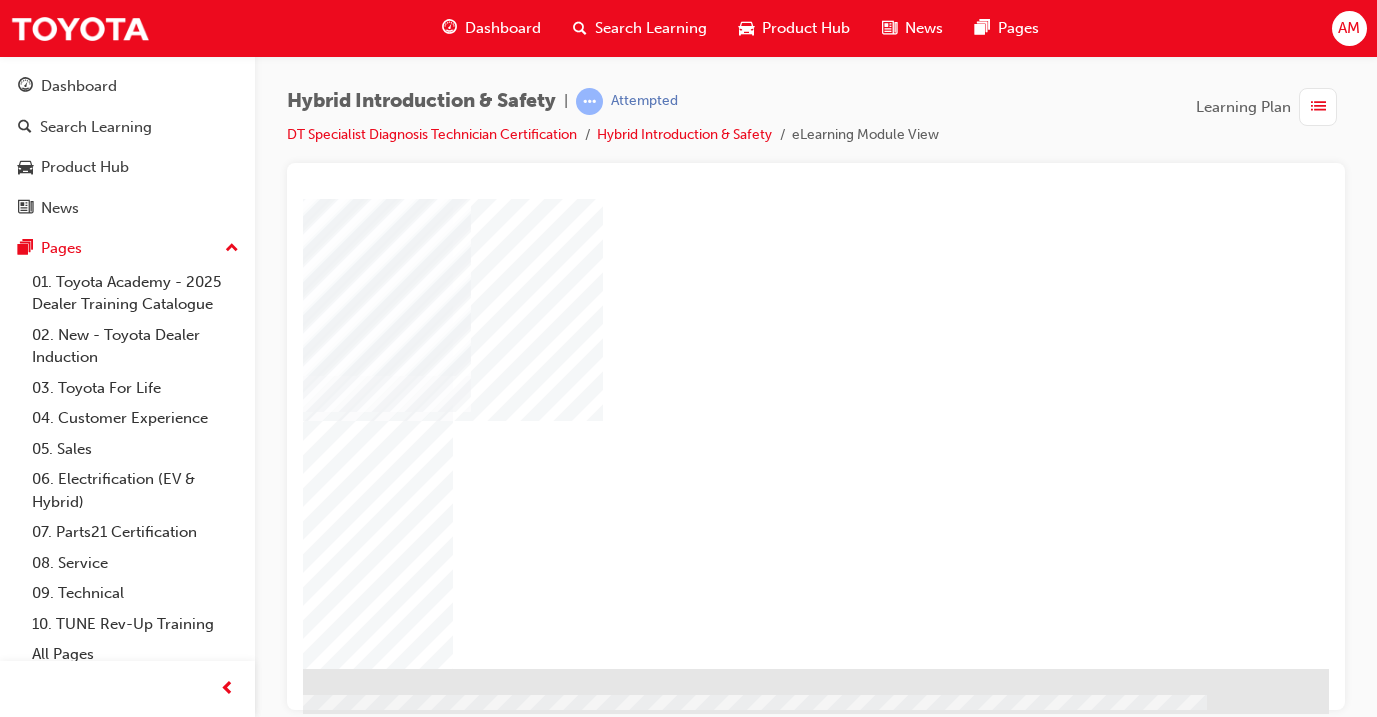 scroll, scrollTop: 250, scrollLeft: 333, axis: both 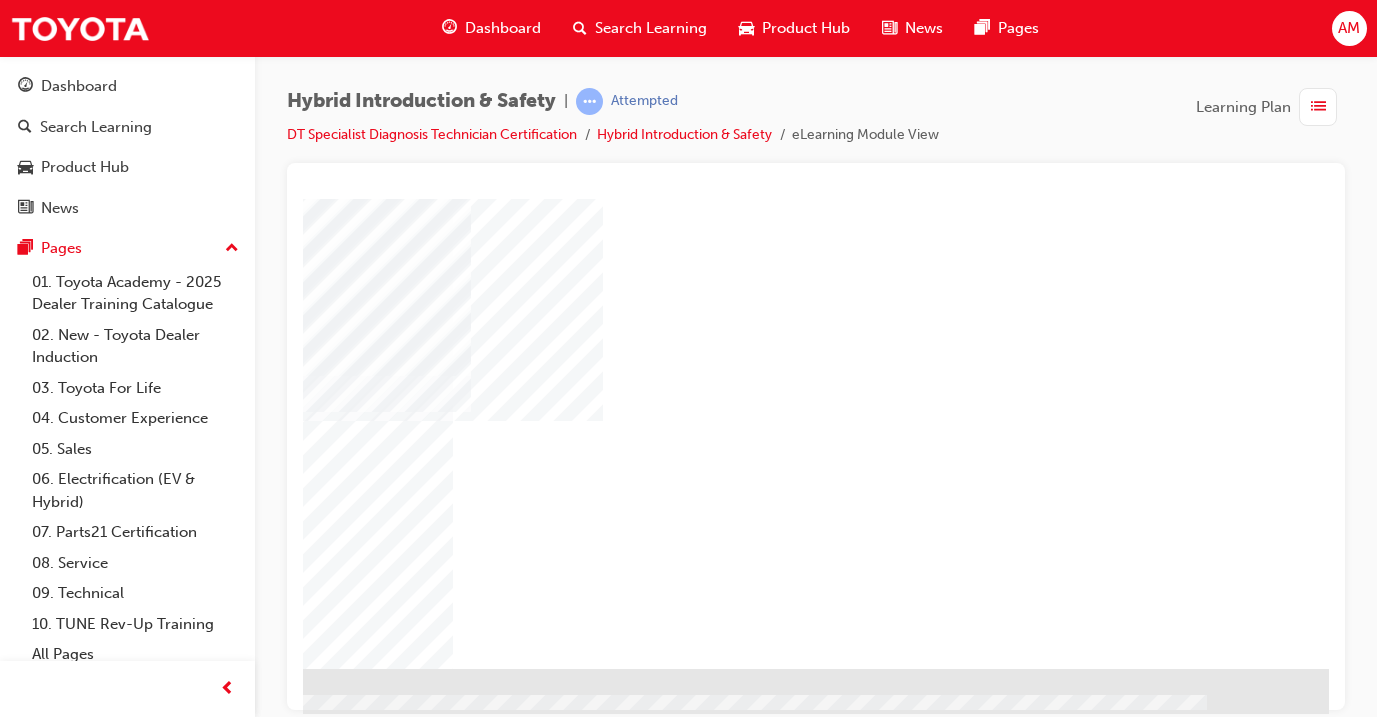 click at bounding box center [32, 852] 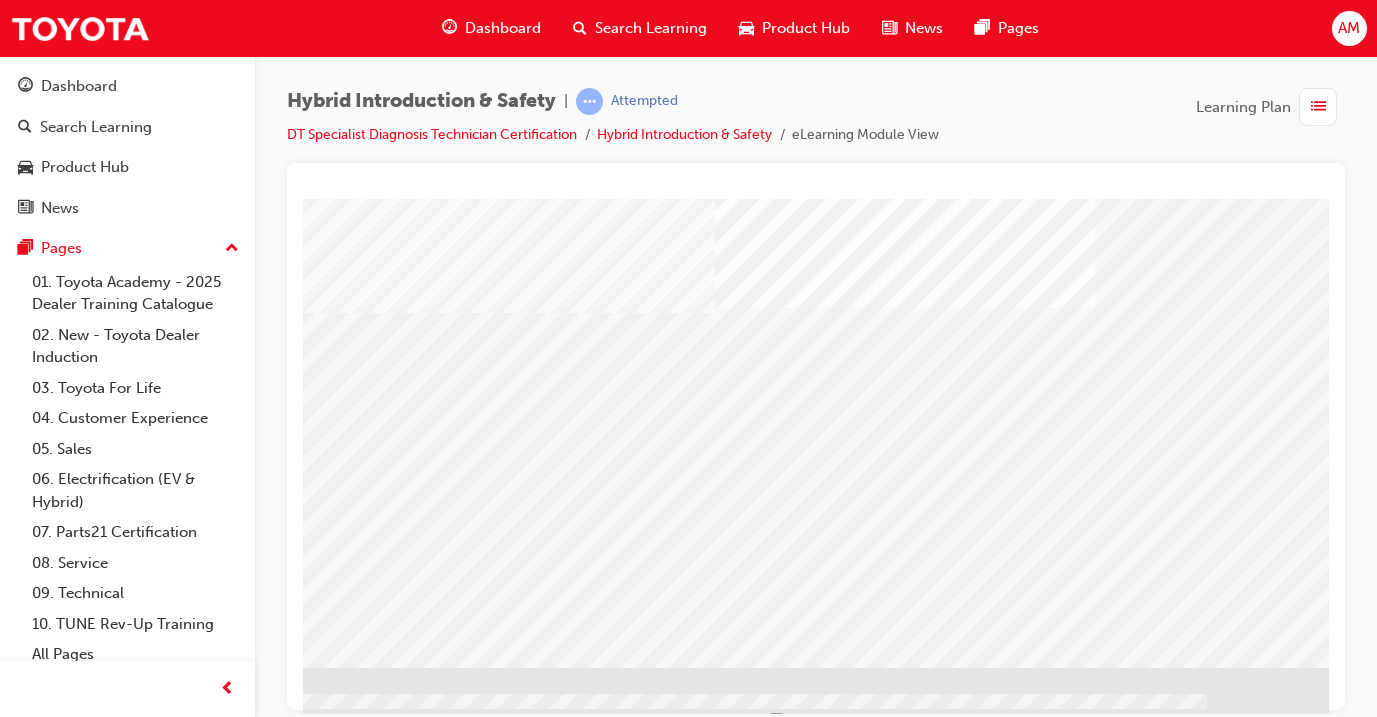 scroll, scrollTop: 252, scrollLeft: 334, axis: both 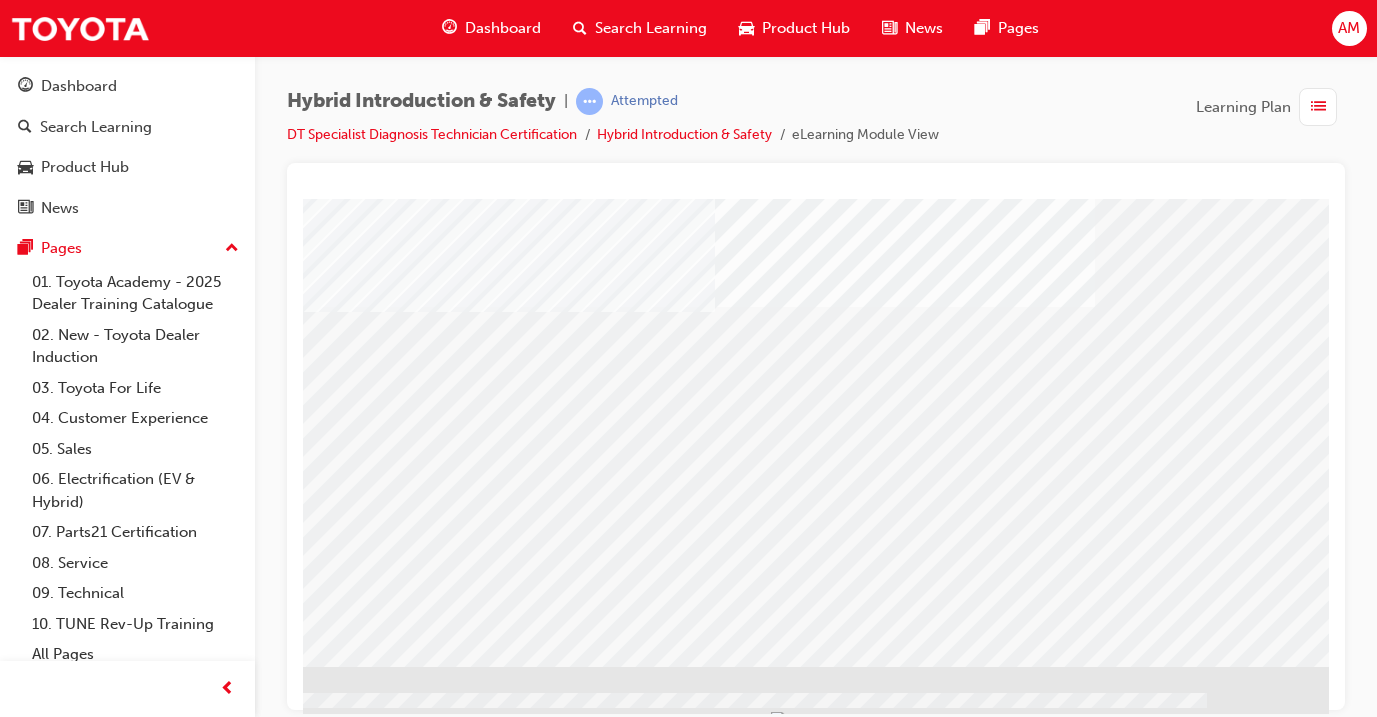 click at bounding box center [32, 1670] 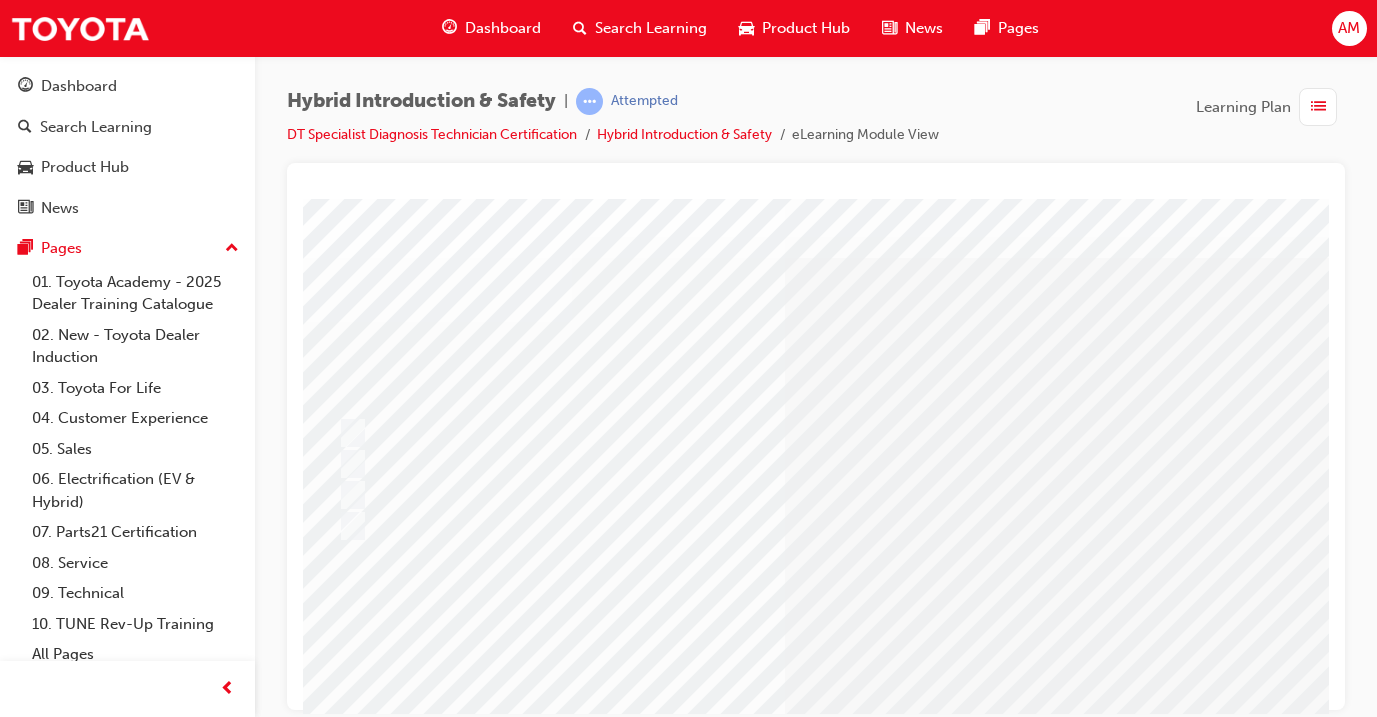 scroll, scrollTop: 28, scrollLeft: 24, axis: both 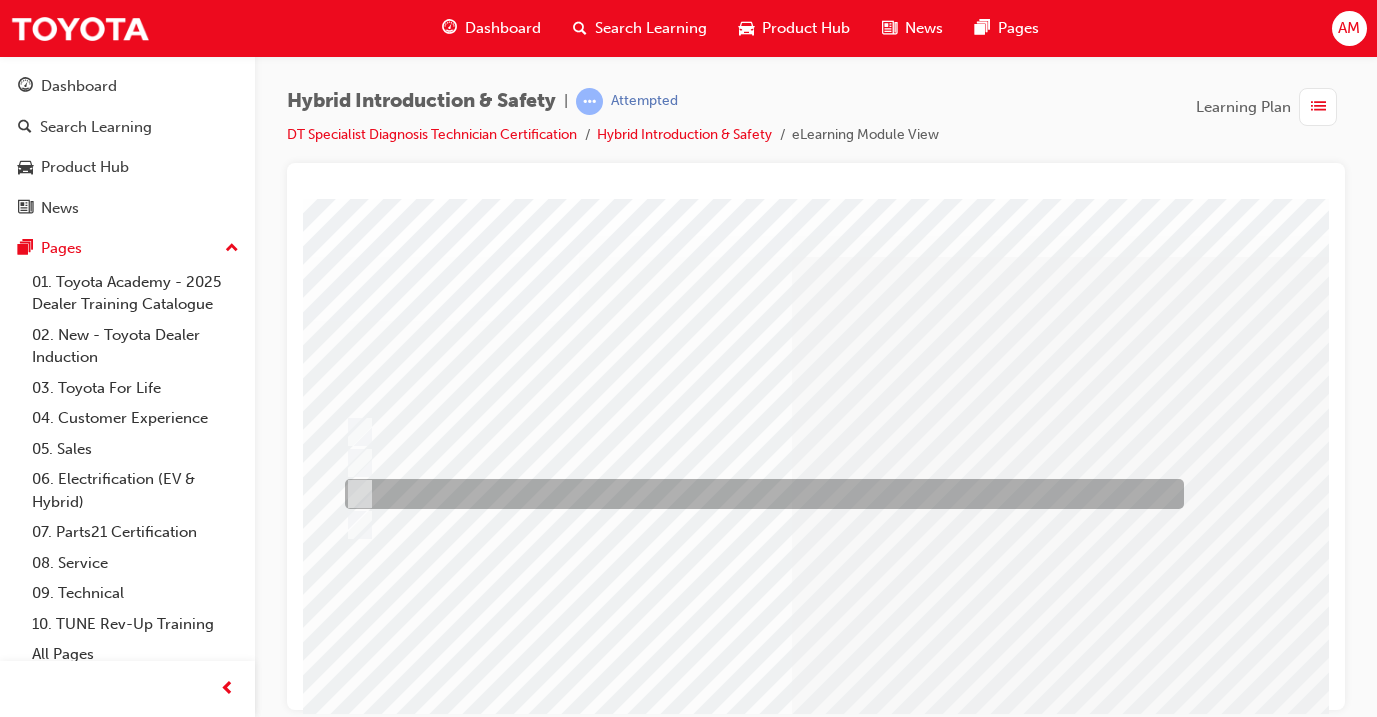 click at bounding box center (759, 494) 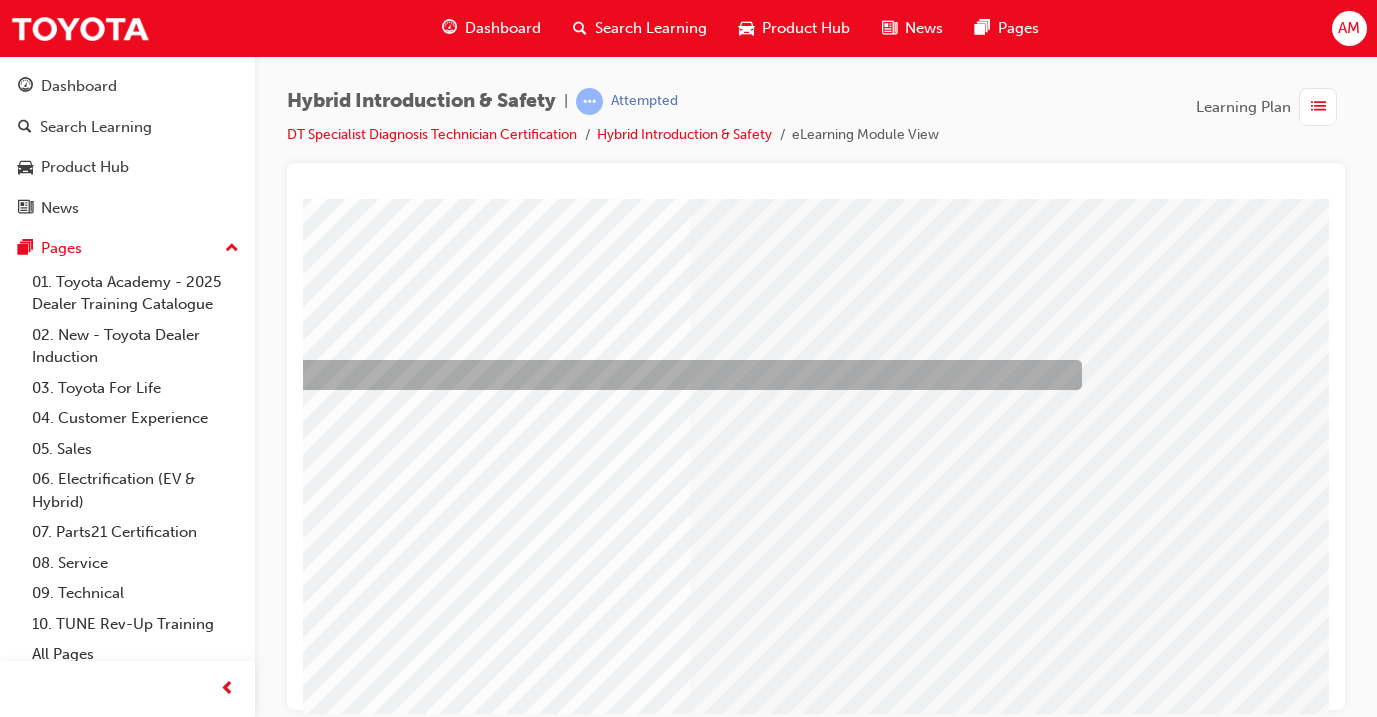 scroll, scrollTop: 170, scrollLeft: 126, axis: both 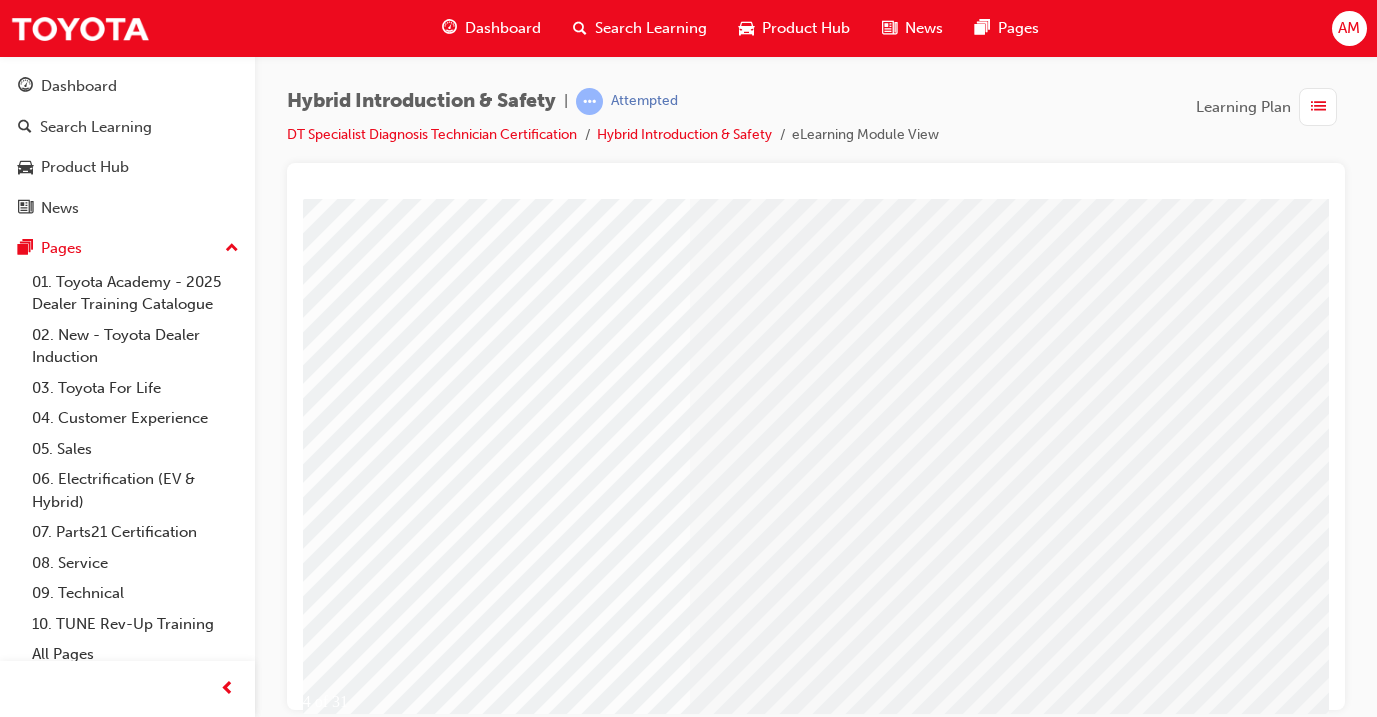 click at bounding box center (249, 2754) 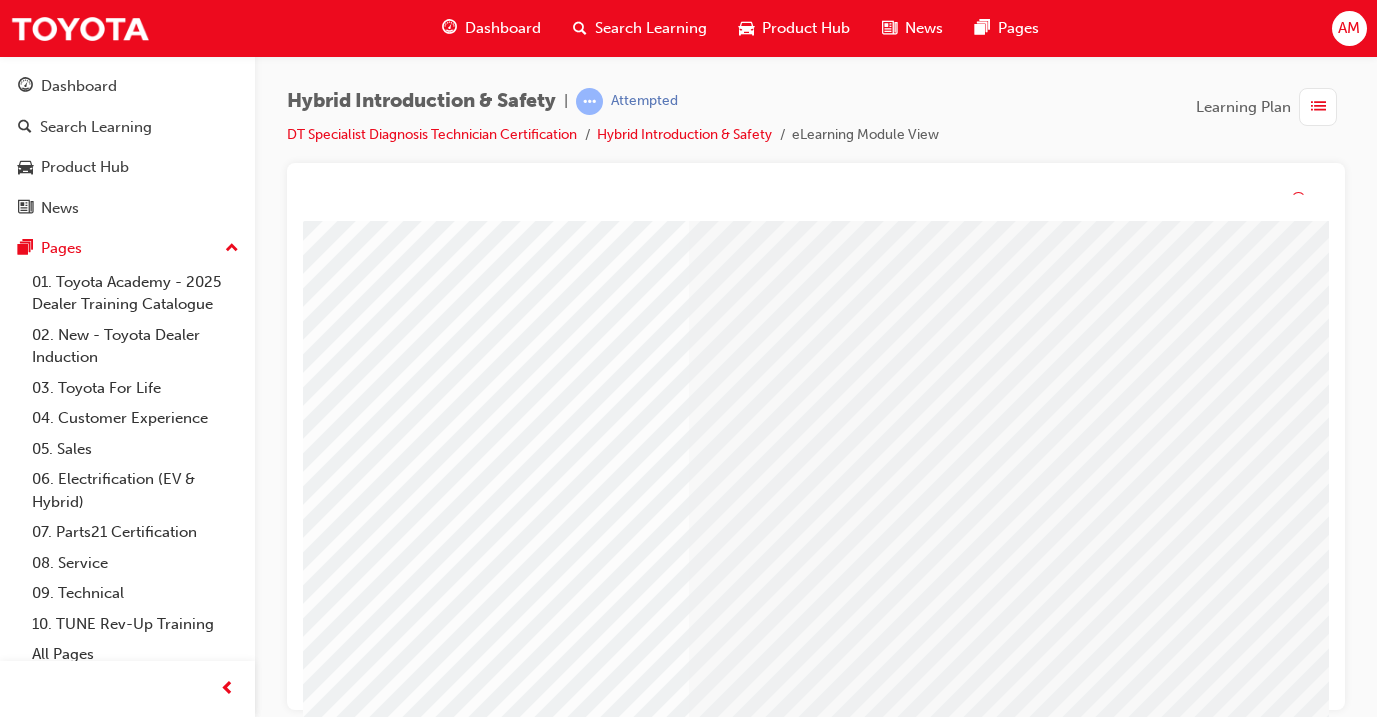 click at bounding box center [509, 2547] 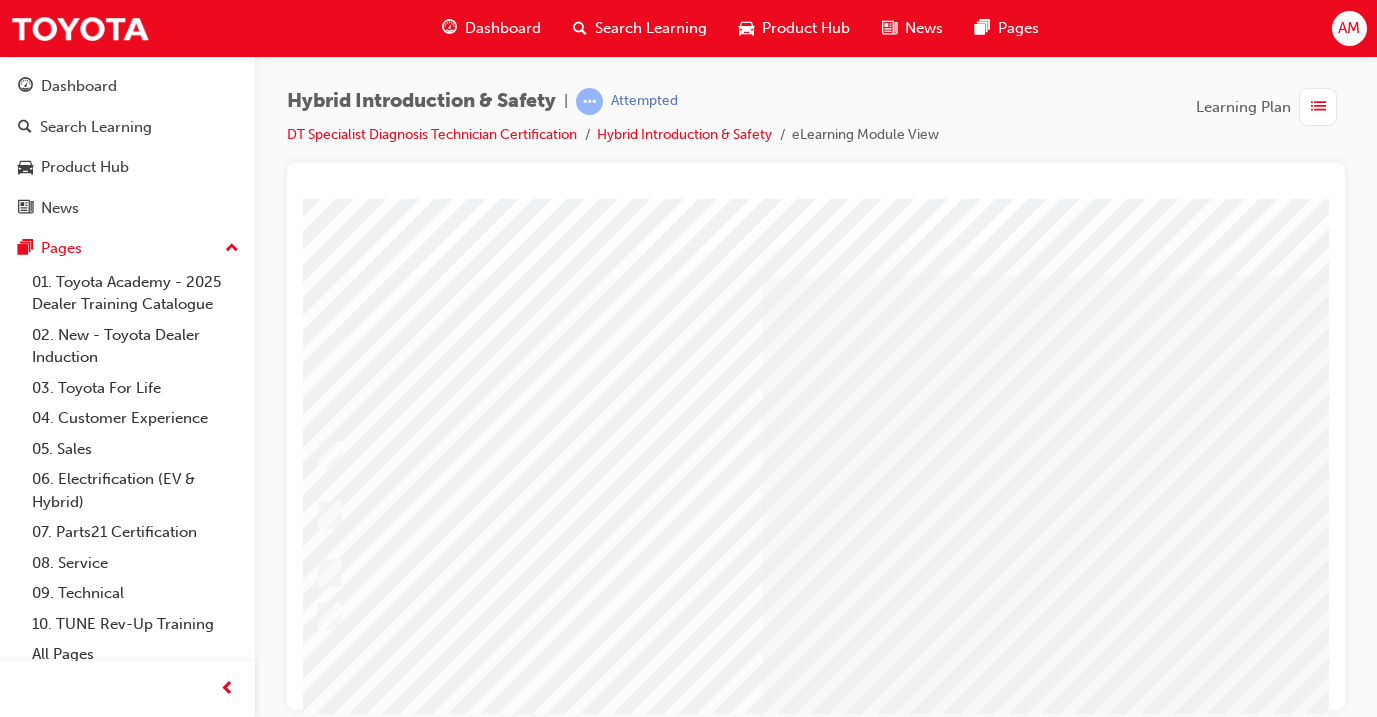 scroll, scrollTop: 11, scrollLeft: 54, axis: both 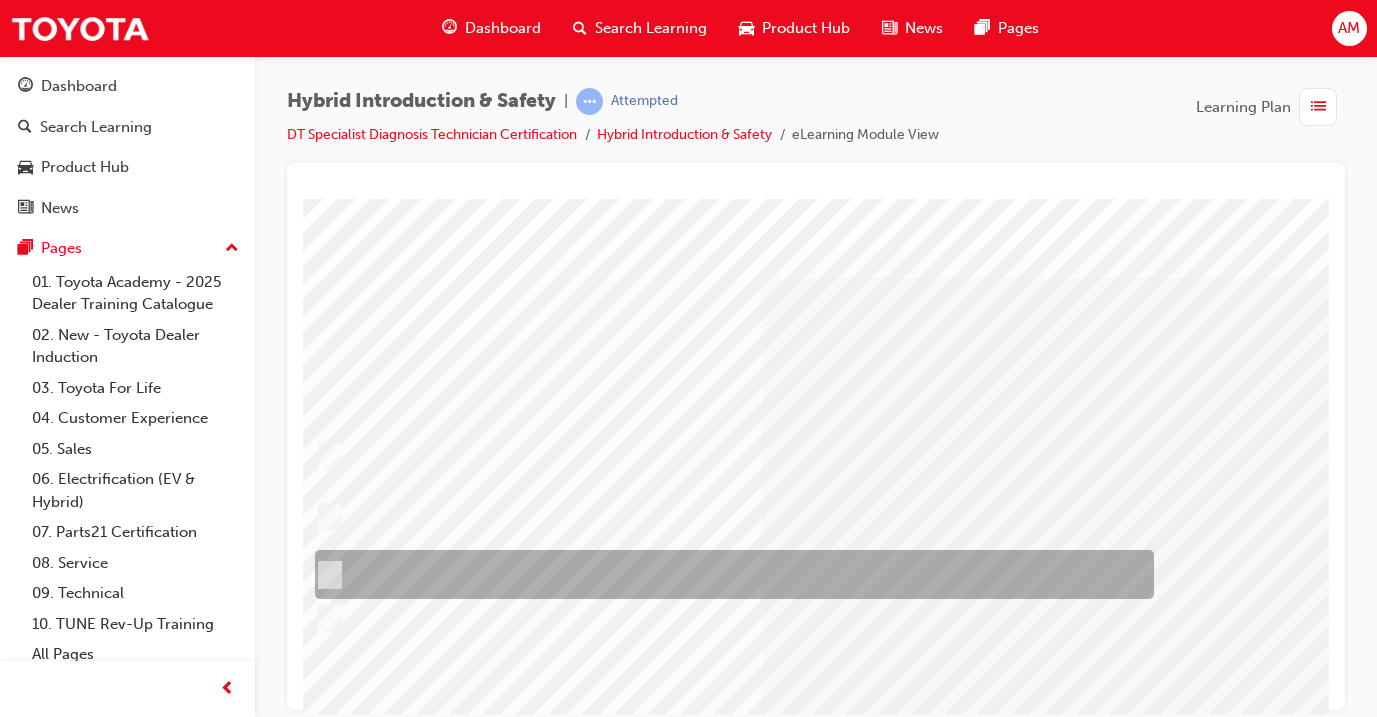 click at bounding box center (729, 574) 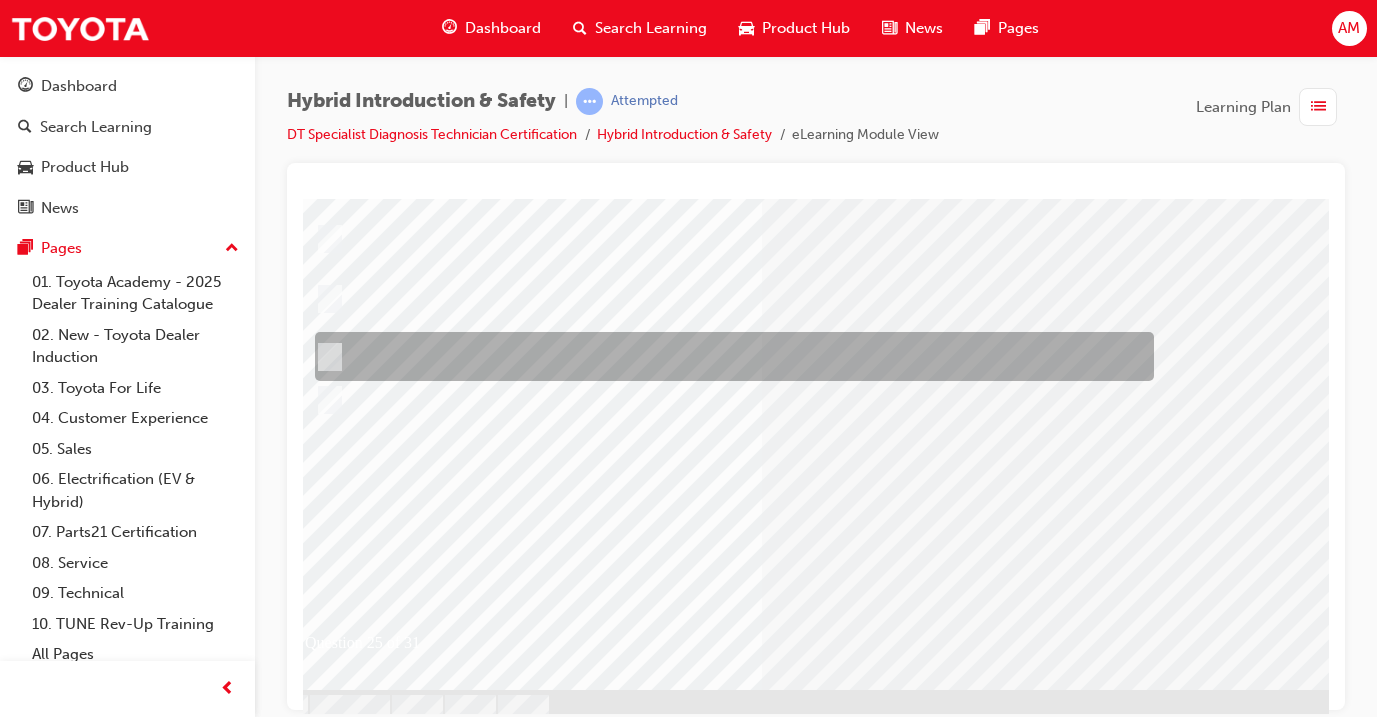 scroll, scrollTop: 243, scrollLeft: 54, axis: both 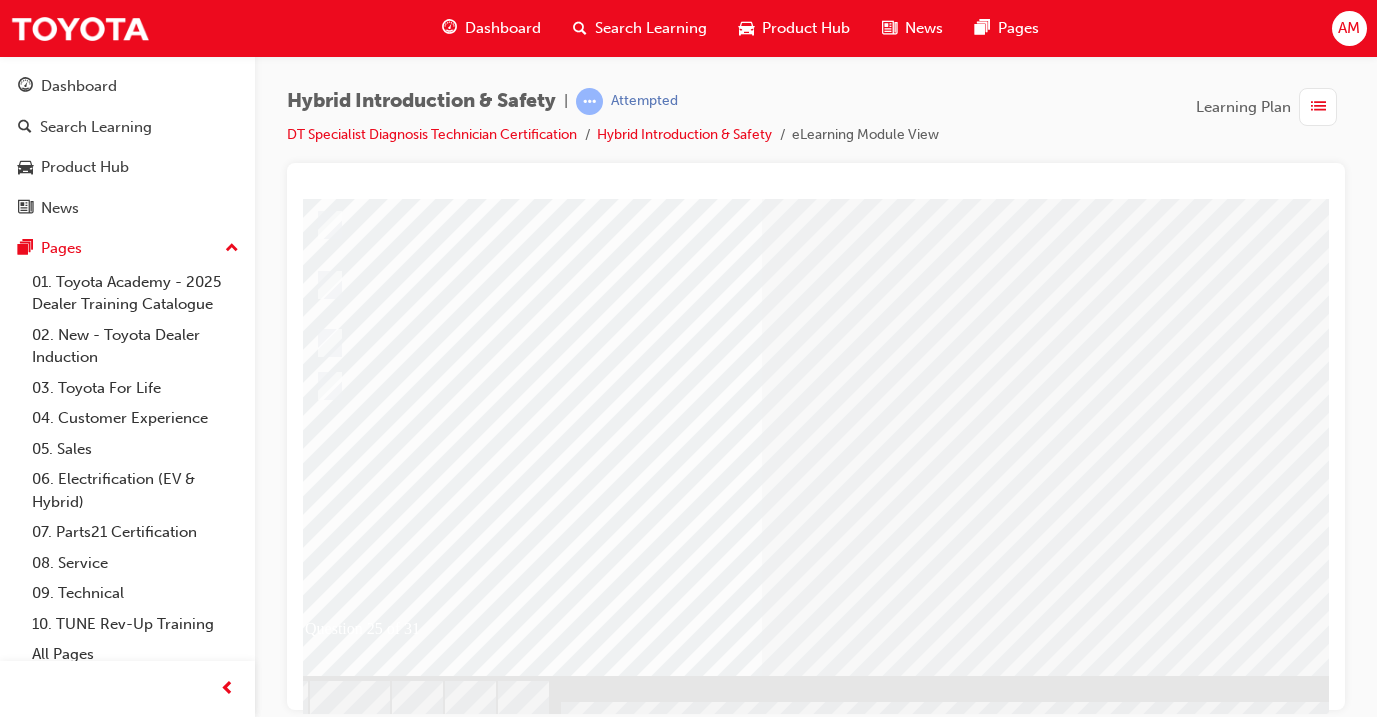 click at bounding box center (321, 2685) 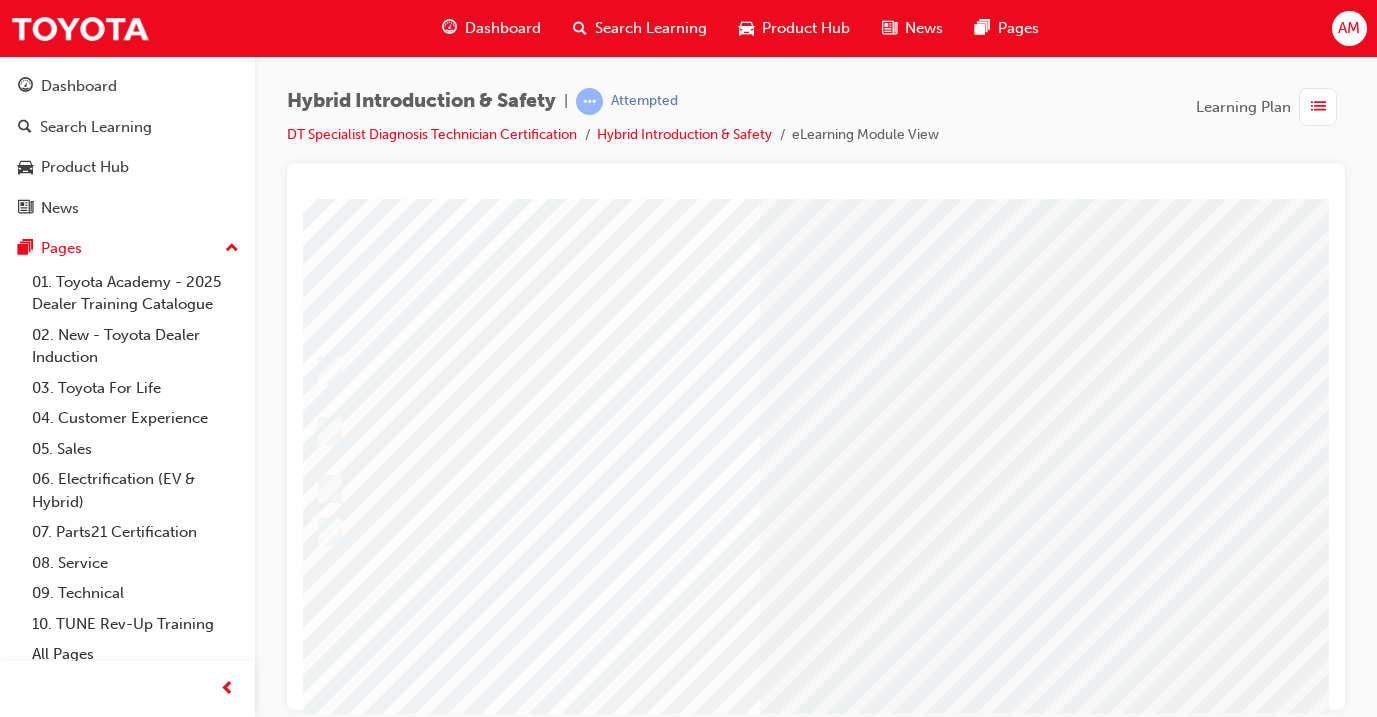 scroll, scrollTop: 94, scrollLeft: 54, axis: both 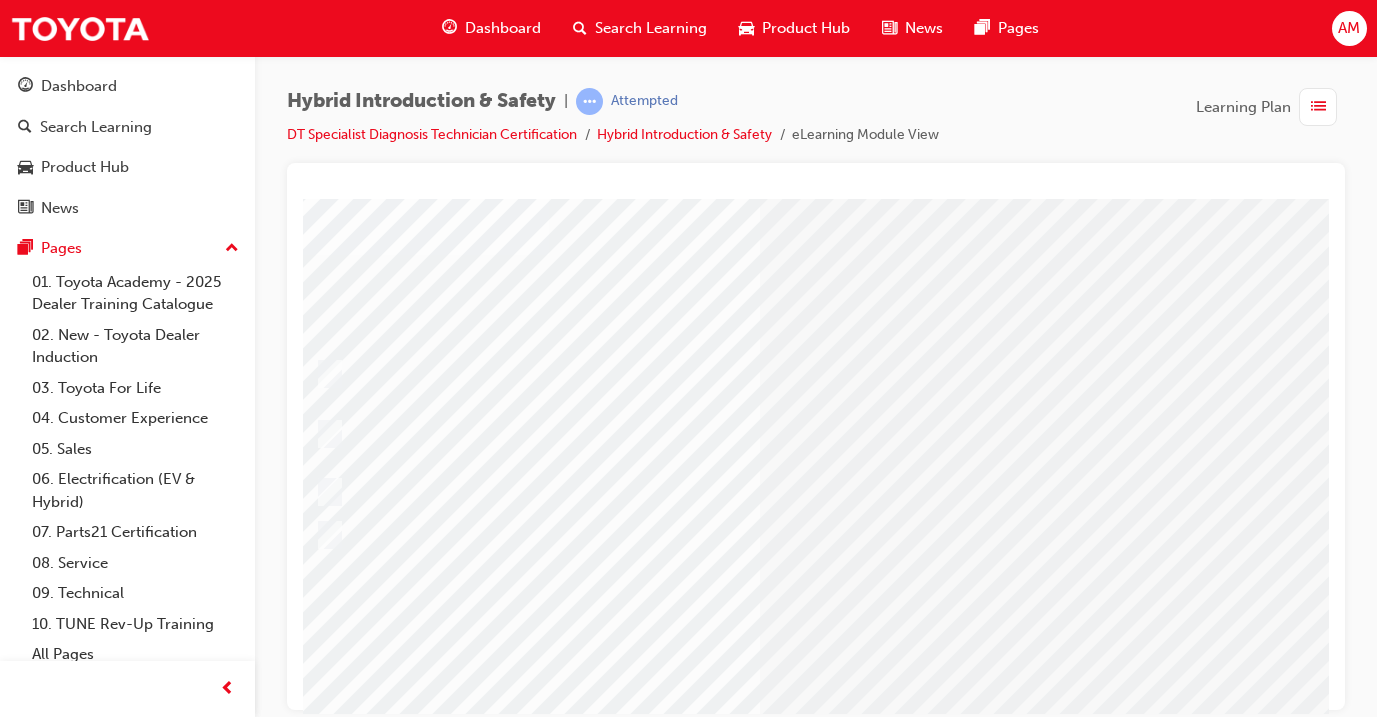 click at bounding box center (729, 374) 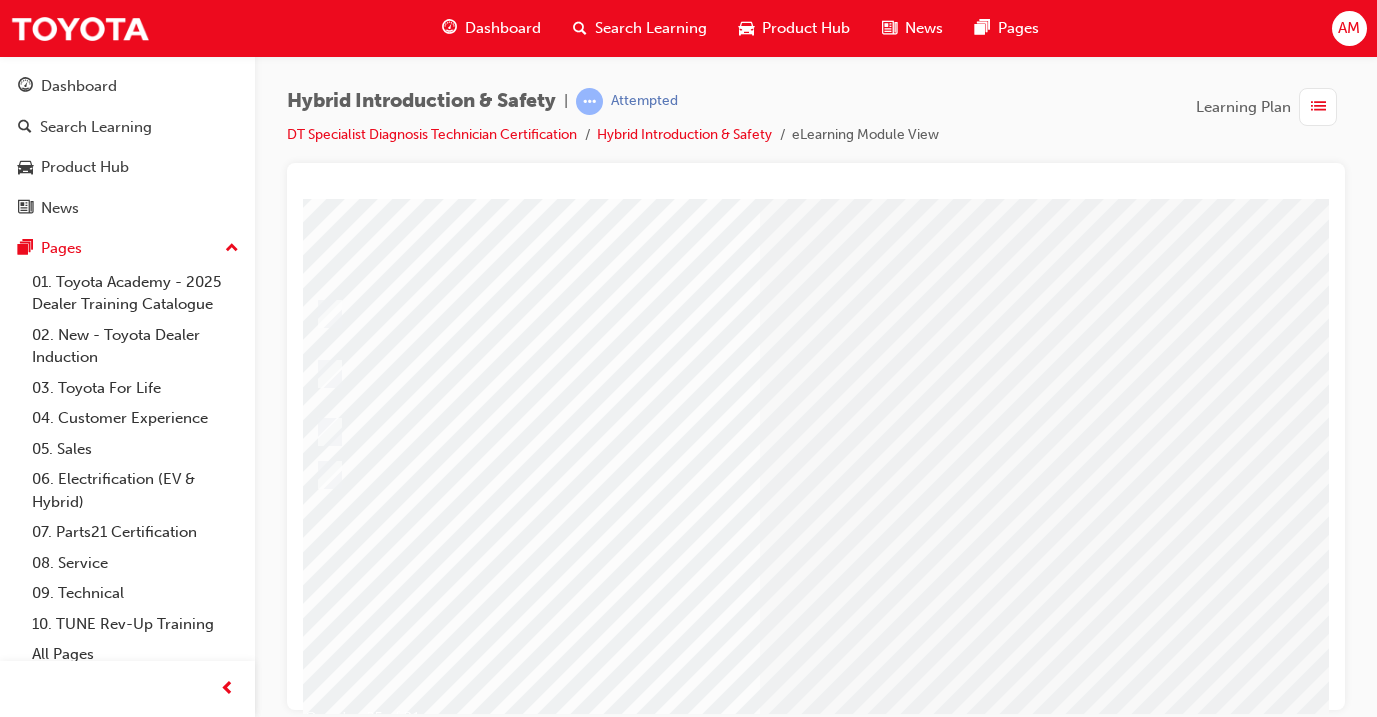 scroll, scrollTop: 178, scrollLeft: 54, axis: both 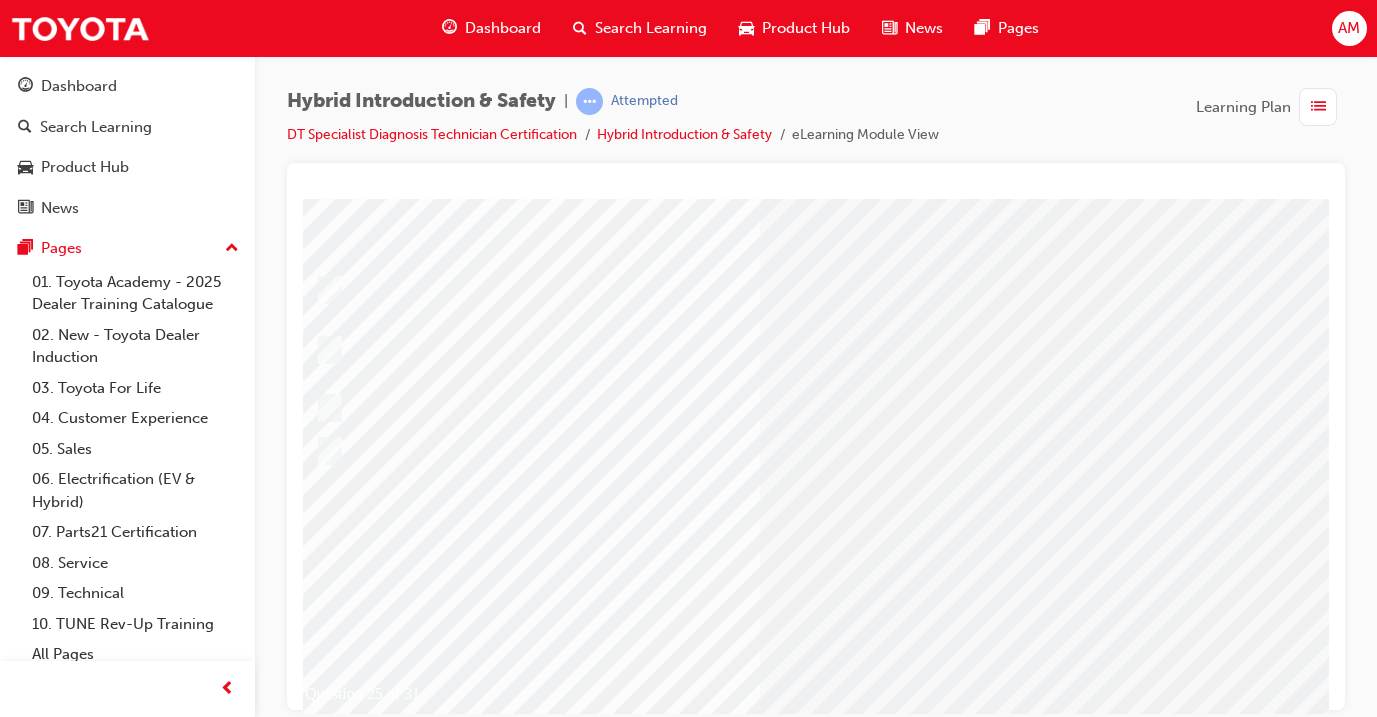 click at bounding box center (581, 2514) 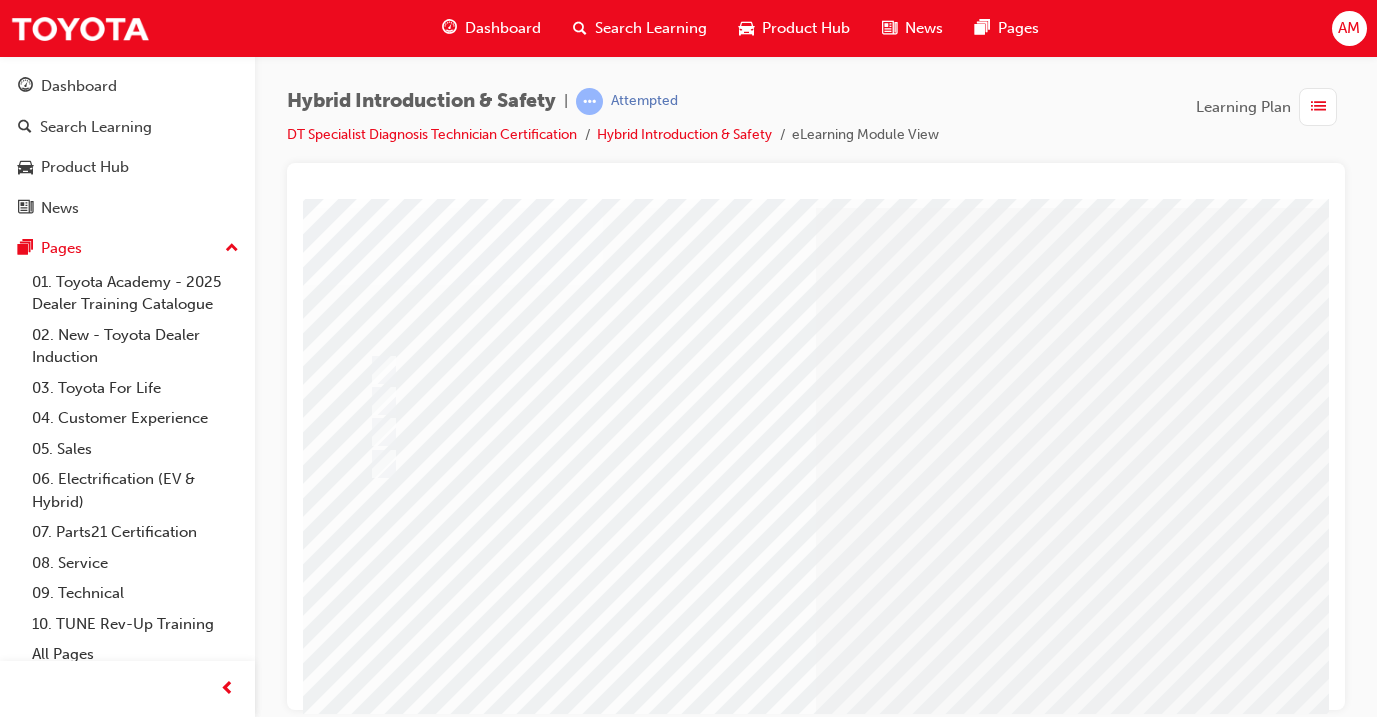 scroll, scrollTop: 67, scrollLeft: 0, axis: vertical 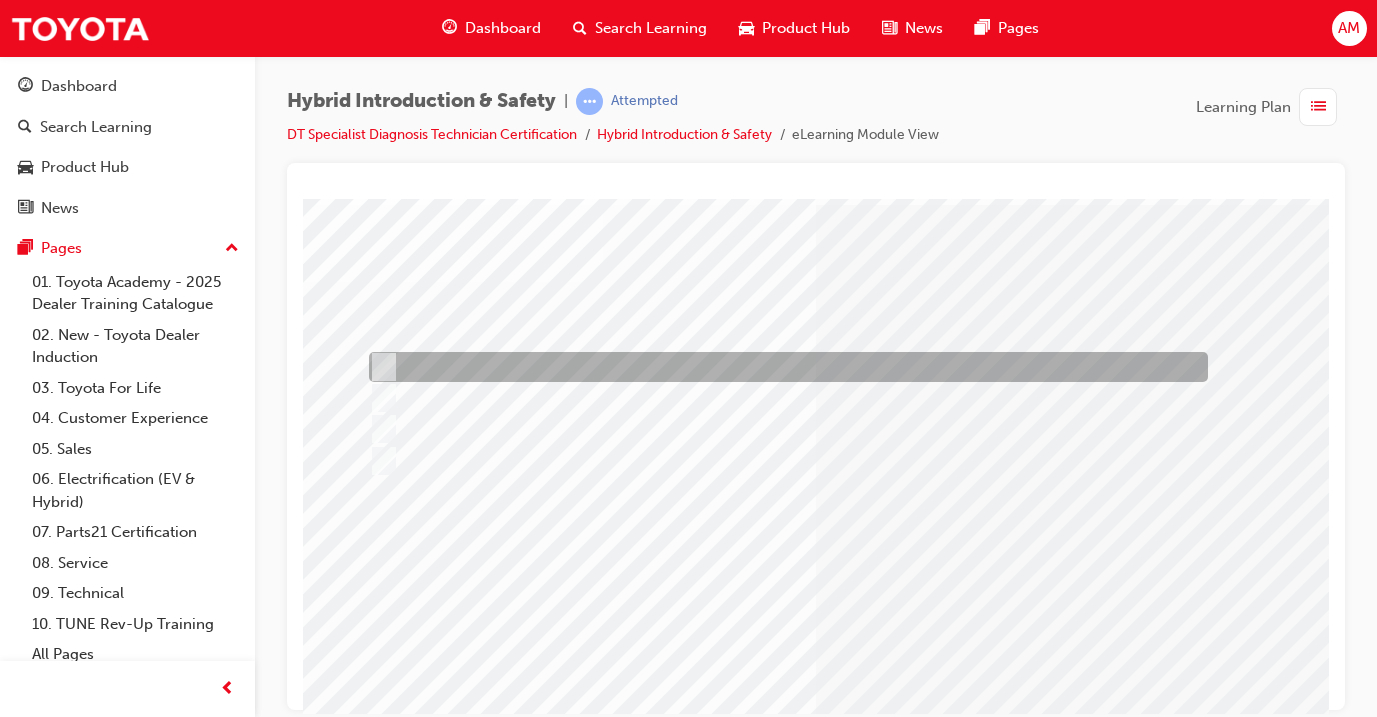 click at bounding box center [783, 367] 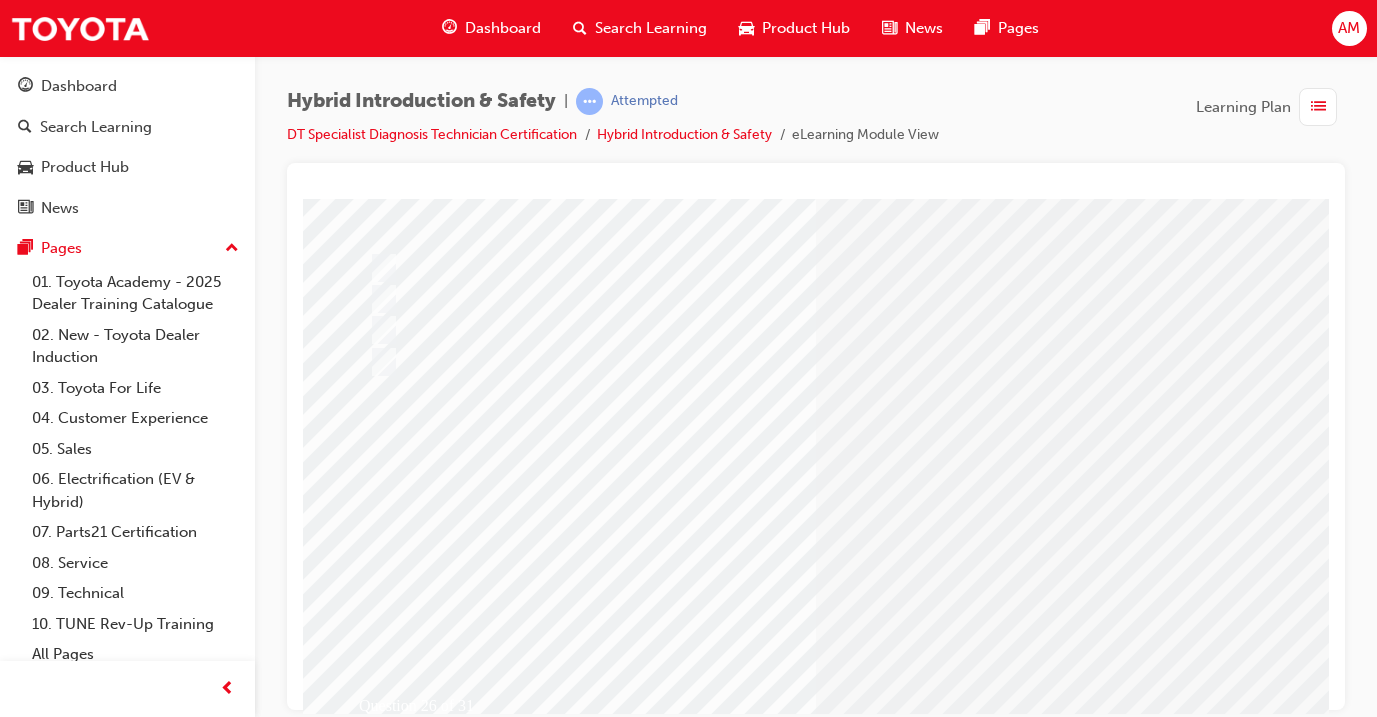 scroll, scrollTop: 166, scrollLeft: 2, axis: both 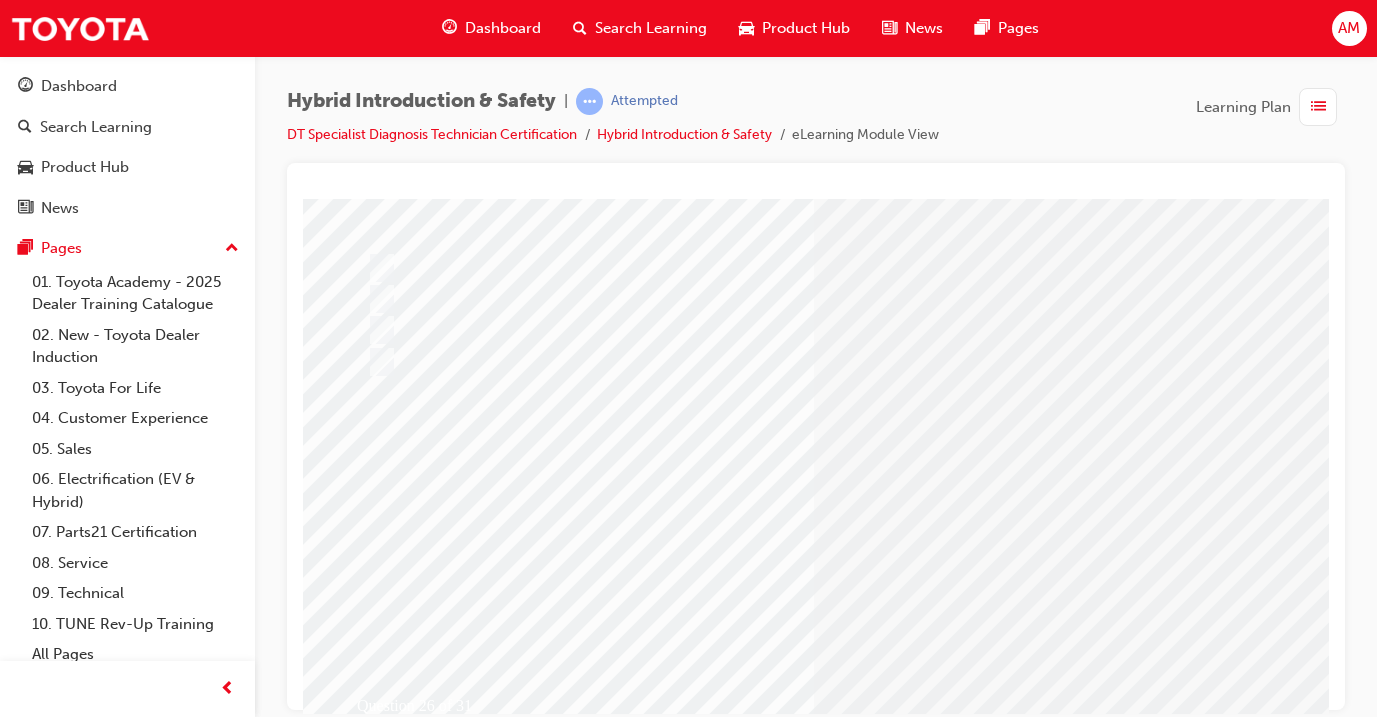 click at bounding box center (373, 2745) 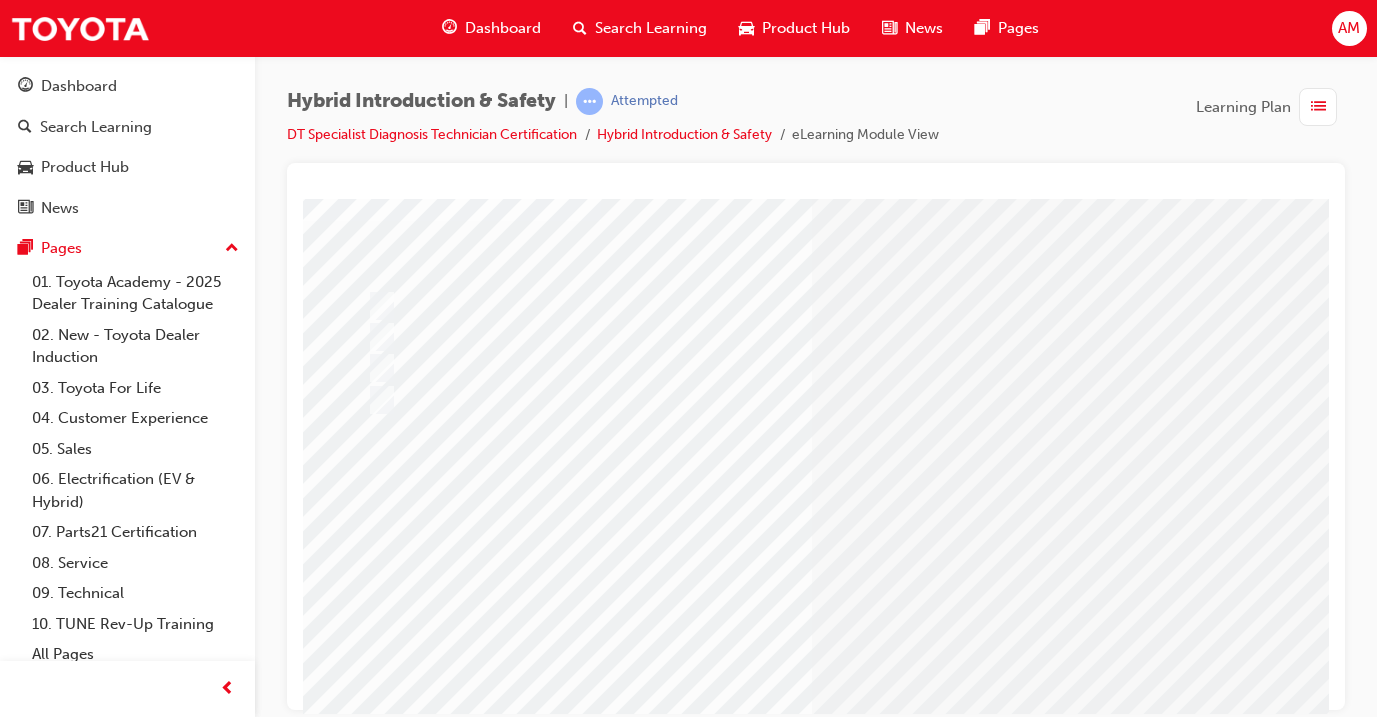 scroll, scrollTop: 129, scrollLeft: 3, axis: both 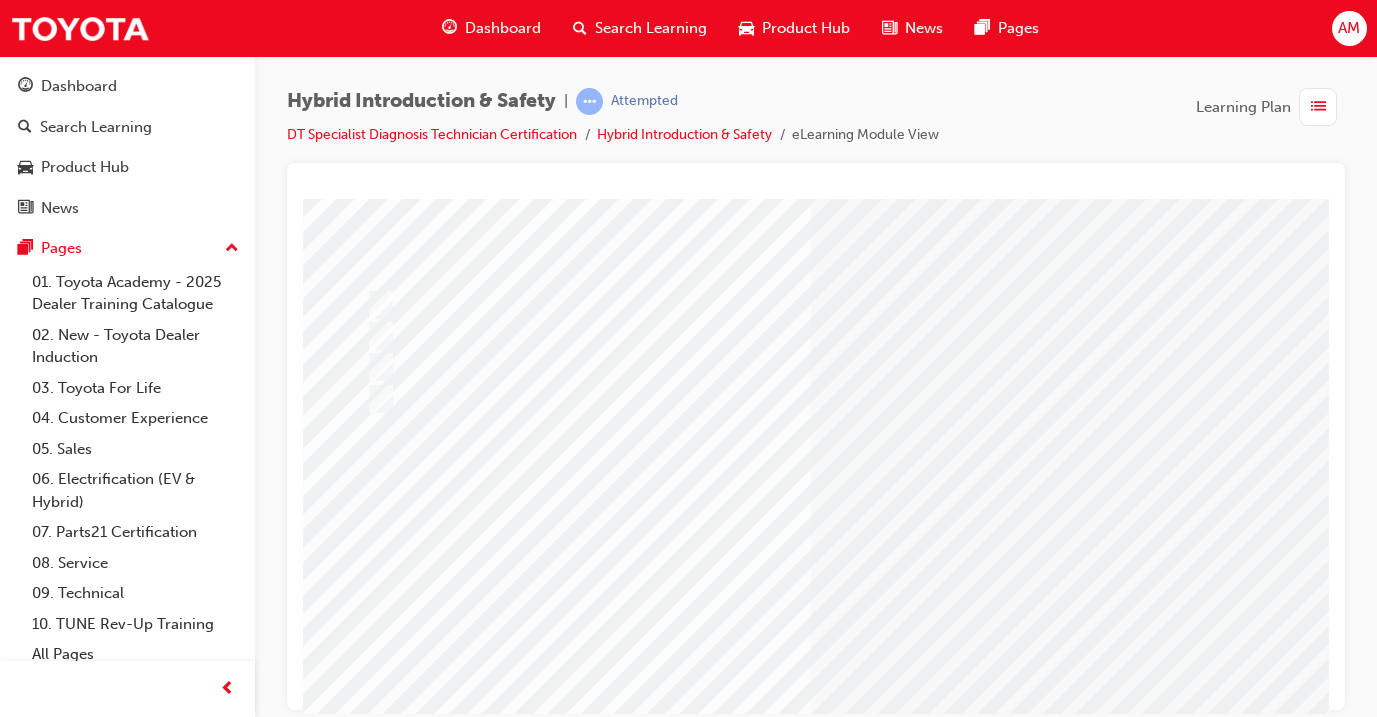 click at bounding box center (632, 2563) 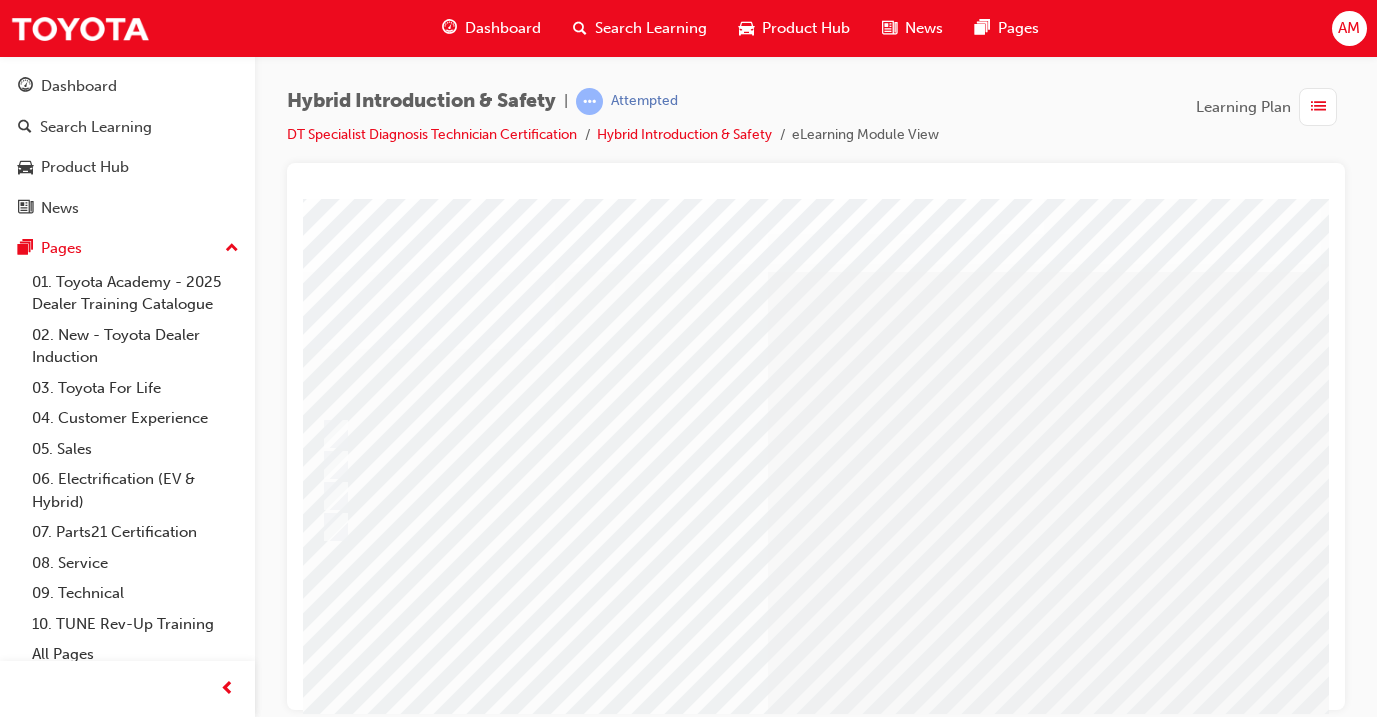 scroll, scrollTop: 0, scrollLeft: 46, axis: horizontal 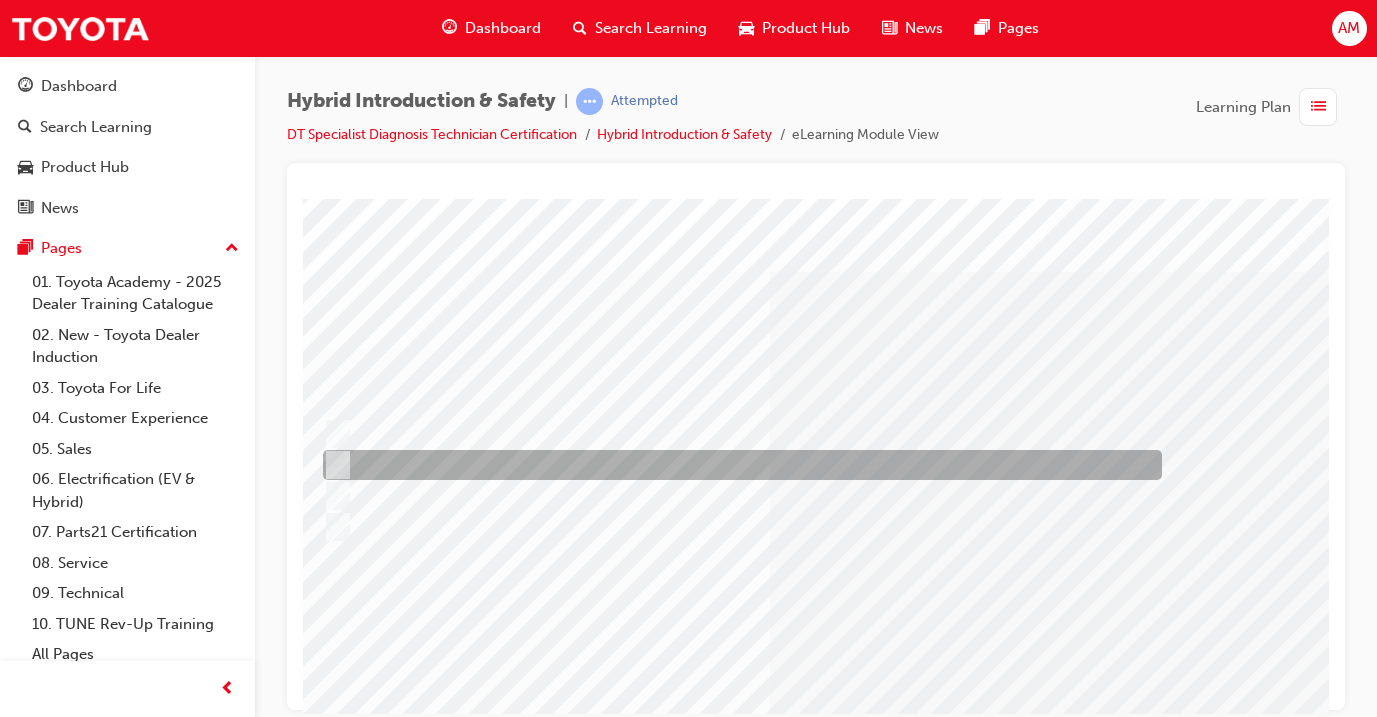 click at bounding box center (737, 465) 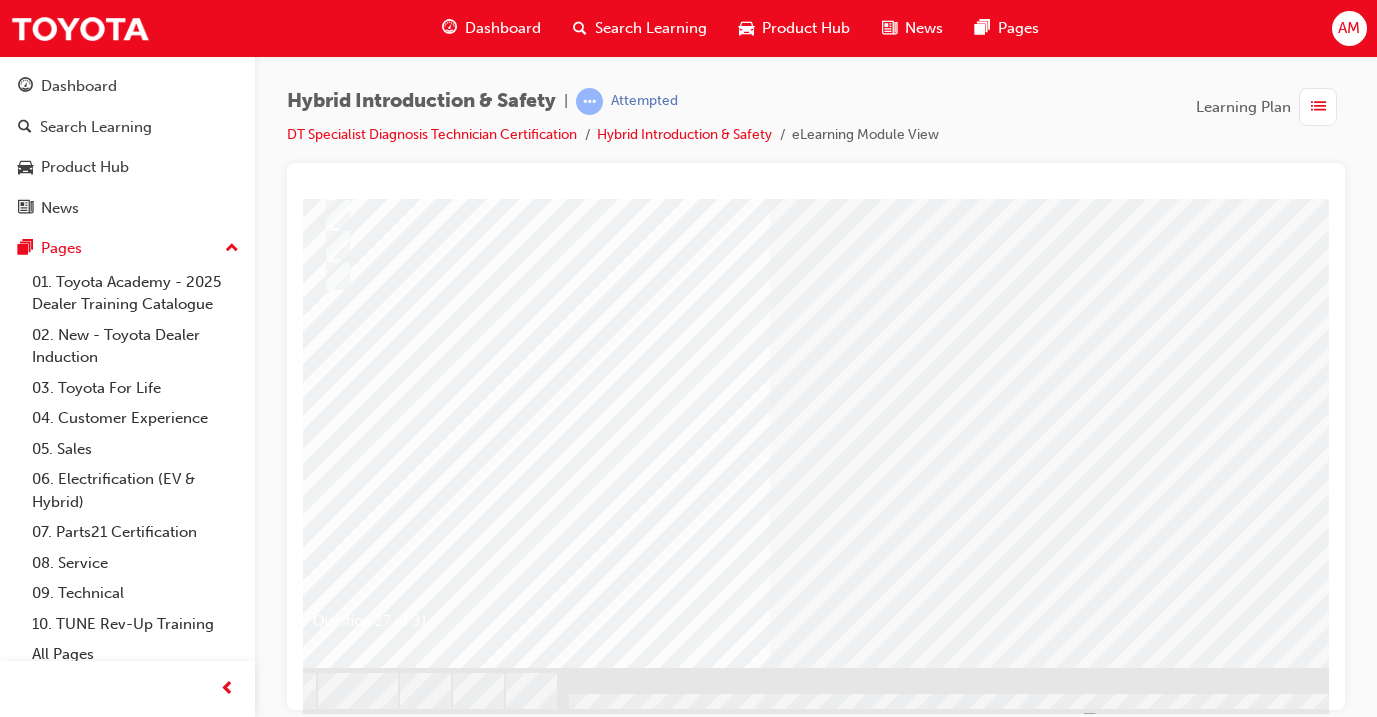 scroll, scrollTop: 250, scrollLeft: 46, axis: both 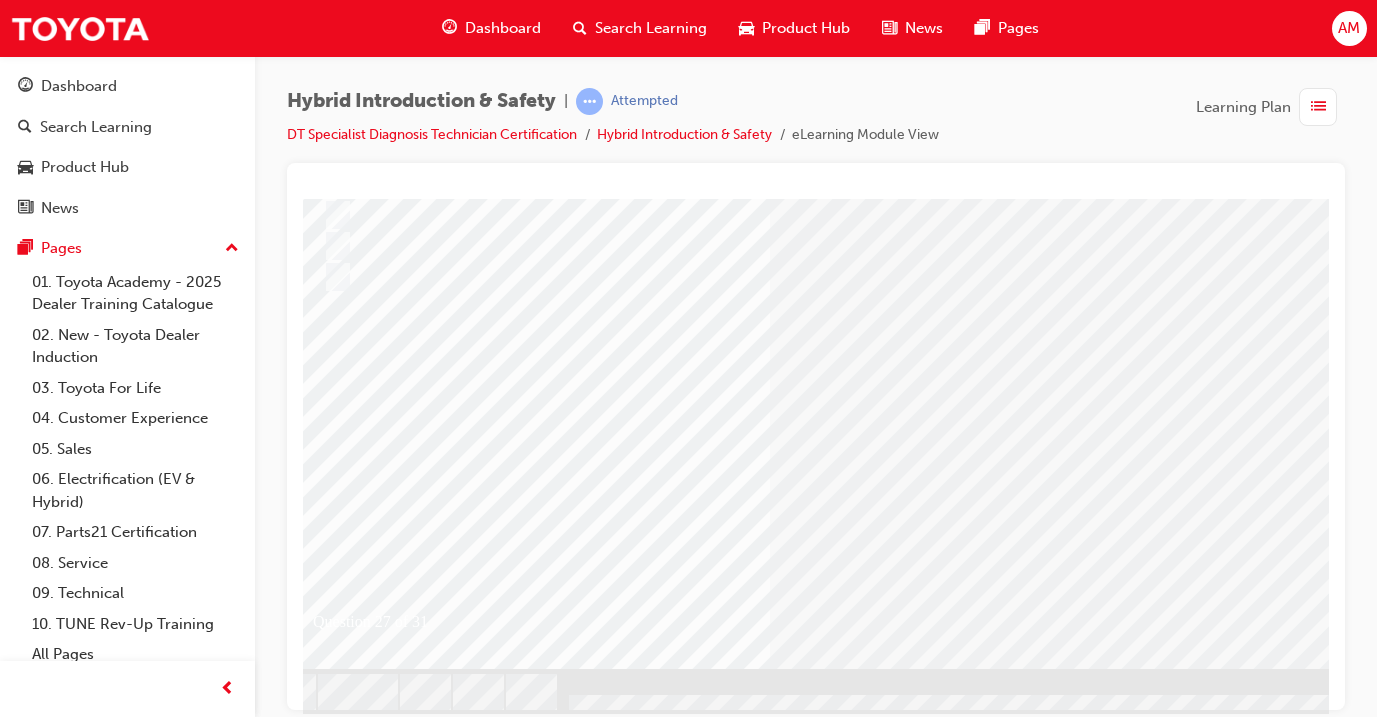 click at bounding box center (329, 2661) 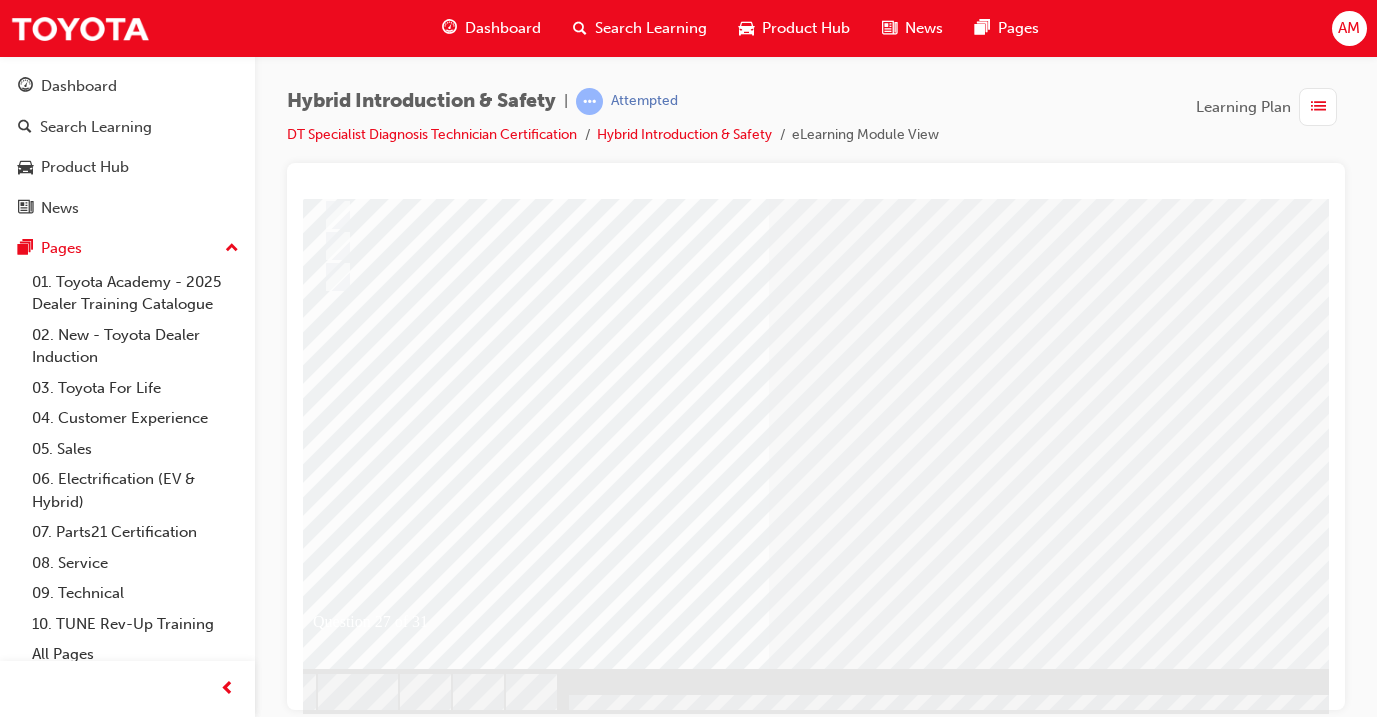 click at bounding box center [589, 2444] 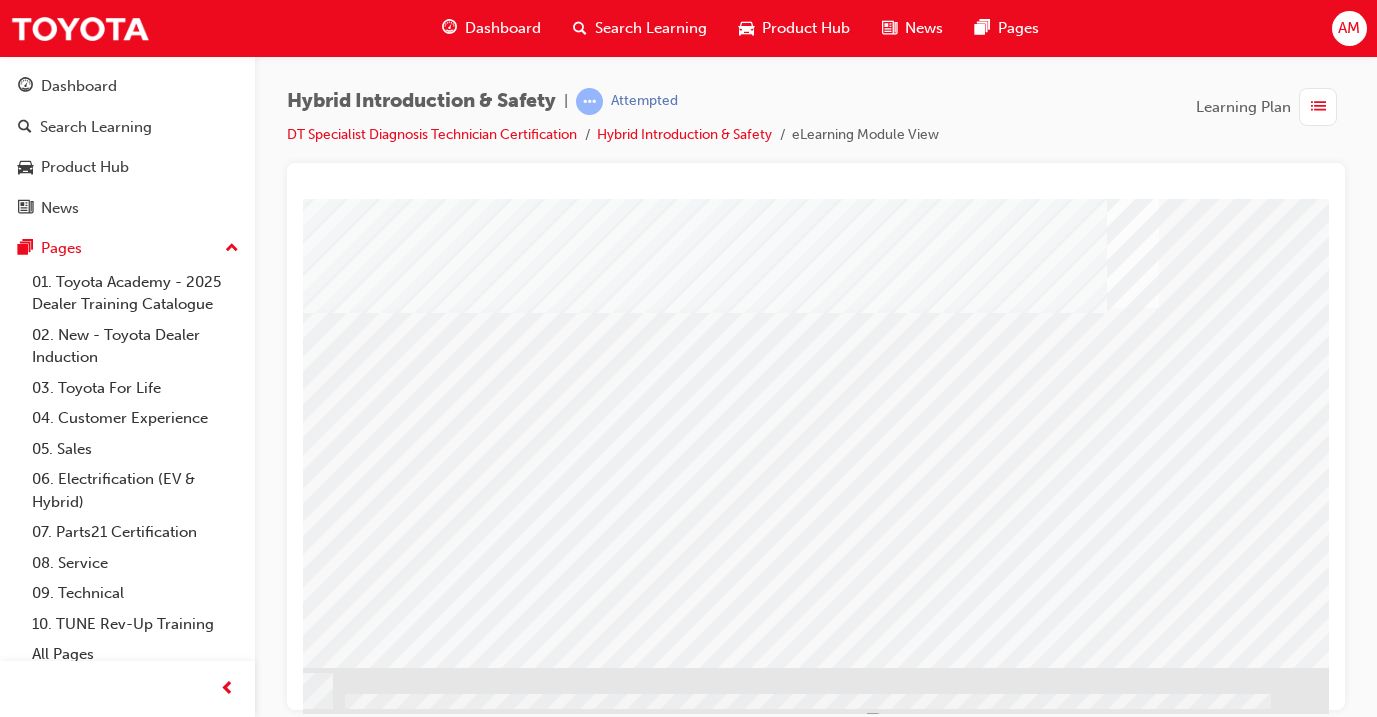 scroll, scrollTop: 250, scrollLeft: 270, axis: both 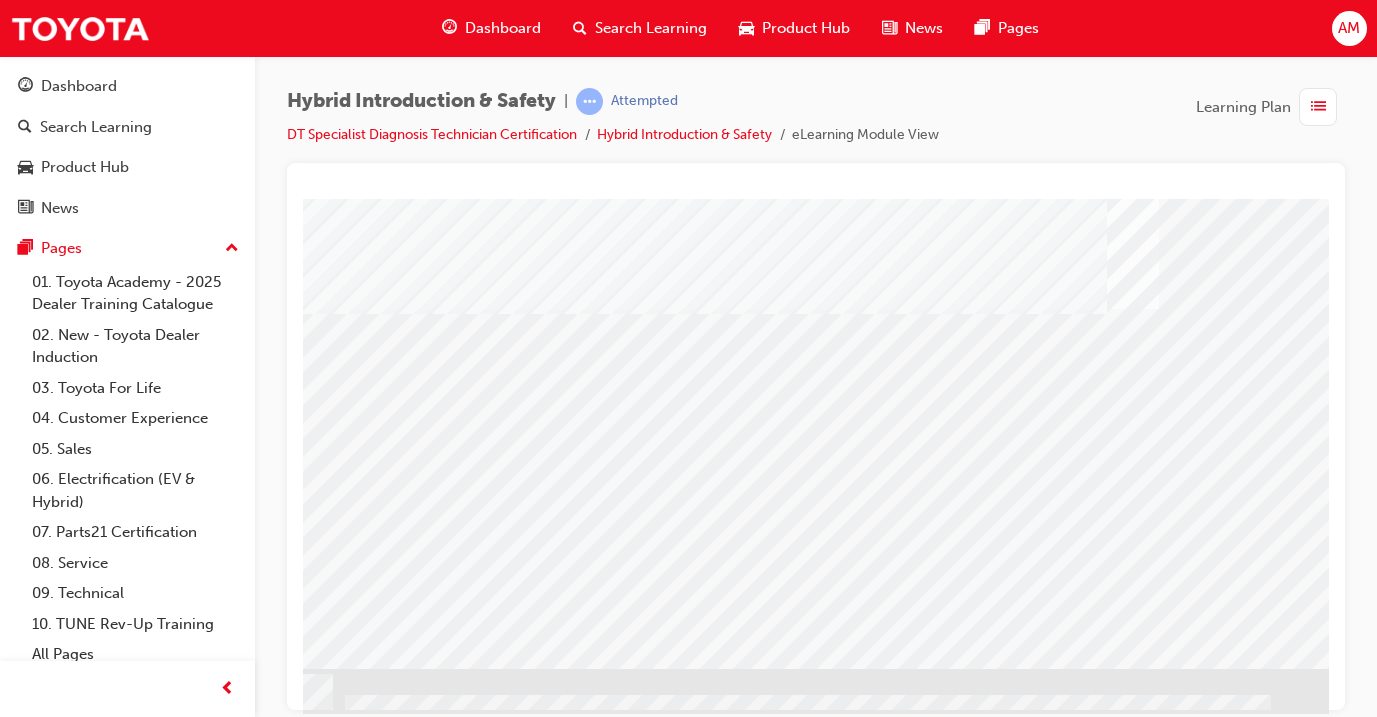 click at bounding box center [96, 1687] 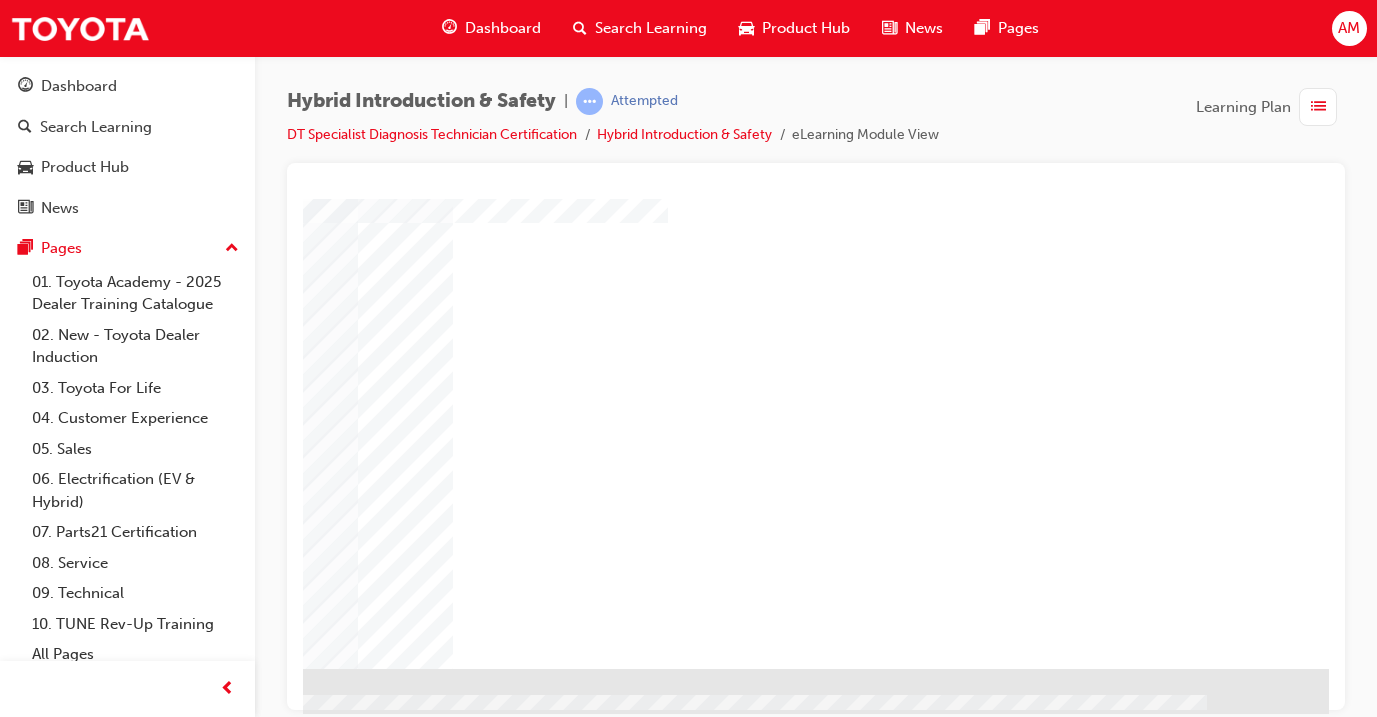 scroll, scrollTop: 0, scrollLeft: 0, axis: both 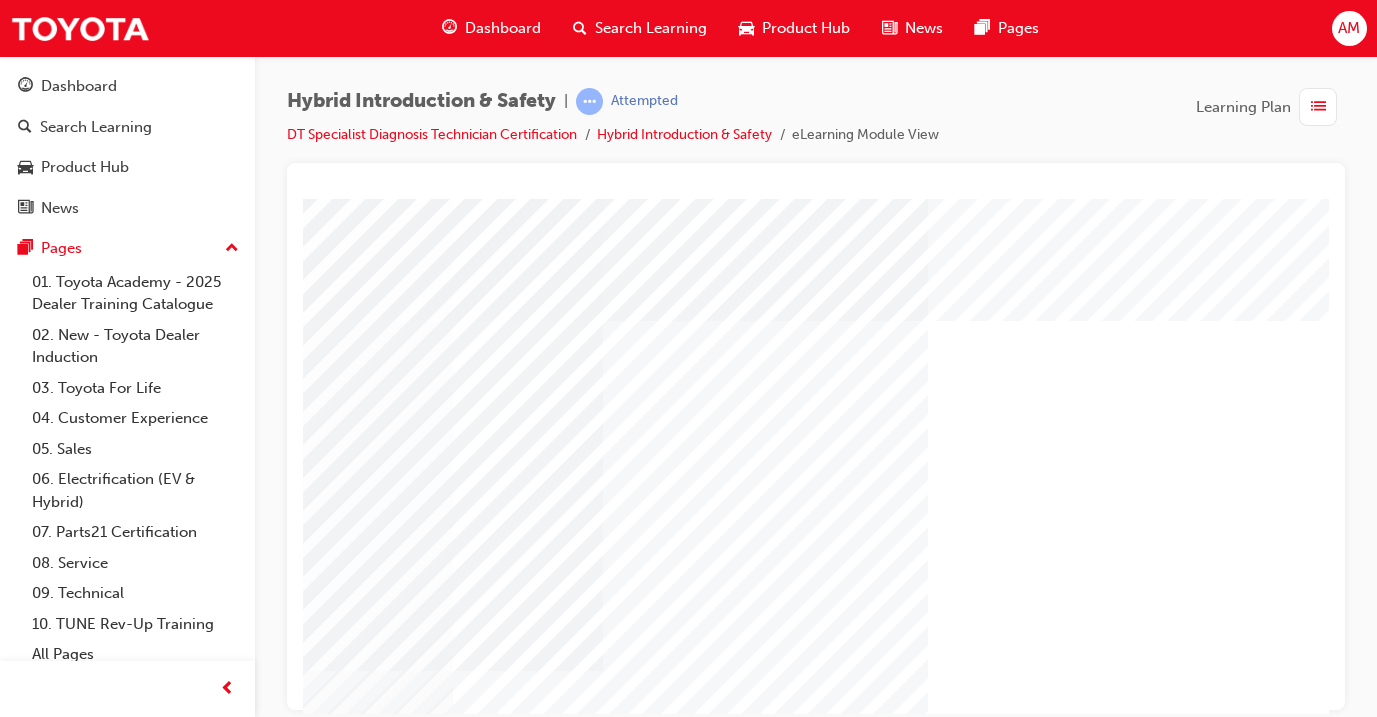 click at bounding box center [448, 1408] 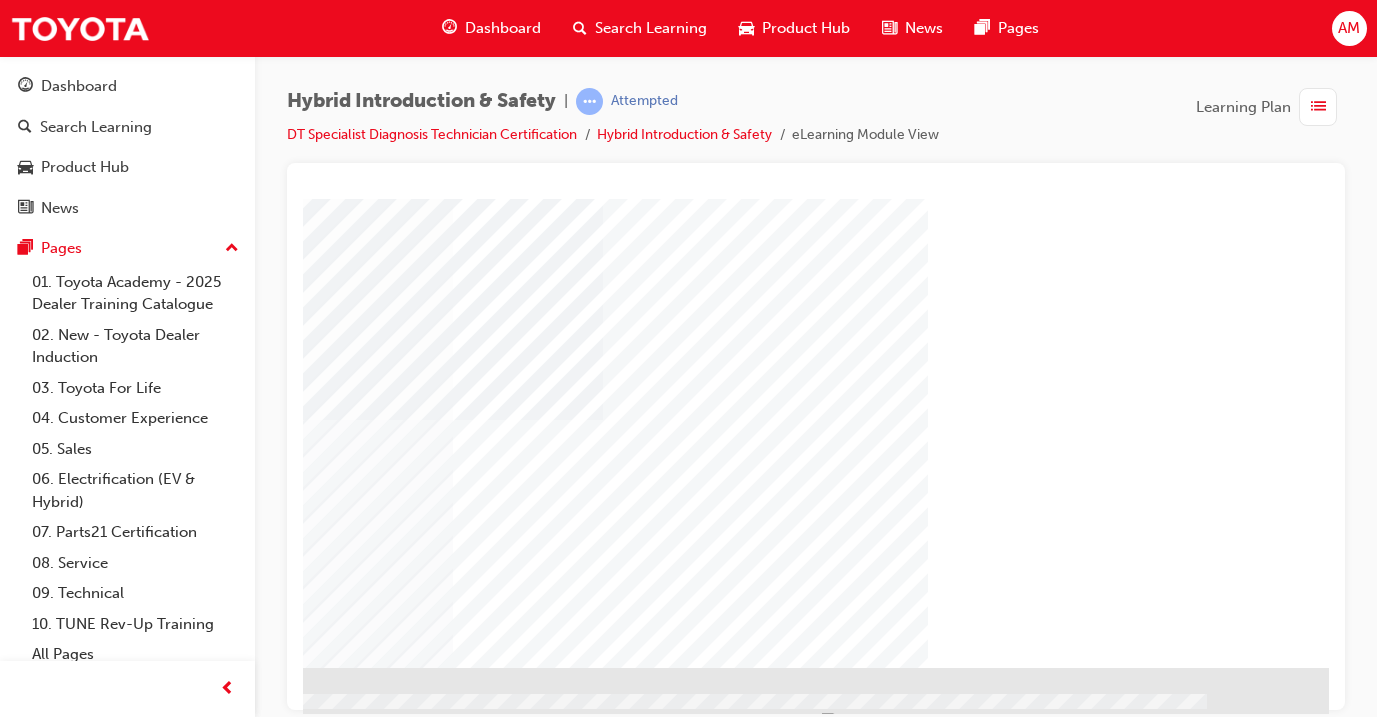 scroll, scrollTop: 250, scrollLeft: 334, axis: both 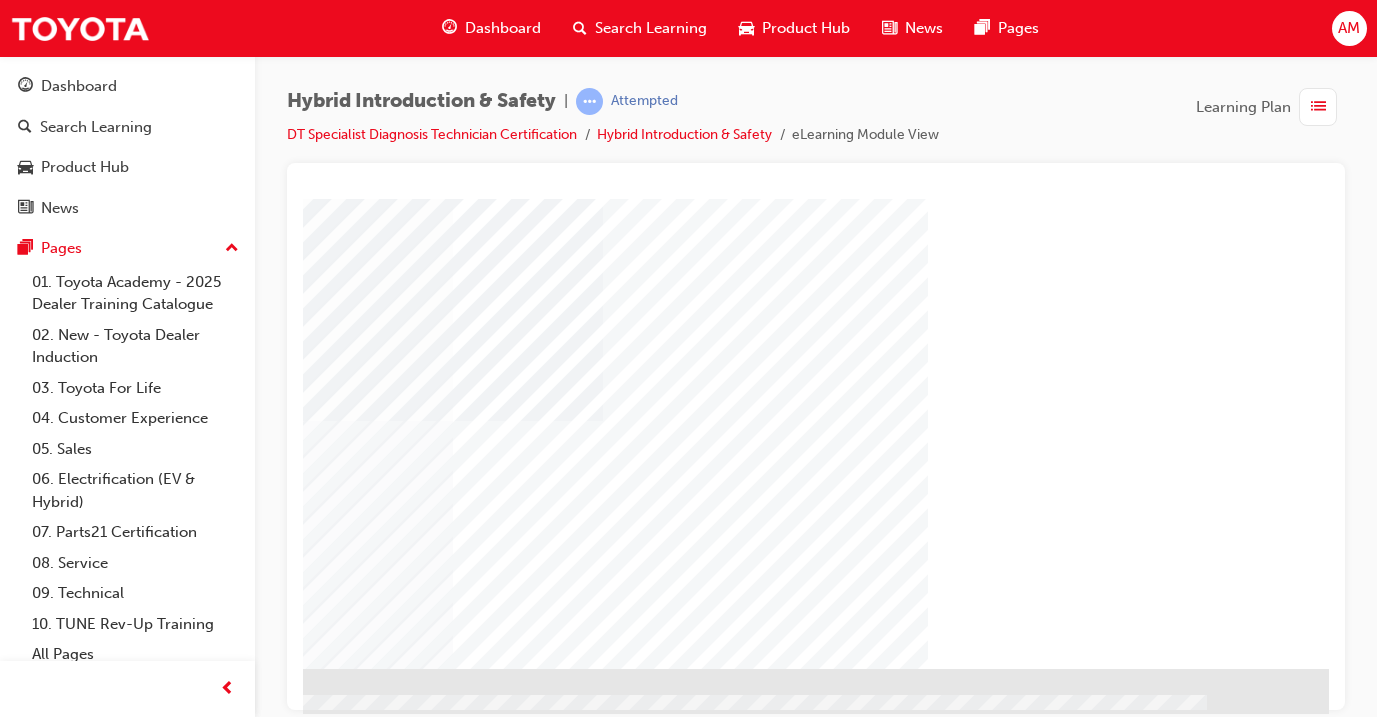 click at bounding box center [32, 1572] 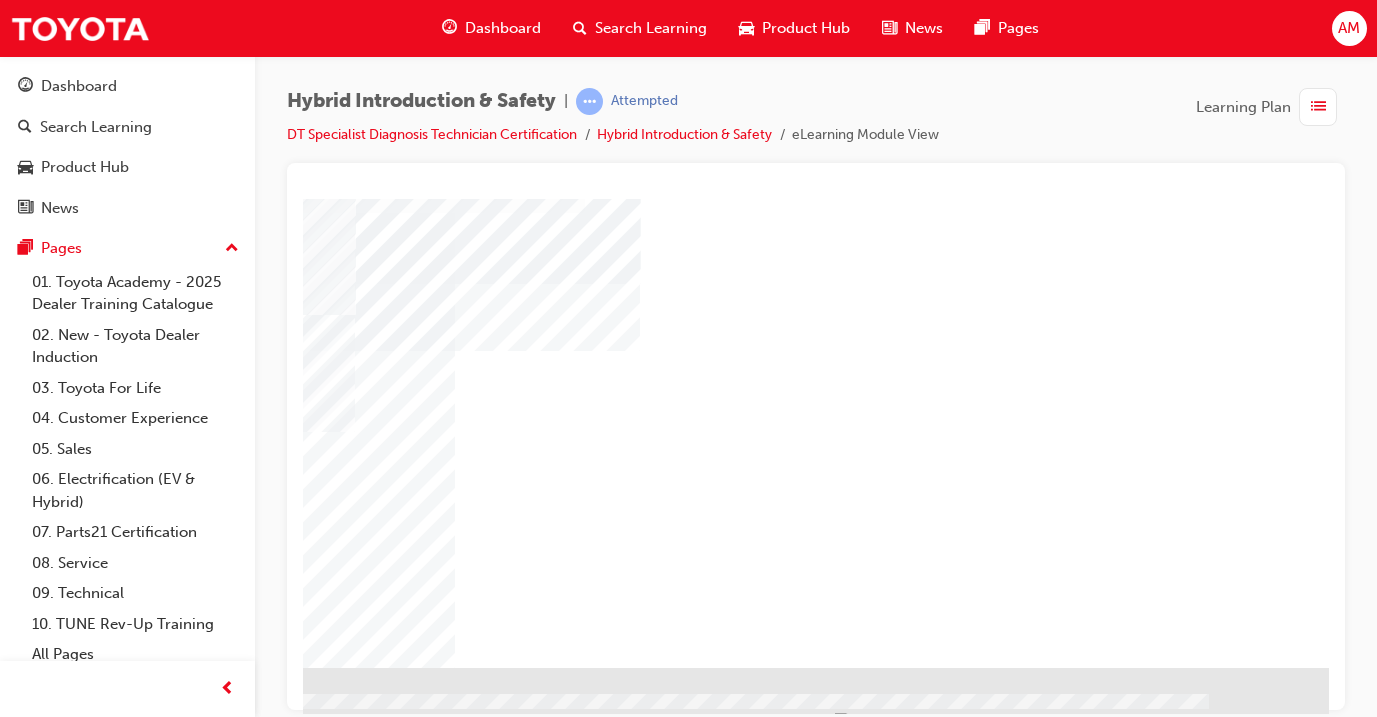 scroll, scrollTop: 250, scrollLeft: 332, axis: both 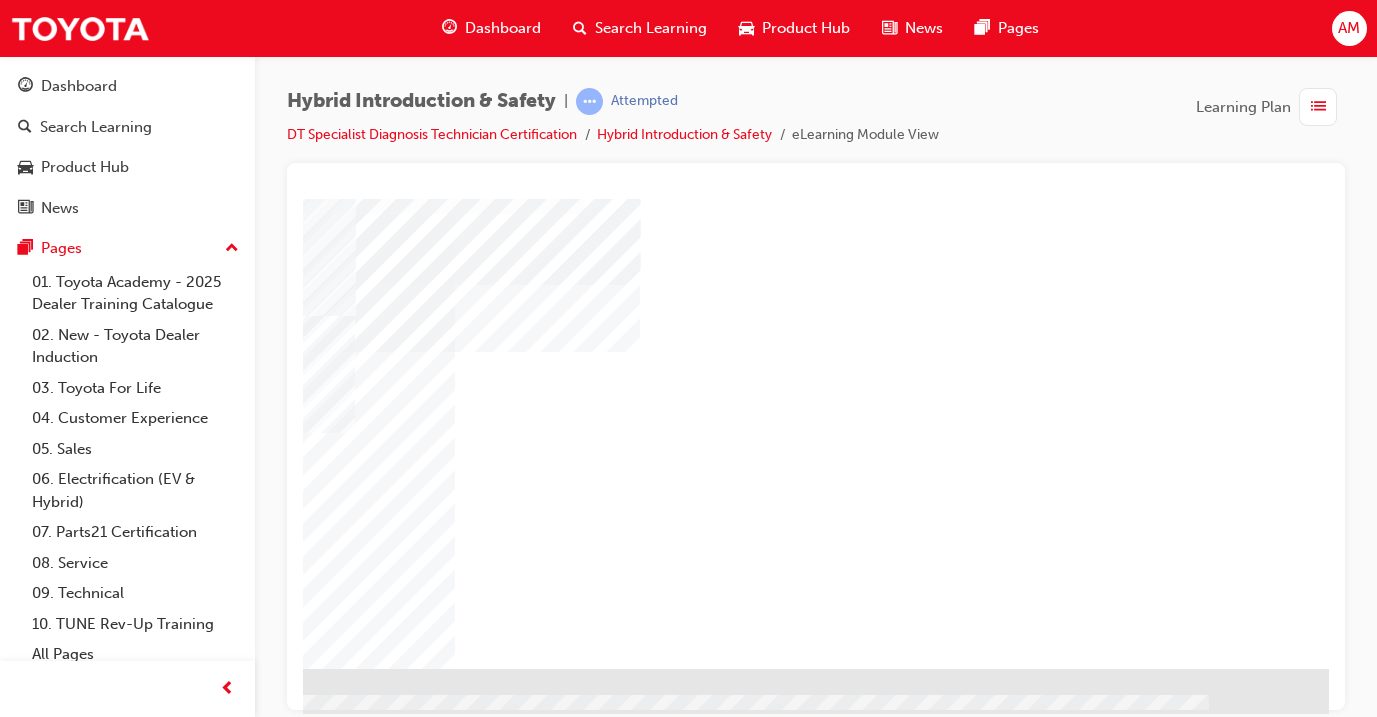 click at bounding box center (34, 852) 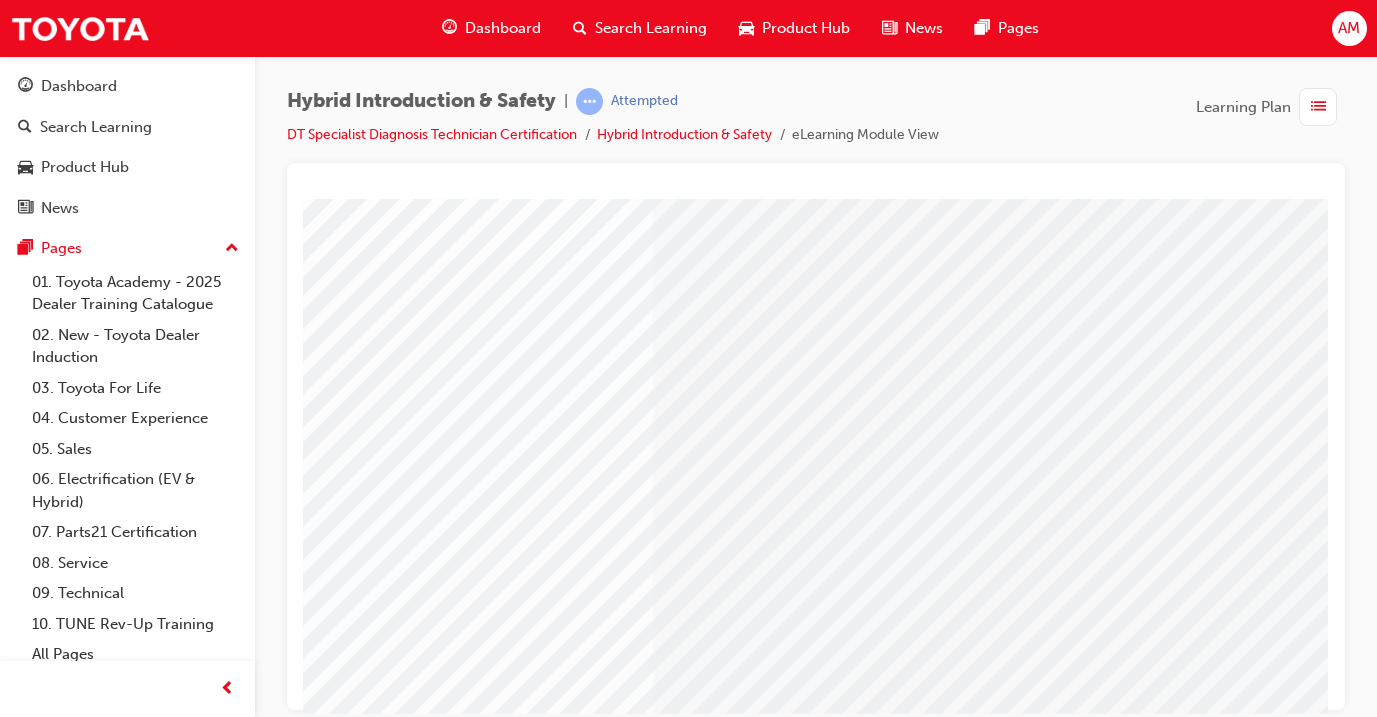 scroll, scrollTop: 181, scrollLeft: 334, axis: both 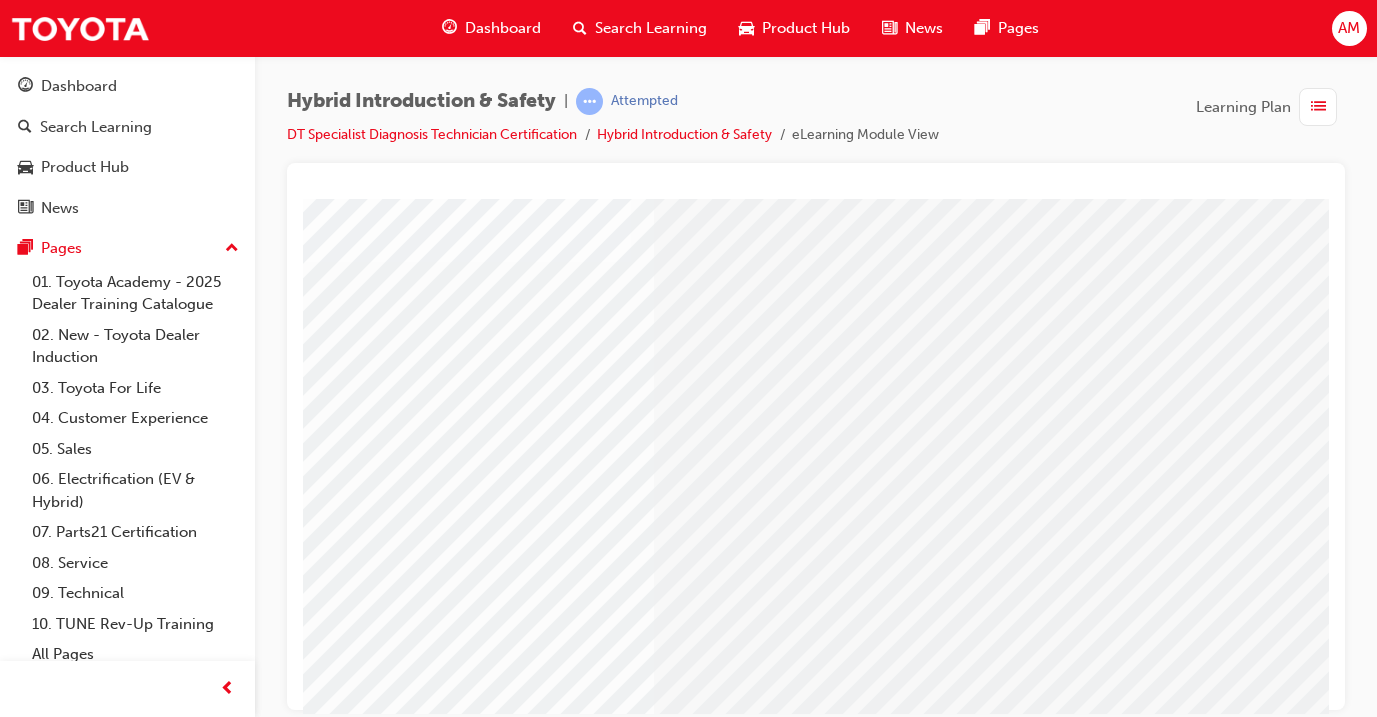 click at bounding box center (32, 2914) 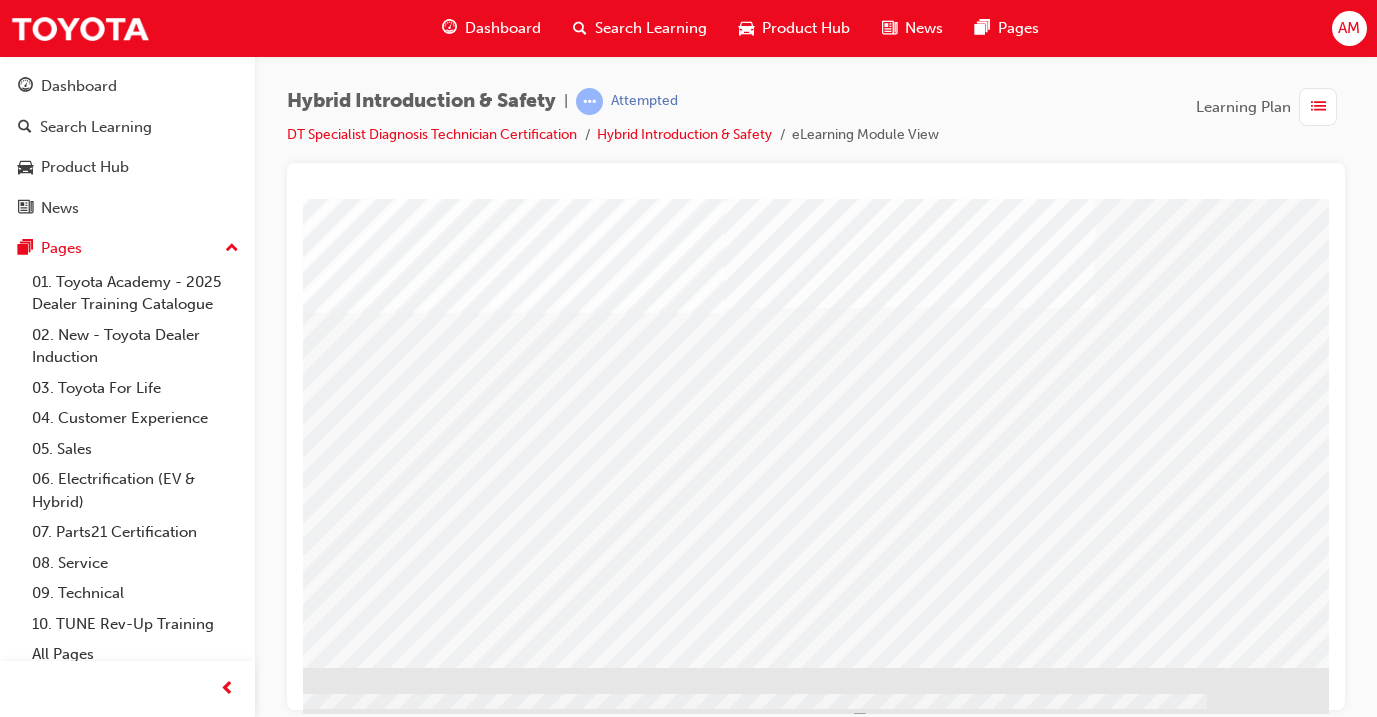 scroll, scrollTop: 250, scrollLeft: 334, axis: both 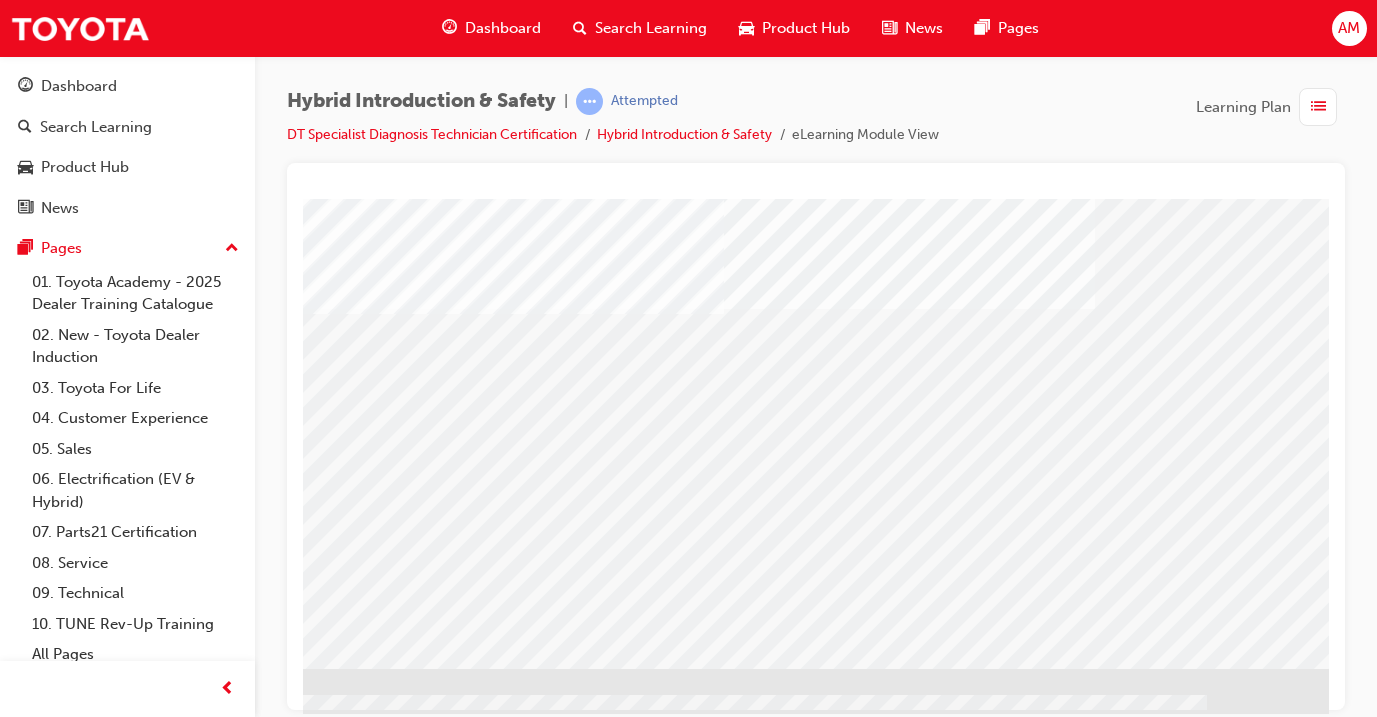 click at bounding box center (32, 1672) 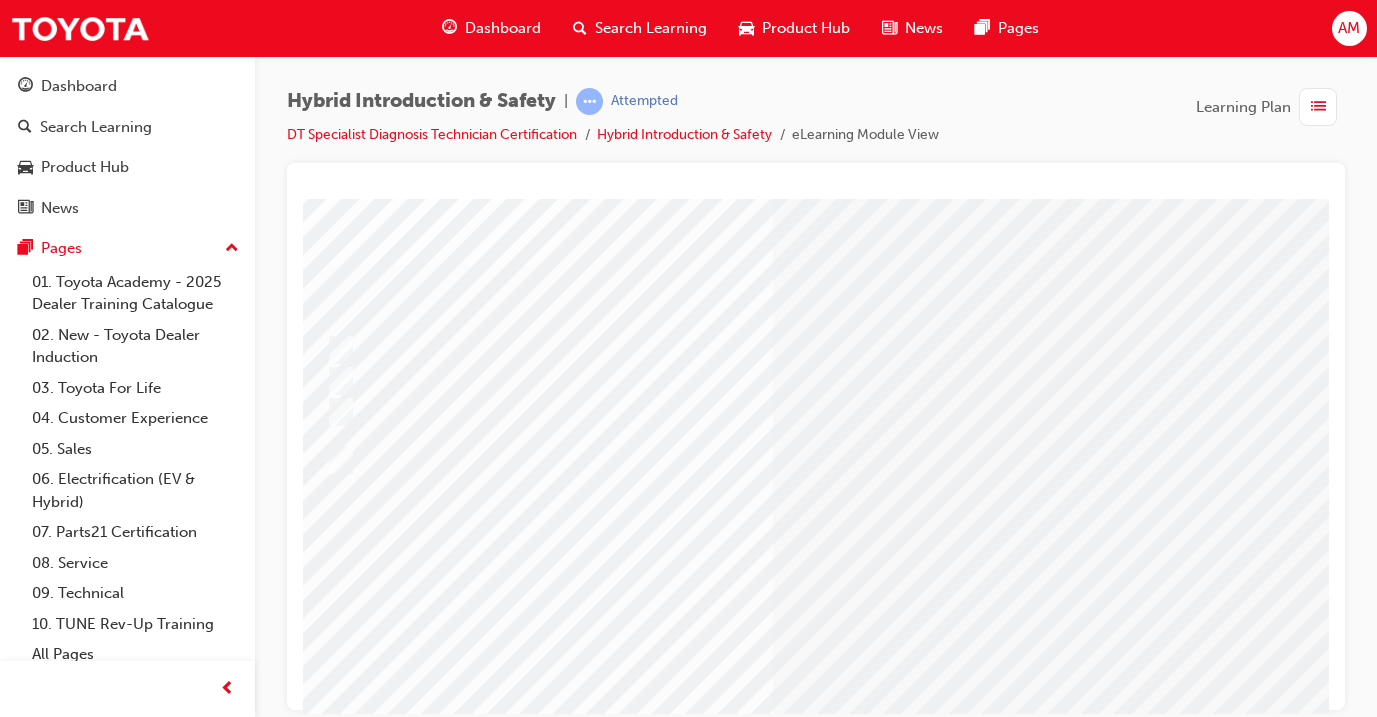 scroll, scrollTop: 85, scrollLeft: 46, axis: both 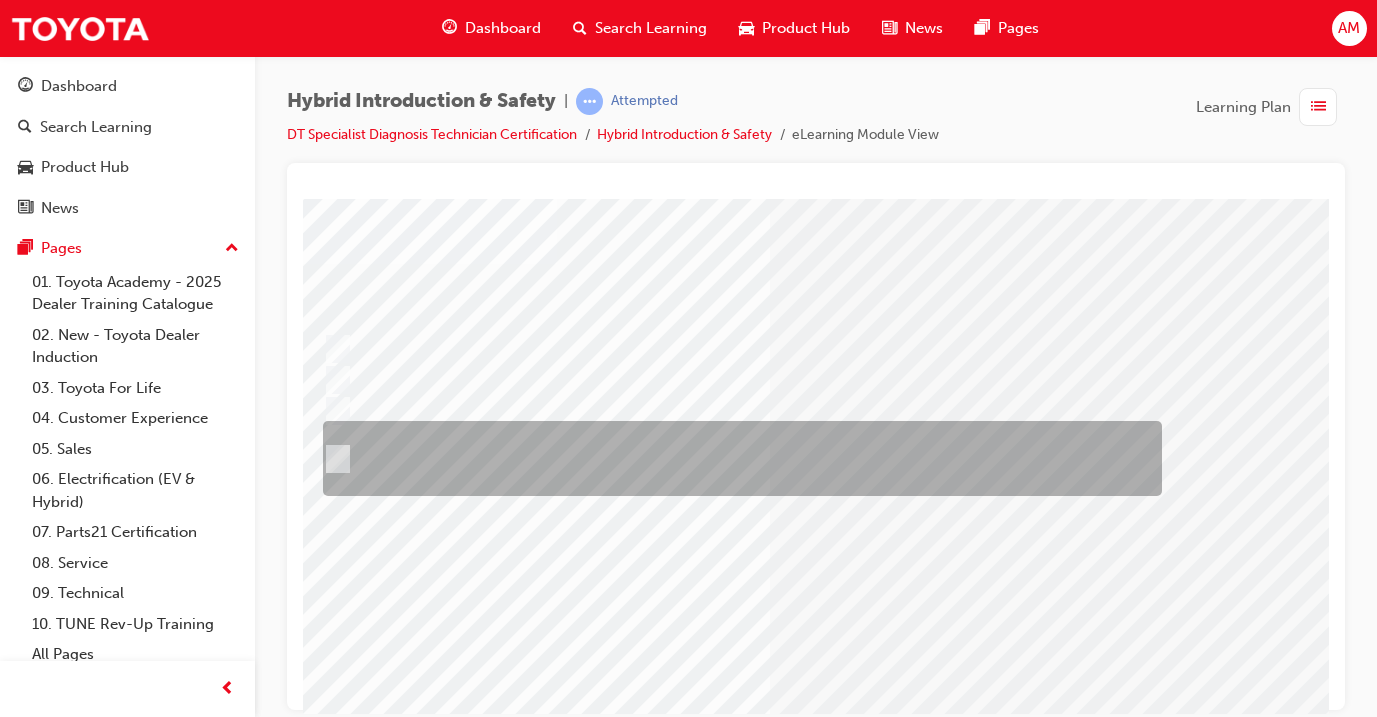 click at bounding box center (737, 458) 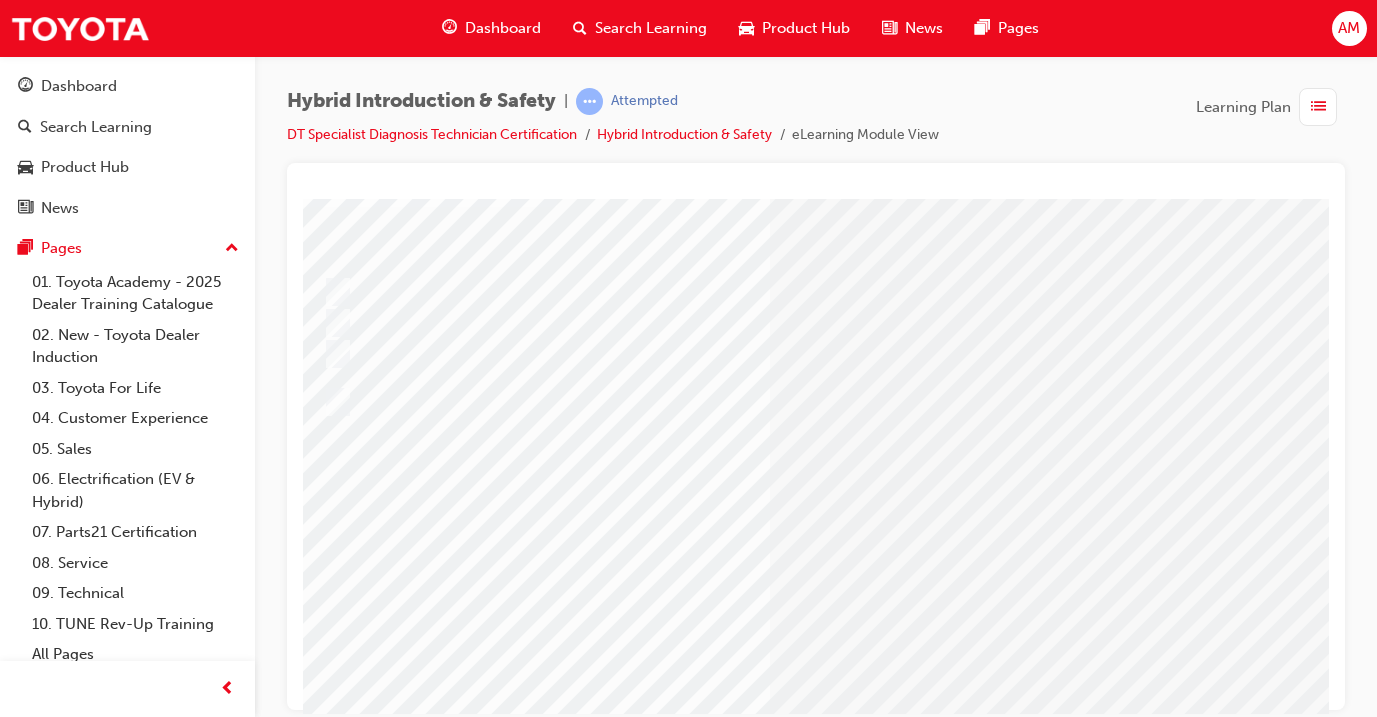 scroll, scrollTop: 152, scrollLeft: 46, axis: both 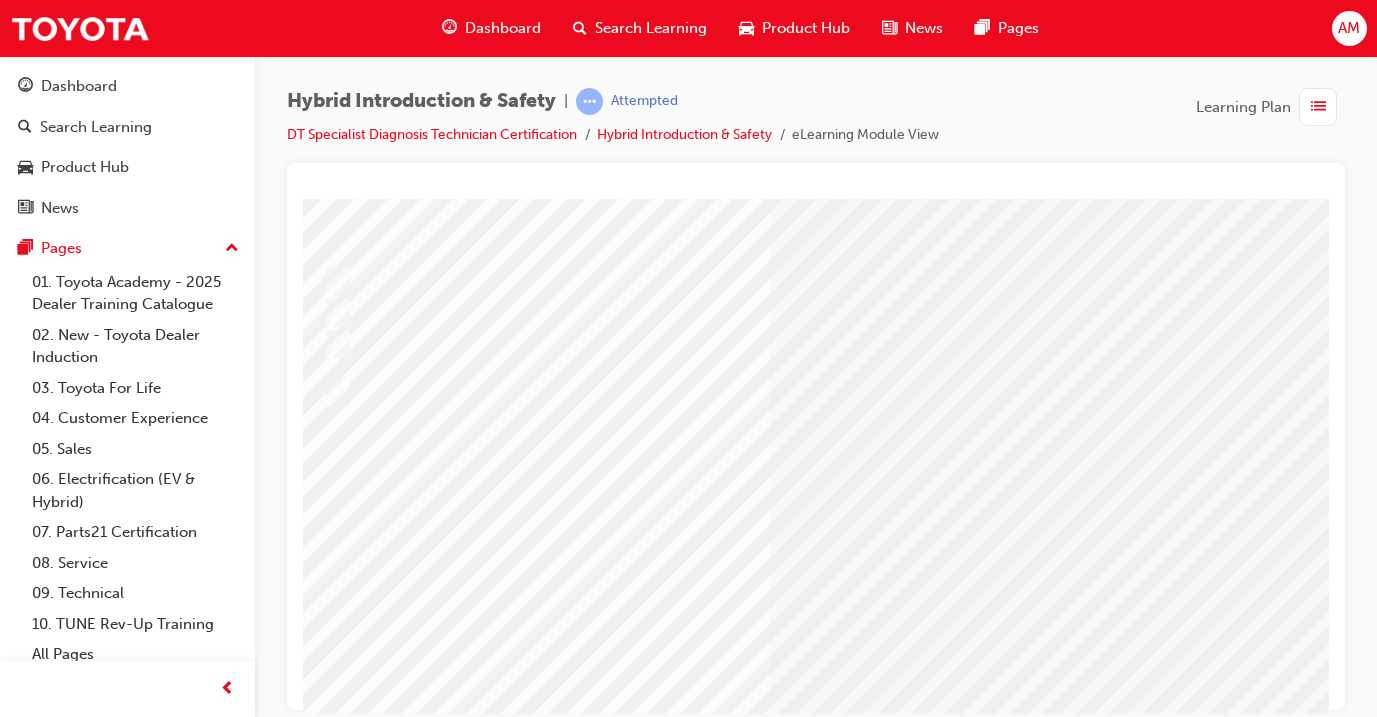 click at bounding box center [329, 2759] 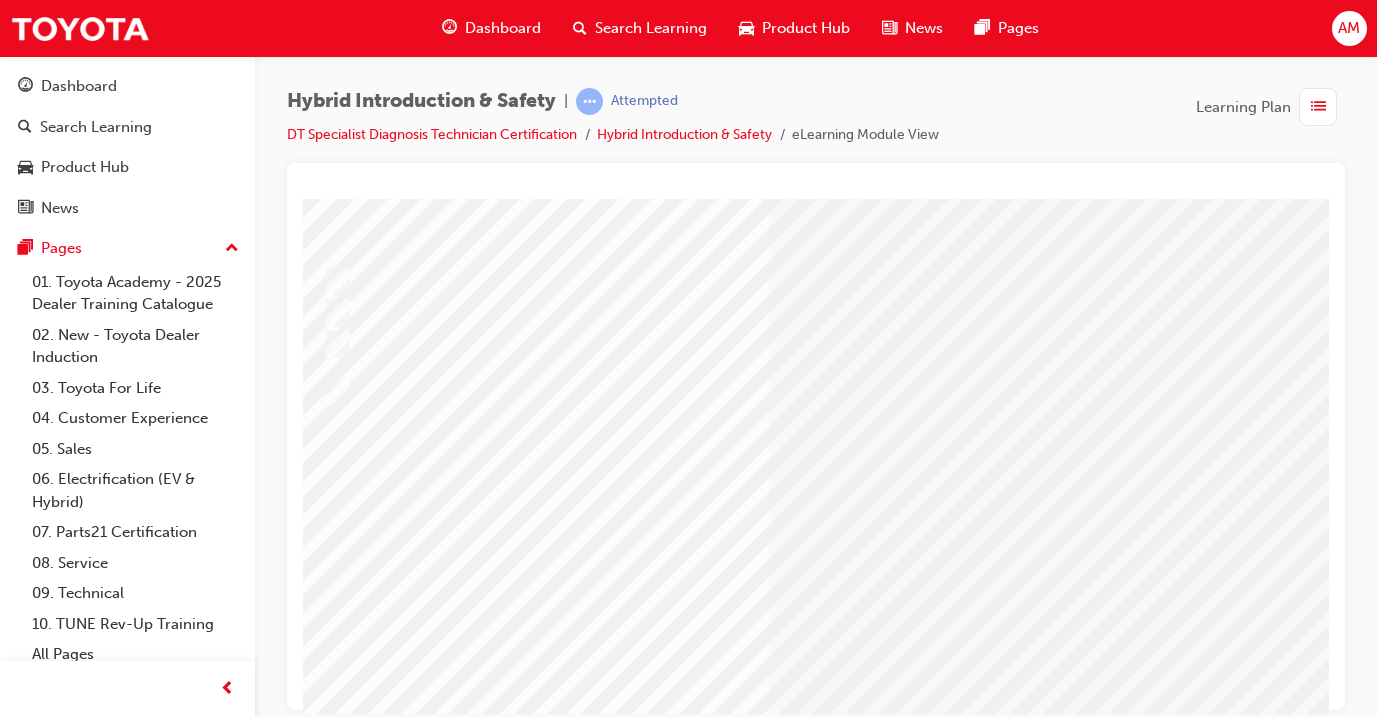 click at bounding box center [589, 2542] 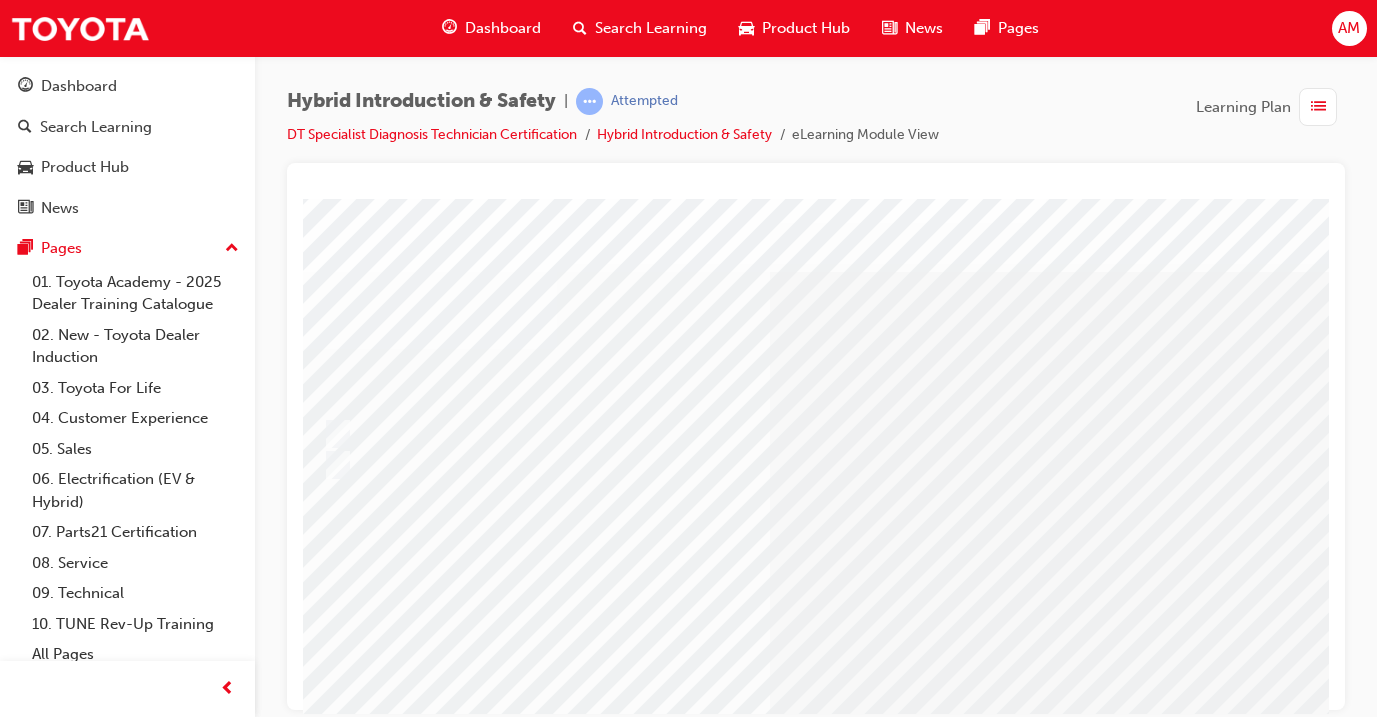 scroll, scrollTop: 0, scrollLeft: 46, axis: horizontal 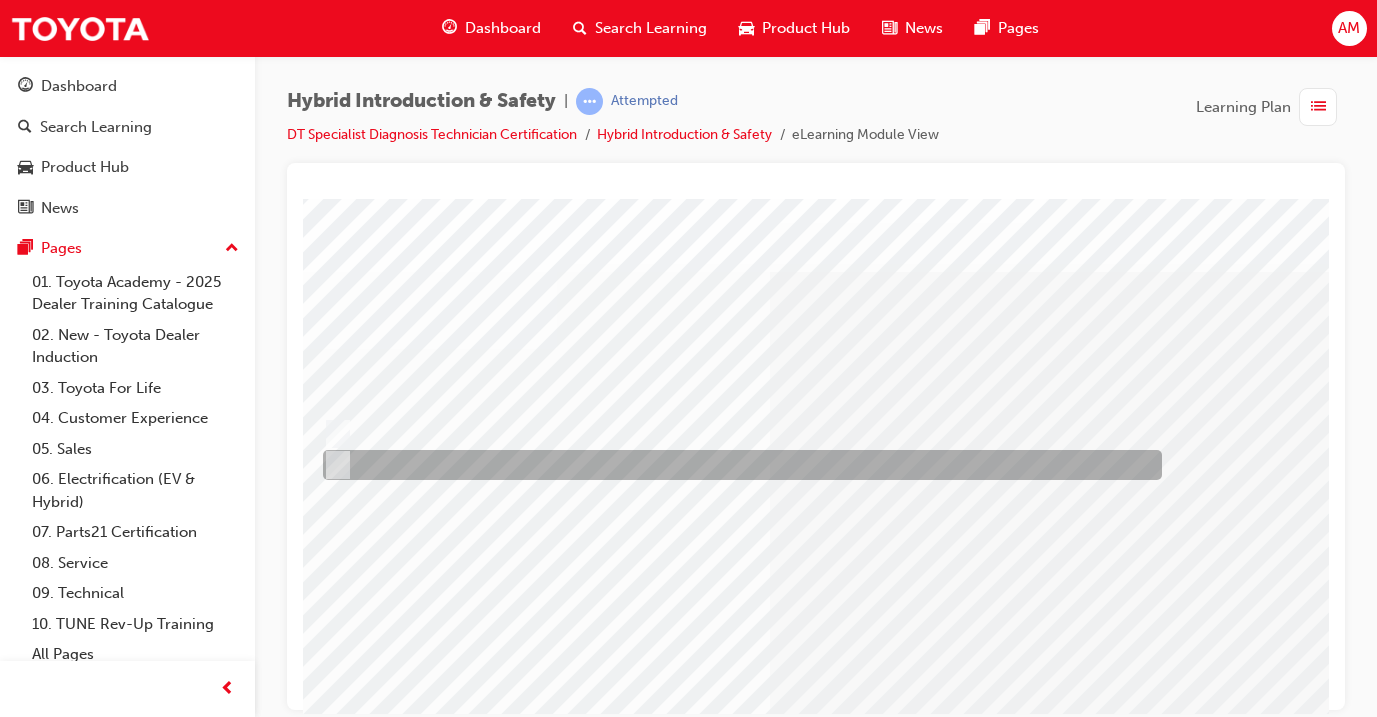 click at bounding box center (737, 465) 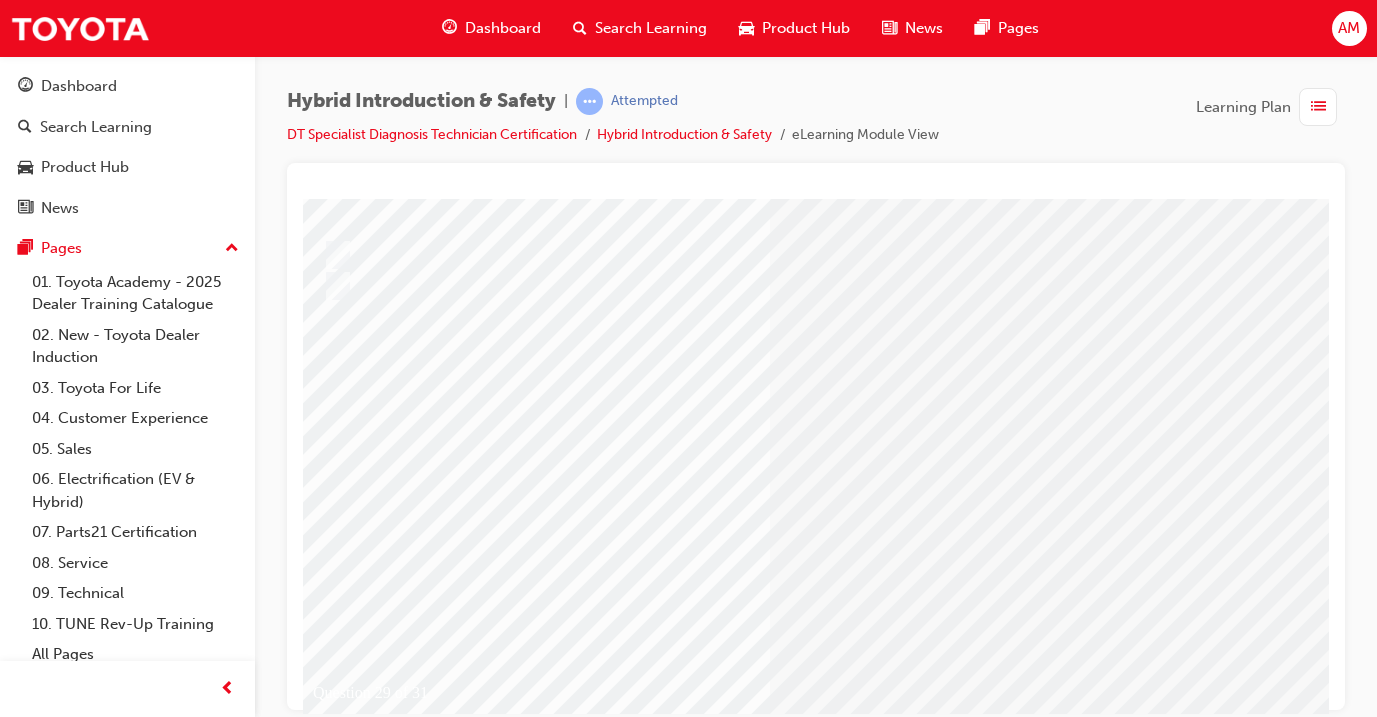 scroll, scrollTop: 190, scrollLeft: 46, axis: both 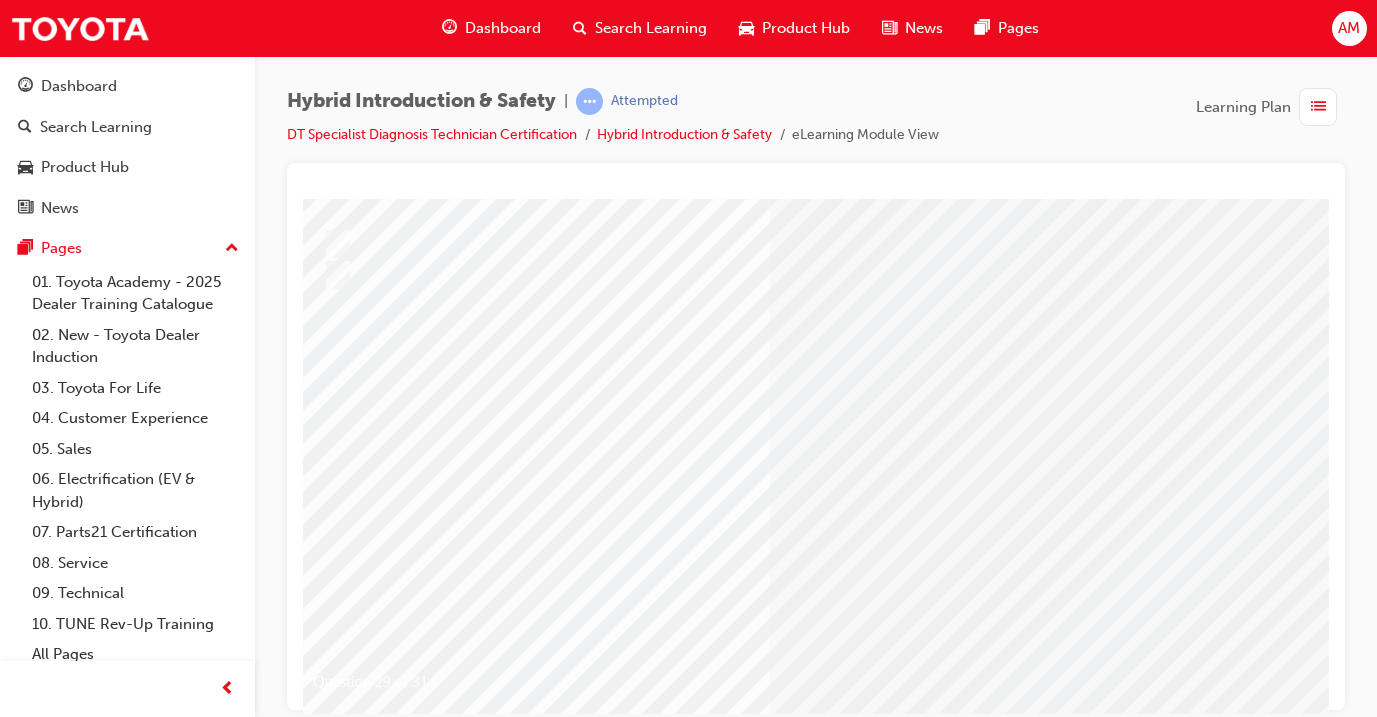 click at bounding box center (329, 2677) 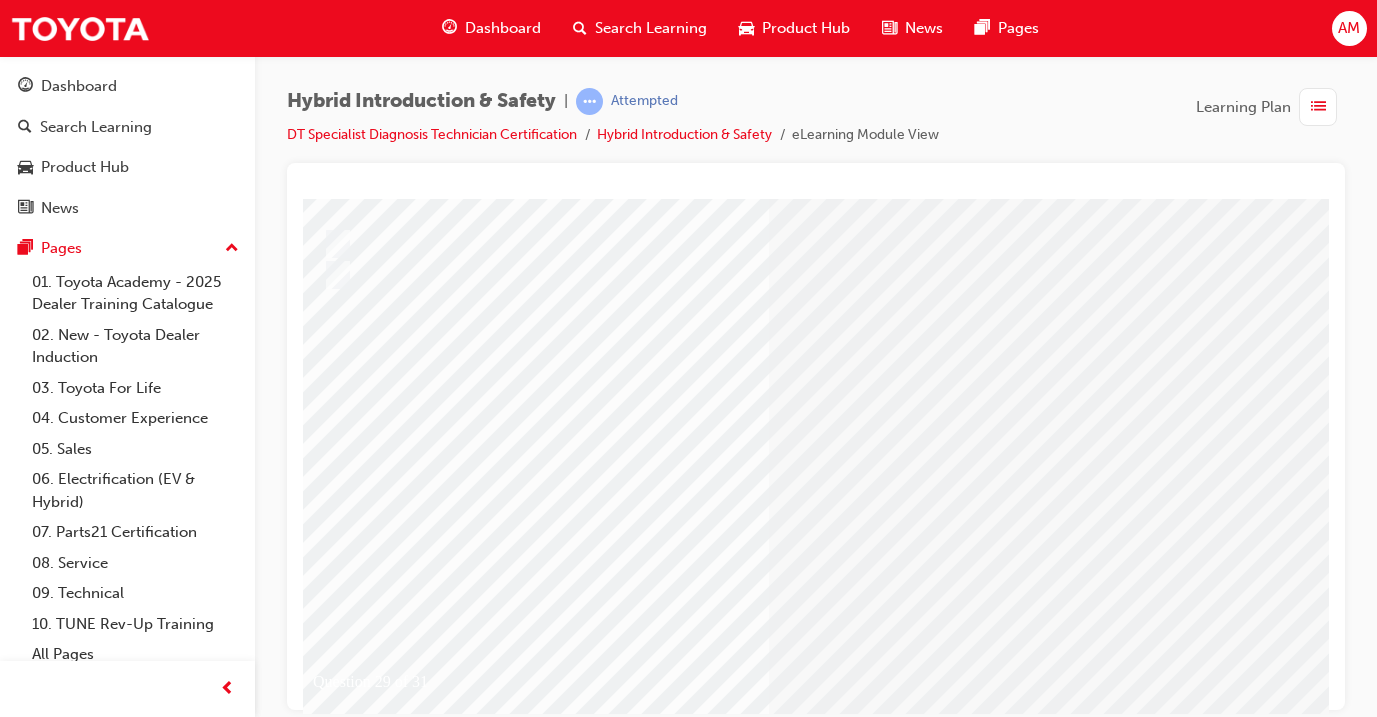 click at bounding box center [589, 2504] 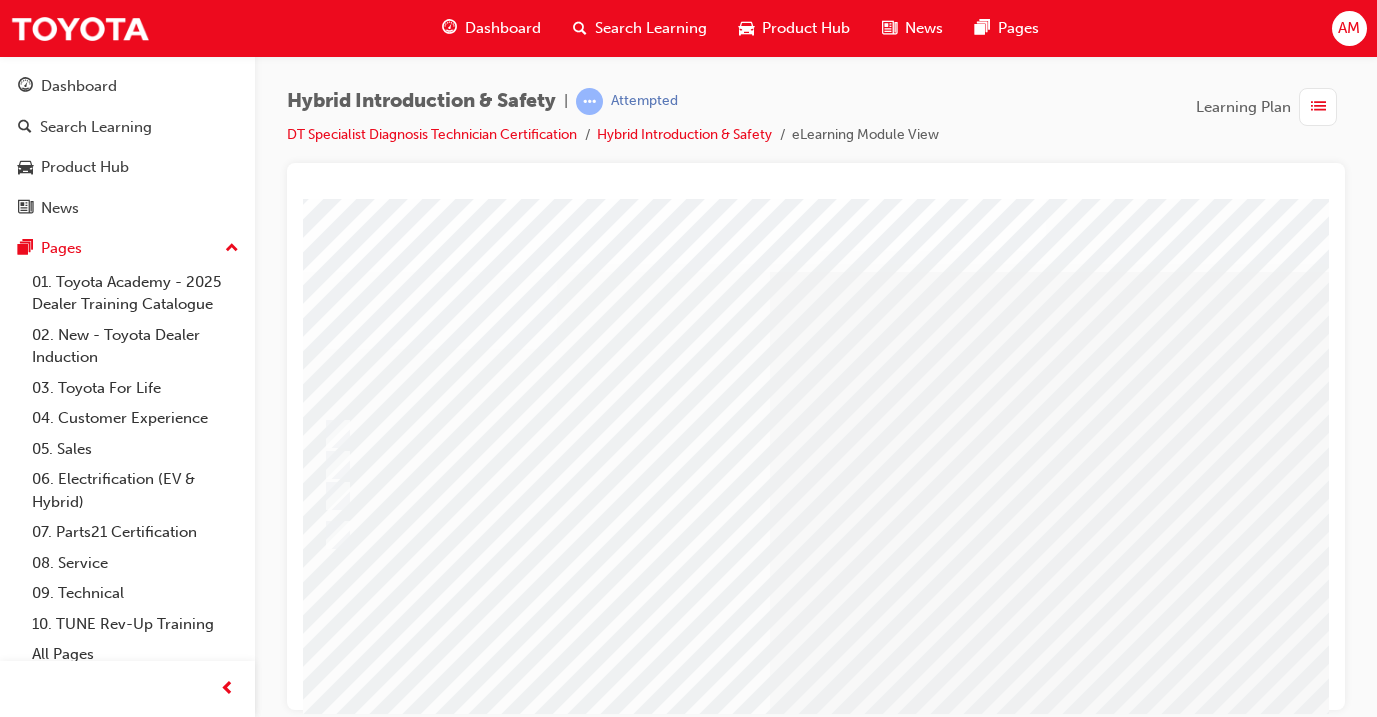 scroll, scrollTop: 0, scrollLeft: 0, axis: both 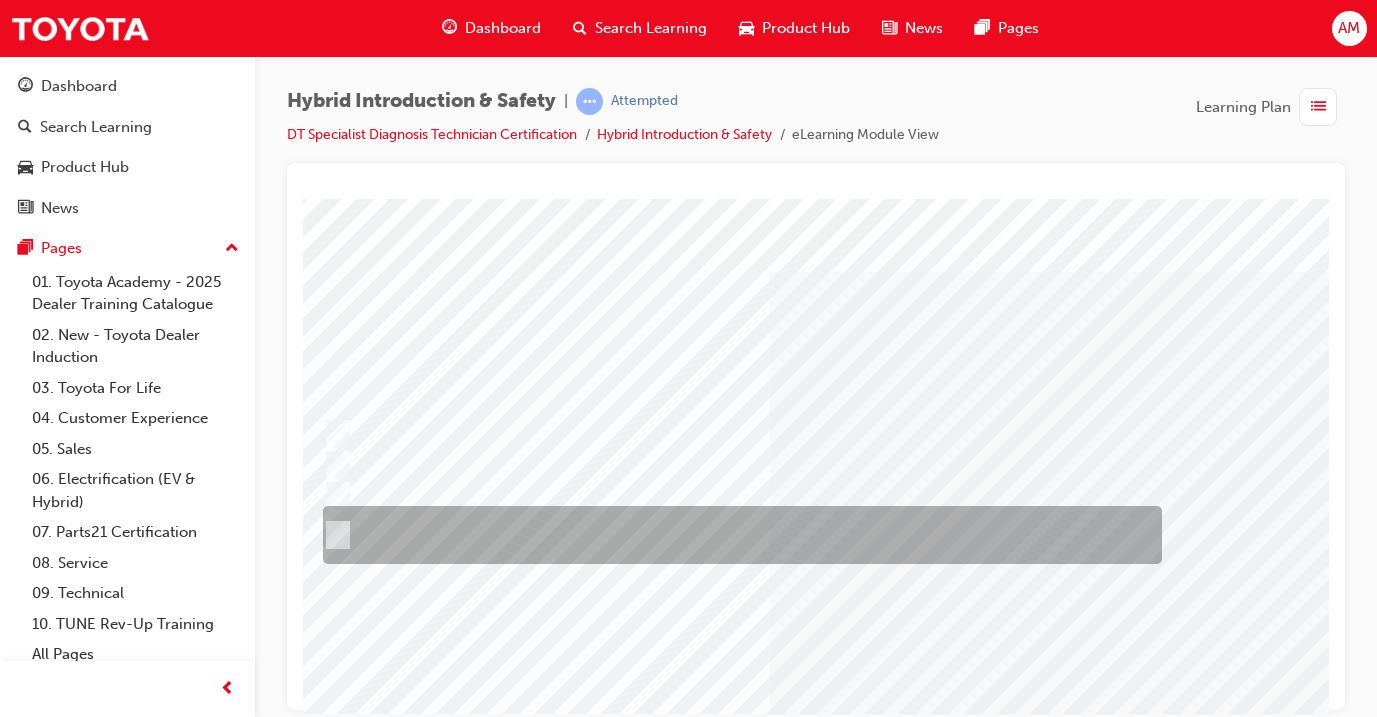 click at bounding box center (737, 535) 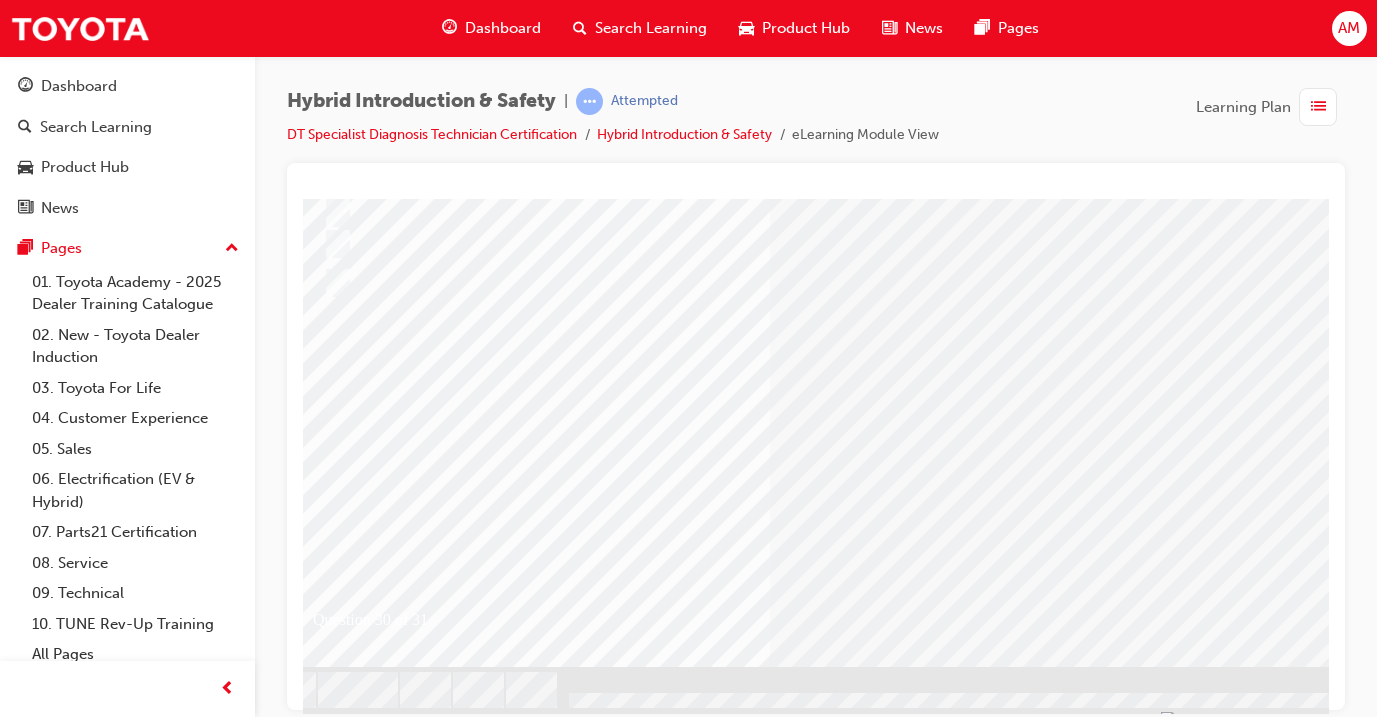 scroll, scrollTop: 250, scrollLeft: 46, axis: both 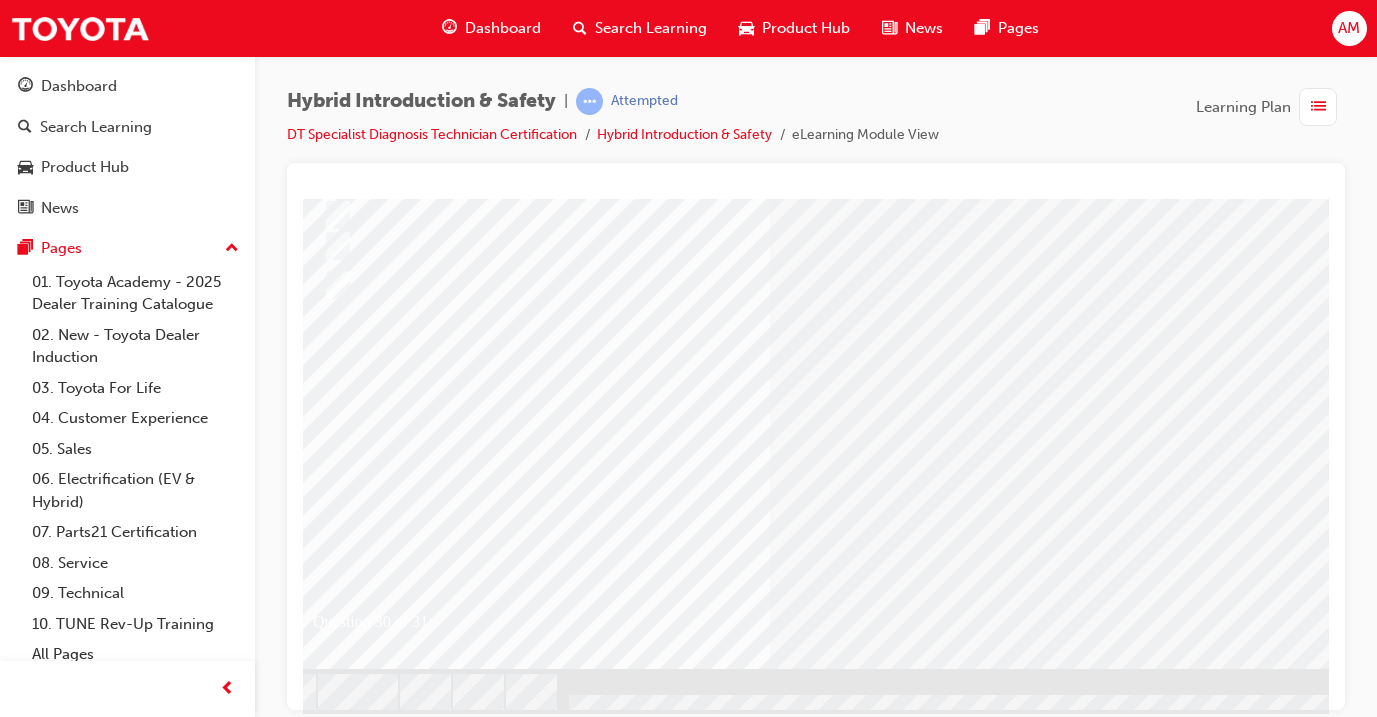 click at bounding box center [329, 2661] 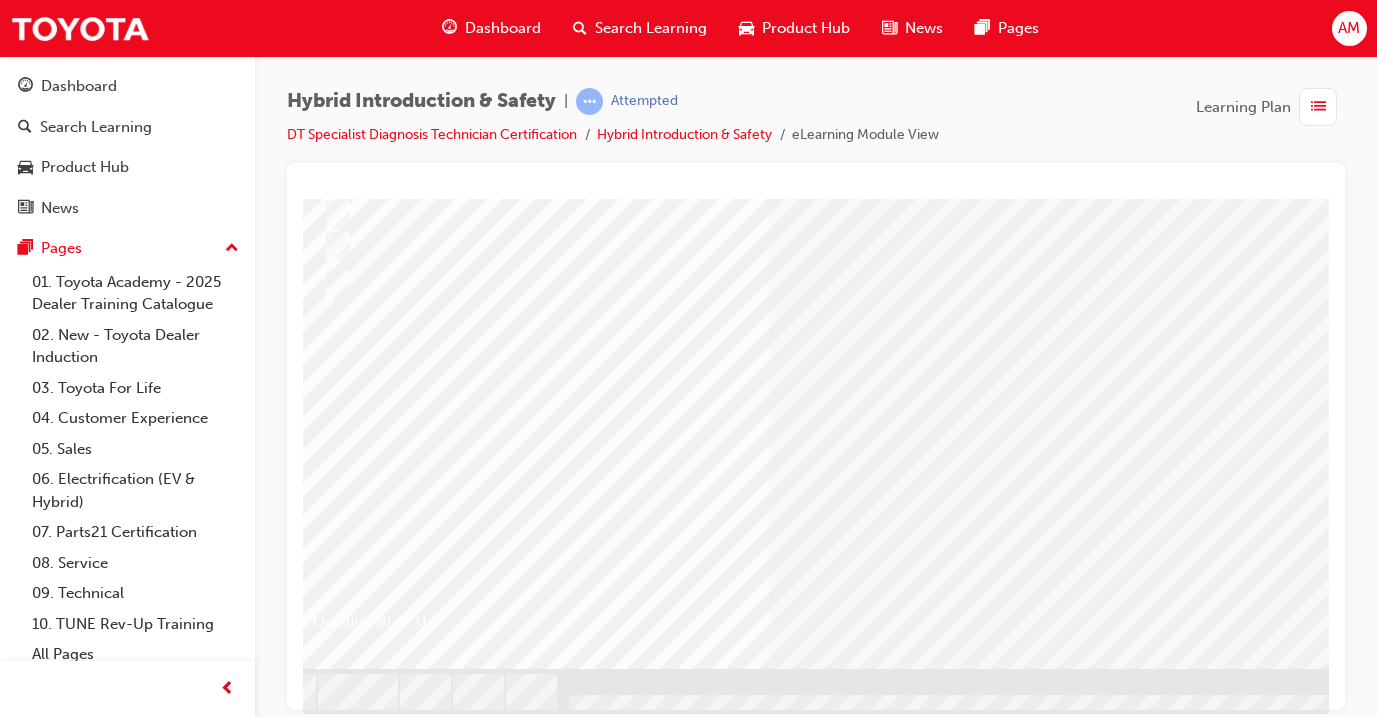 click at bounding box center (589, 2444) 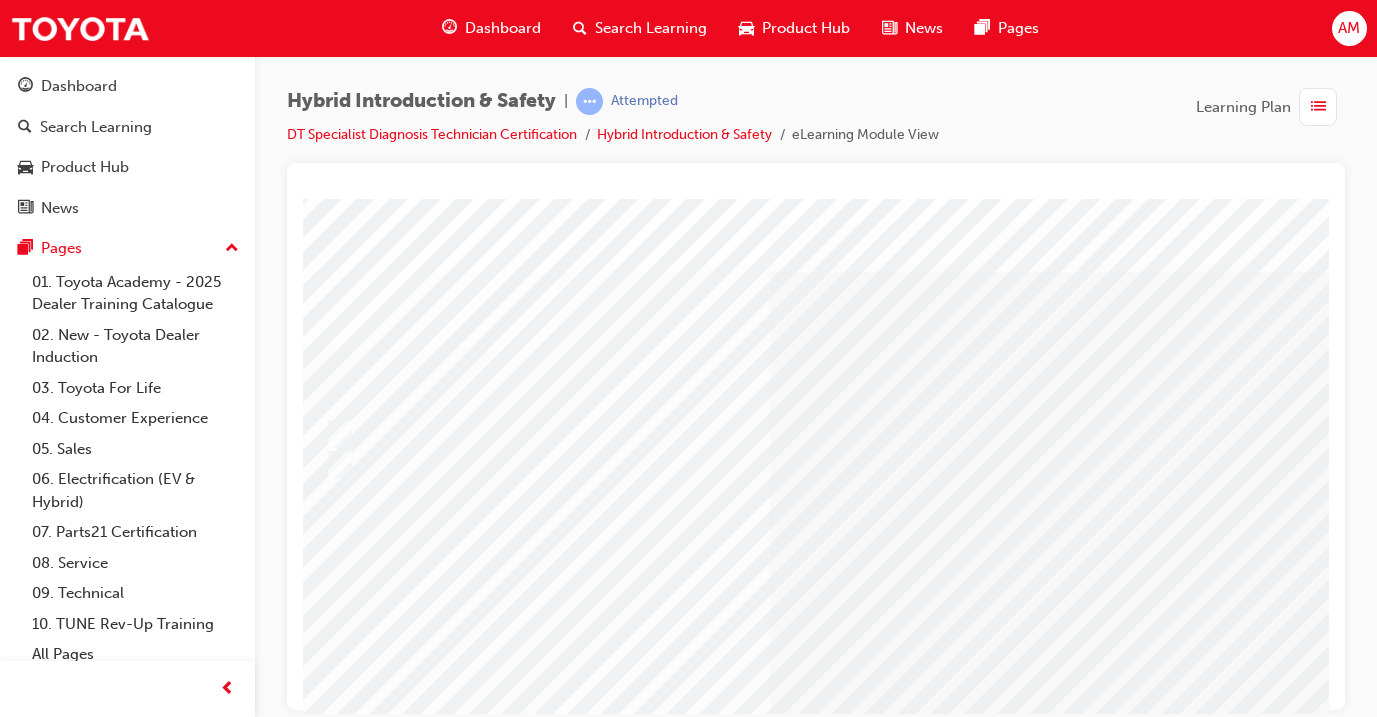 scroll, scrollTop: 0, scrollLeft: 46, axis: horizontal 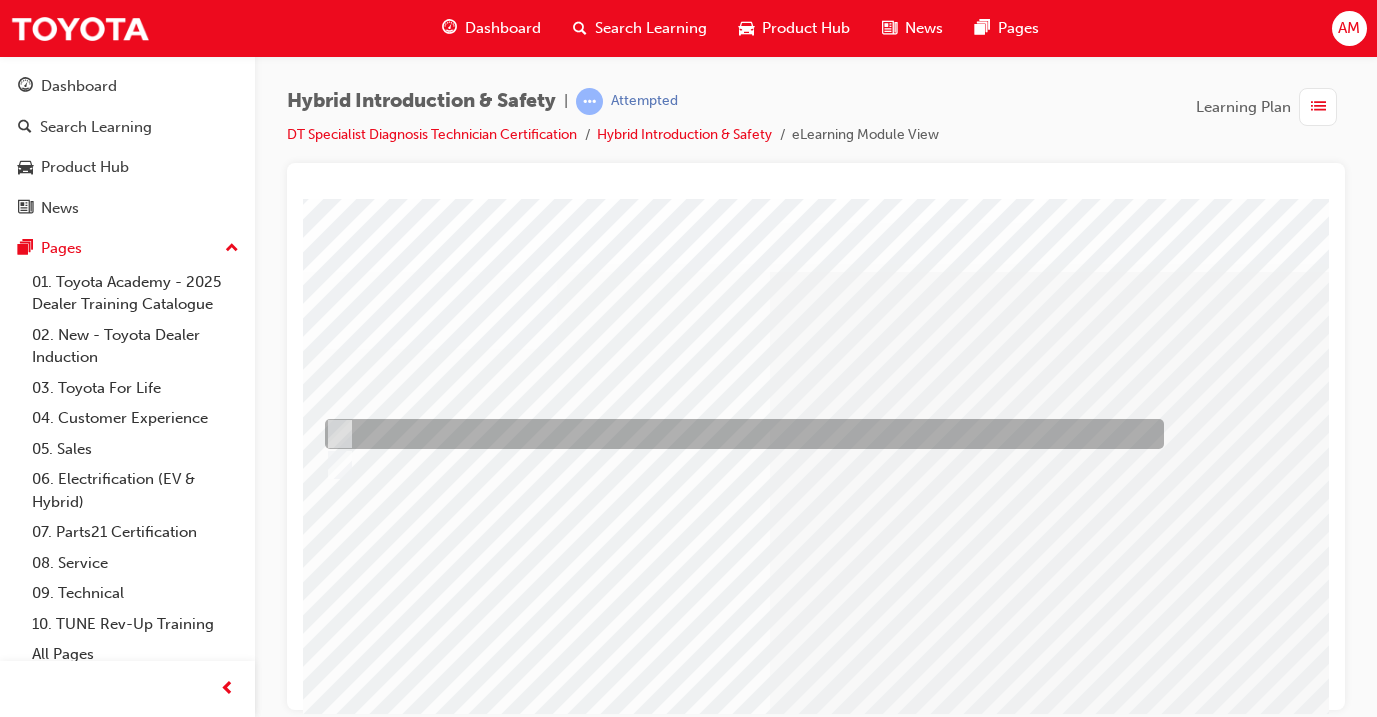 click at bounding box center (739, 434) 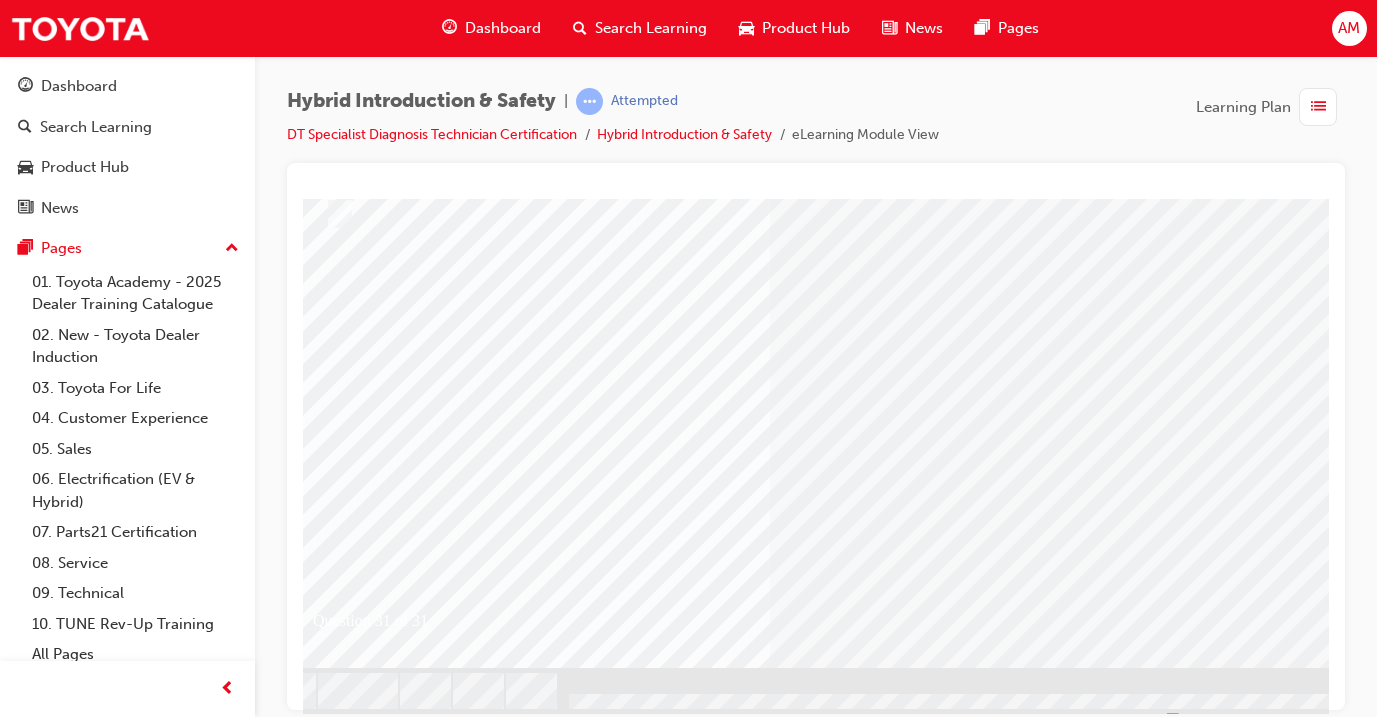 scroll, scrollTop: 250, scrollLeft: 46, axis: both 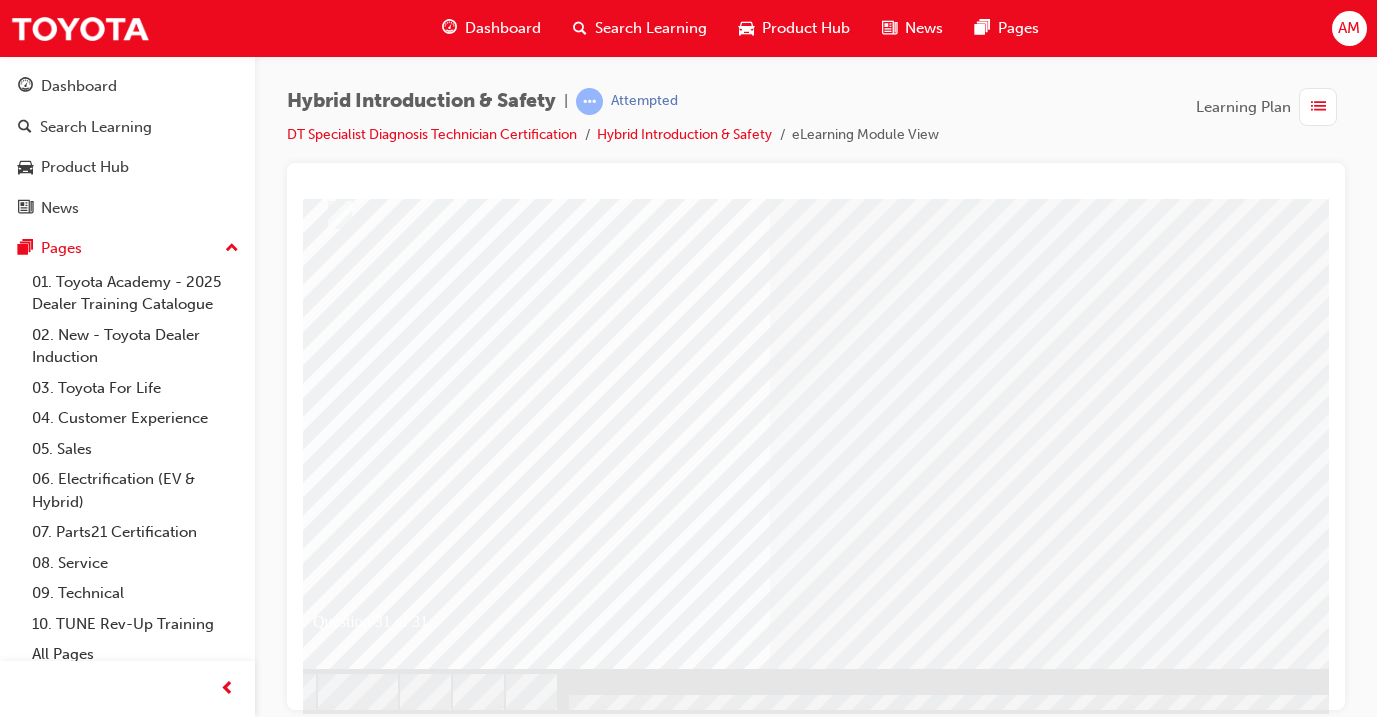 click at bounding box center [329, 2617] 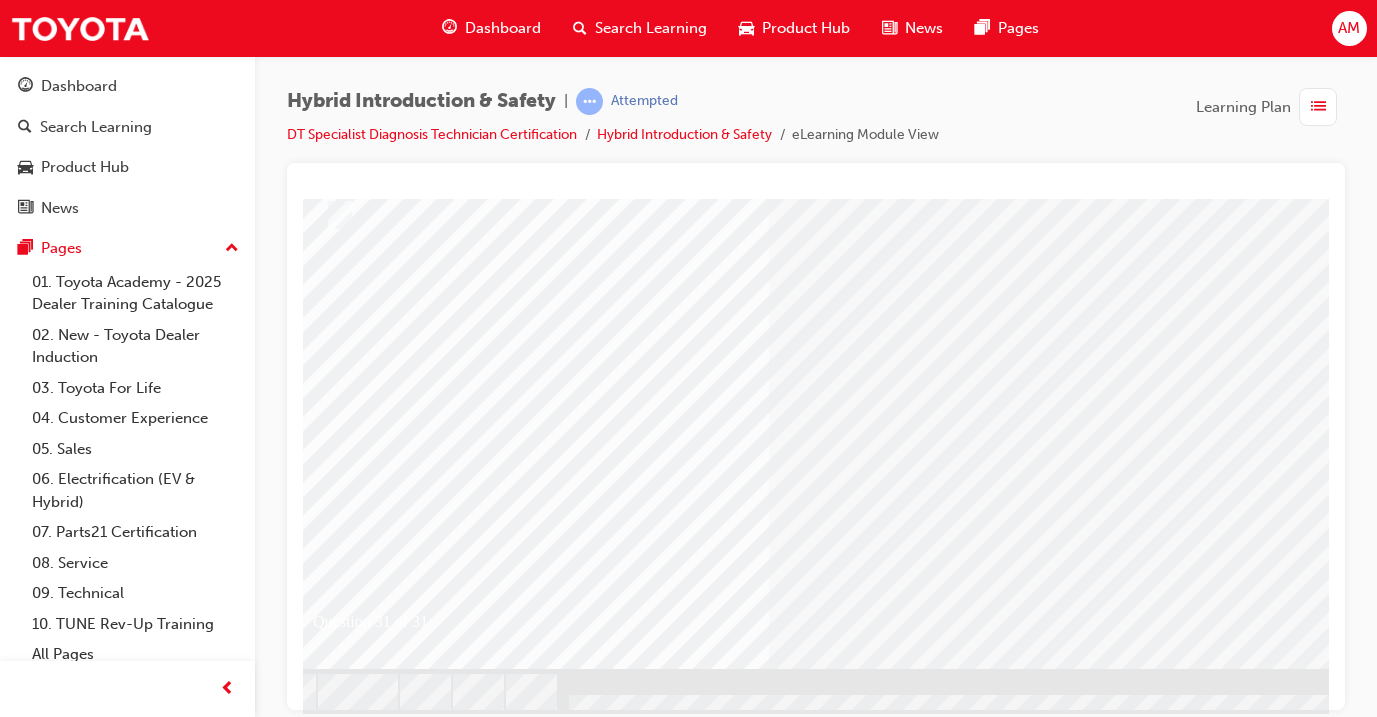 click at bounding box center [589, 2444] 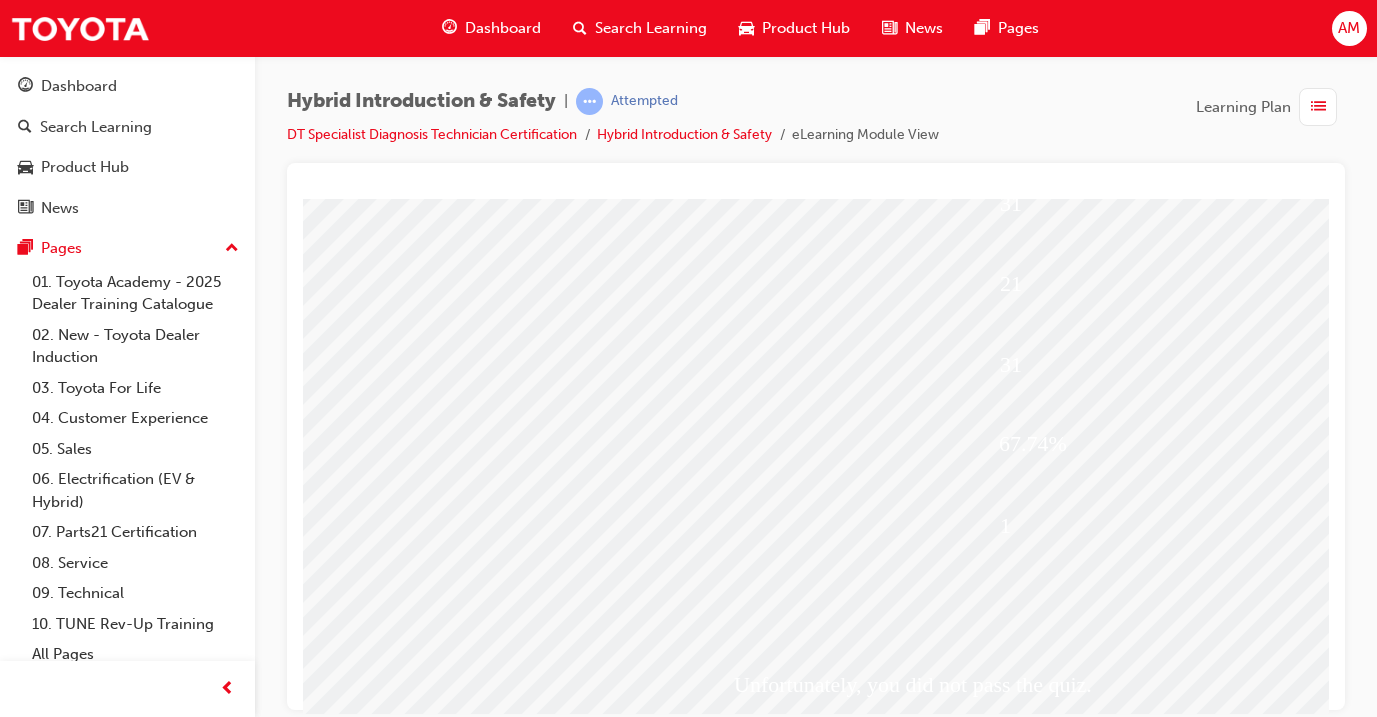 scroll, scrollTop: 195, scrollLeft: 49, axis: both 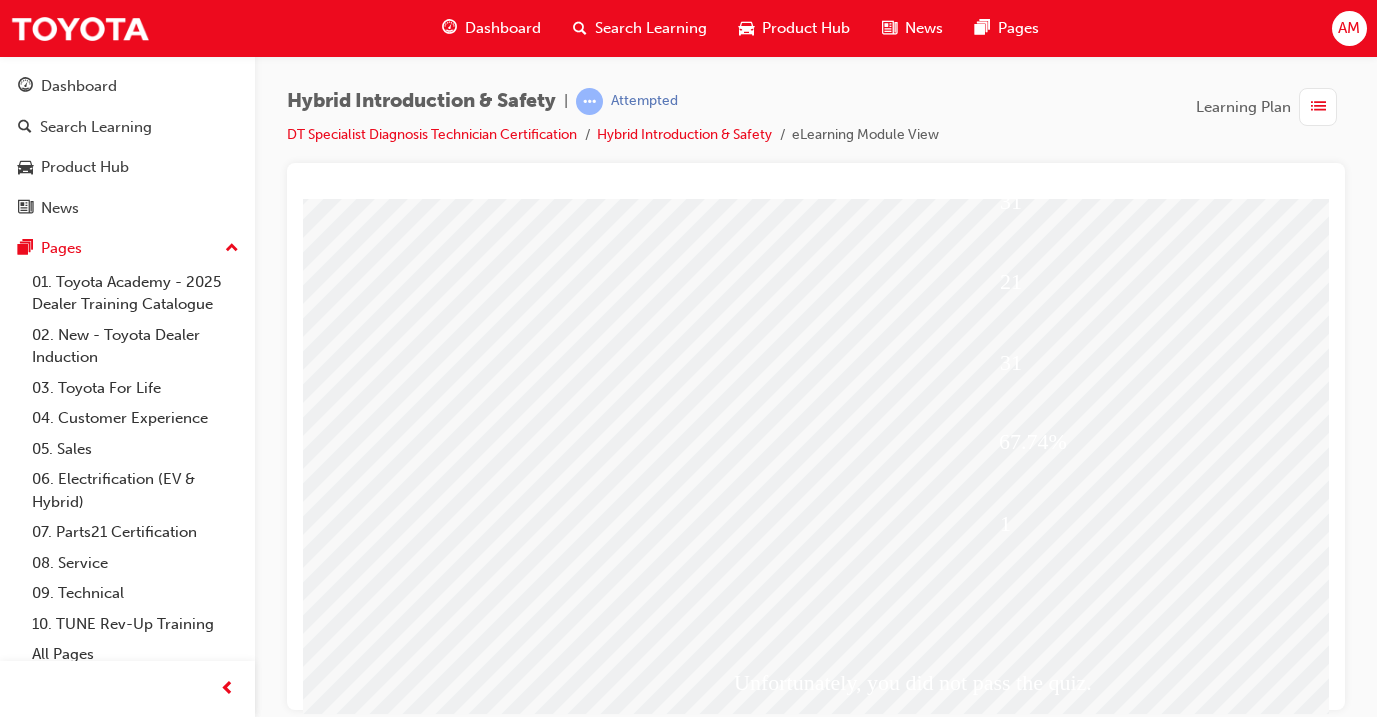 click at bounding box center [362, 1984] 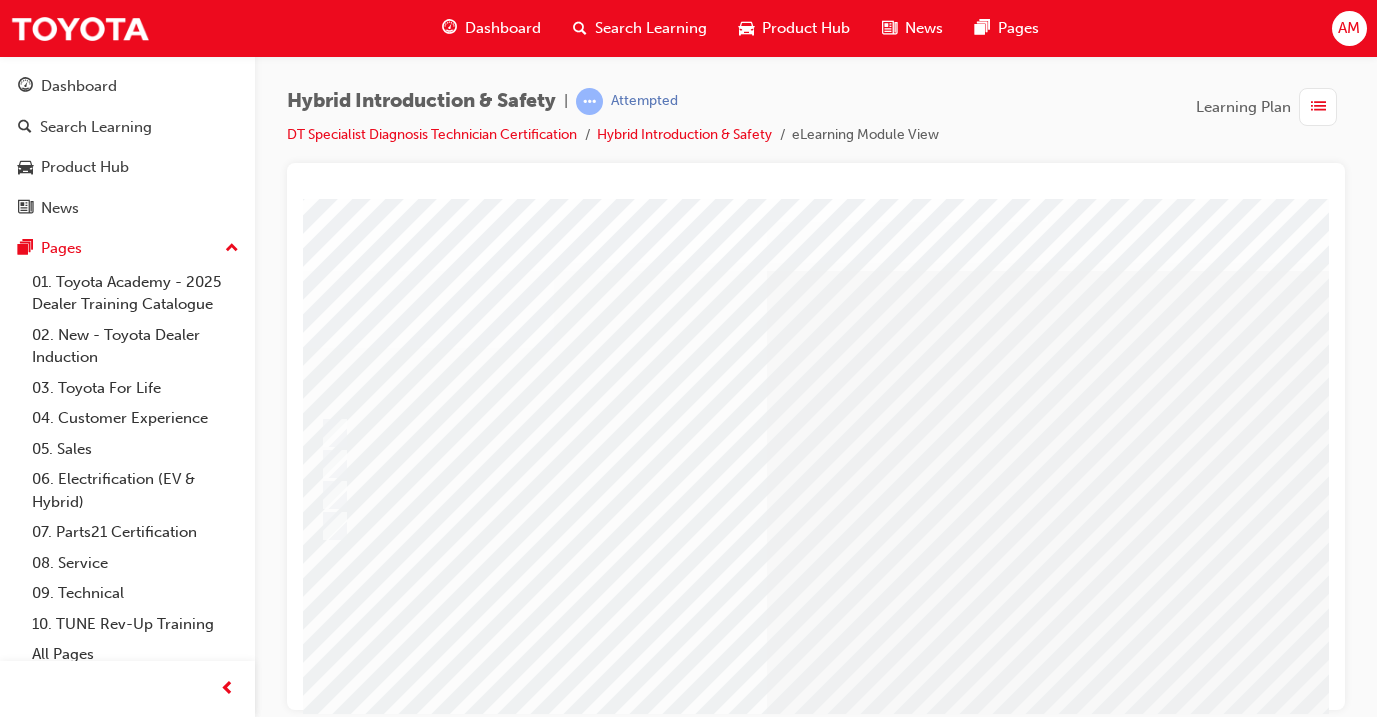 scroll, scrollTop: 0, scrollLeft: 49, axis: horizontal 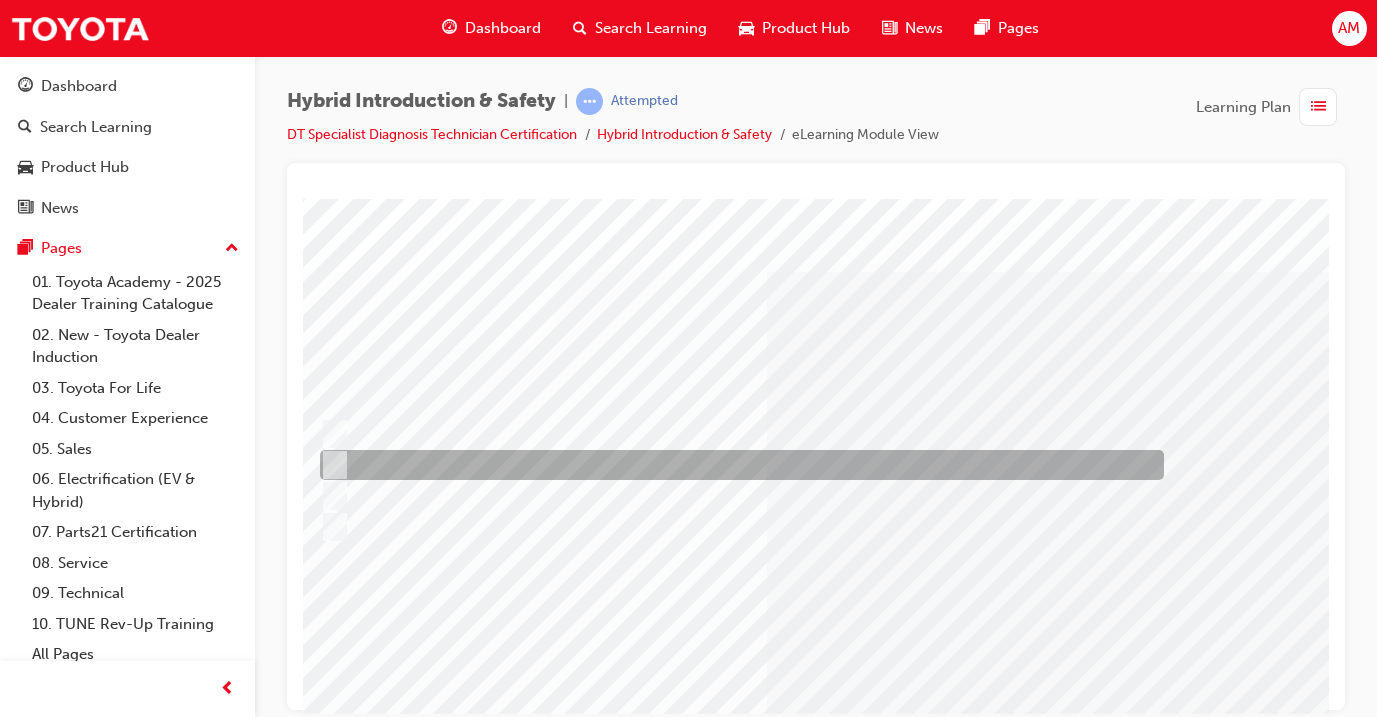 click at bounding box center [737, 465] 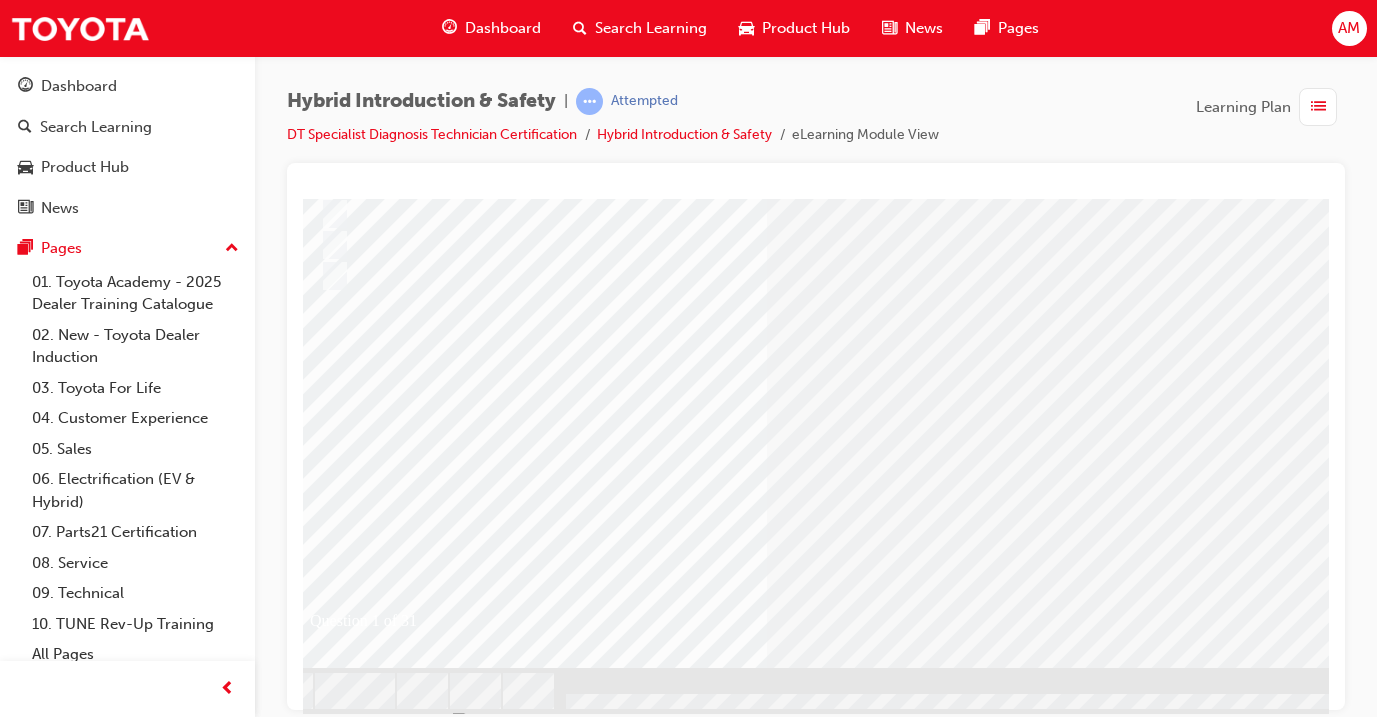 scroll, scrollTop: 250, scrollLeft: 49, axis: both 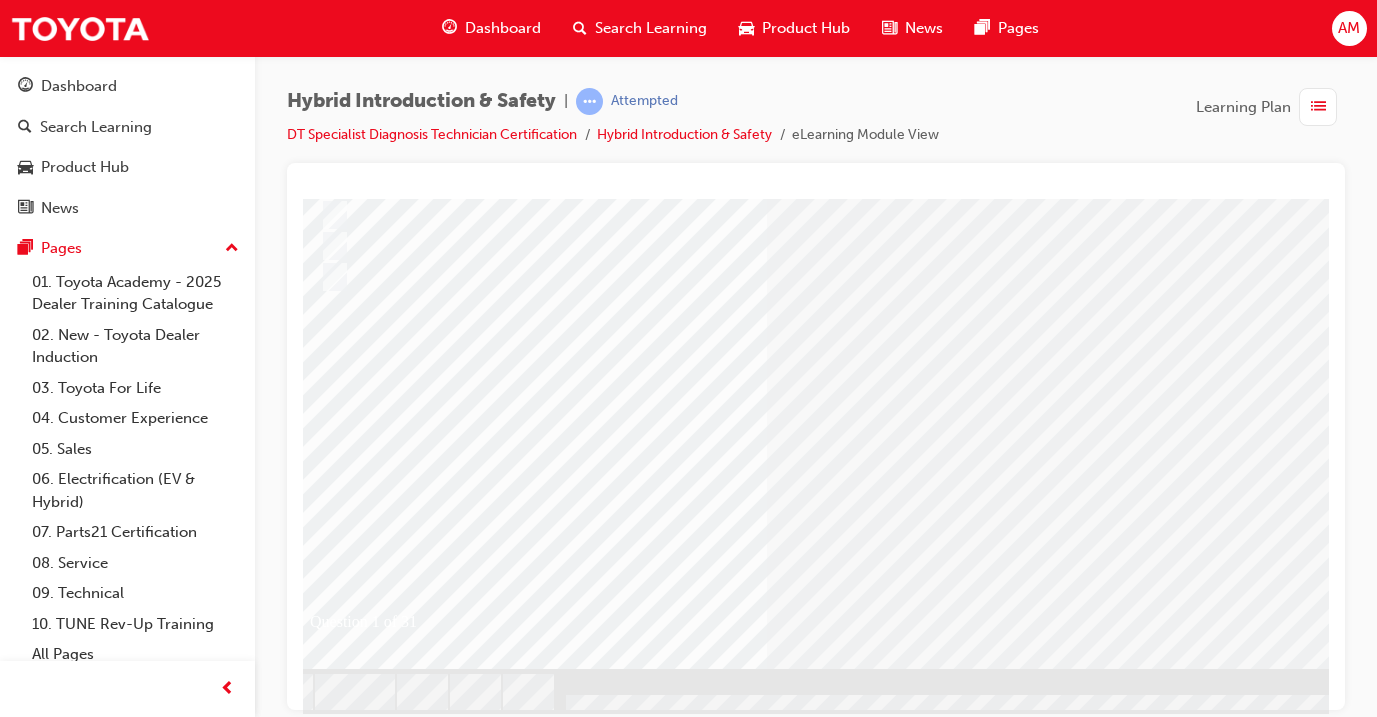 click at bounding box center (326, 2661) 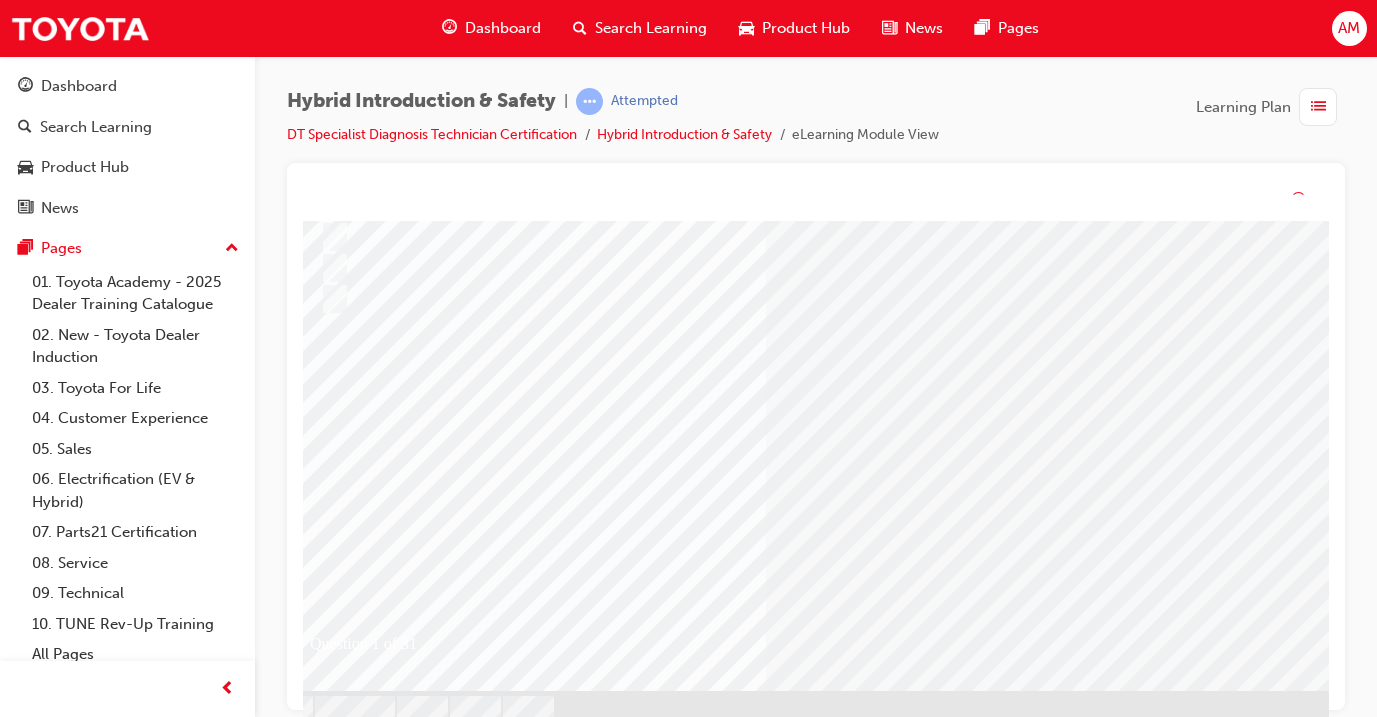 click at bounding box center (586, 2467) 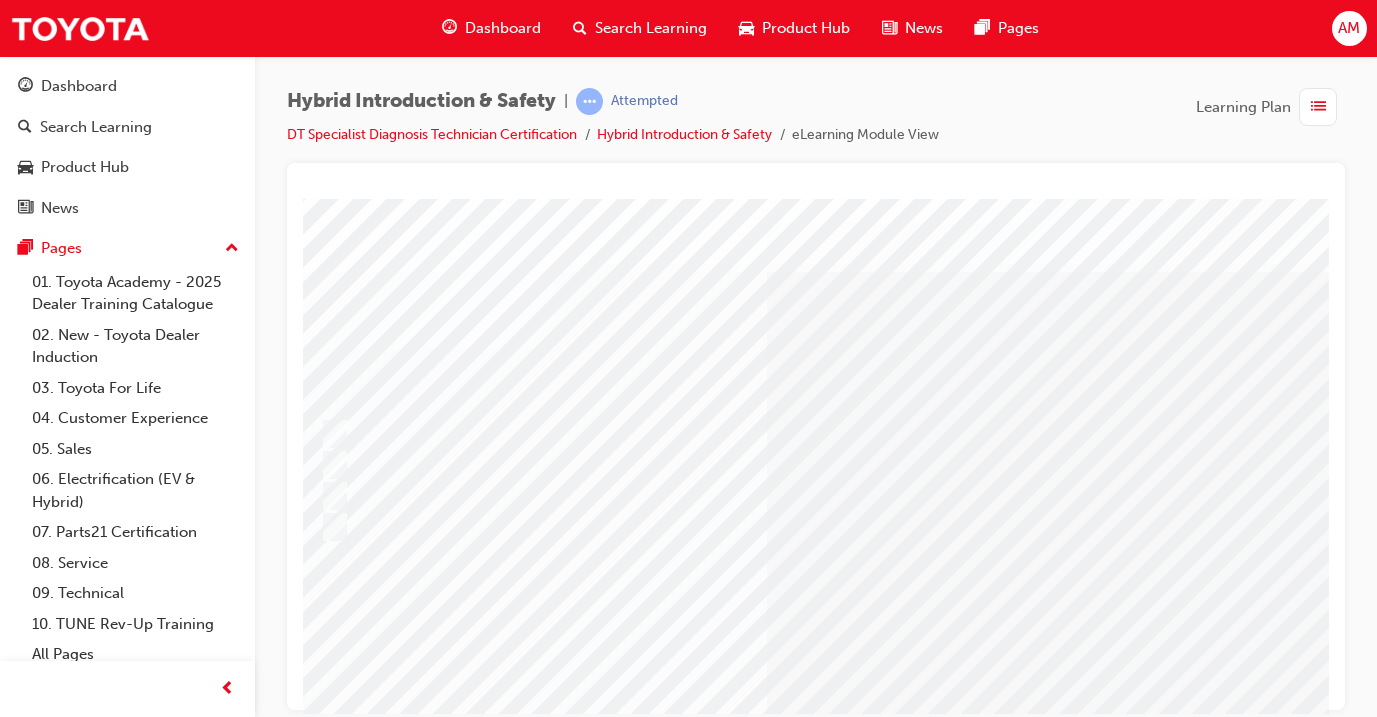 scroll, scrollTop: 0, scrollLeft: 49, axis: horizontal 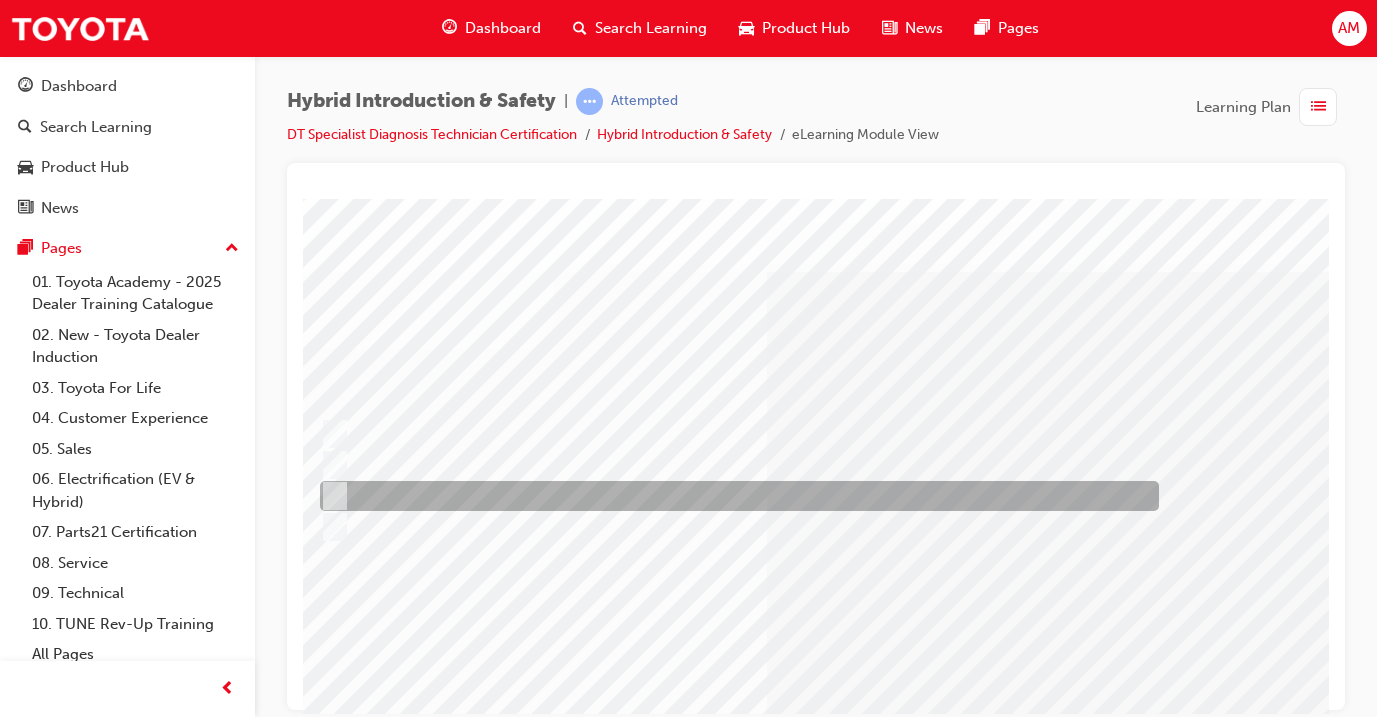 click at bounding box center (734, 496) 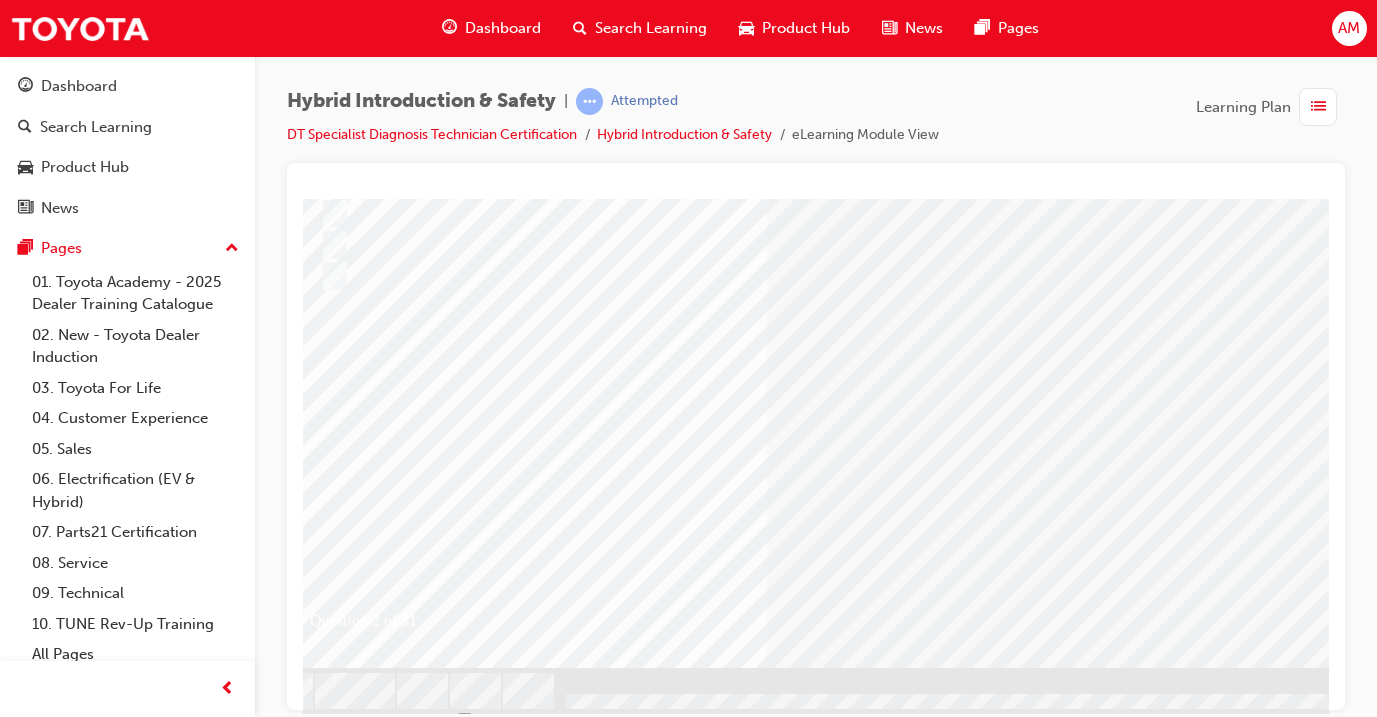 scroll, scrollTop: 250, scrollLeft: 49, axis: both 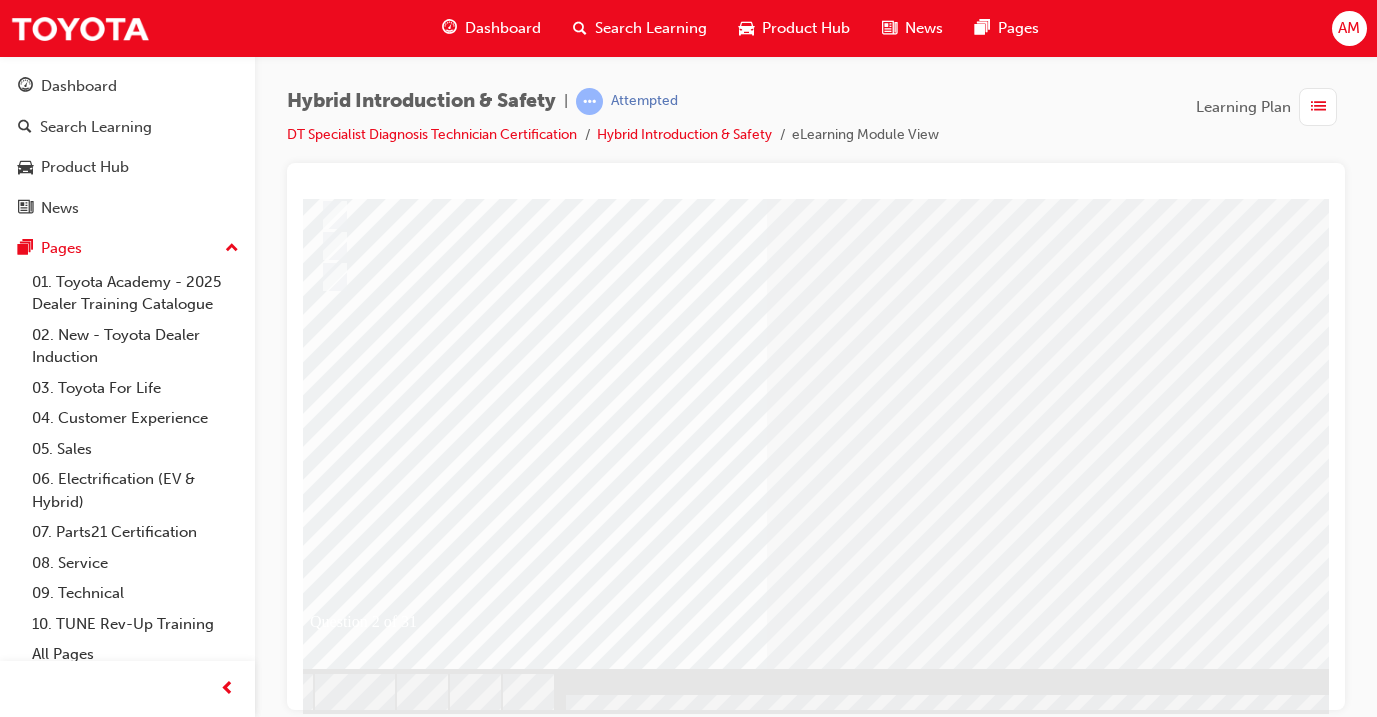 click at bounding box center [326, 2661] 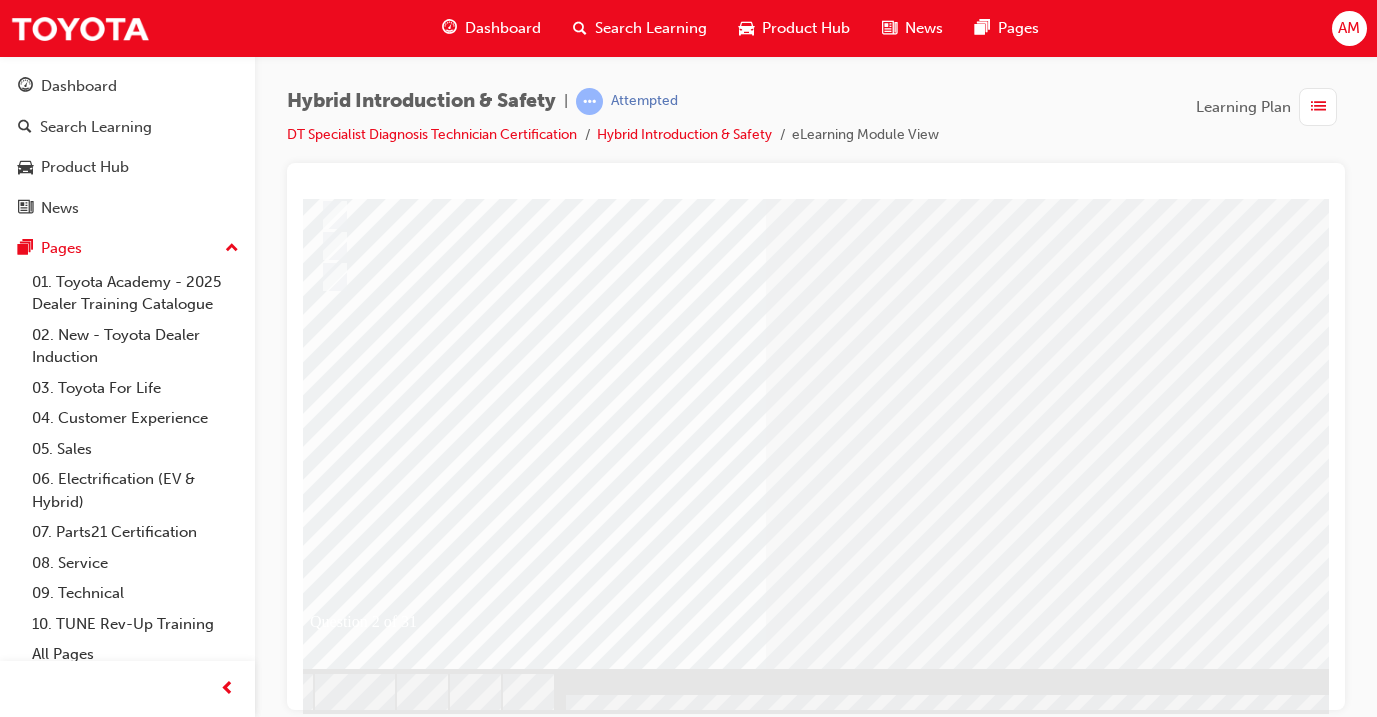 click at bounding box center [586, 2444] 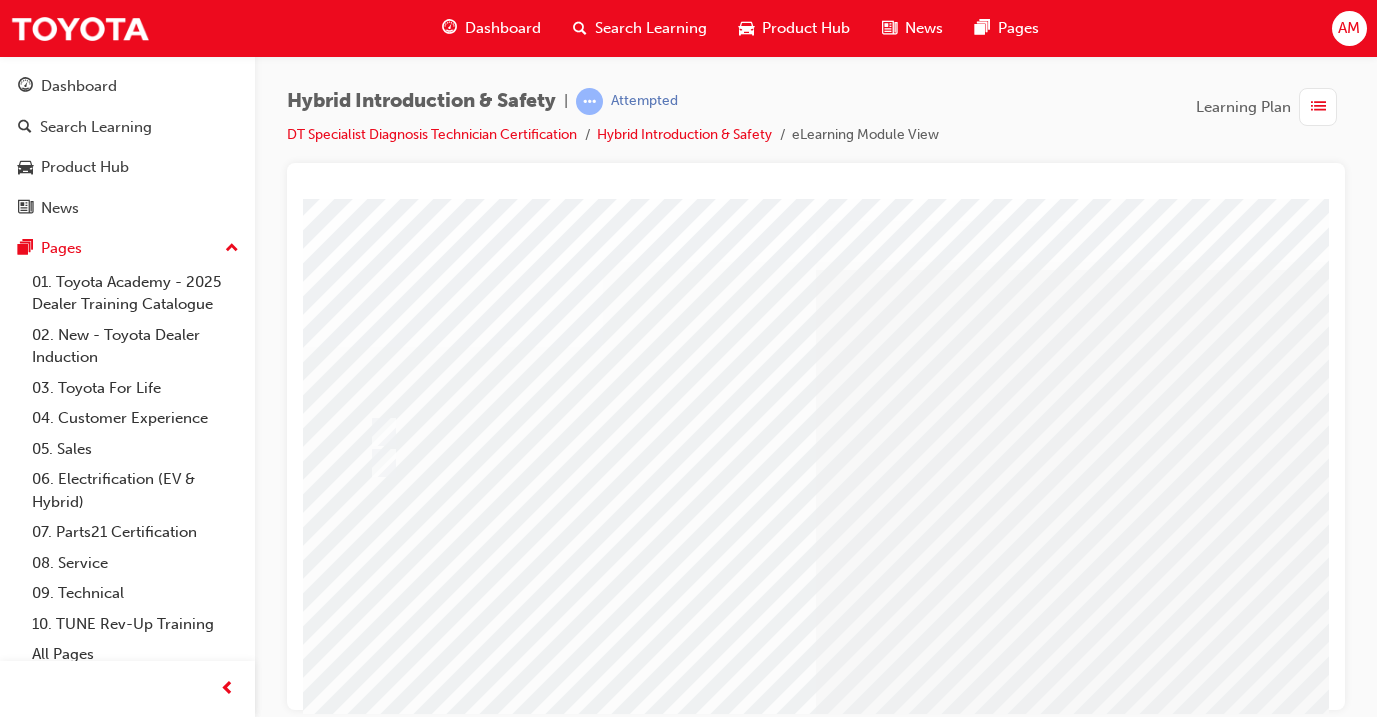 scroll, scrollTop: 0, scrollLeft: 0, axis: both 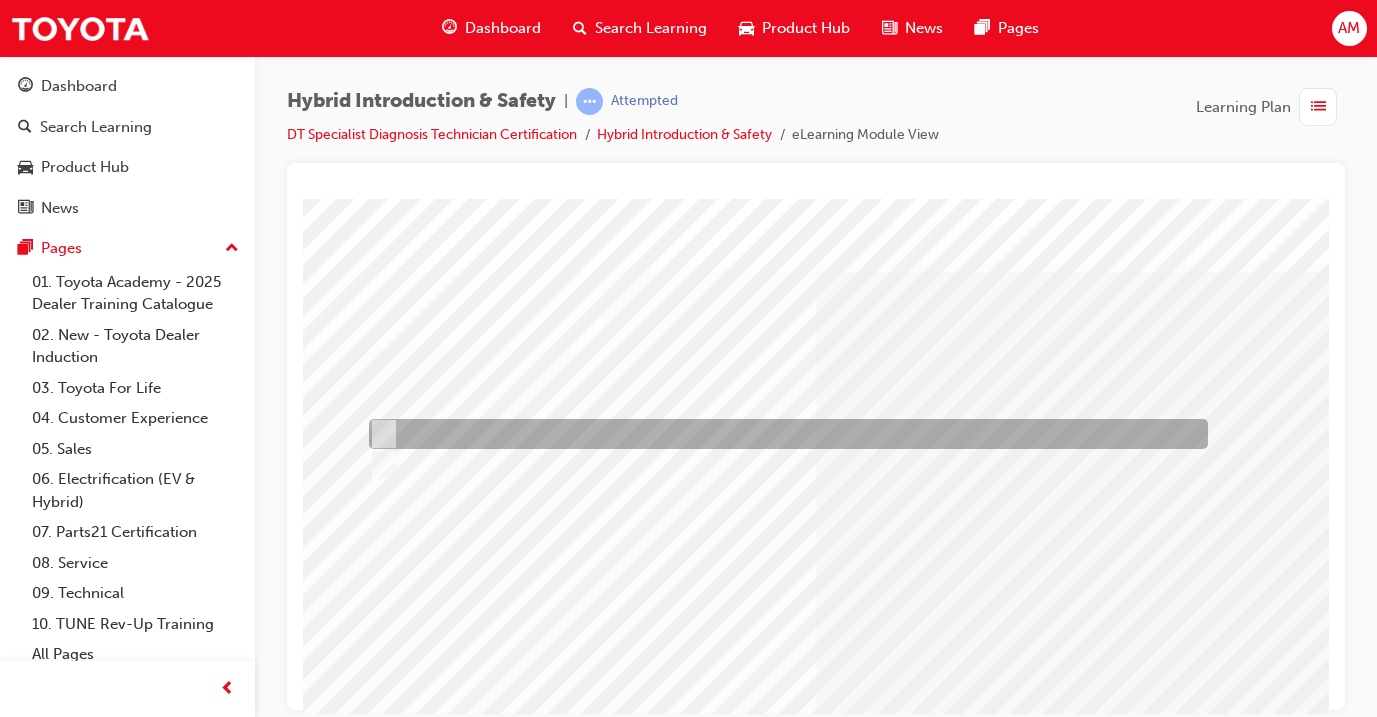 click at bounding box center (783, 434) 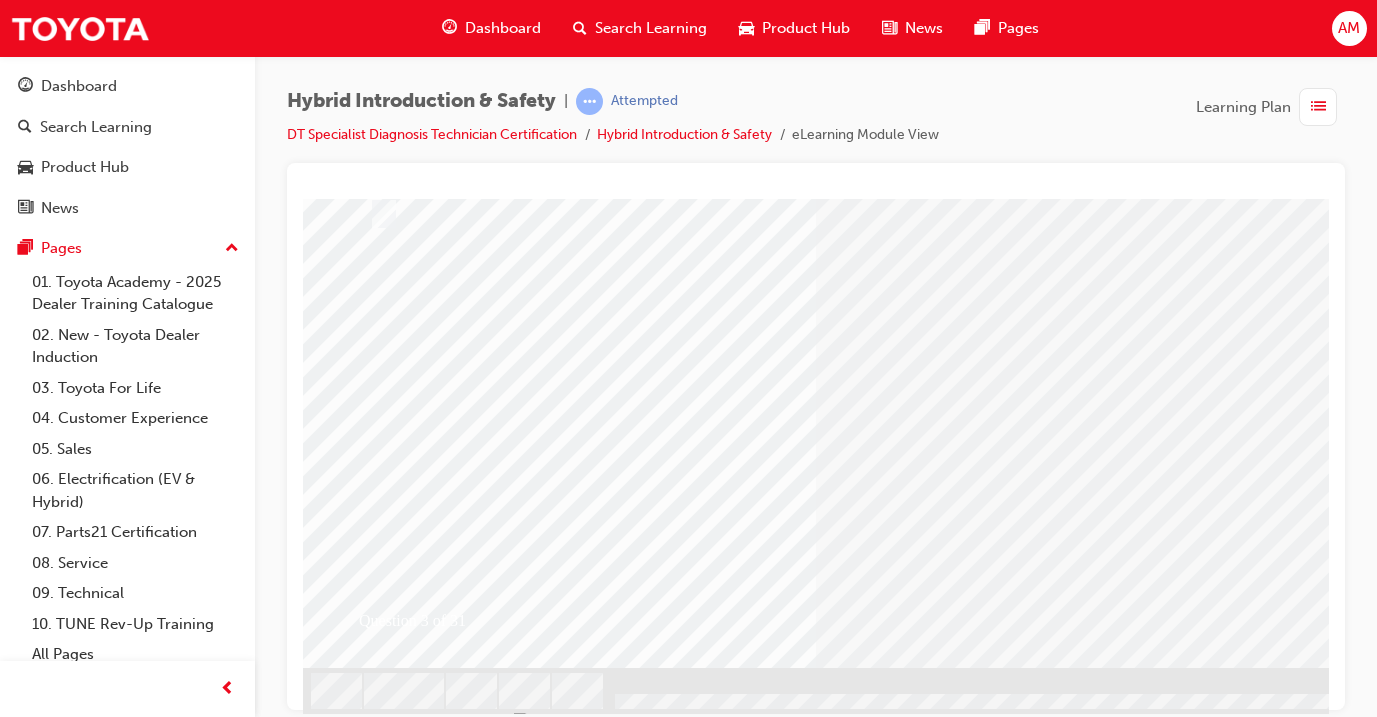 scroll, scrollTop: 250, scrollLeft: 0, axis: vertical 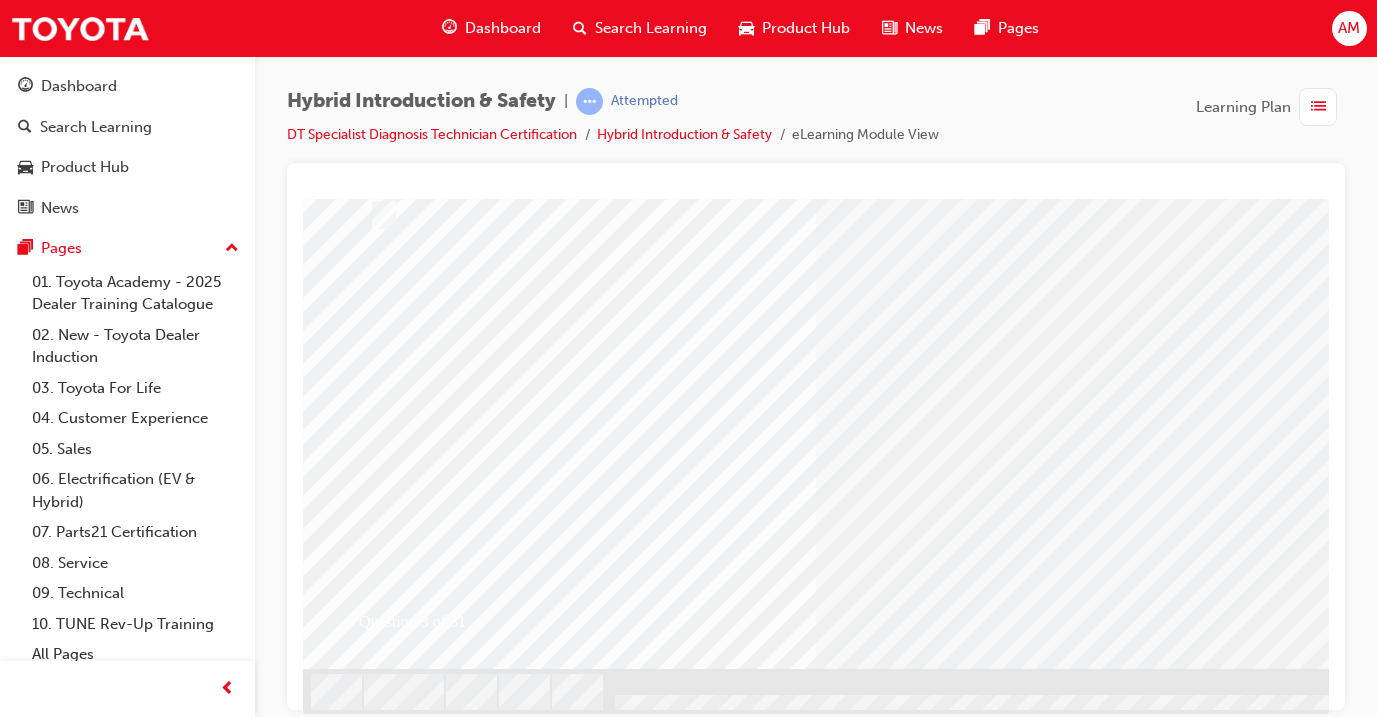 click at bounding box center (375, 2617) 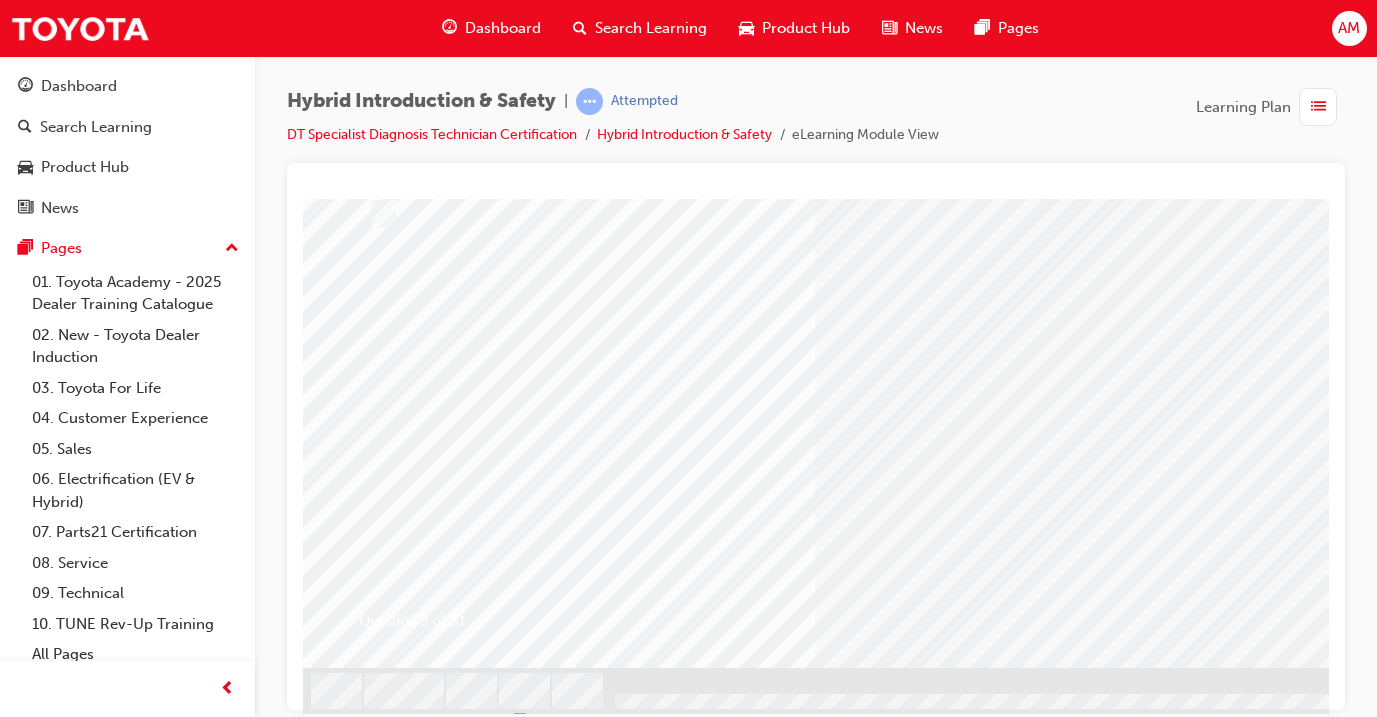 scroll, scrollTop: 250, scrollLeft: 0, axis: vertical 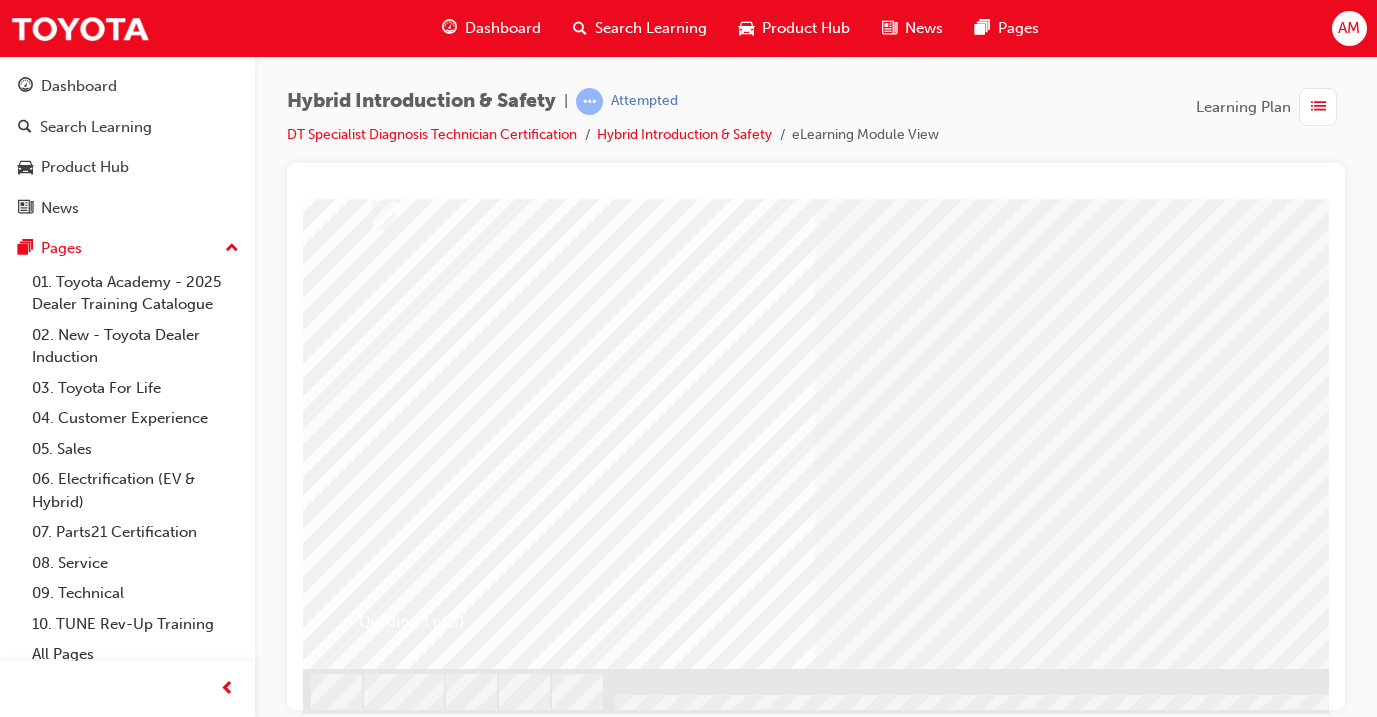 click at bounding box center [635, 2444] 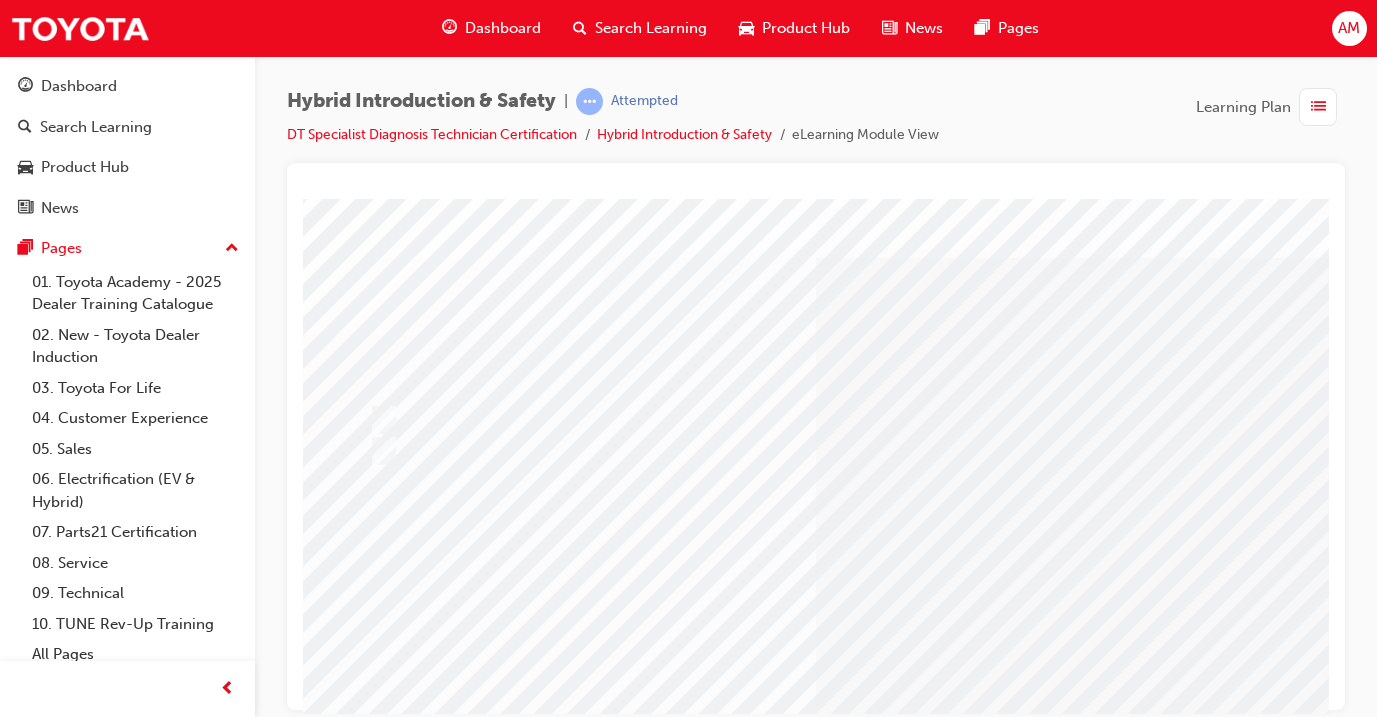 scroll, scrollTop: 14, scrollLeft: 0, axis: vertical 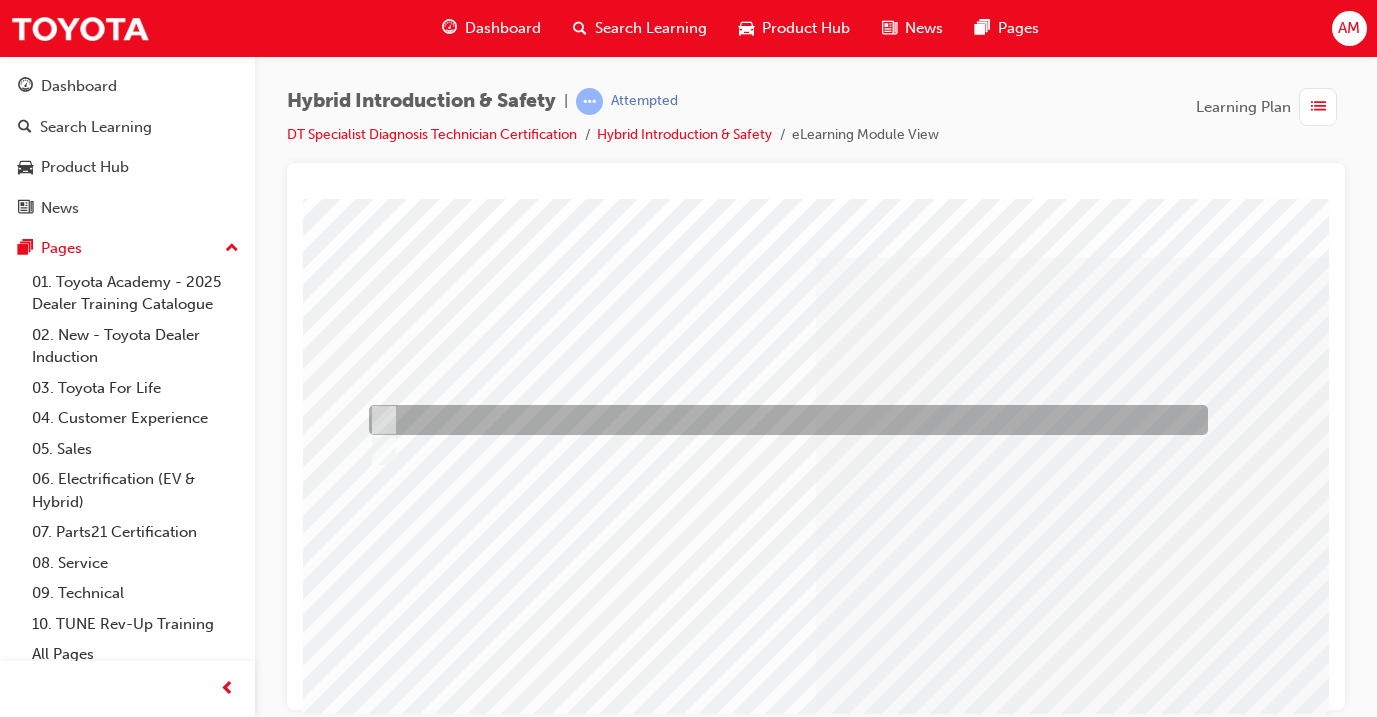 click at bounding box center [783, 420] 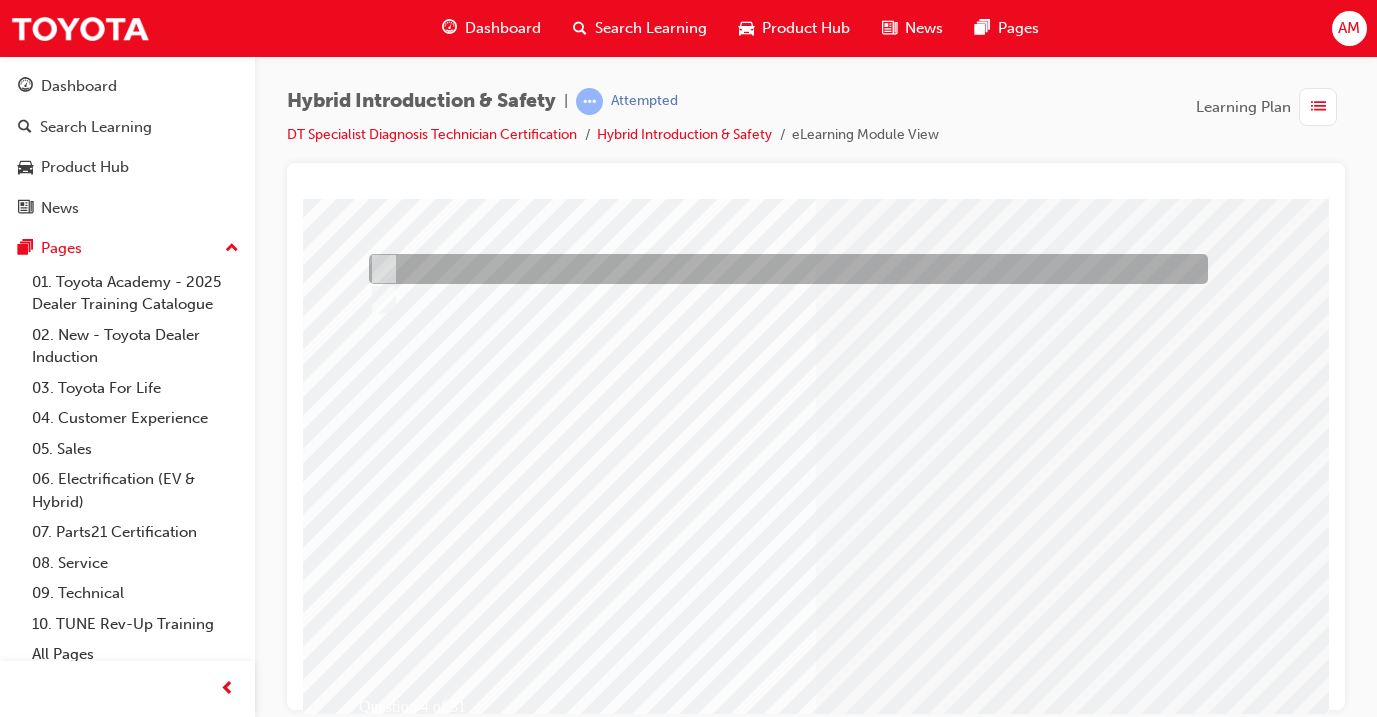 scroll, scrollTop: 250, scrollLeft: 0, axis: vertical 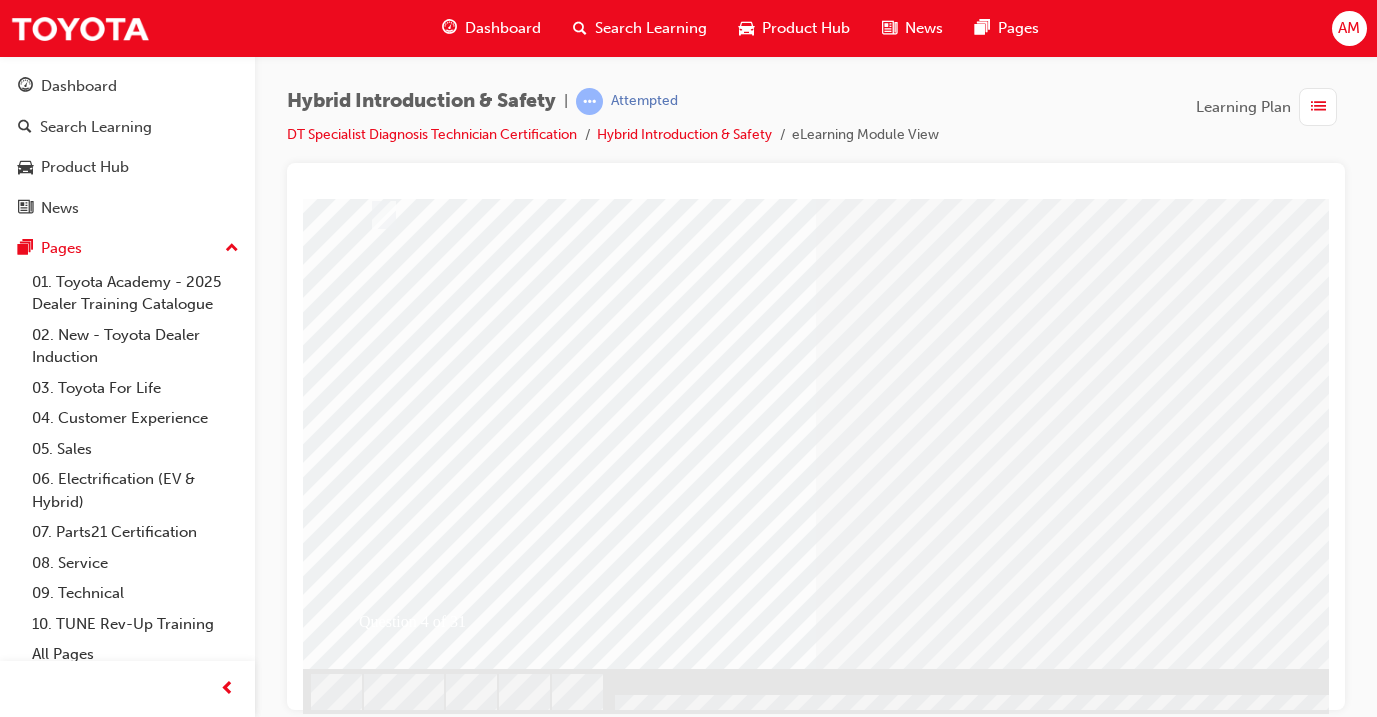 click at bounding box center [375, 2617] 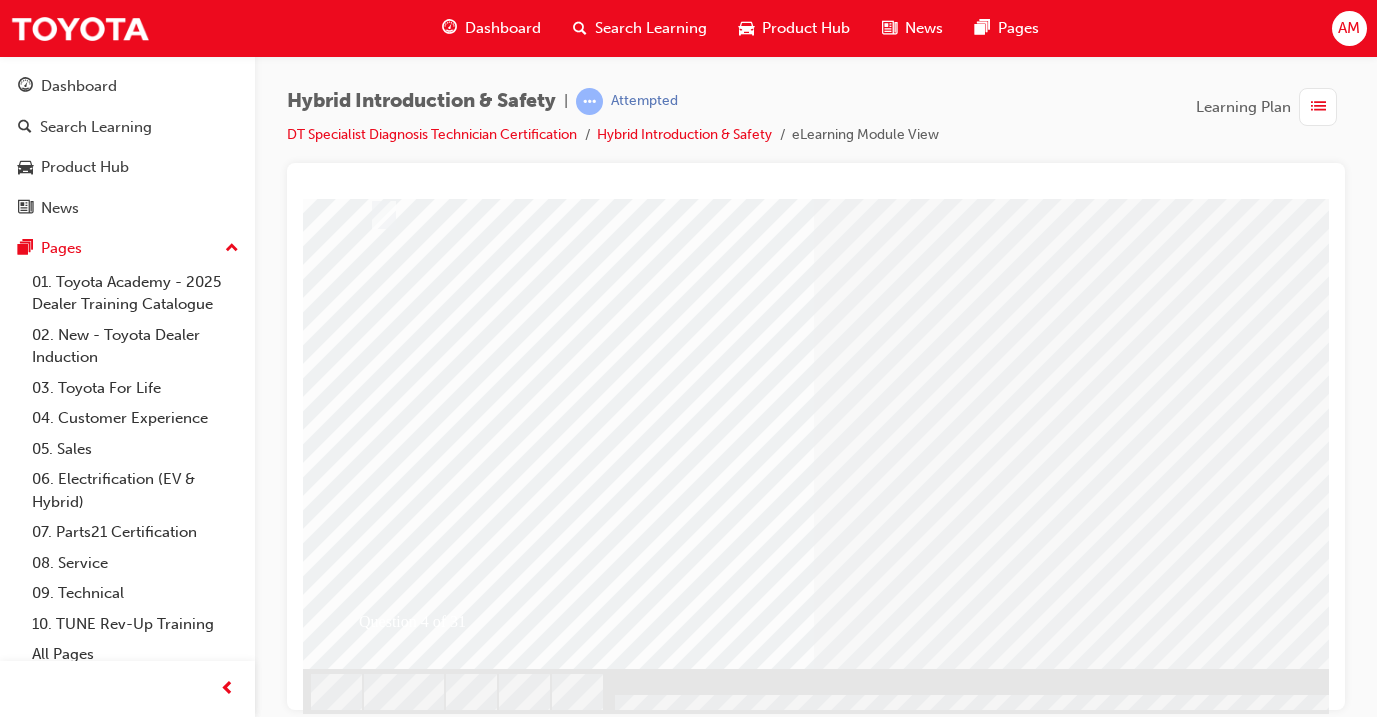 click at bounding box center [635, 2442] 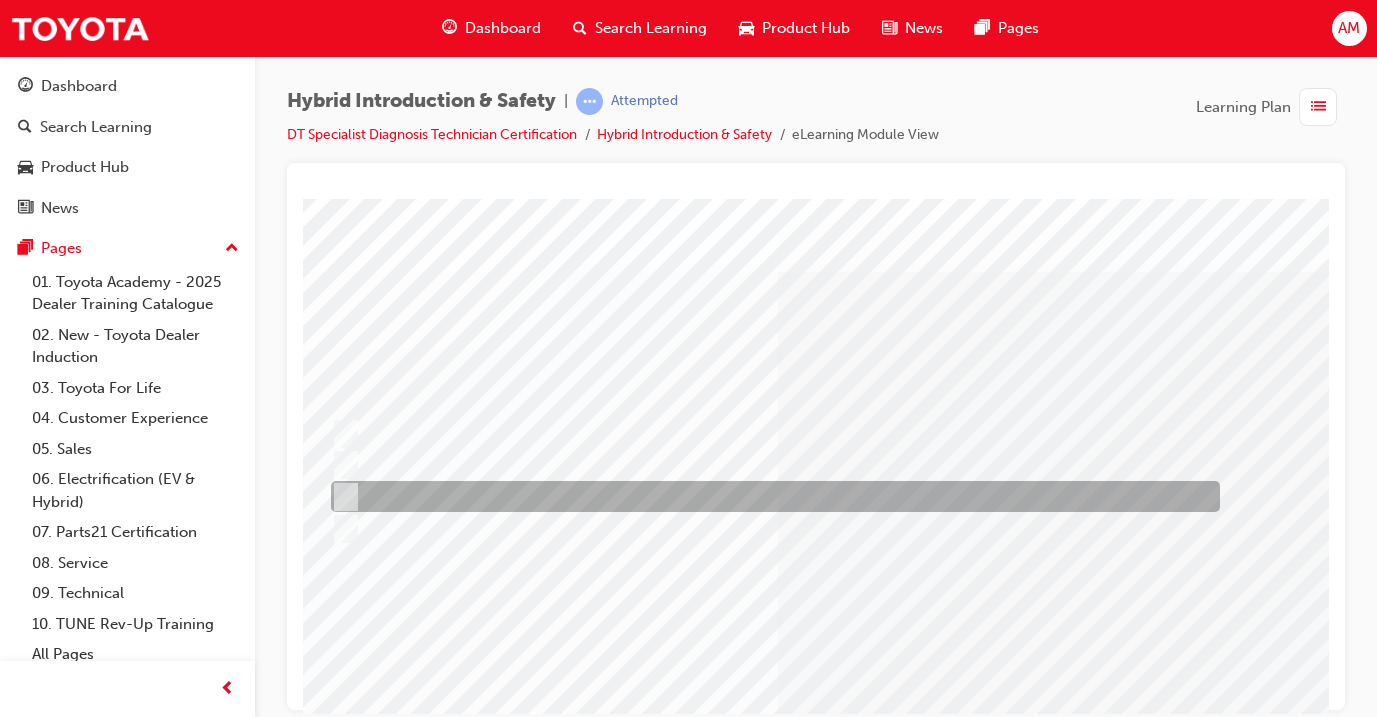 scroll, scrollTop: 0, scrollLeft: 48, axis: horizontal 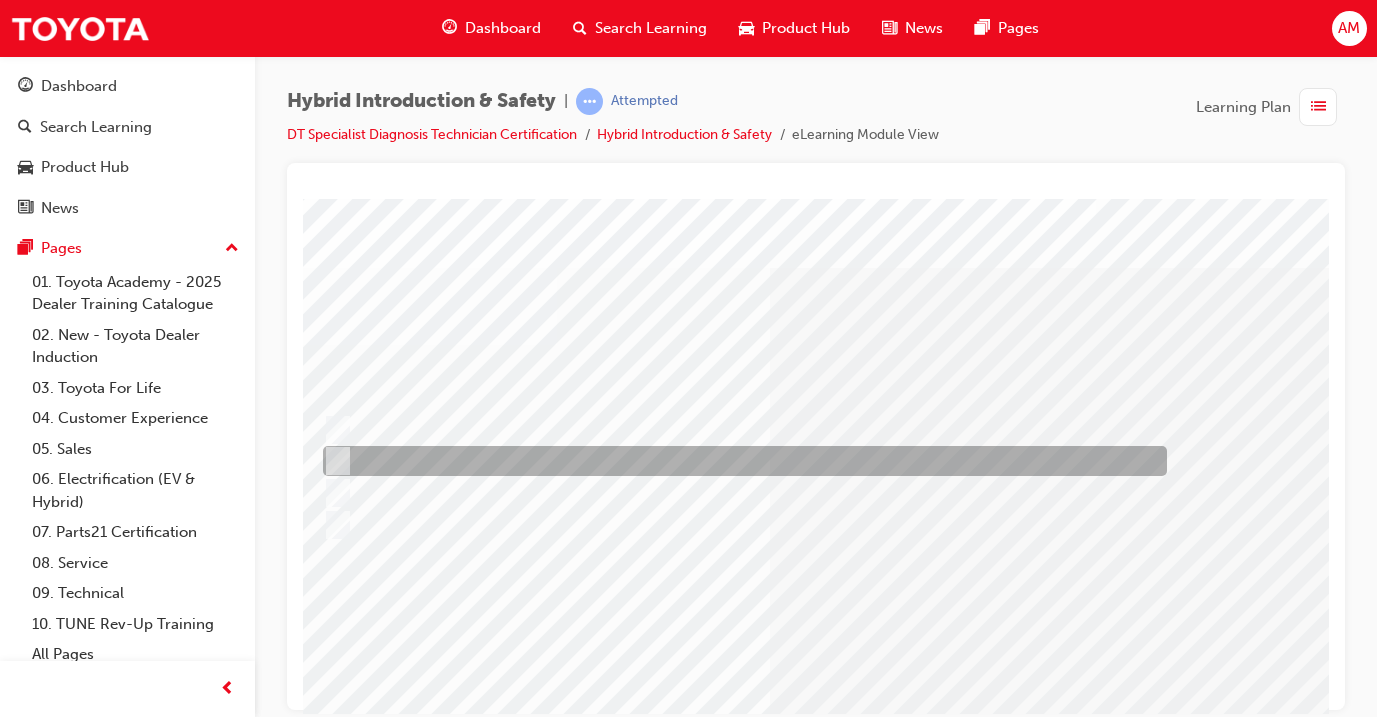 click at bounding box center (740, 461) 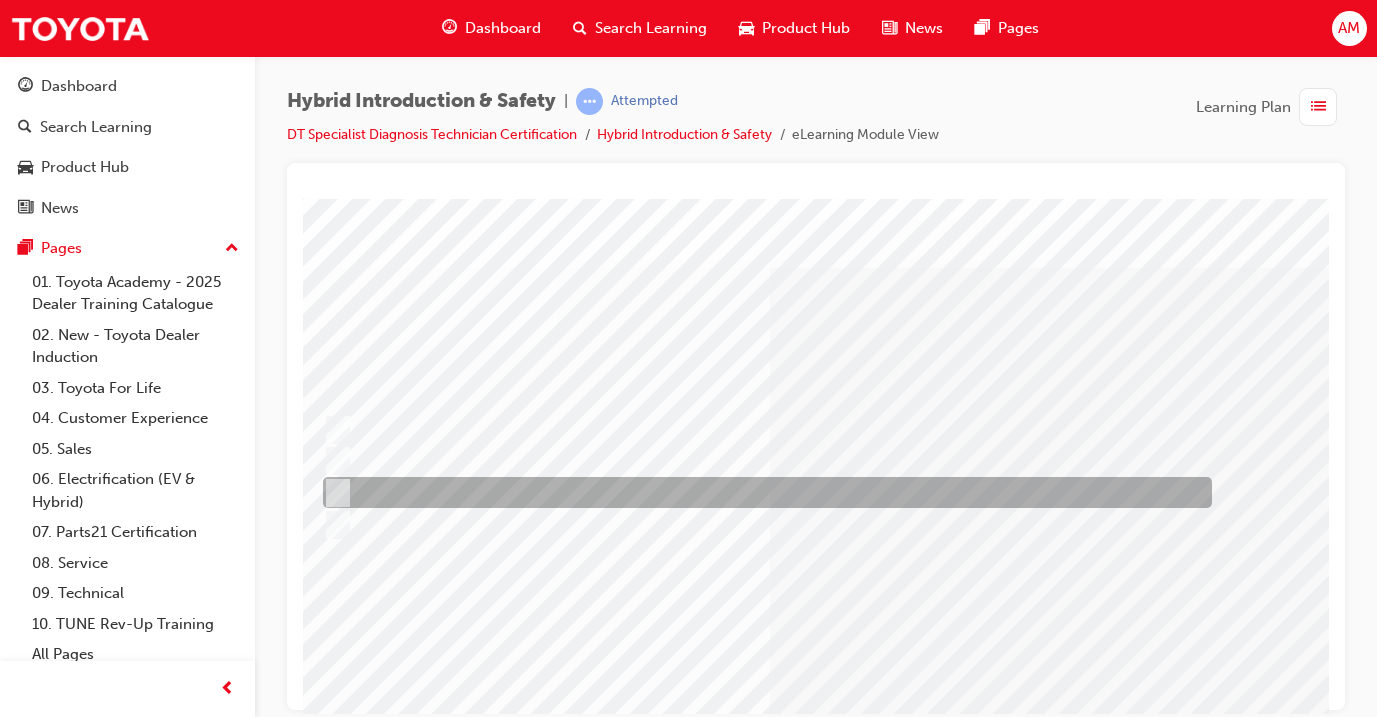 click at bounding box center [762, 492] 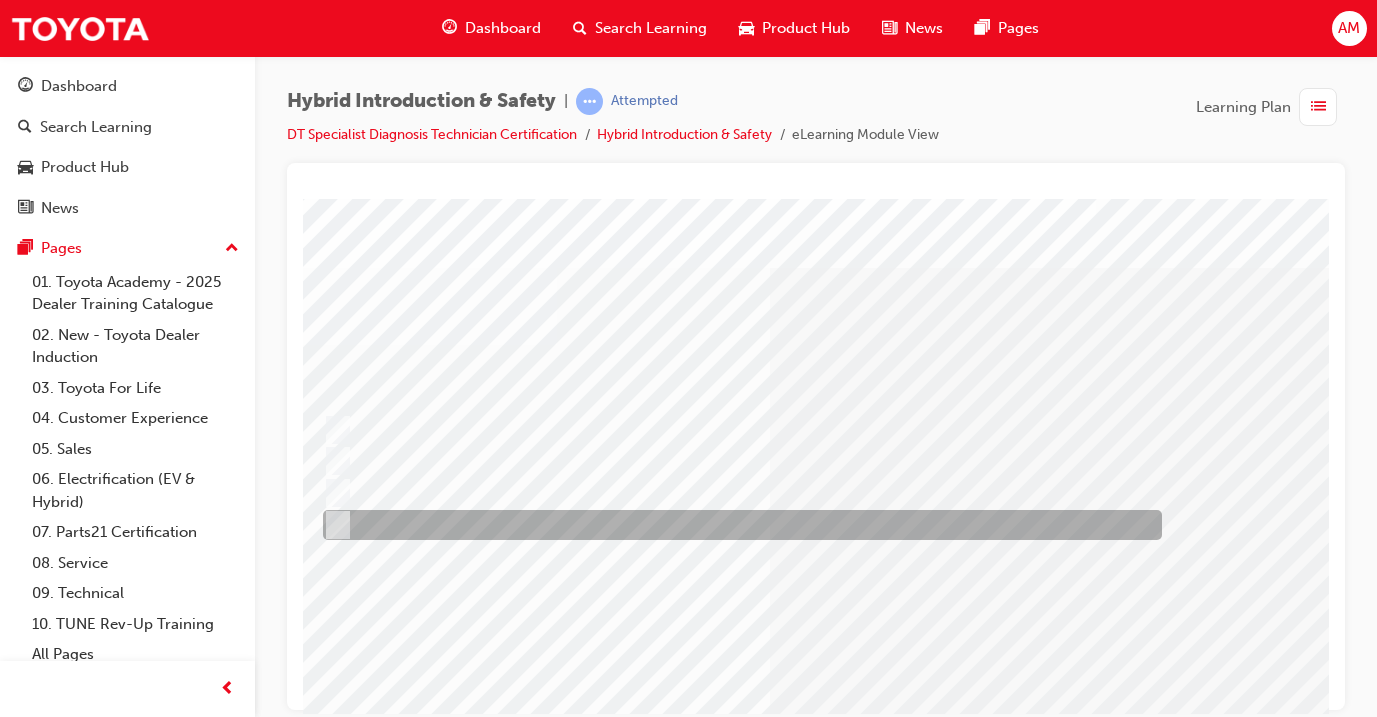 click at bounding box center (737, 525) 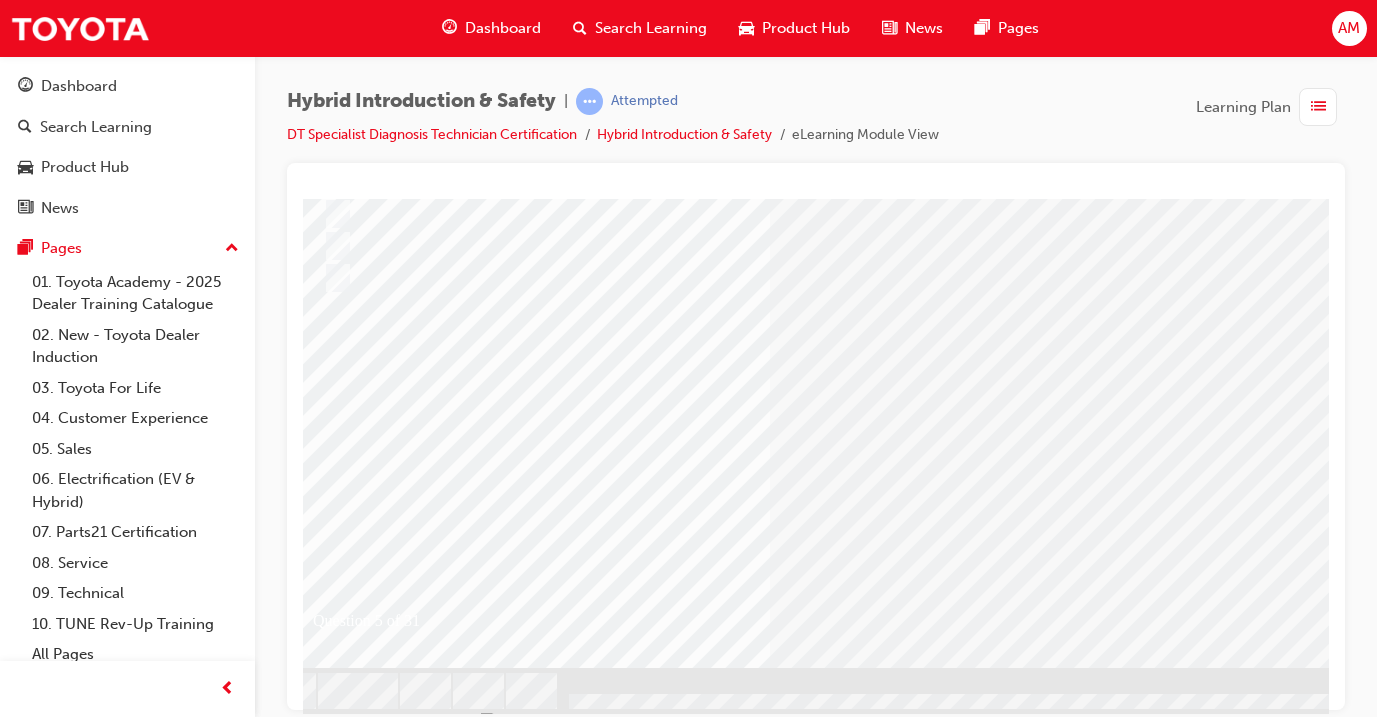 scroll, scrollTop: 250, scrollLeft: 46, axis: both 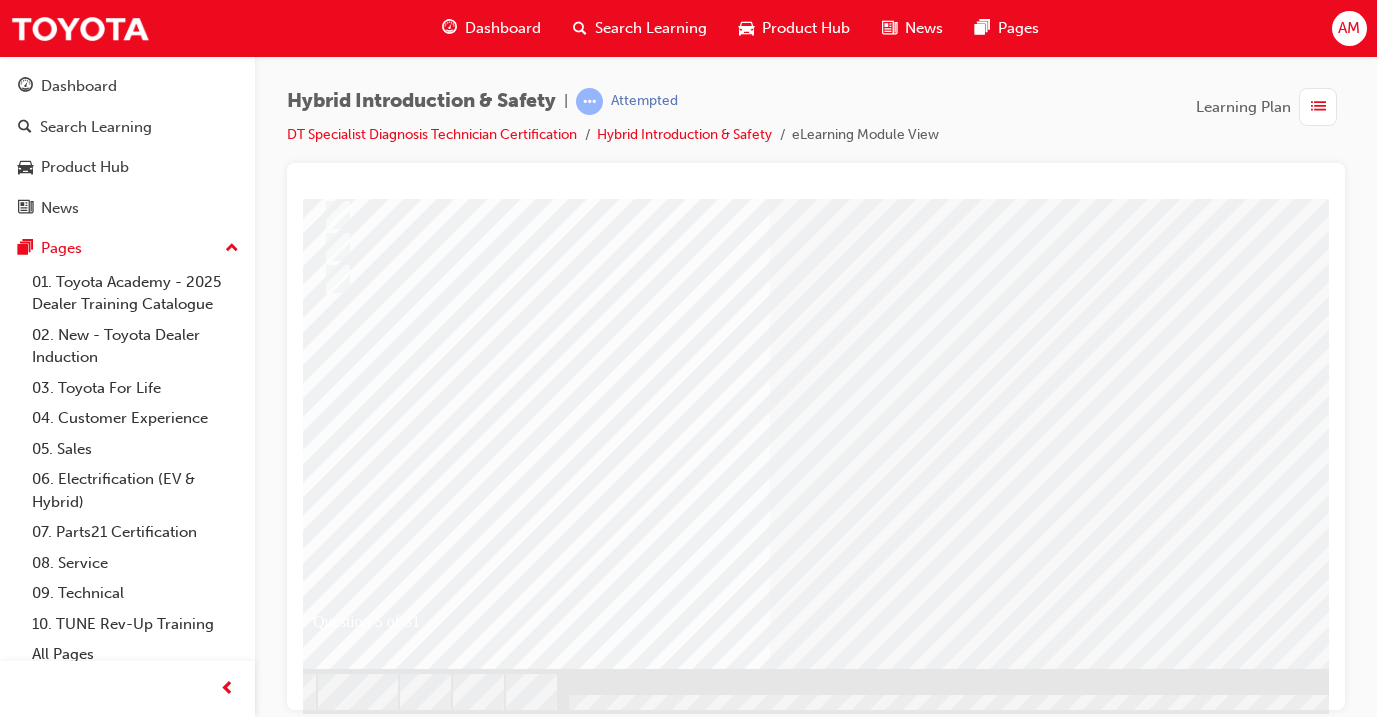 click at bounding box center [329, 2661] 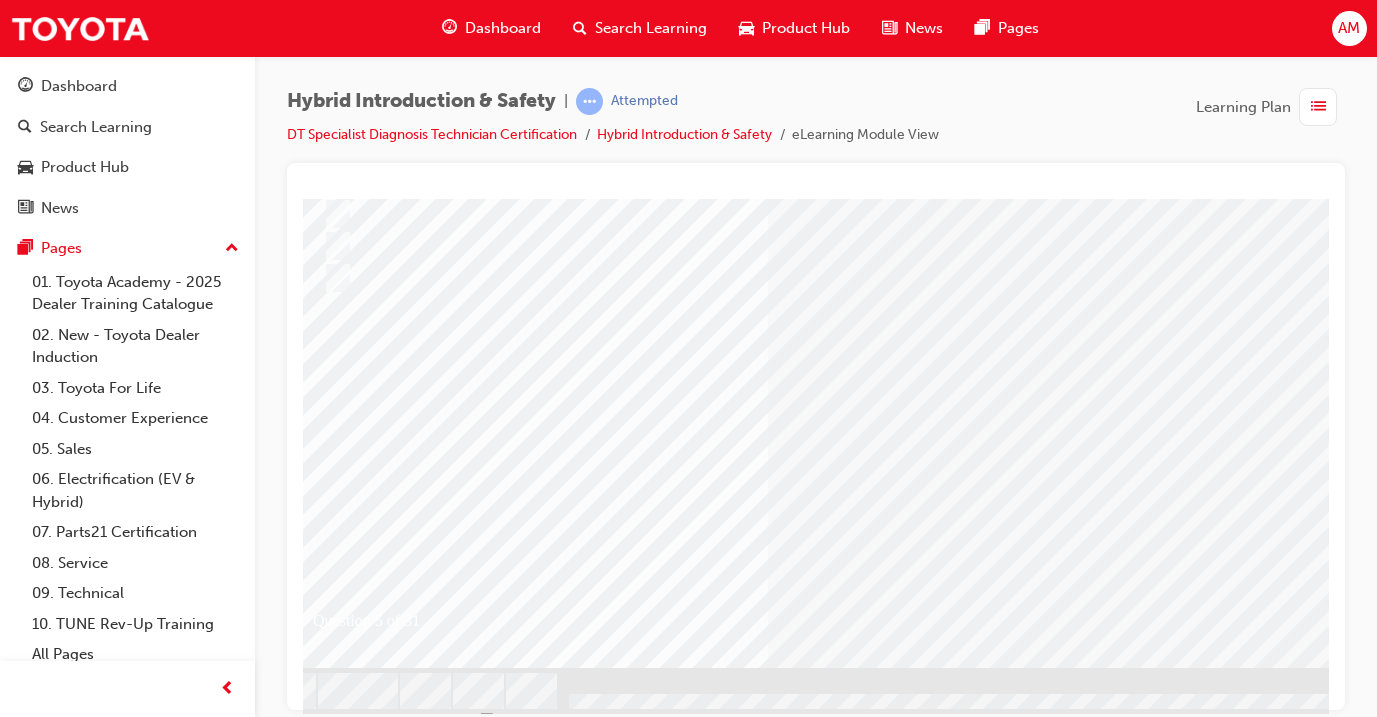 scroll, scrollTop: 250, scrollLeft: 46, axis: both 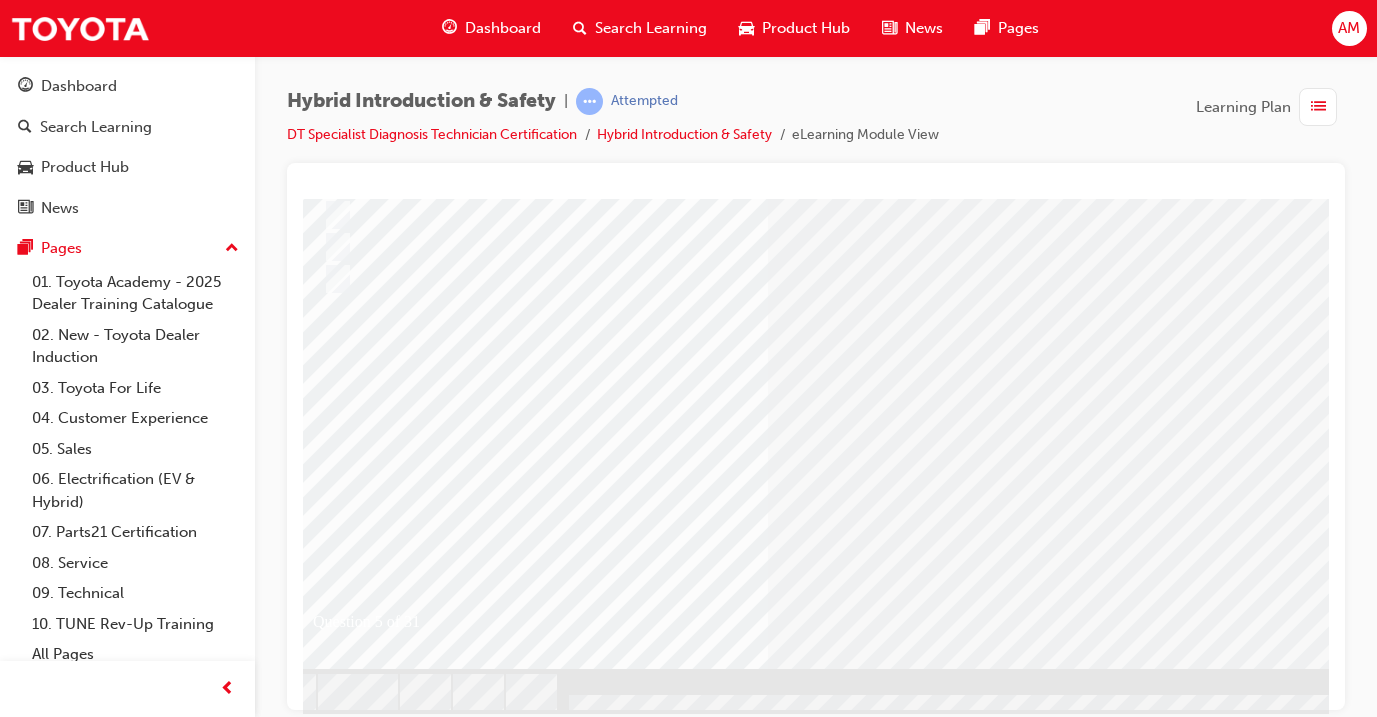 click at bounding box center (589, 2442) 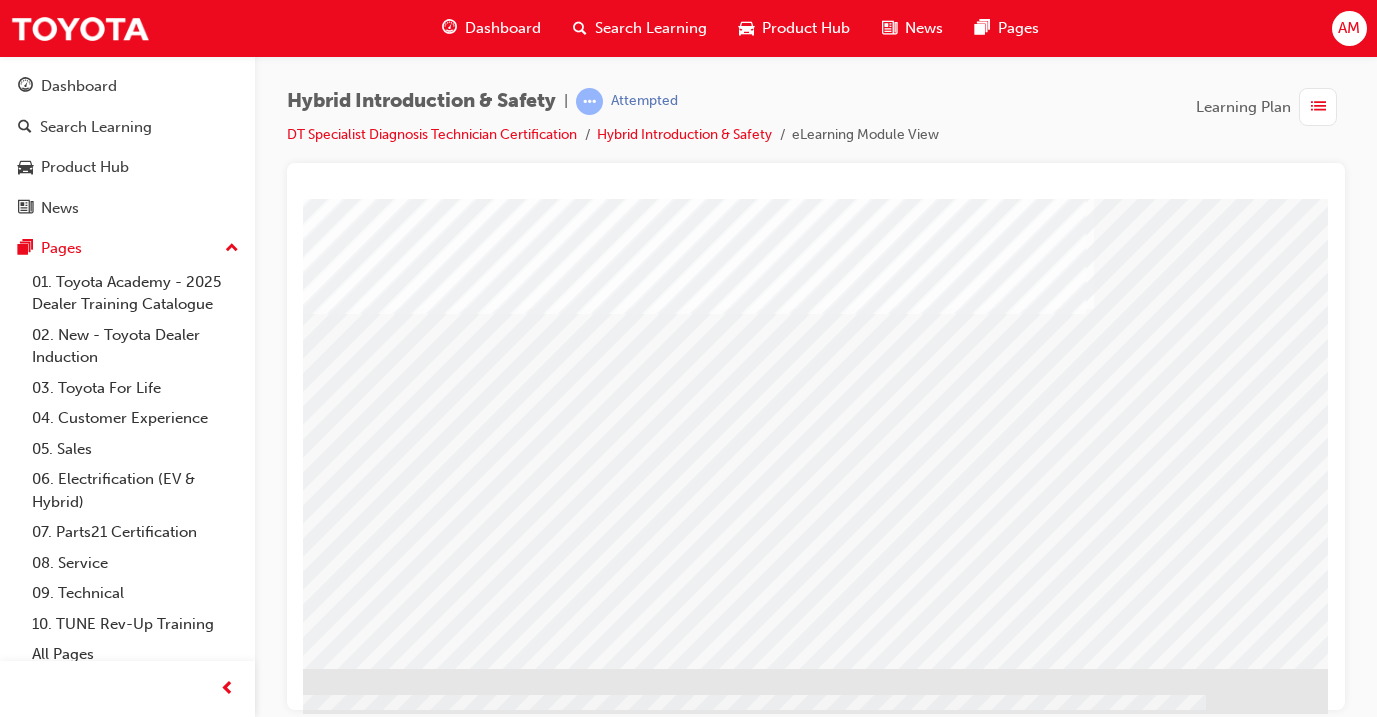 scroll, scrollTop: 250, scrollLeft: 334, axis: both 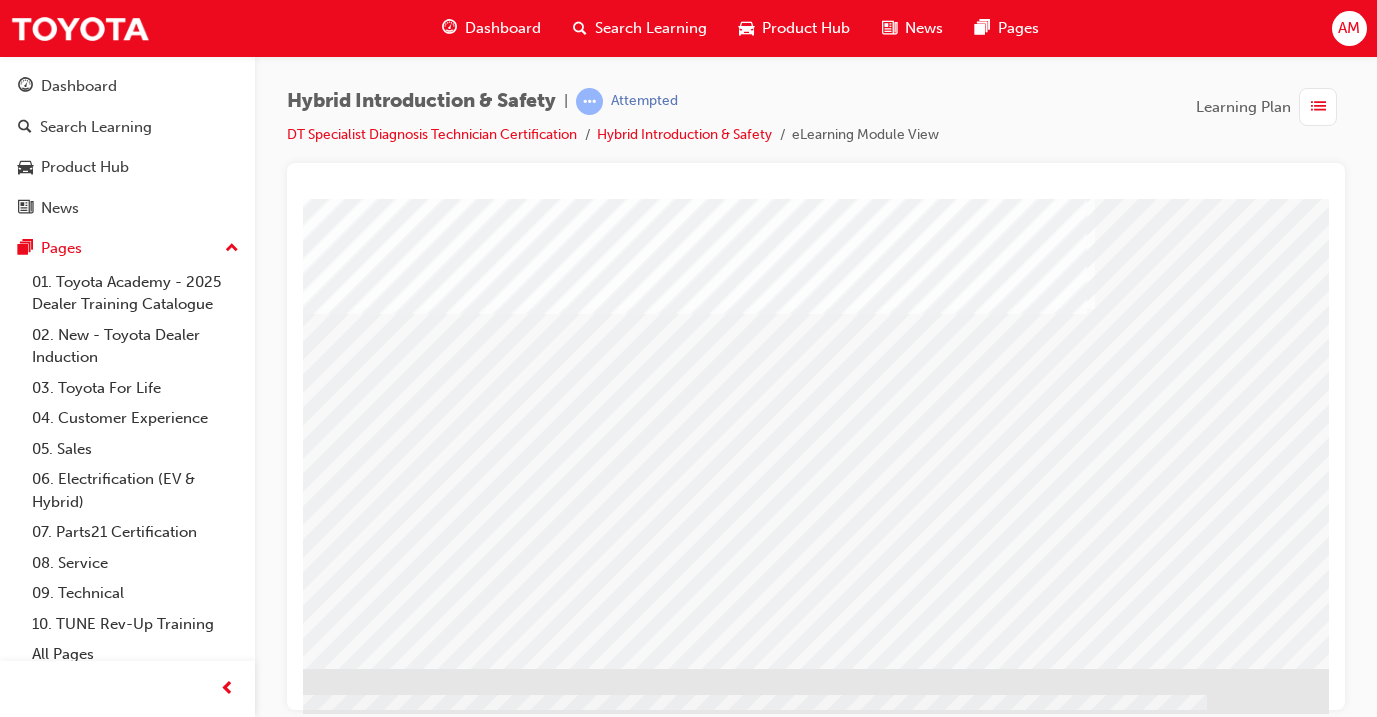 click at bounding box center (32, 1672) 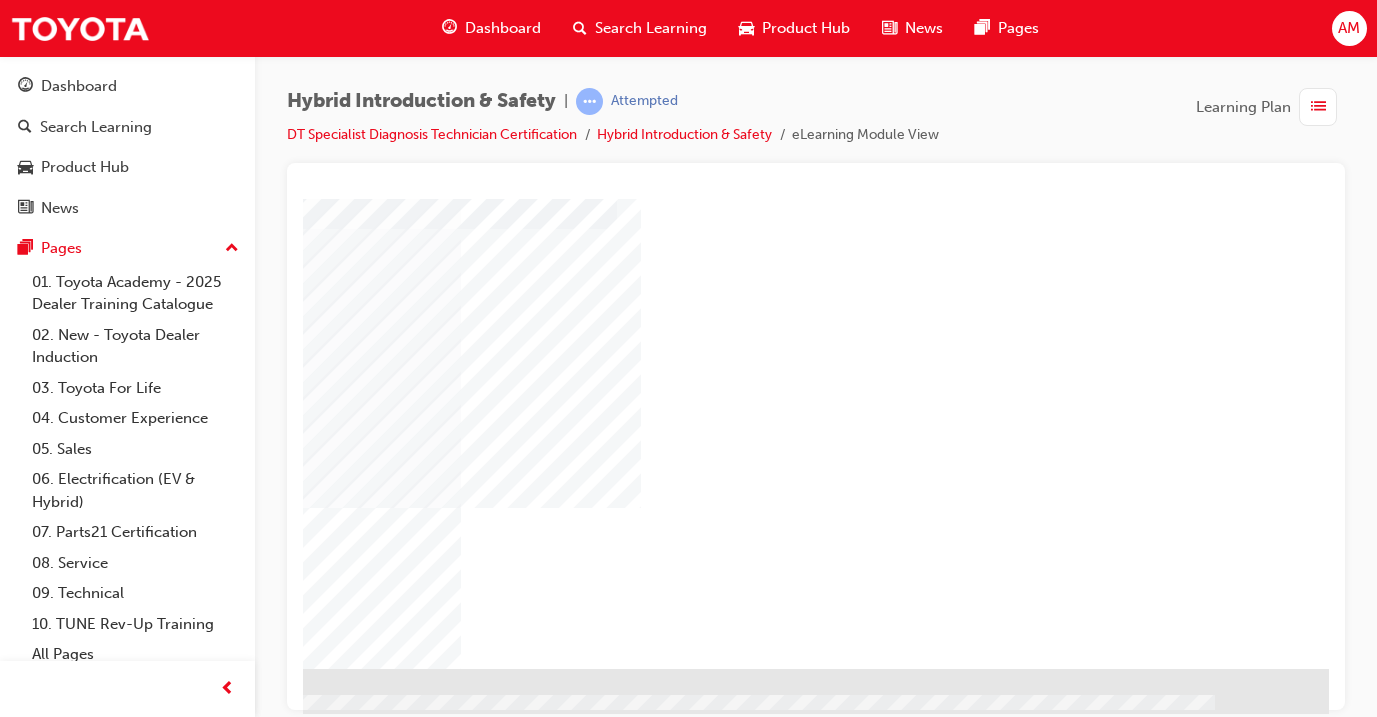 scroll, scrollTop: 250, scrollLeft: 334, axis: both 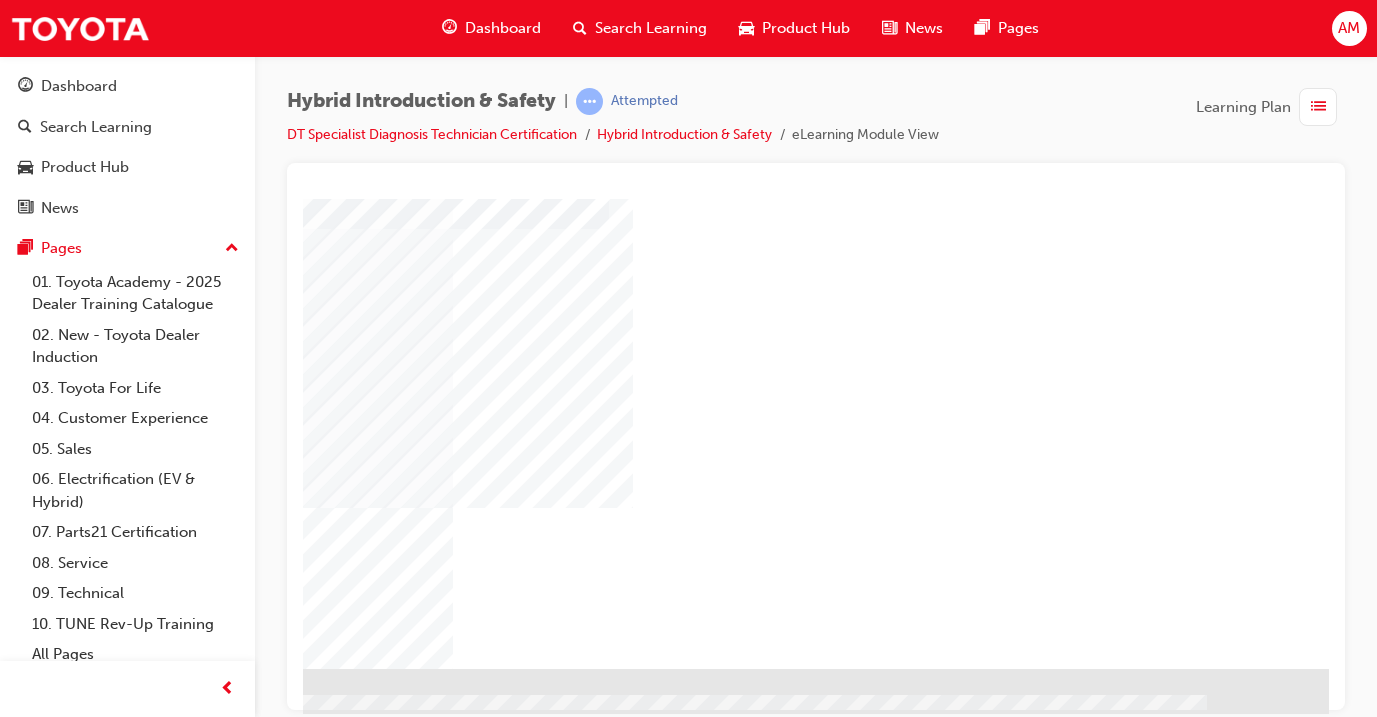 click at bounding box center (32, 852) 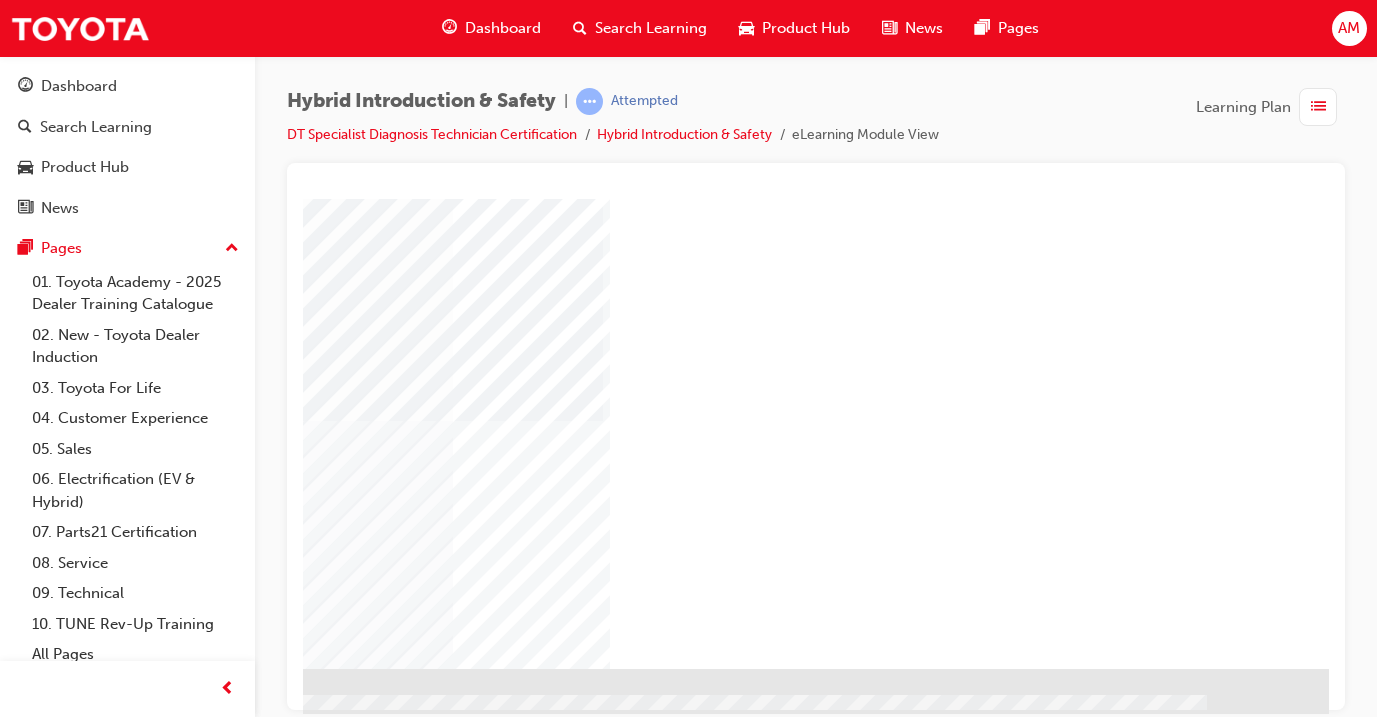 click at bounding box center [32, 722] 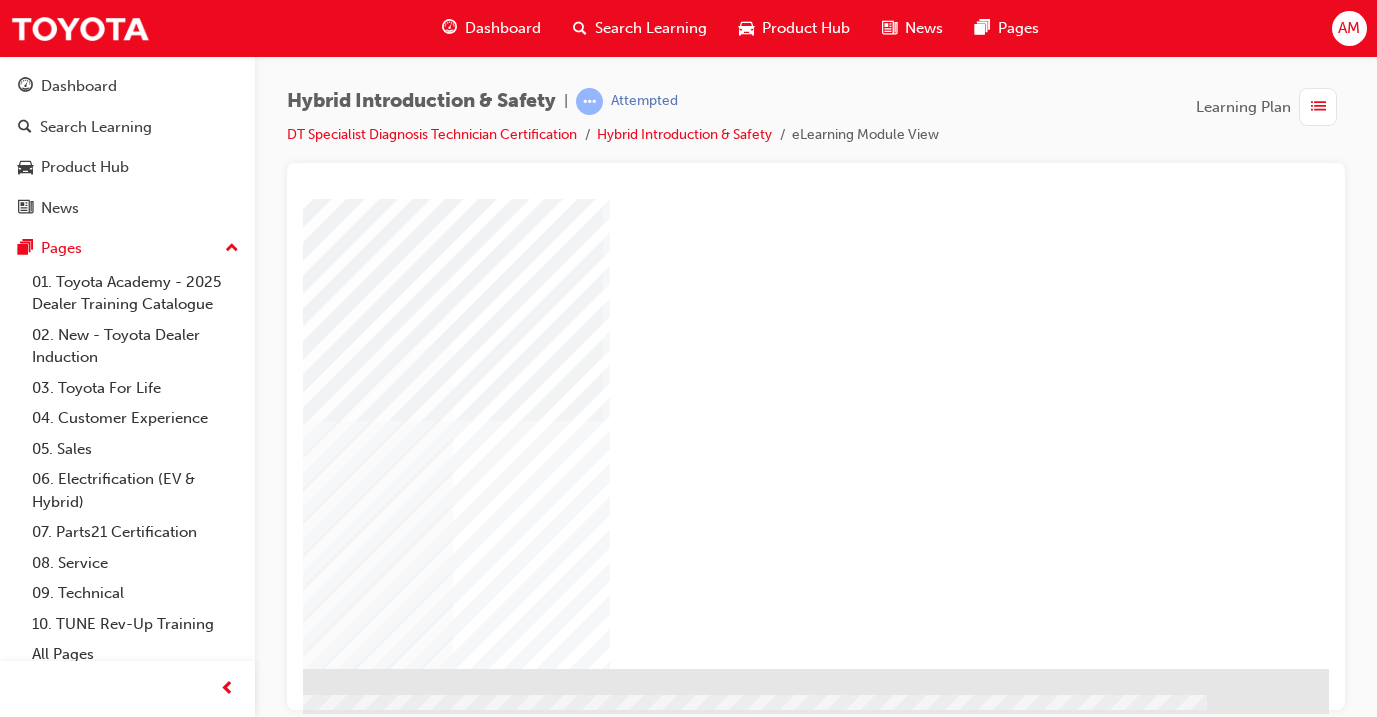 click at bounding box center [32, 722] 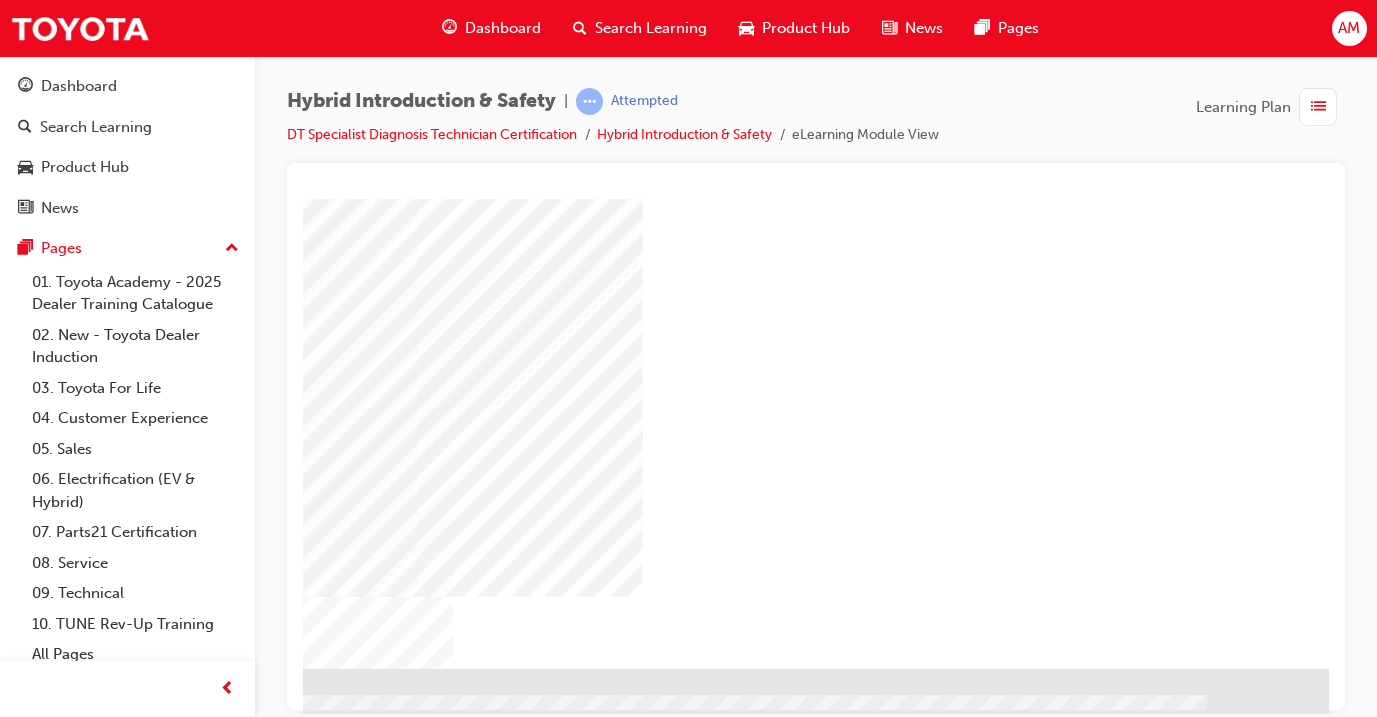 click at bounding box center (32, 1405) 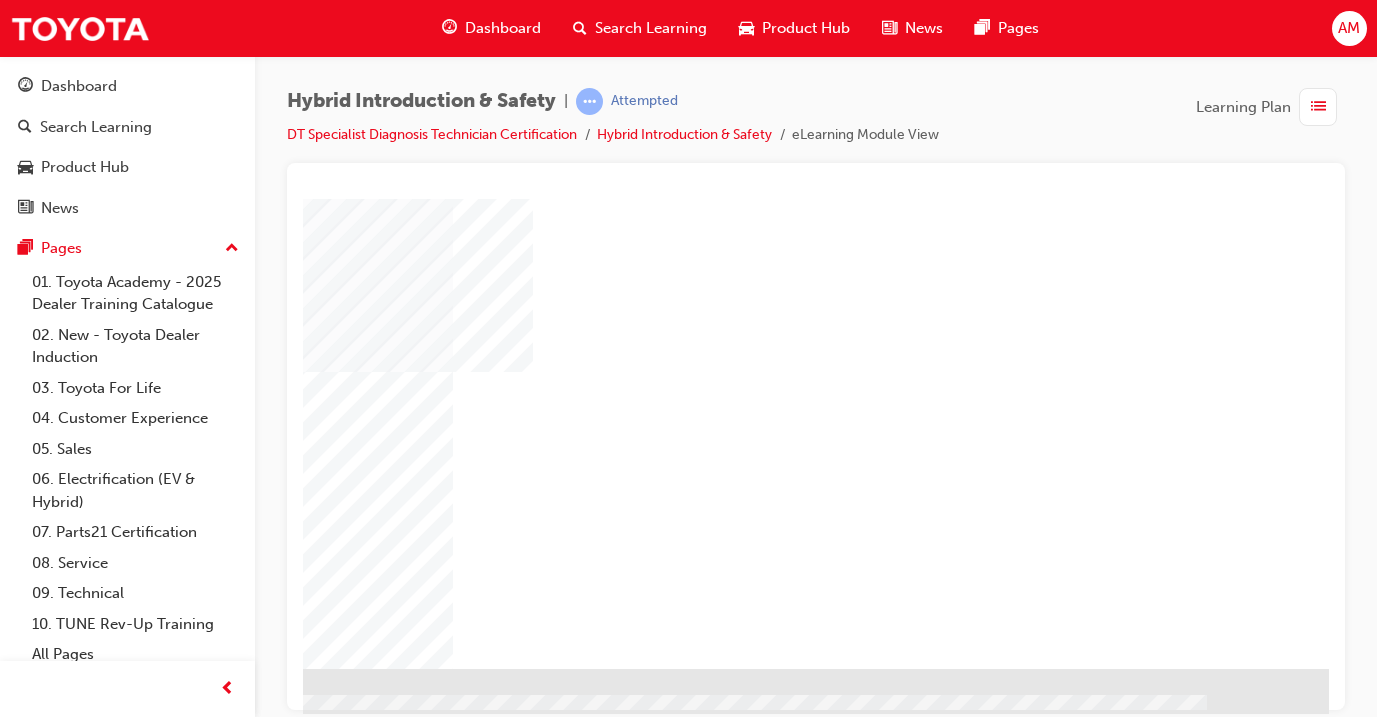 click at bounding box center (32, 852) 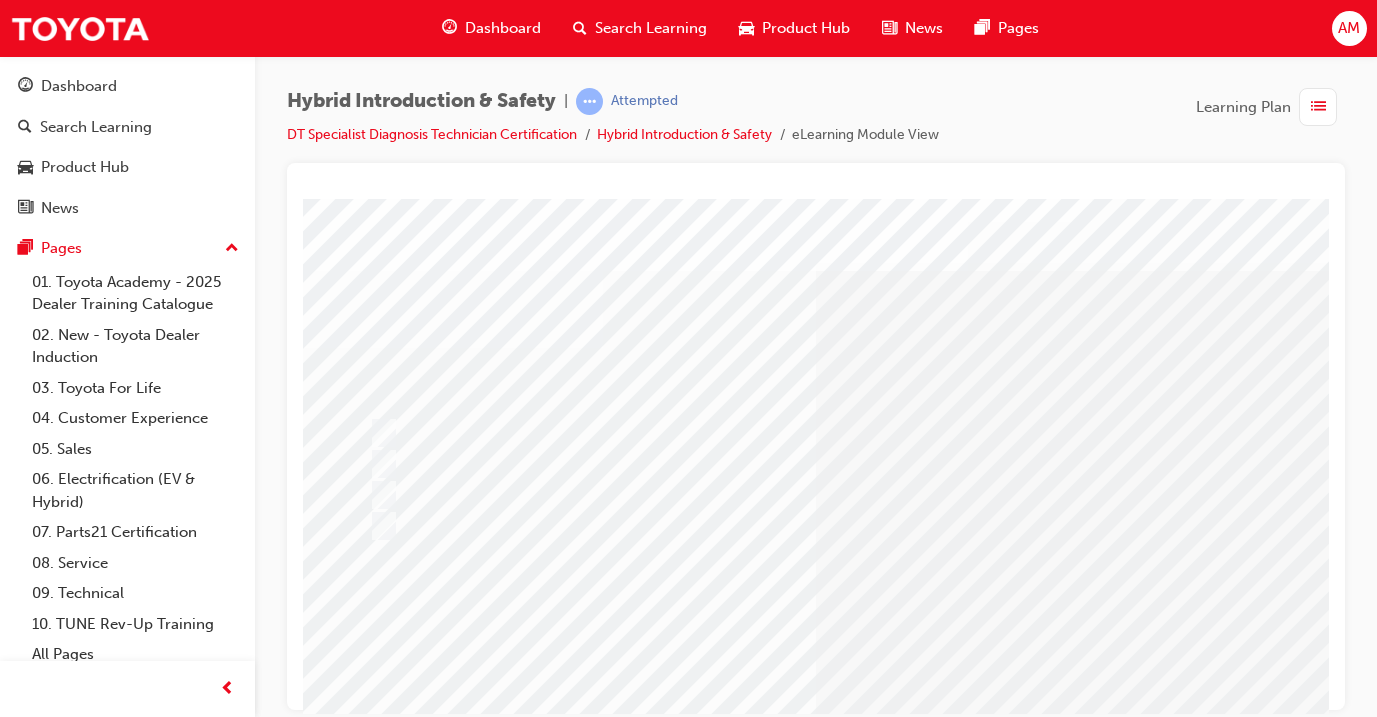 scroll, scrollTop: 1, scrollLeft: 0, axis: vertical 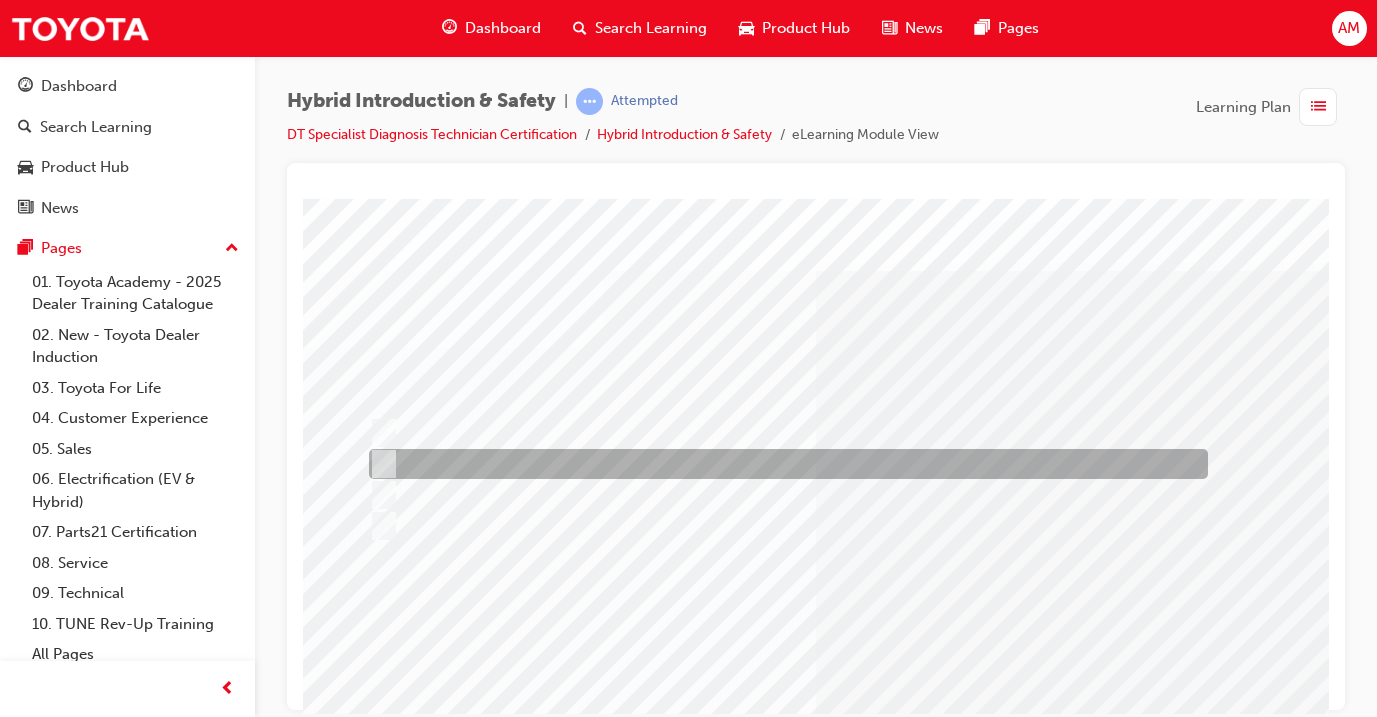 click at bounding box center [783, 464] 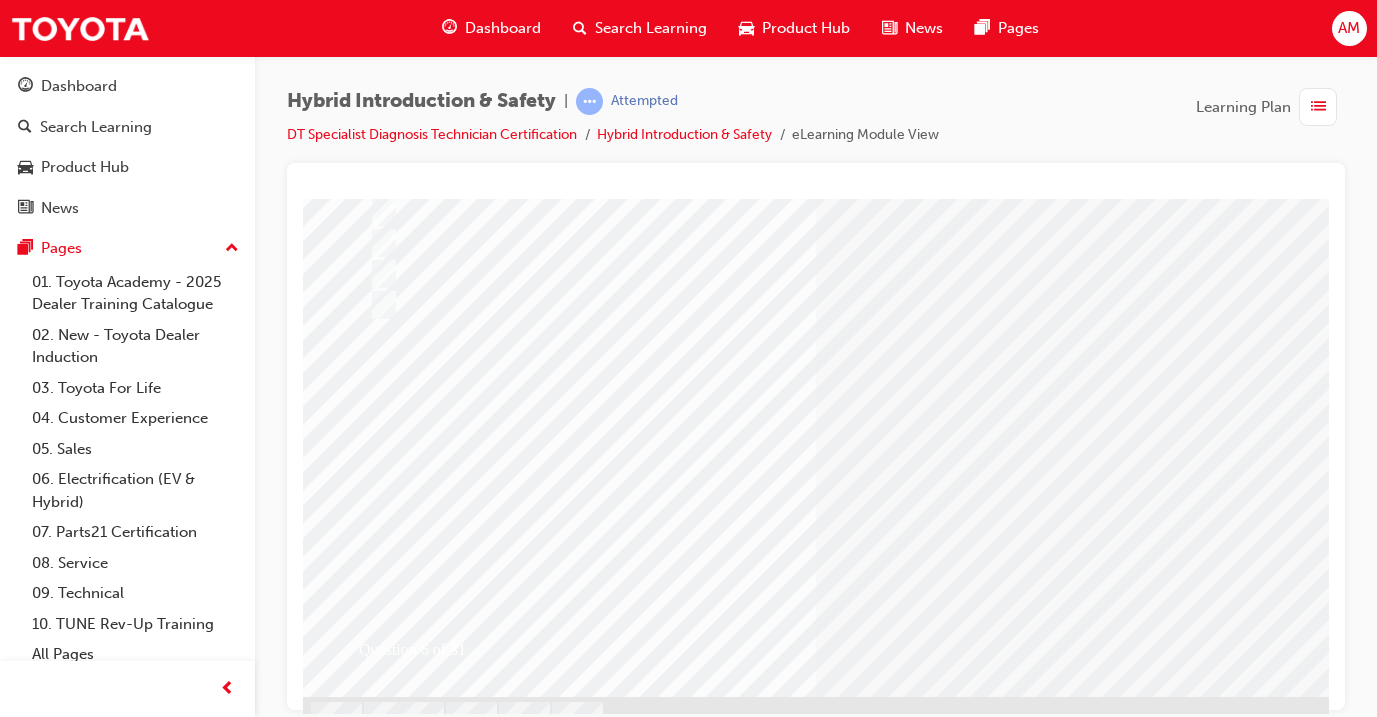 scroll, scrollTop: 231, scrollLeft: 0, axis: vertical 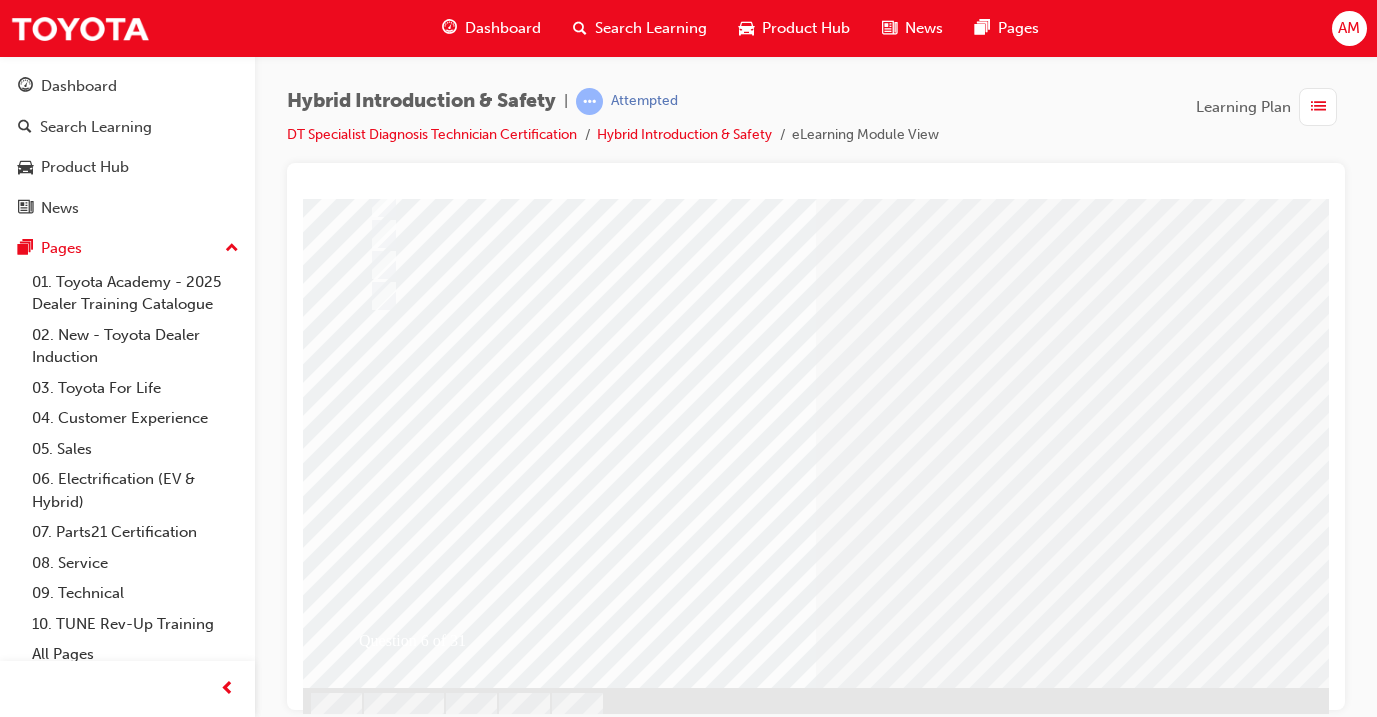 click at bounding box center [375, 2680] 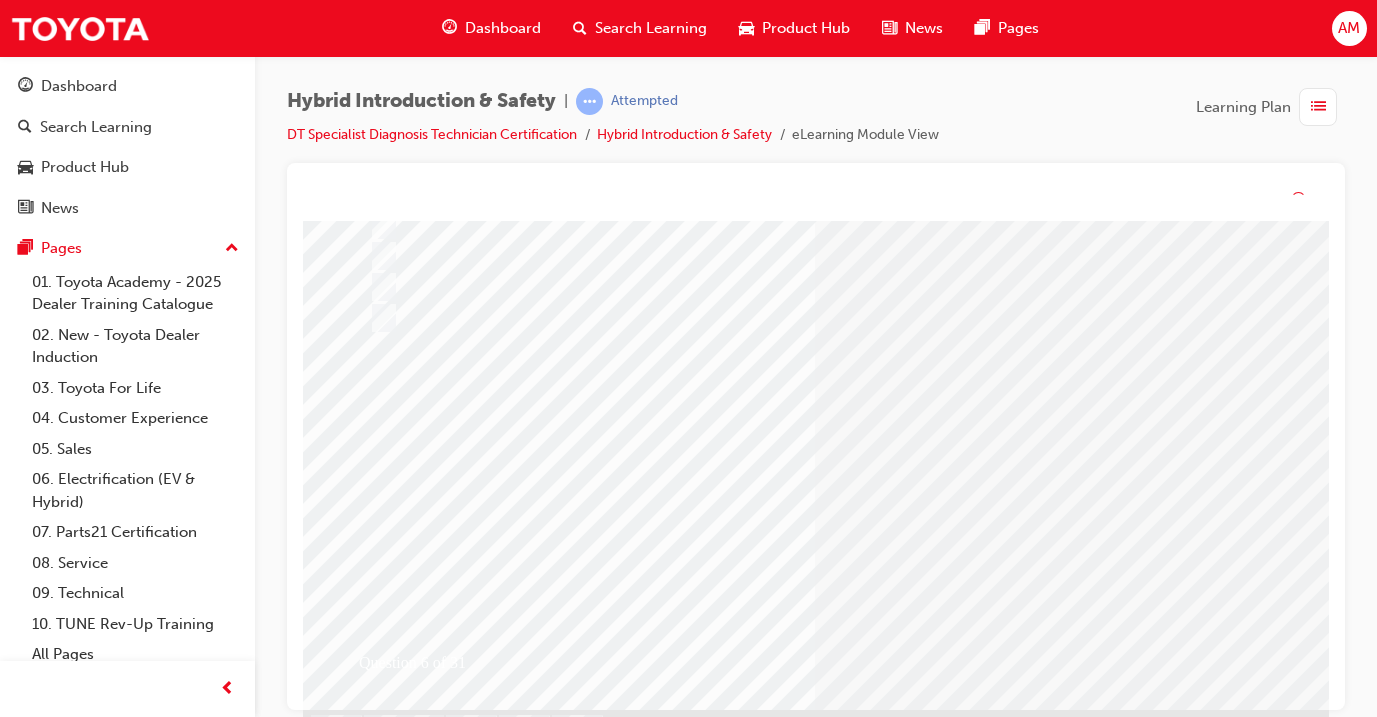click at bounding box center [635, 2486] 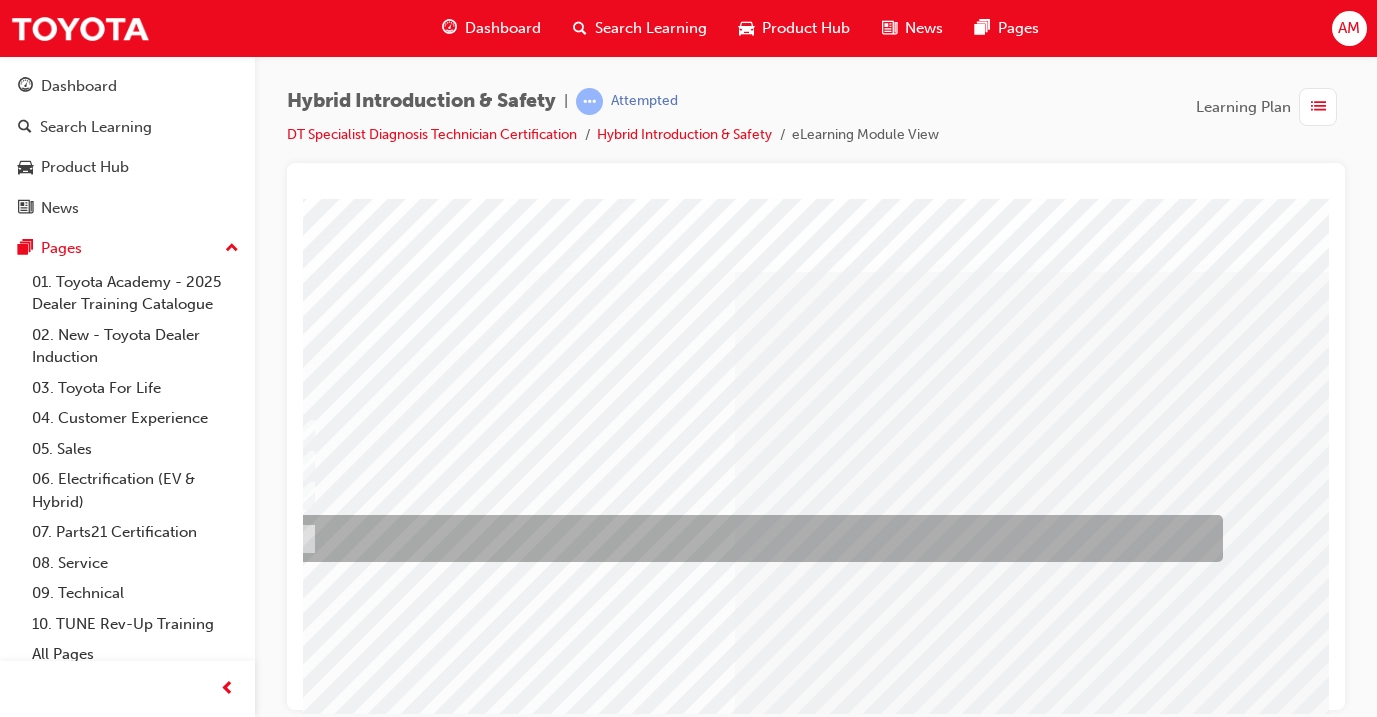 scroll, scrollTop: -1, scrollLeft: 80, axis: both 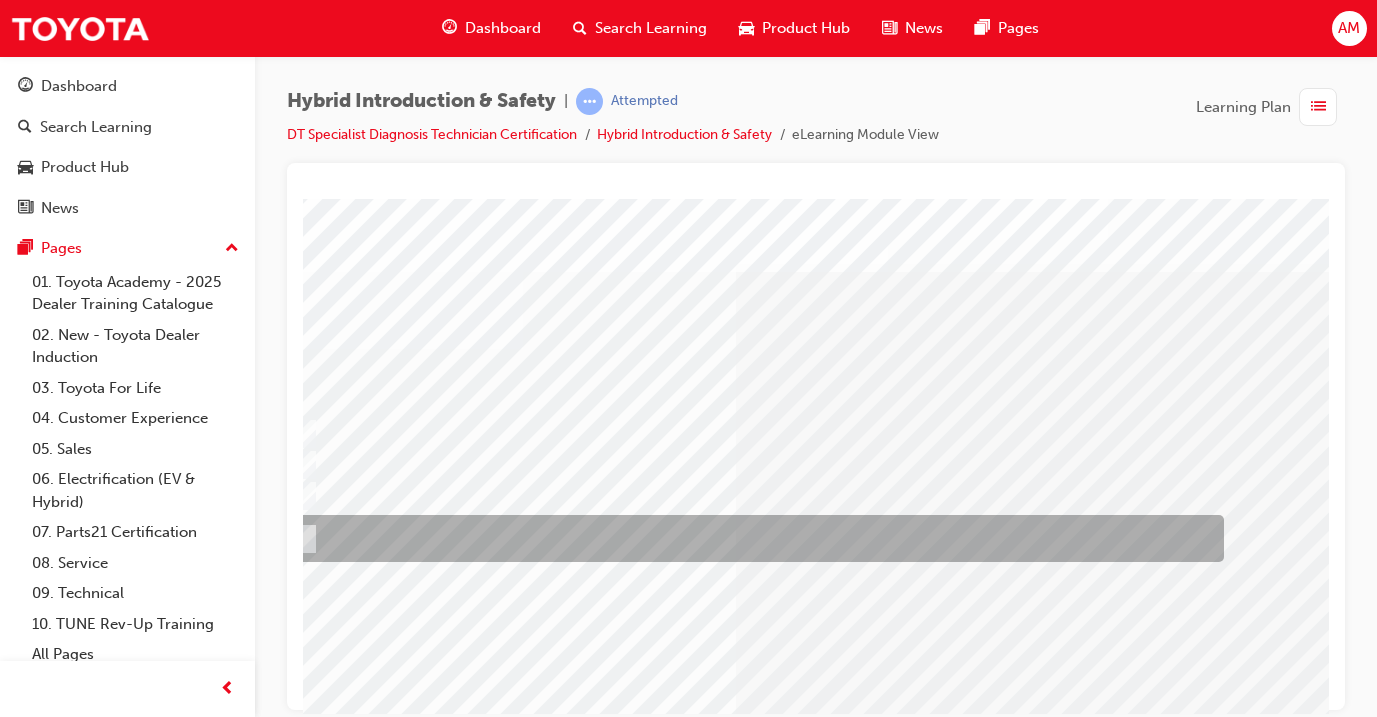 click at bounding box center (751, 538) 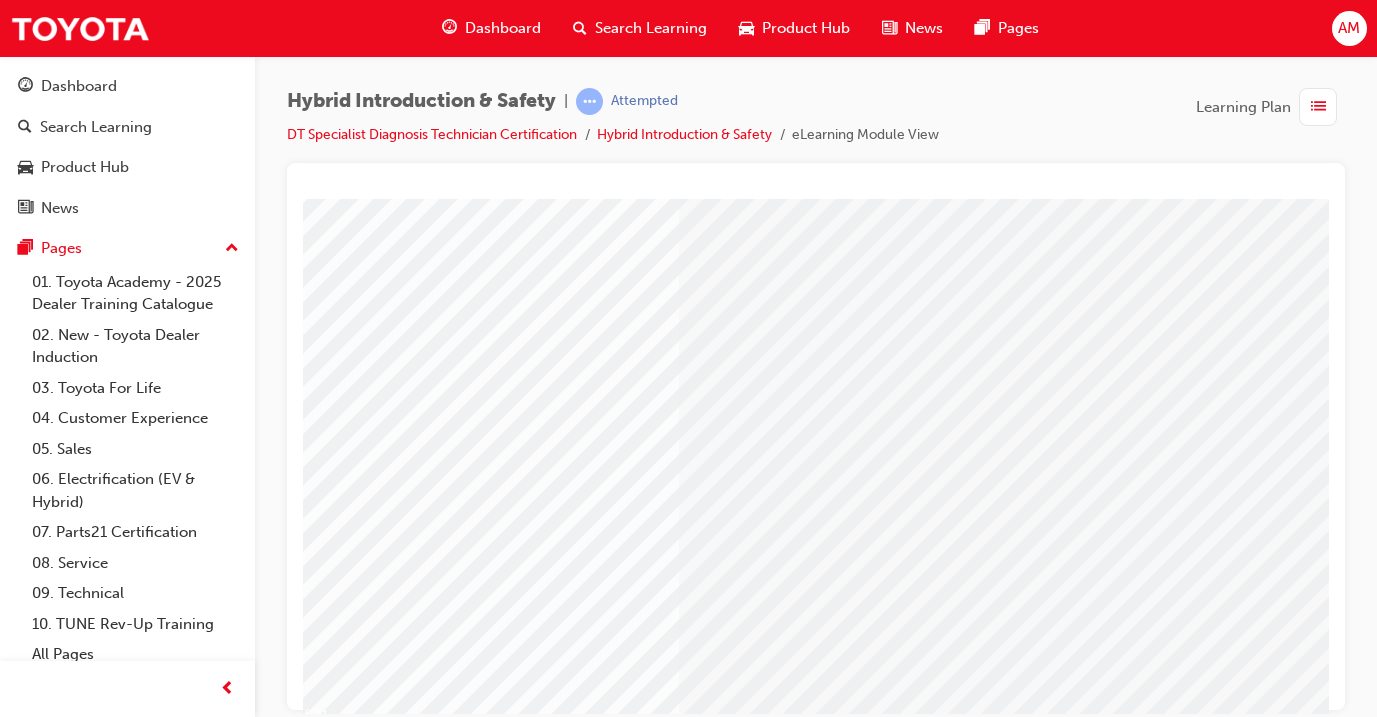 scroll, scrollTop: 162, scrollLeft: 137, axis: both 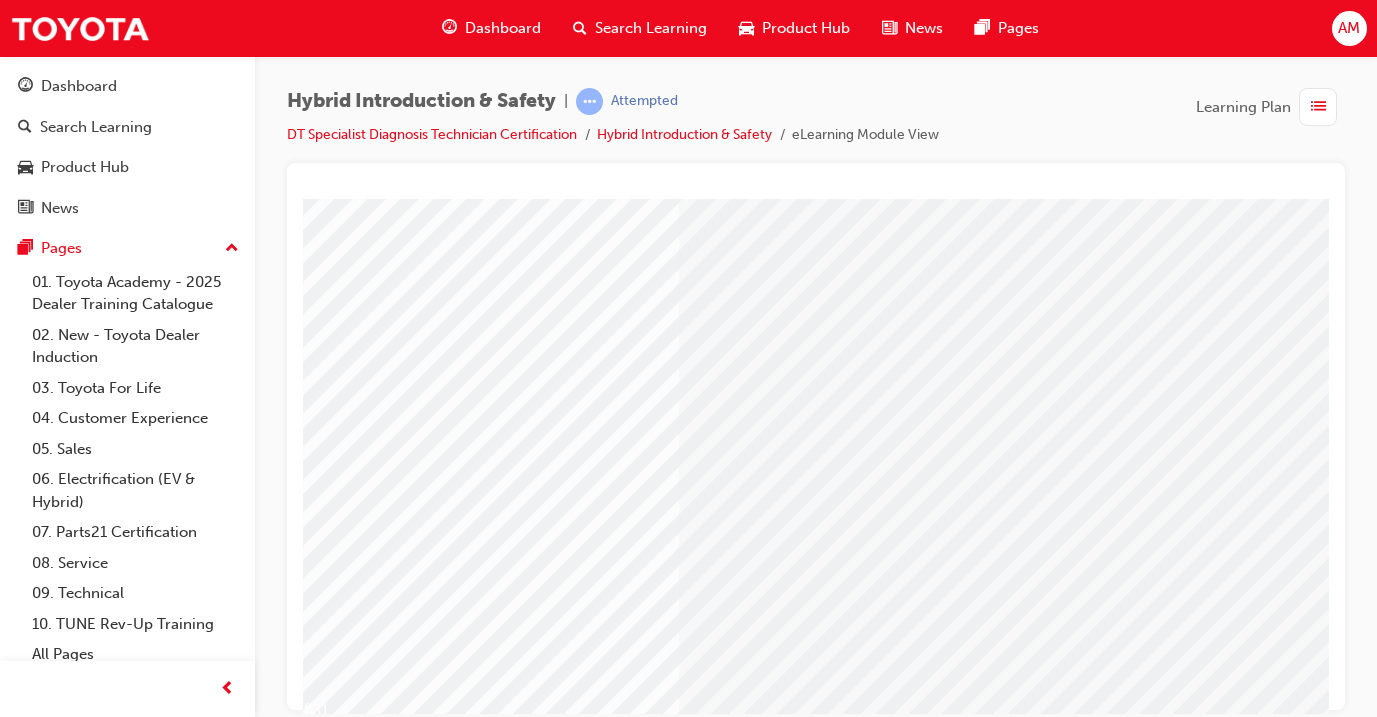 click at bounding box center (238, 2749) 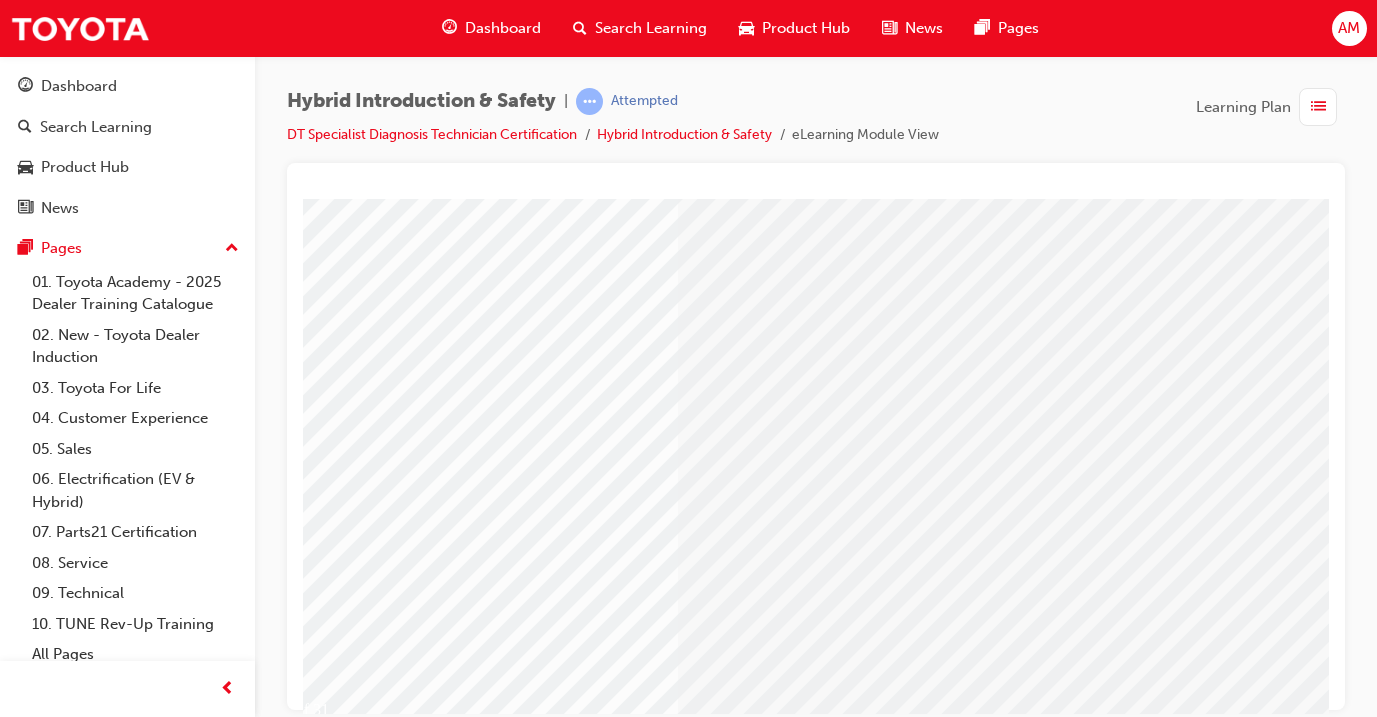 click at bounding box center (498, 2532) 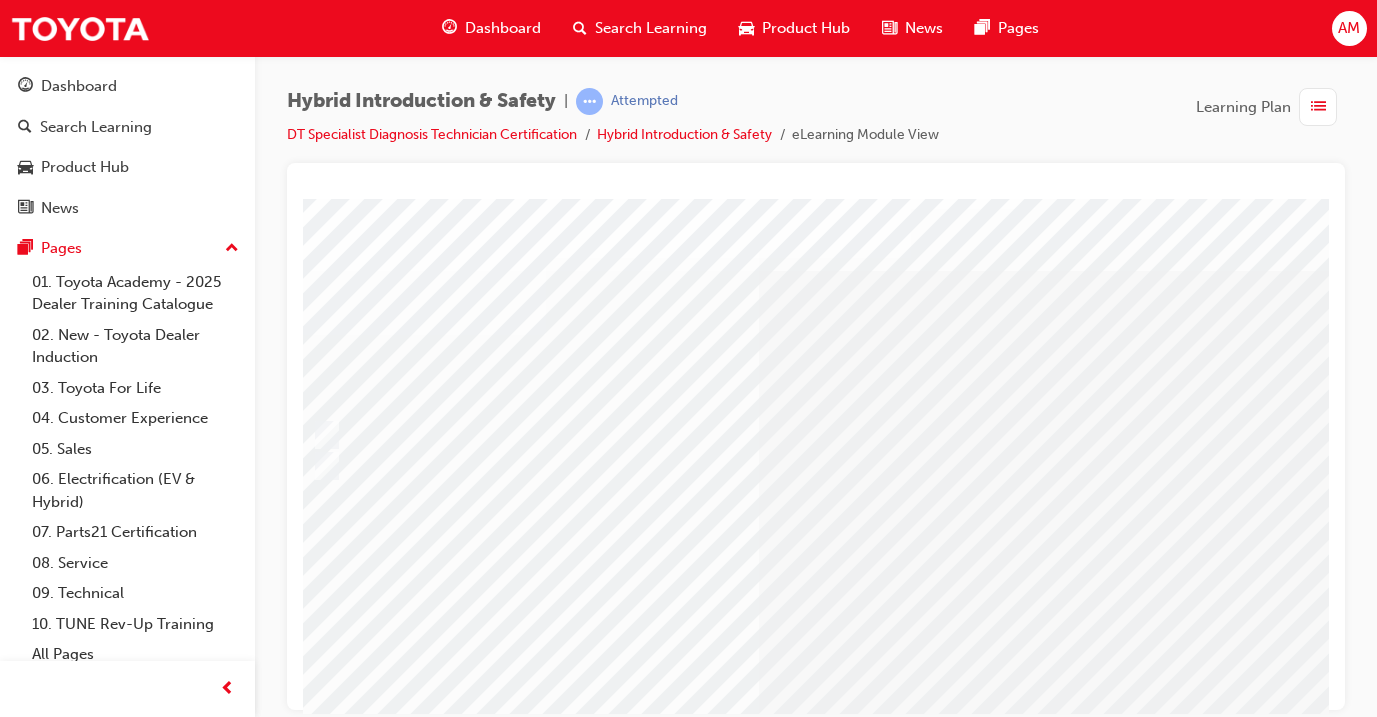 scroll, scrollTop: 14, scrollLeft: 59, axis: both 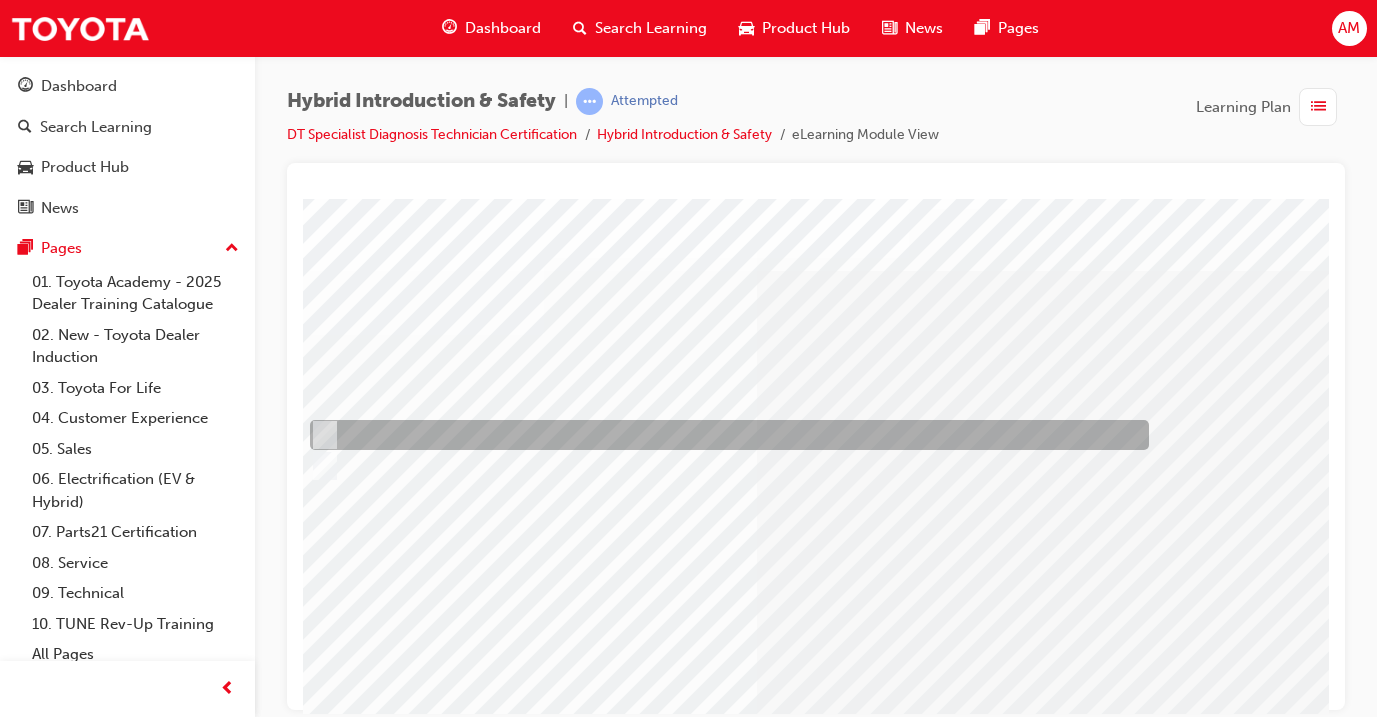 click at bounding box center [724, 435] 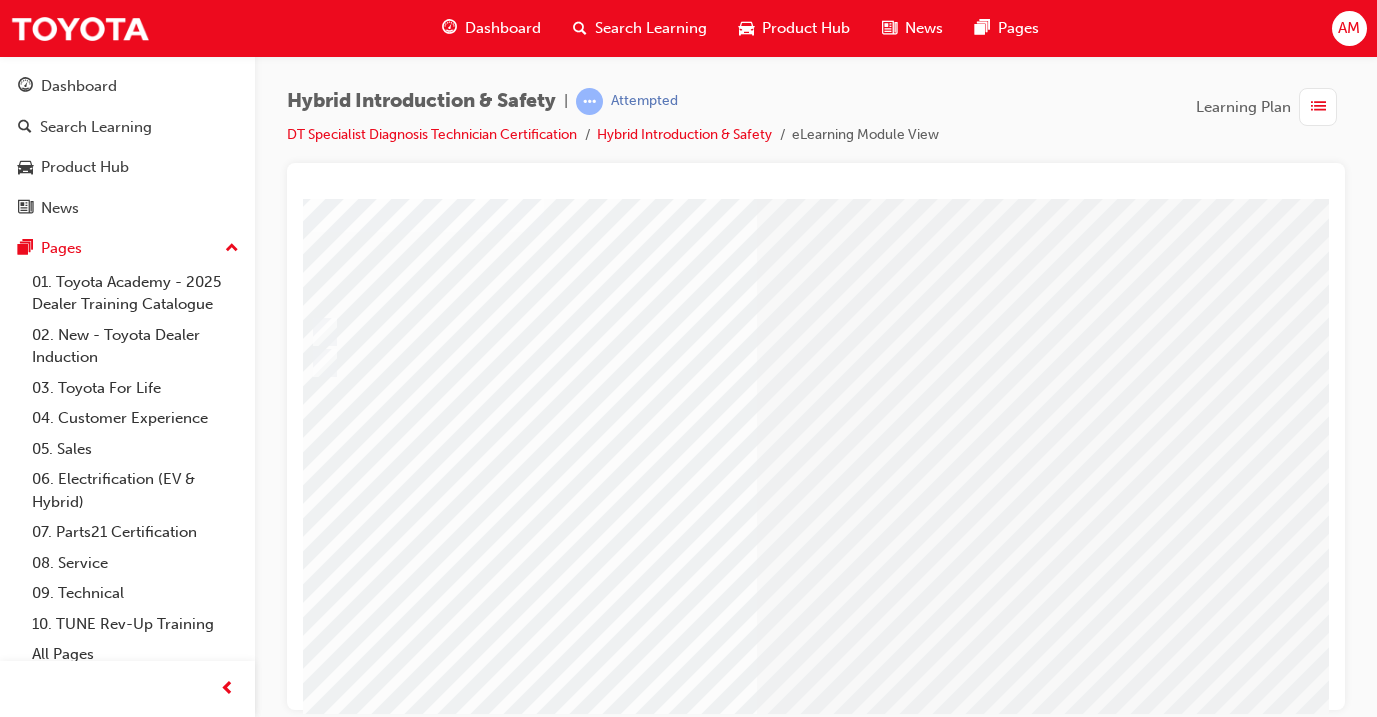 scroll, scrollTop: 120, scrollLeft: 59, axis: both 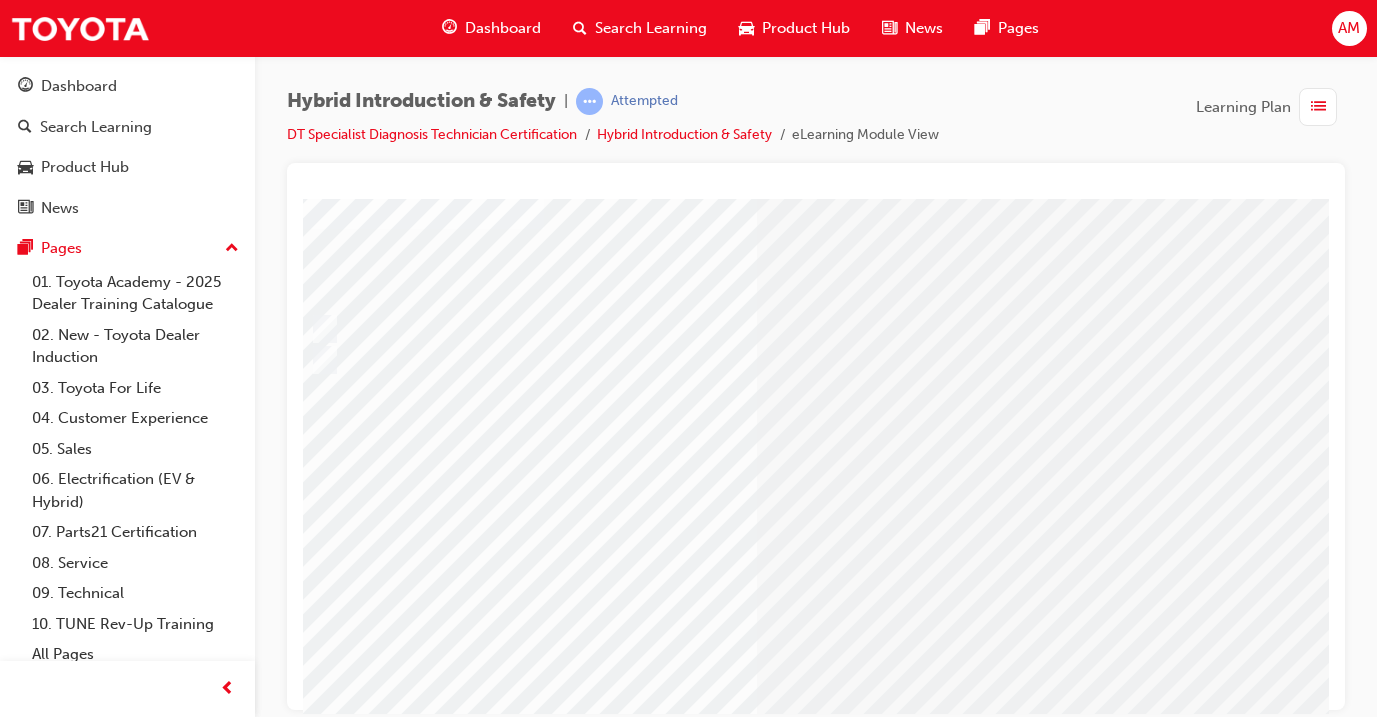 click at bounding box center (316, 2760) 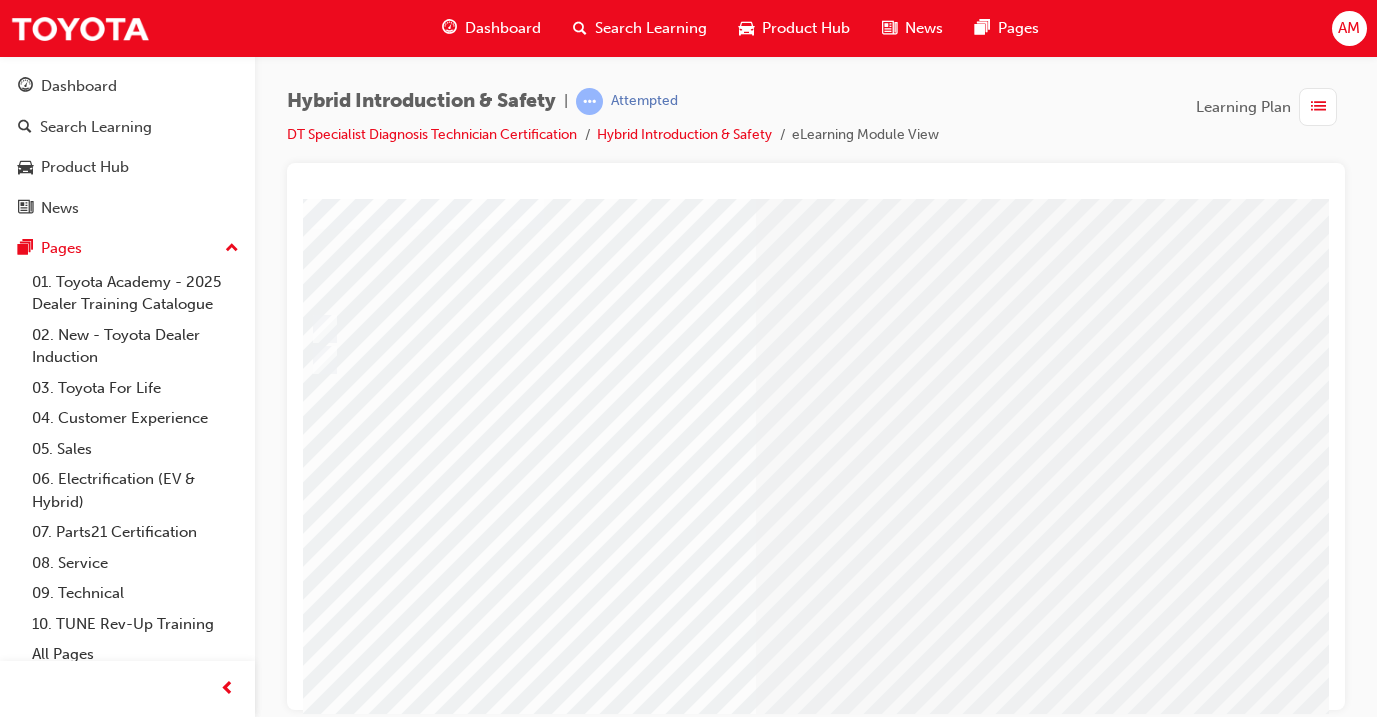 click at bounding box center (576, 2574) 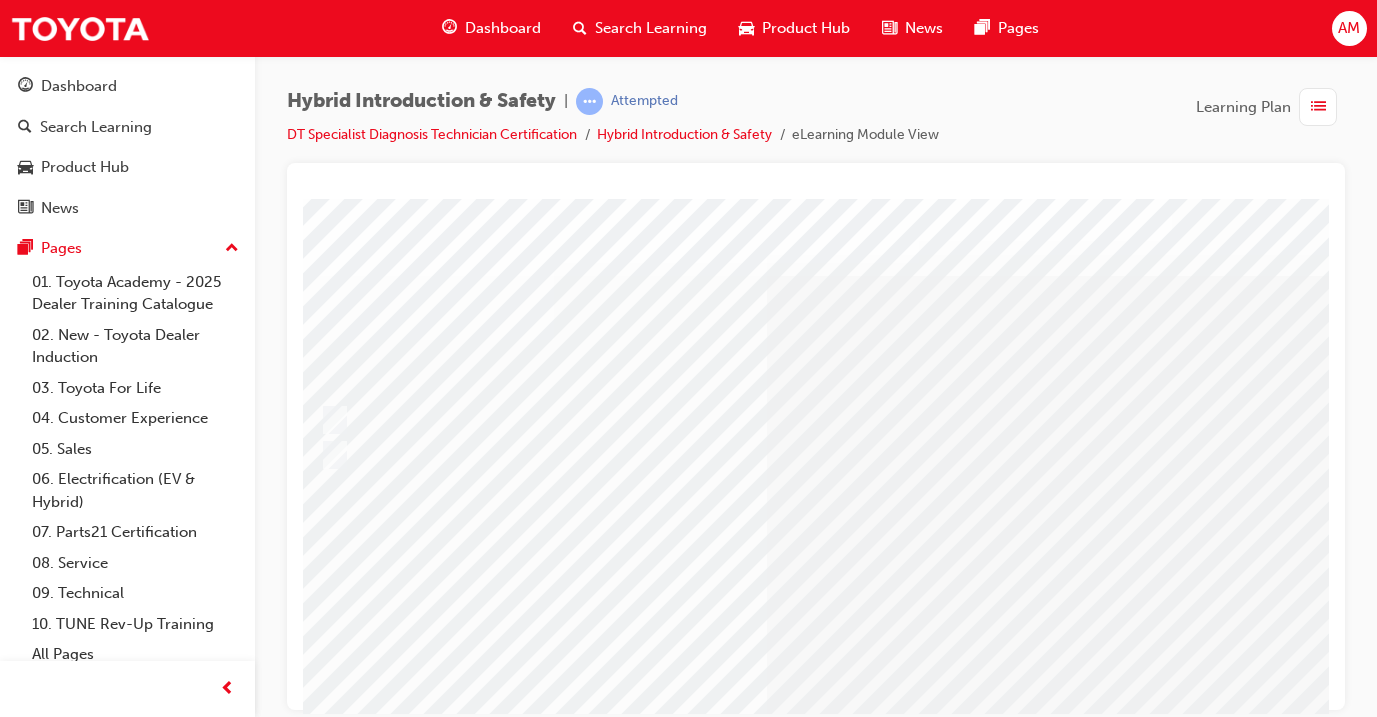 scroll, scrollTop: 11, scrollLeft: 49, axis: both 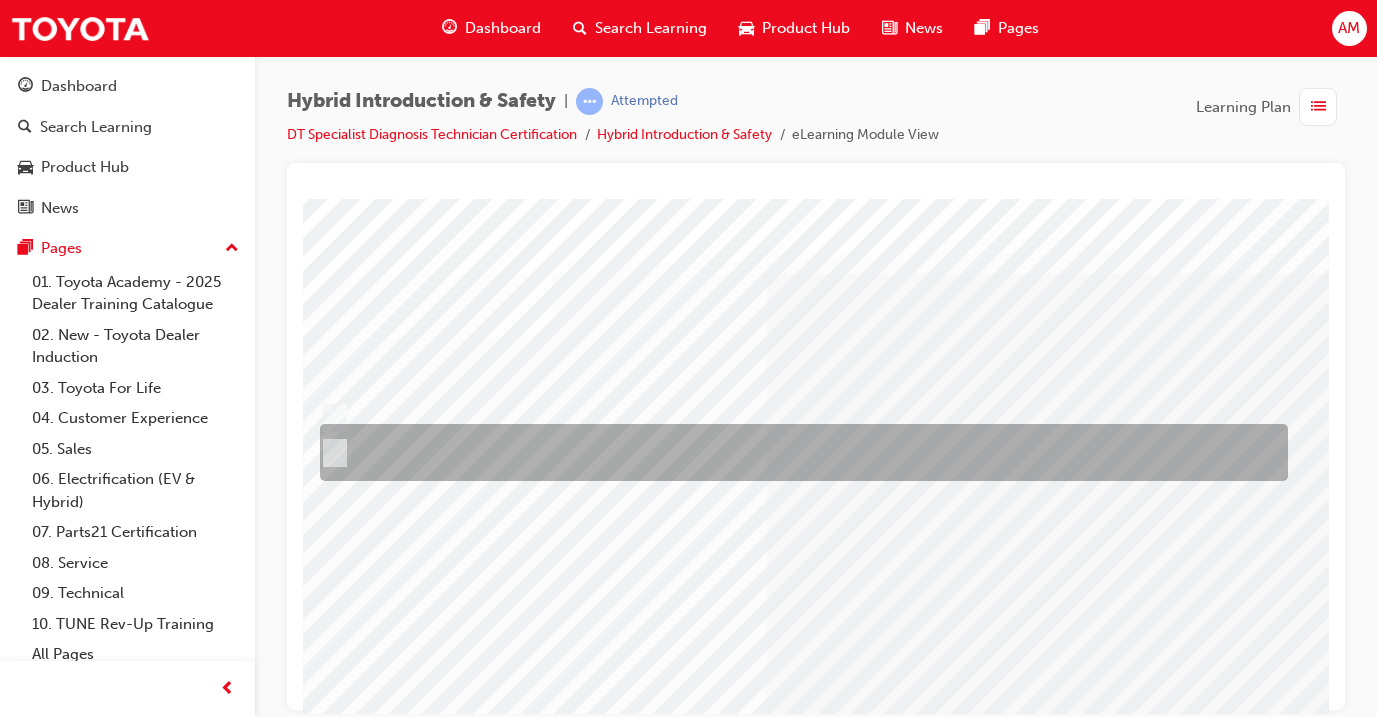 click at bounding box center [799, 452] 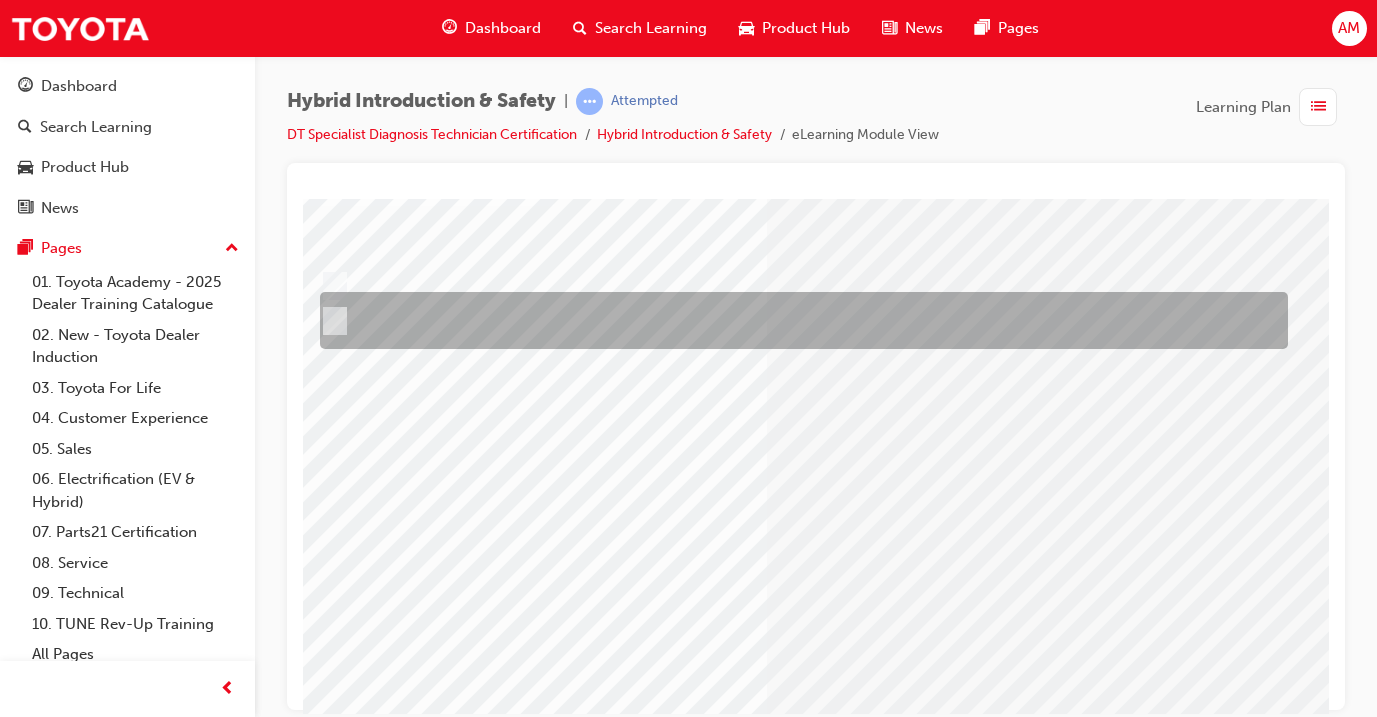 scroll, scrollTop: 209, scrollLeft: 49, axis: both 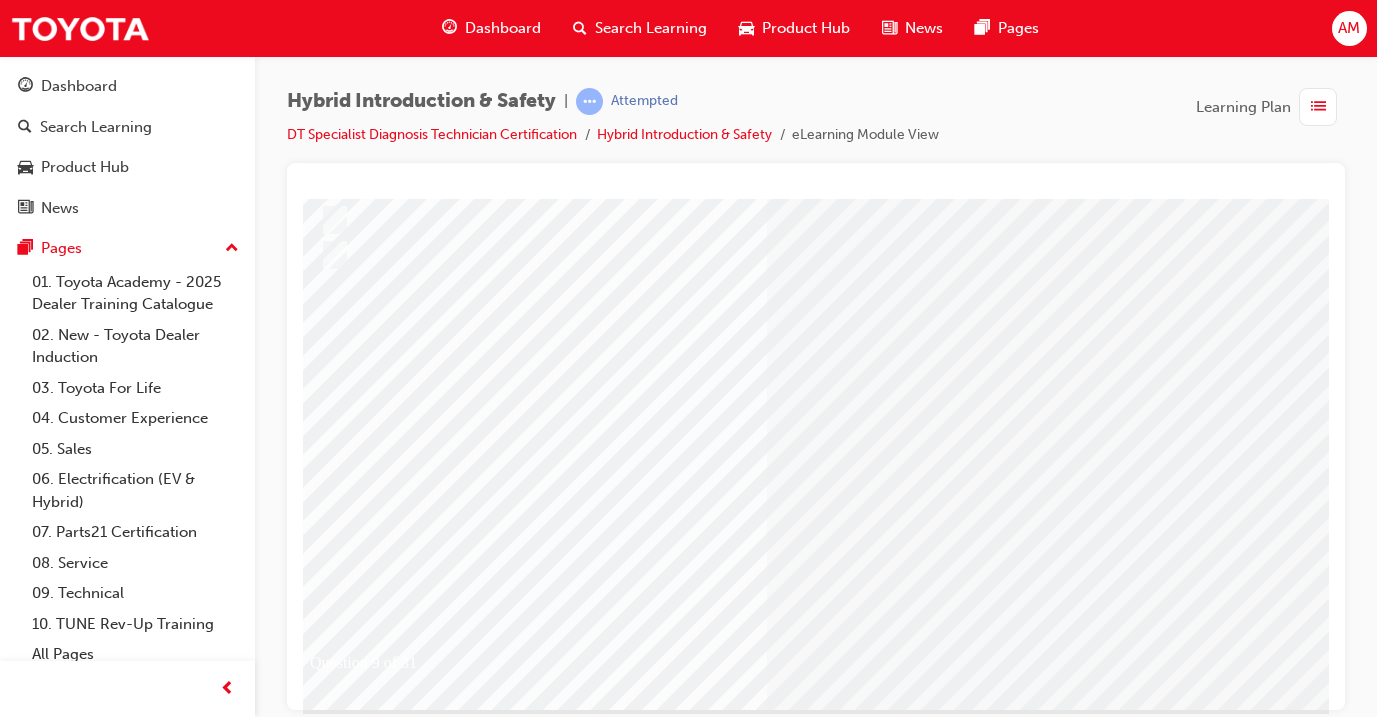 click at bounding box center (326, 2671) 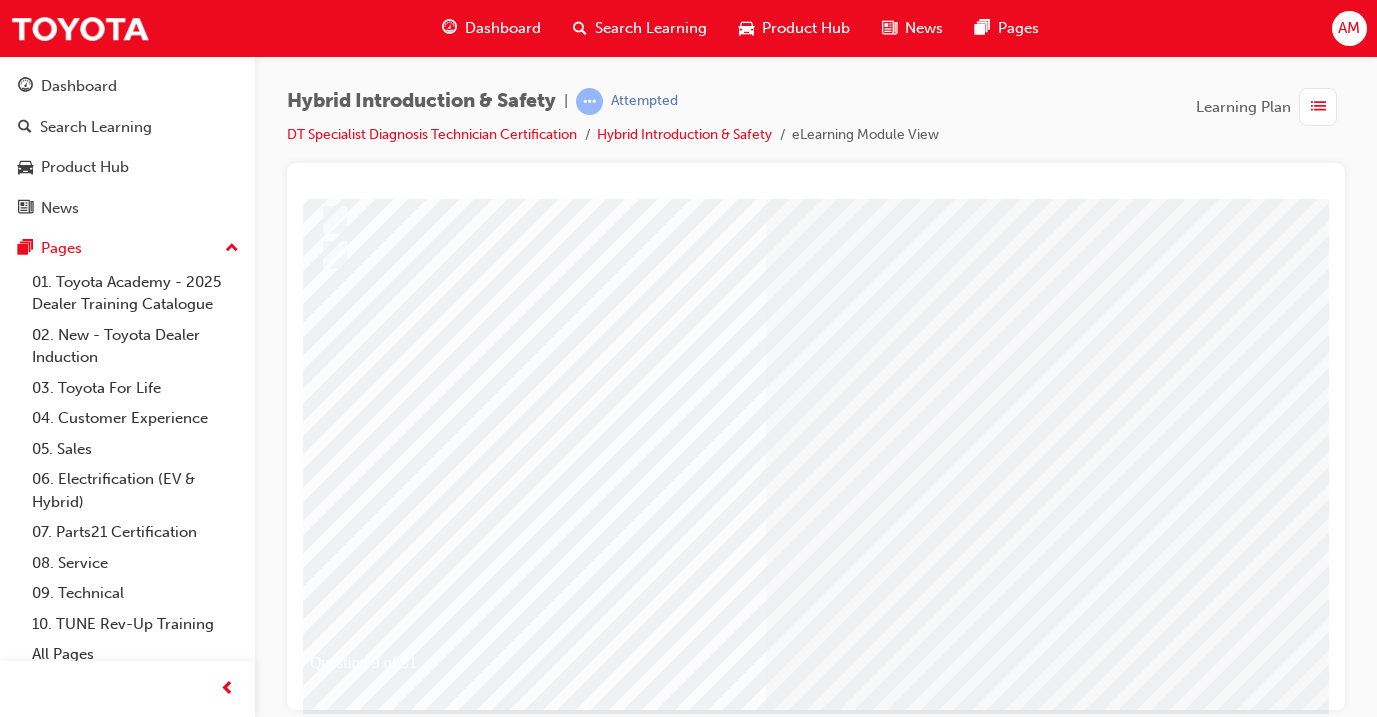 click at bounding box center (586, 2485) 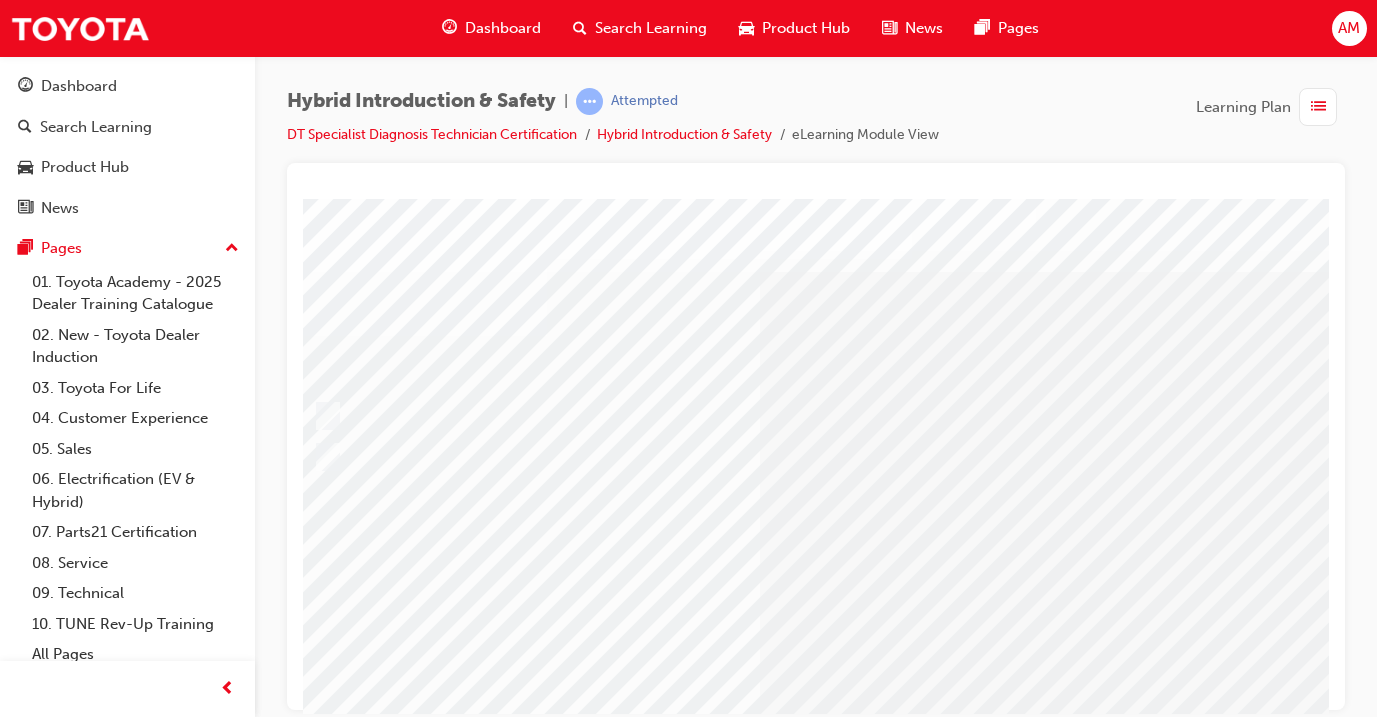 scroll, scrollTop: 0, scrollLeft: 0, axis: both 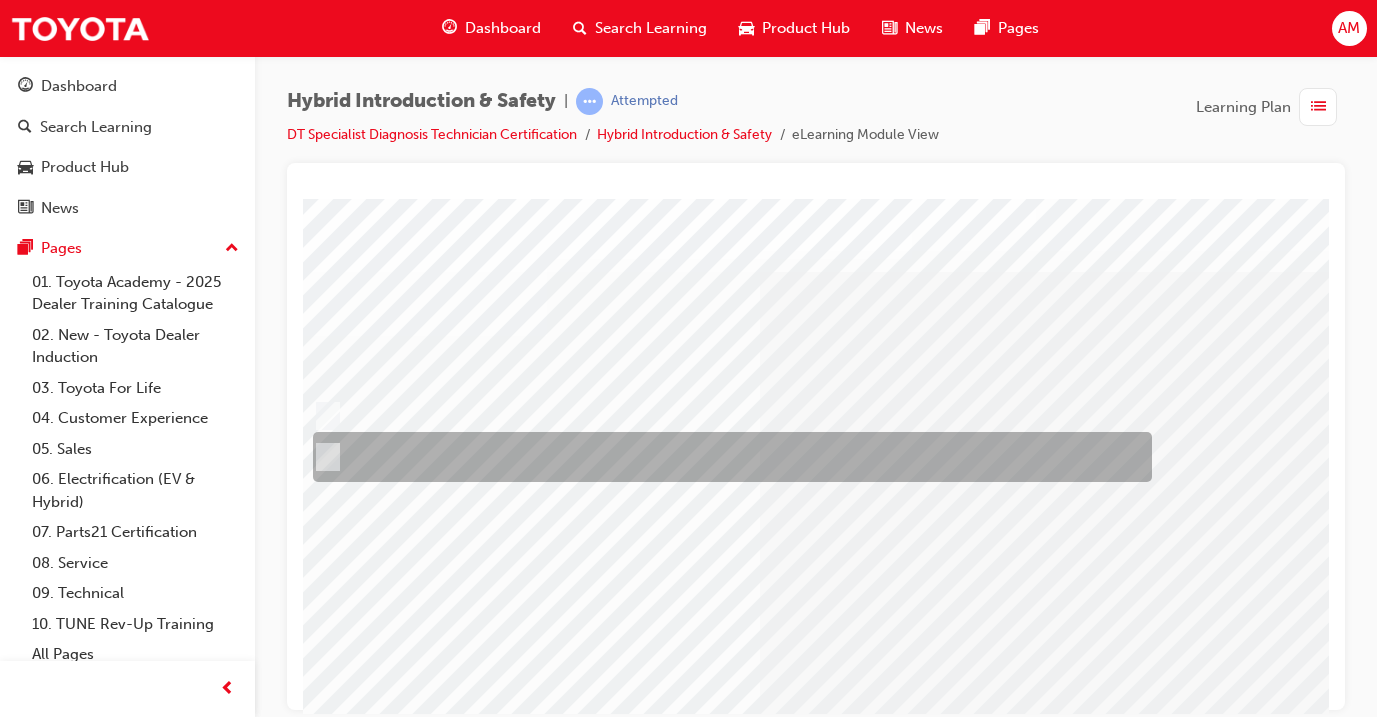 click at bounding box center (727, 457) 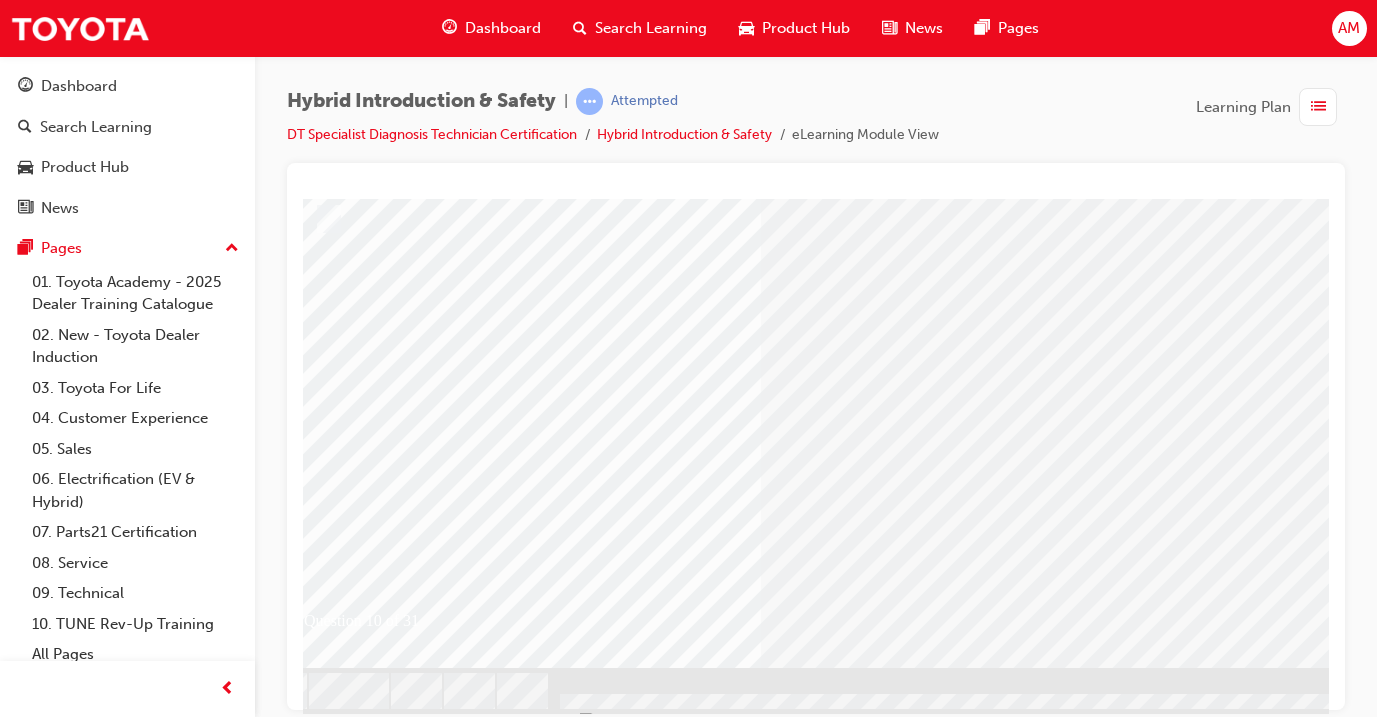 scroll, scrollTop: 250, scrollLeft: 55, axis: both 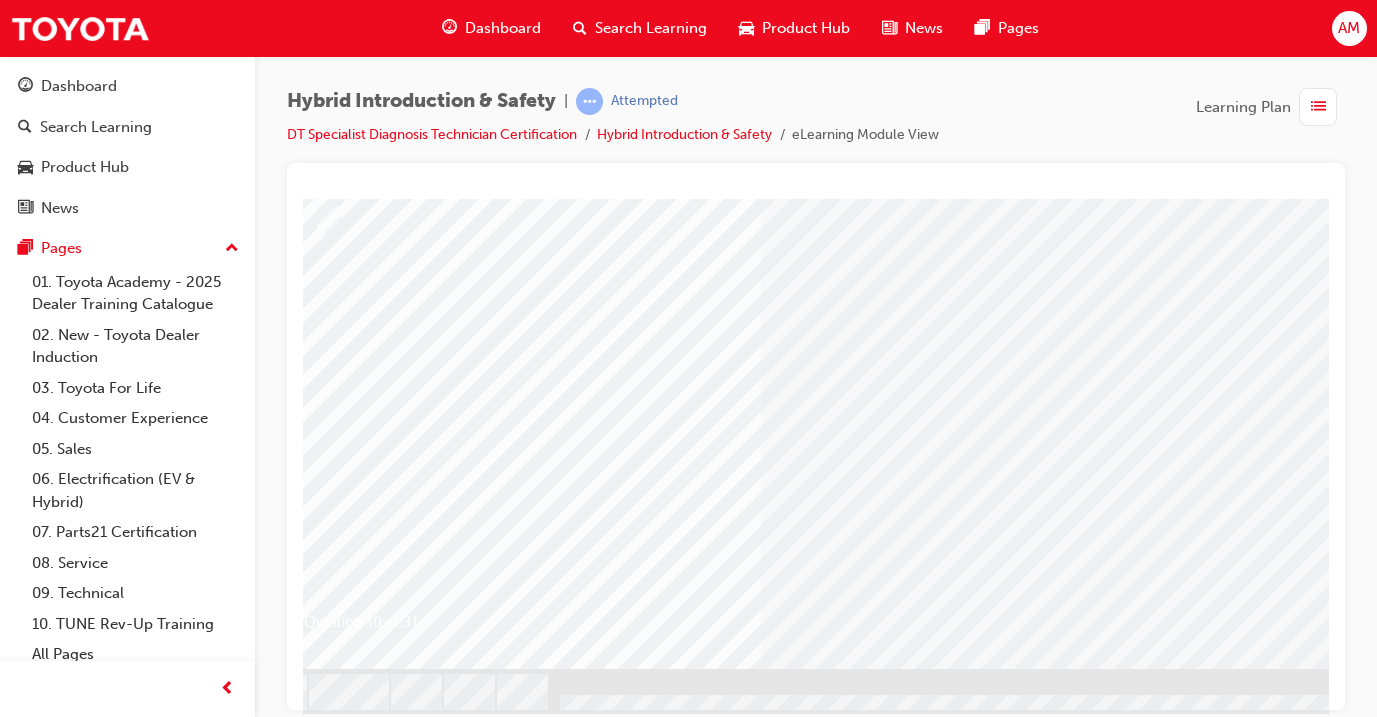 click at bounding box center [320, 2630] 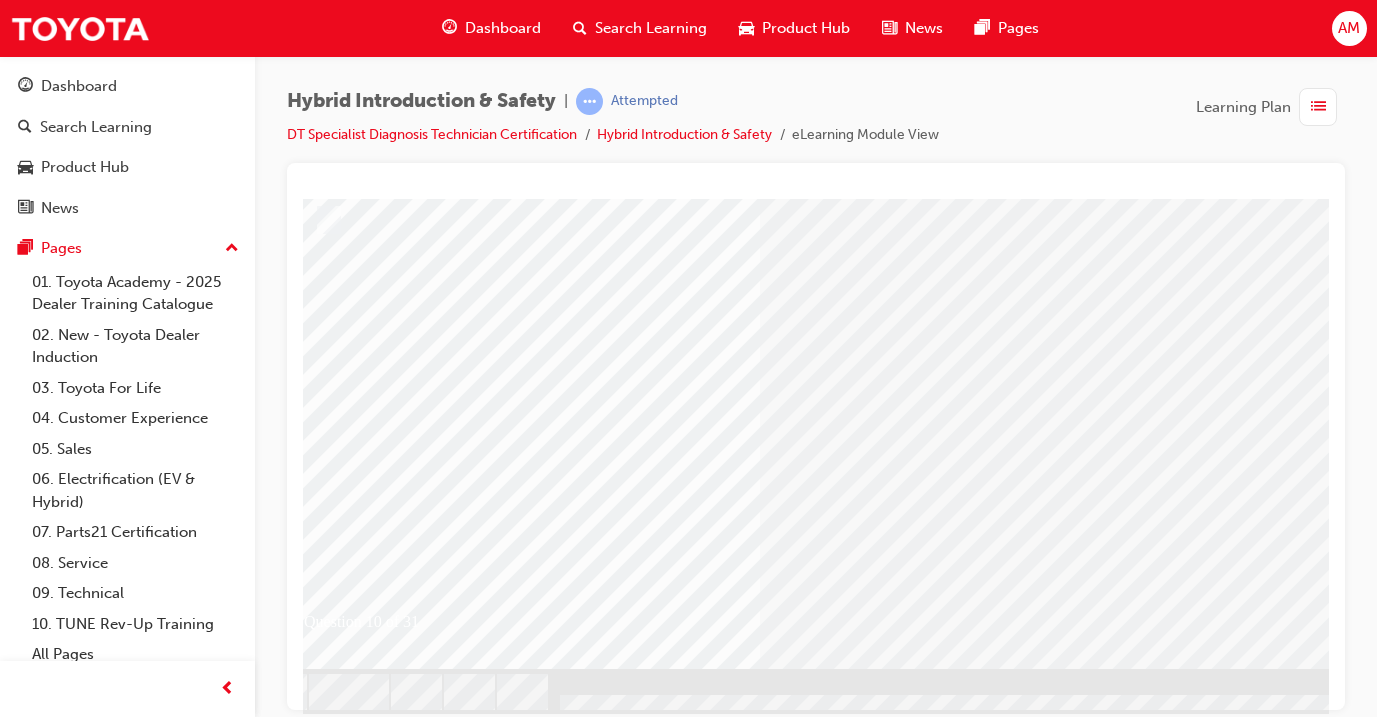 click at bounding box center [580, 2444] 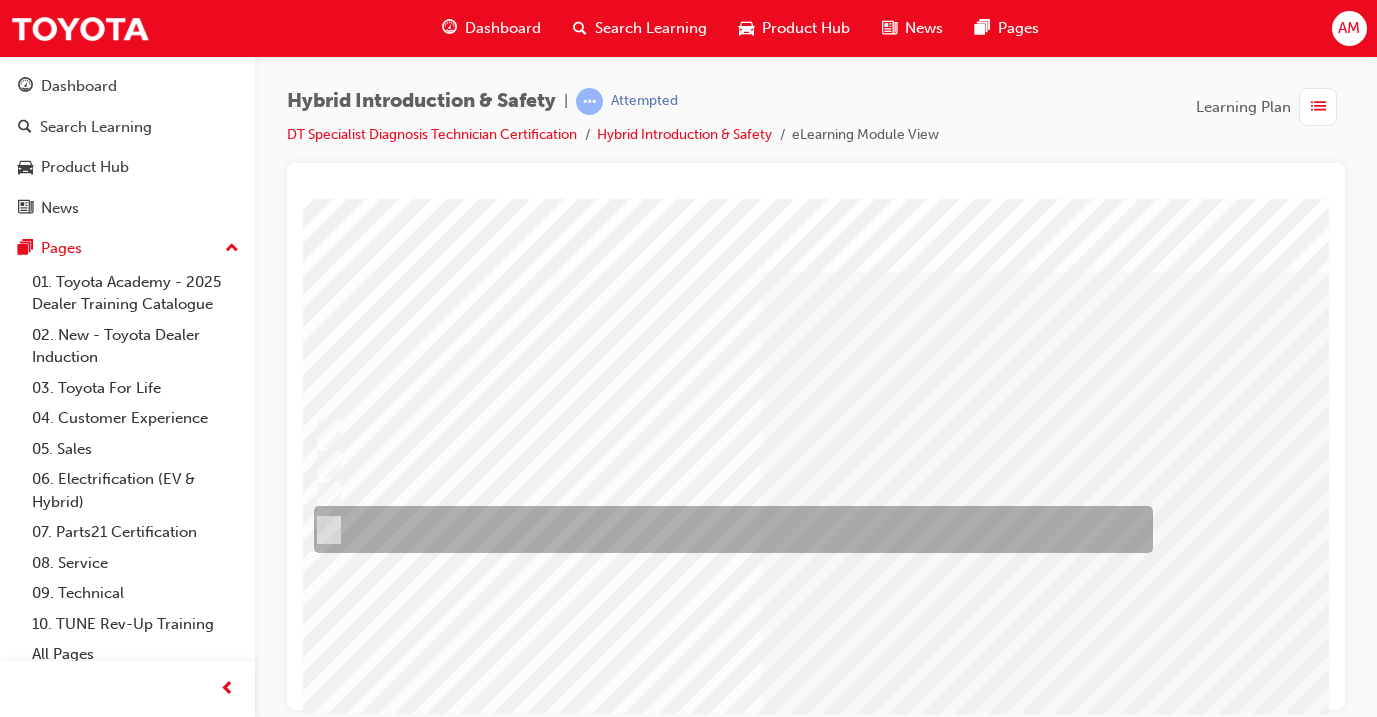 scroll, scrollTop: 0, scrollLeft: 0, axis: both 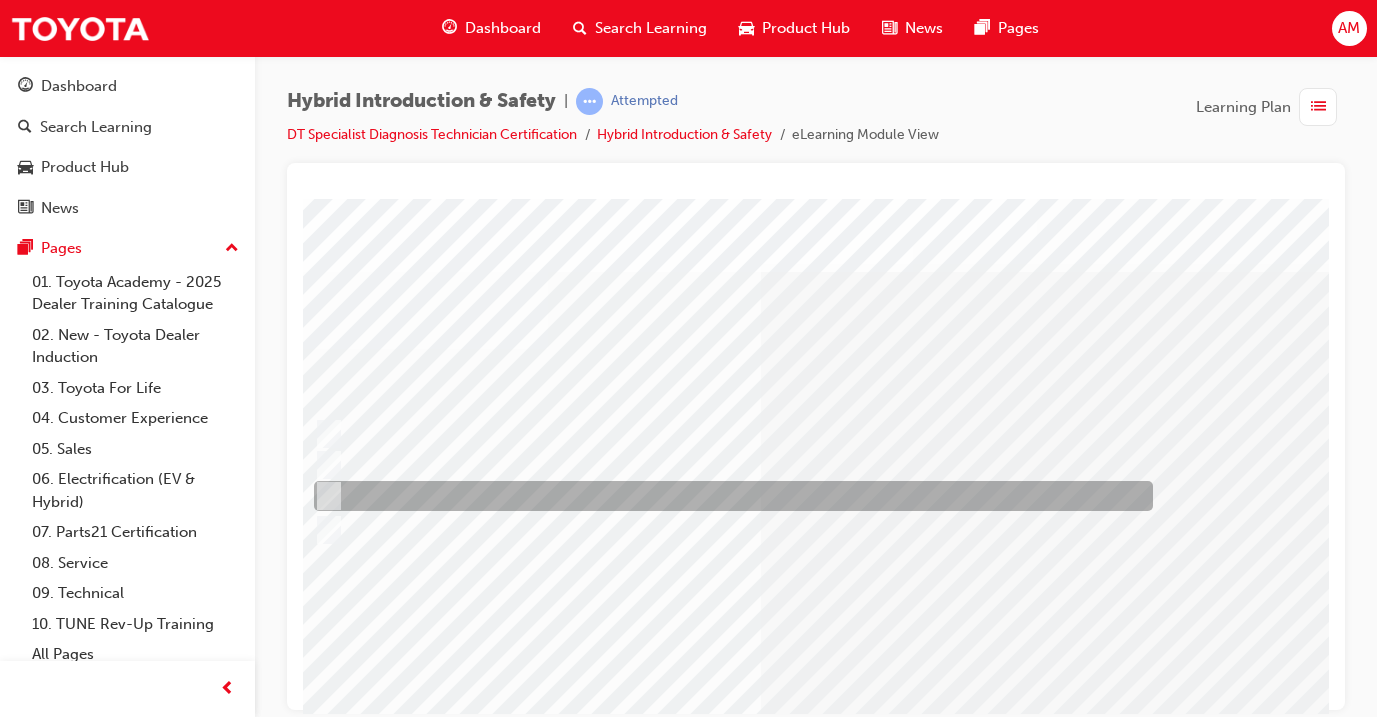 click at bounding box center [728, 496] 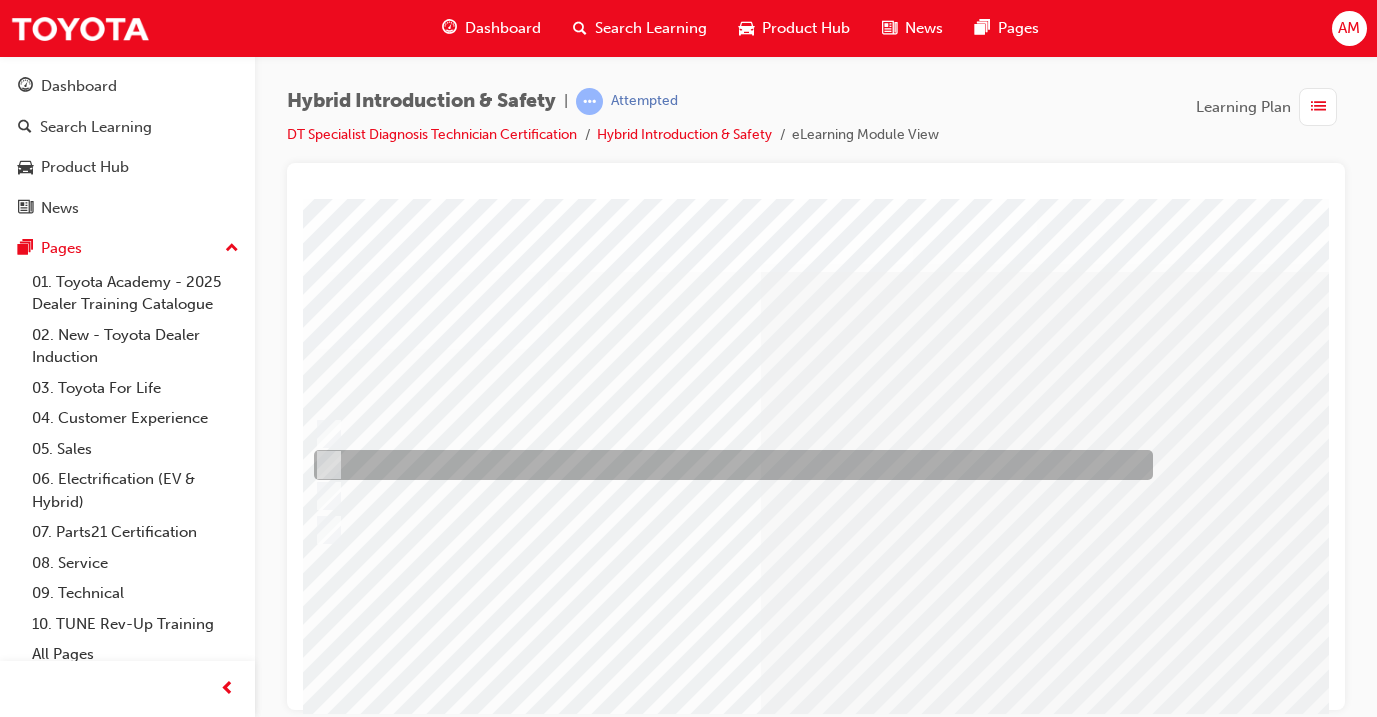 click at bounding box center [728, 465] 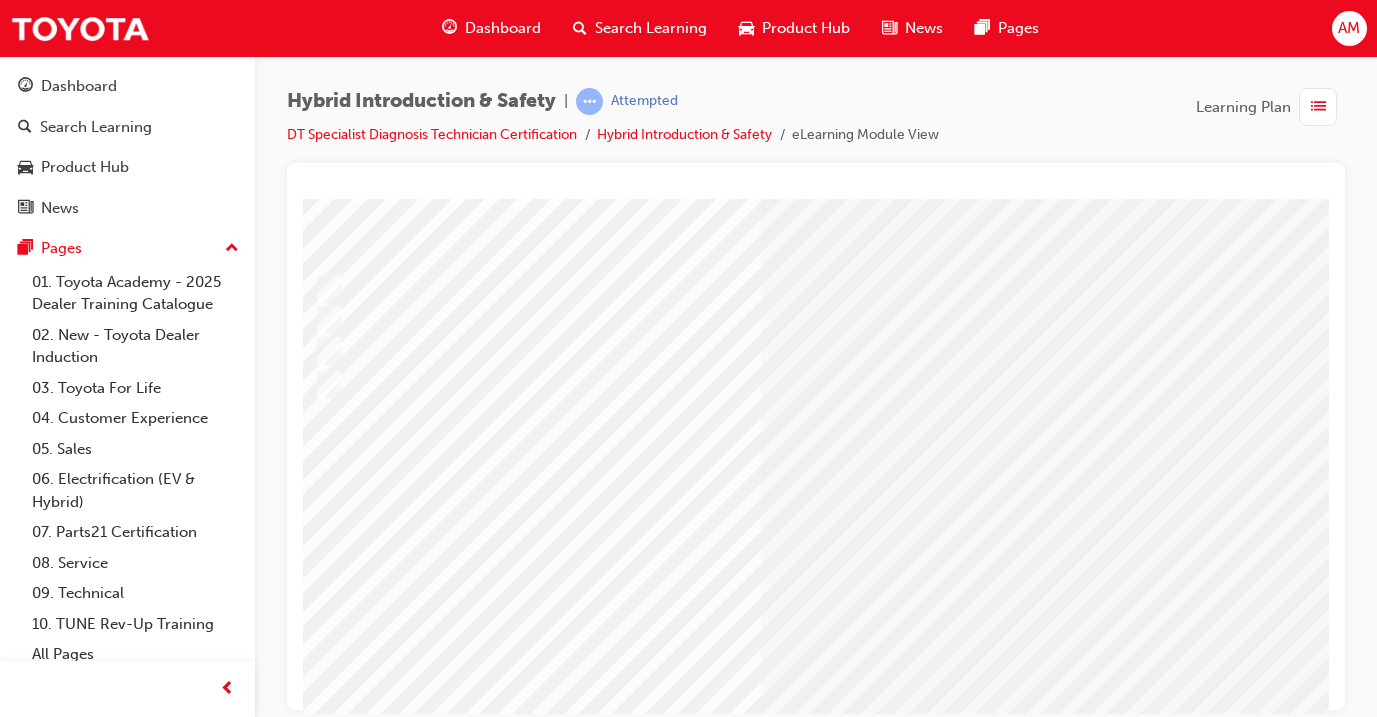 scroll, scrollTop: 162, scrollLeft: 55, axis: both 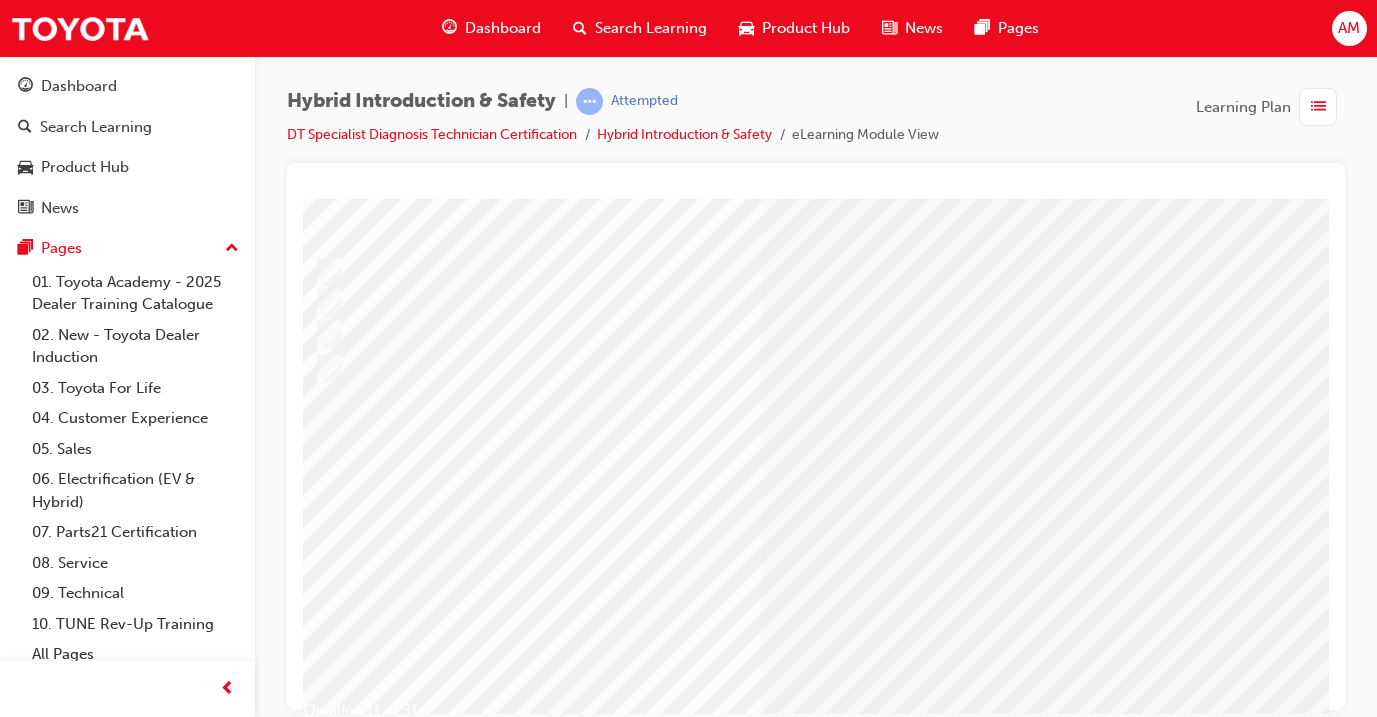 click at bounding box center [320, 2749] 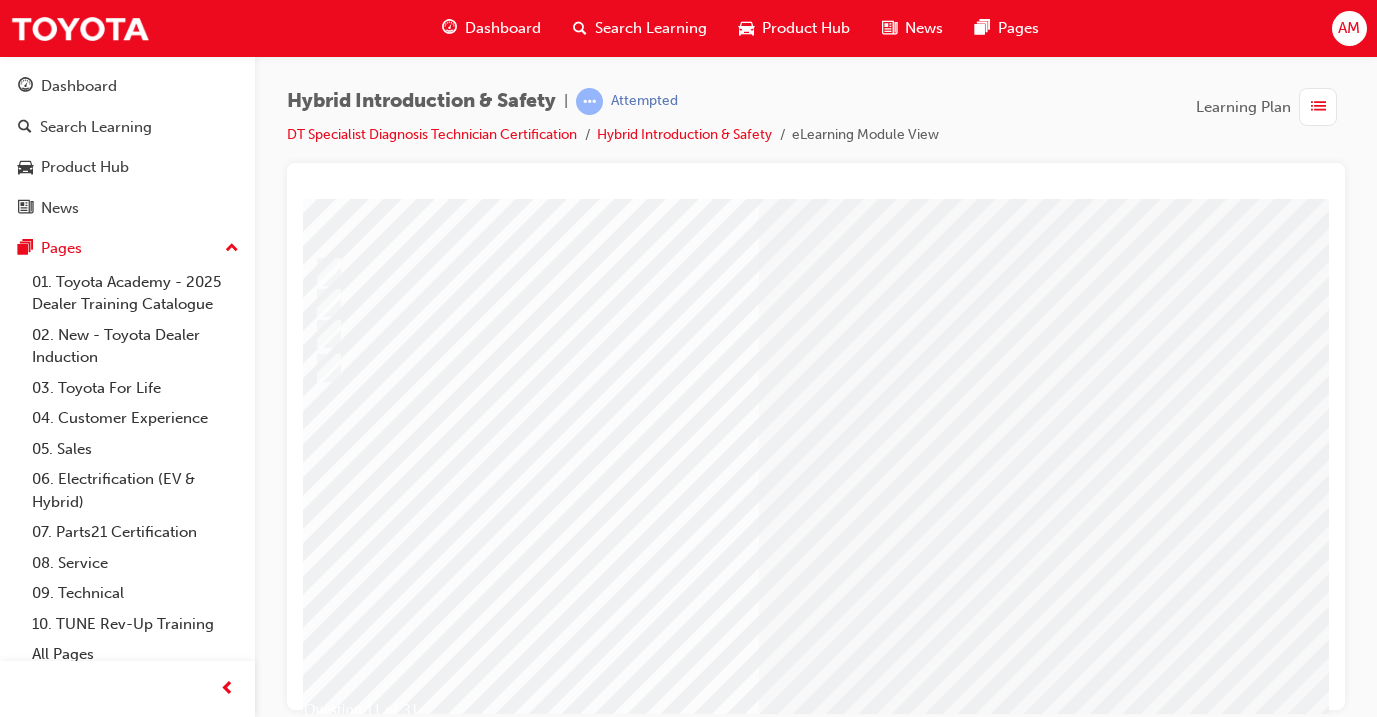 click at bounding box center (580, 2530) 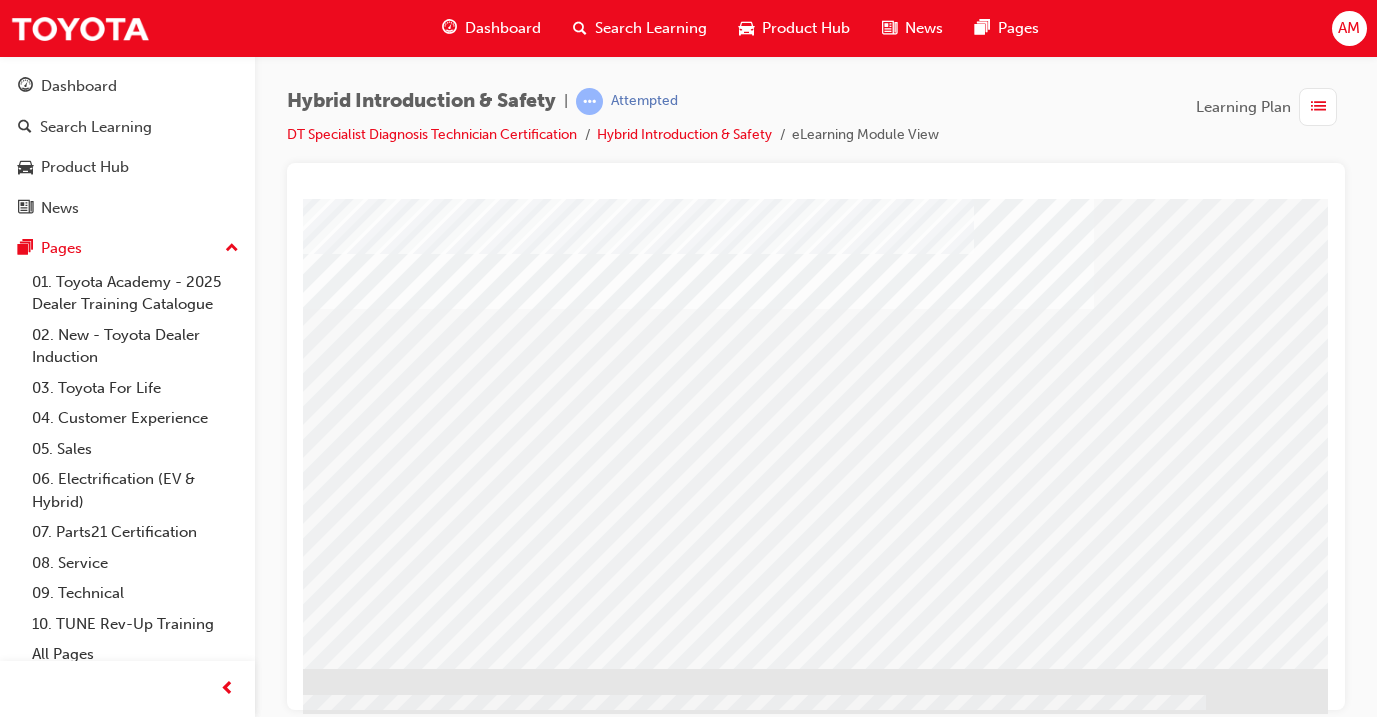 scroll, scrollTop: 250, scrollLeft: 334, axis: both 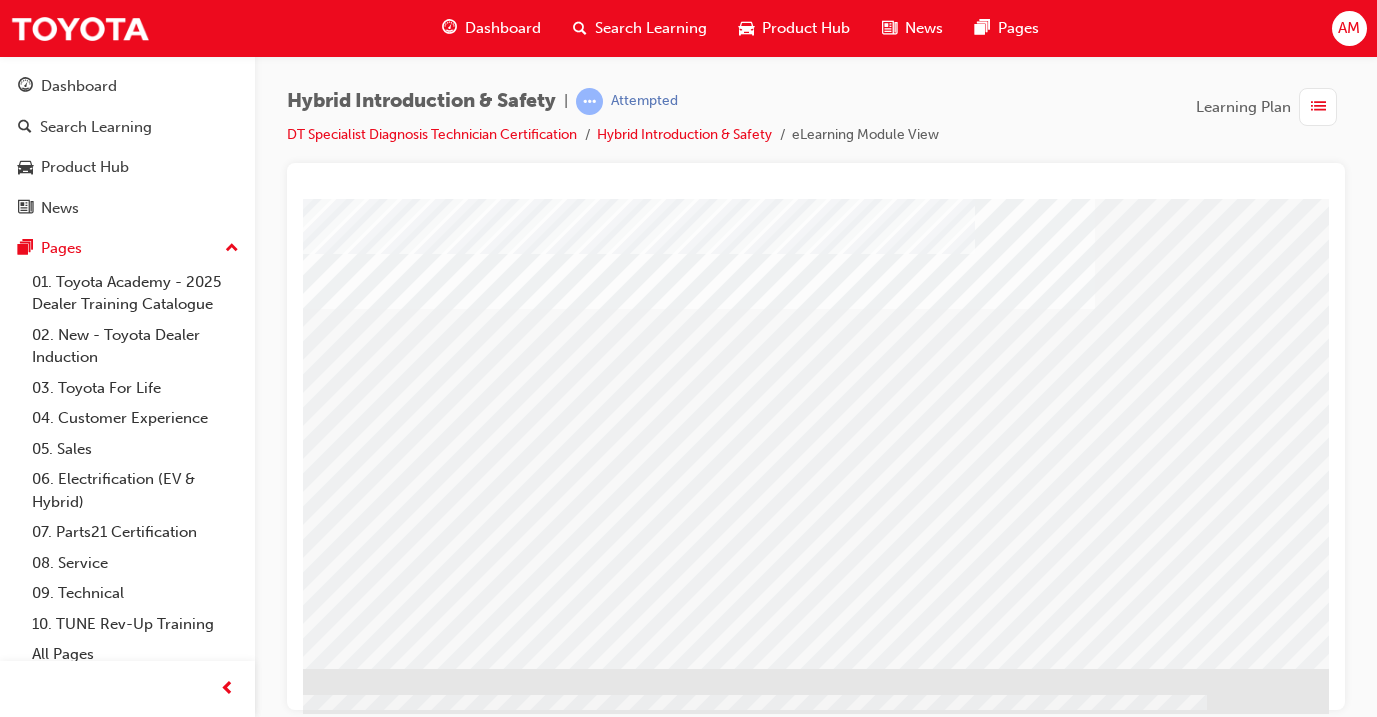 click at bounding box center (32, 1646) 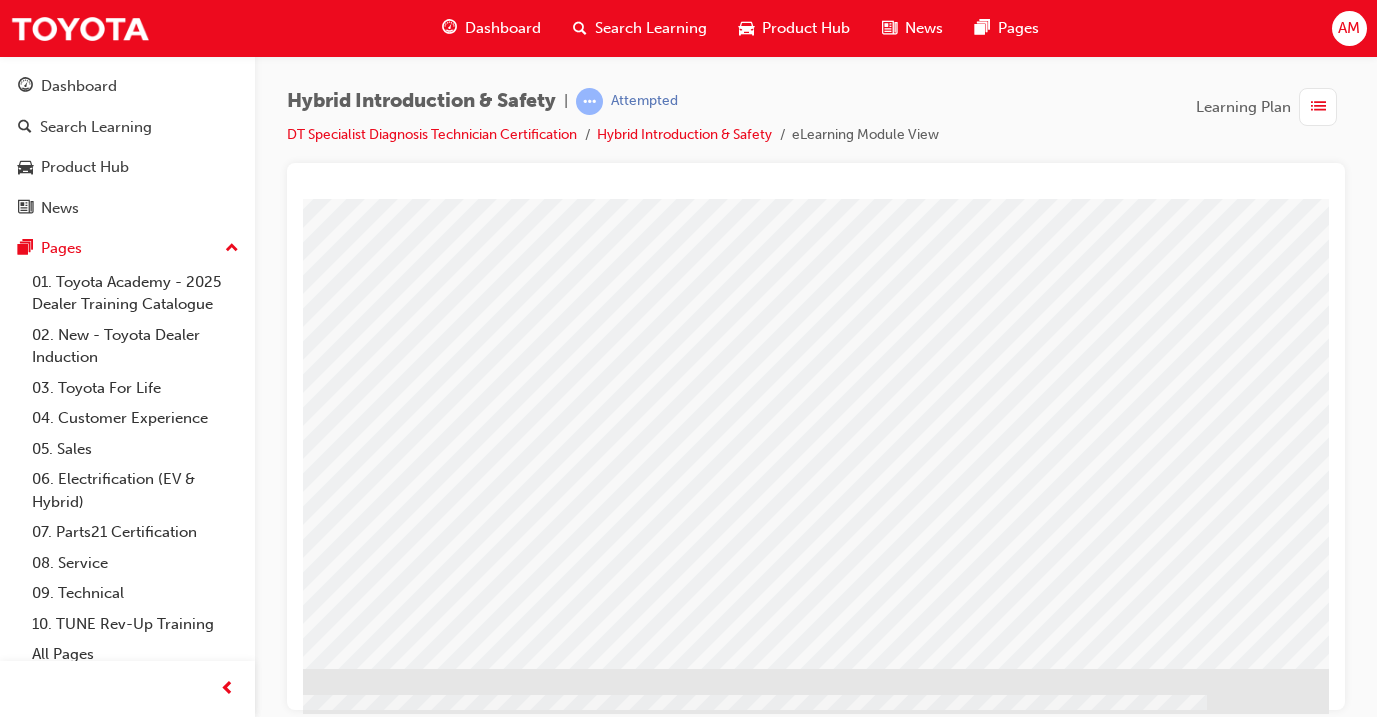 click at bounding box center (655, 1064) 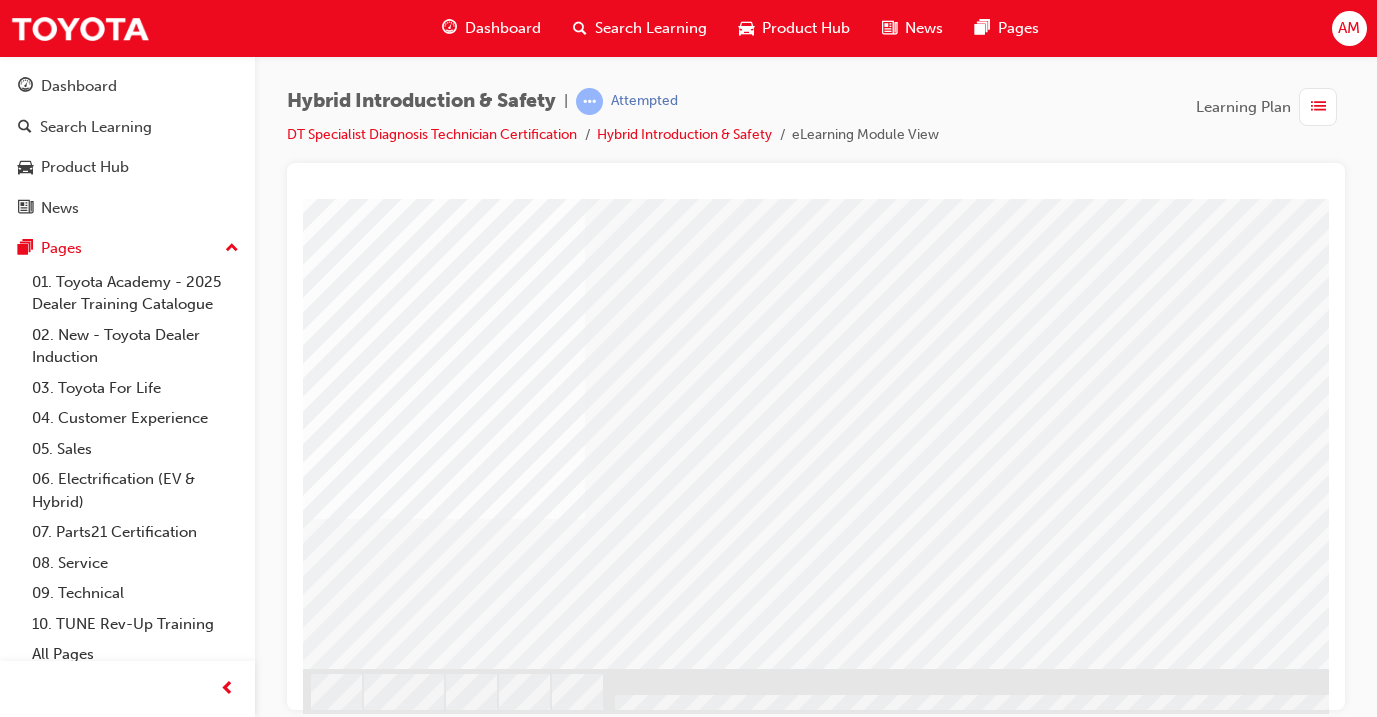 scroll, scrollTop: 250, scrollLeft: 0, axis: vertical 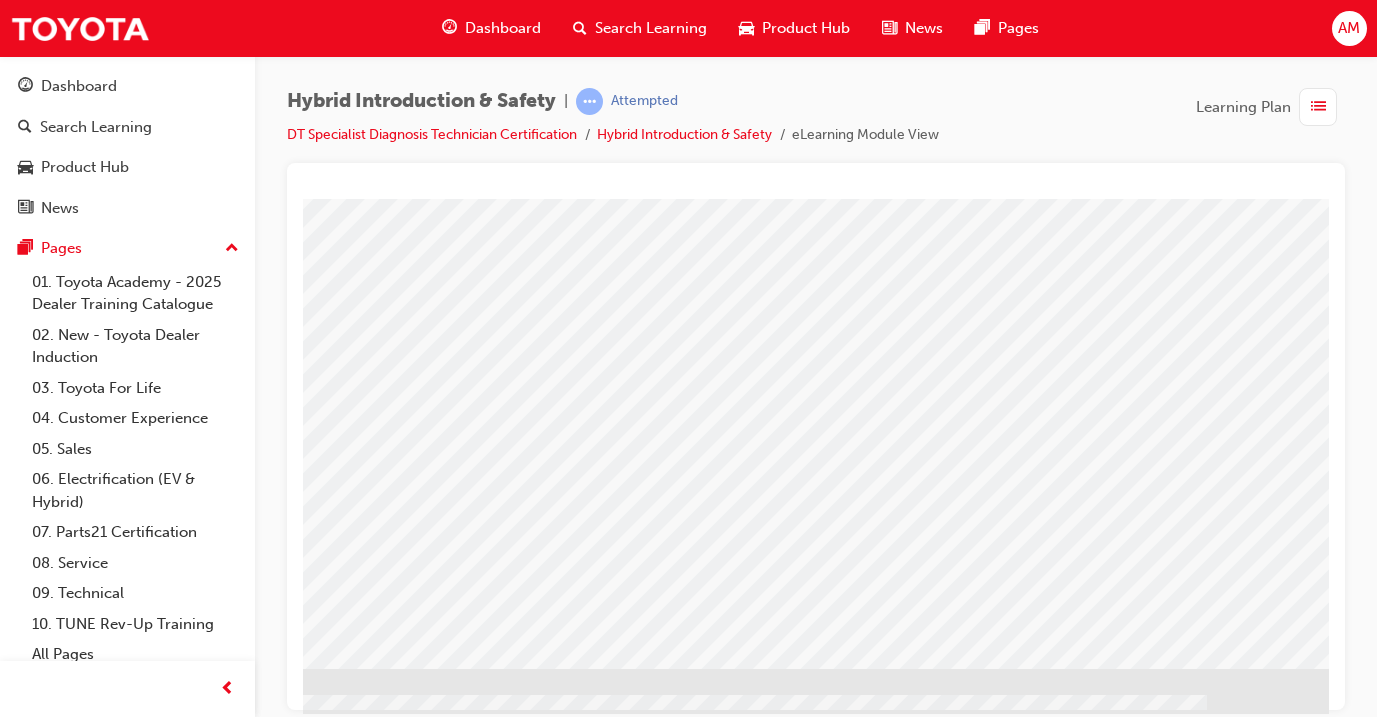 click at bounding box center [32, 2281] 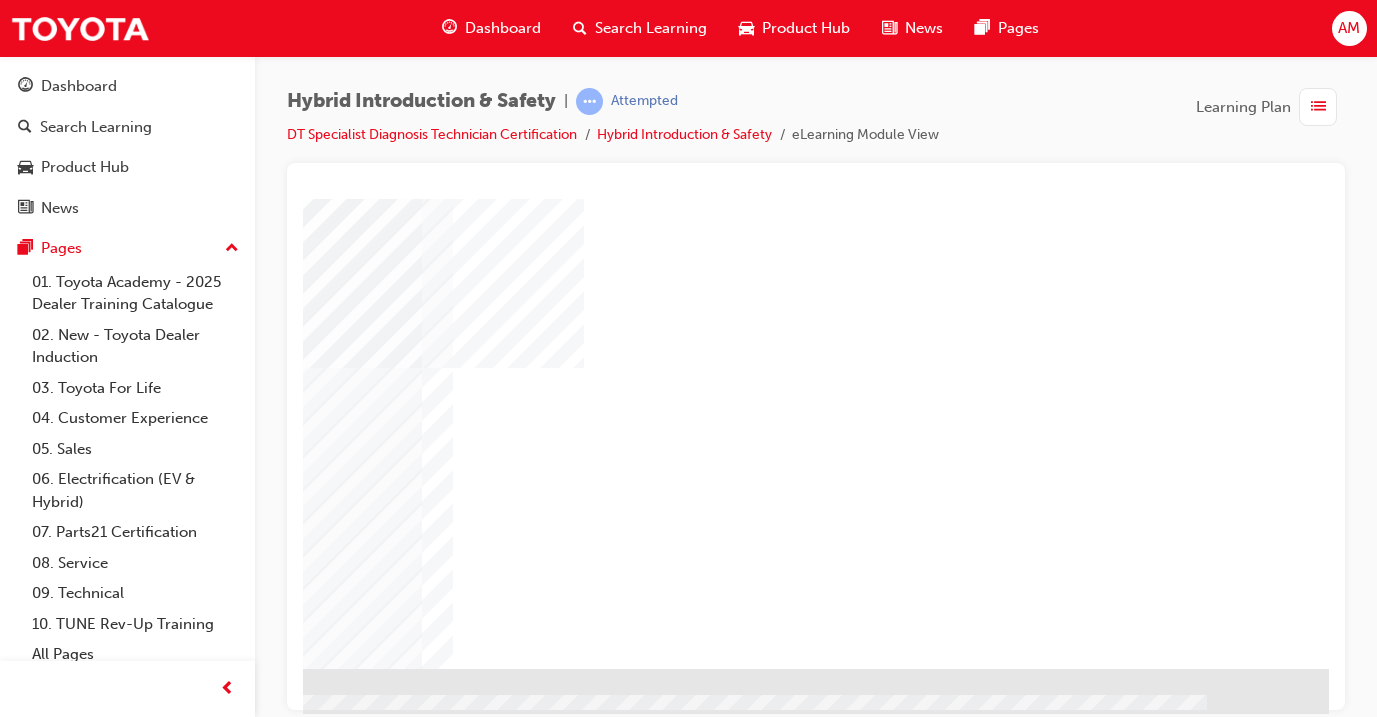 click at bounding box center [32, 2087] 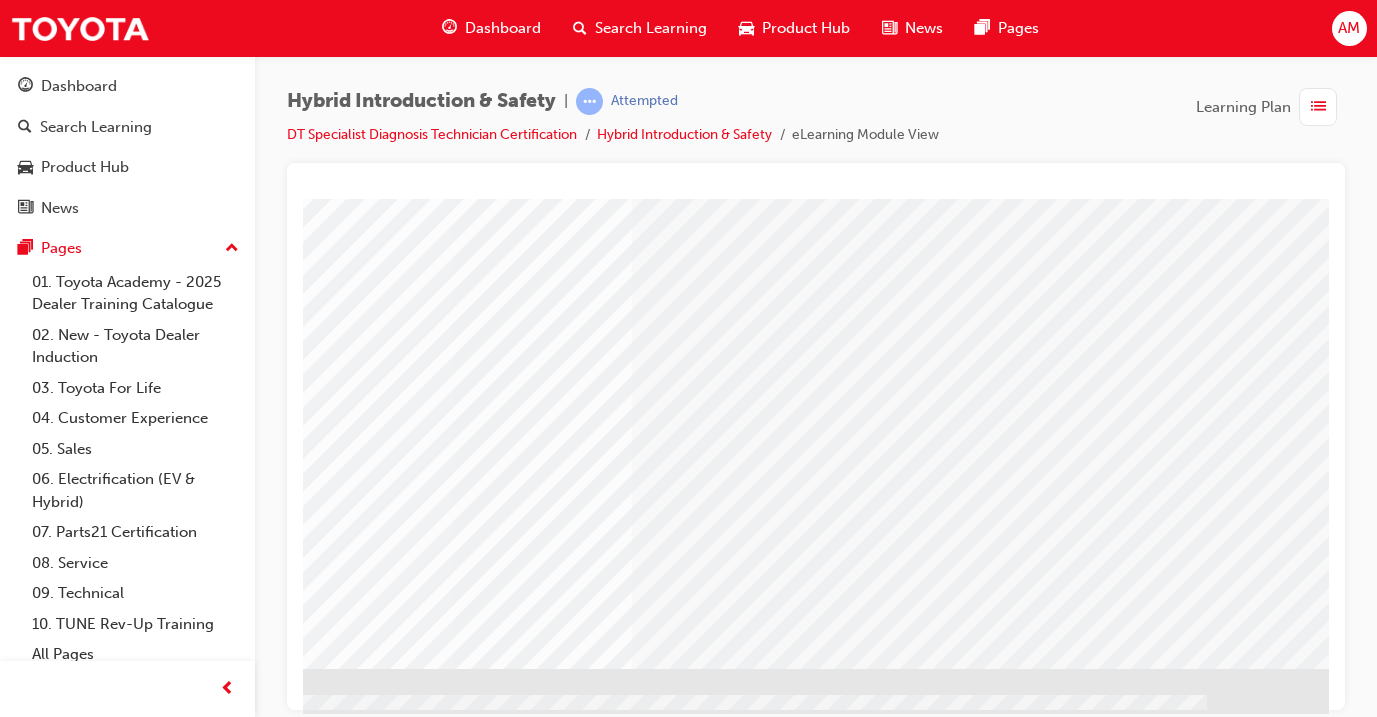click at bounding box center [32, 1640] 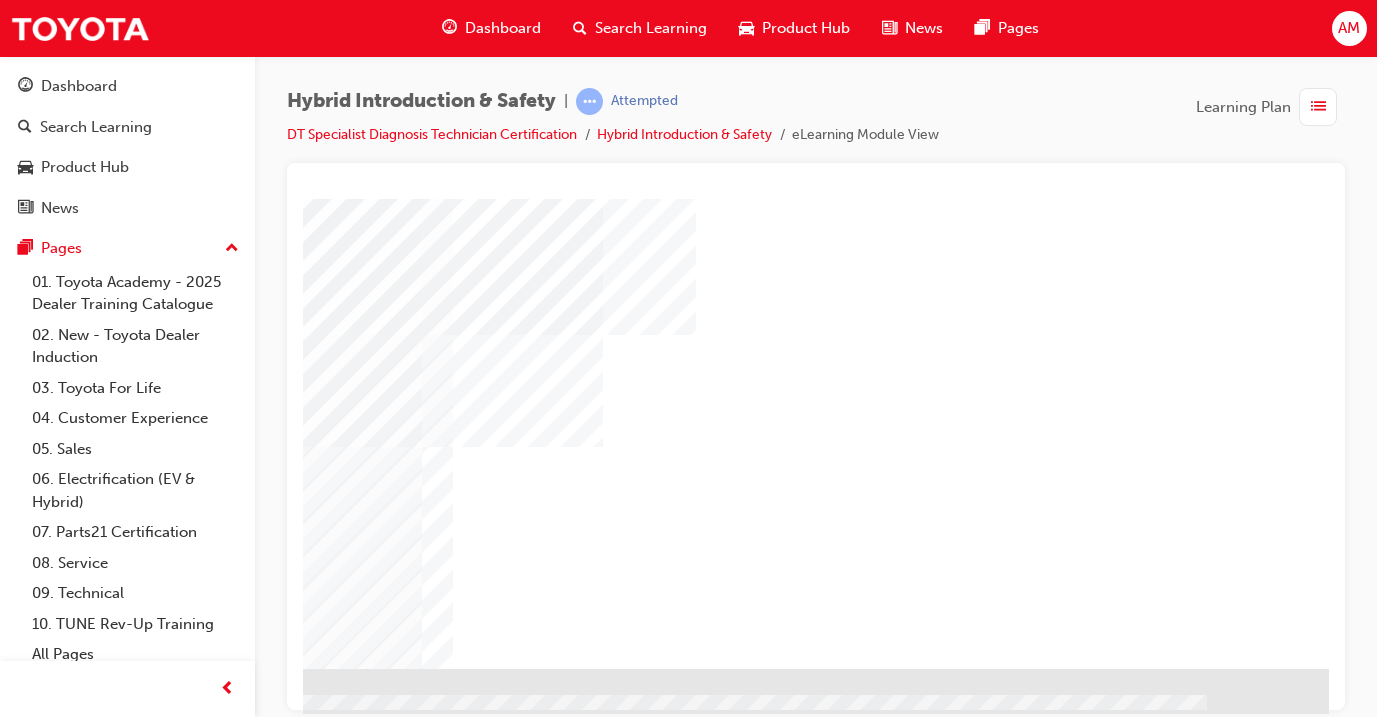 click at bounding box center (32, 722) 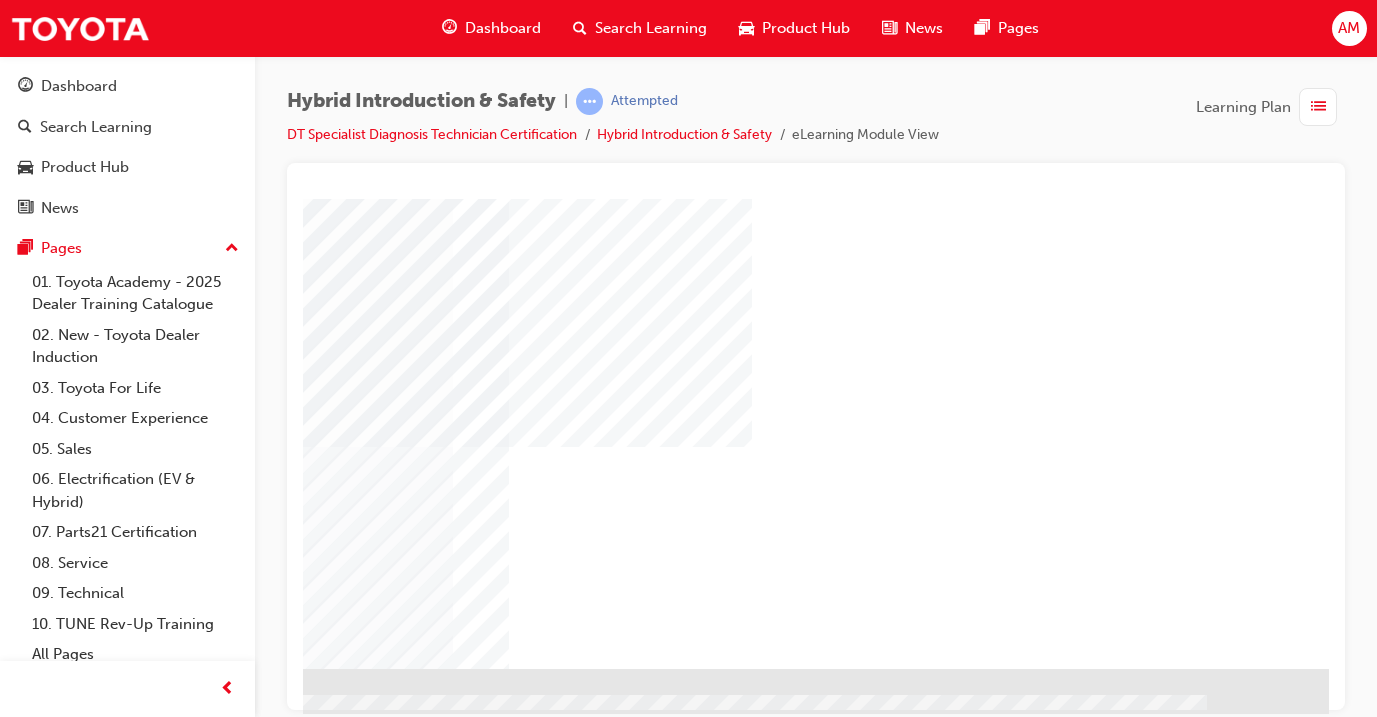 click at bounding box center [32, 1661] 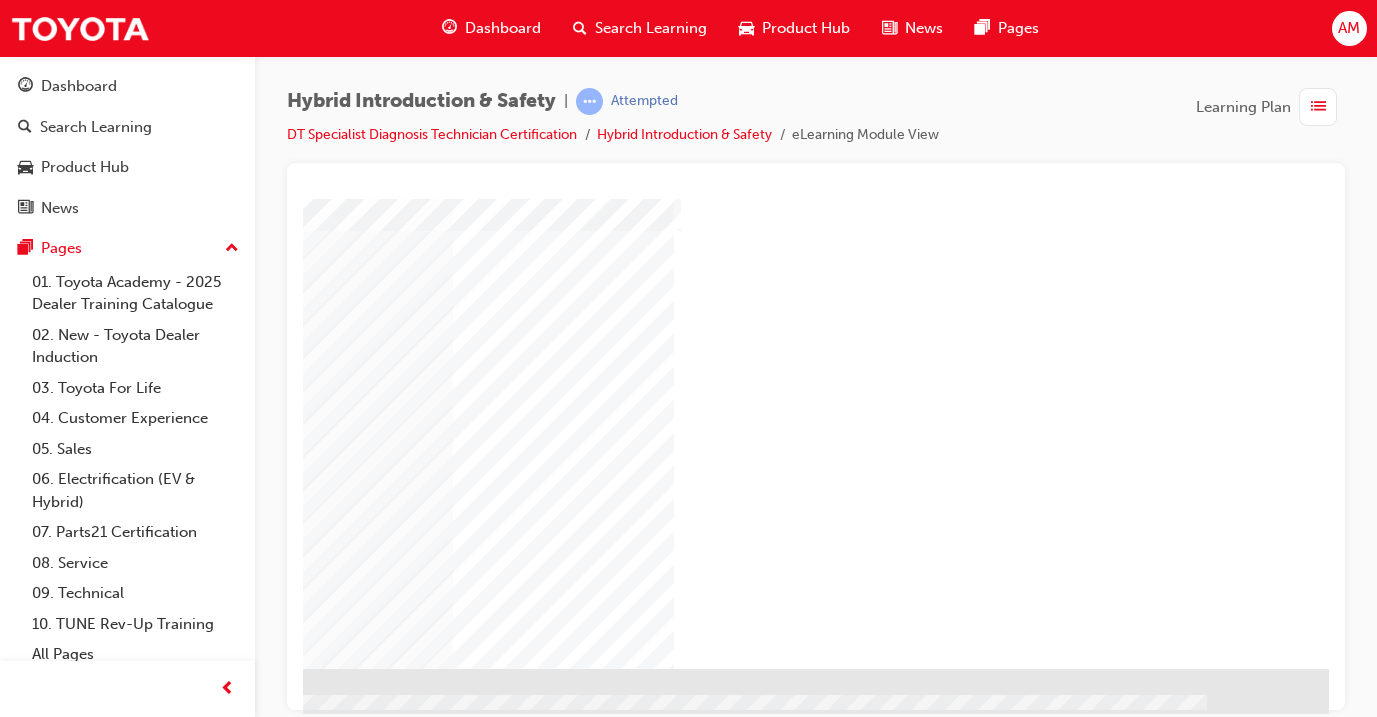 click at bounding box center [32, 2252] 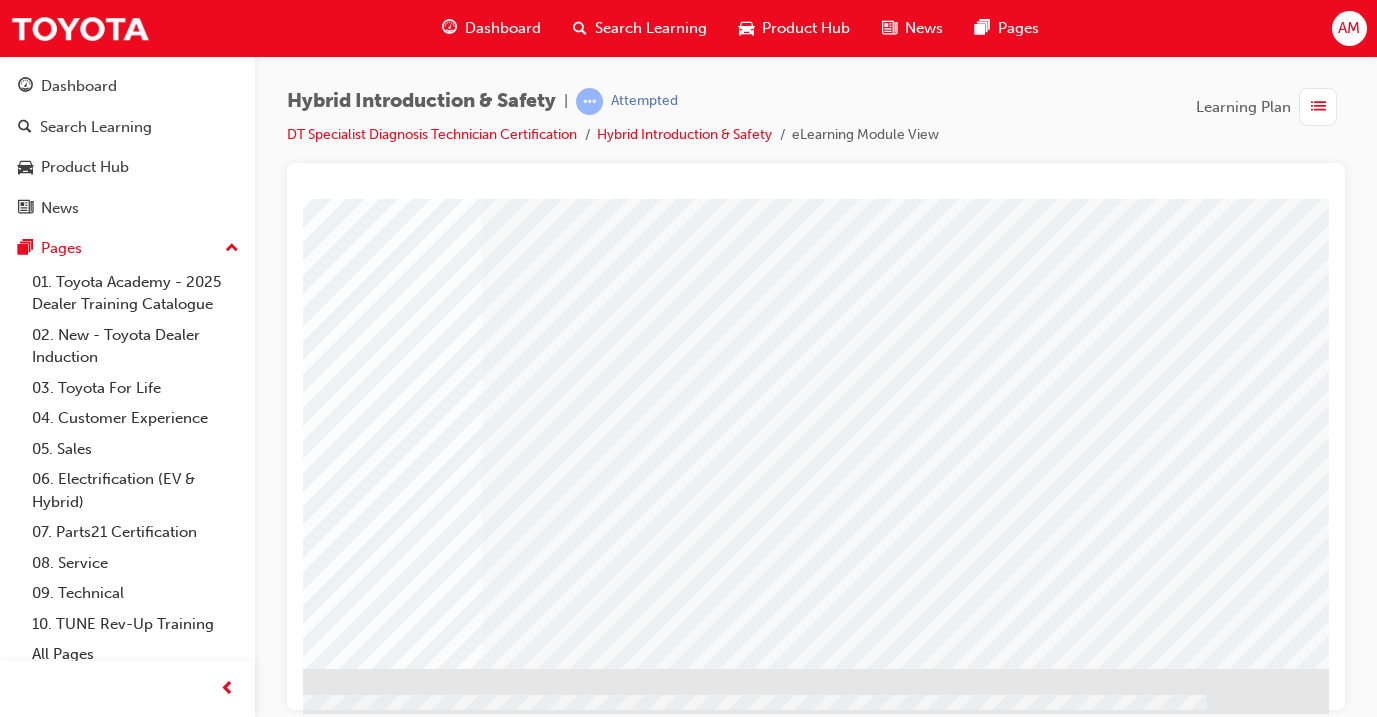 click at bounding box center [225, 1898] 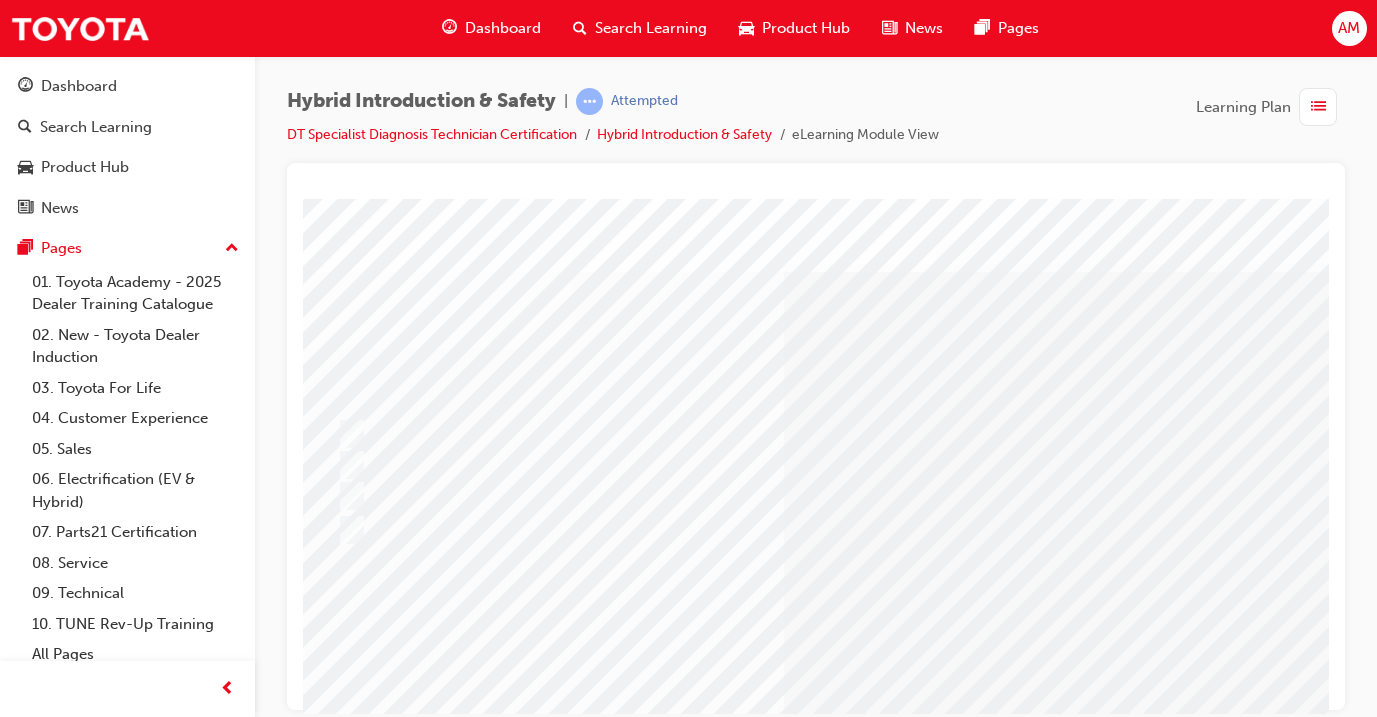 scroll, scrollTop: 0, scrollLeft: 32, axis: horizontal 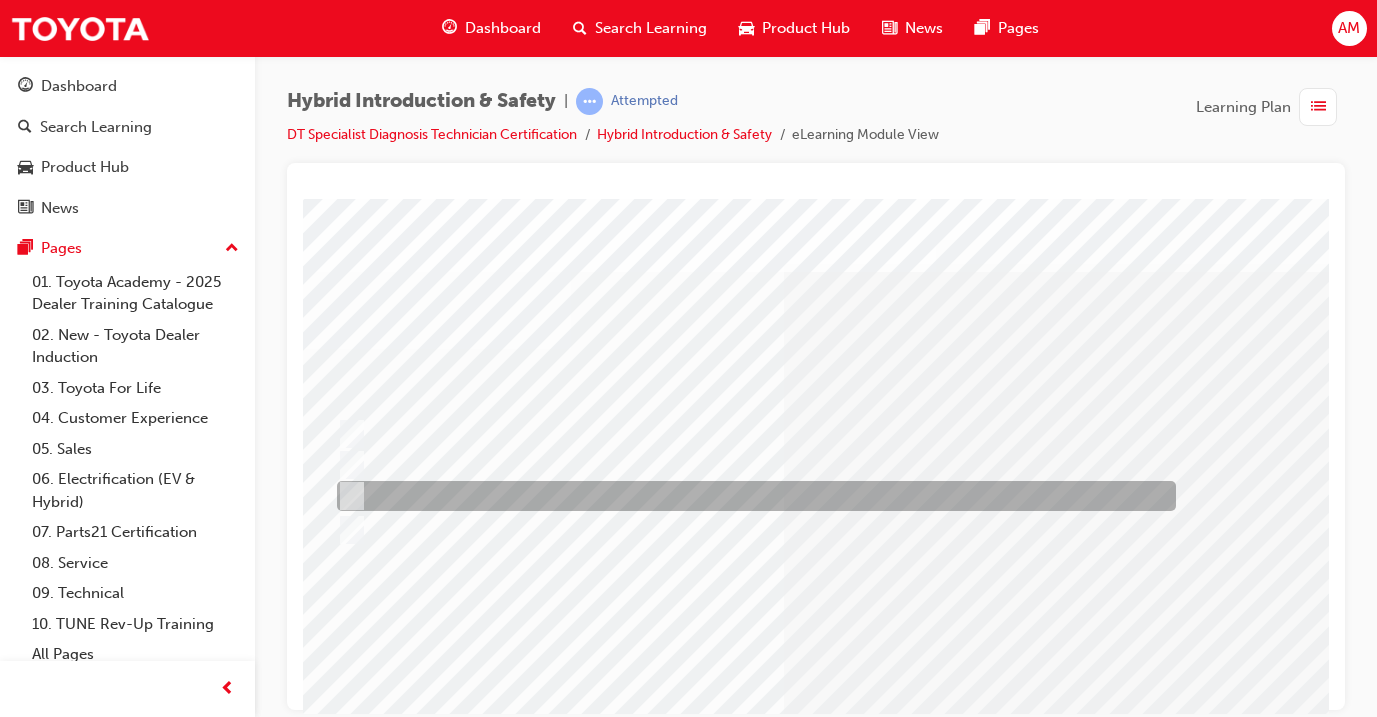 click at bounding box center (751, 496) 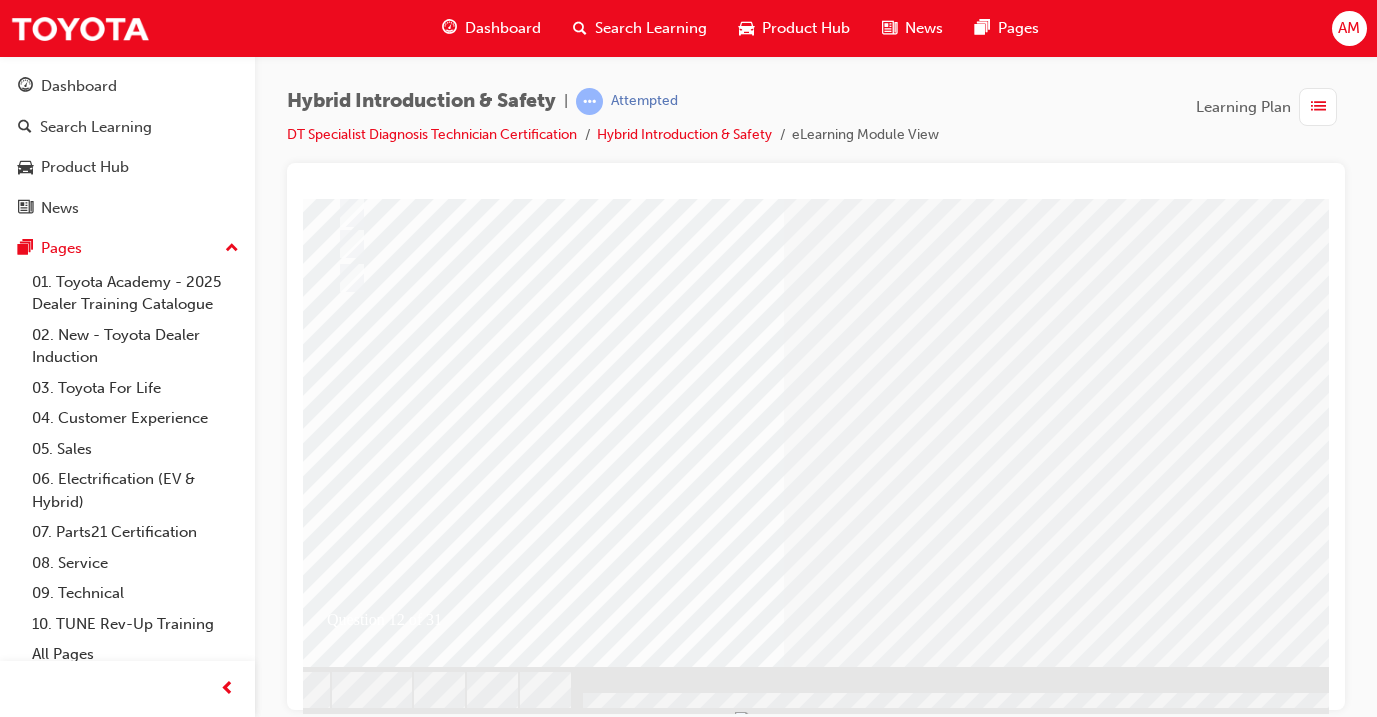 scroll, scrollTop: 250, scrollLeft: 32, axis: both 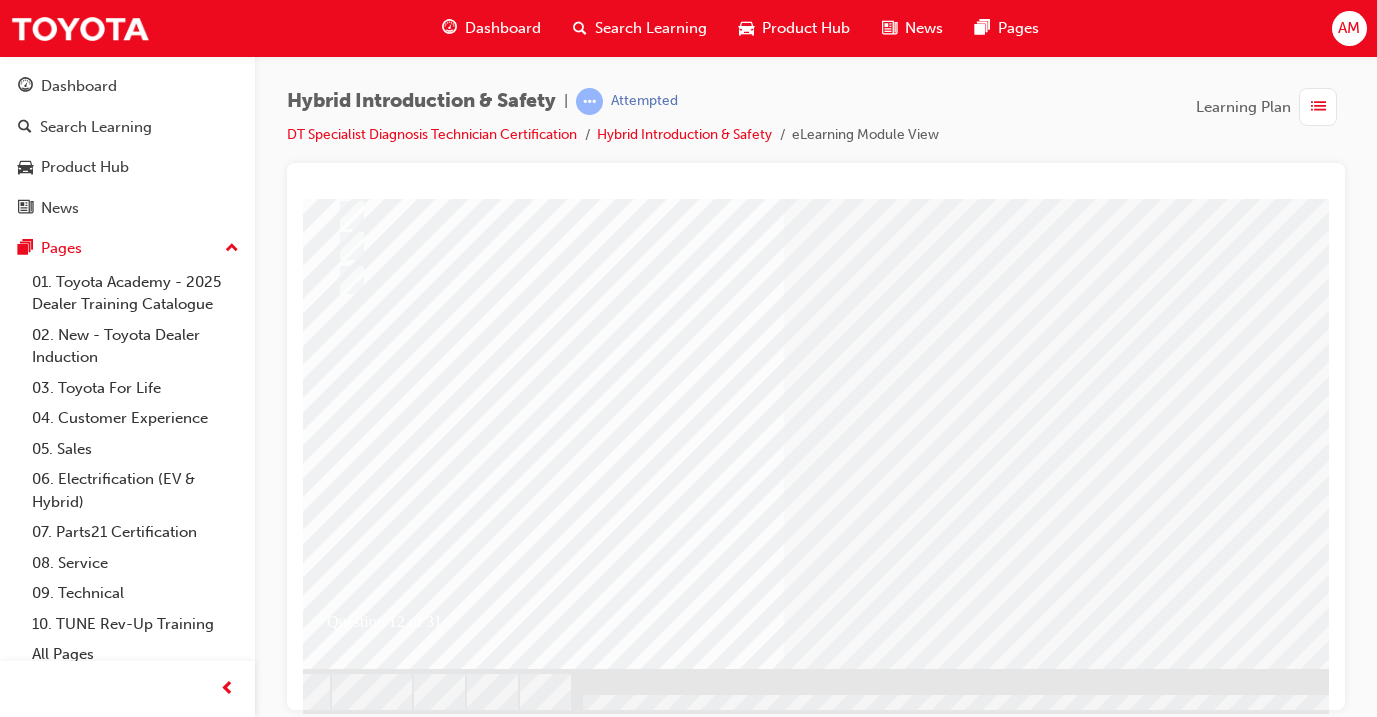click at bounding box center [343, 2661] 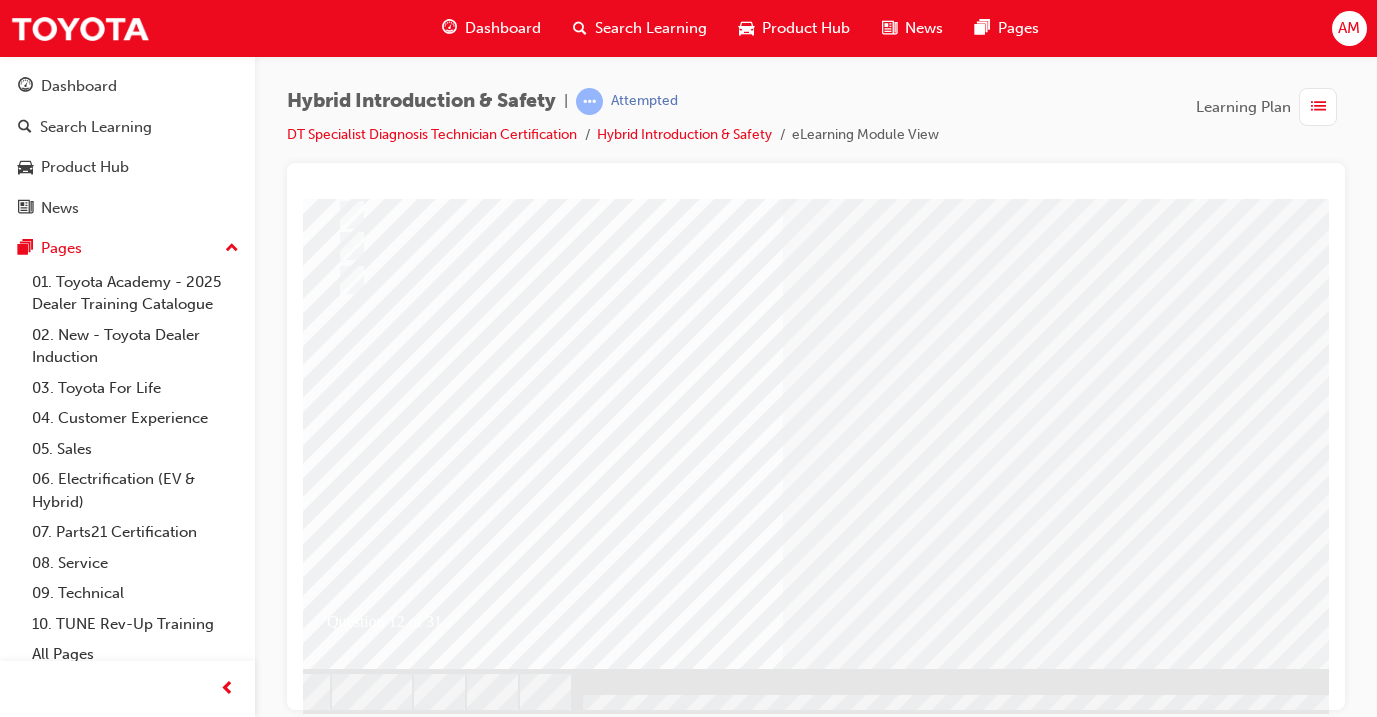 click at bounding box center [603, 2444] 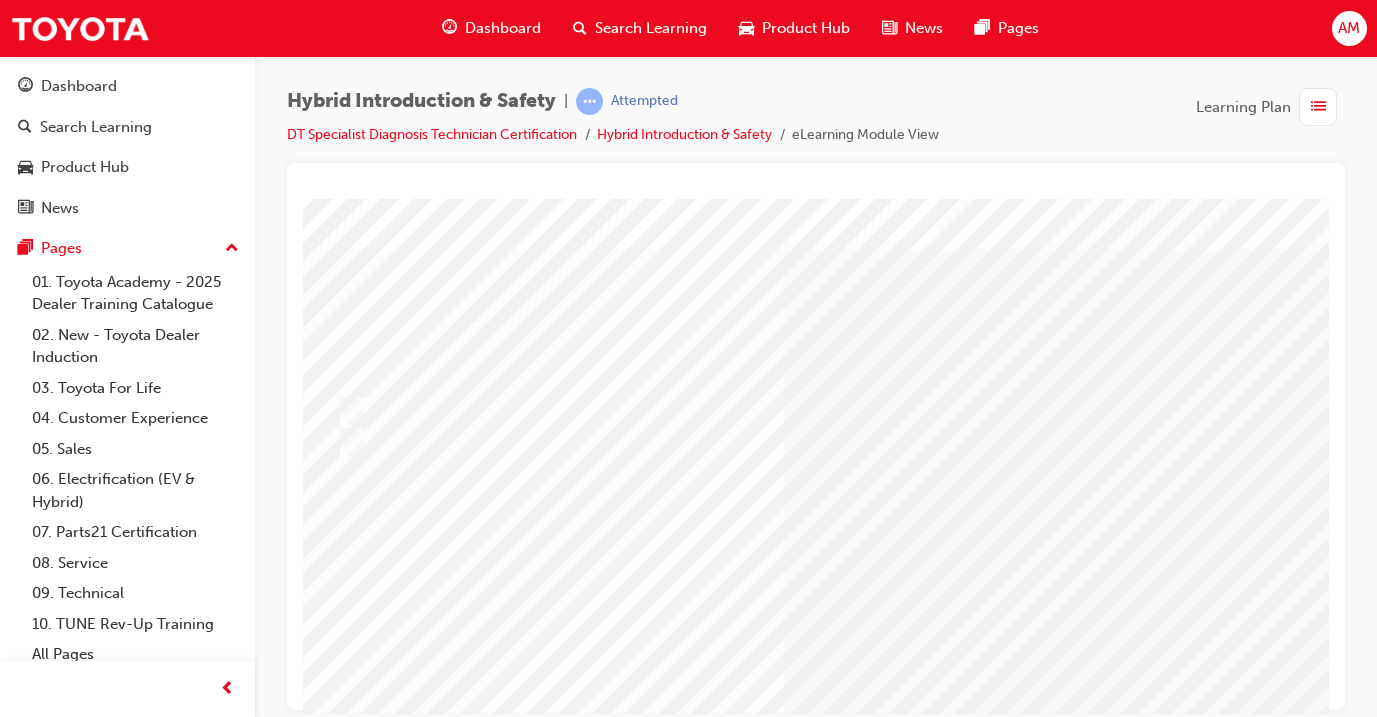 scroll, scrollTop: 10, scrollLeft: 32, axis: both 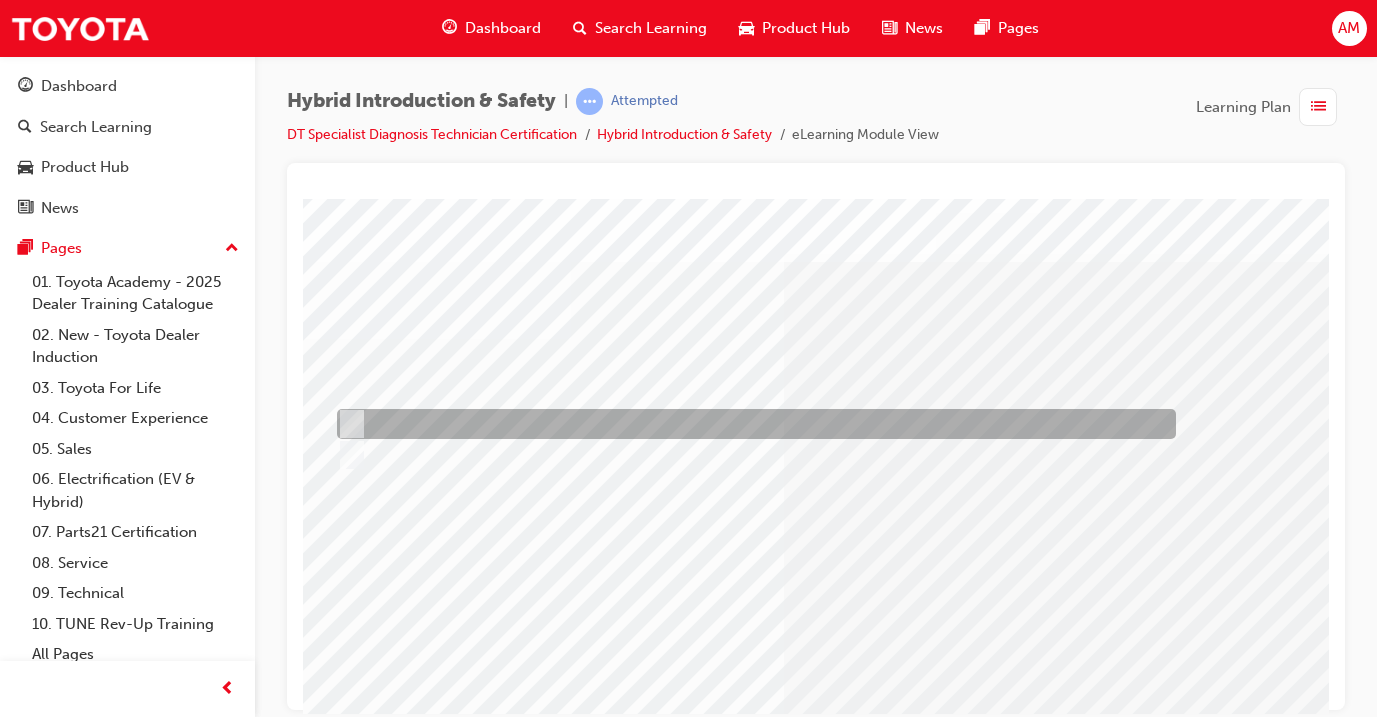 click at bounding box center [751, 424] 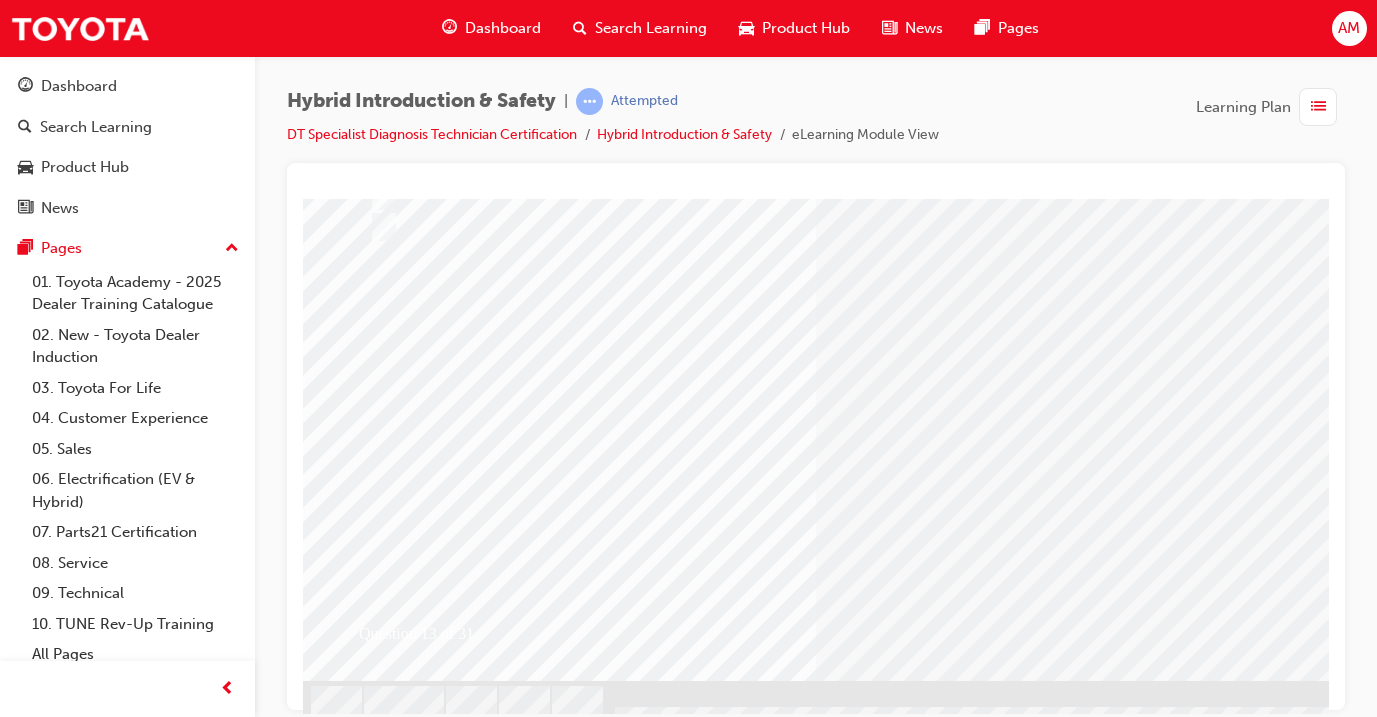 scroll, scrollTop: 238, scrollLeft: 0, axis: vertical 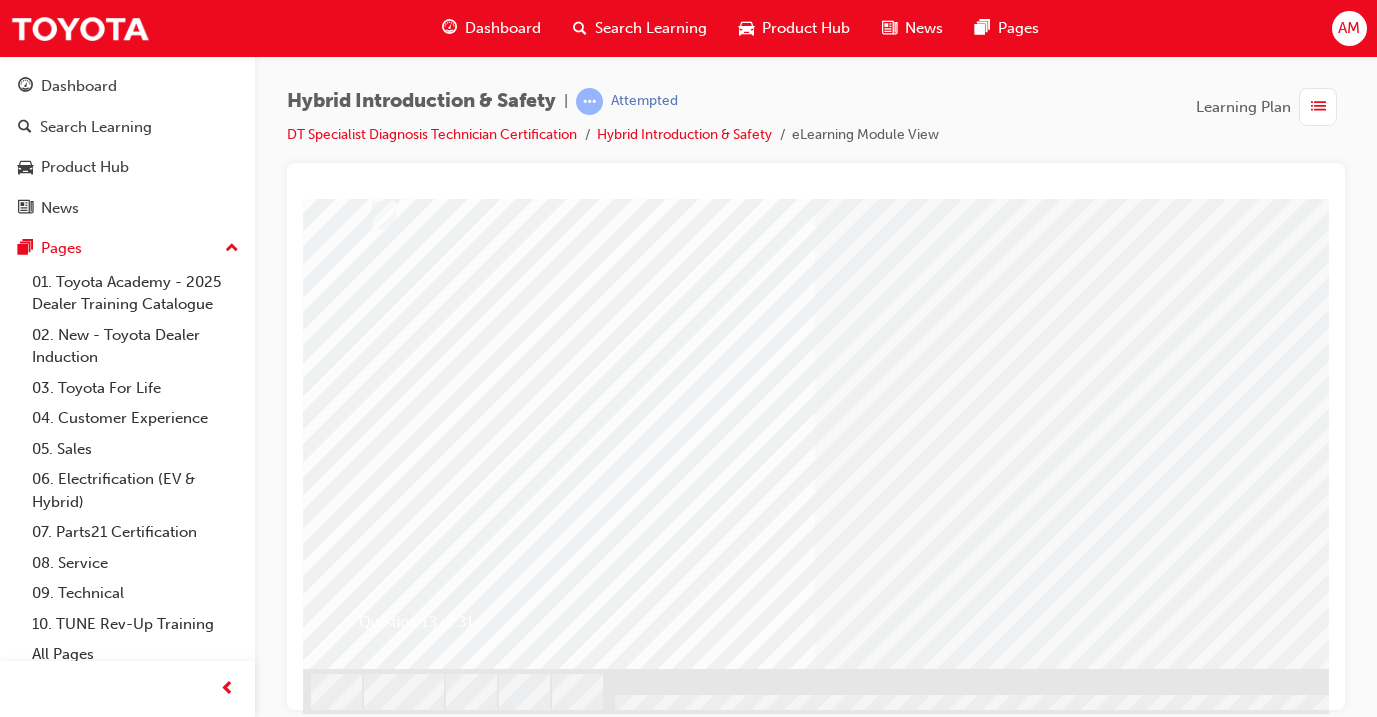 click at bounding box center (635, 2444) 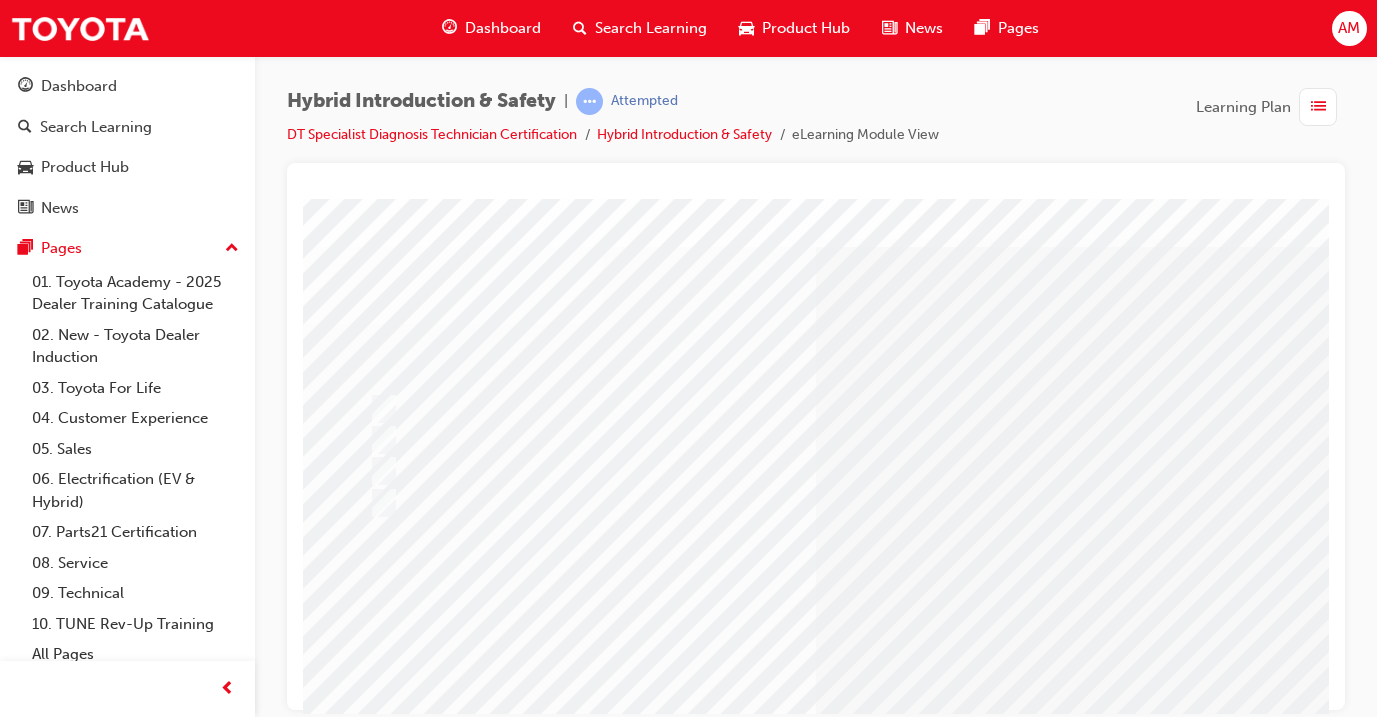 scroll, scrollTop: 20, scrollLeft: 0, axis: vertical 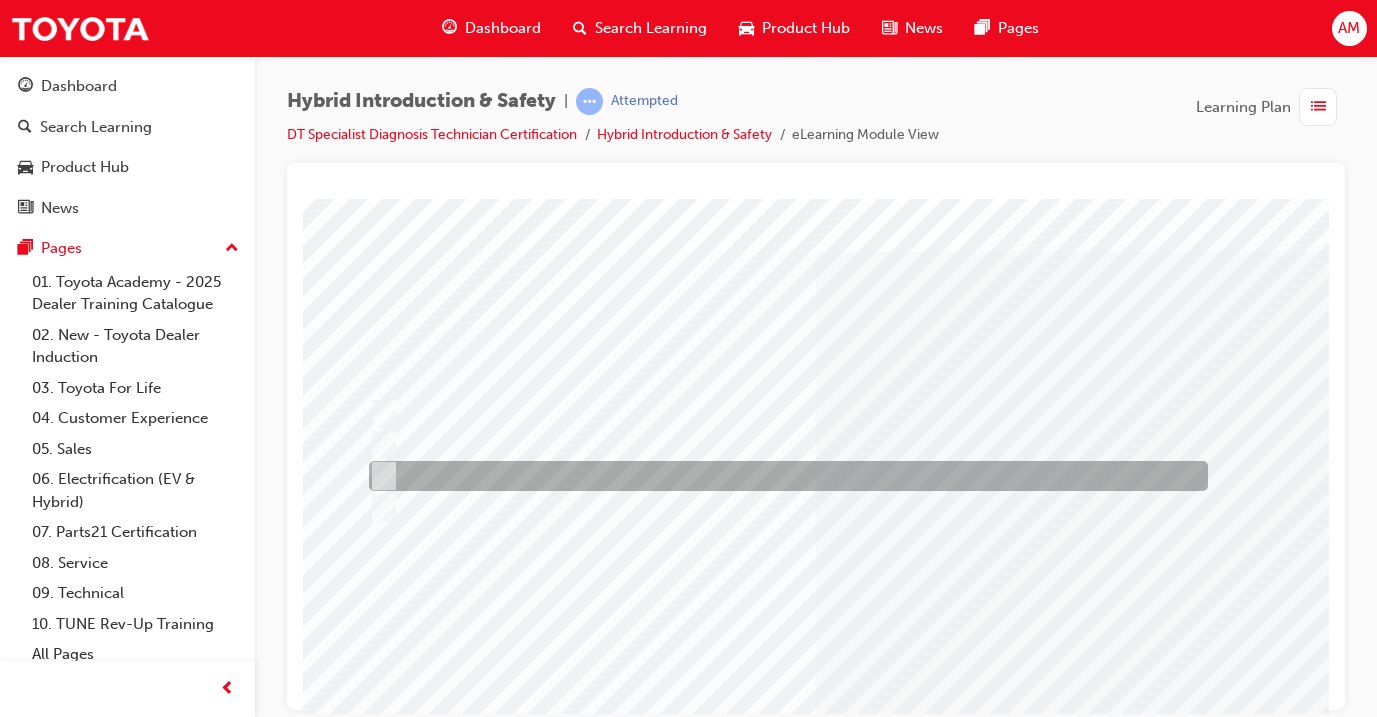 click at bounding box center [783, 476] 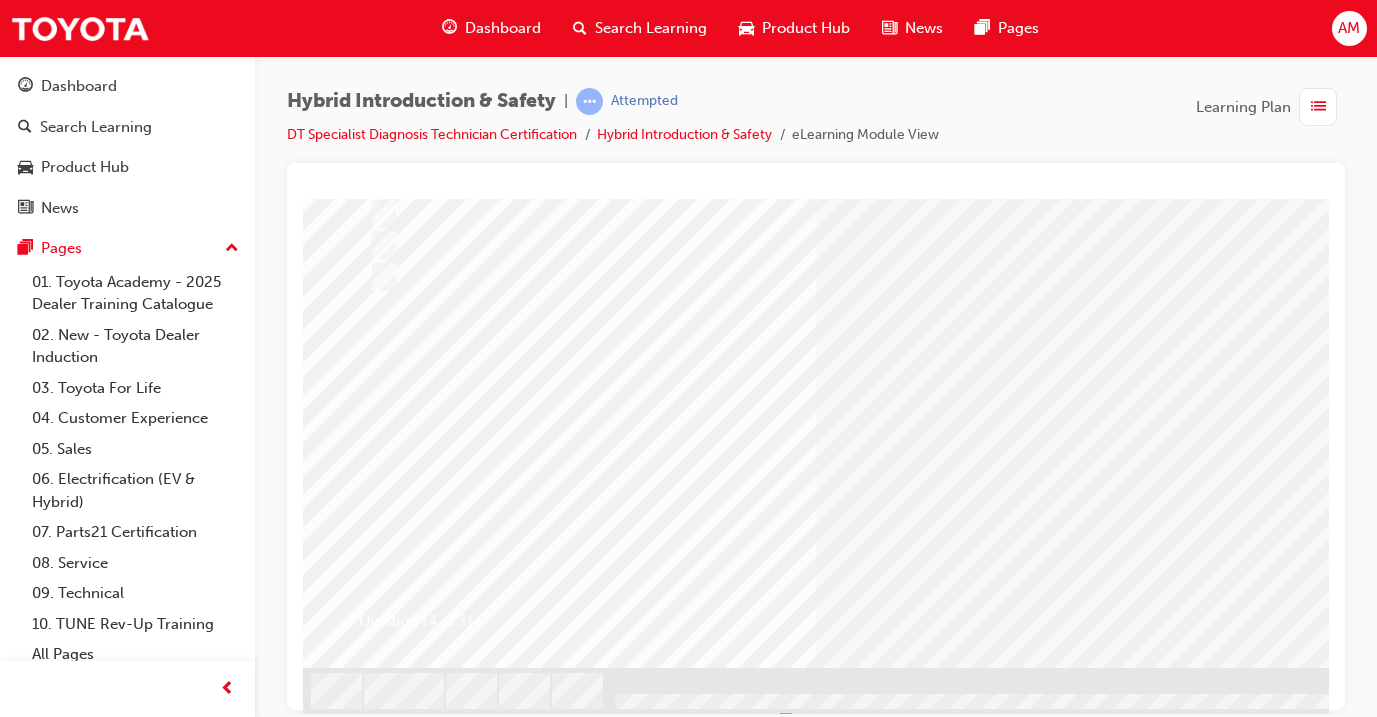 scroll, scrollTop: 250, scrollLeft: 0, axis: vertical 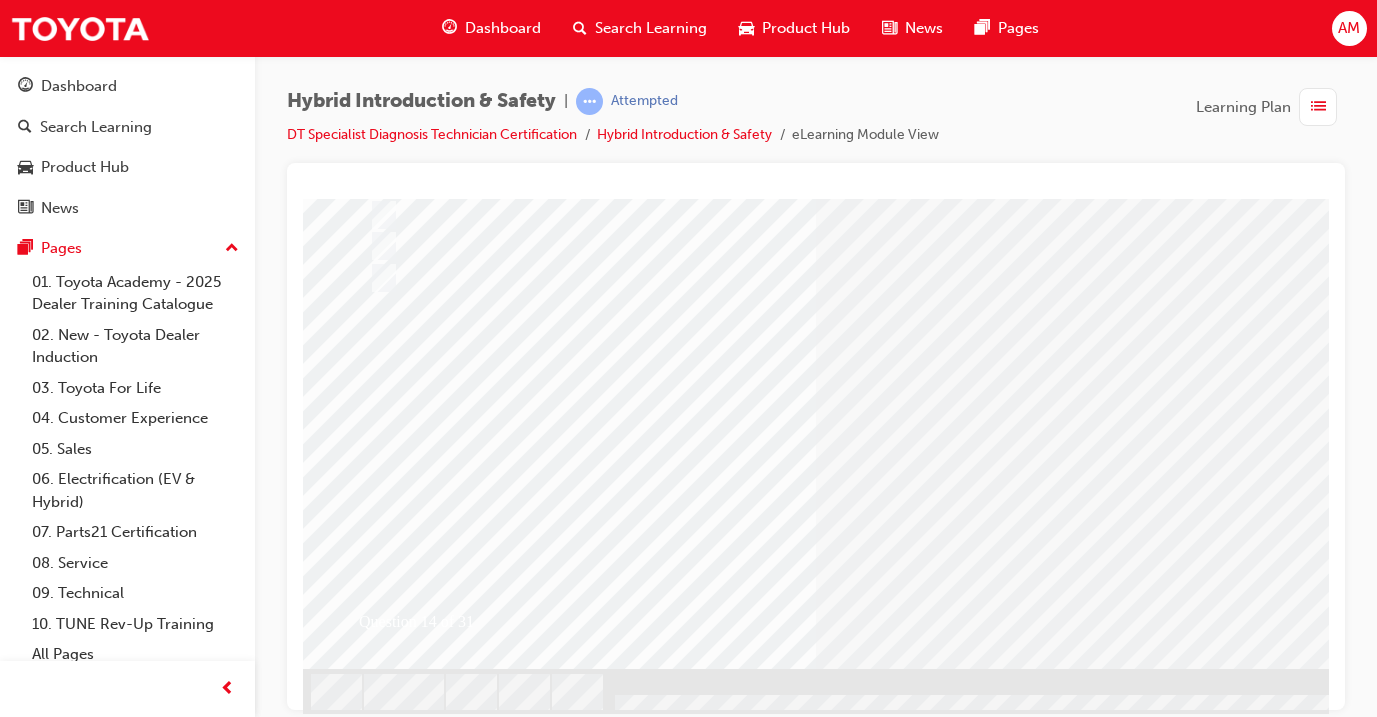 click at bounding box center [375, 2661] 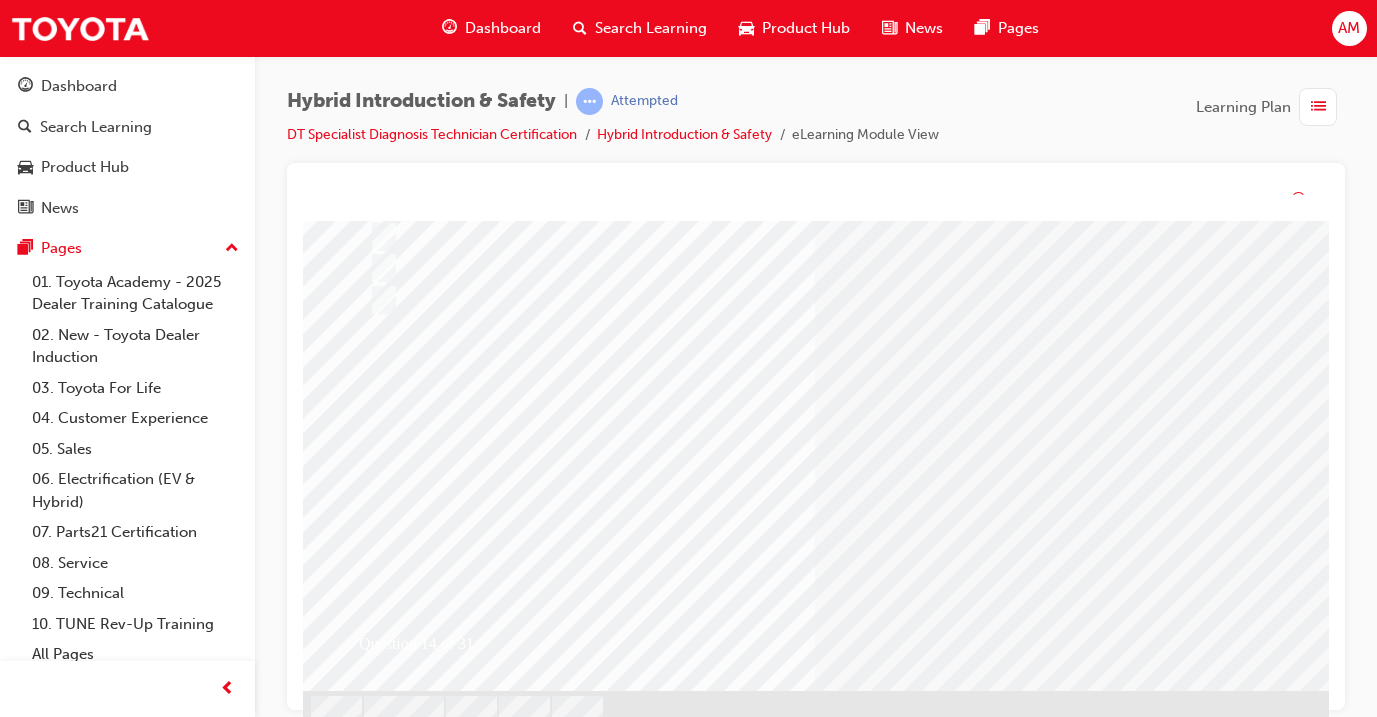 click at bounding box center (635, 2467) 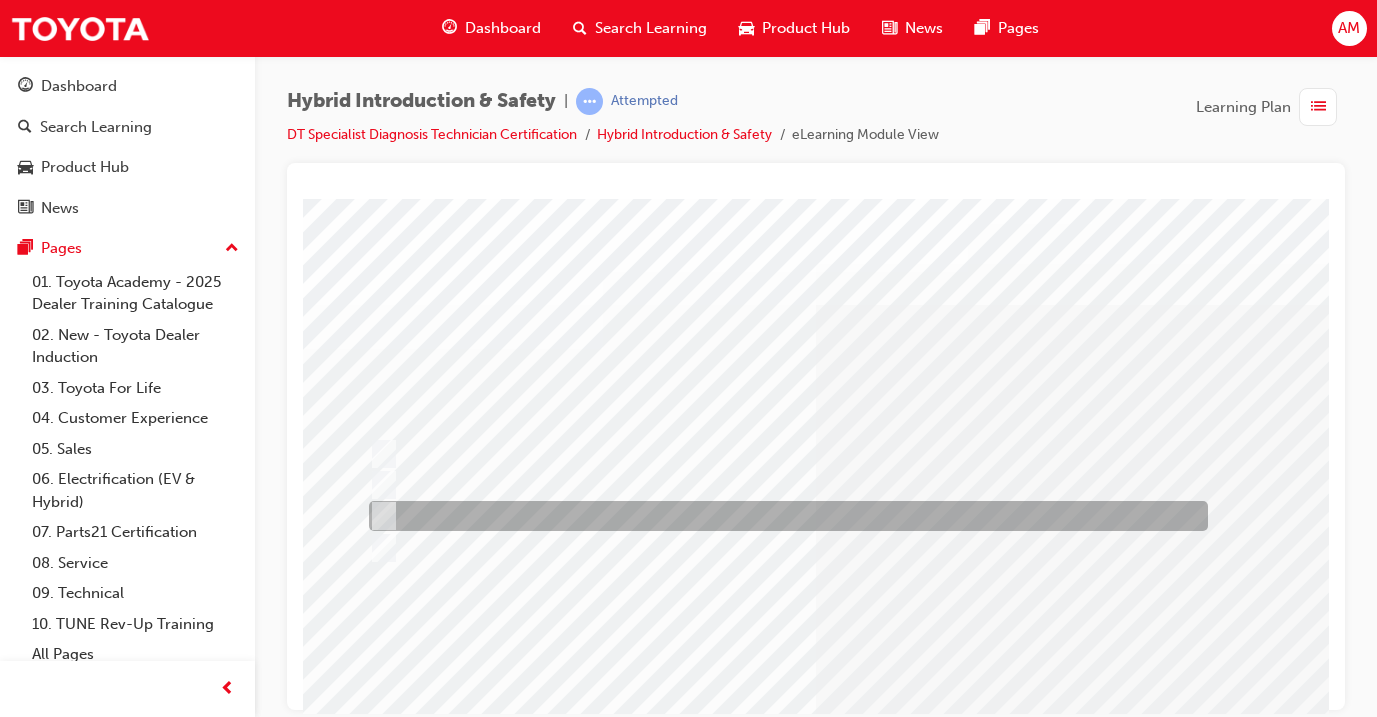 scroll, scrollTop: 0, scrollLeft: 0, axis: both 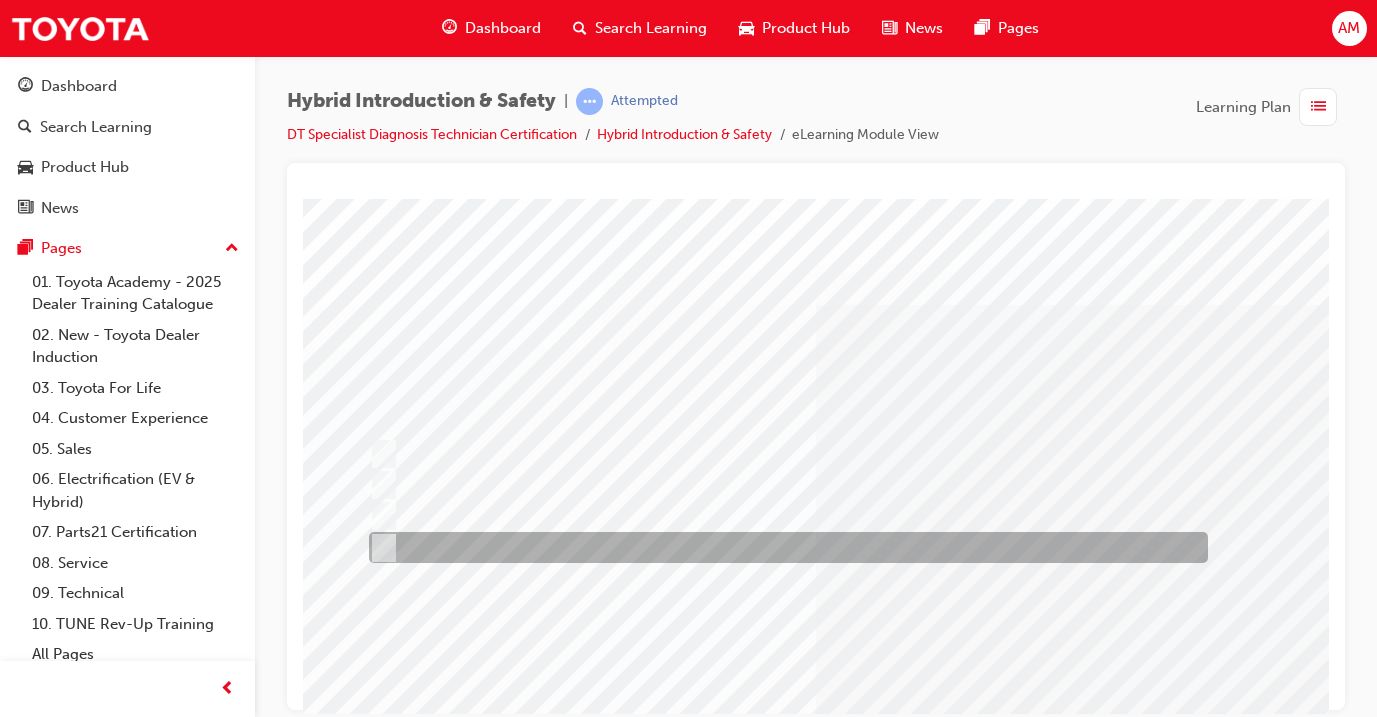 click at bounding box center [783, 547] 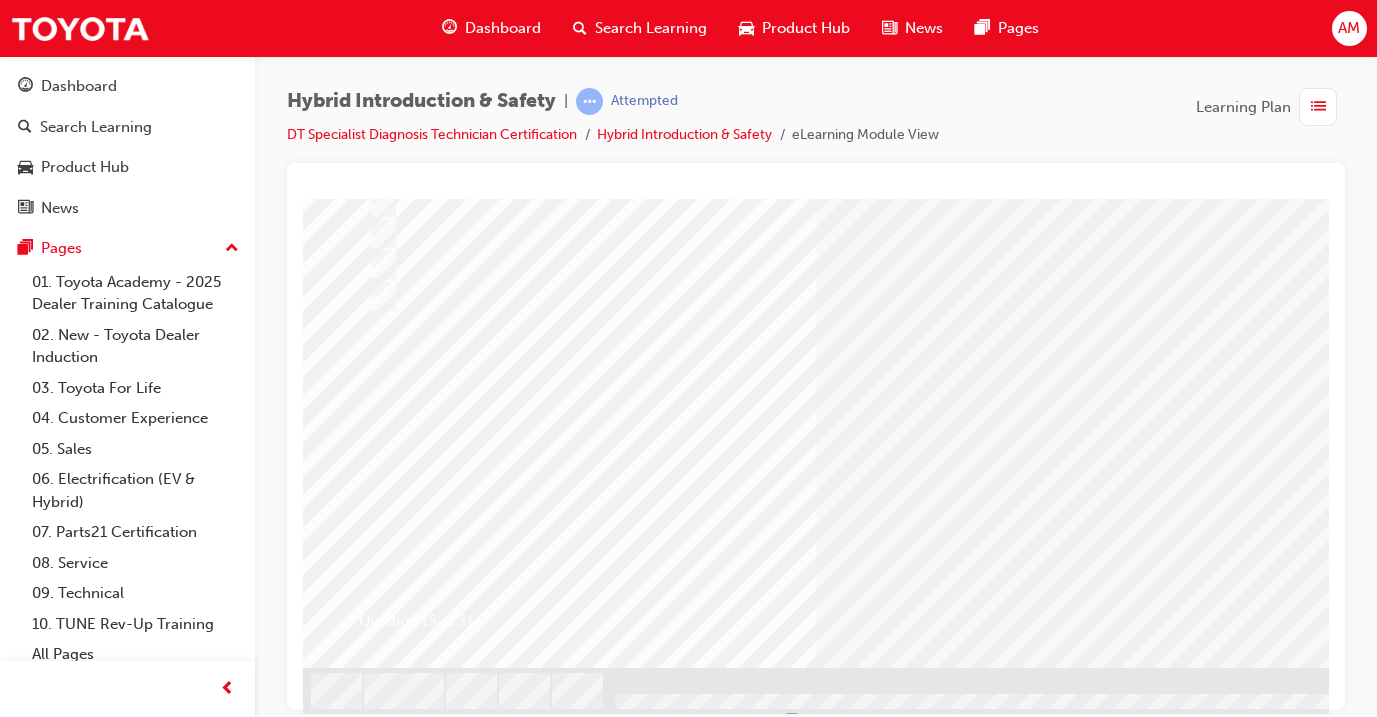 scroll, scrollTop: 250, scrollLeft: 0, axis: vertical 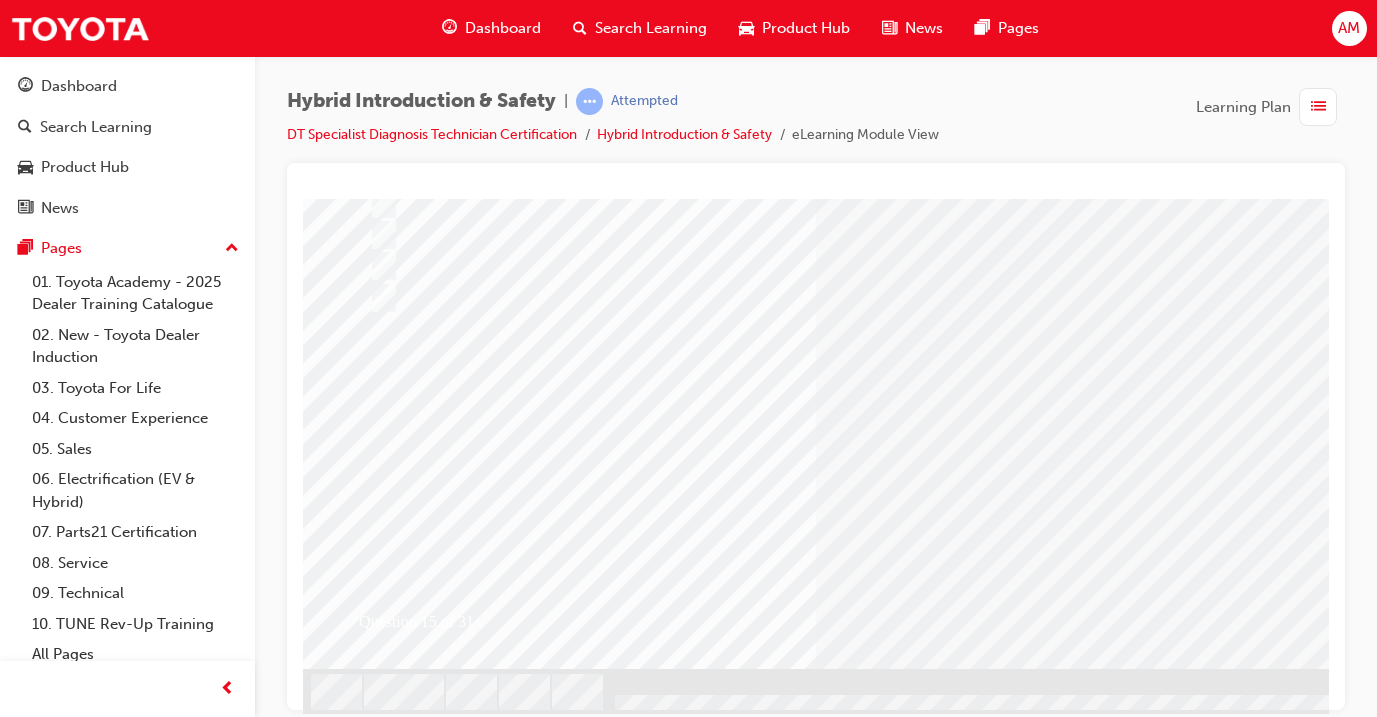 click at bounding box center [375, 2694] 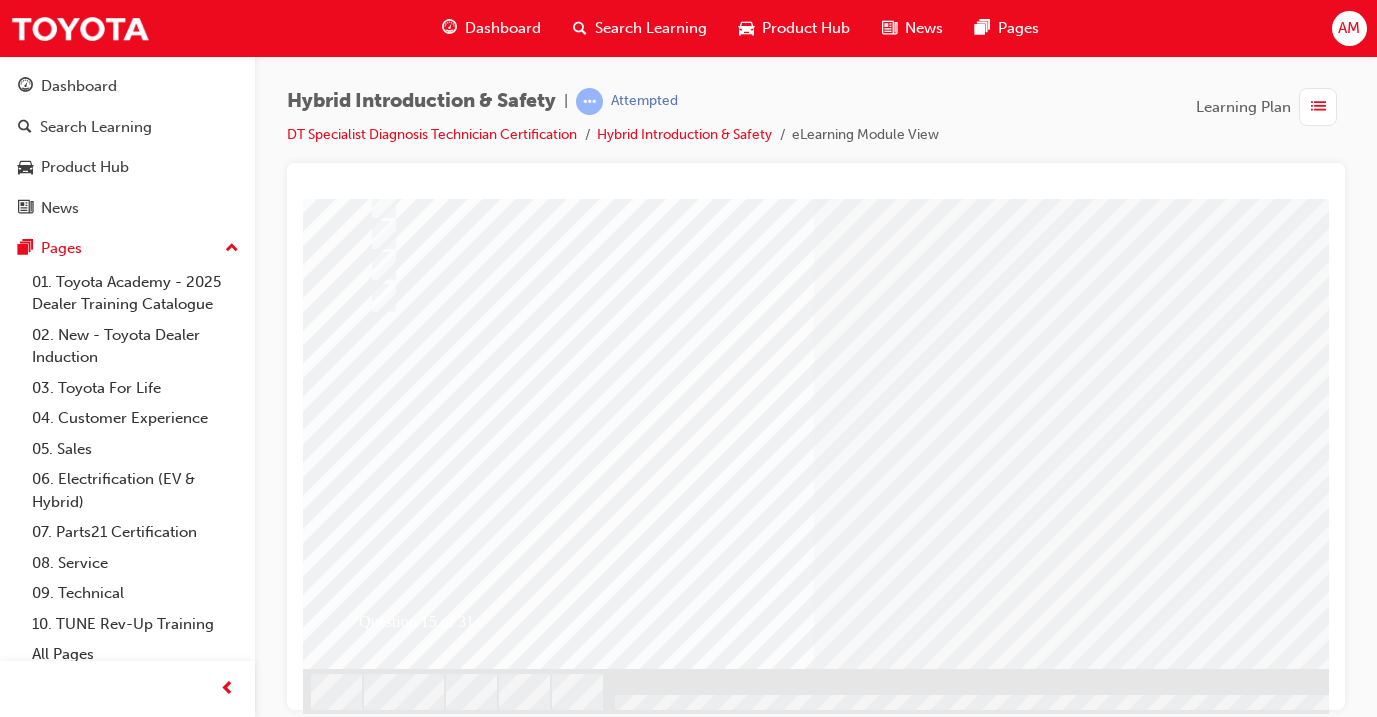click at bounding box center [635, 2442] 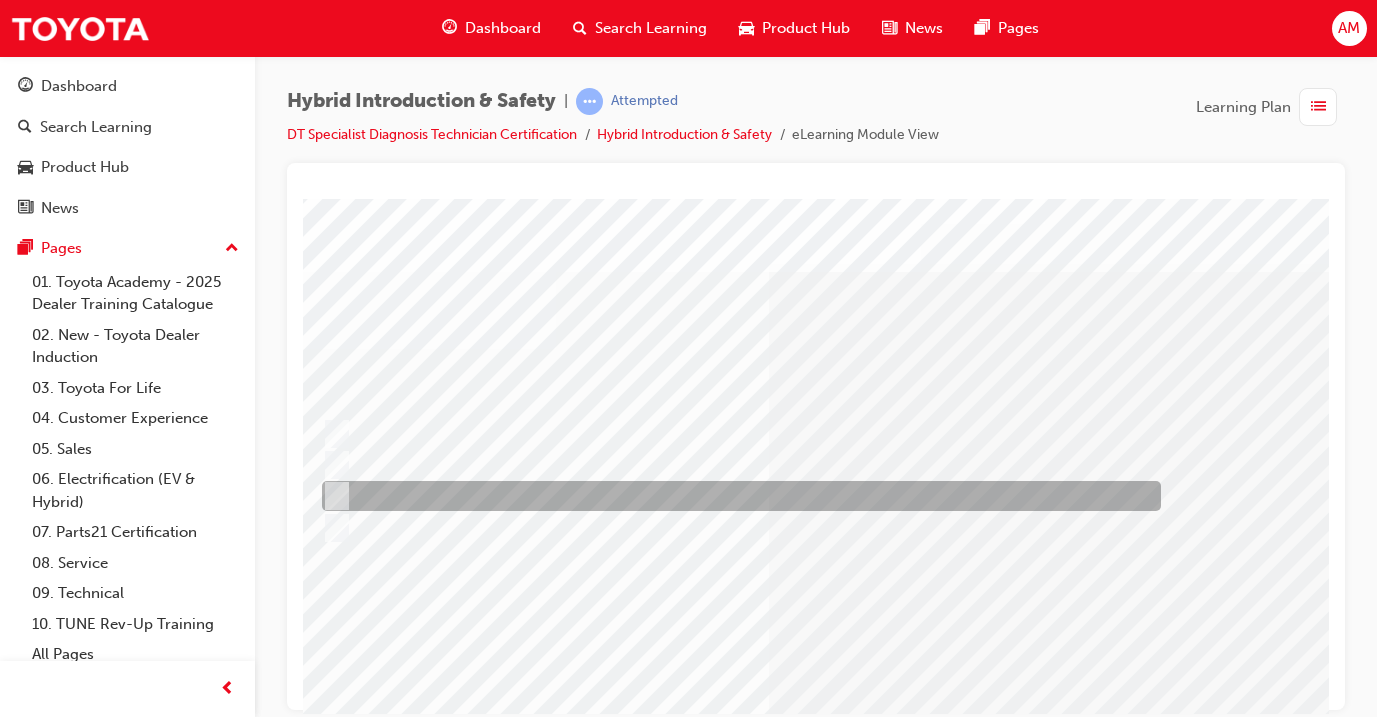 scroll, scrollTop: 0, scrollLeft: 47, axis: horizontal 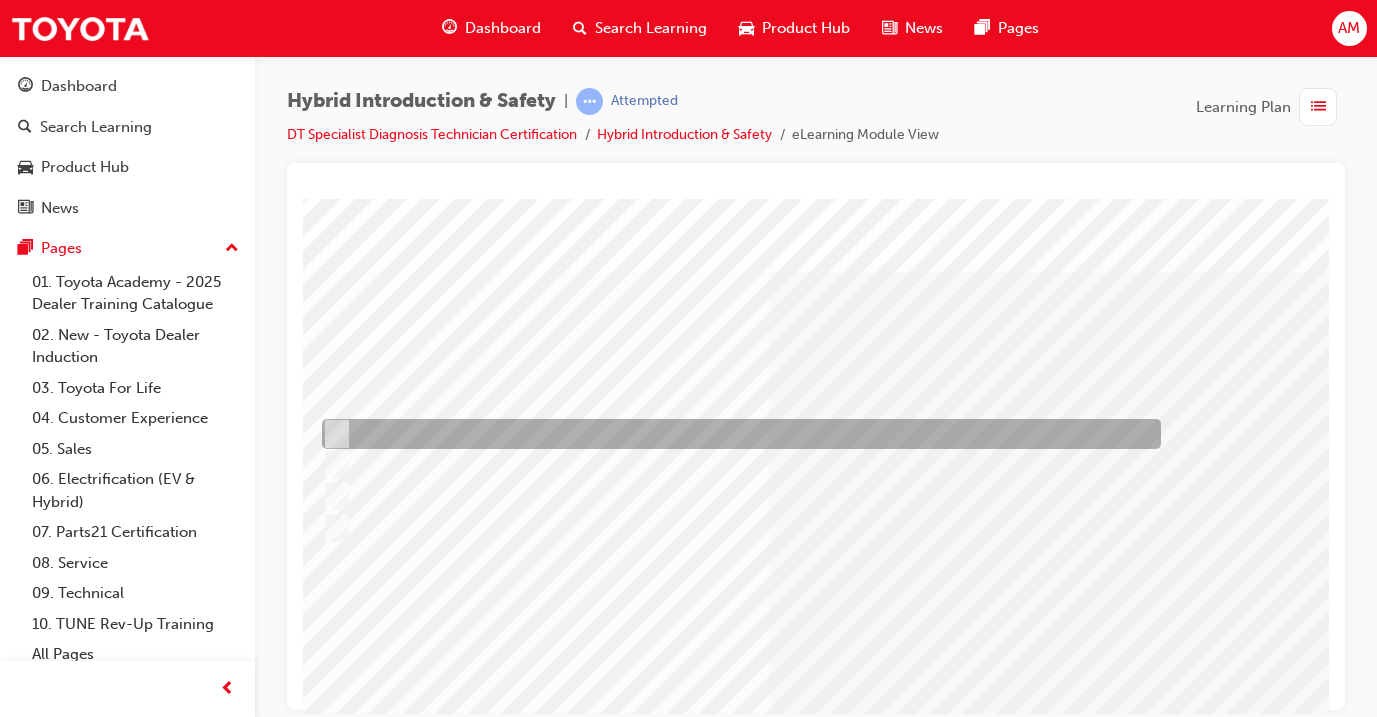 click at bounding box center [736, 434] 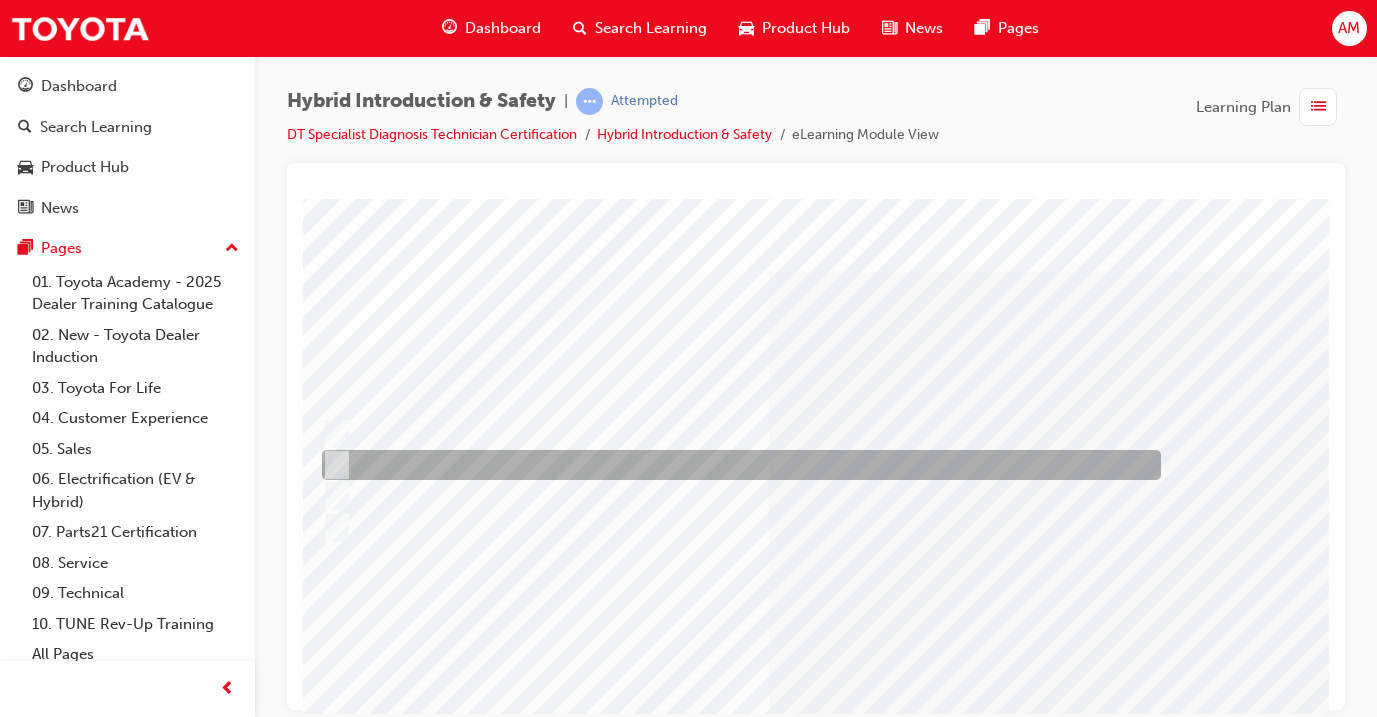 click at bounding box center [736, 465] 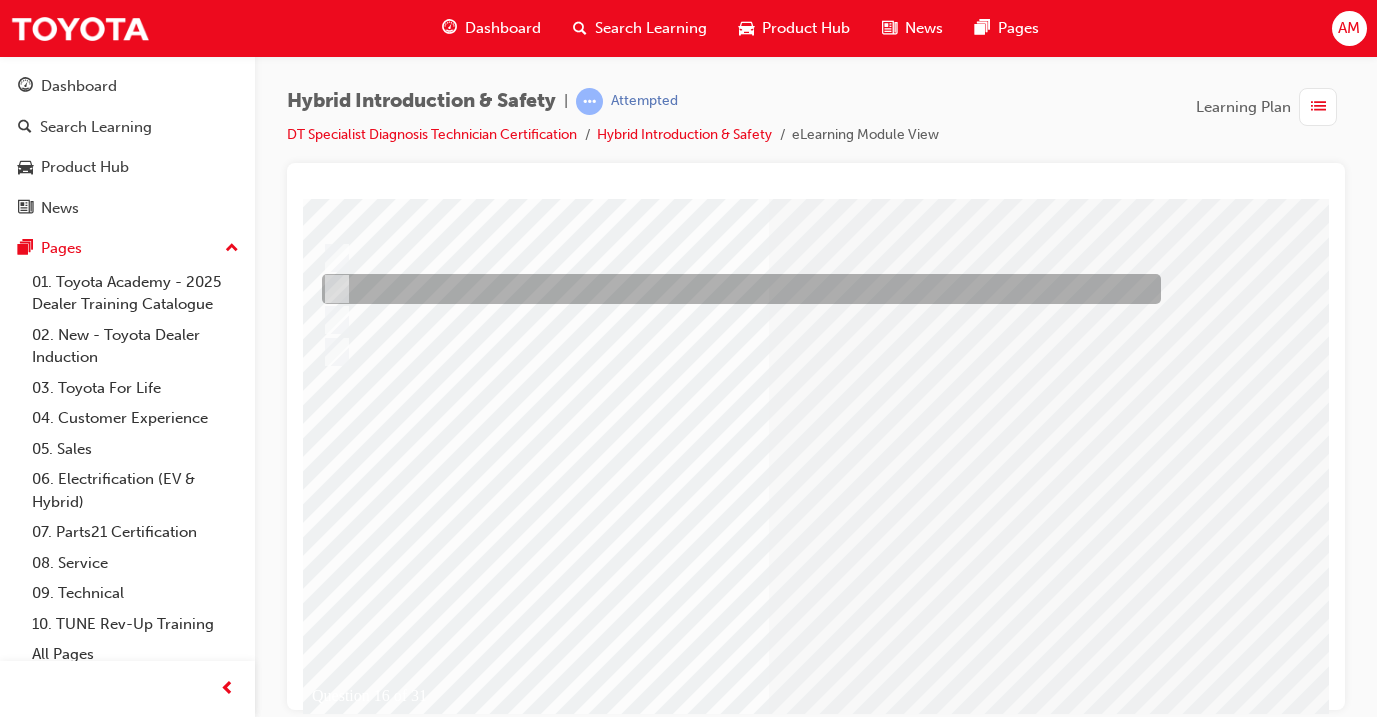 scroll, scrollTop: 191, scrollLeft: 47, axis: both 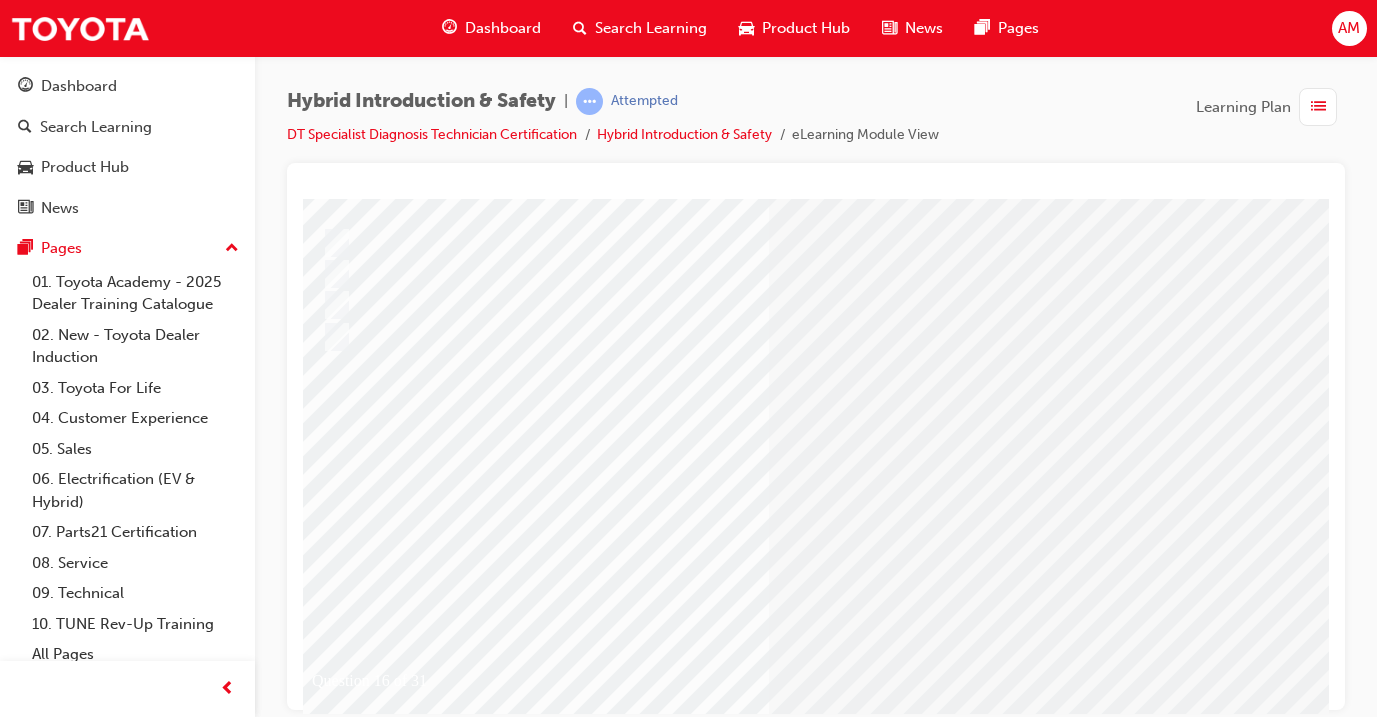 click at bounding box center (328, 2720) 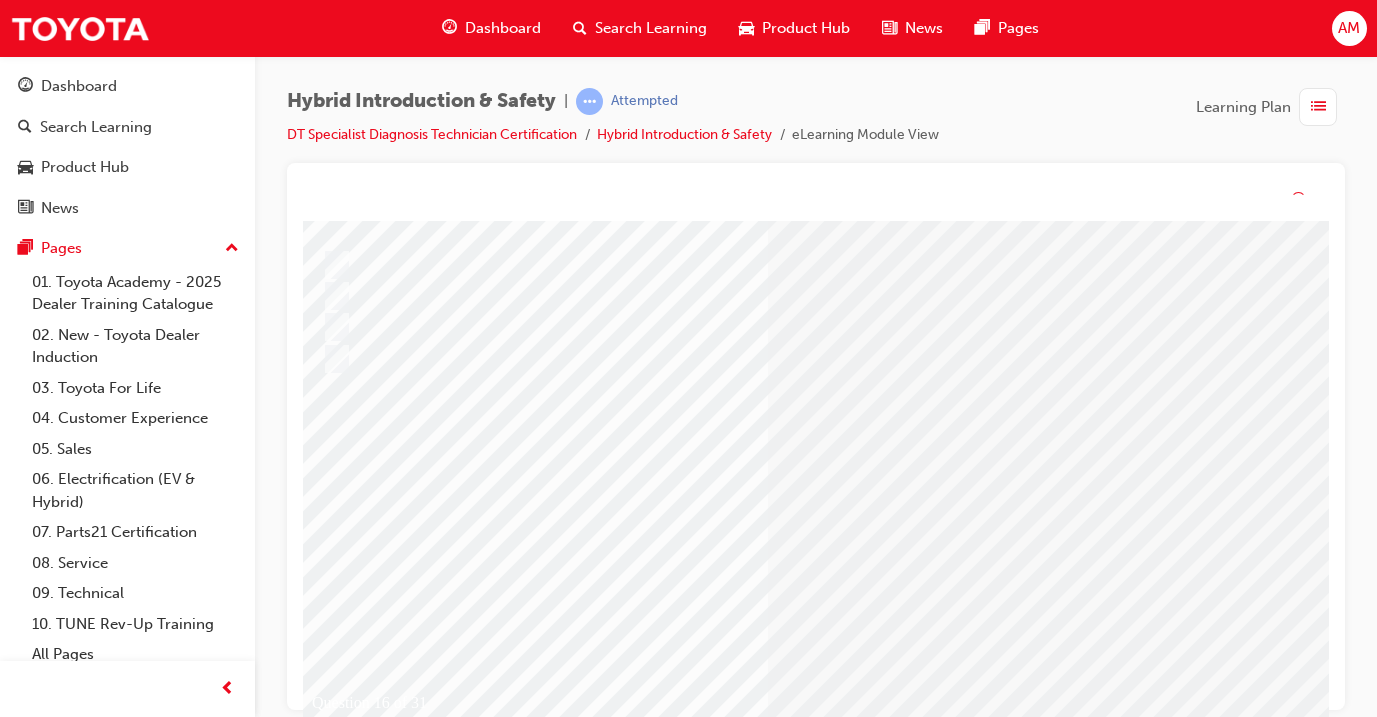 click at bounding box center (588, 2526) 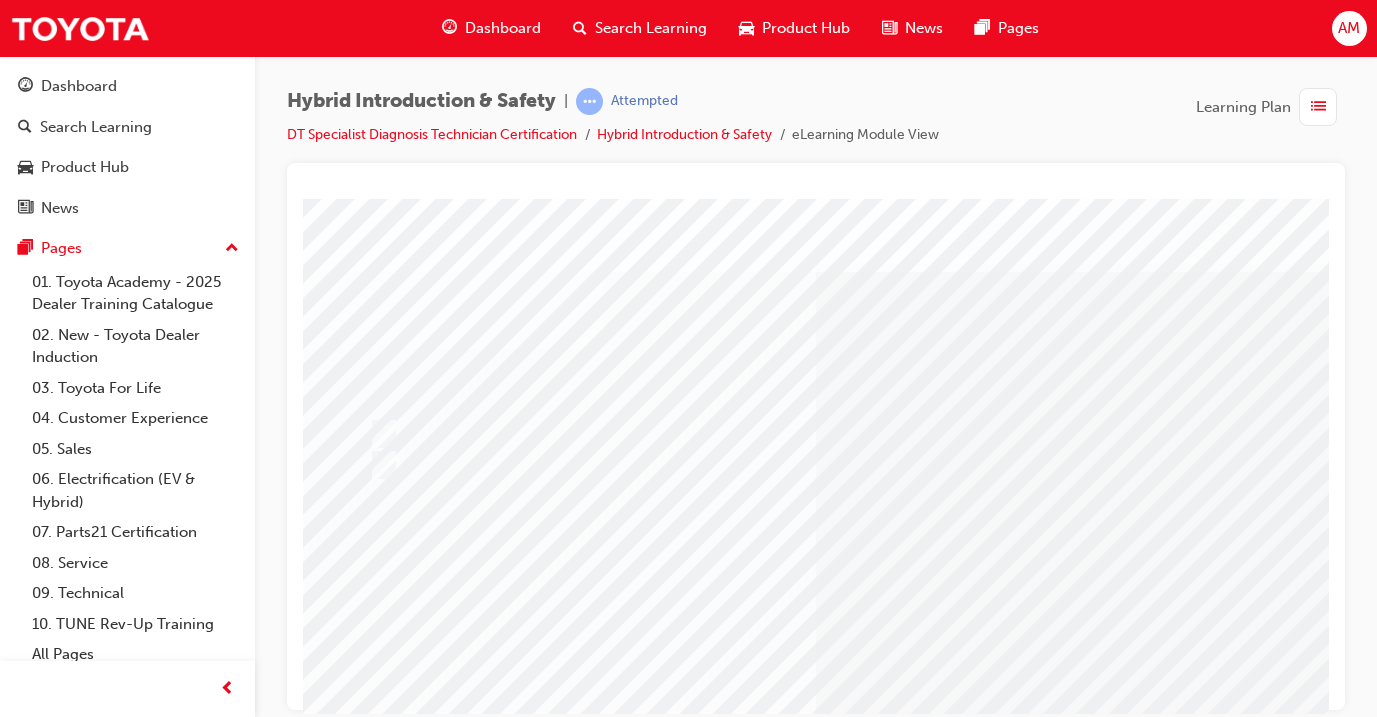scroll, scrollTop: 0, scrollLeft: 0, axis: both 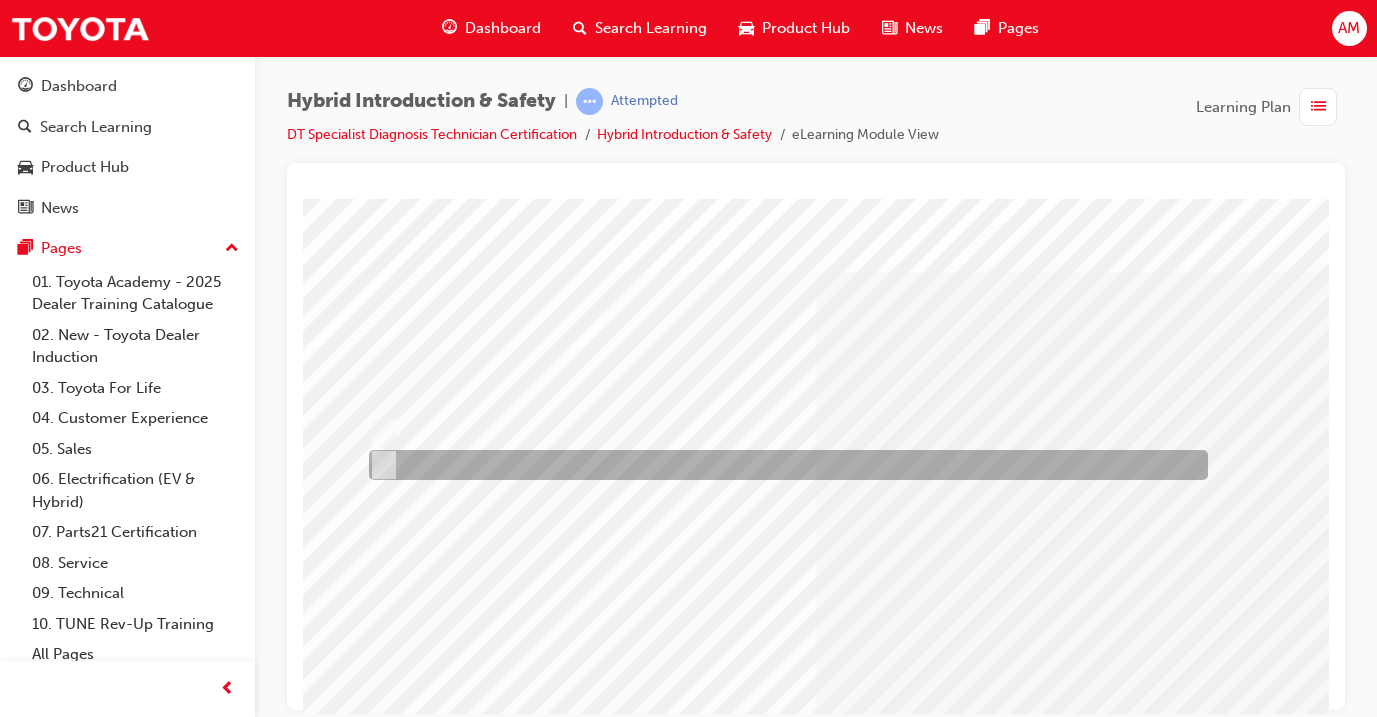 click at bounding box center [783, 465] 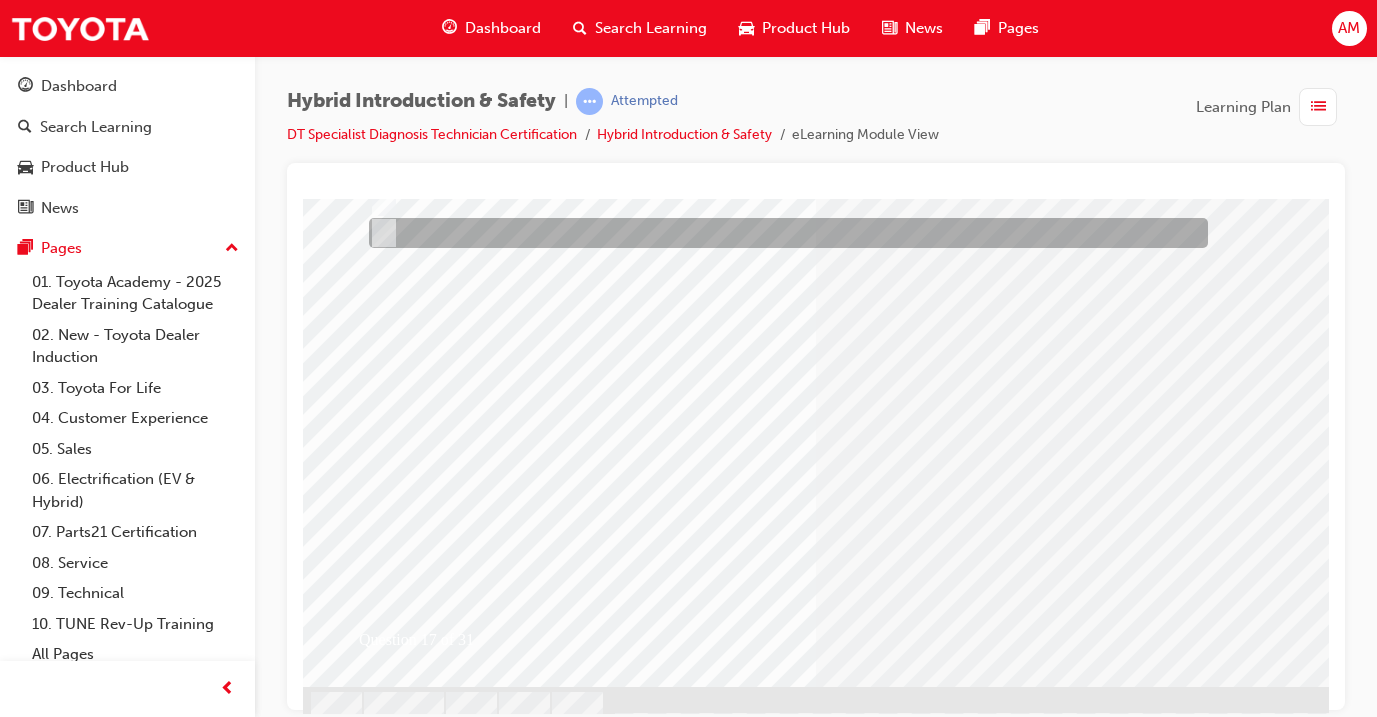 scroll, scrollTop: 247, scrollLeft: 0, axis: vertical 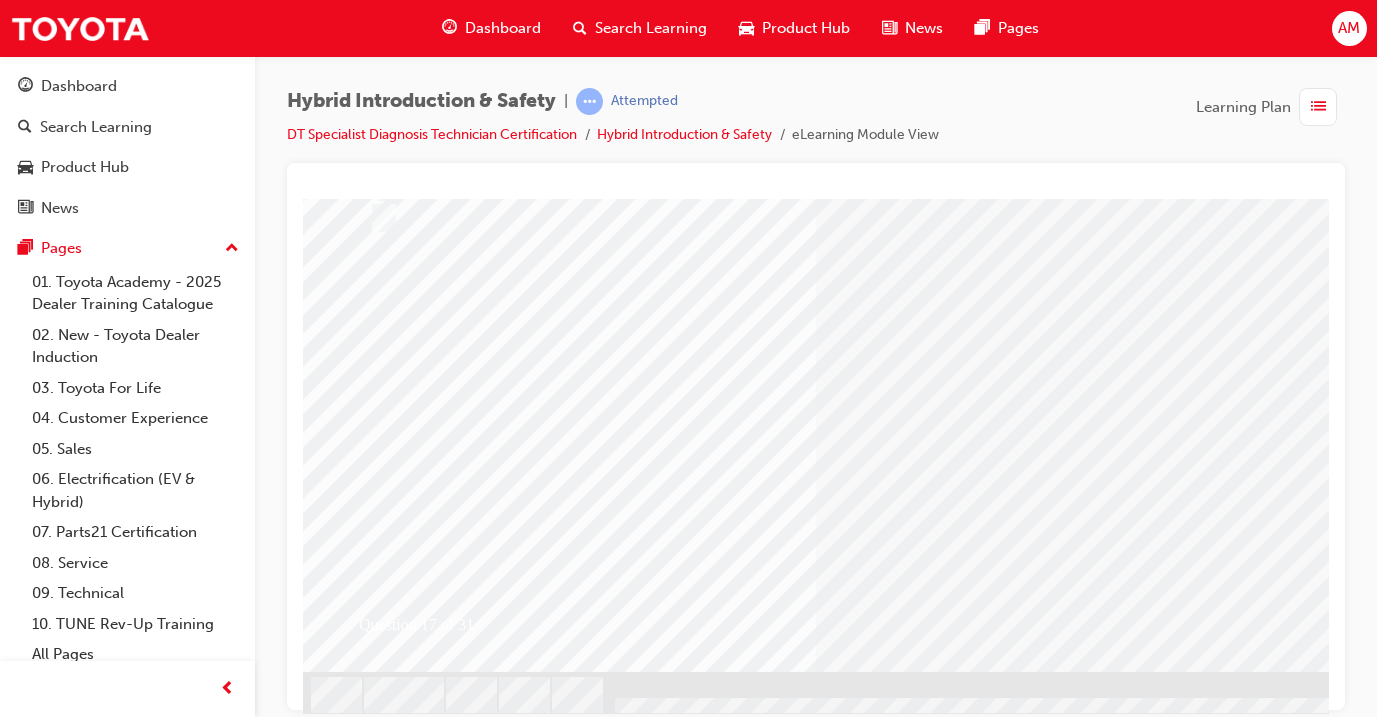 click at bounding box center [375, 2620] 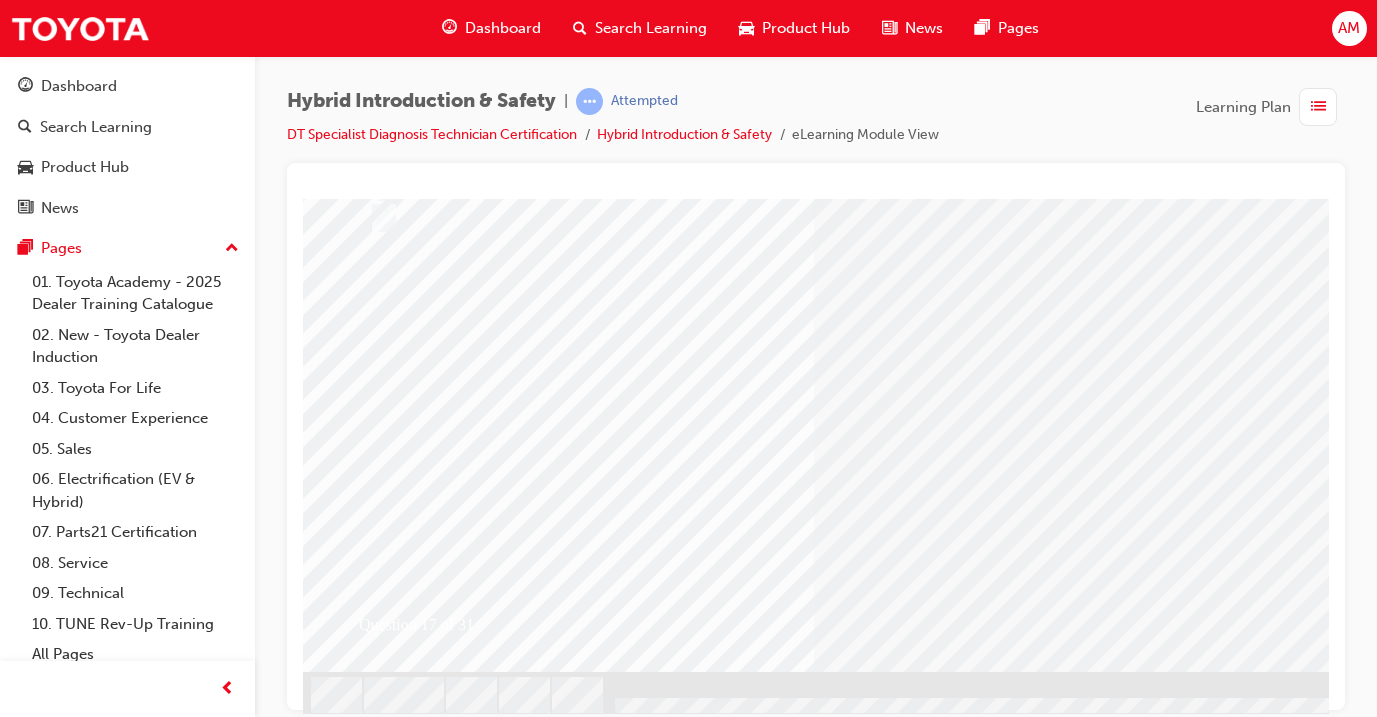 click at bounding box center [635, 2445] 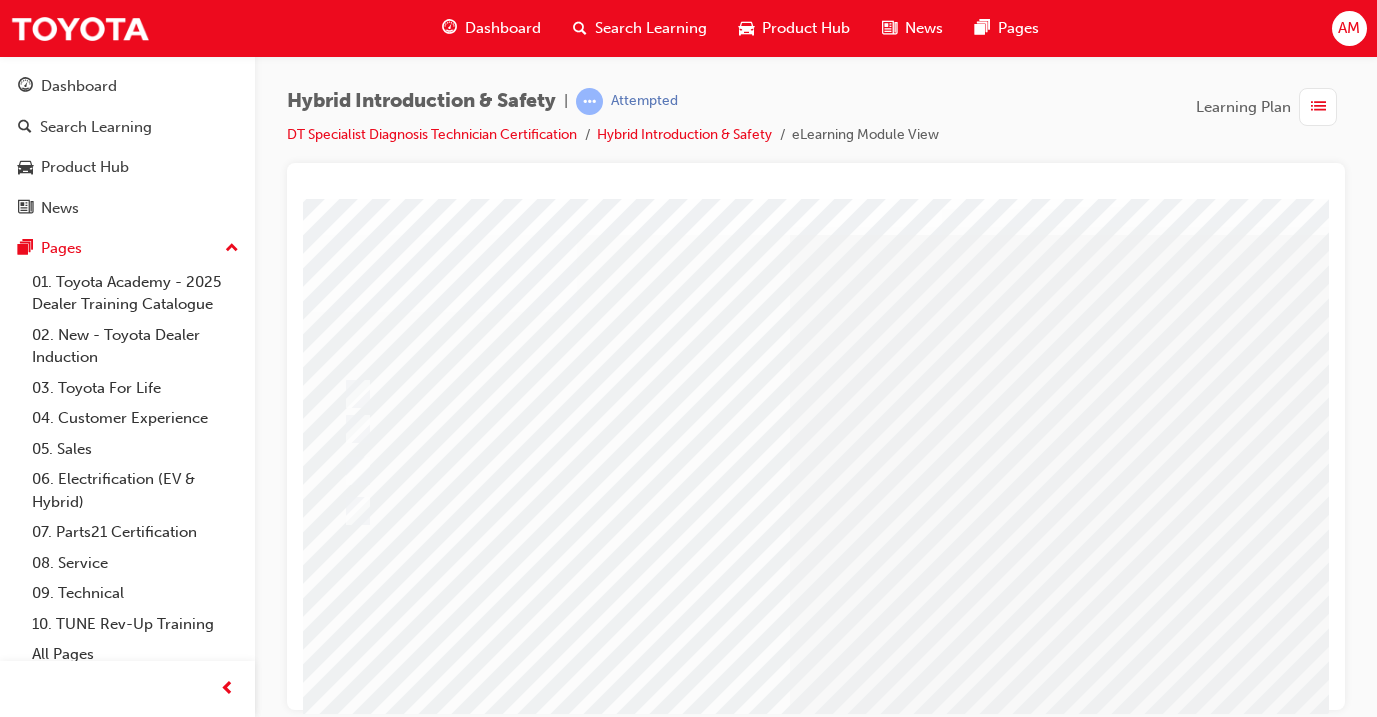 scroll, scrollTop: 29, scrollLeft: 26, axis: both 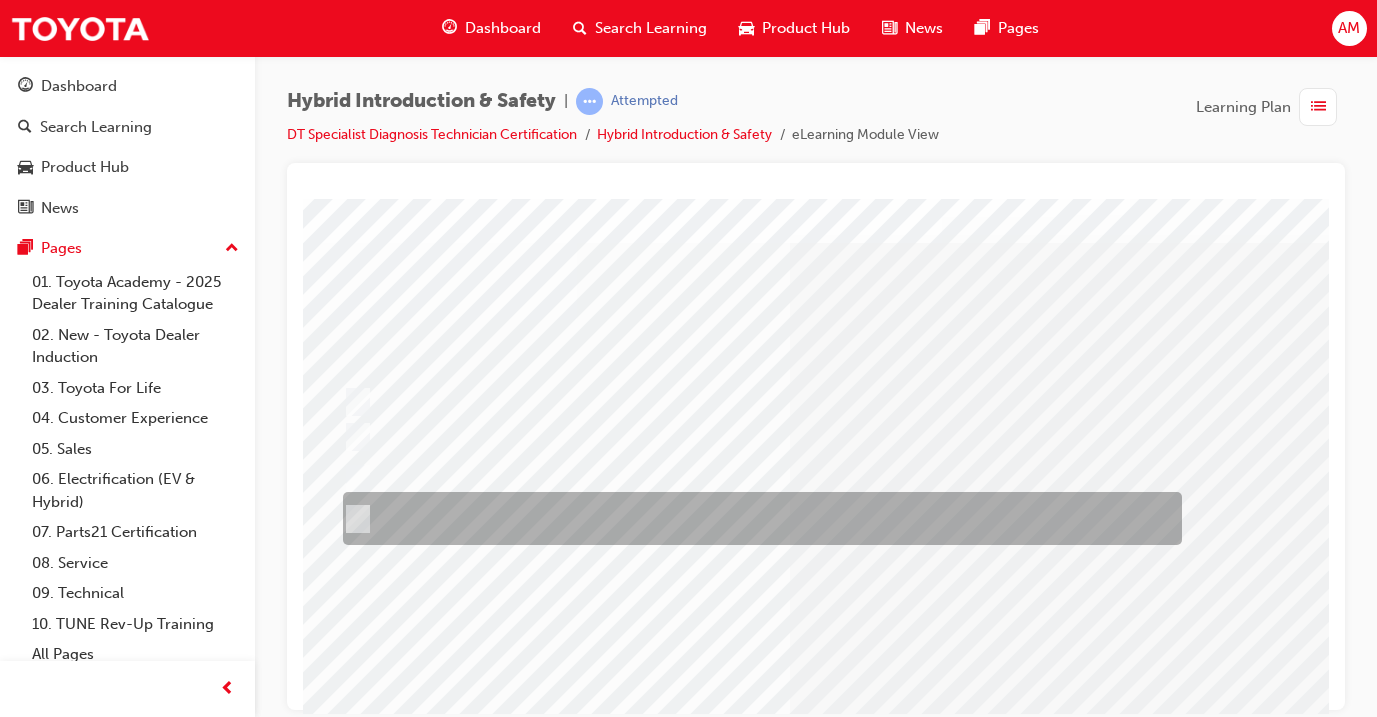 click at bounding box center (757, 518) 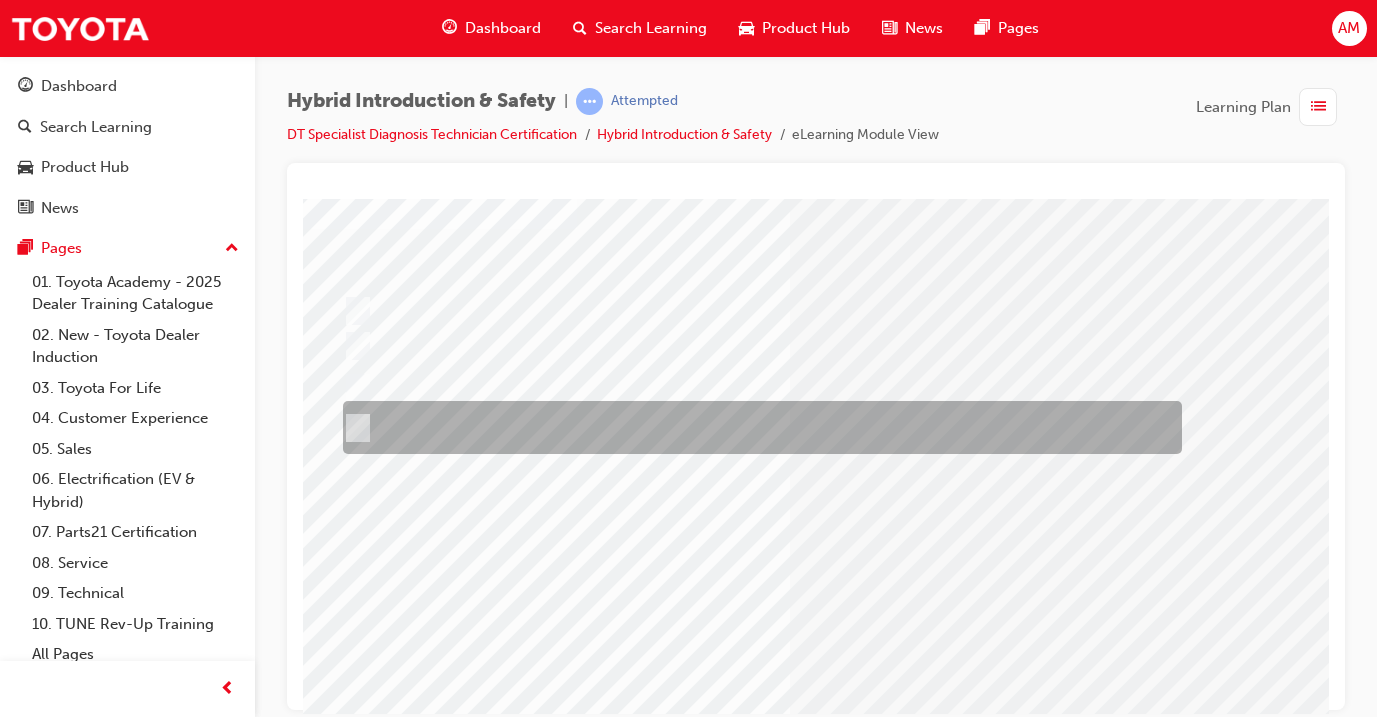 scroll, scrollTop: 161, scrollLeft: 26, axis: both 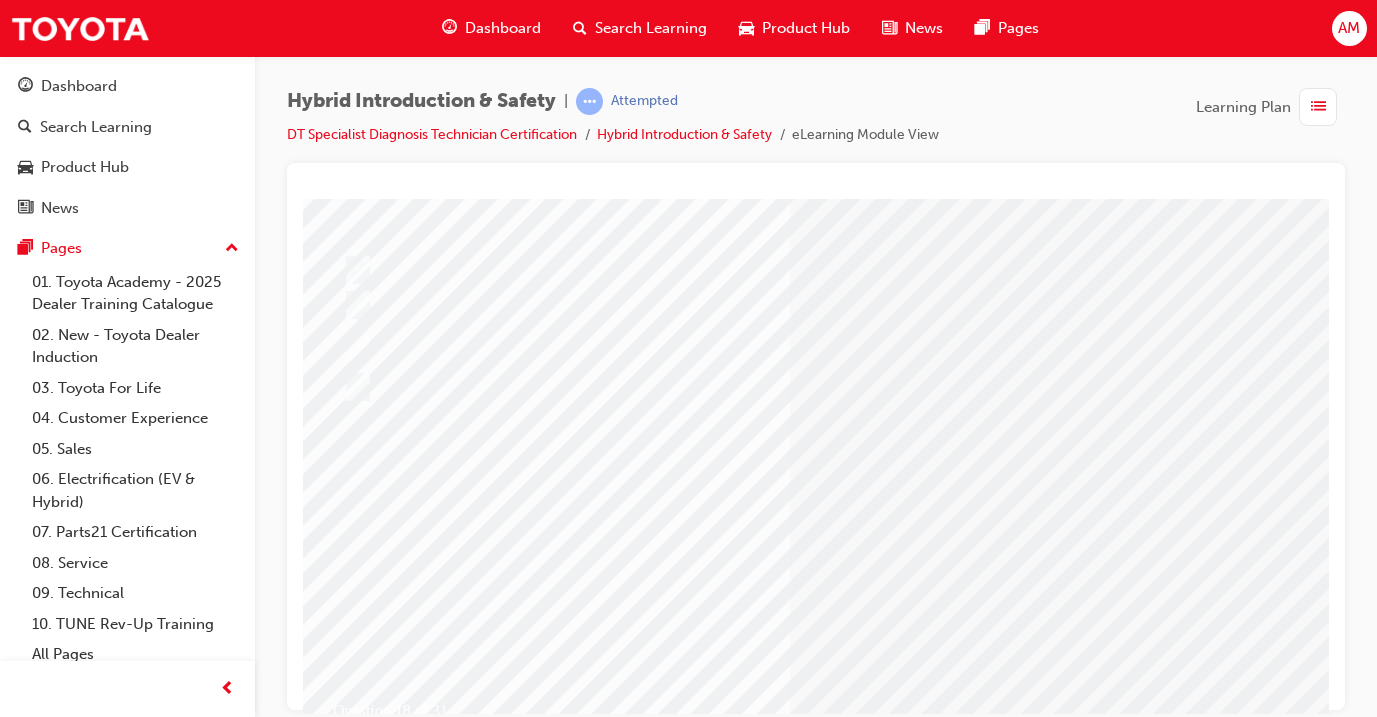 click at bounding box center (349, 2750) 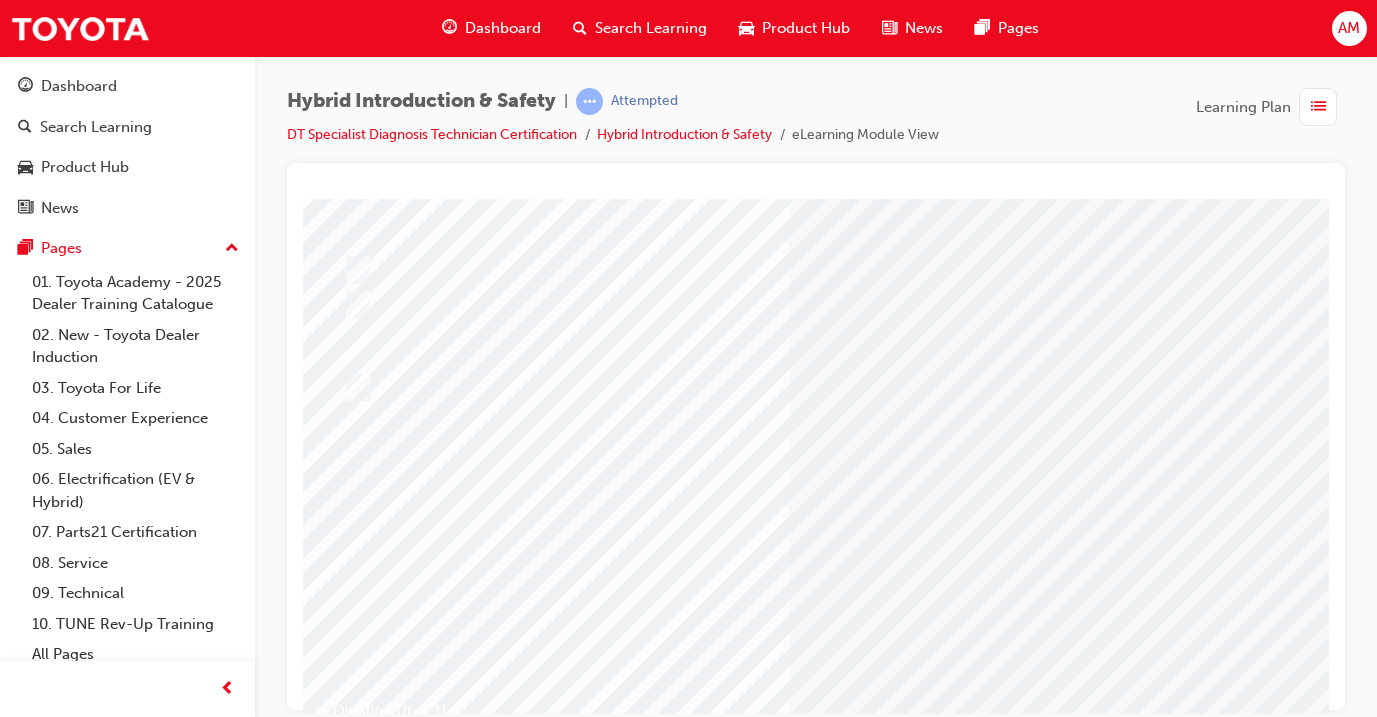 click at bounding box center (609, 2533) 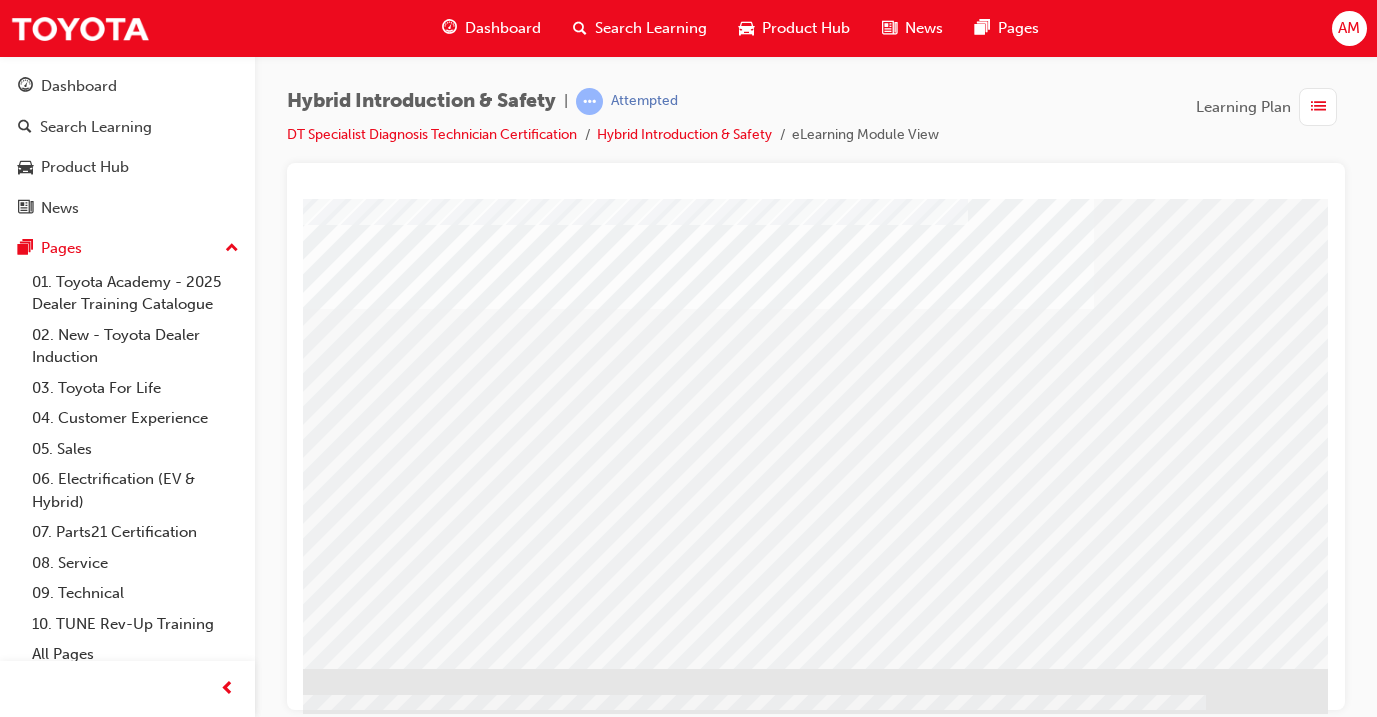 scroll, scrollTop: 250, scrollLeft: 334, axis: both 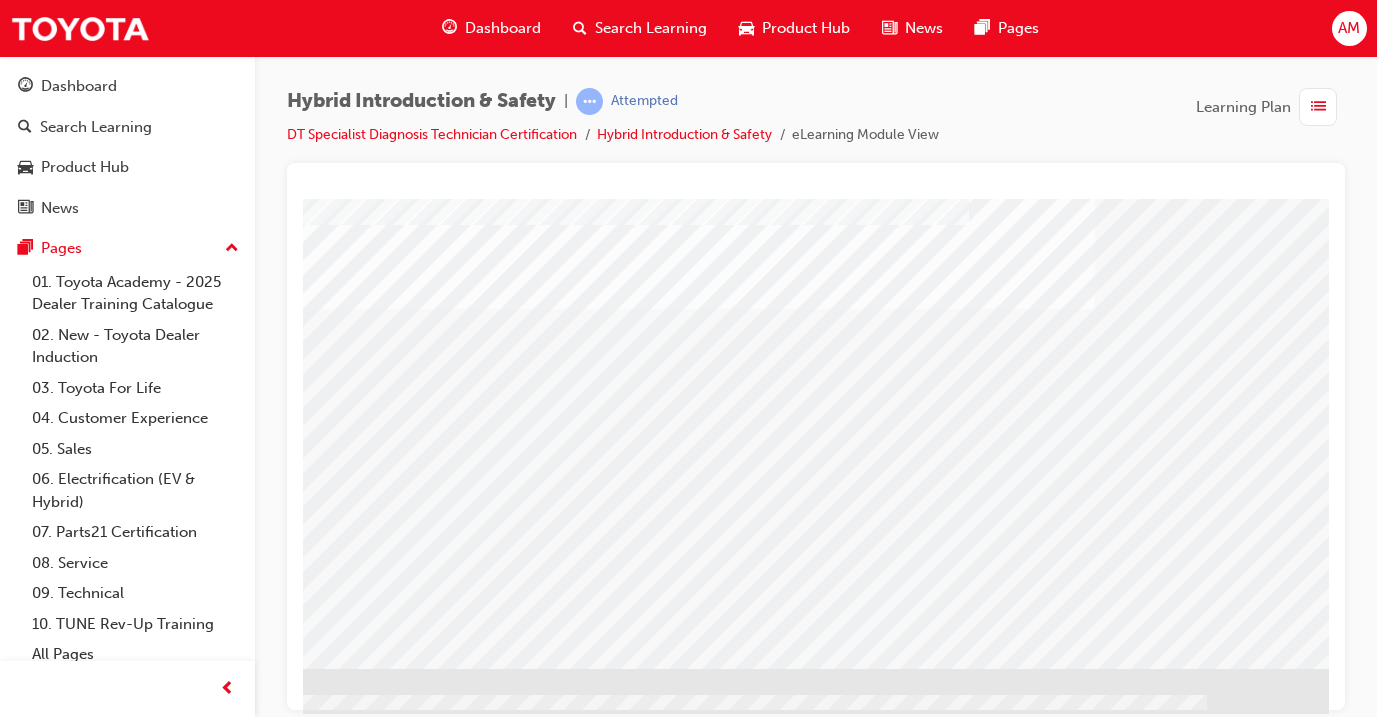 click at bounding box center [32, 1760] 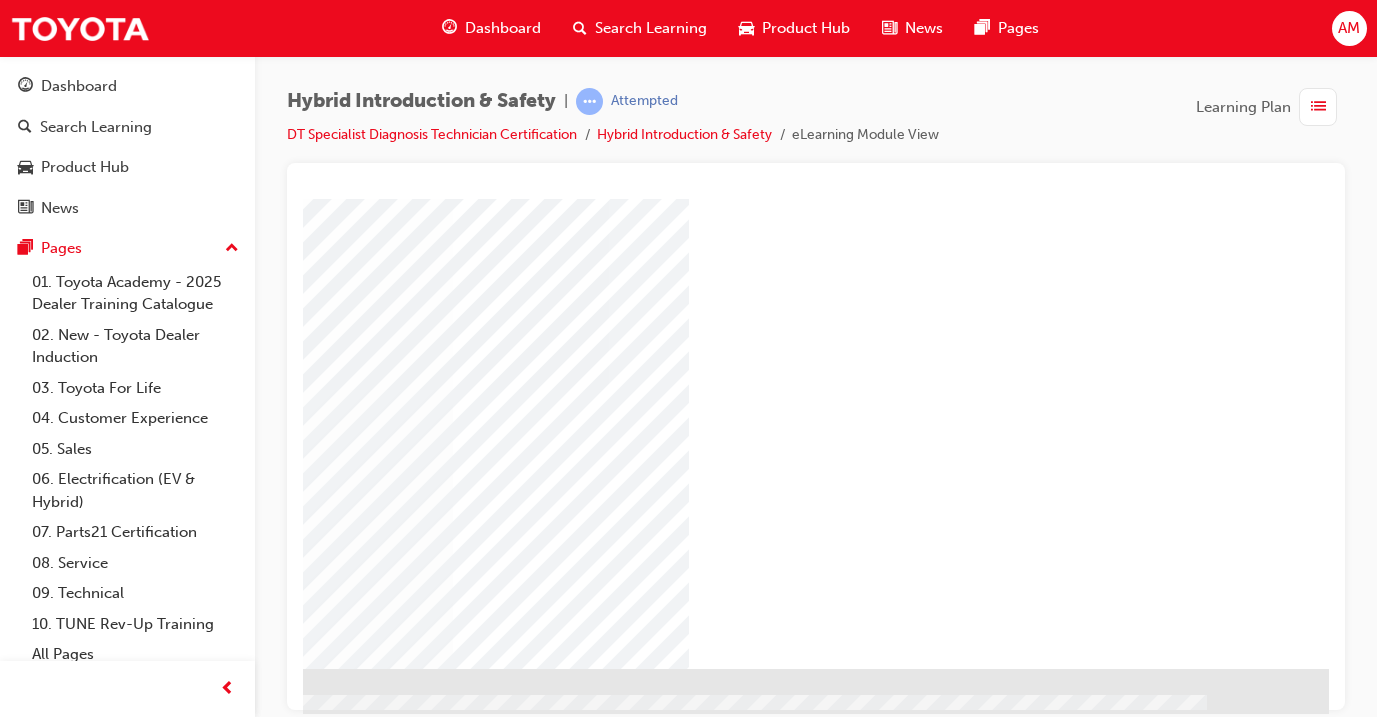 click at bounding box center [329, 1158] 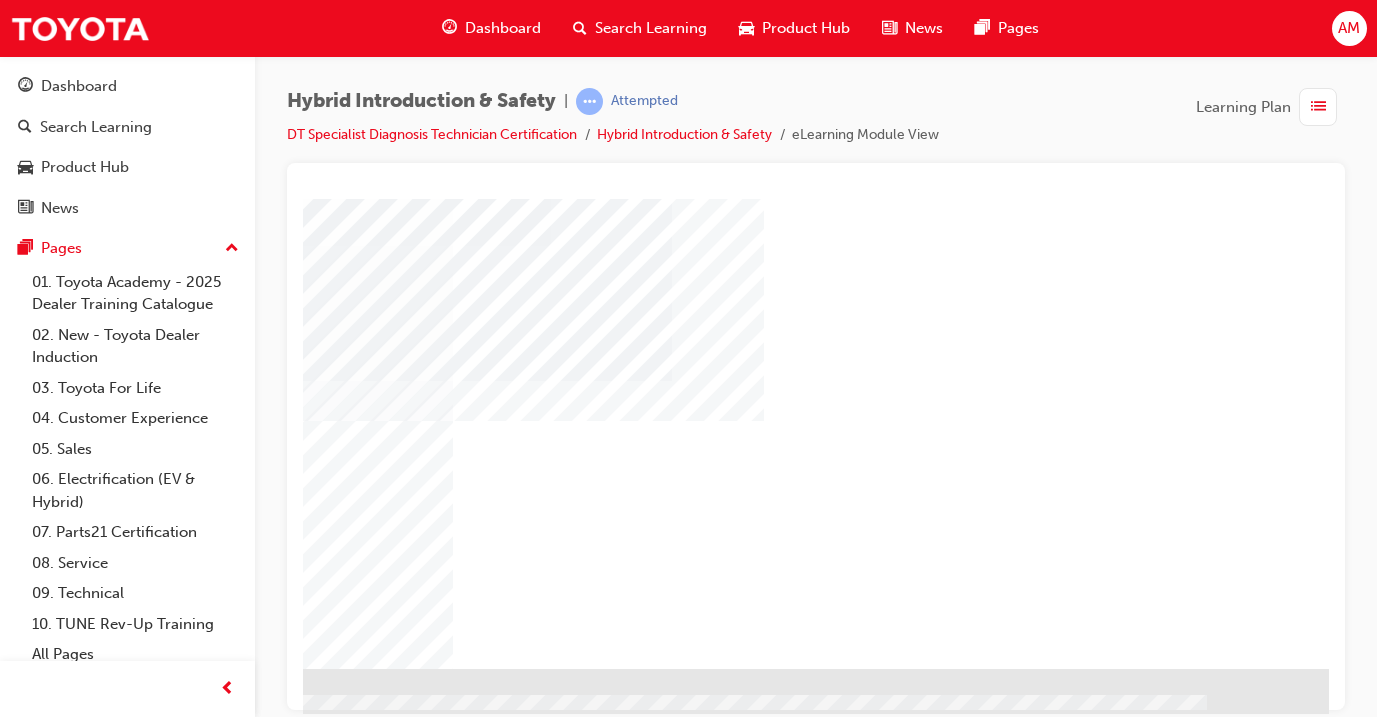 click at bounding box center (32, 852) 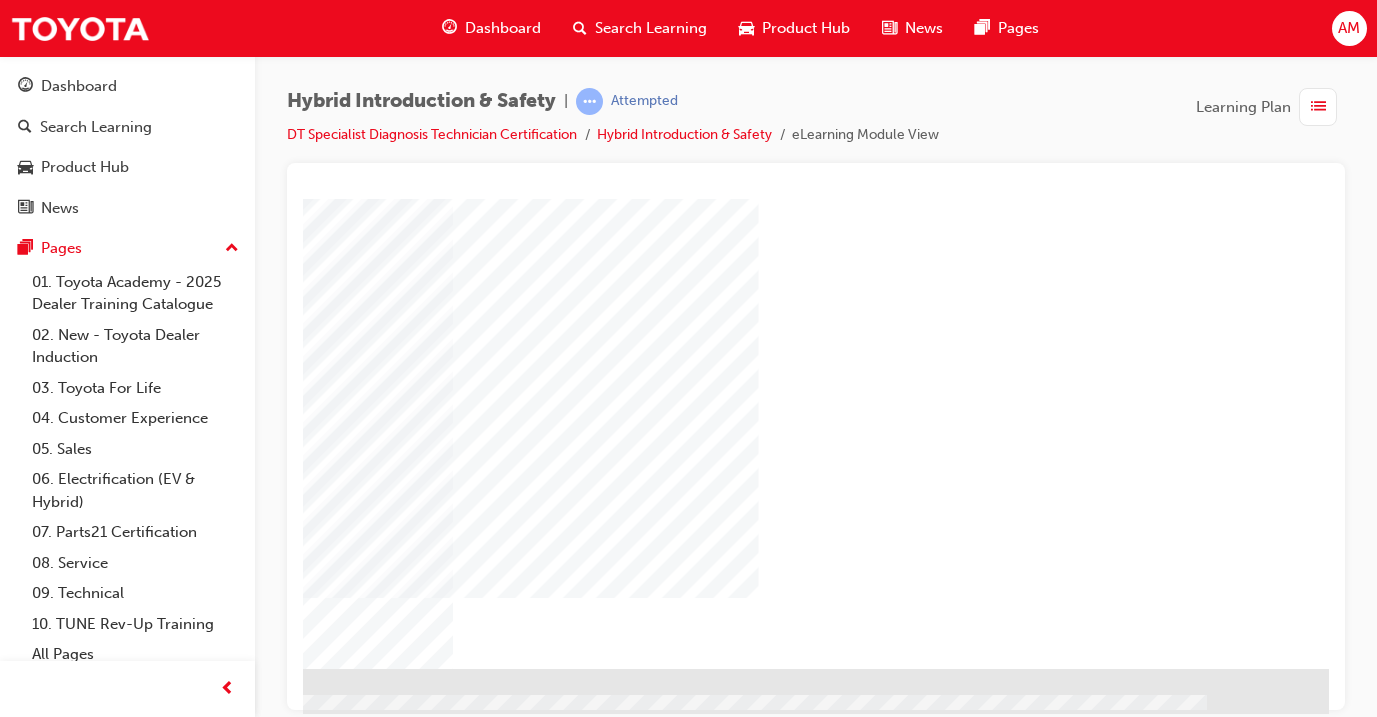 click at bounding box center (32, 1341) 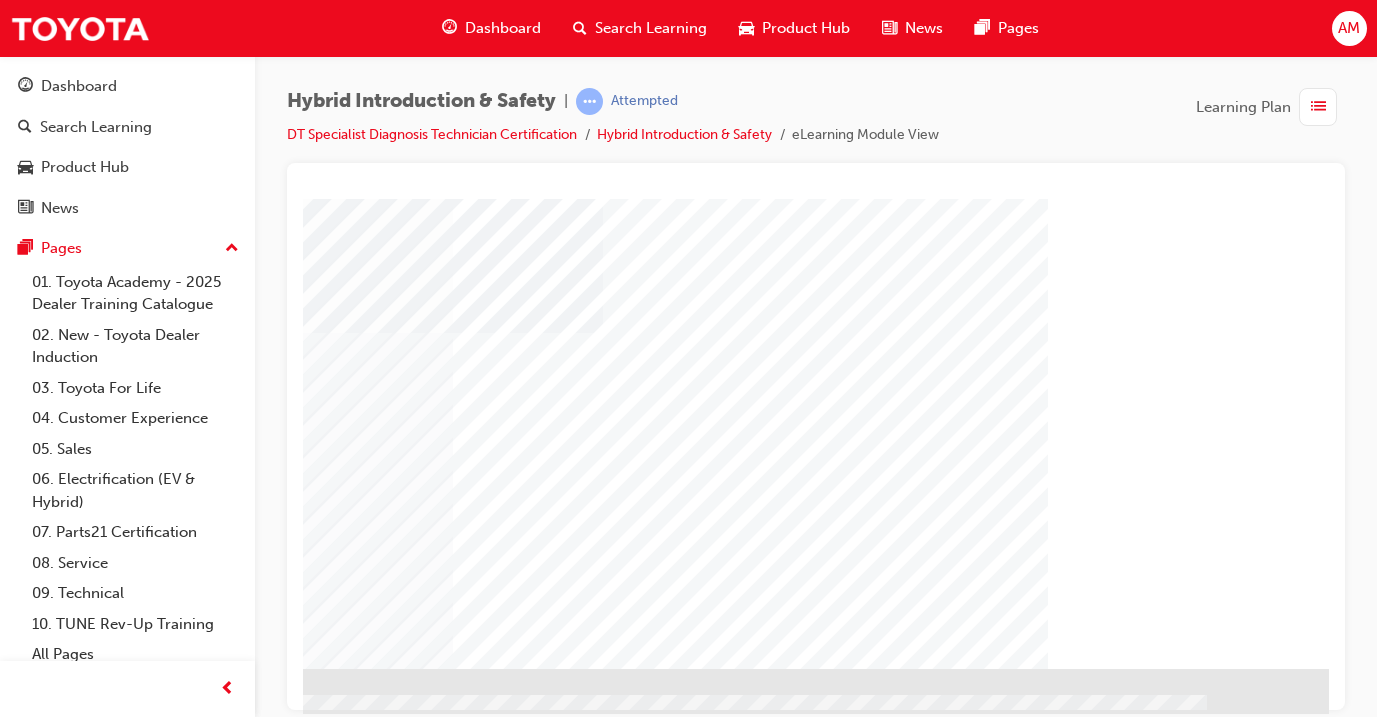 click at bounding box center (508, 1896) 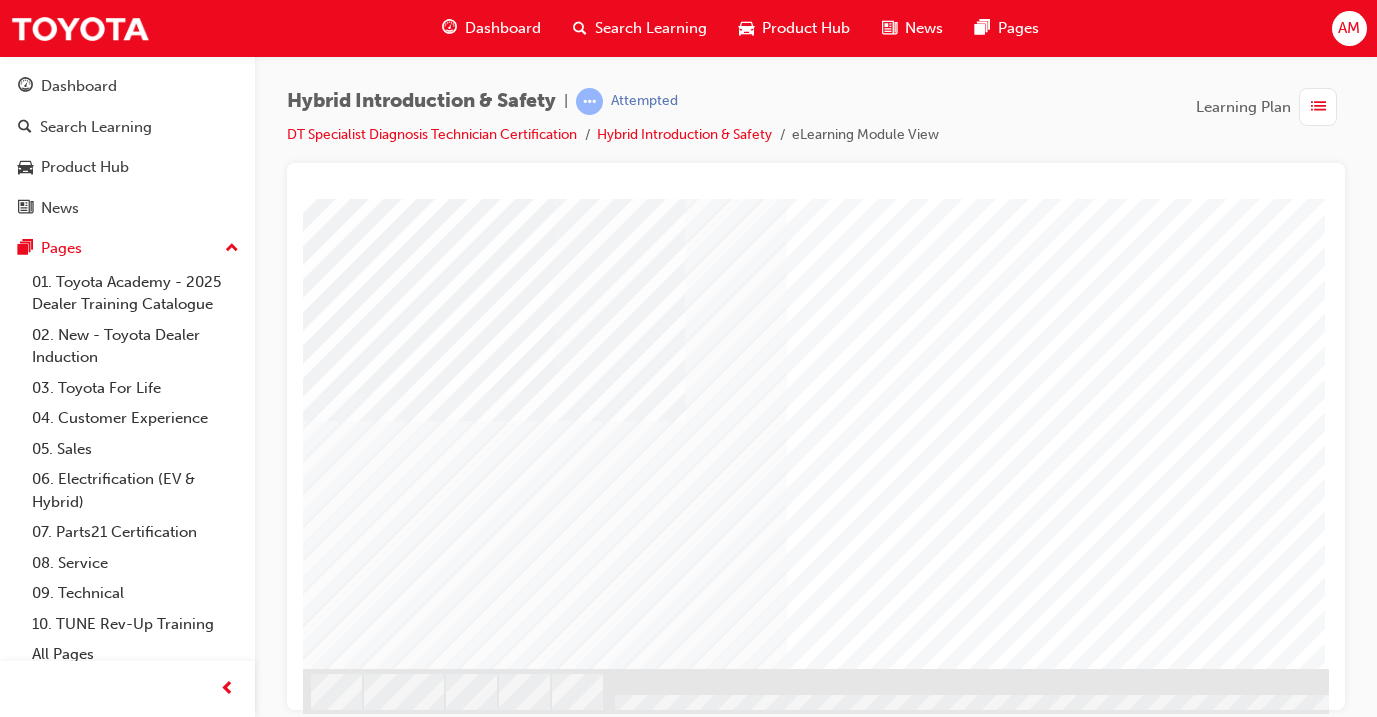scroll, scrollTop: 250, scrollLeft: 0, axis: vertical 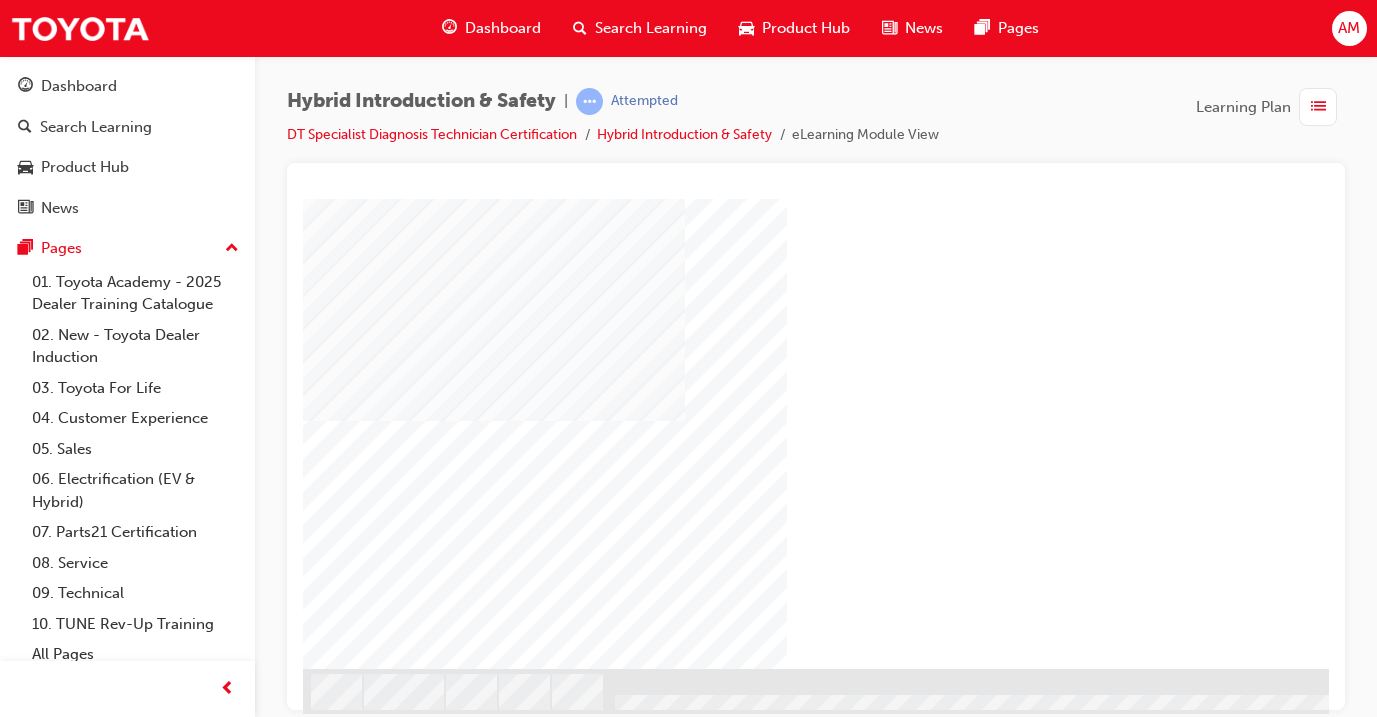 click at bounding box center [424, 3933] 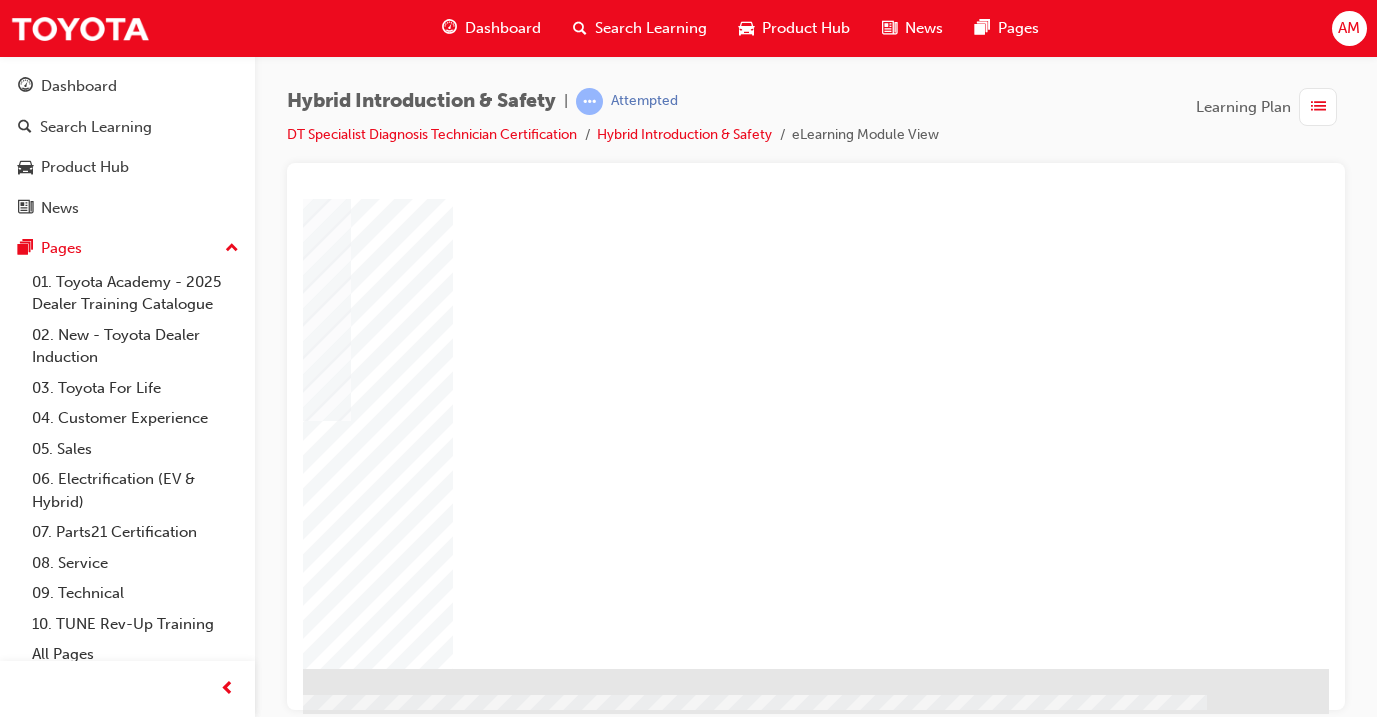 scroll, scrollTop: 250, scrollLeft: 334, axis: both 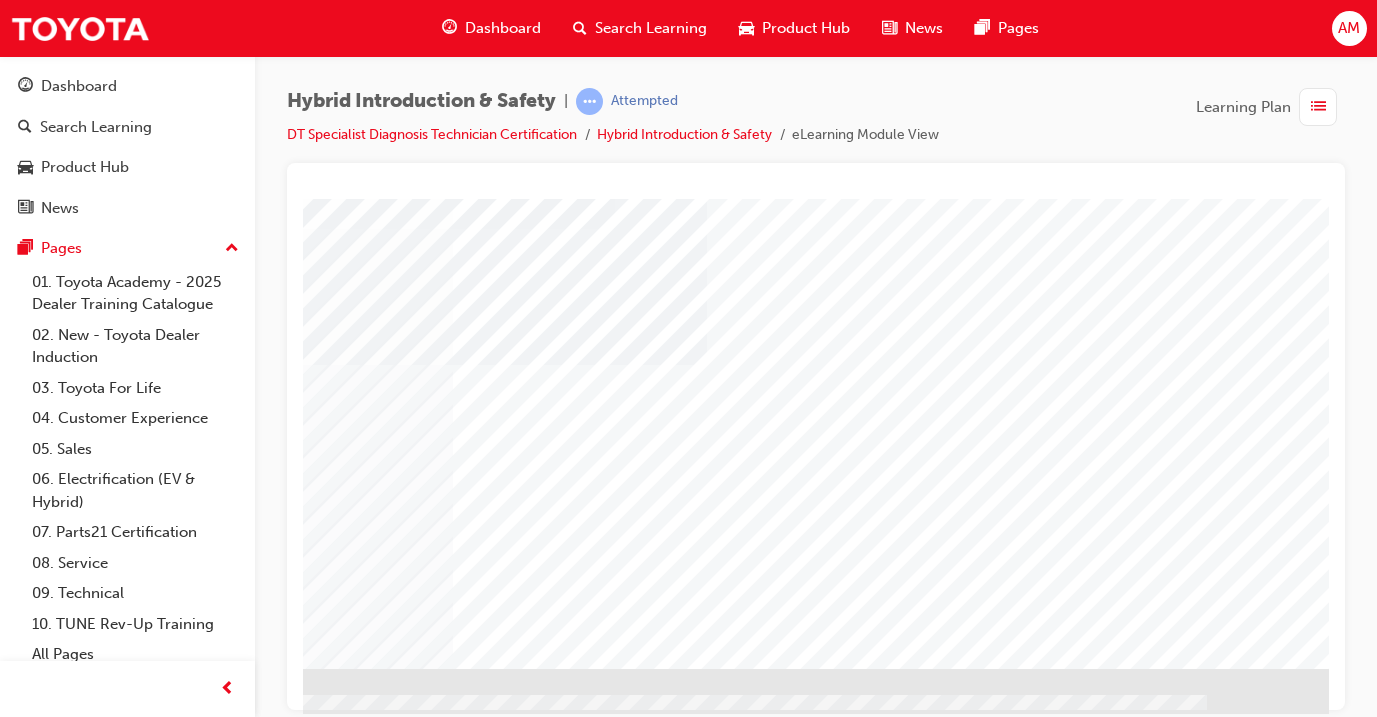 click at bounding box center (32, 2142) 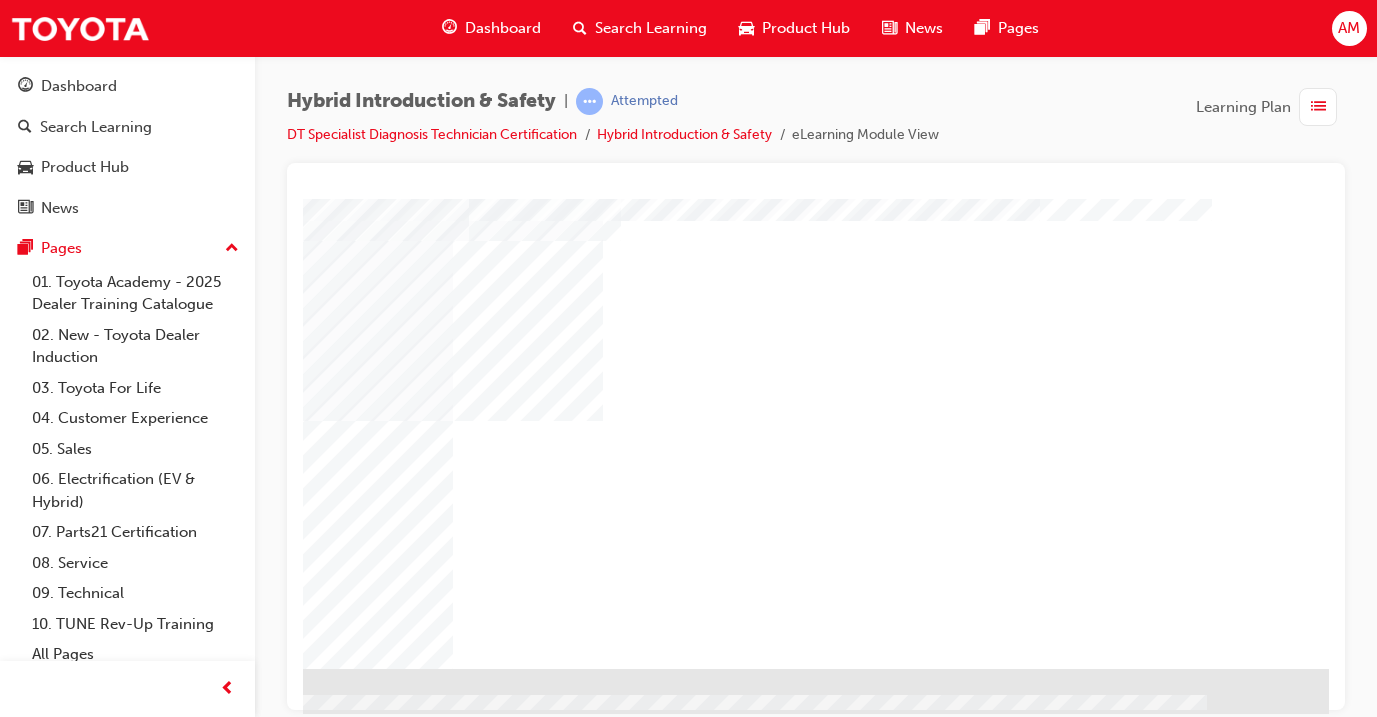 click at bounding box center (32, 852) 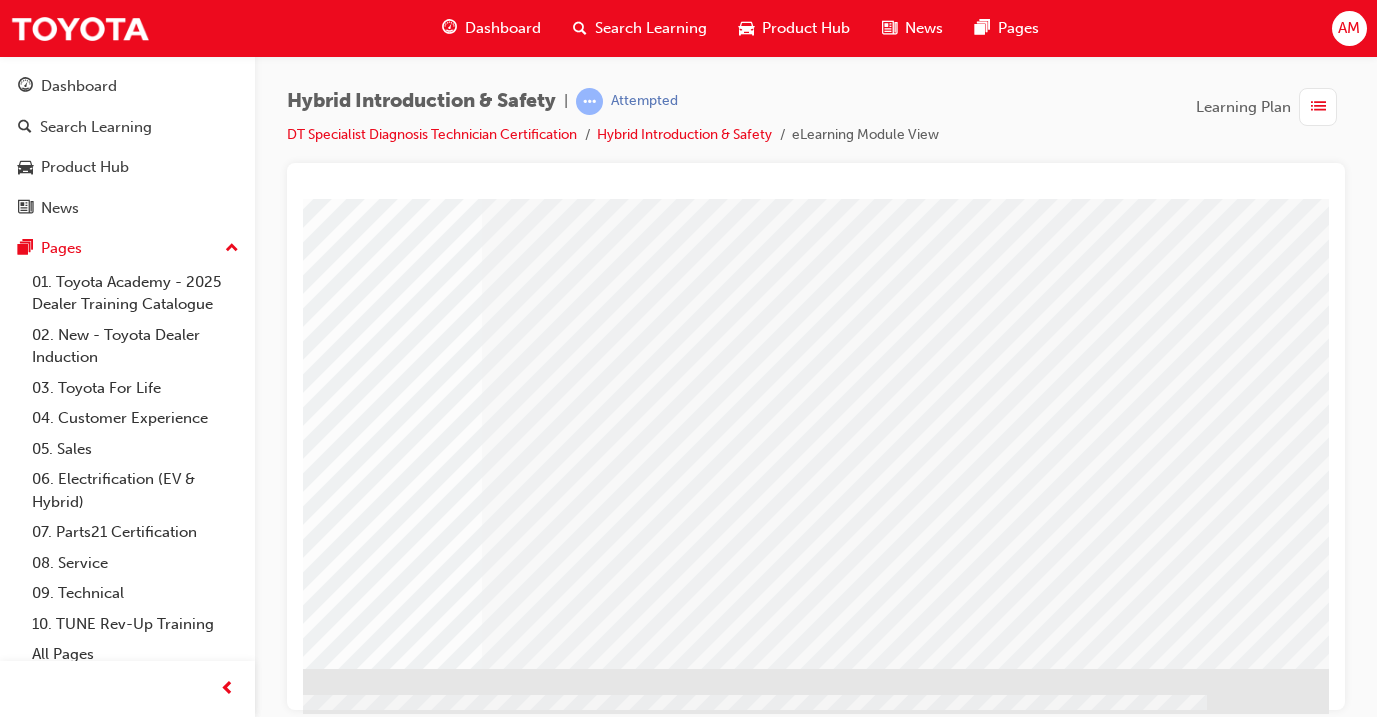 click at bounding box center (225, 1898) 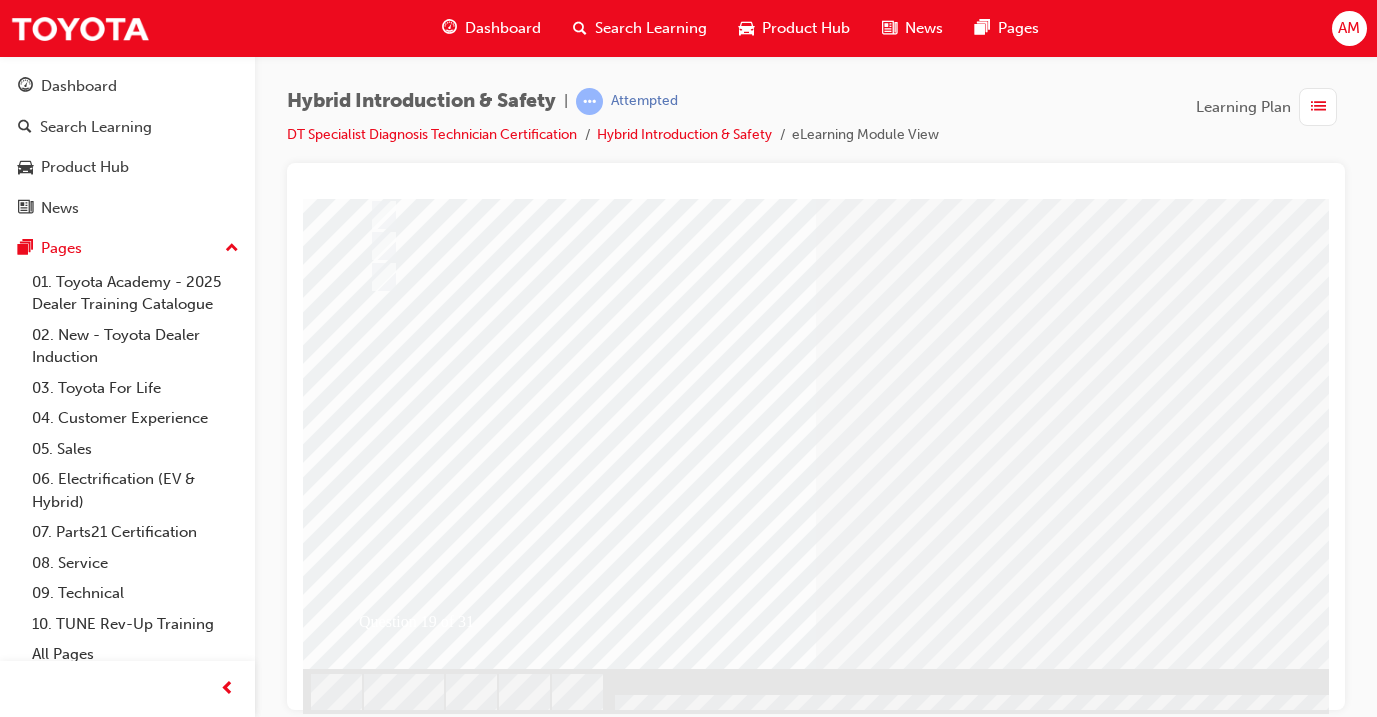 scroll, scrollTop: 250, scrollLeft: -10, axis: both 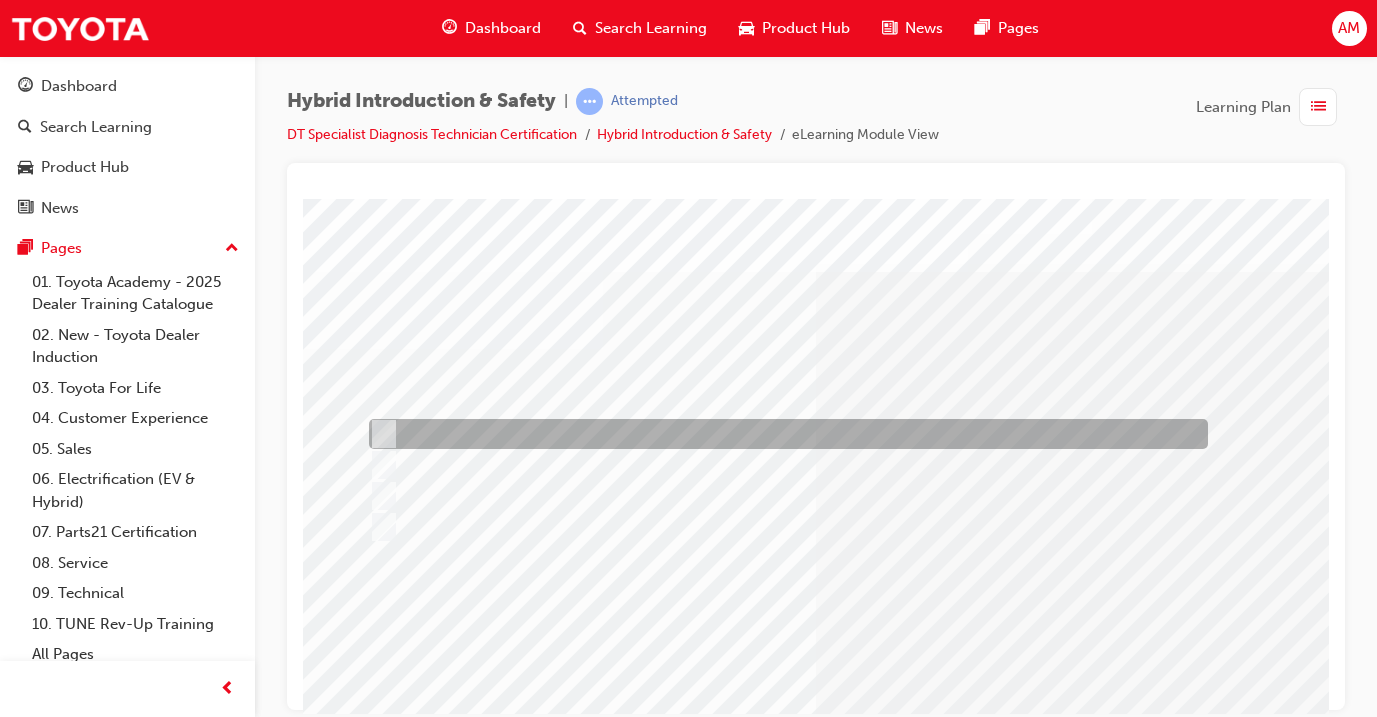 click at bounding box center [783, 434] 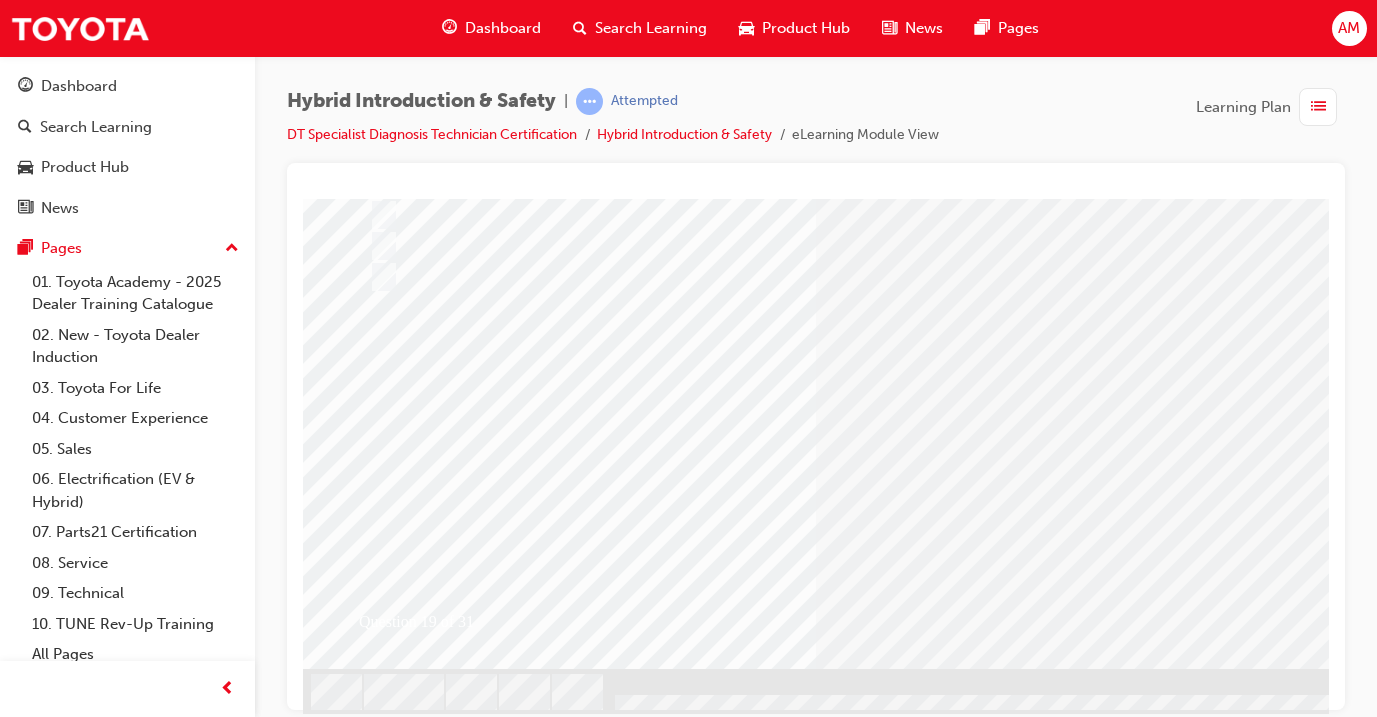 click at bounding box center [375, 2661] 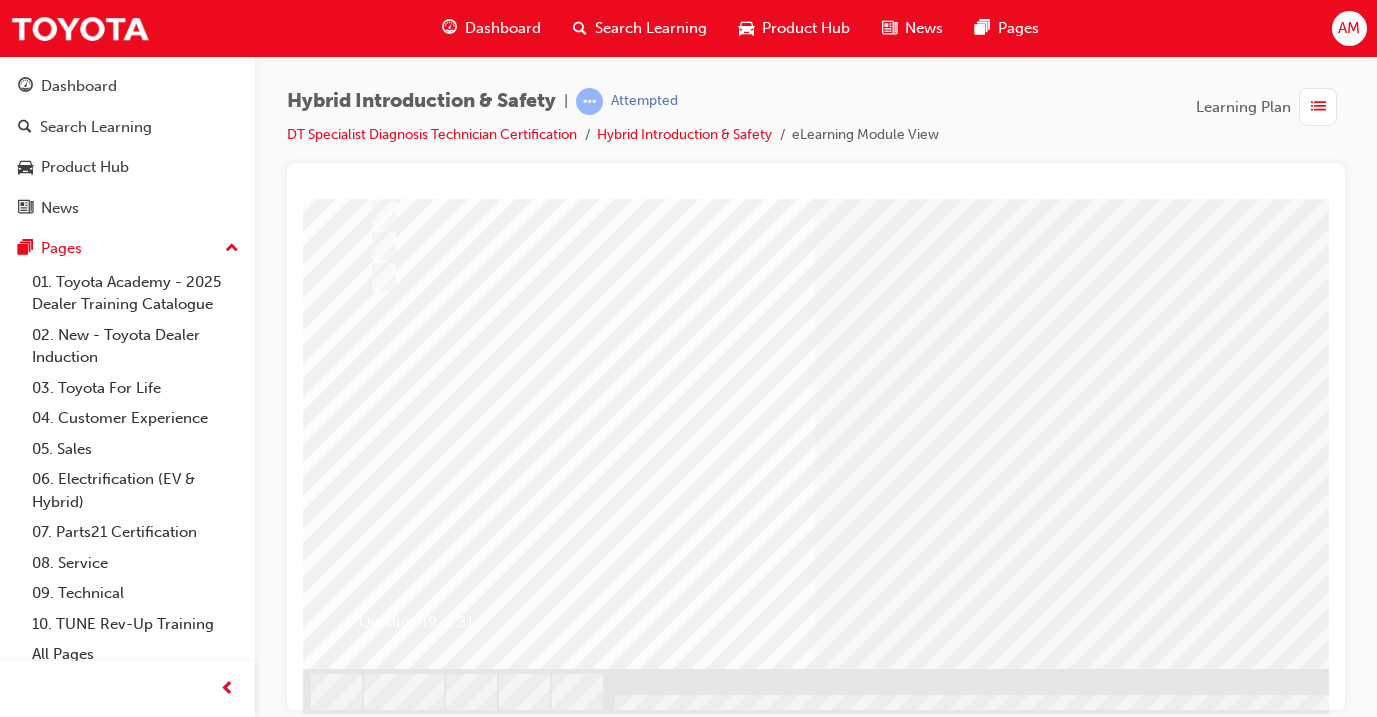 click at bounding box center [635, 2444] 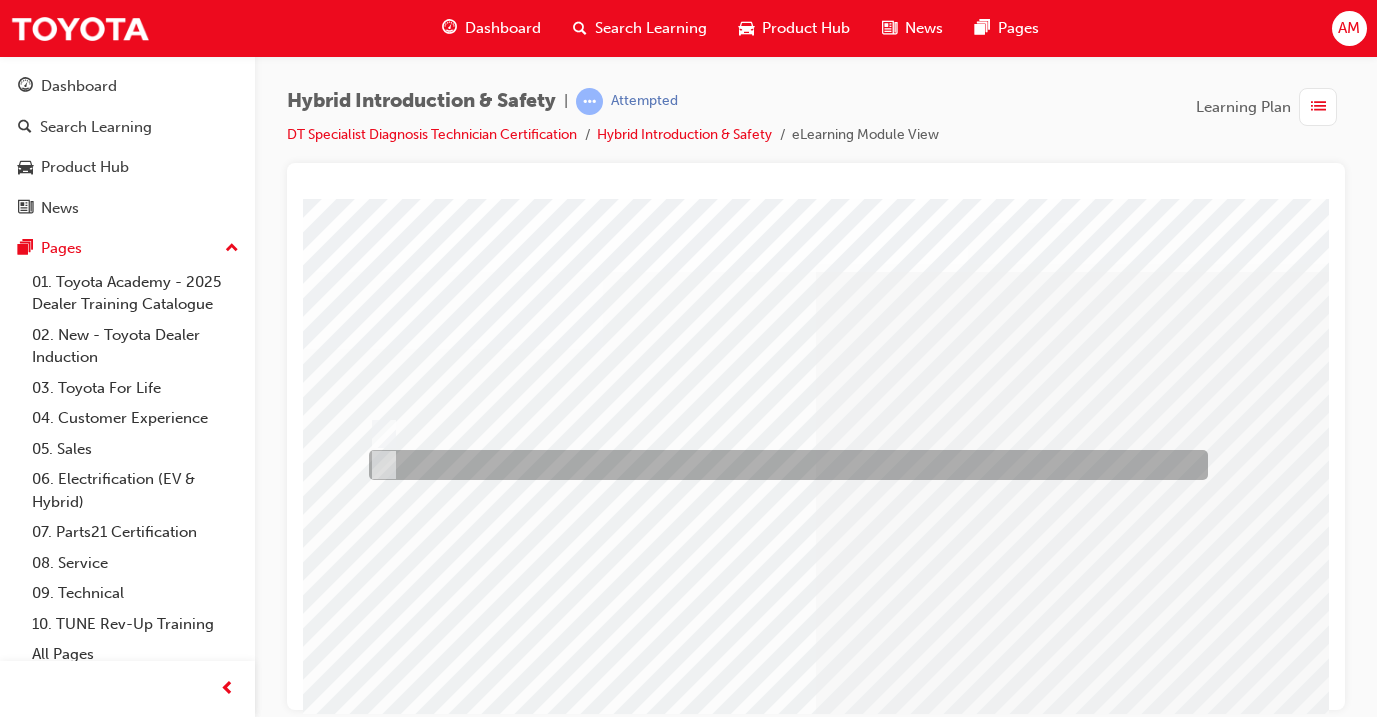 click at bounding box center [783, 465] 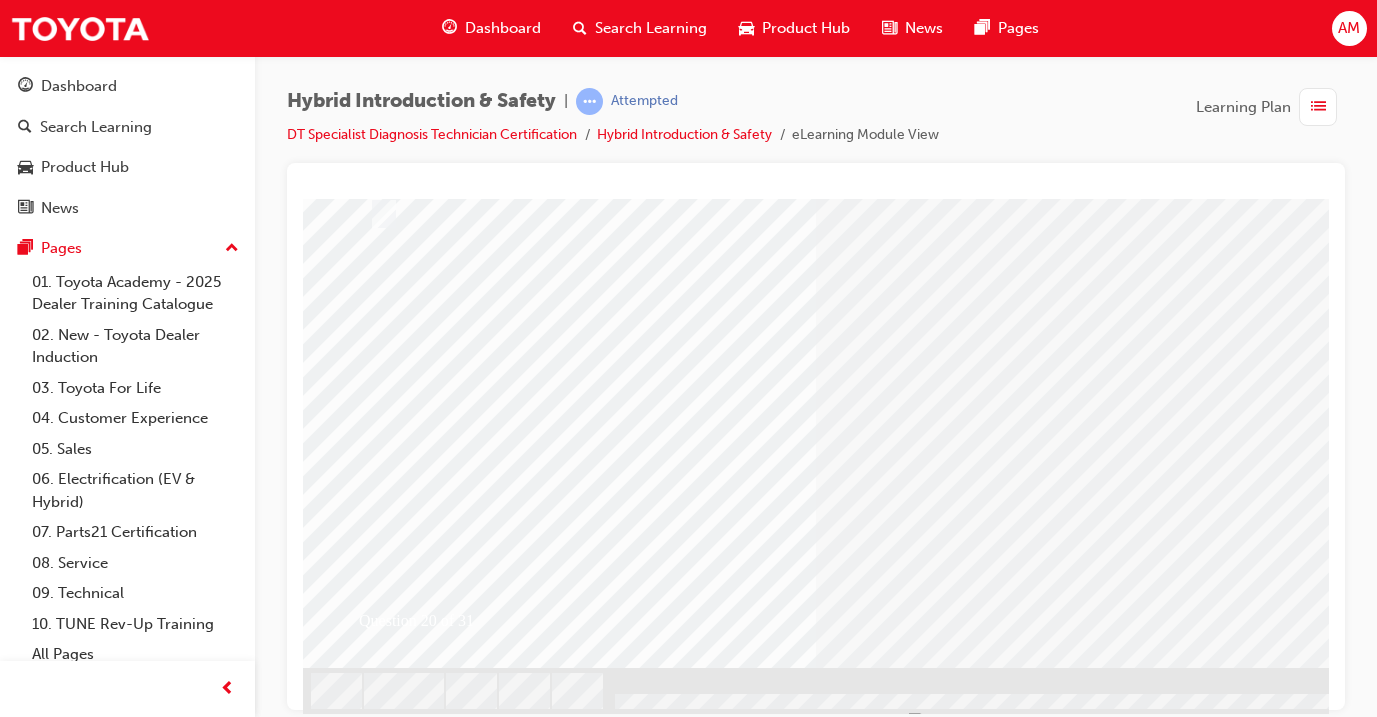scroll, scrollTop: 250, scrollLeft: 0, axis: vertical 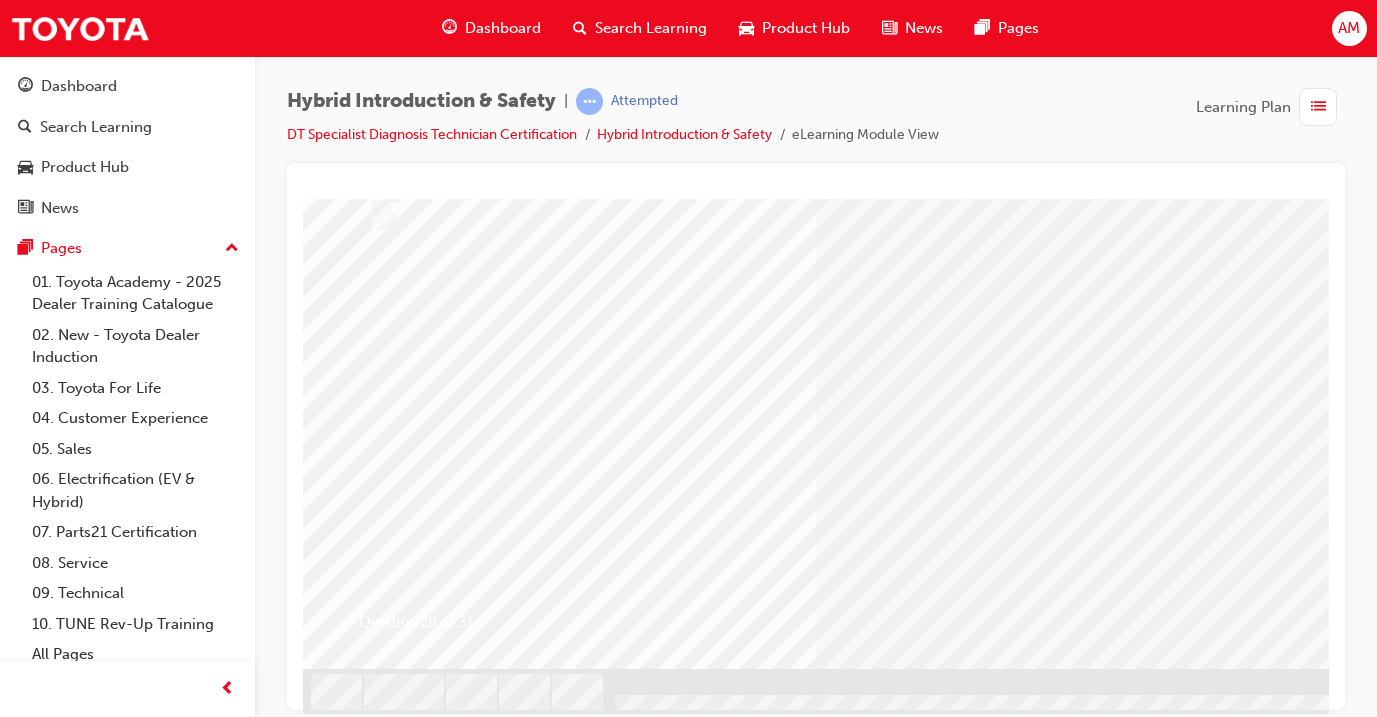 click at bounding box center (375, 2617) 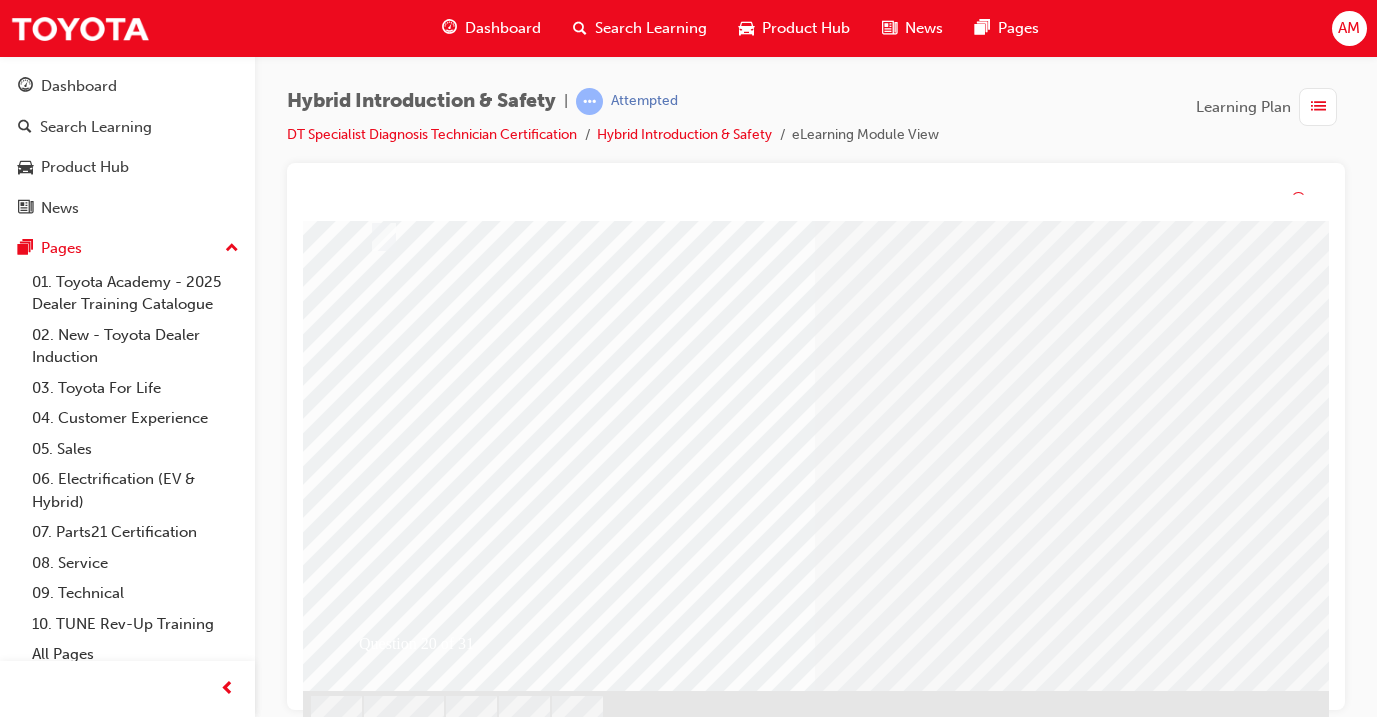 click at bounding box center [635, 2467] 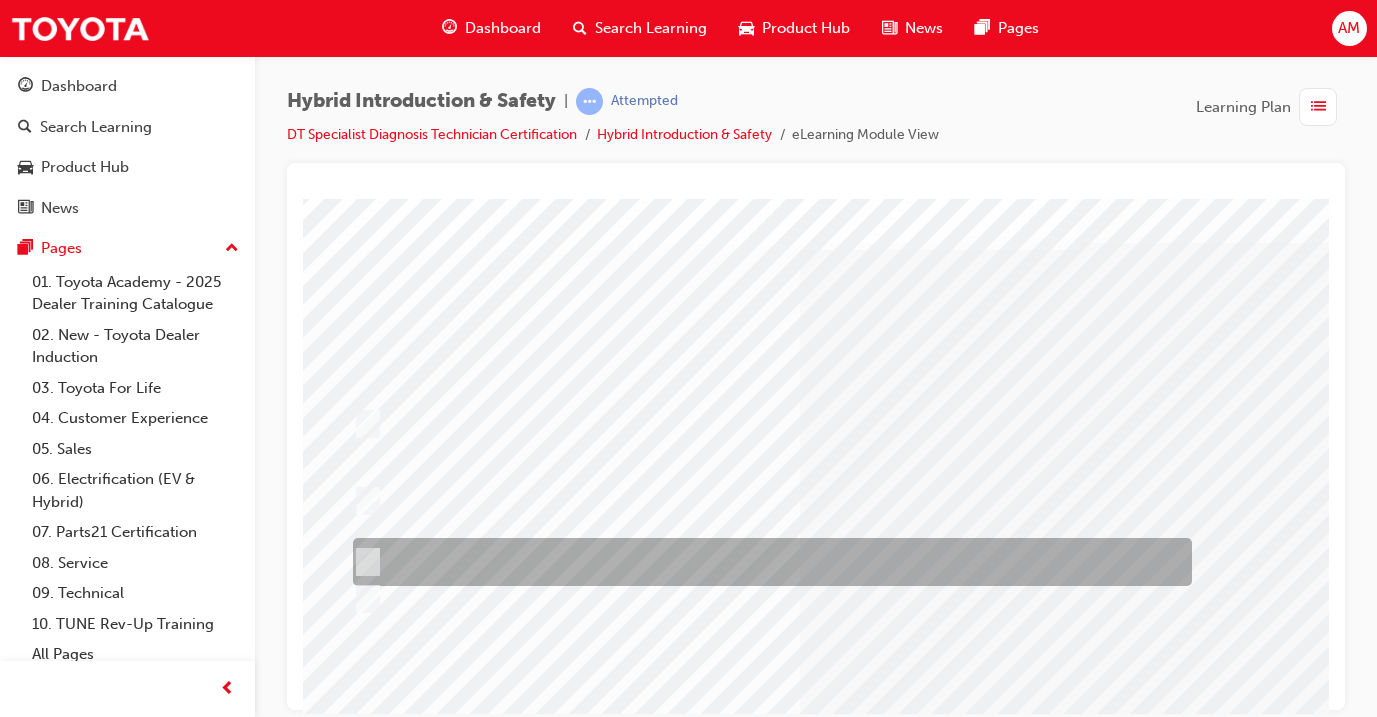scroll, scrollTop: 29, scrollLeft: 5, axis: both 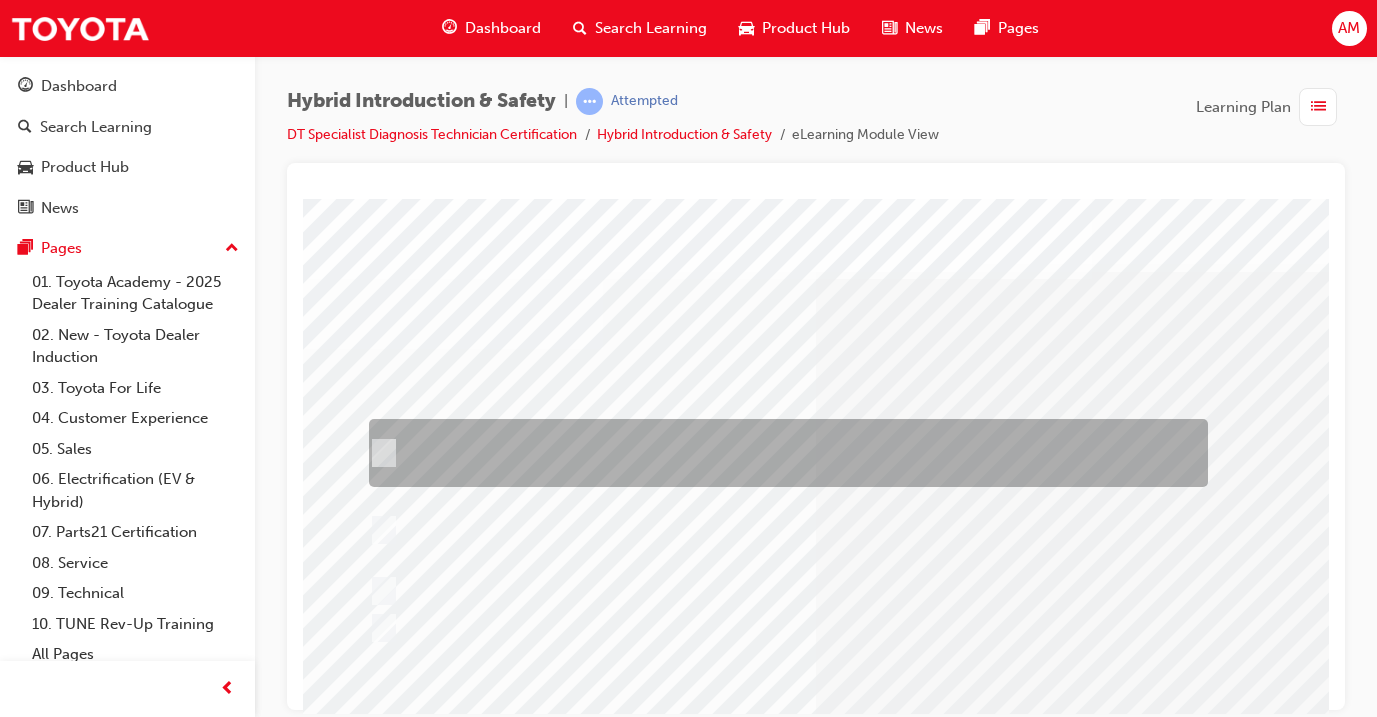 click at bounding box center [783, 453] 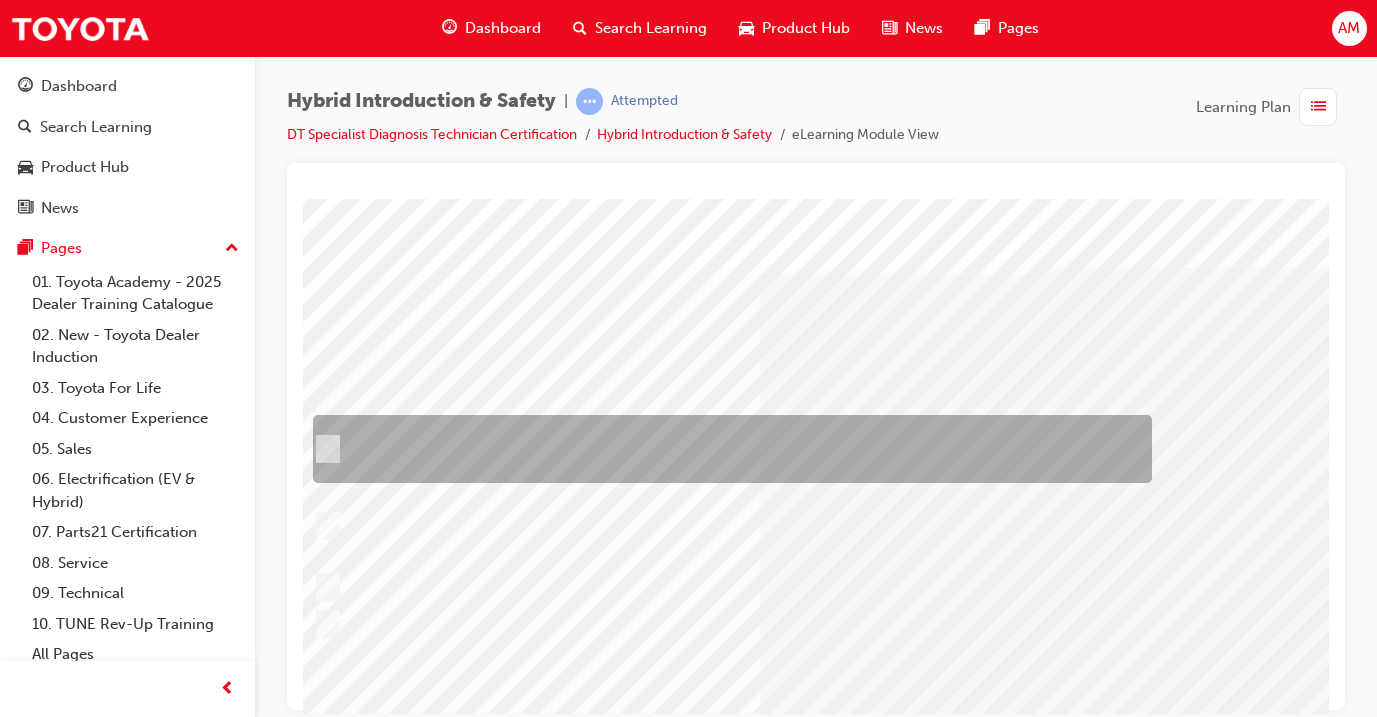 scroll, scrollTop: 3, scrollLeft: 56, axis: both 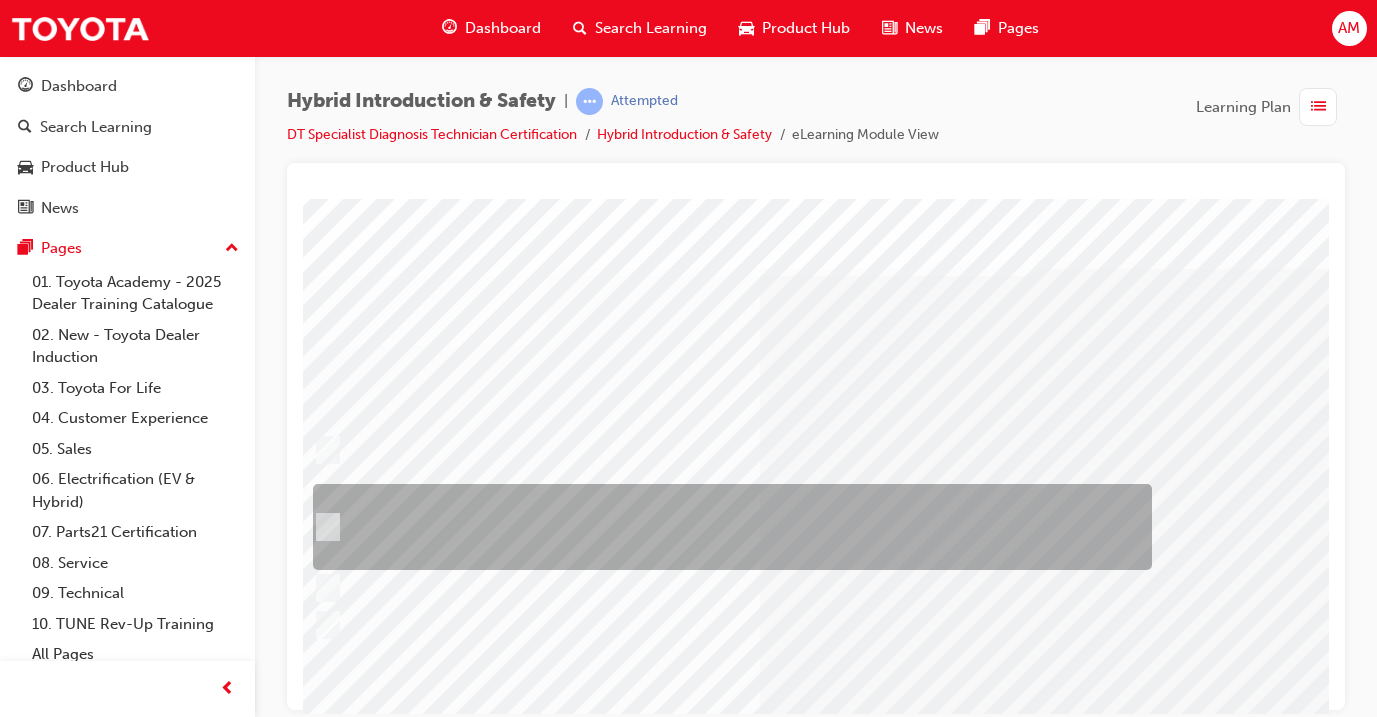 click at bounding box center (727, 527) 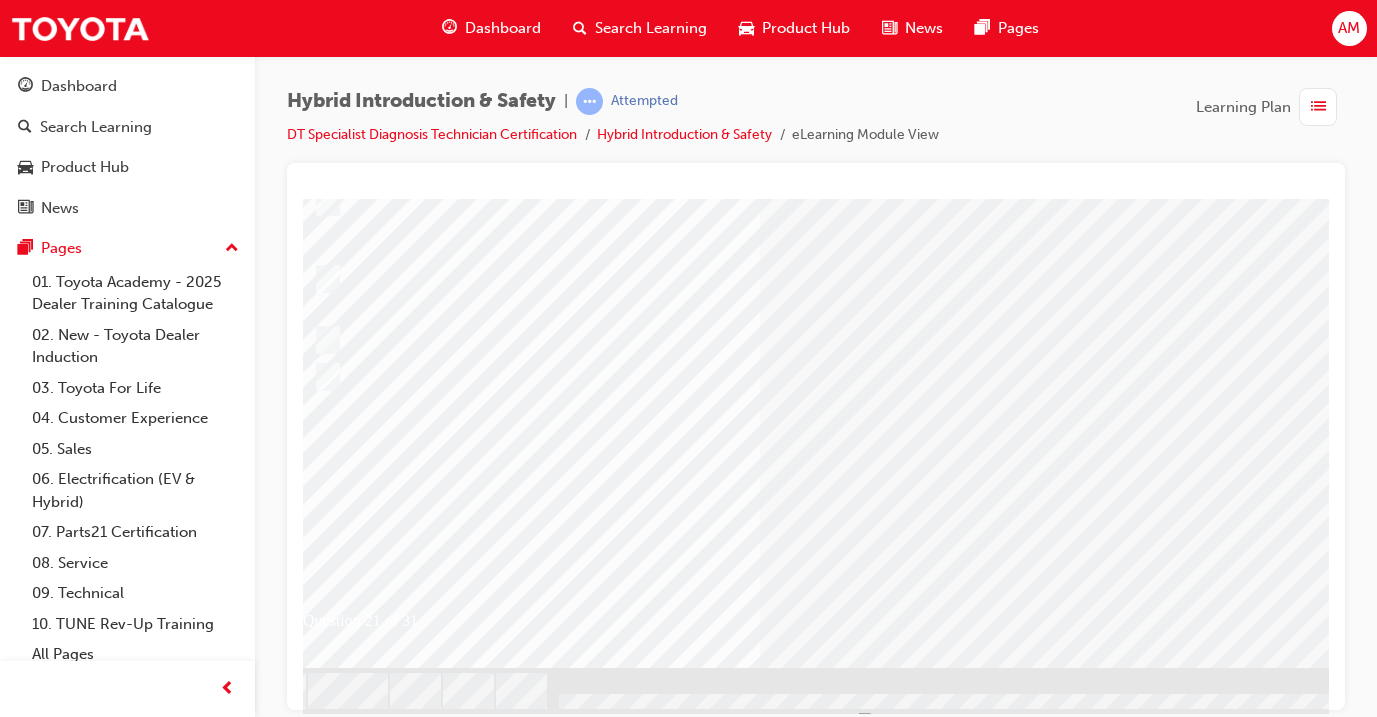 scroll, scrollTop: 250, scrollLeft: 56, axis: both 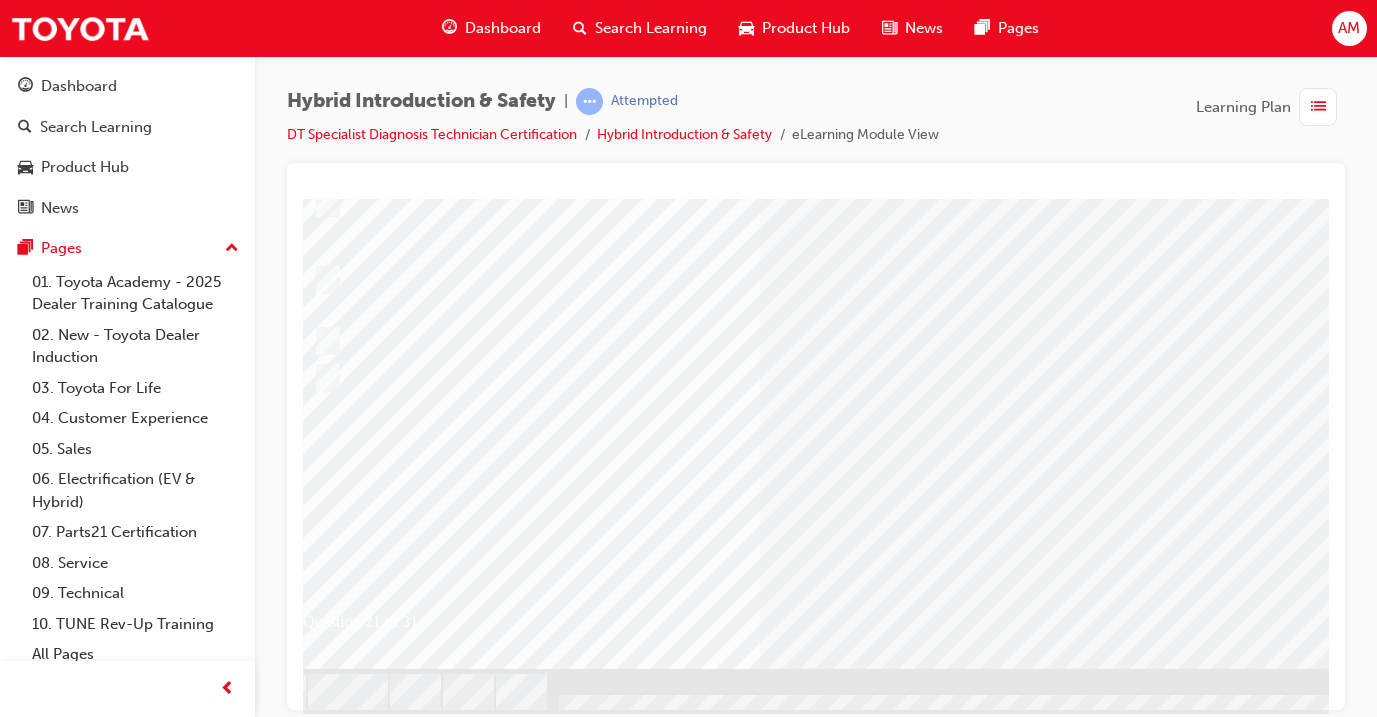 click at bounding box center [319, 2661] 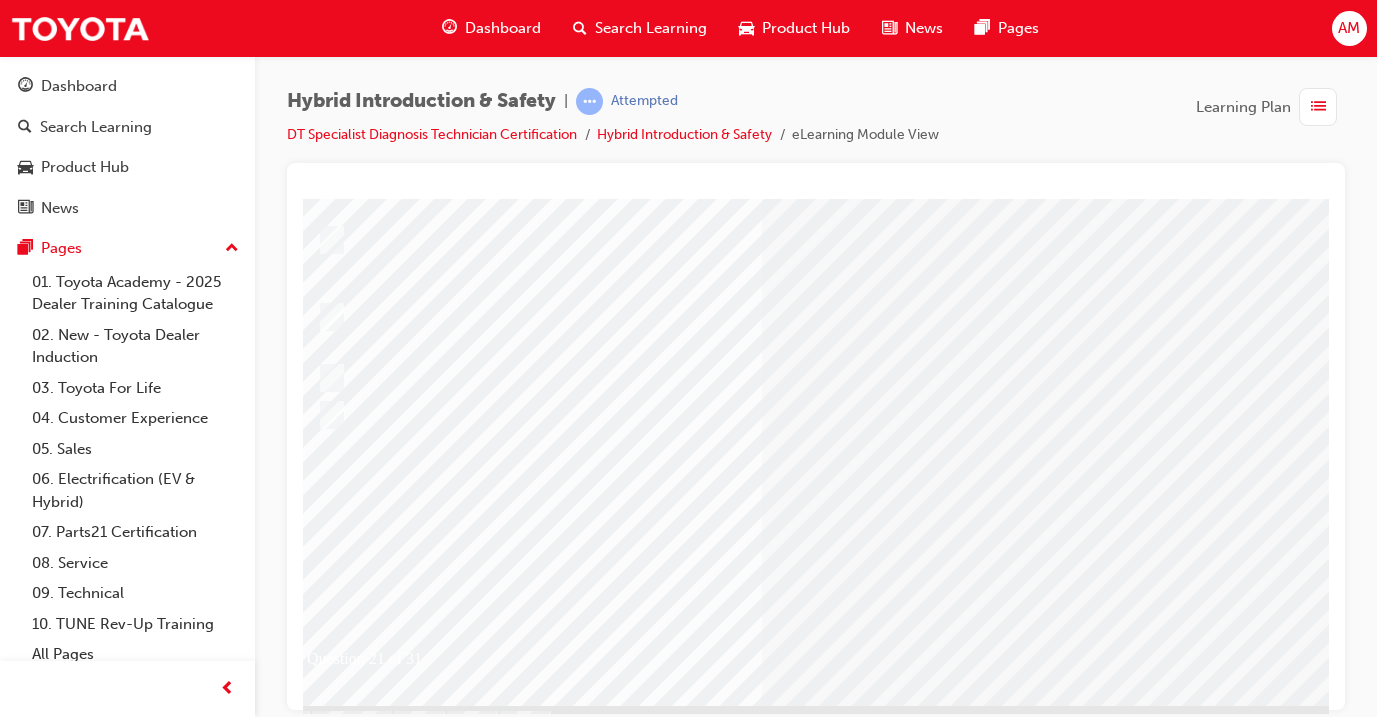 scroll, scrollTop: 217, scrollLeft: 52, axis: both 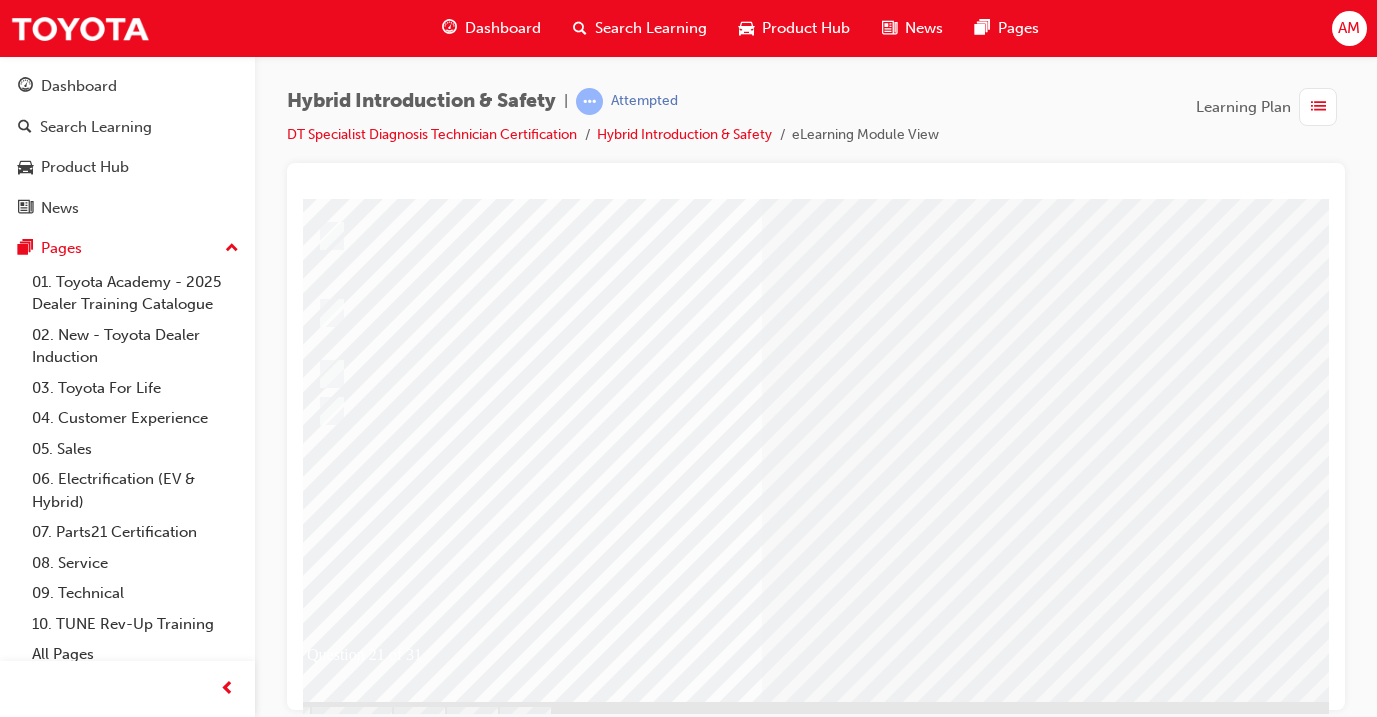 click at bounding box center [583, 2475] 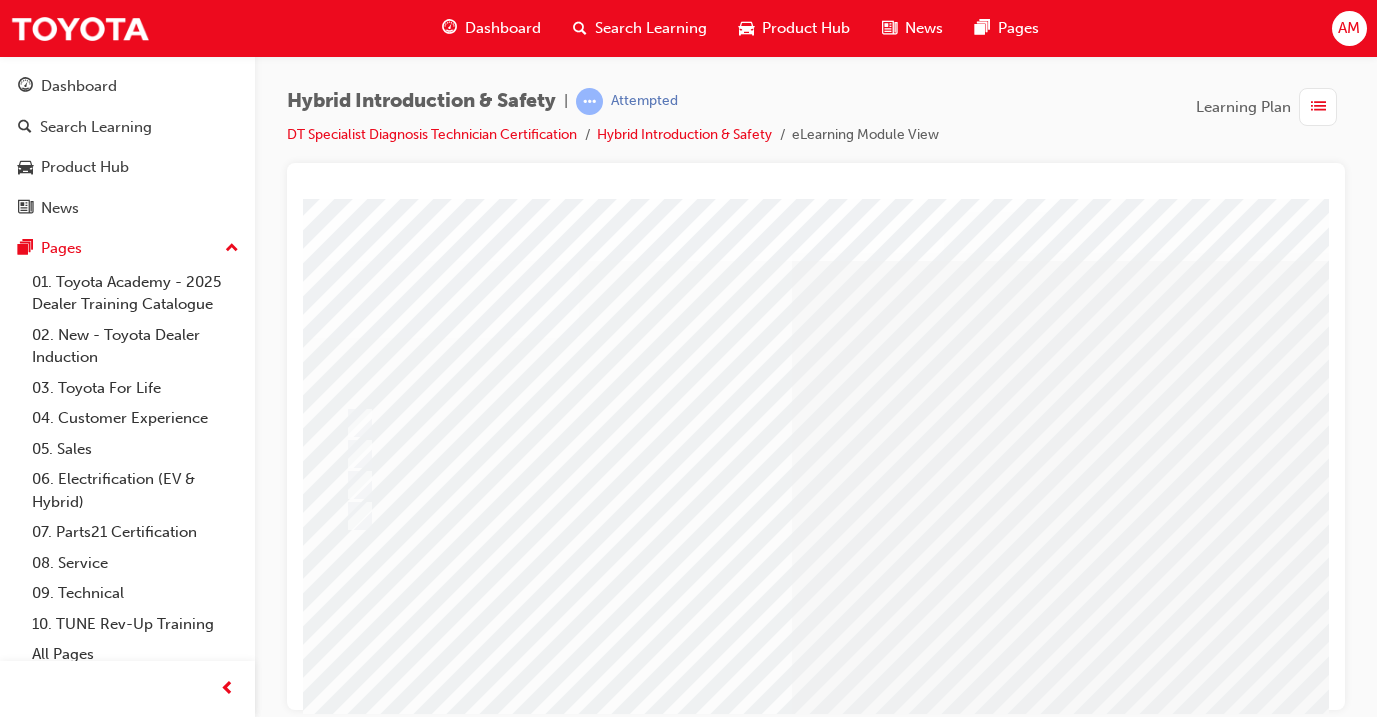 scroll, scrollTop: 13, scrollLeft: 20, axis: both 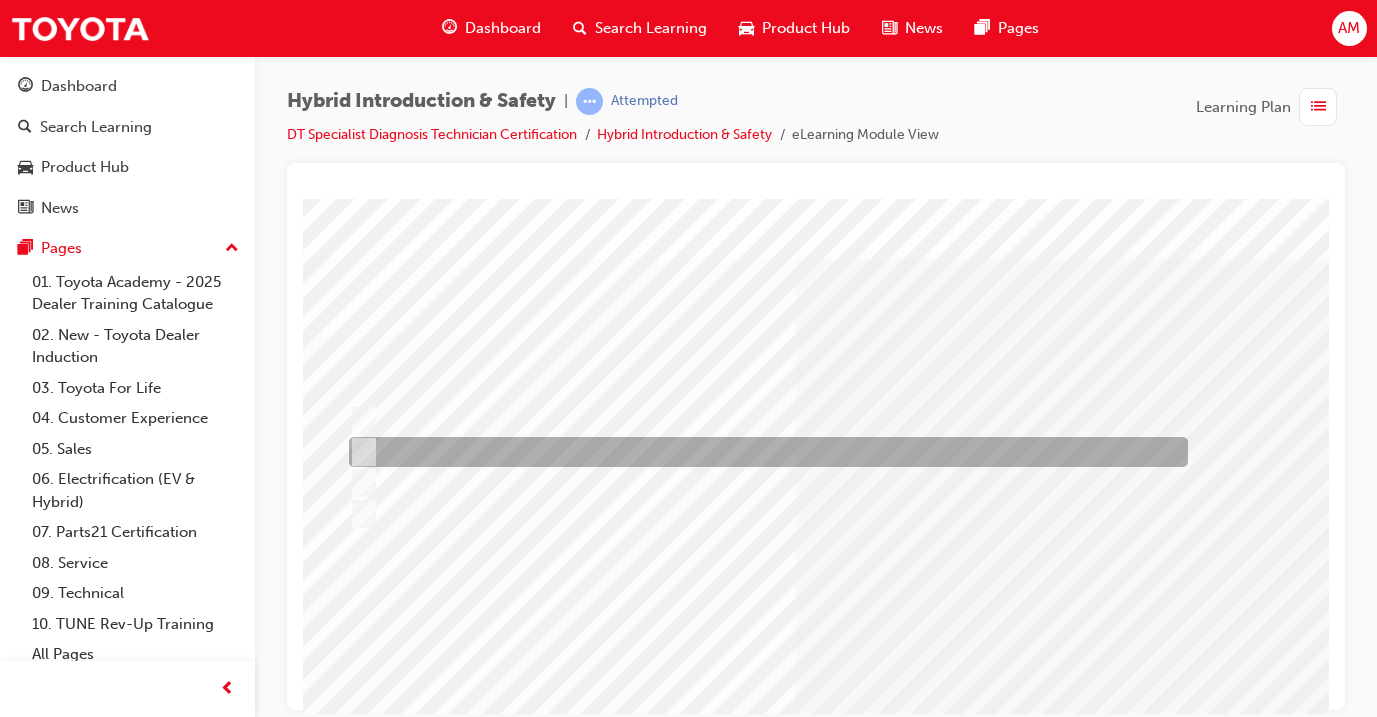 click at bounding box center (763, 452) 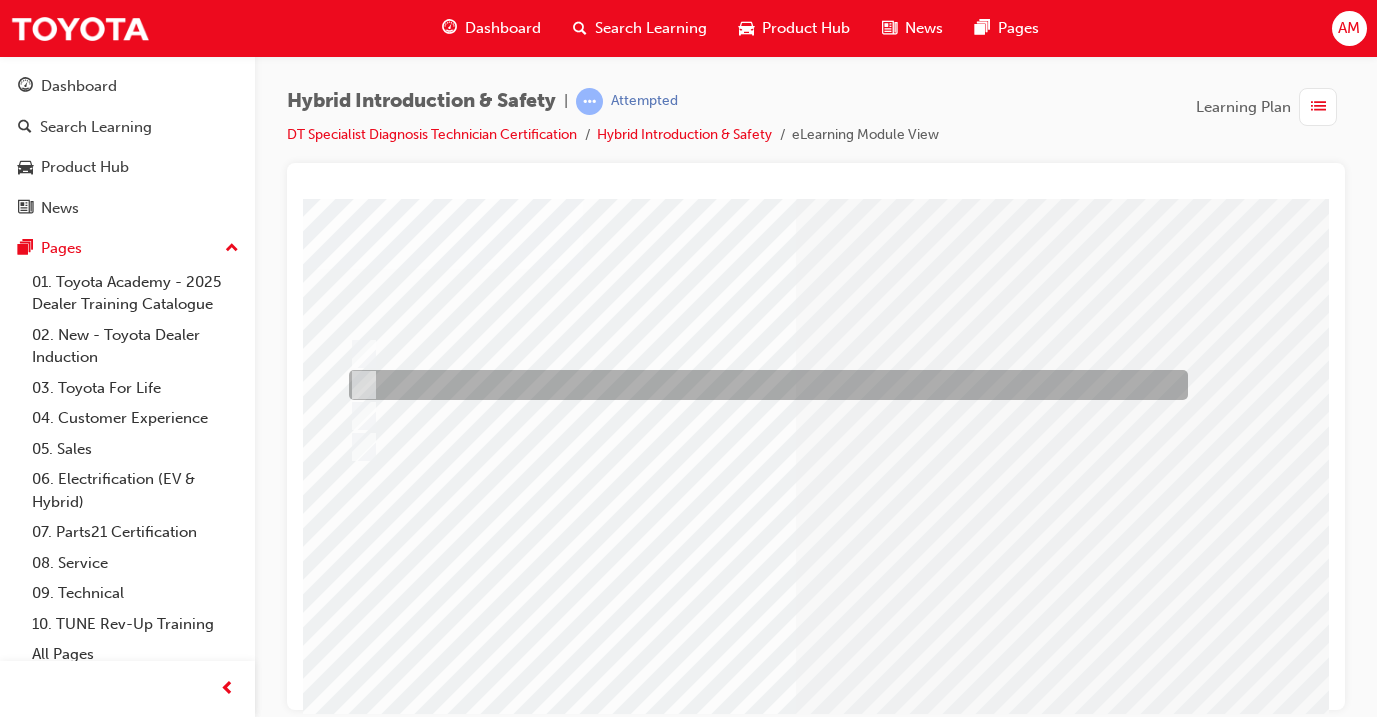 scroll, scrollTop: 190, scrollLeft: 20, axis: both 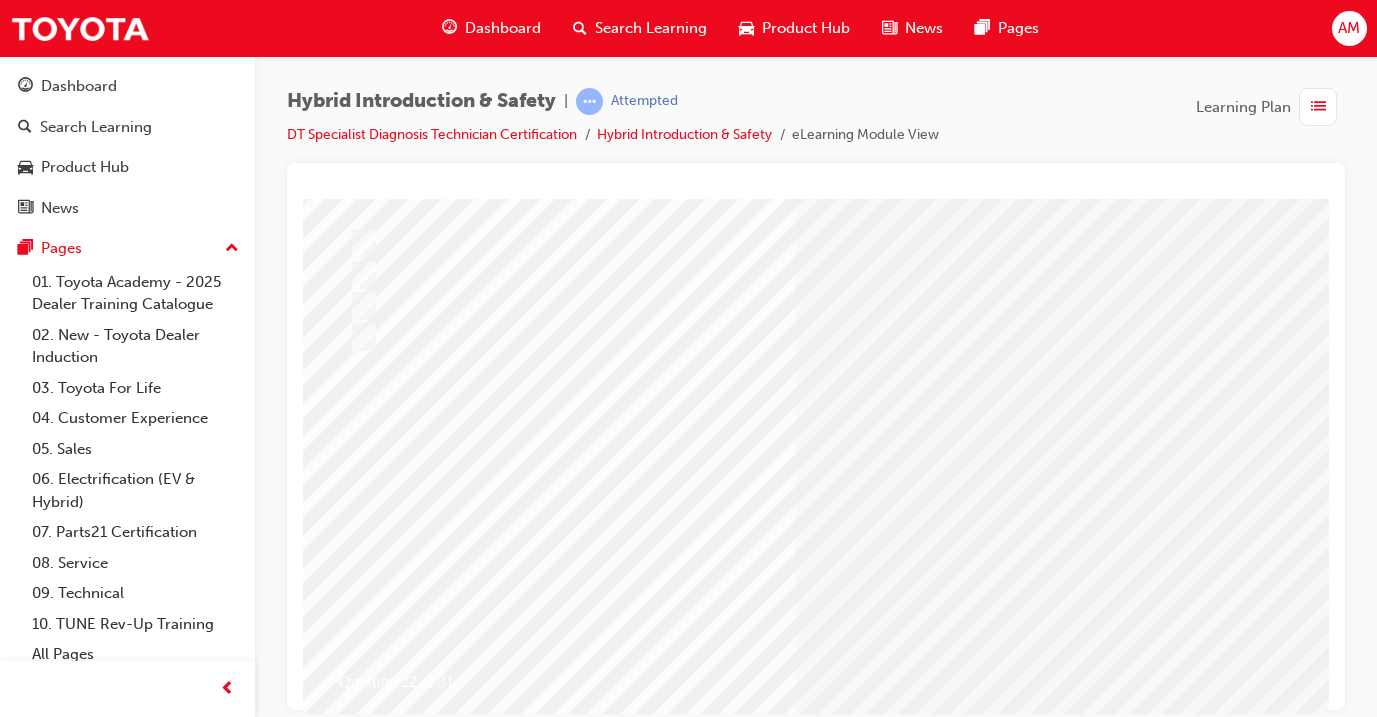 click at bounding box center (963, 1088) 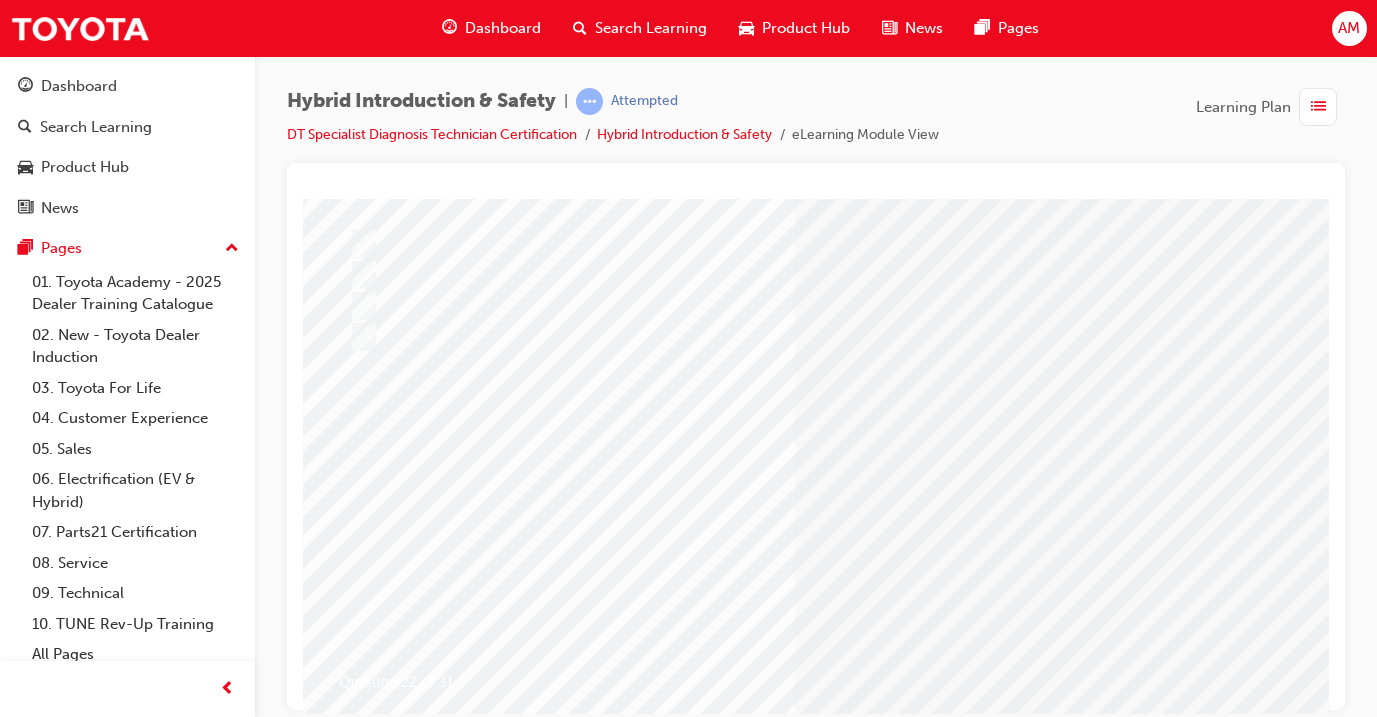 click at bounding box center (615, 2504) 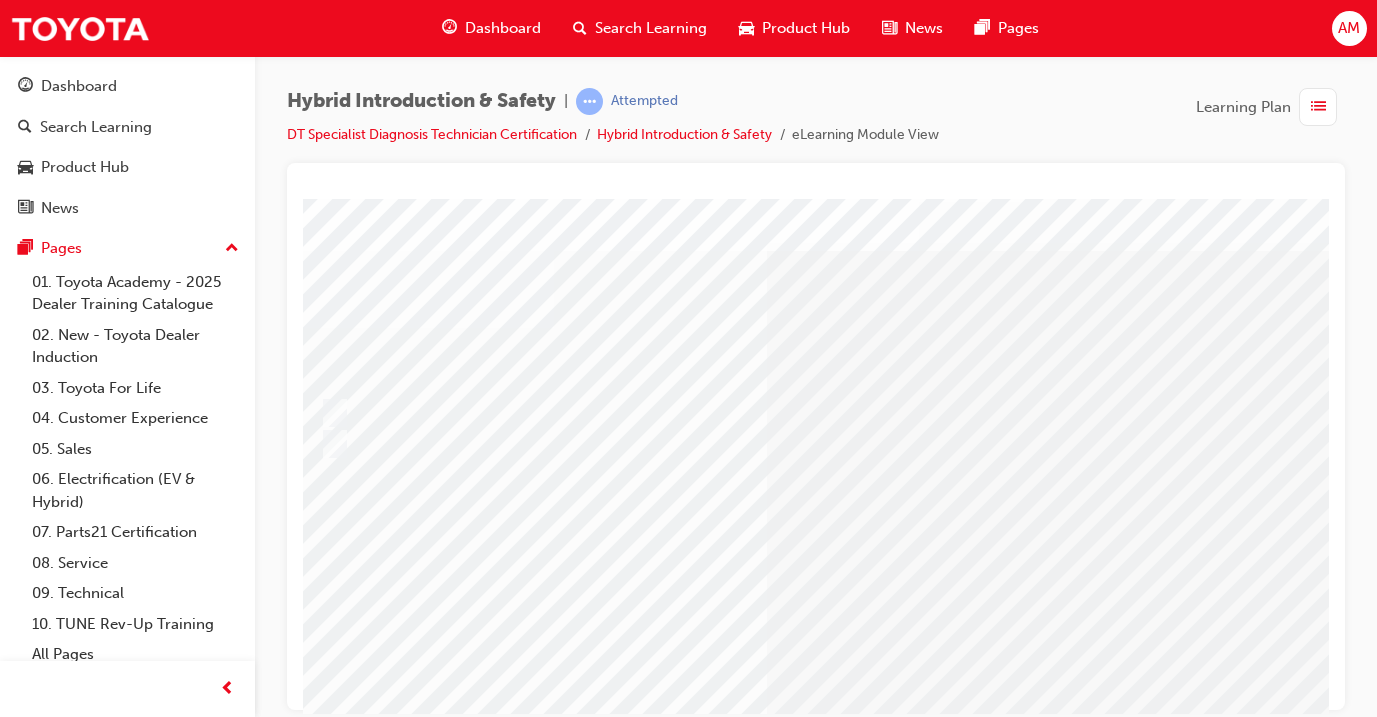 scroll, scrollTop: 20, scrollLeft: 49, axis: both 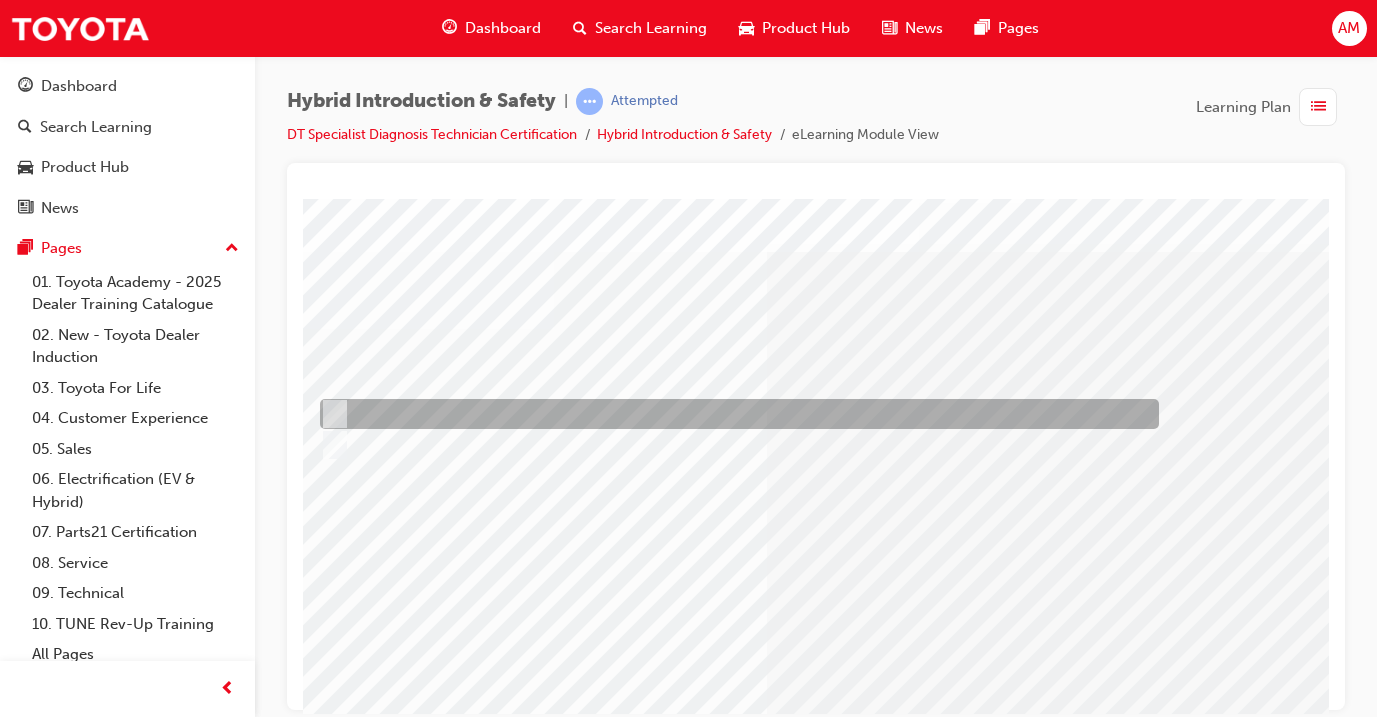 click at bounding box center (734, 414) 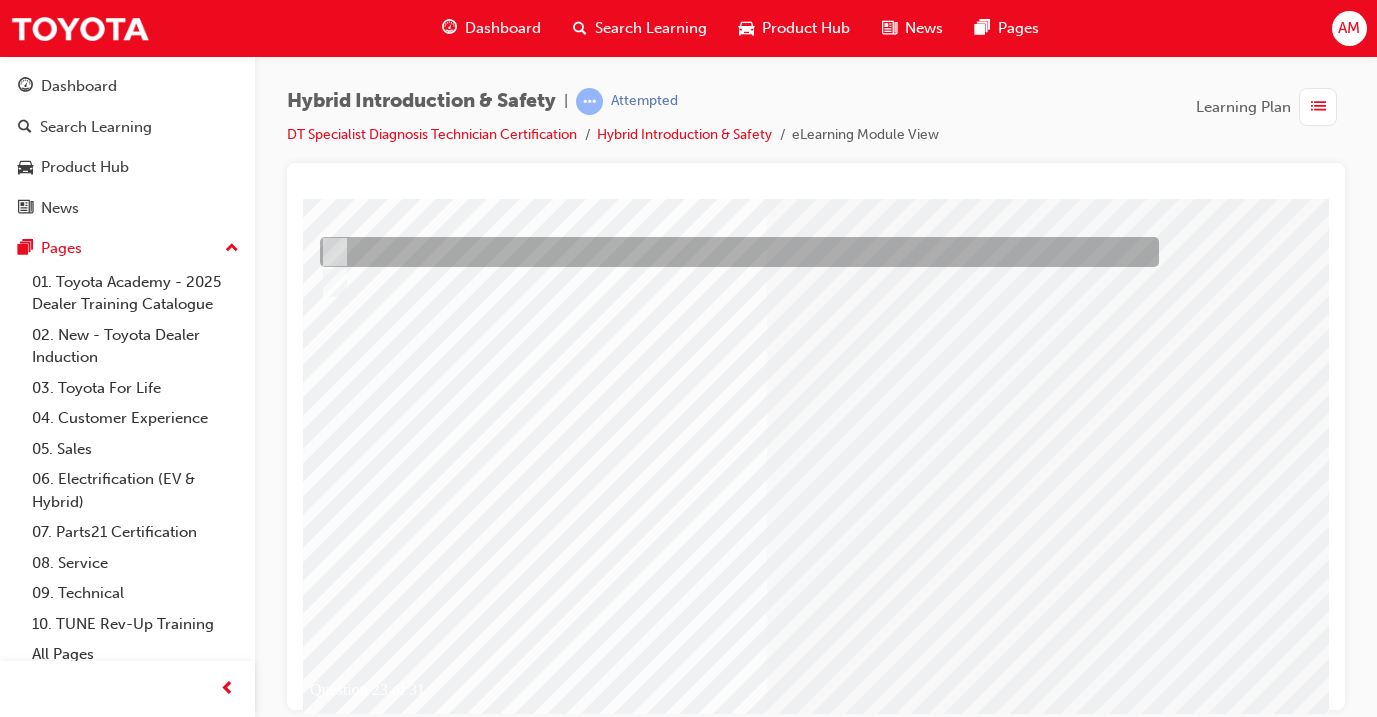 scroll, scrollTop: 221, scrollLeft: 49, axis: both 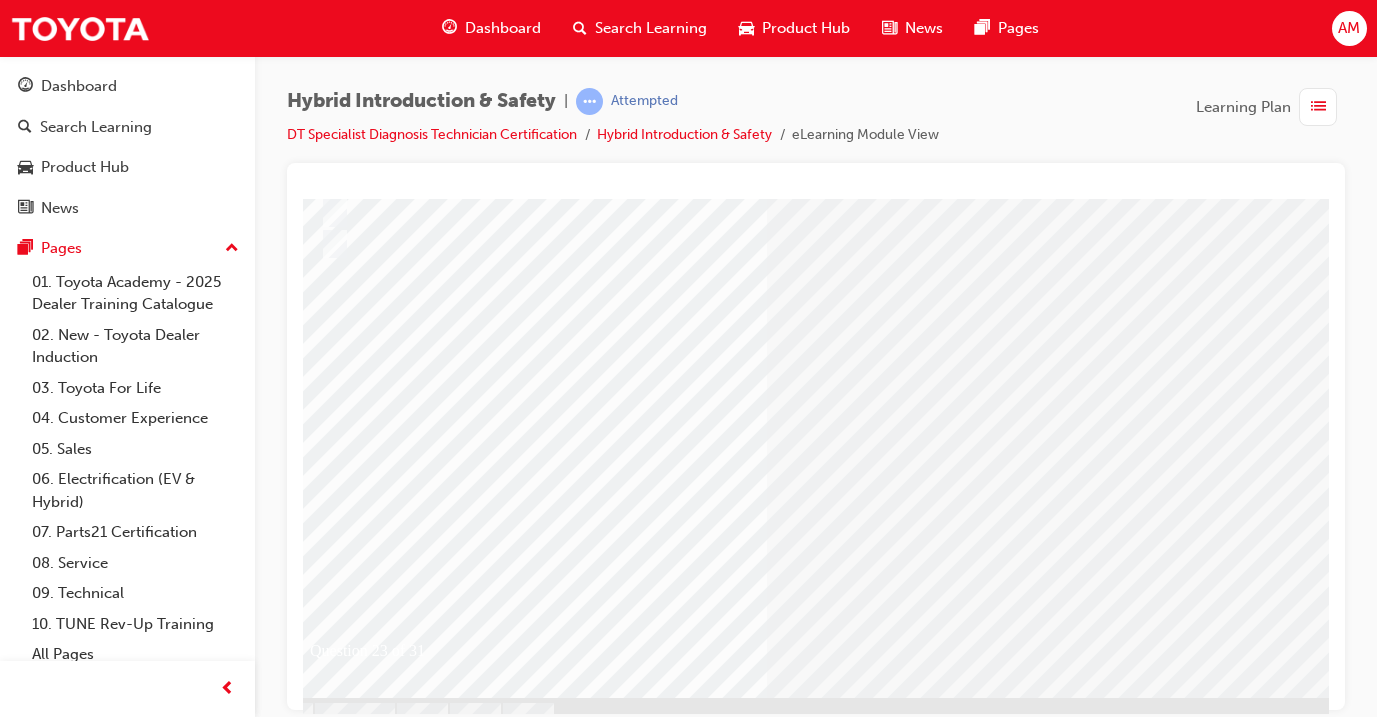 click at bounding box center [326, 2646] 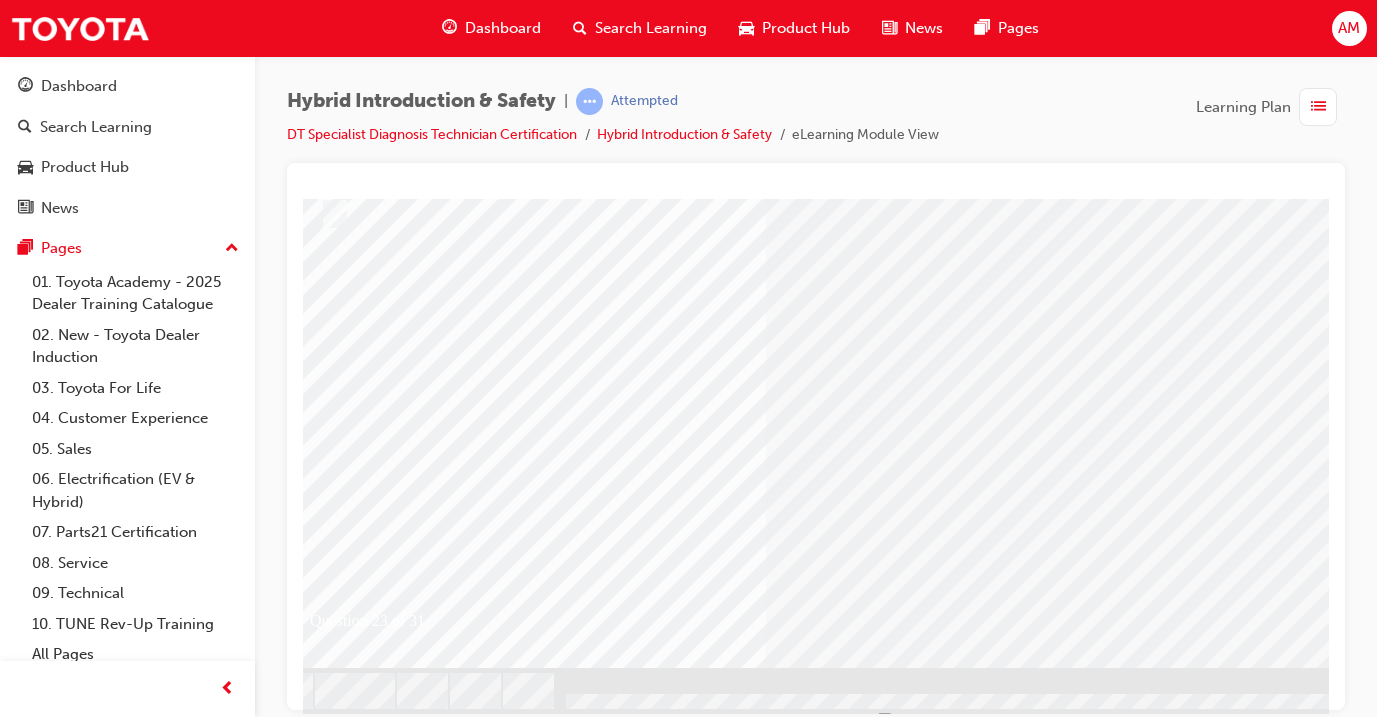 scroll, scrollTop: 250, scrollLeft: 49, axis: both 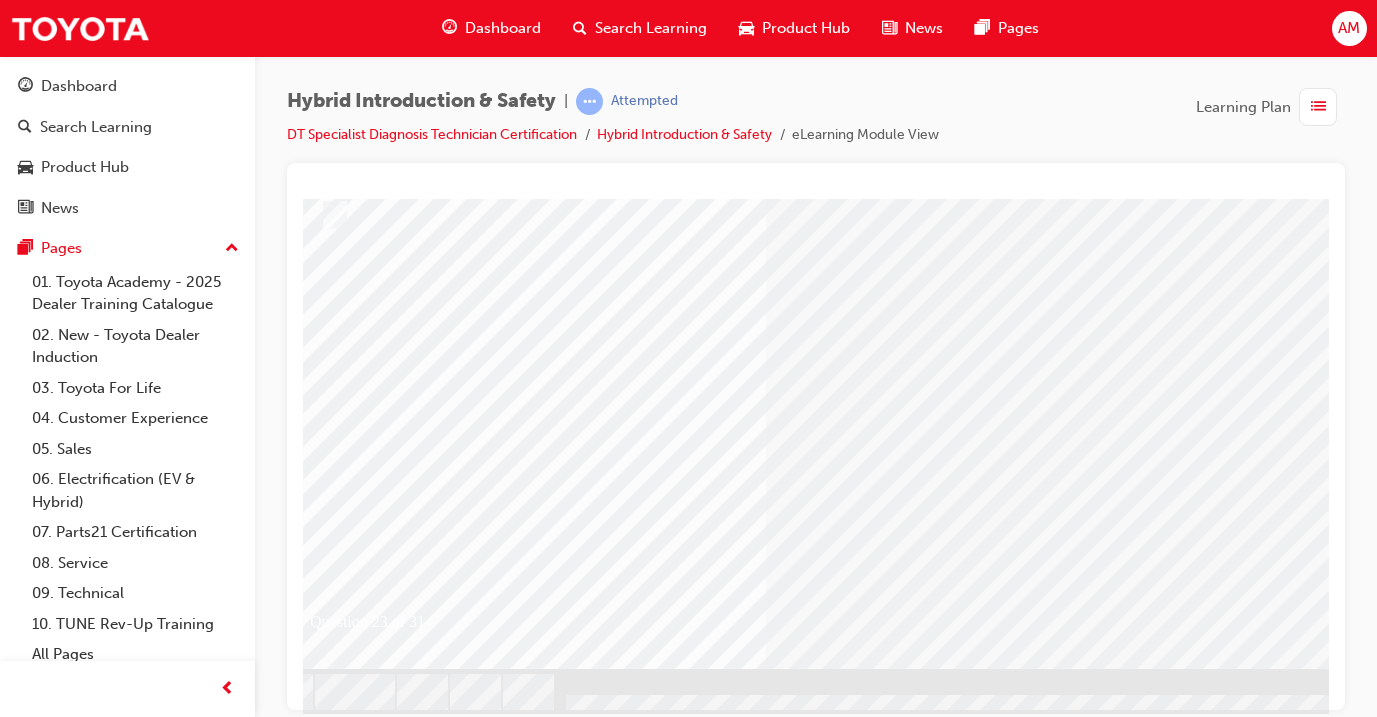 click at bounding box center [586, 2444] 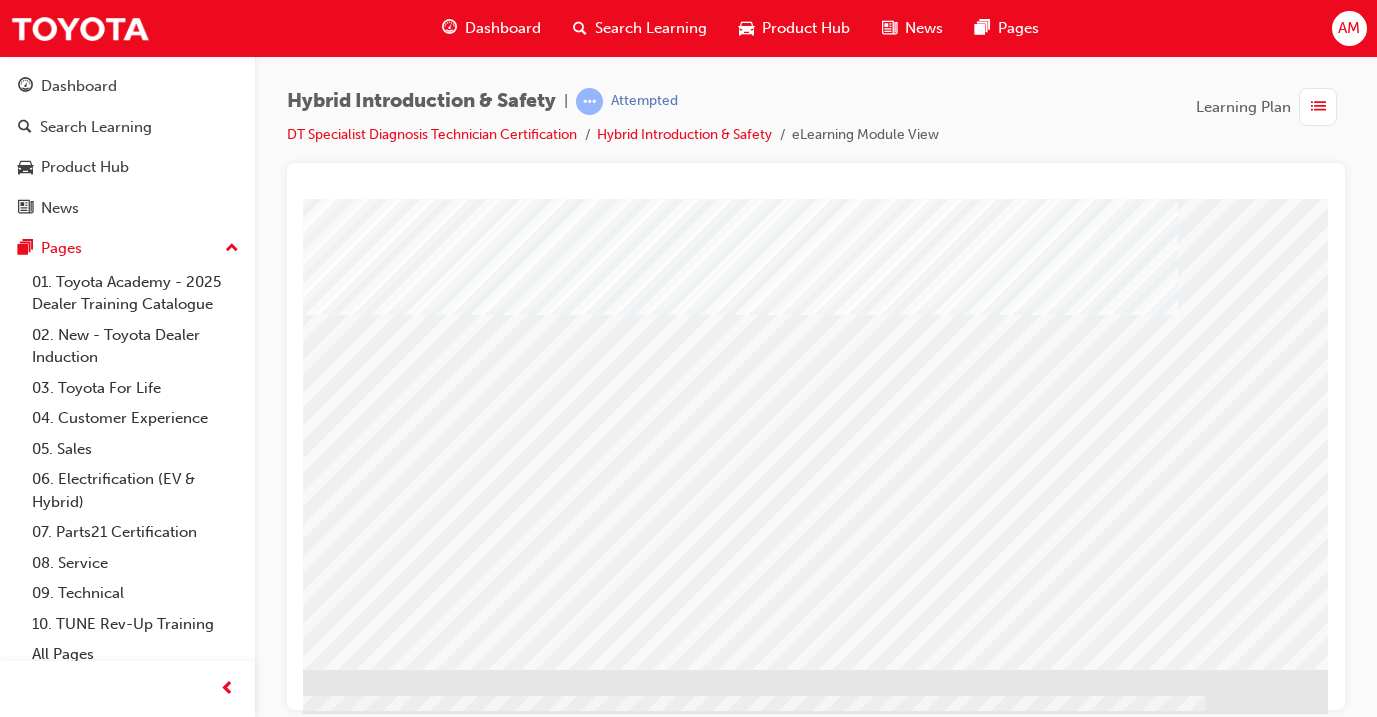 scroll, scrollTop: 249, scrollLeft: 334, axis: both 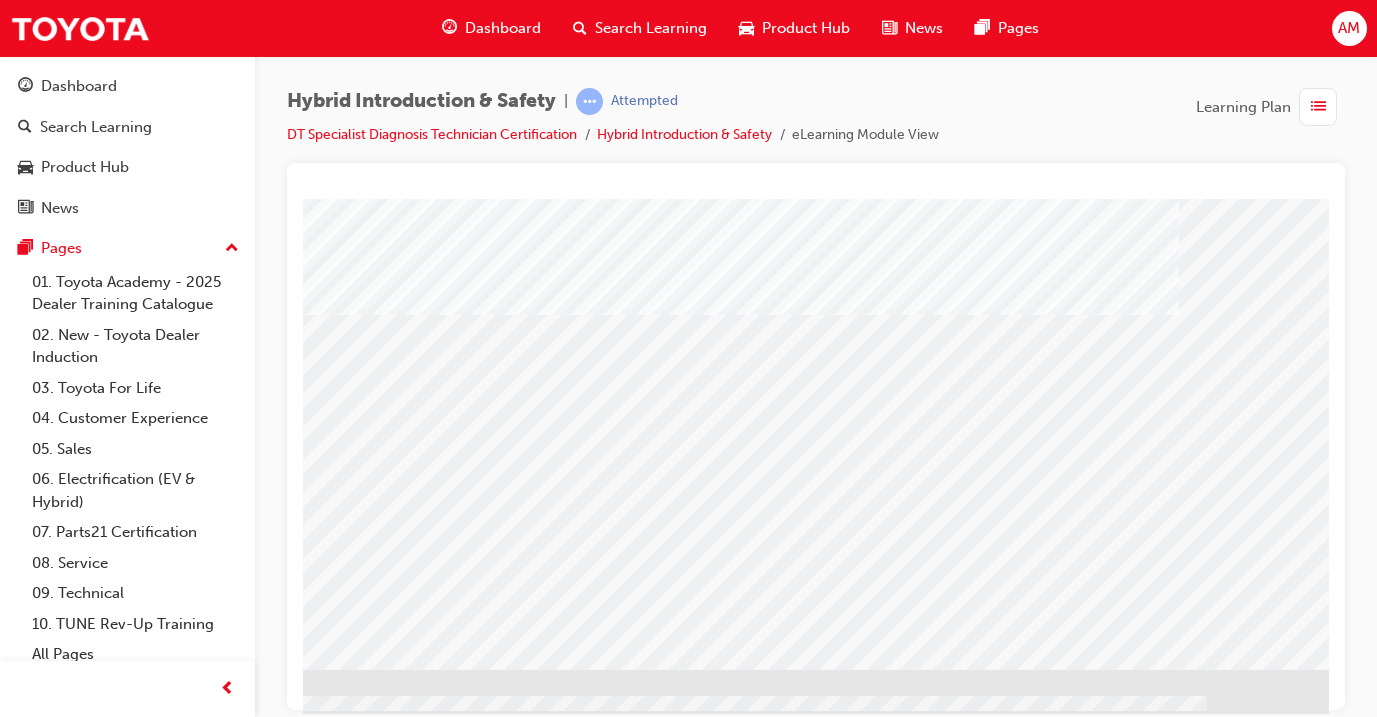 click at bounding box center (32, 1688) 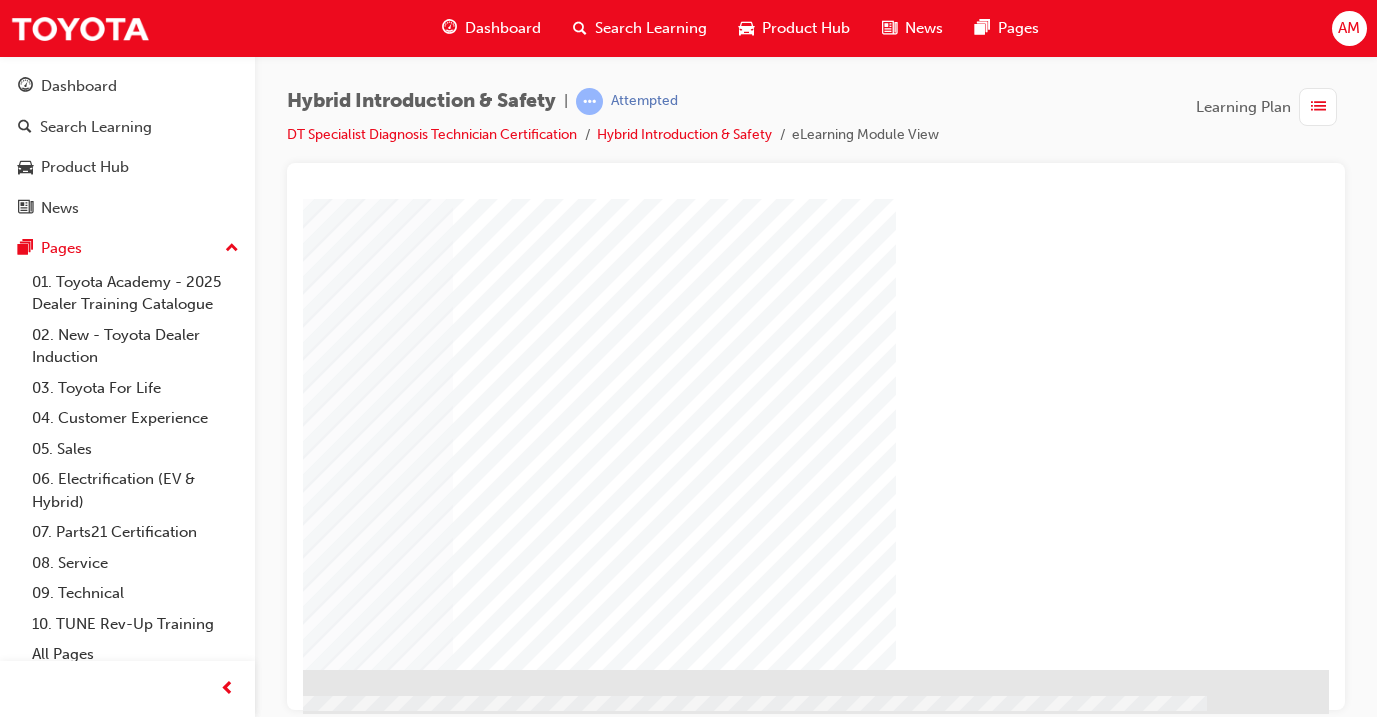 click at bounding box center [32, 1584] 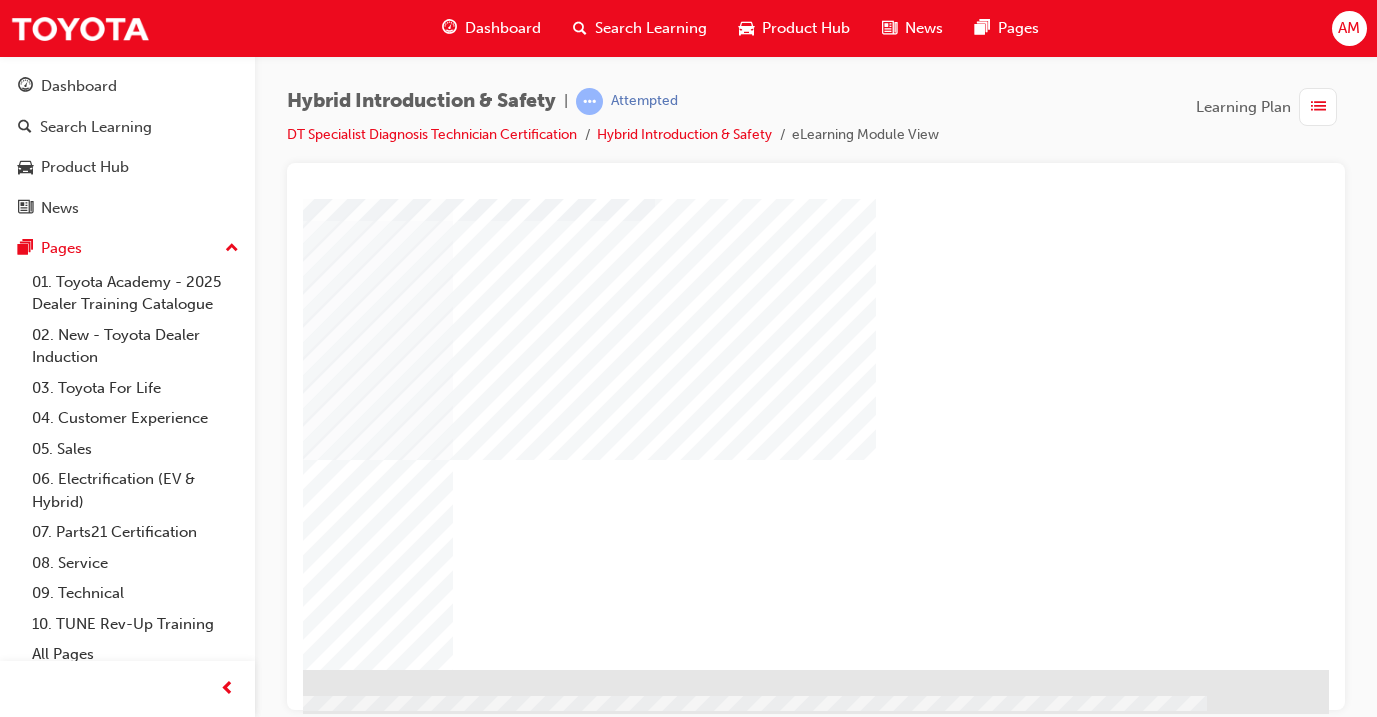 click at bounding box center [32, 723] 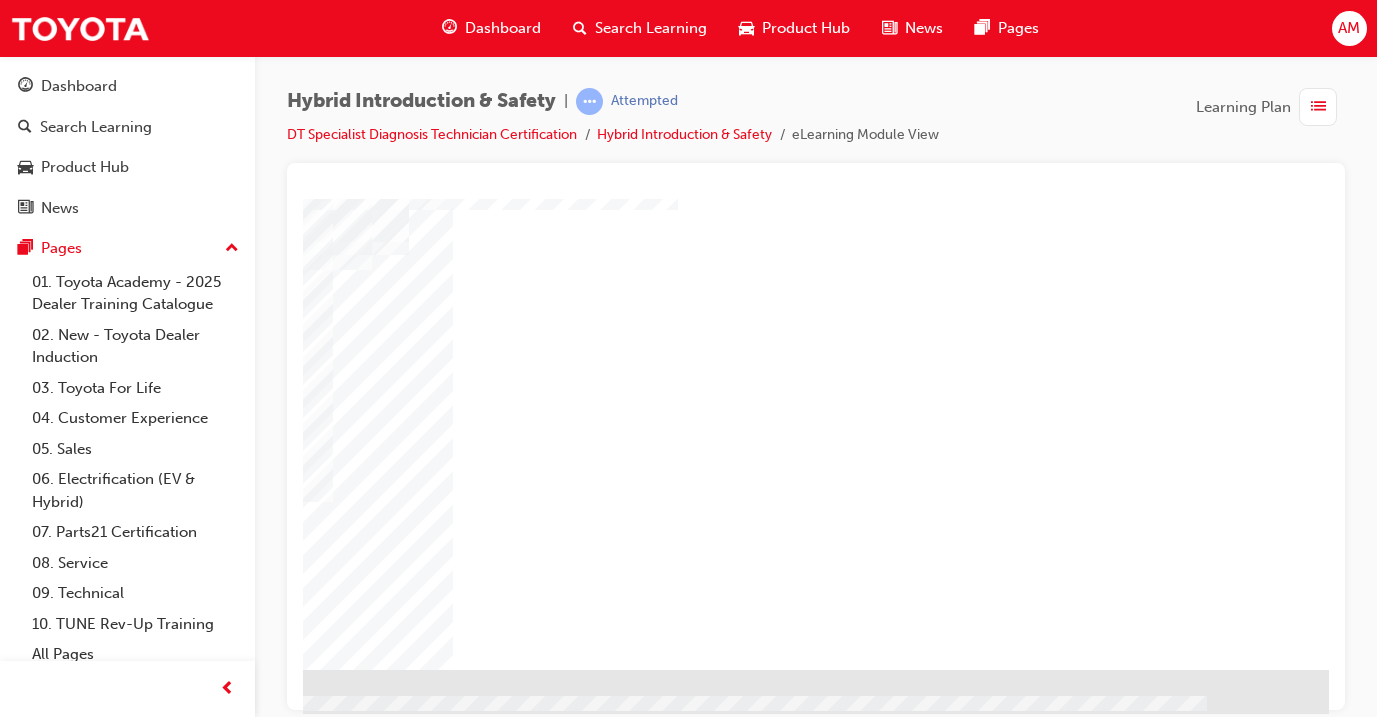 click at bounding box center (32, 1145) 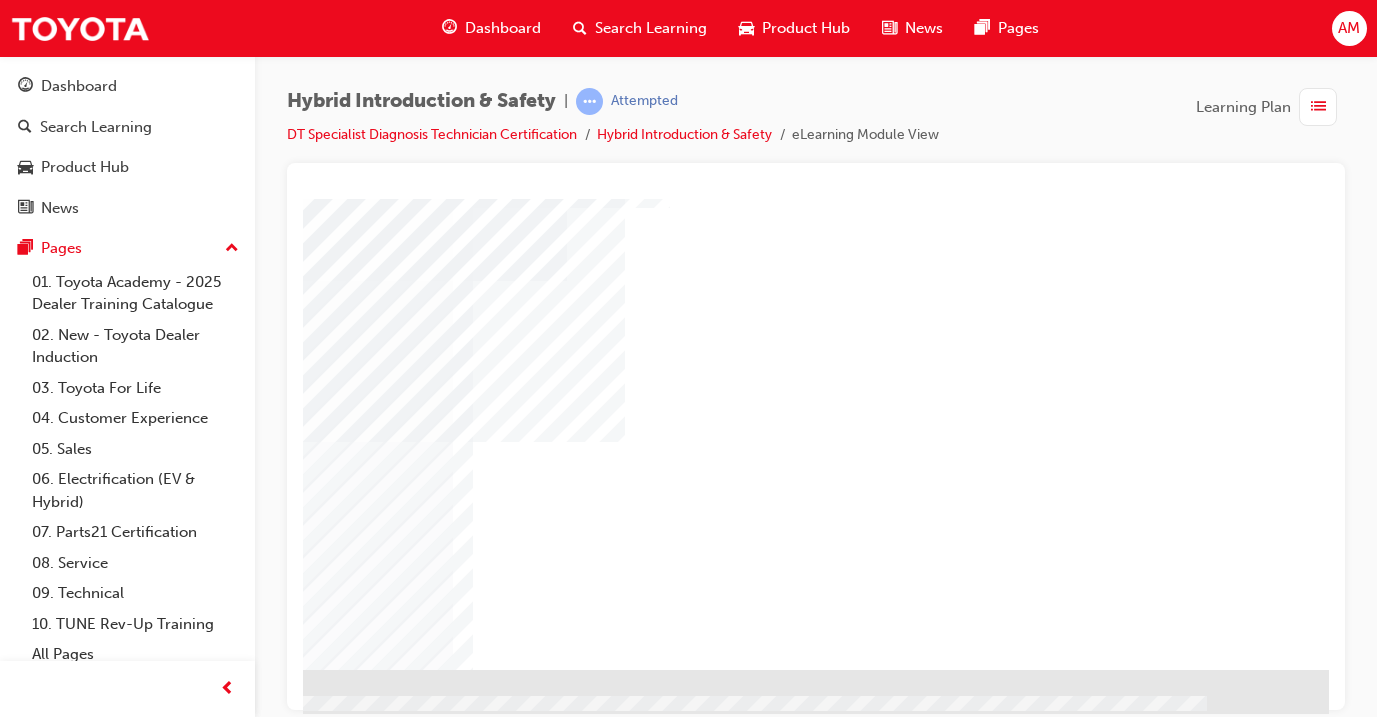 click at bounding box center (32, 3041) 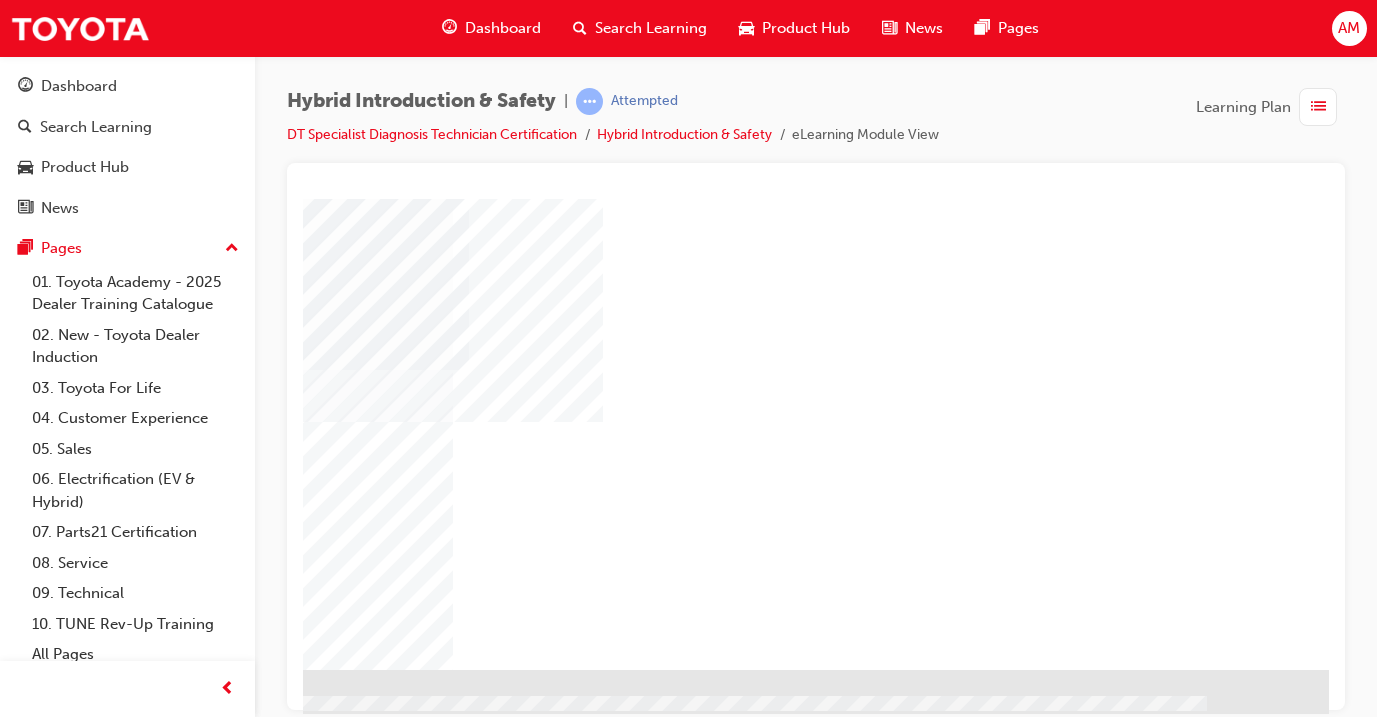 click at bounding box center [32, 853] 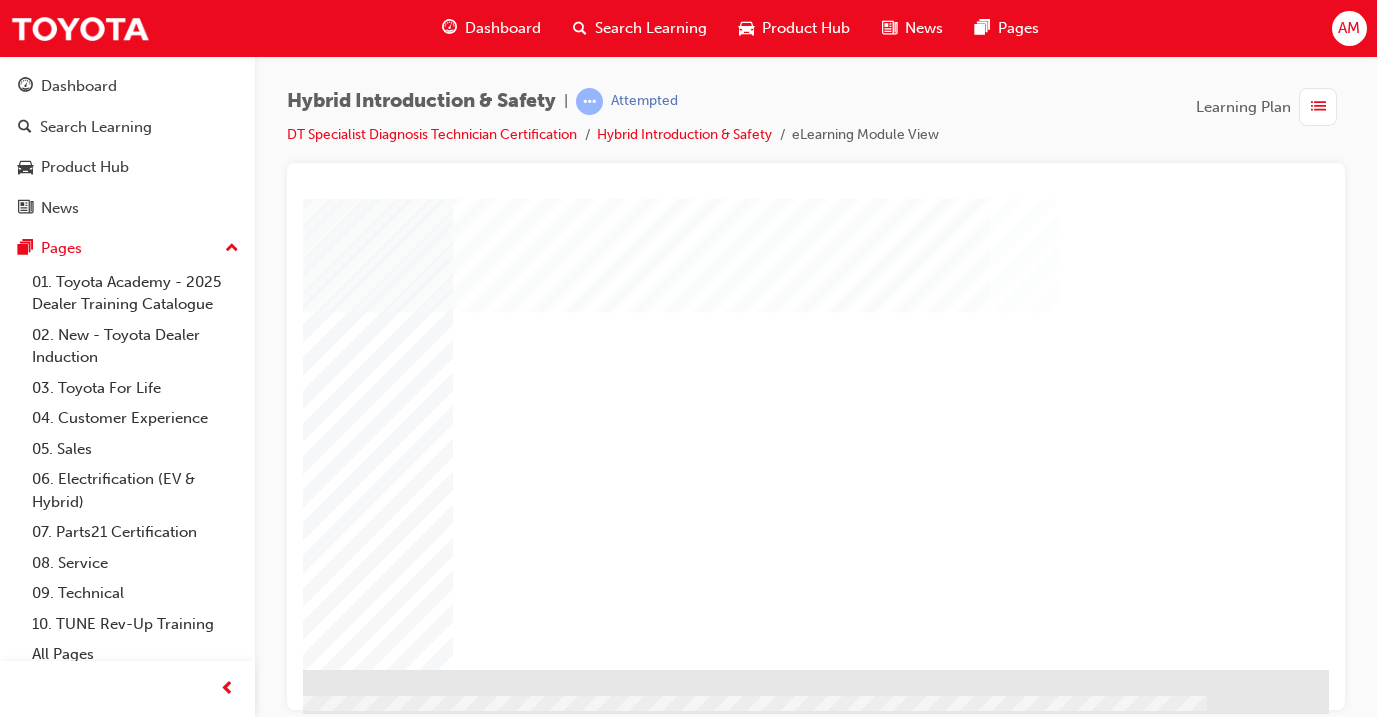 click at bounding box center [32, 853] 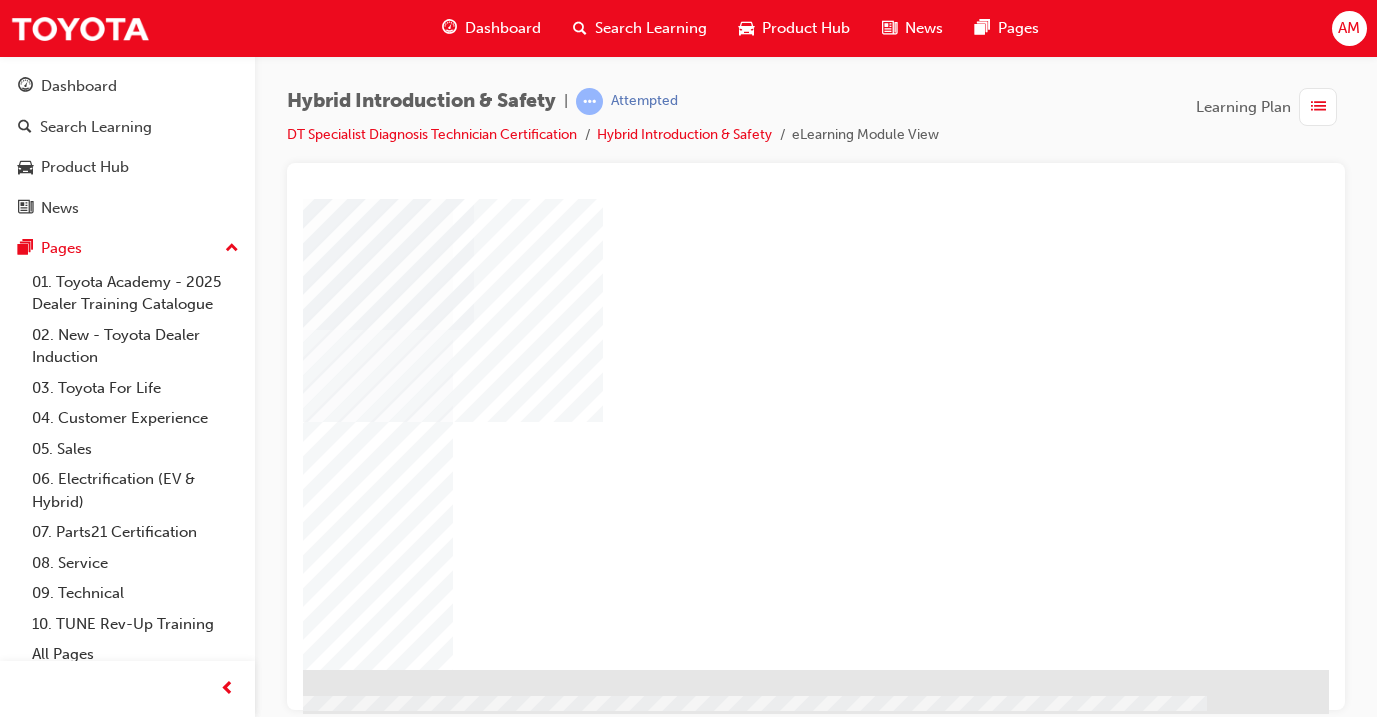 click at bounding box center (32, 853) 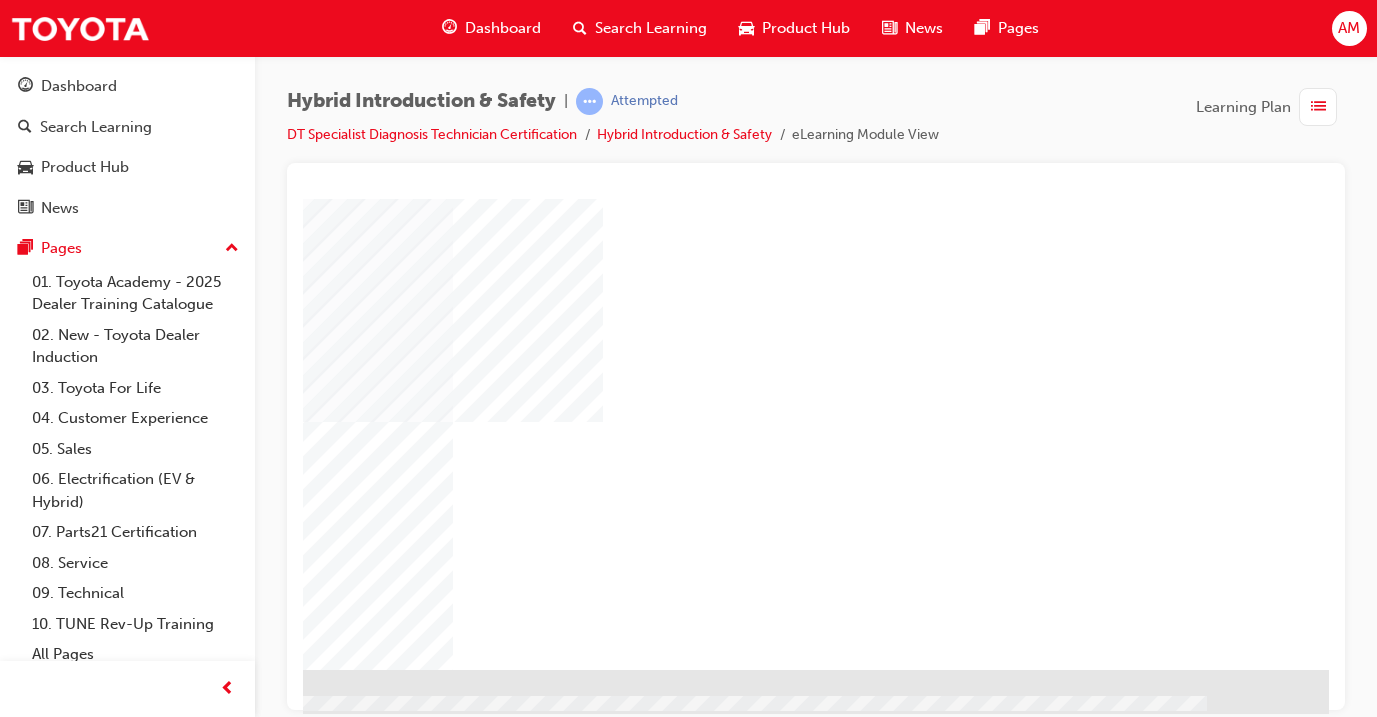 click at bounding box center (32, 853) 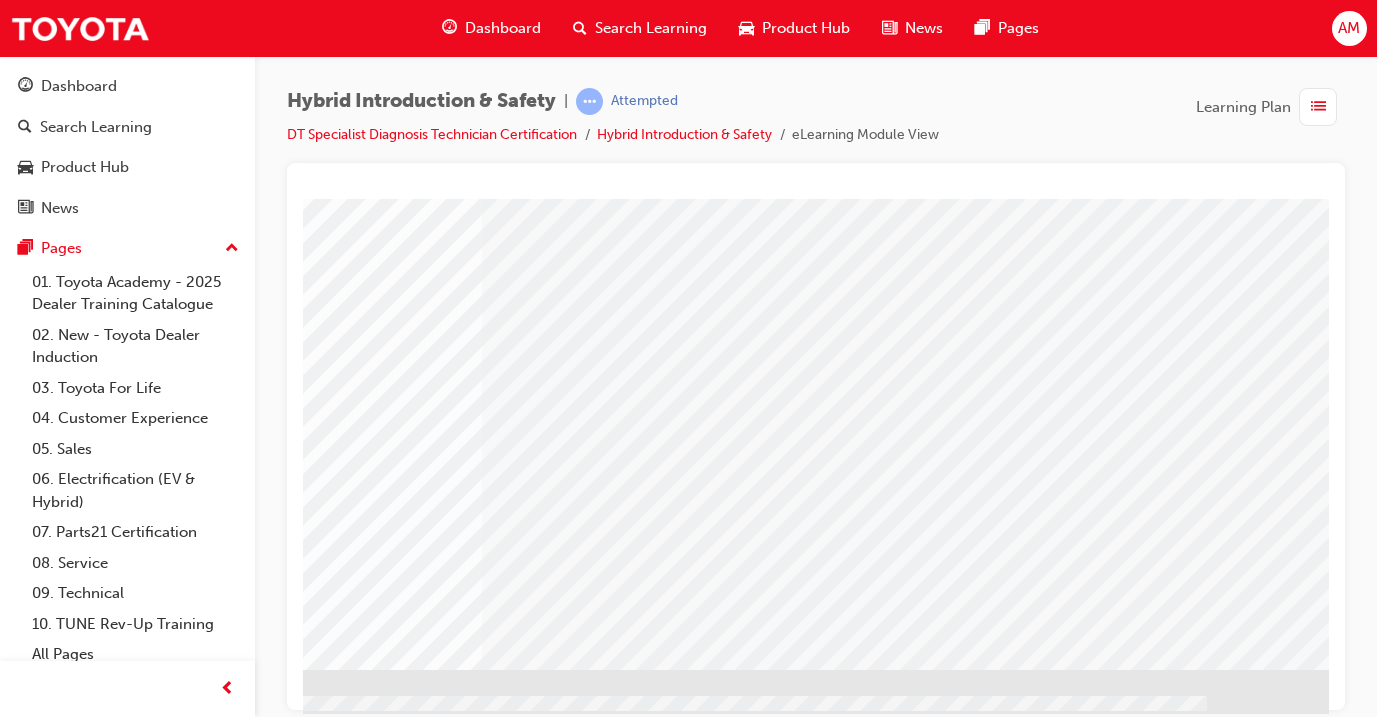 click at bounding box center [225, 1899] 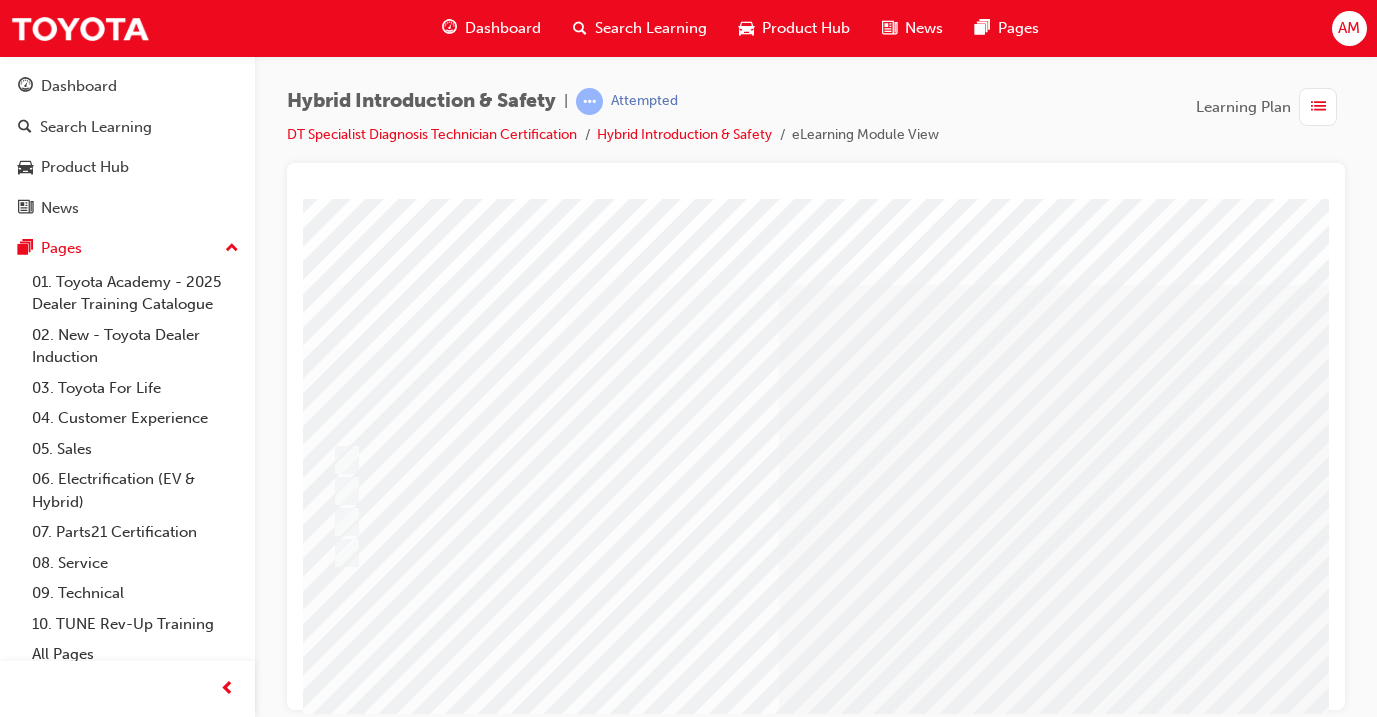 scroll, scrollTop: 0, scrollLeft: 24, axis: horizontal 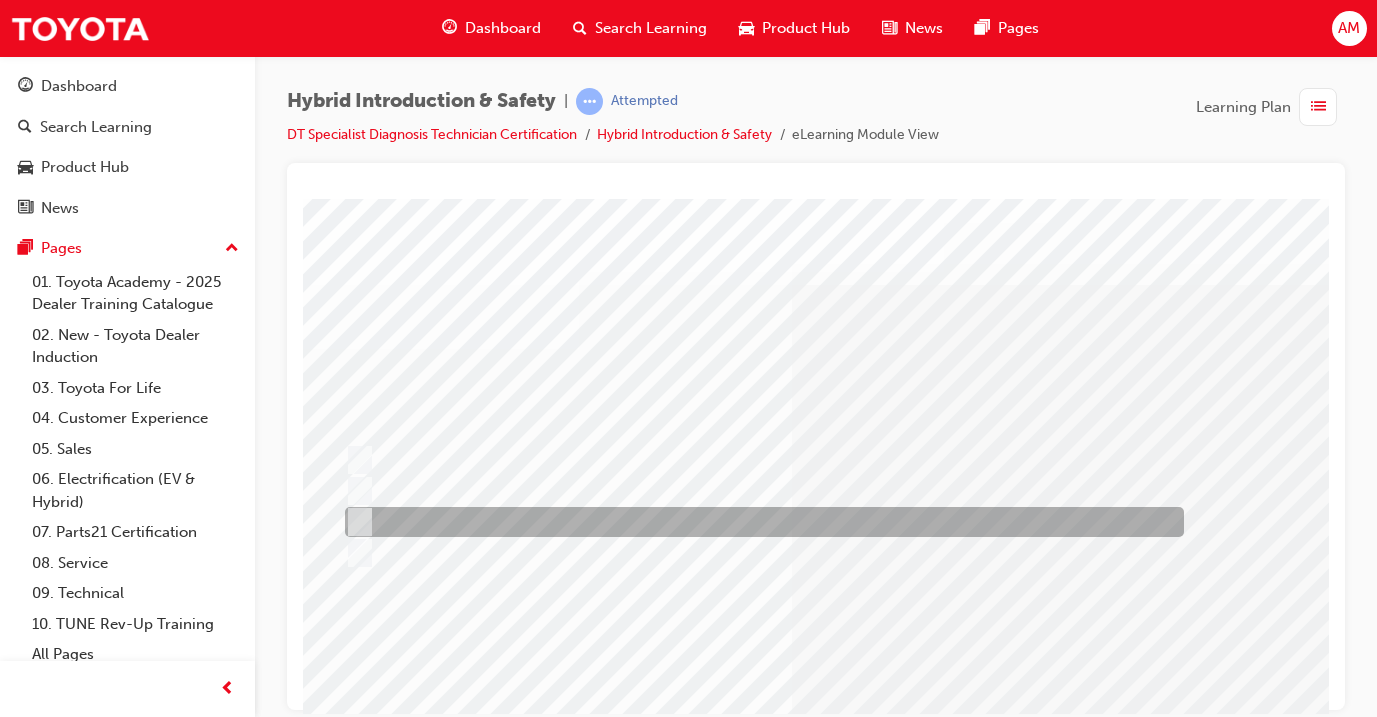click at bounding box center (759, 522) 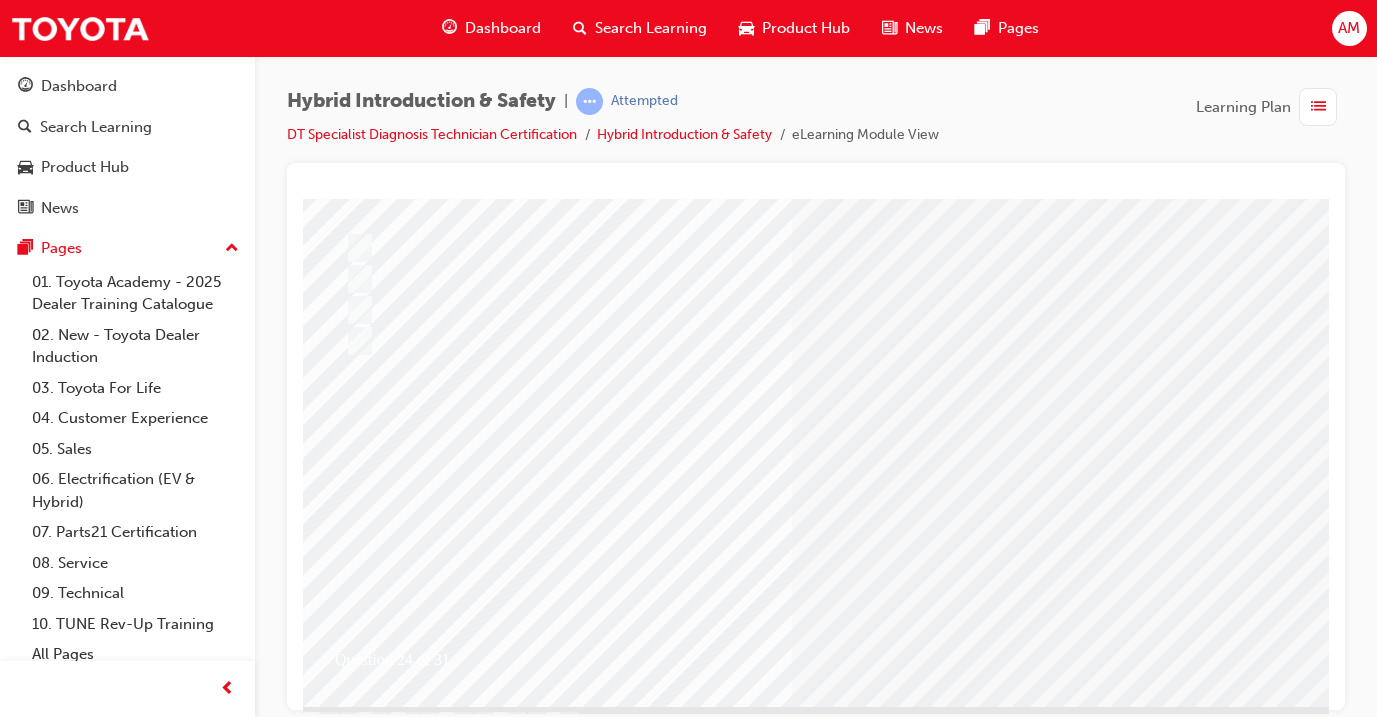 scroll, scrollTop: 250, scrollLeft: 24, axis: both 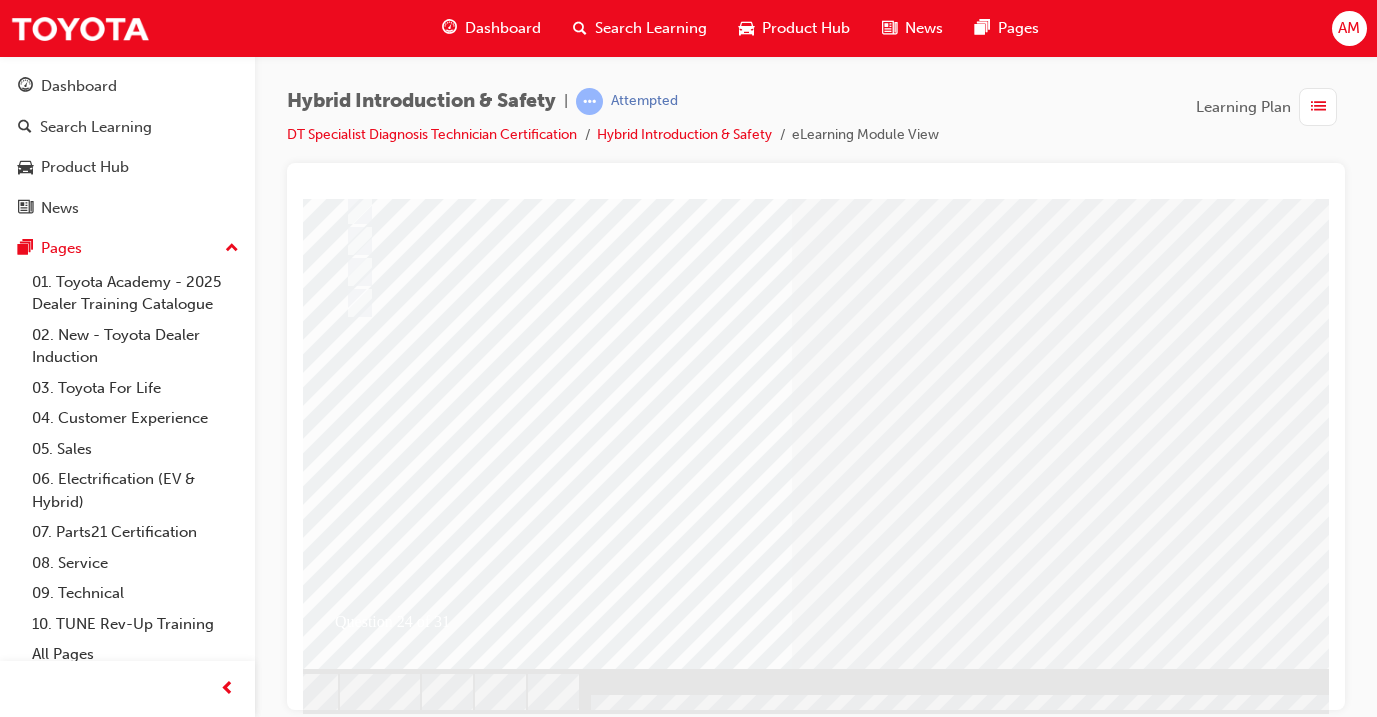 click at bounding box center (351, 2674) 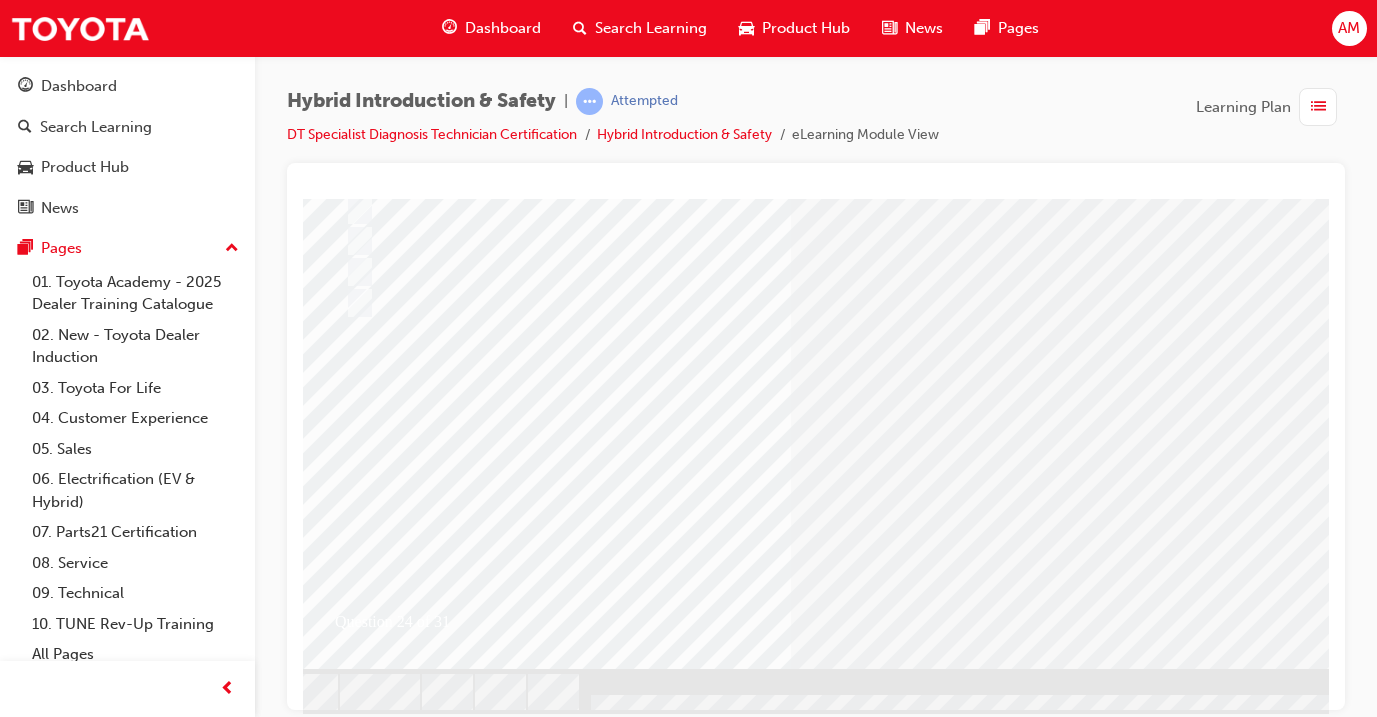 drag, startPoint x: 929, startPoint y: 489, endPoint x: 929, endPoint y: 511, distance: 22 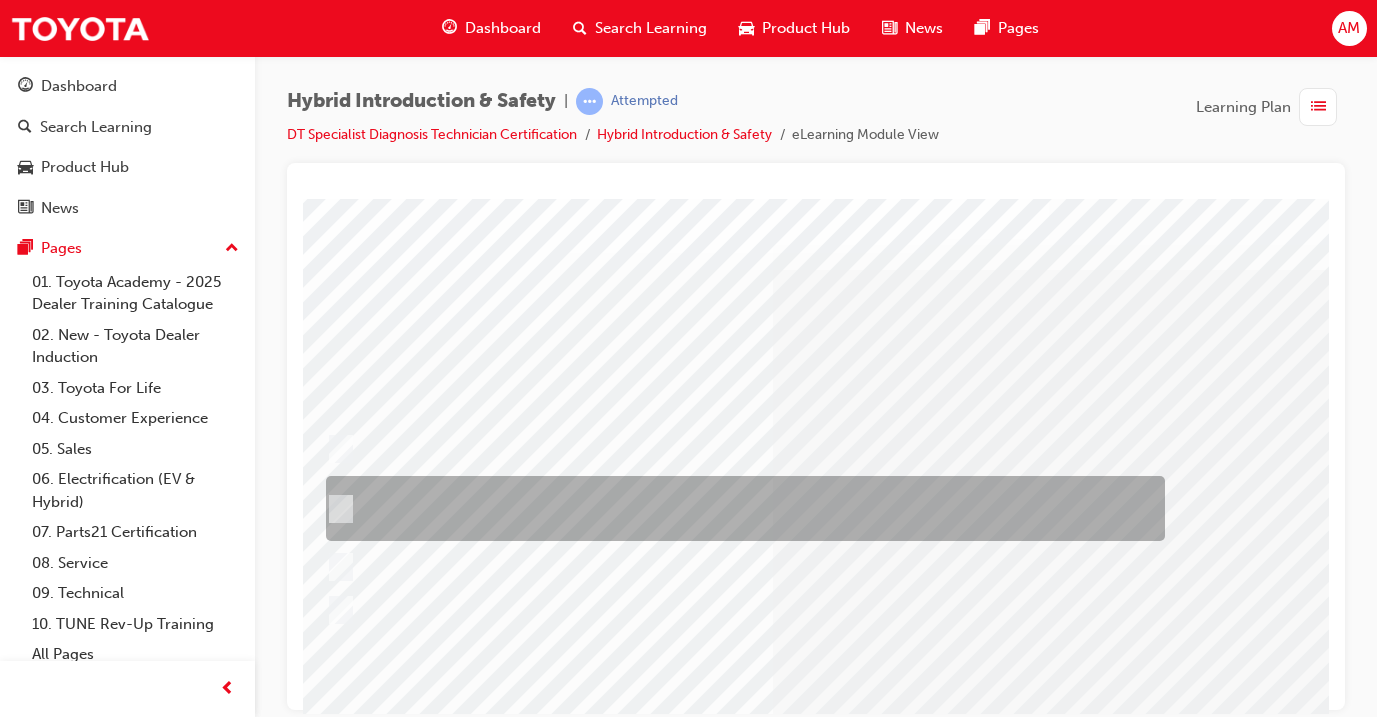 scroll, scrollTop: 17, scrollLeft: 48, axis: both 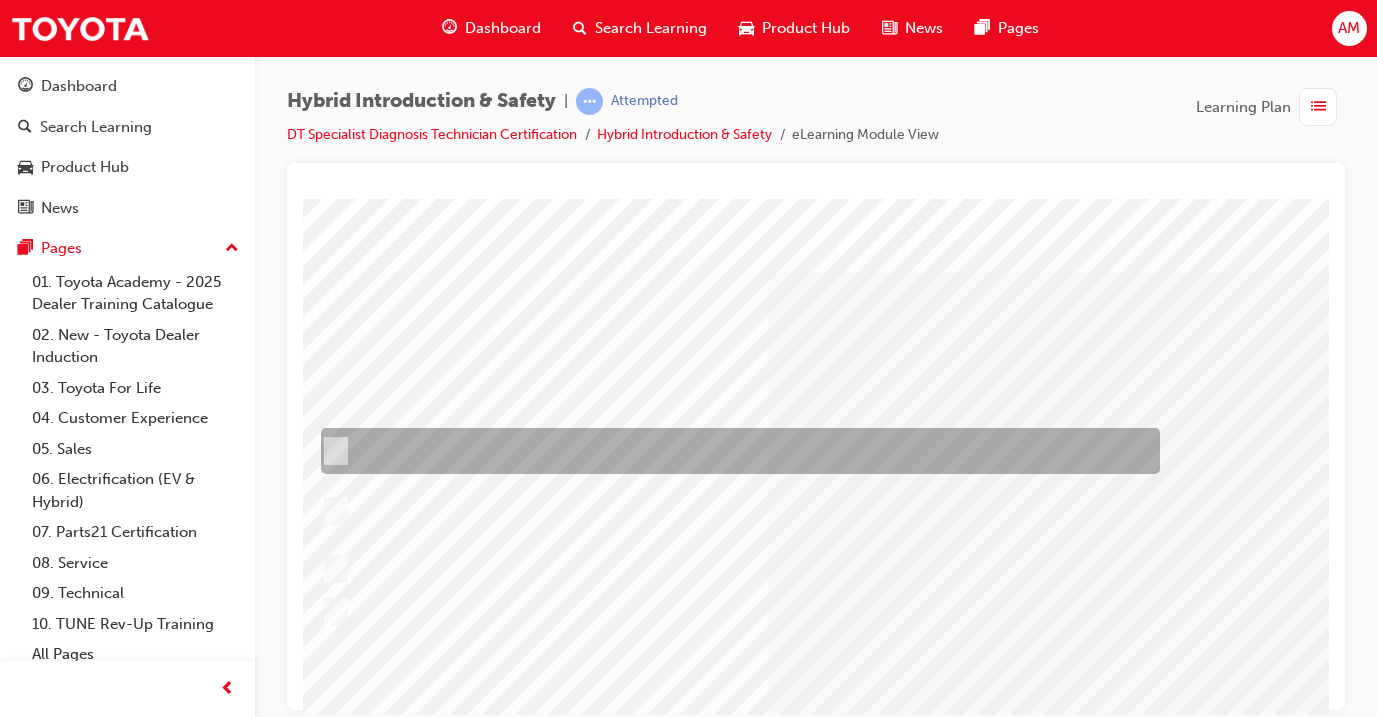 click at bounding box center (735, 451) 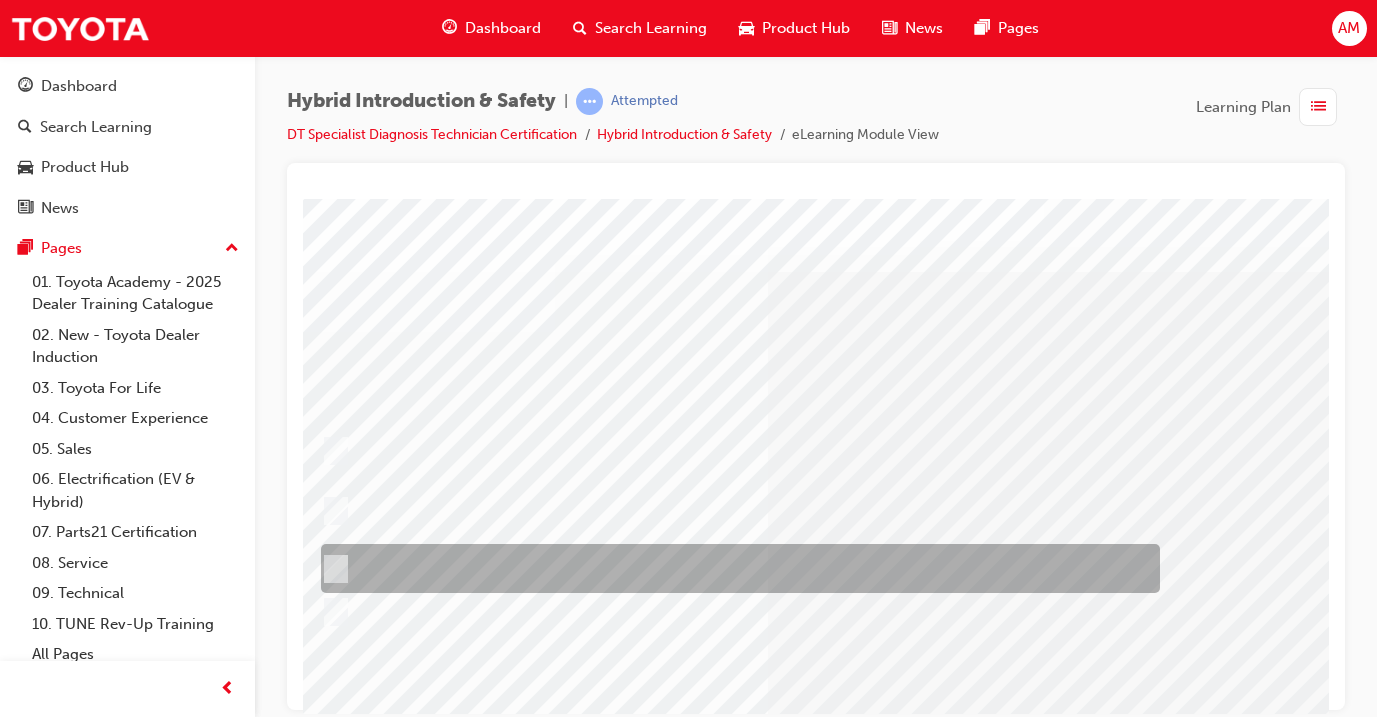 click at bounding box center (735, 568) 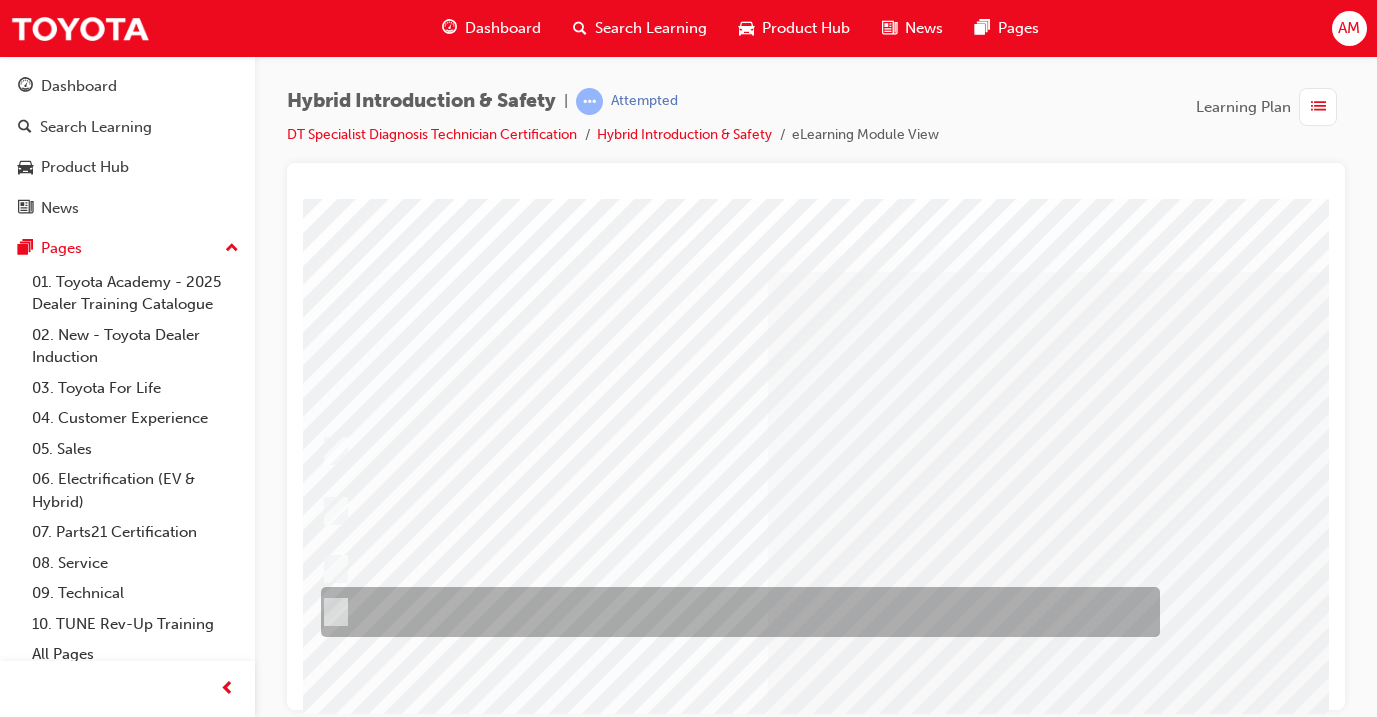 click at bounding box center [735, 612] 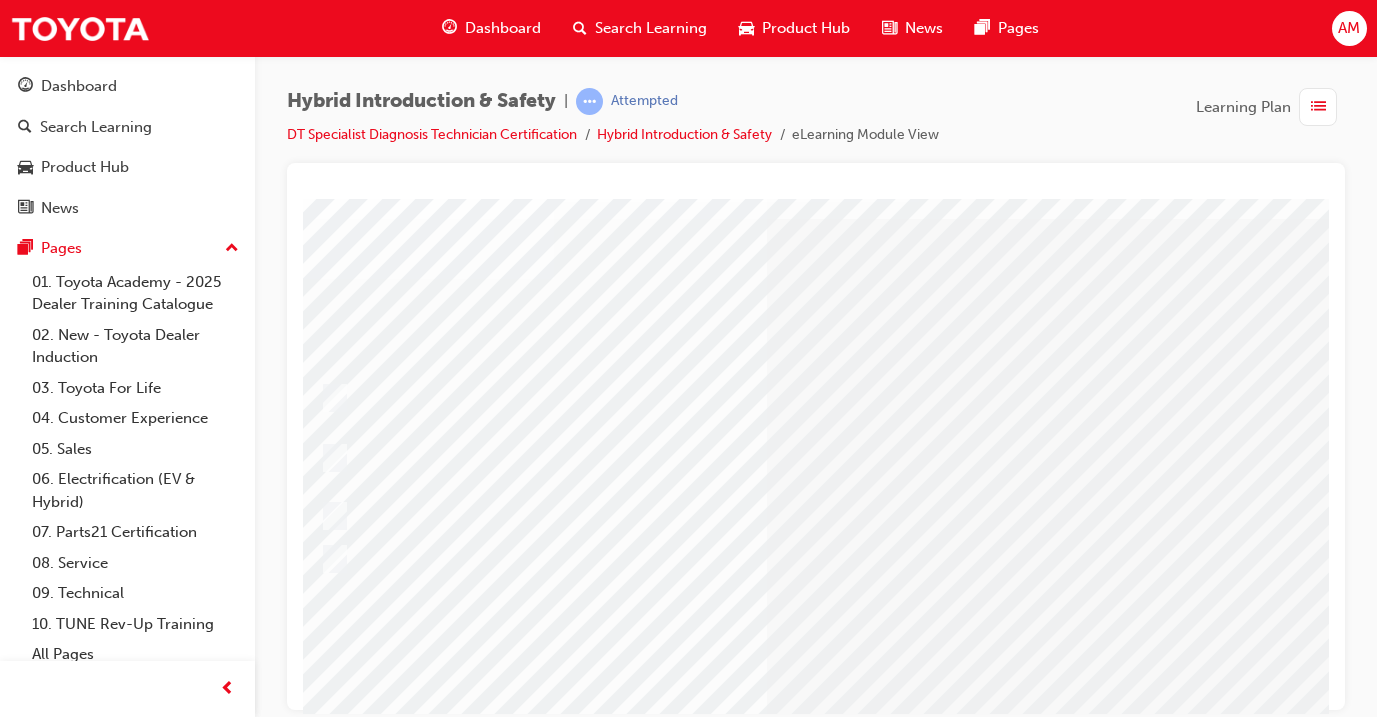 scroll, scrollTop: 61, scrollLeft: 47, axis: both 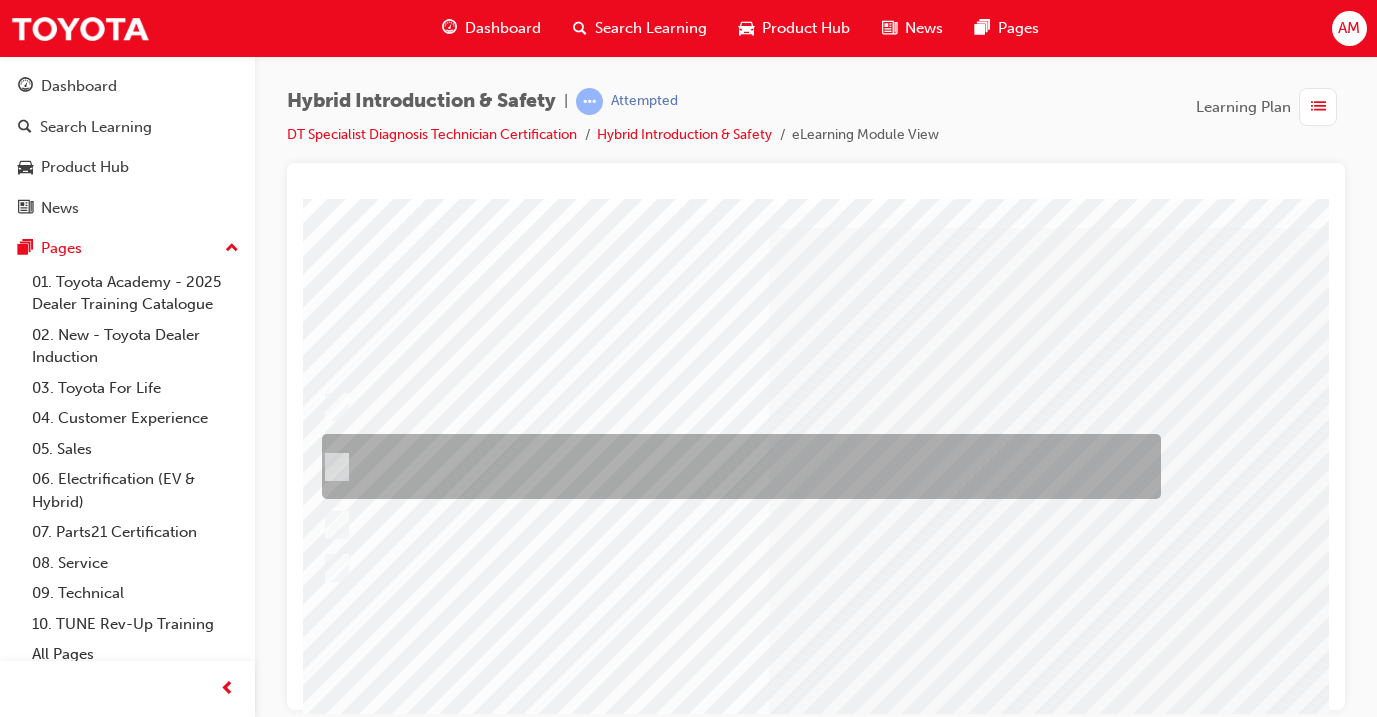 click at bounding box center (736, 466) 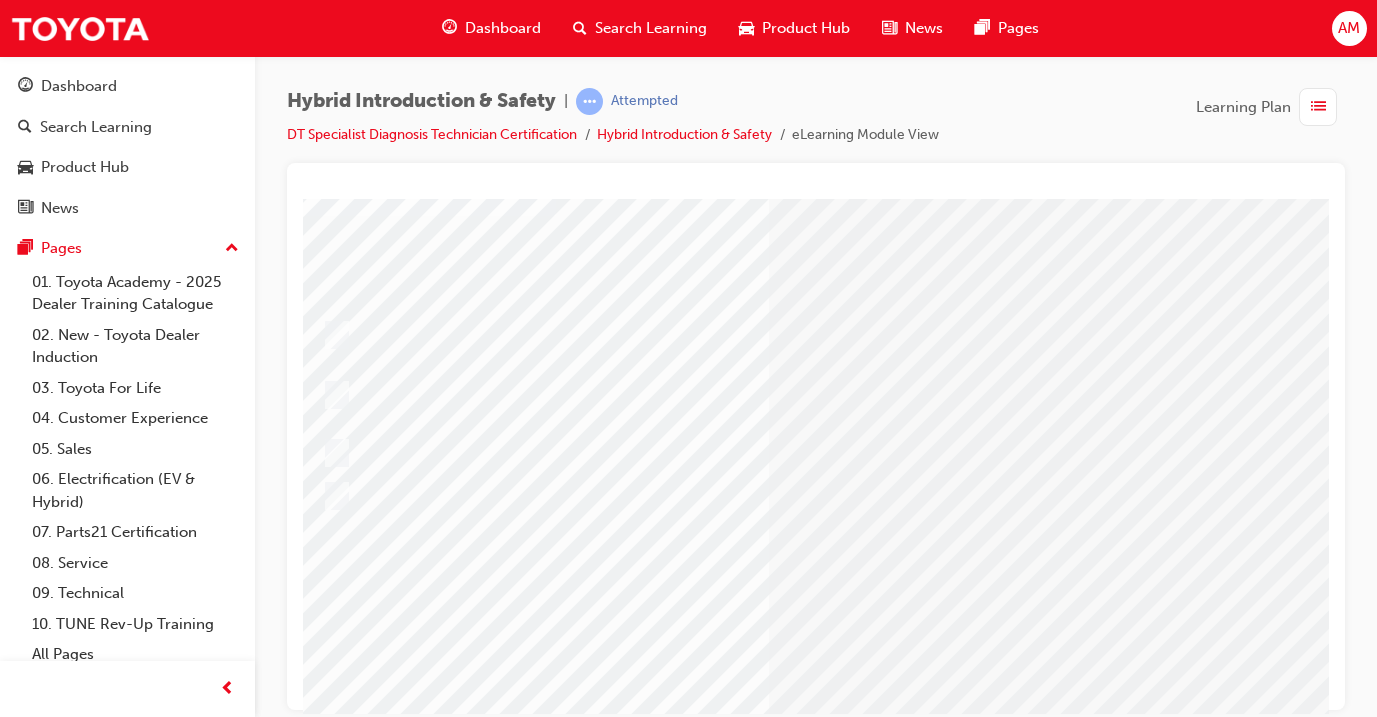 scroll, scrollTop: 137, scrollLeft: 47, axis: both 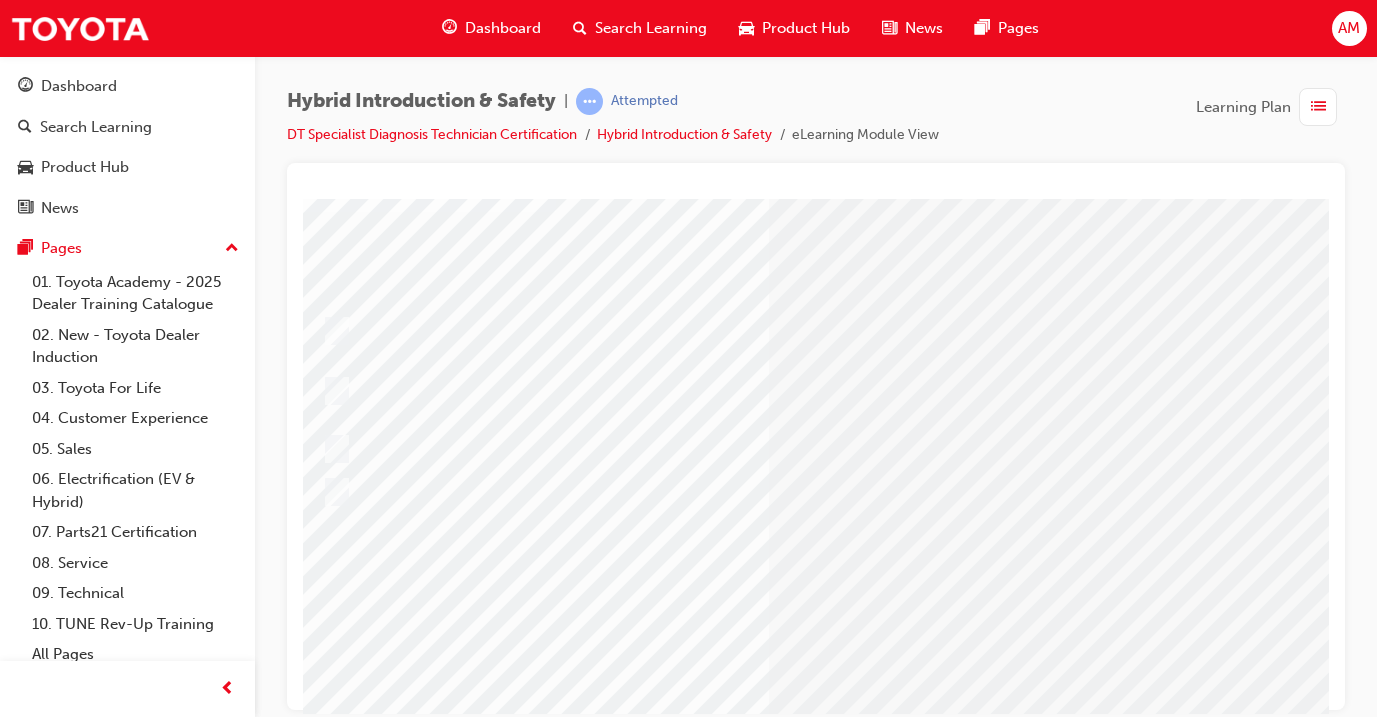 click at bounding box center [328, 2791] 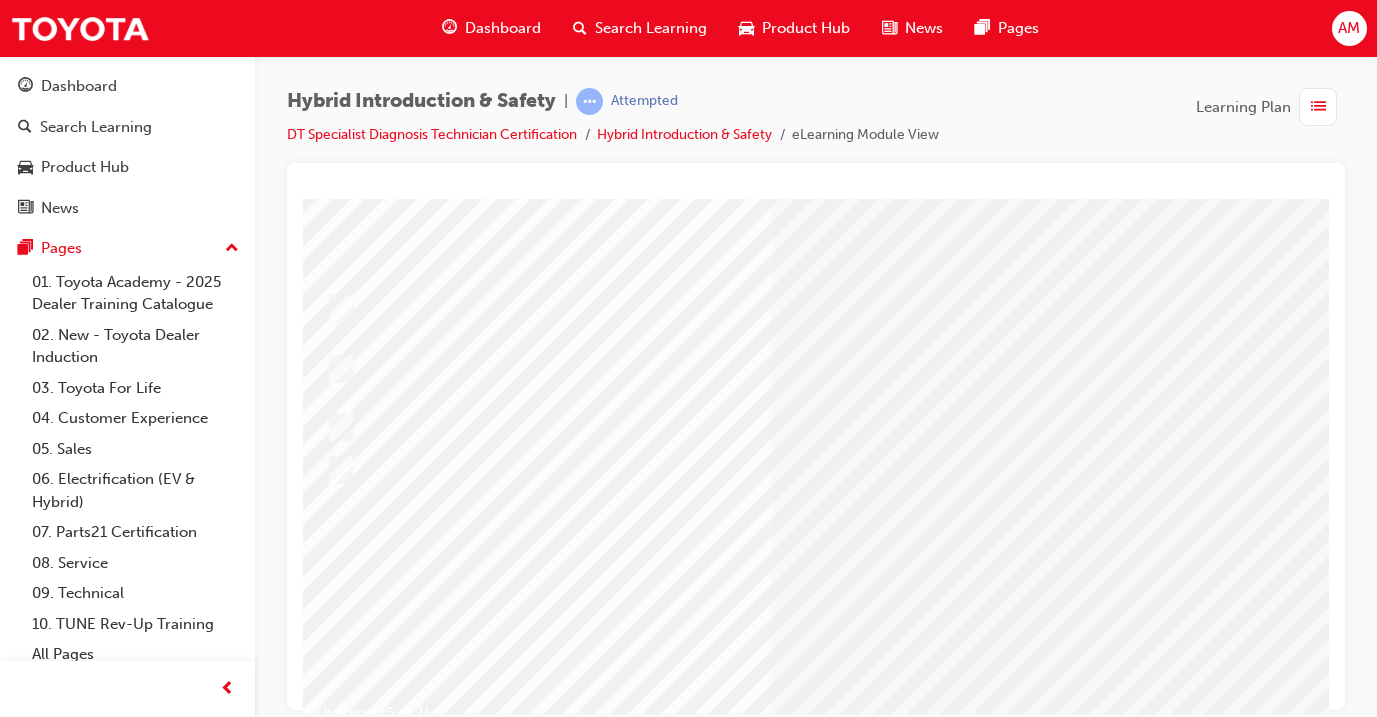 scroll, scrollTop: 167, scrollLeft: 43, axis: both 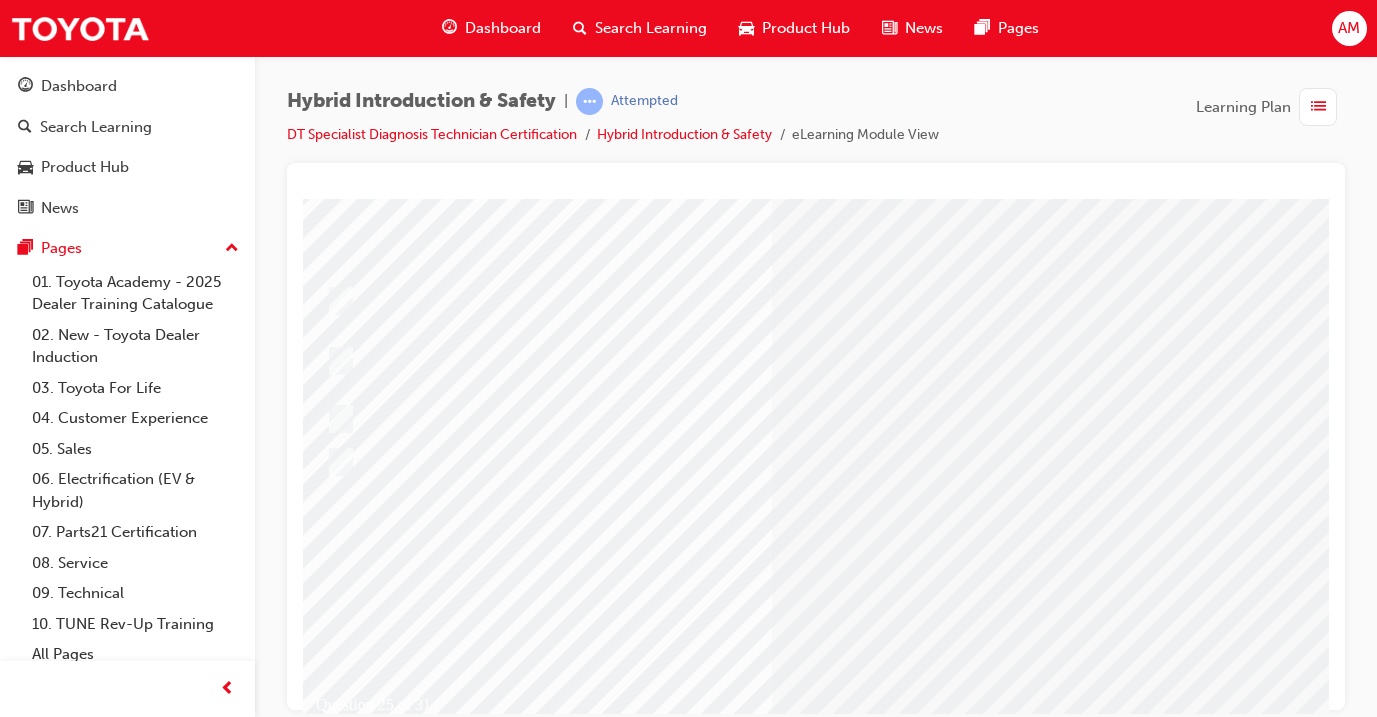 click at bounding box center (592, 2527) 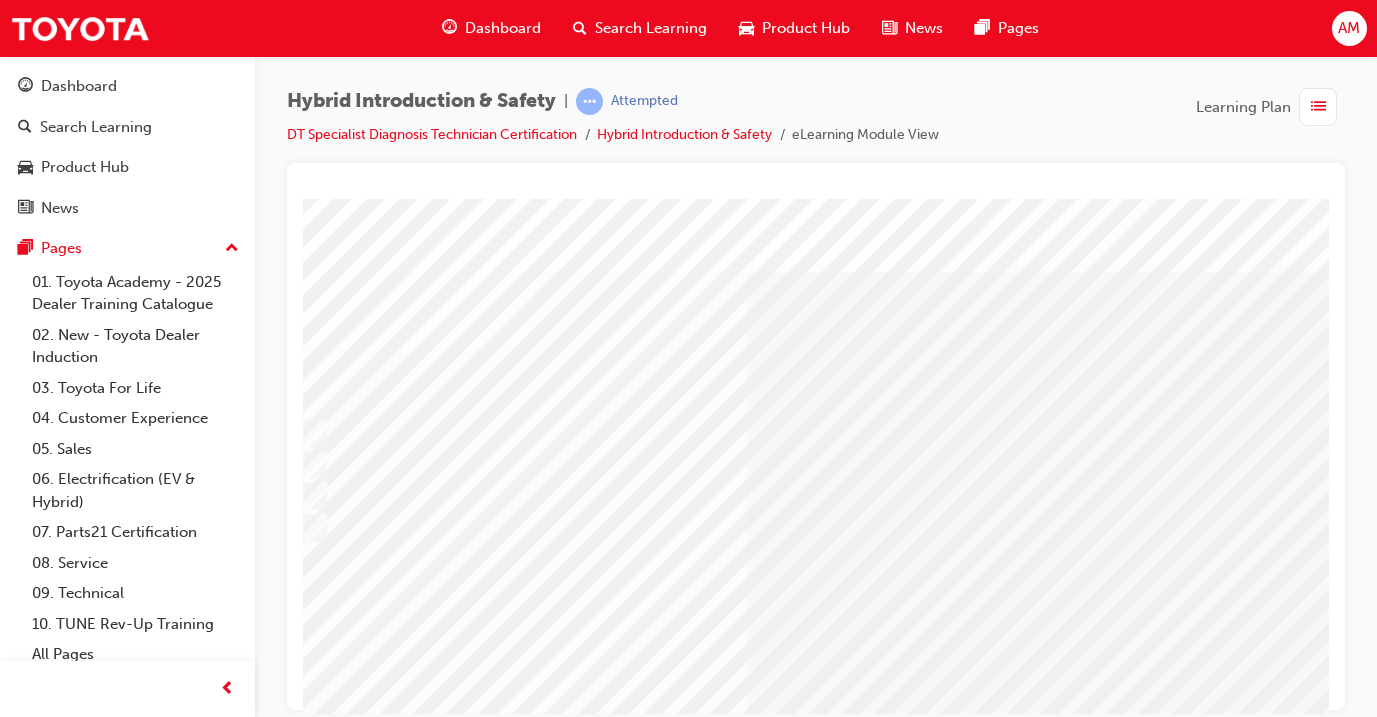 scroll, scrollTop: 0, scrollLeft: 60, axis: horizontal 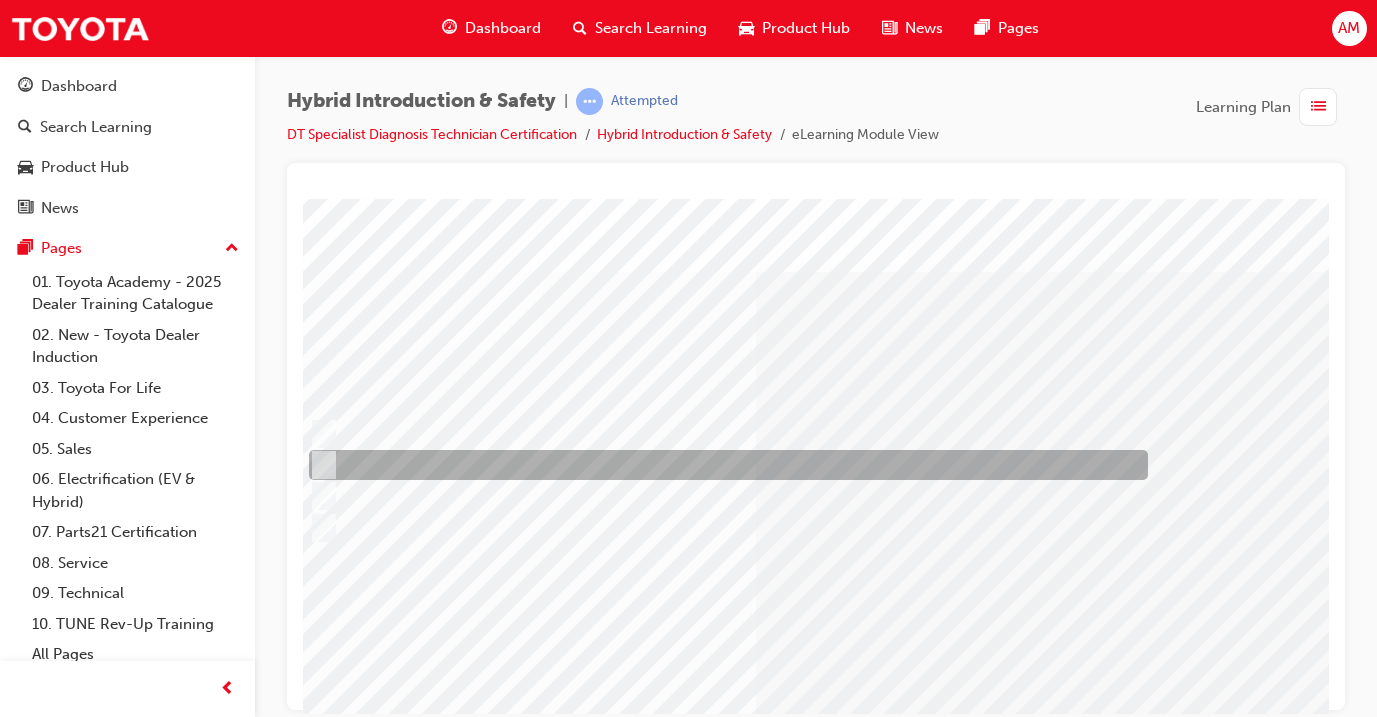 click at bounding box center (723, 465) 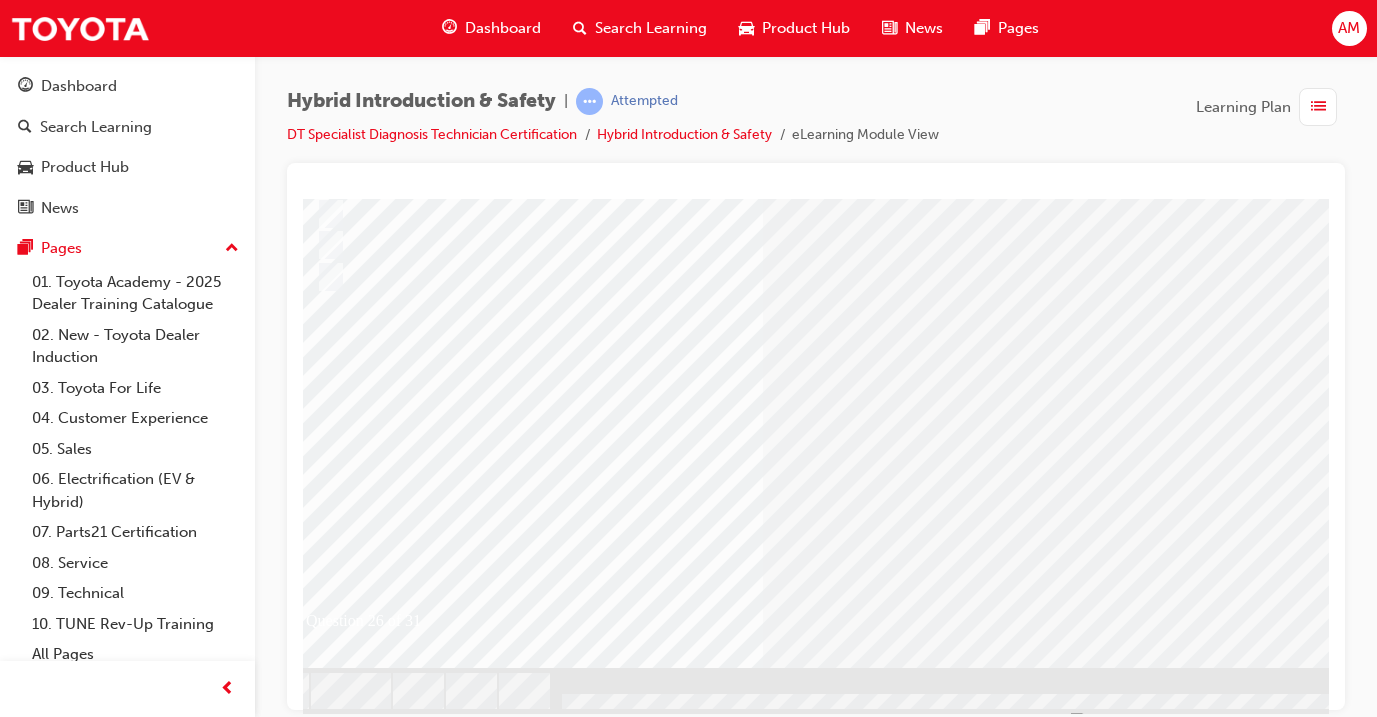 scroll, scrollTop: 250, scrollLeft: 53, axis: both 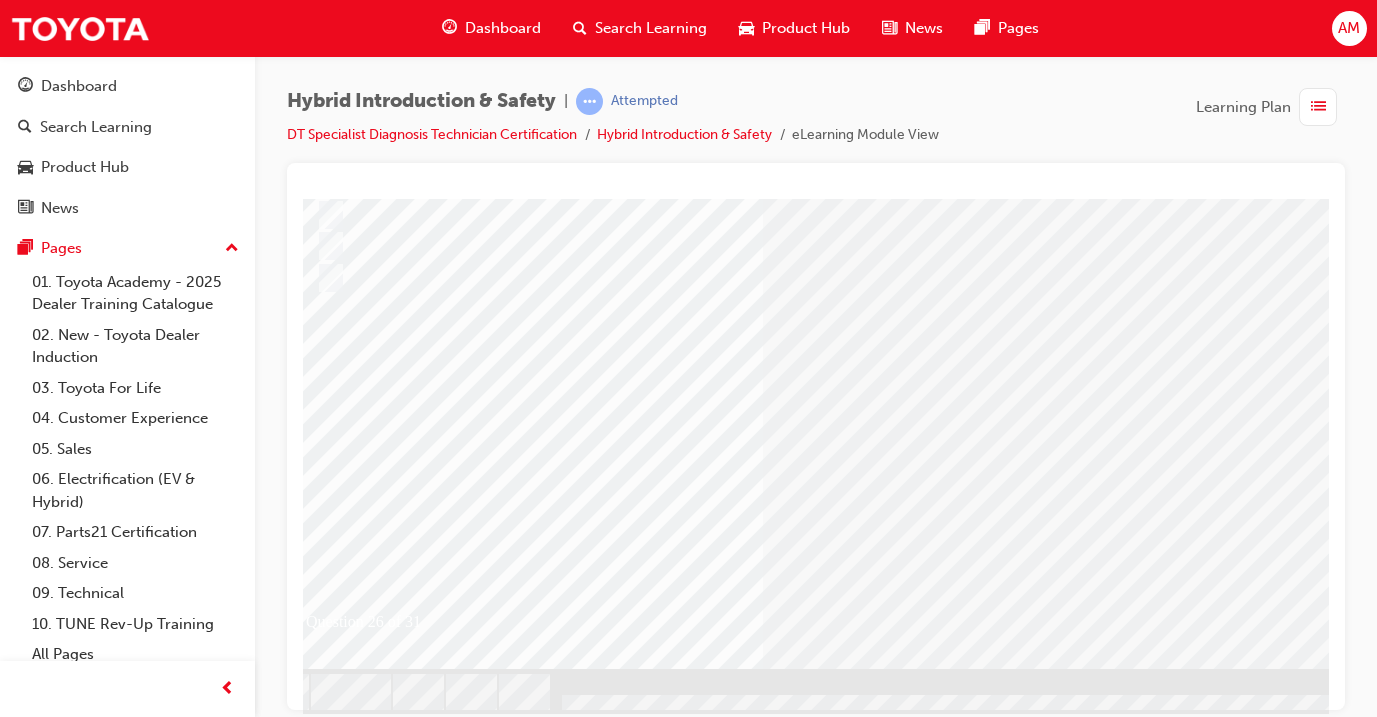 click at bounding box center (322, 2661) 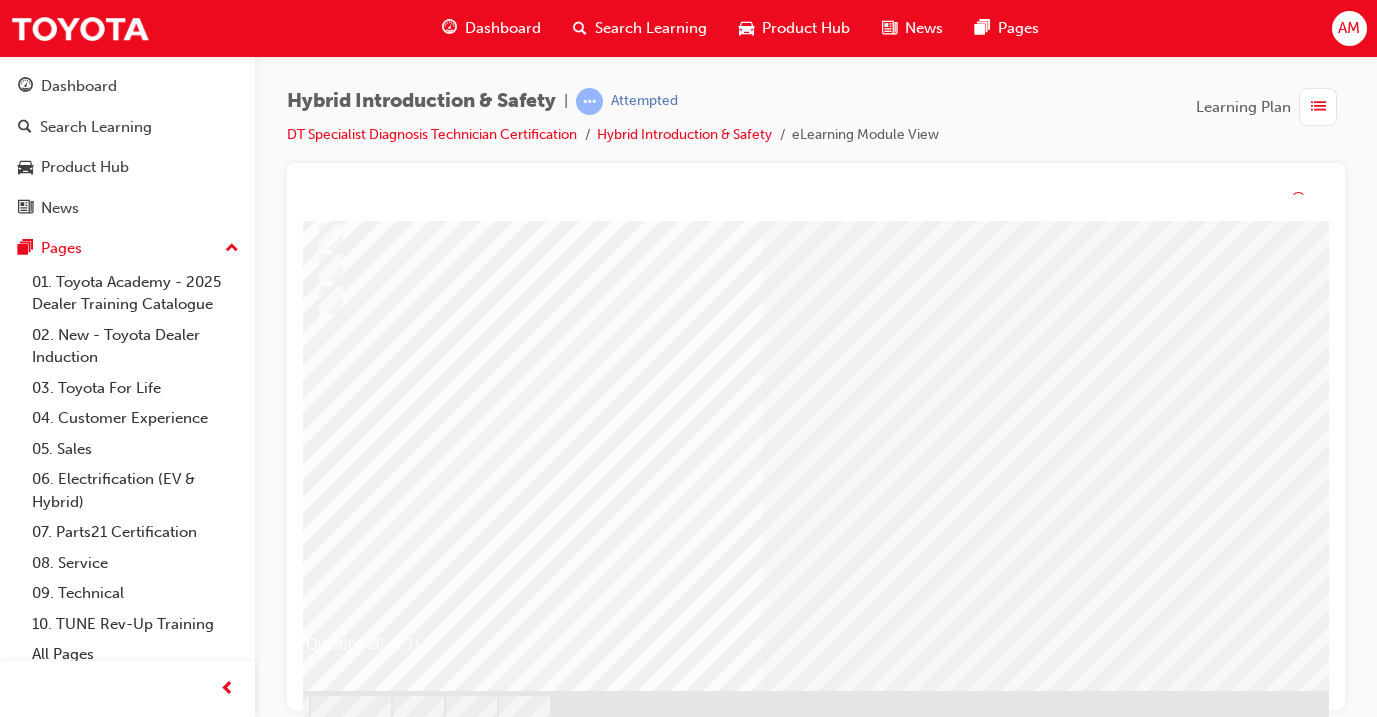click at bounding box center [582, 2467] 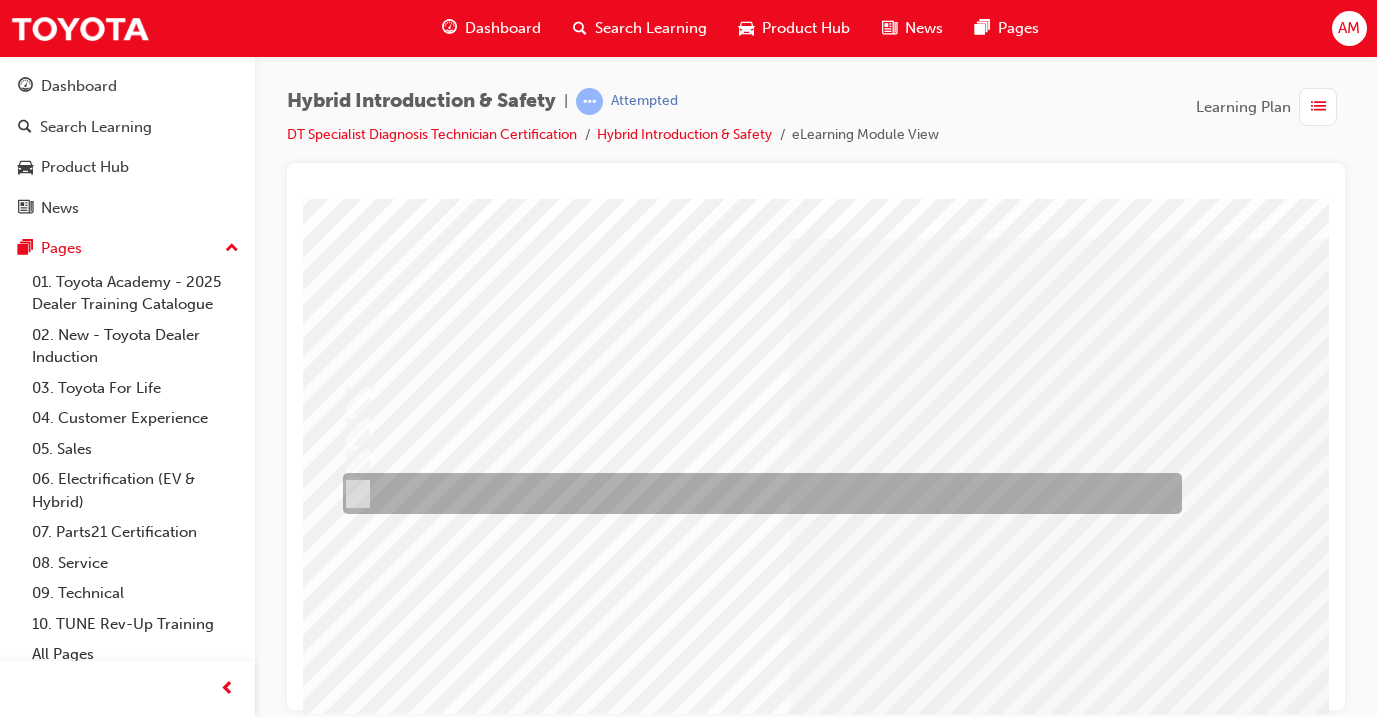 scroll, scrollTop: 33, scrollLeft: 25, axis: both 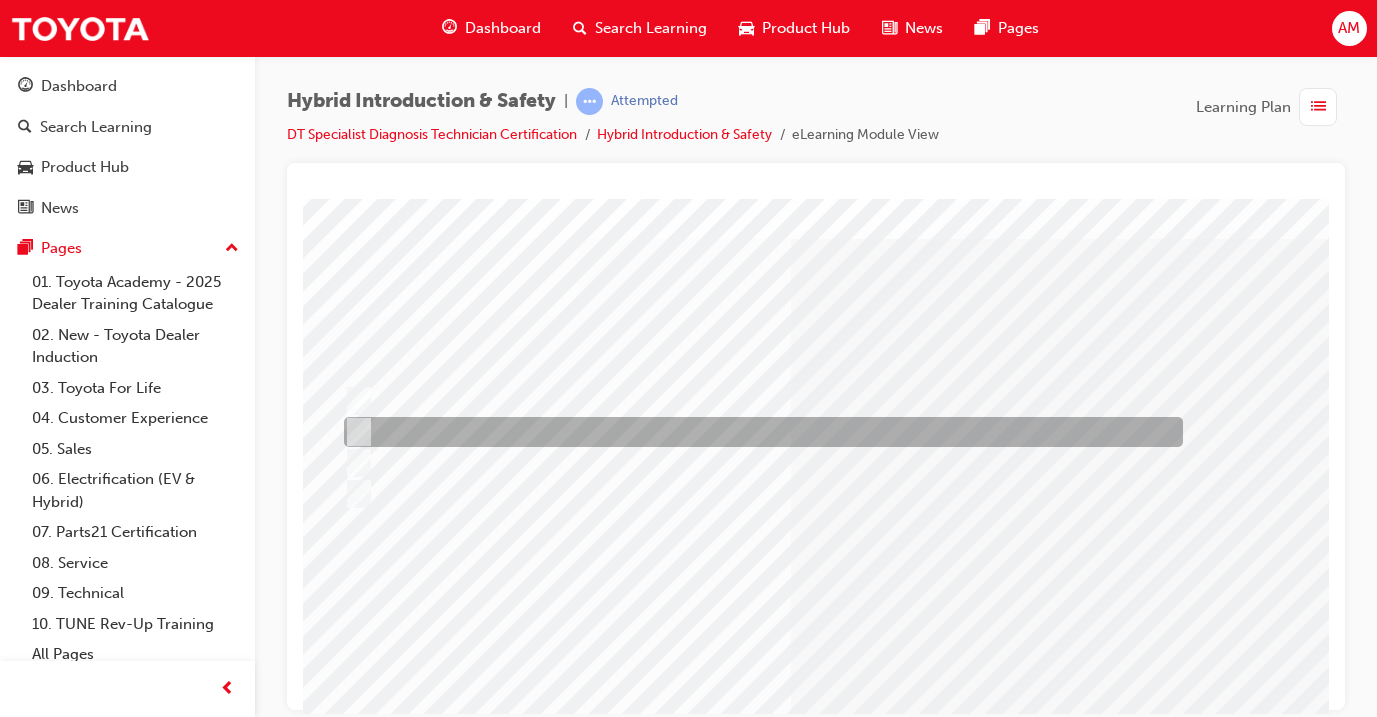 click at bounding box center [758, 432] 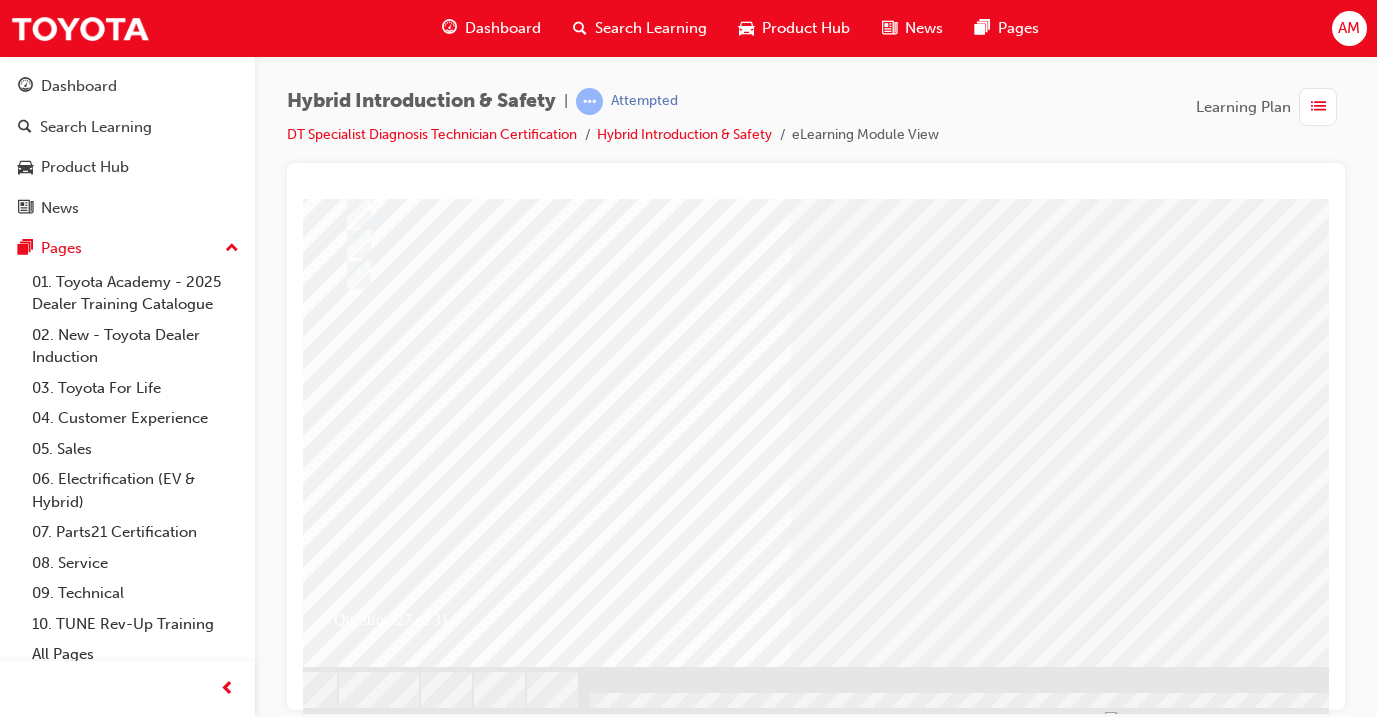 scroll, scrollTop: 250, scrollLeft: 25, axis: both 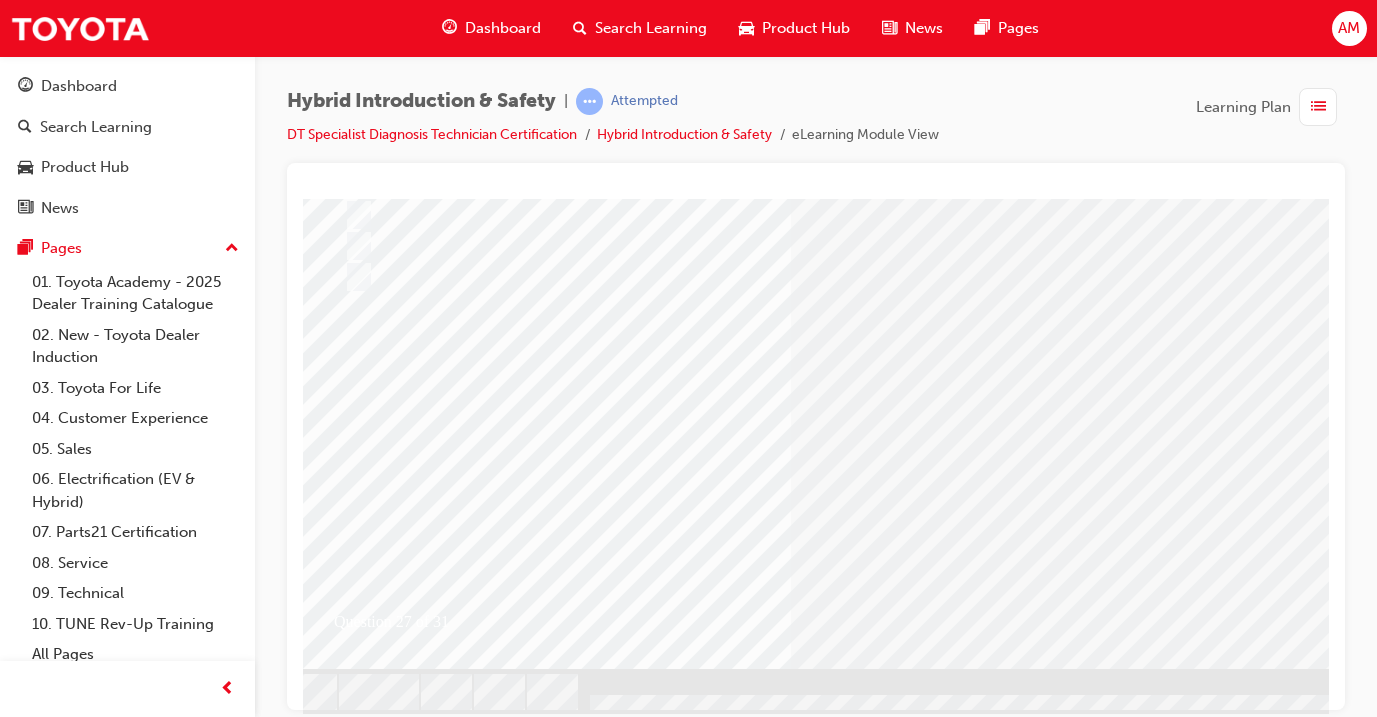 click at bounding box center [958, 1028] 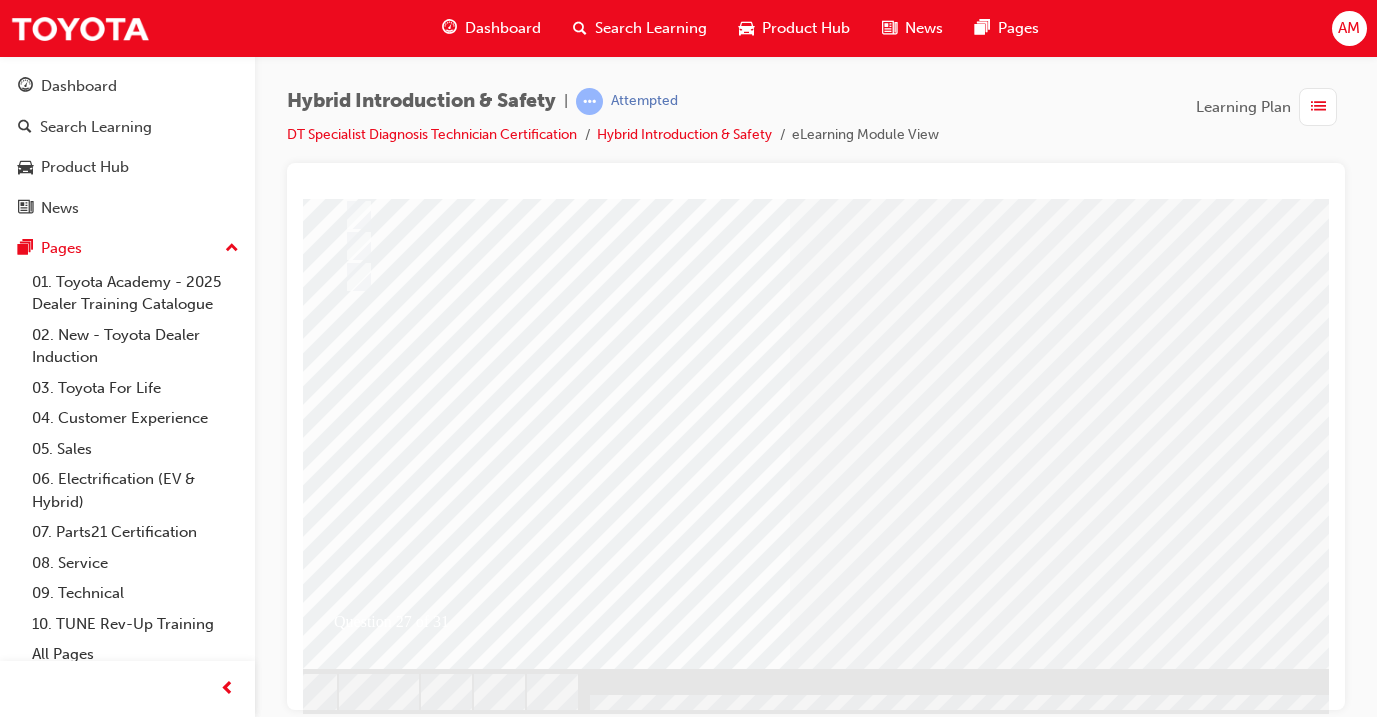 click at bounding box center [610, 2444] 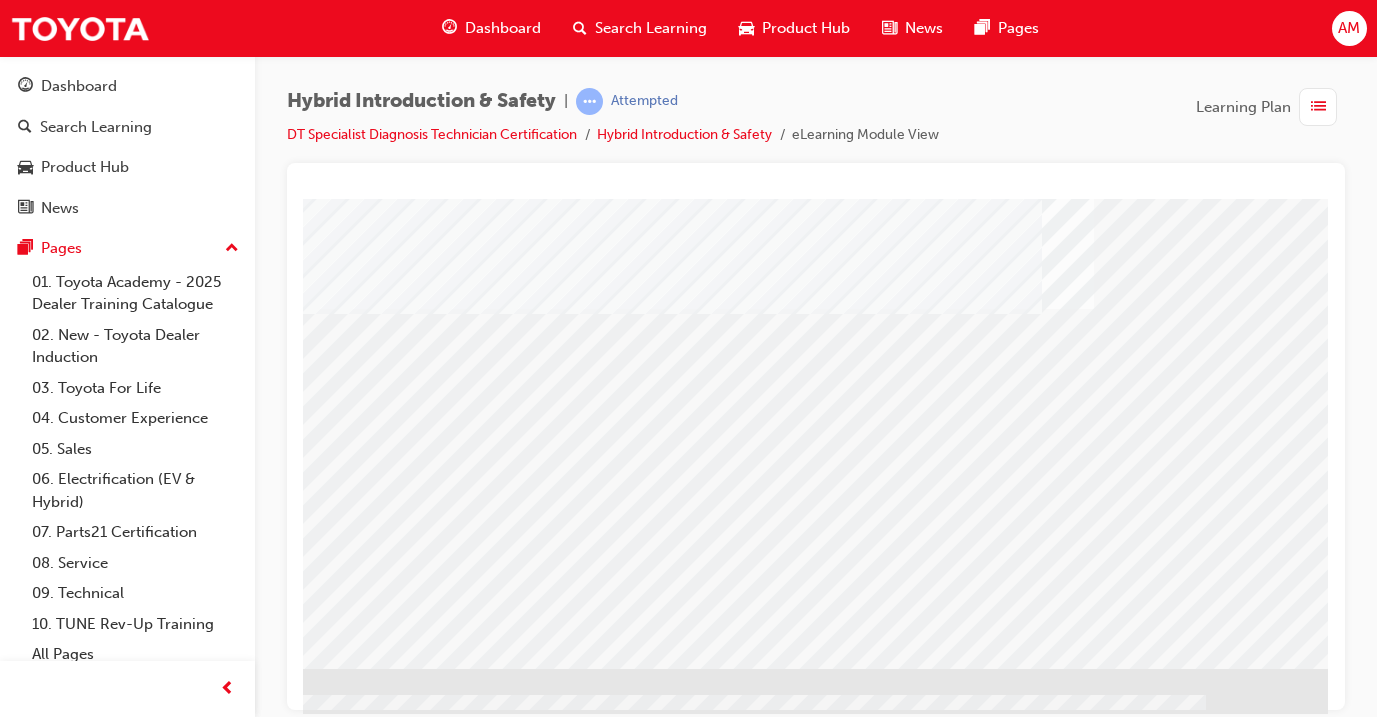 scroll, scrollTop: 250, scrollLeft: 334, axis: both 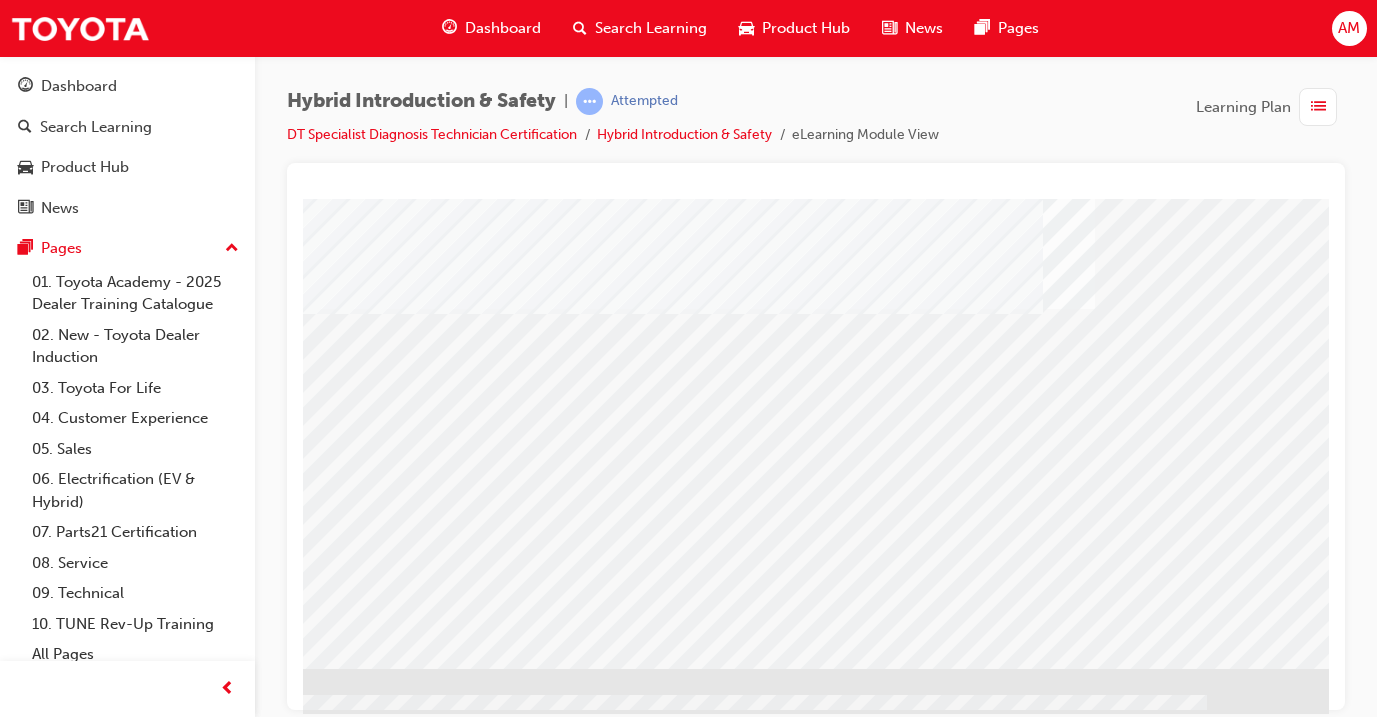 click at bounding box center (32, 1687) 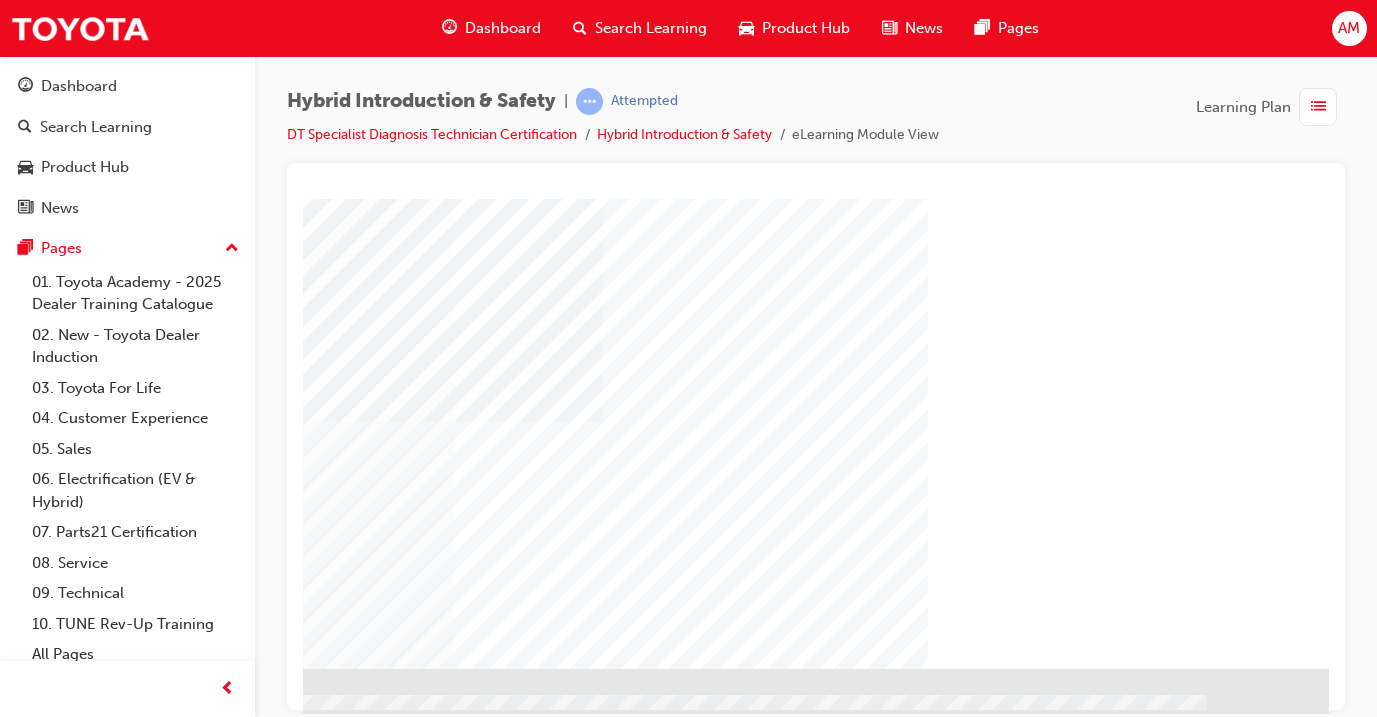 click at bounding box center [32, 1572] 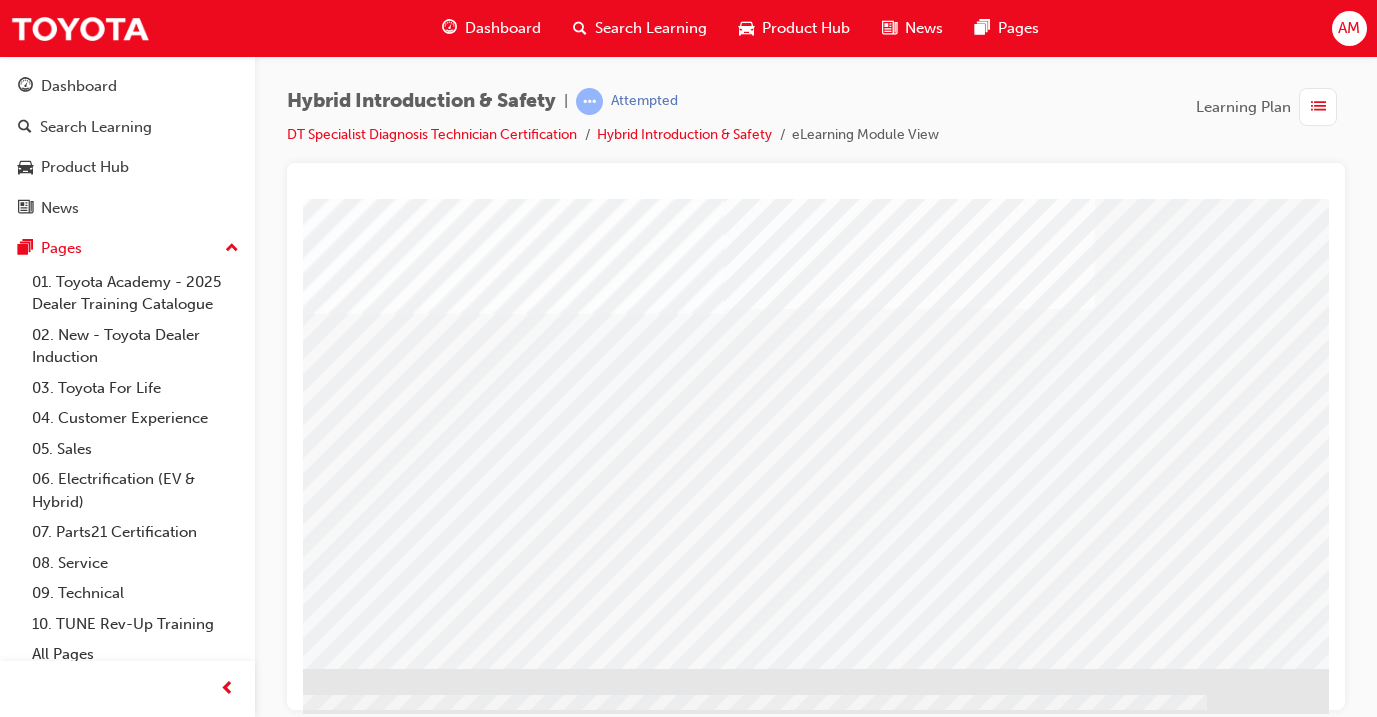 click at bounding box center [32, 1672] 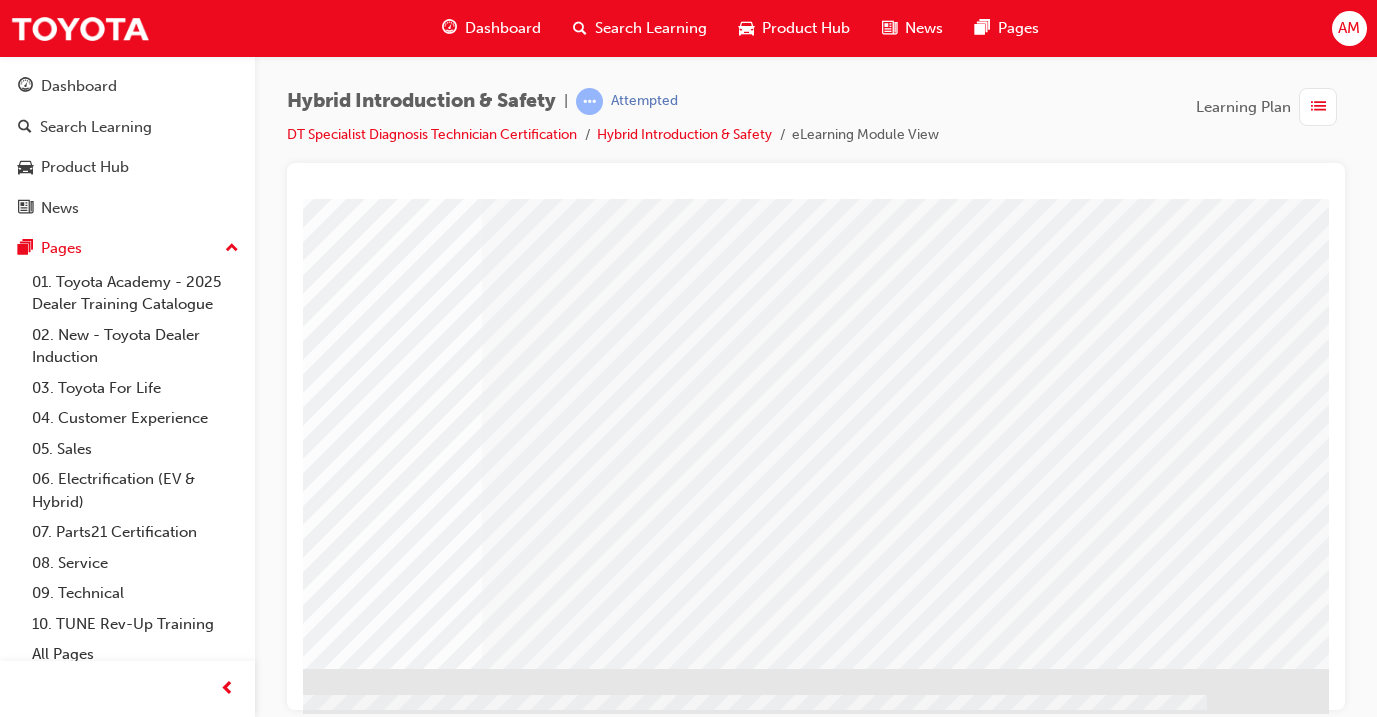 click at bounding box center [225, 1898] 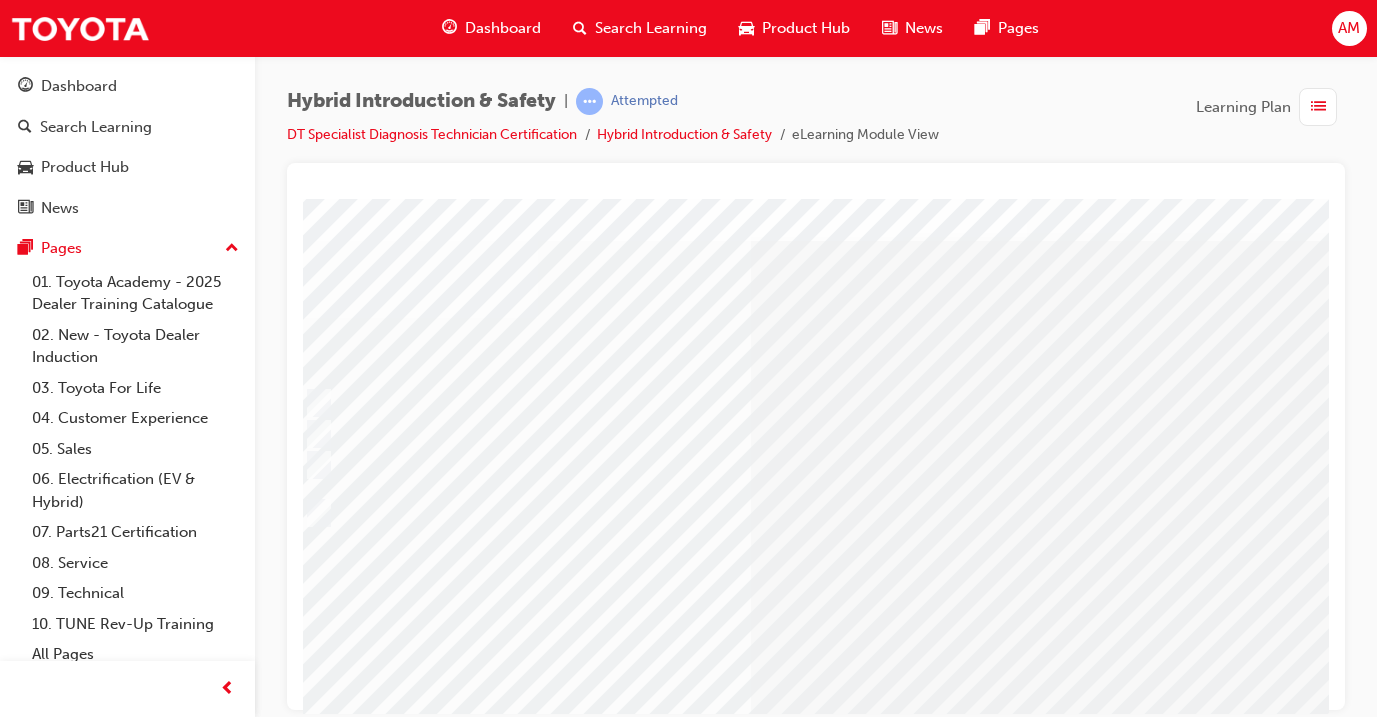 scroll, scrollTop: 30, scrollLeft: 63, axis: both 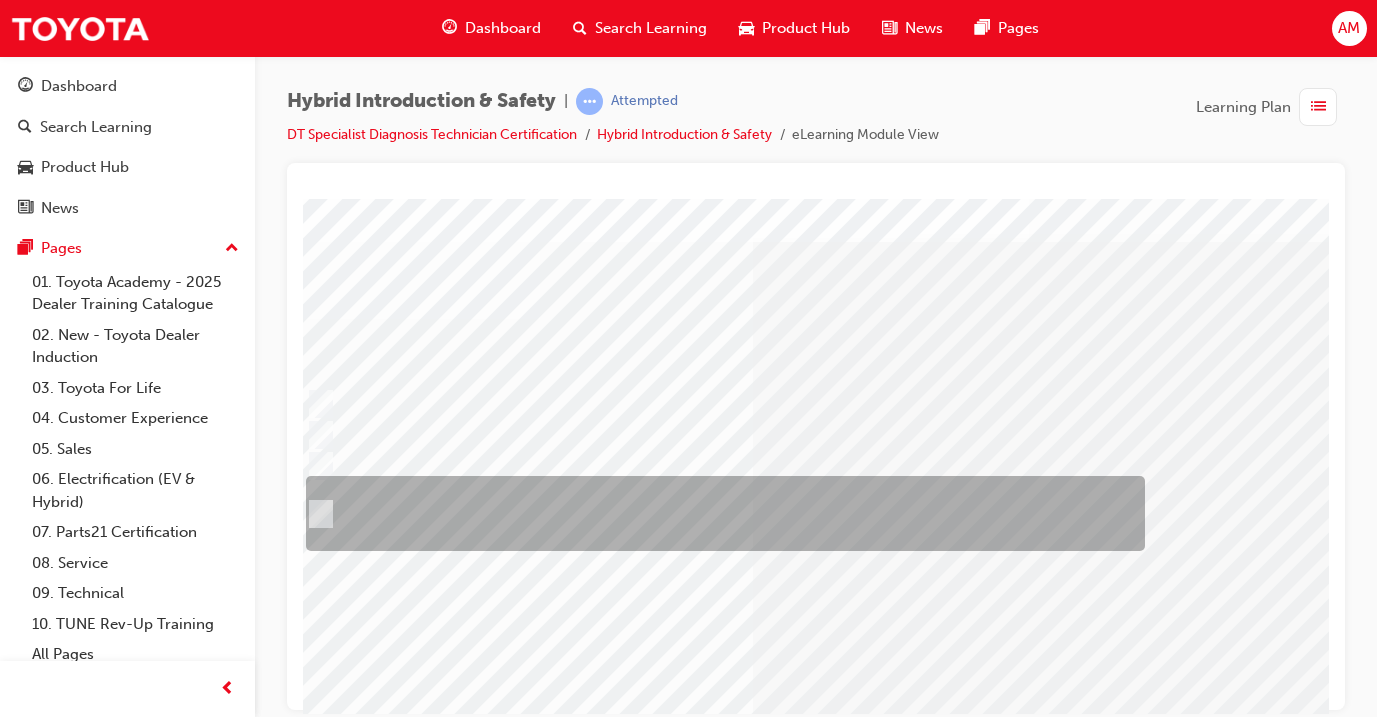 click at bounding box center (720, 513) 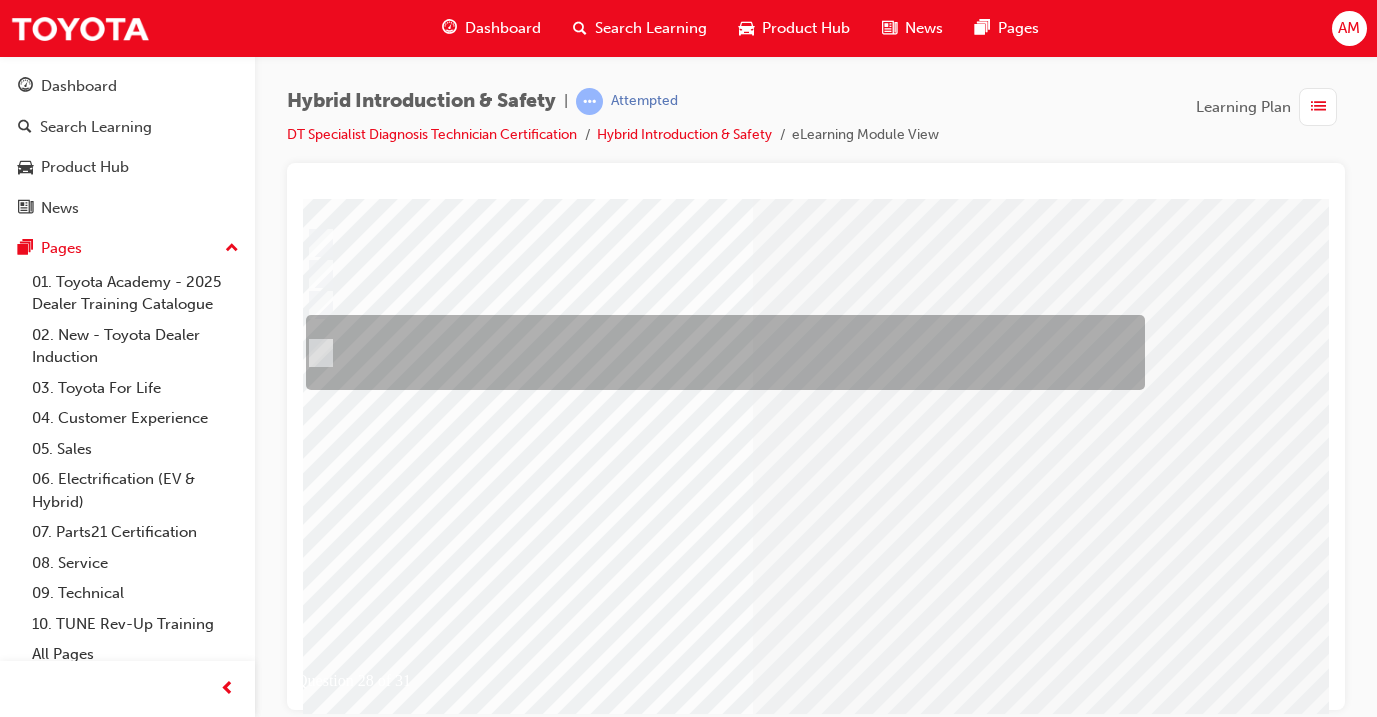scroll, scrollTop: 249, scrollLeft: 63, axis: both 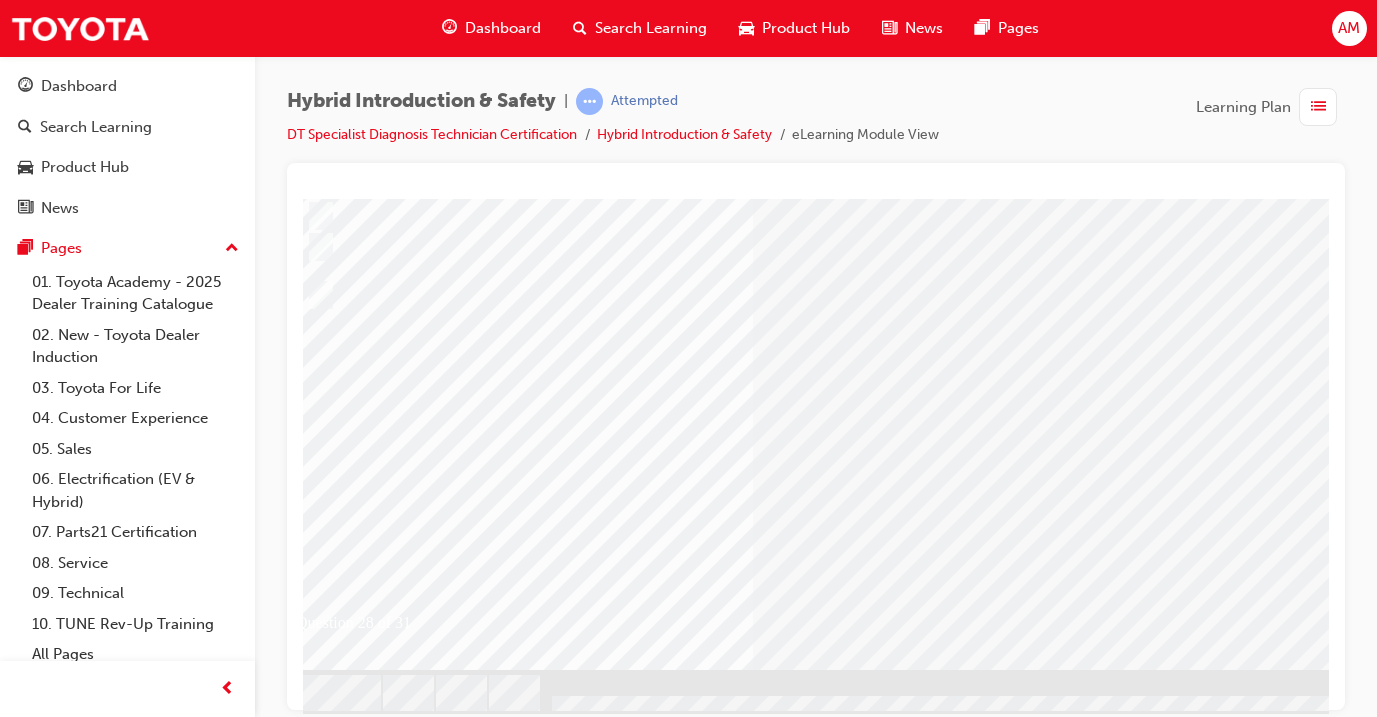 click at bounding box center [312, 2662] 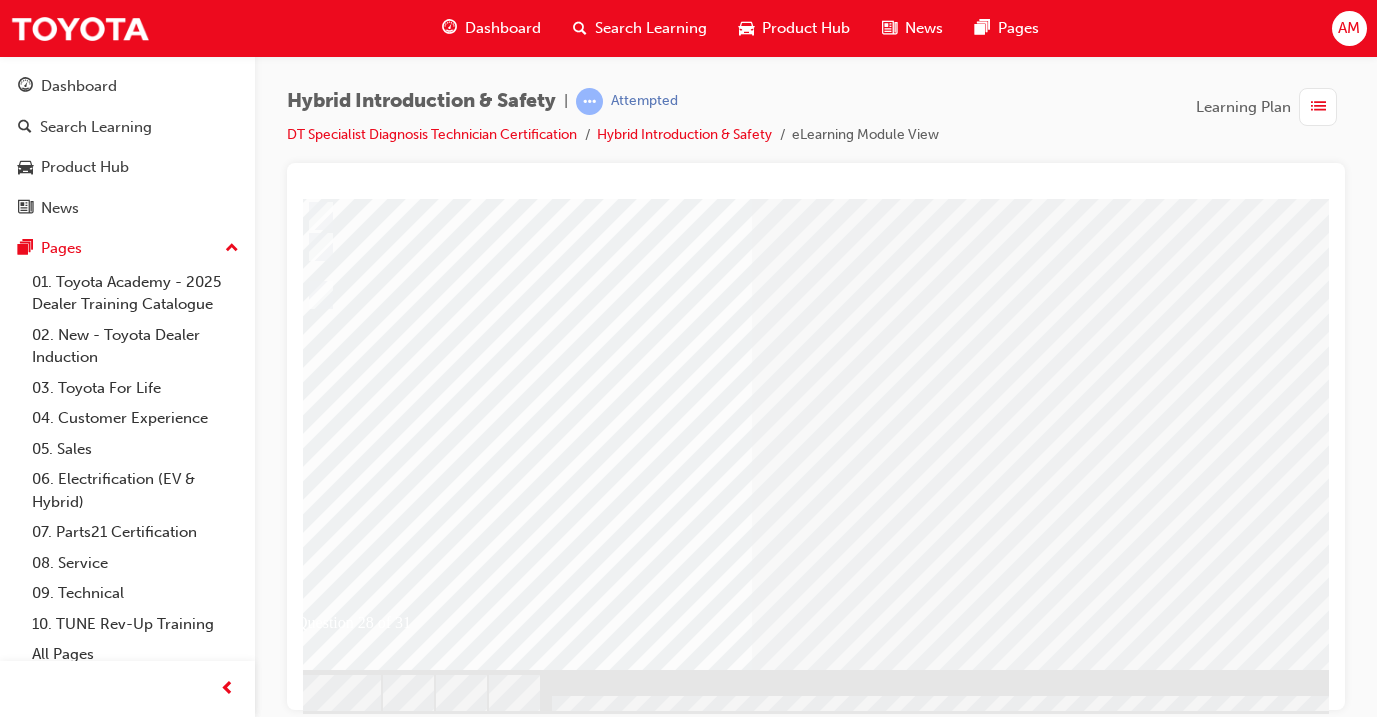 click at bounding box center (572, 2445) 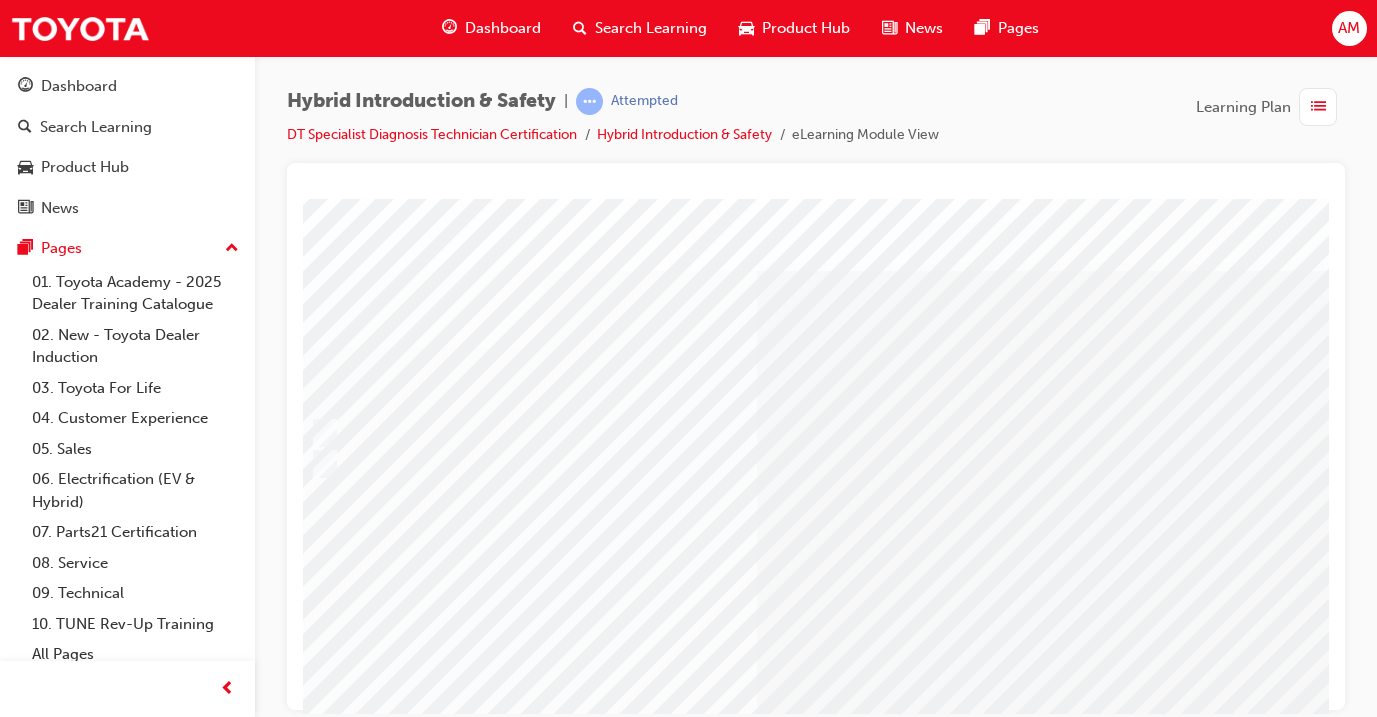 scroll, scrollTop: 0, scrollLeft: 59, axis: horizontal 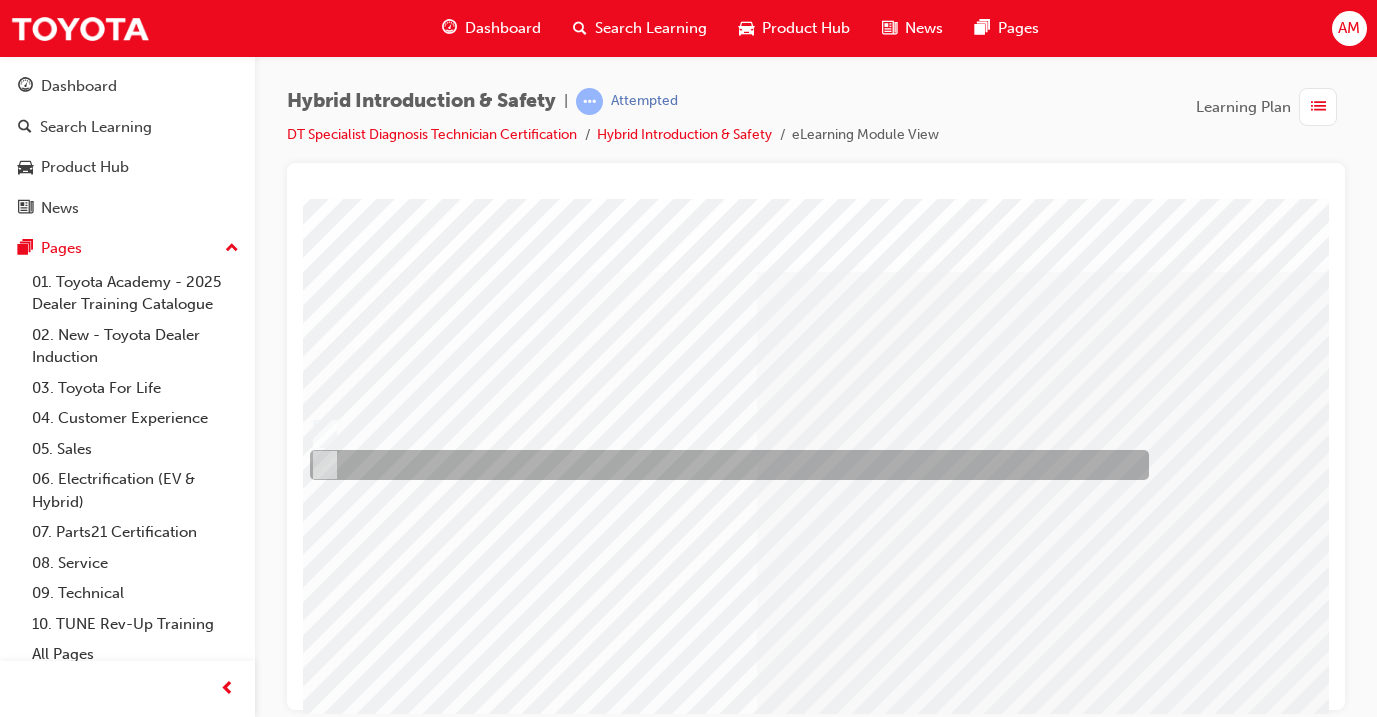 click at bounding box center [724, 465] 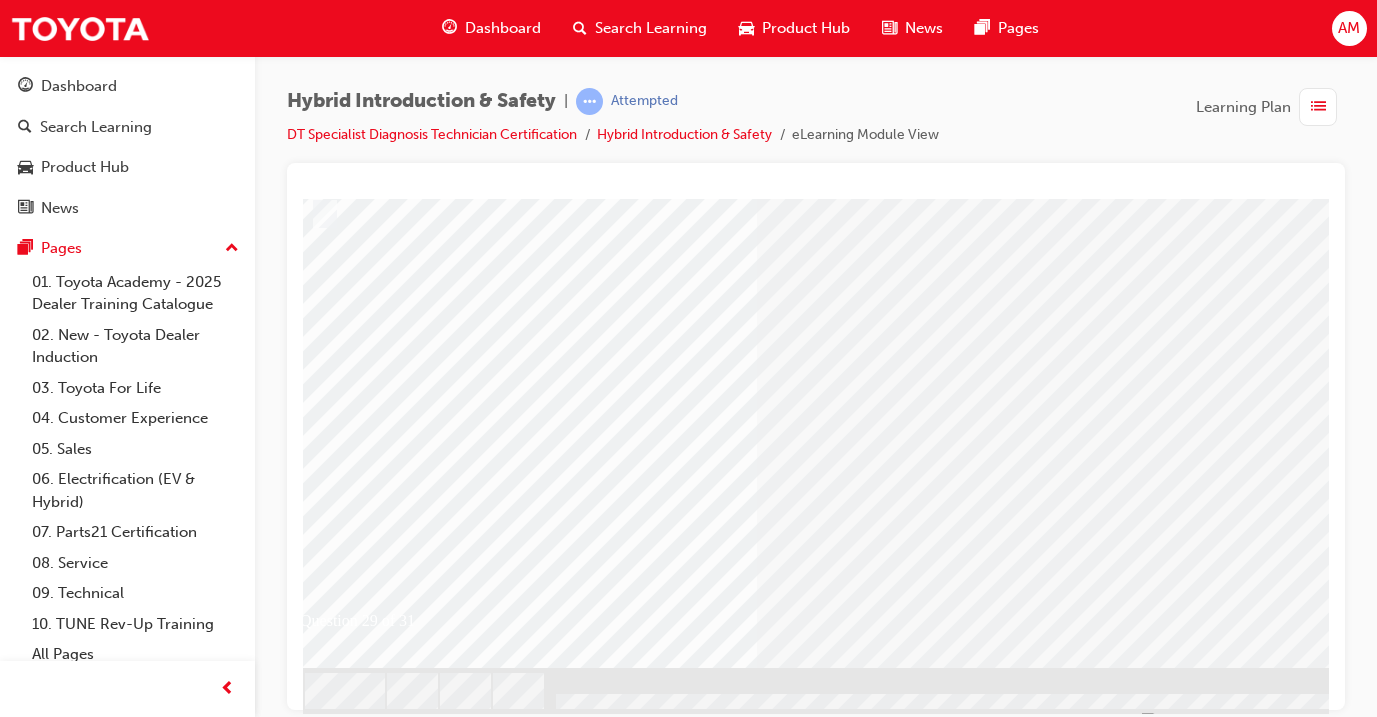 scroll, scrollTop: 250, scrollLeft: 59, axis: both 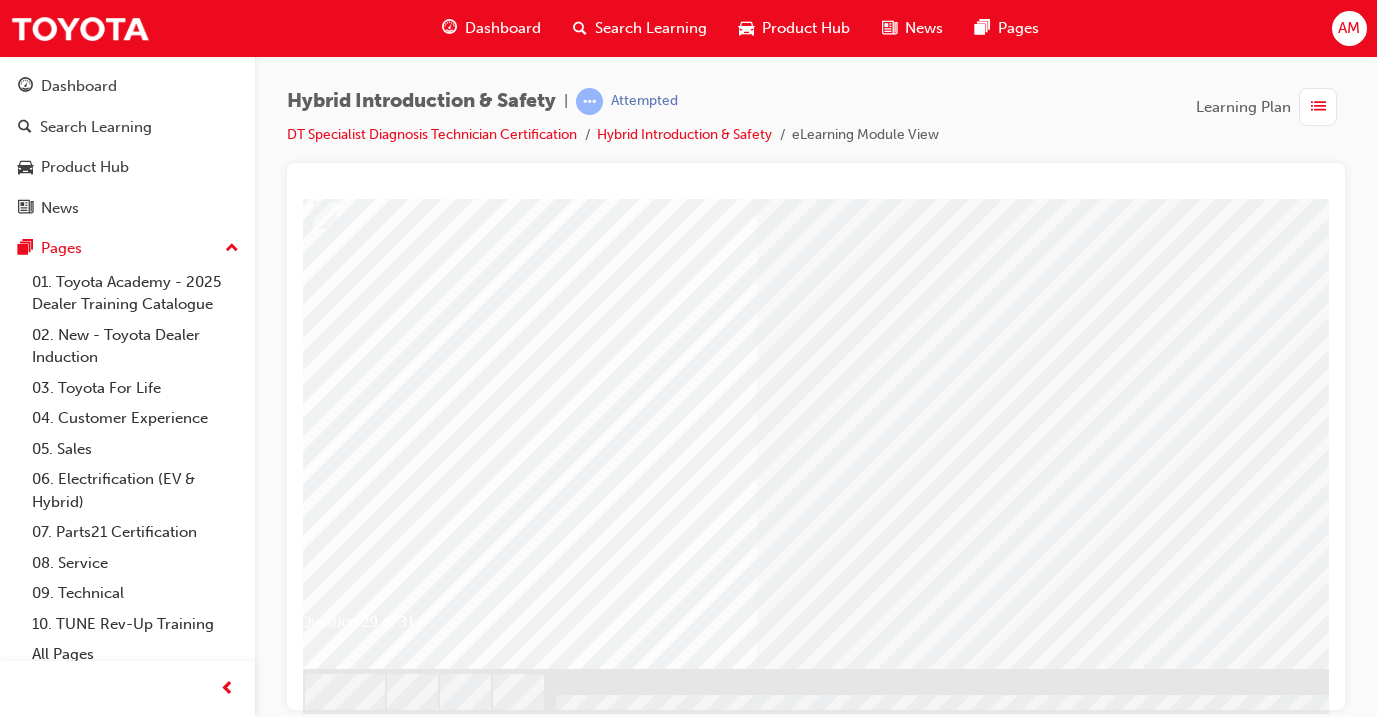 click at bounding box center [316, 2617] 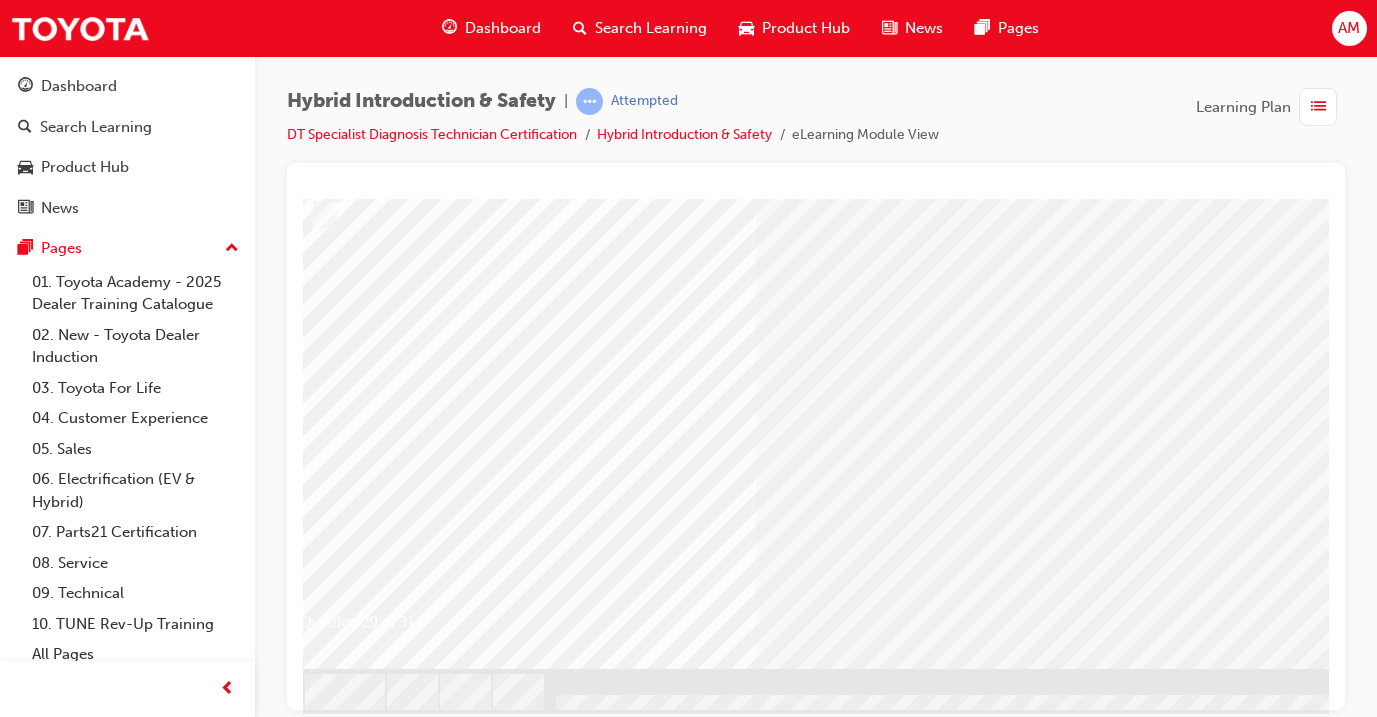 click at bounding box center [576, 2444] 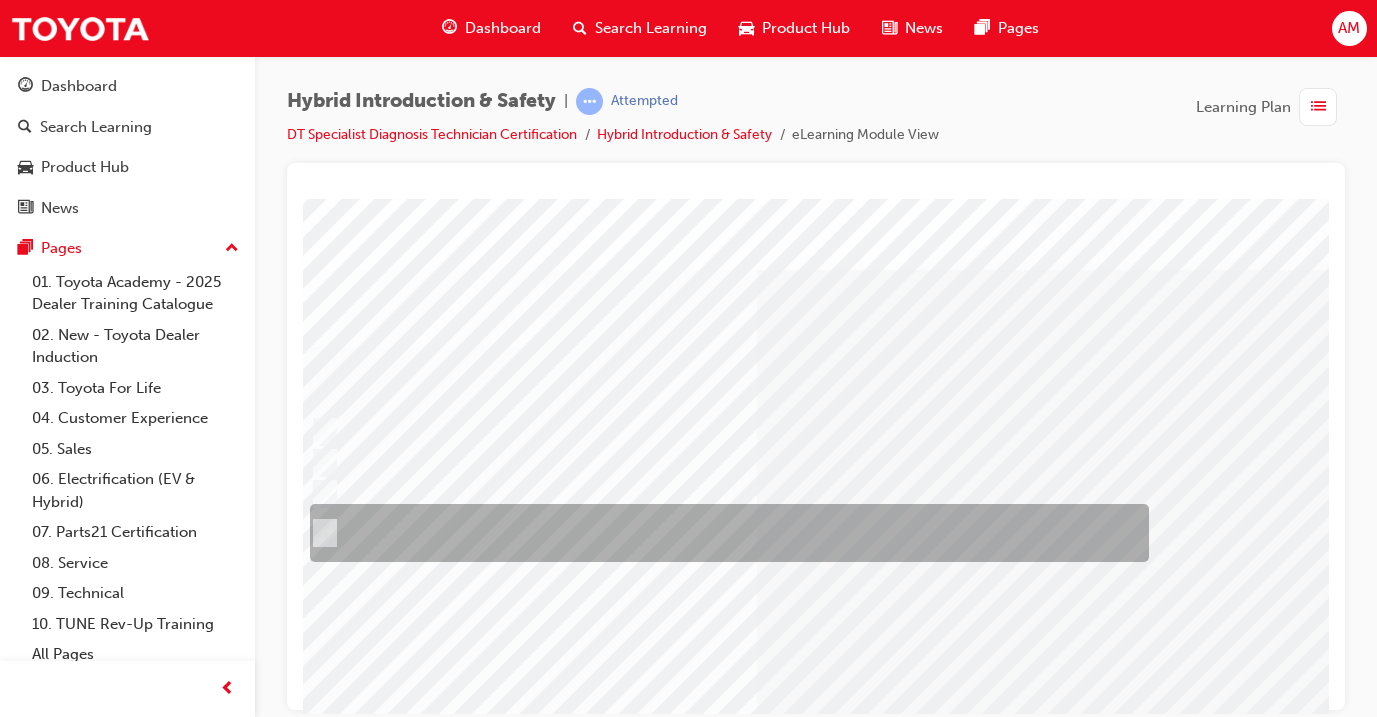 scroll, scrollTop: 0, scrollLeft: 59, axis: horizontal 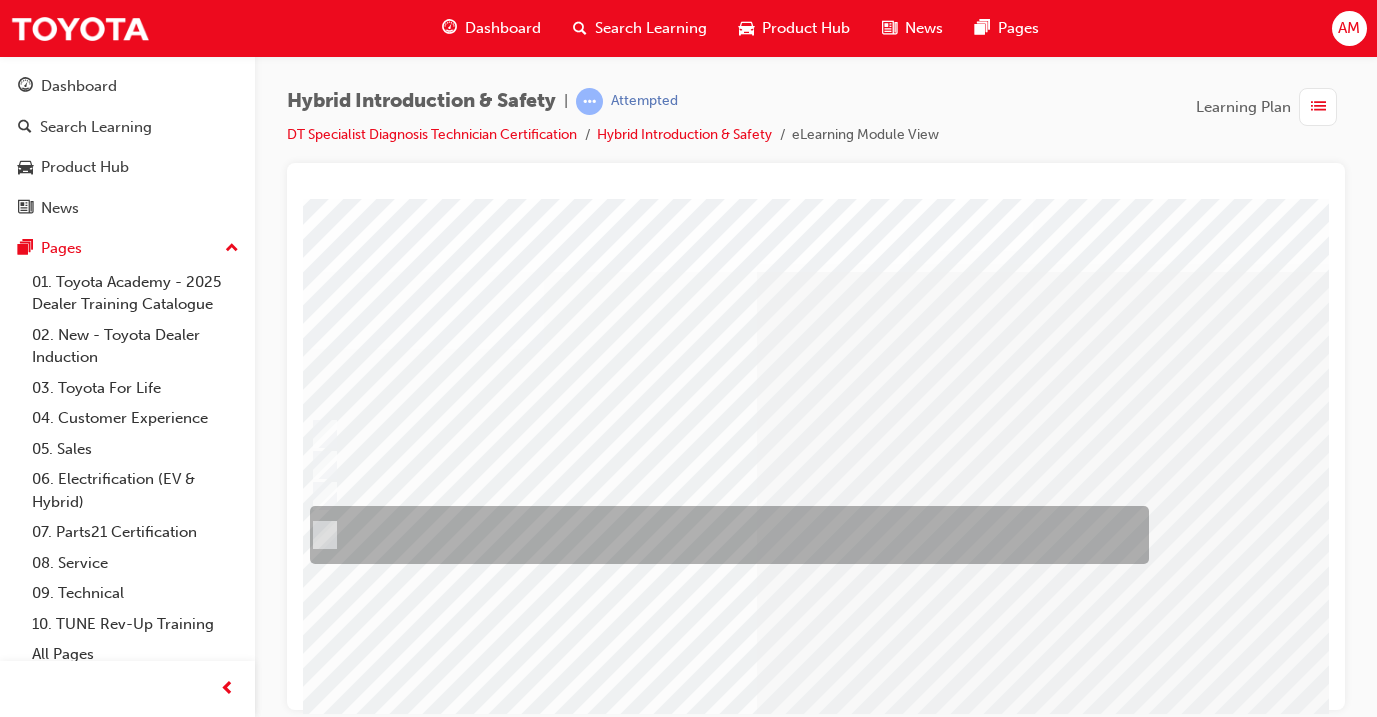 click at bounding box center [724, 535] 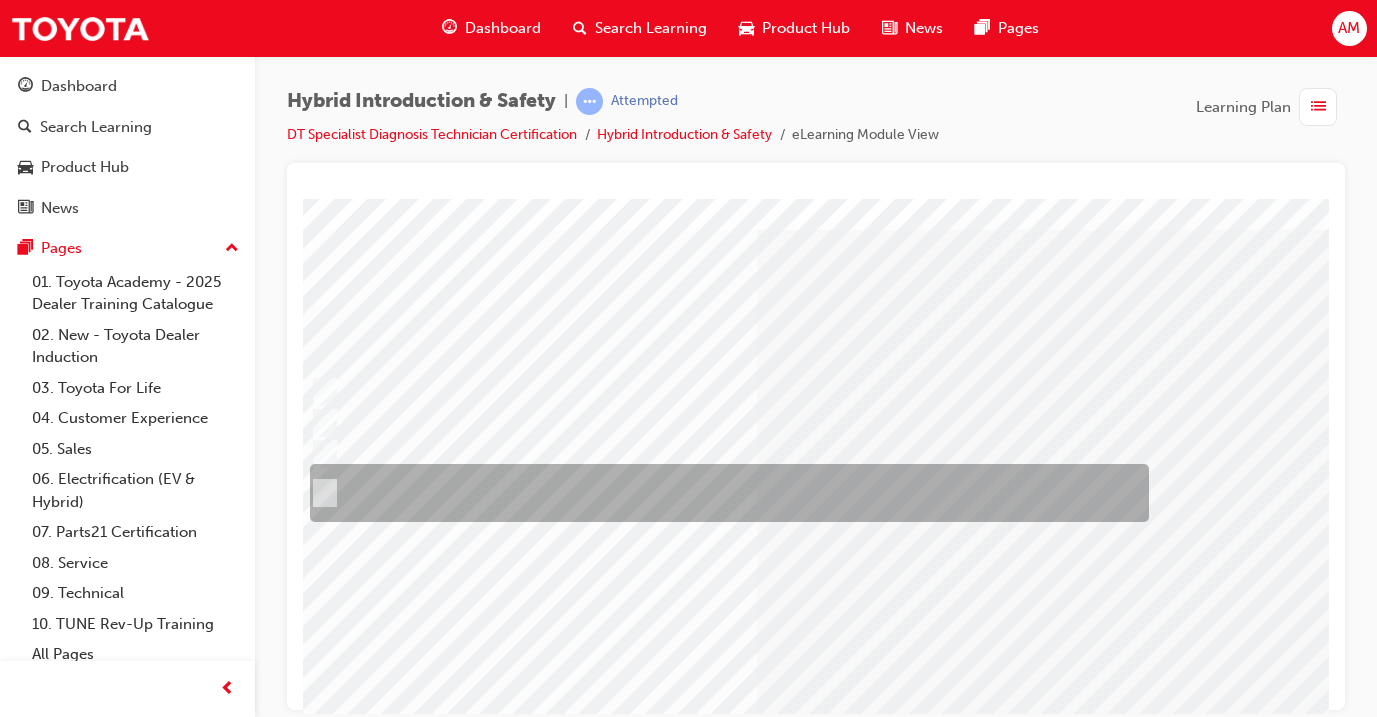 scroll, scrollTop: 154, scrollLeft: 59, axis: both 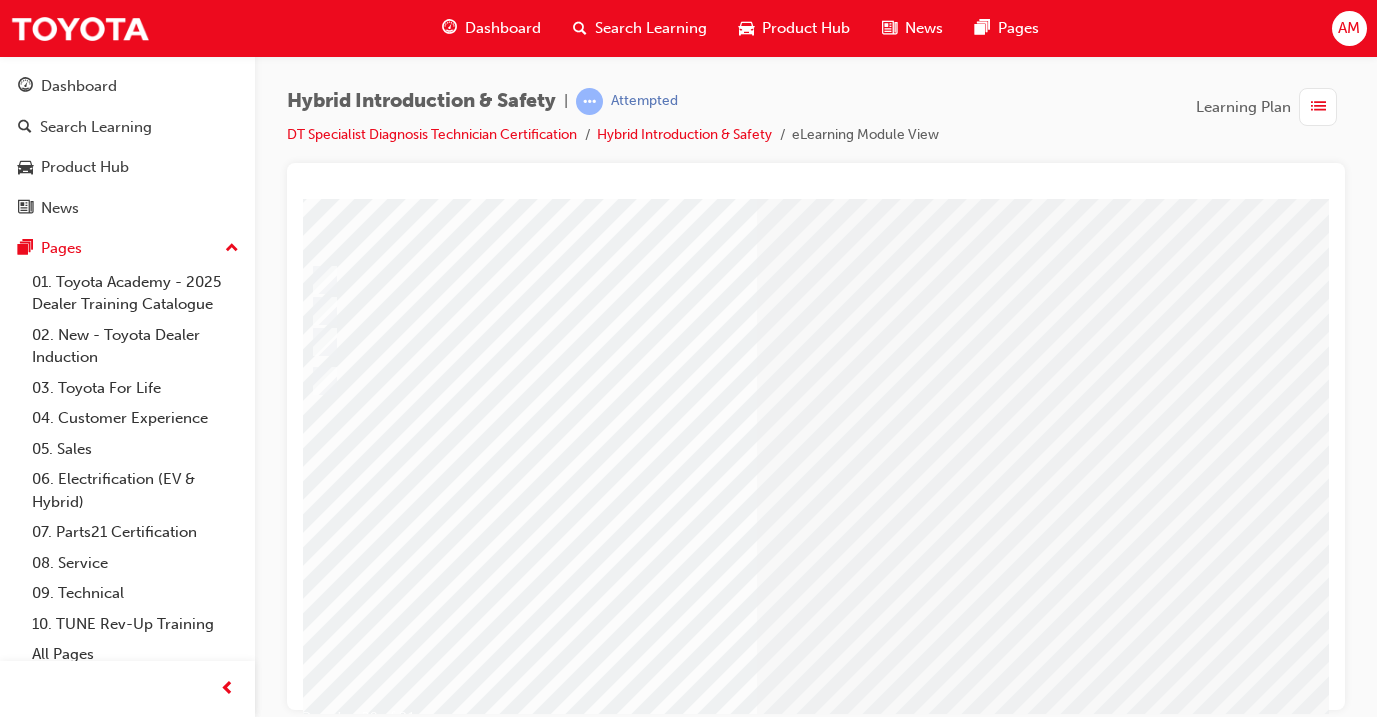 click at bounding box center [316, 2757] 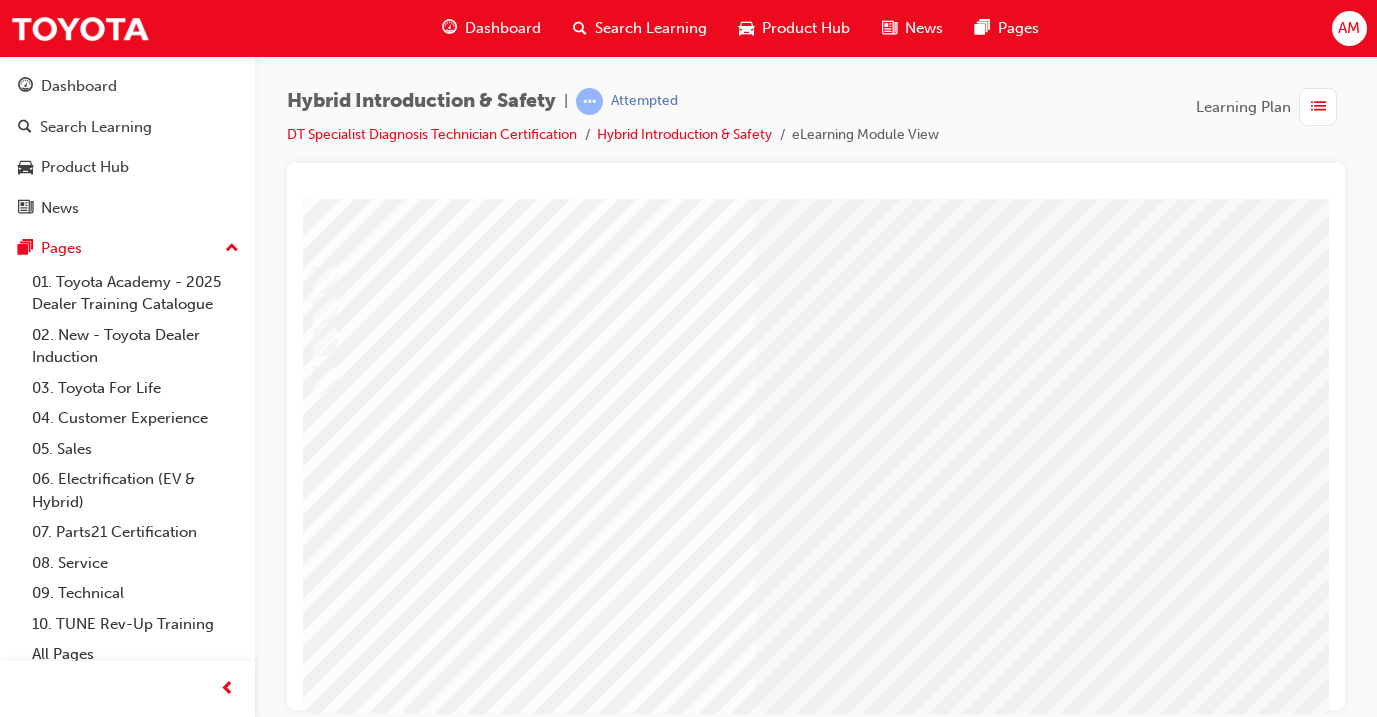 click at bounding box center [576, 2540] 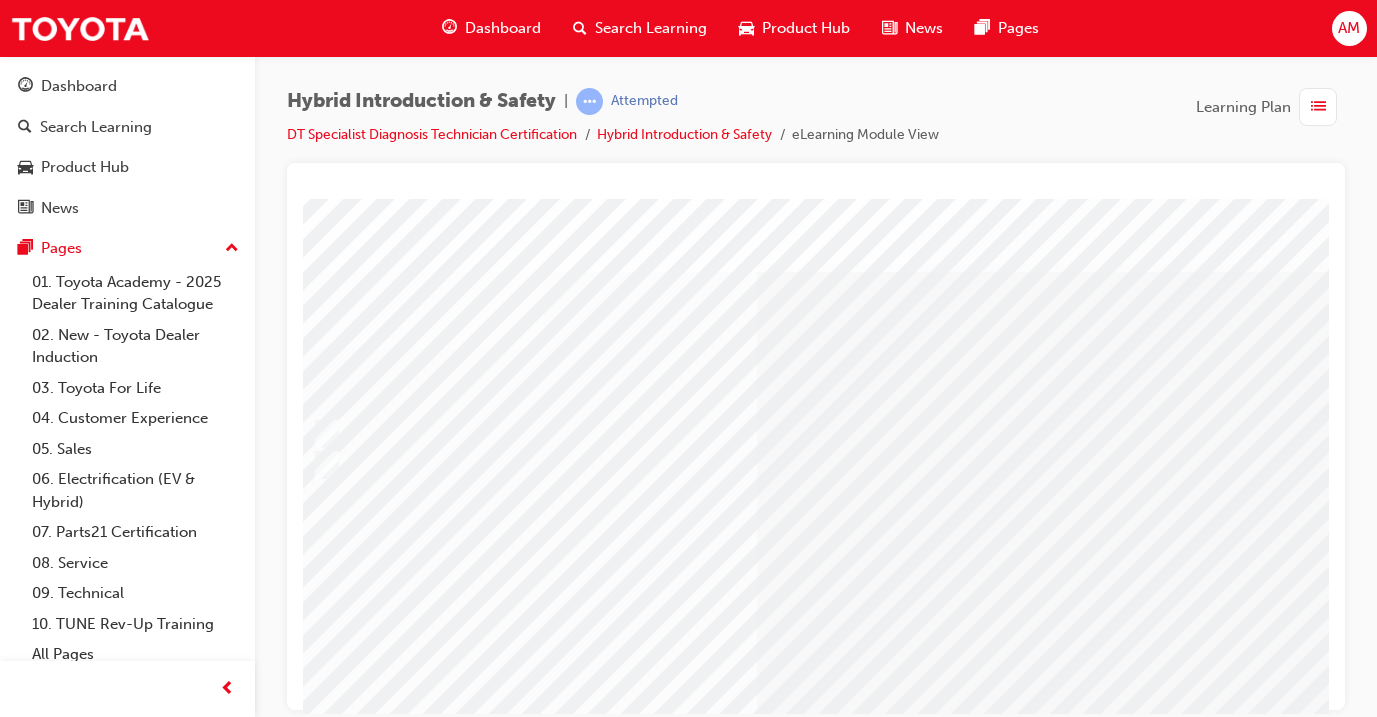 scroll, scrollTop: 0, scrollLeft: 59, axis: horizontal 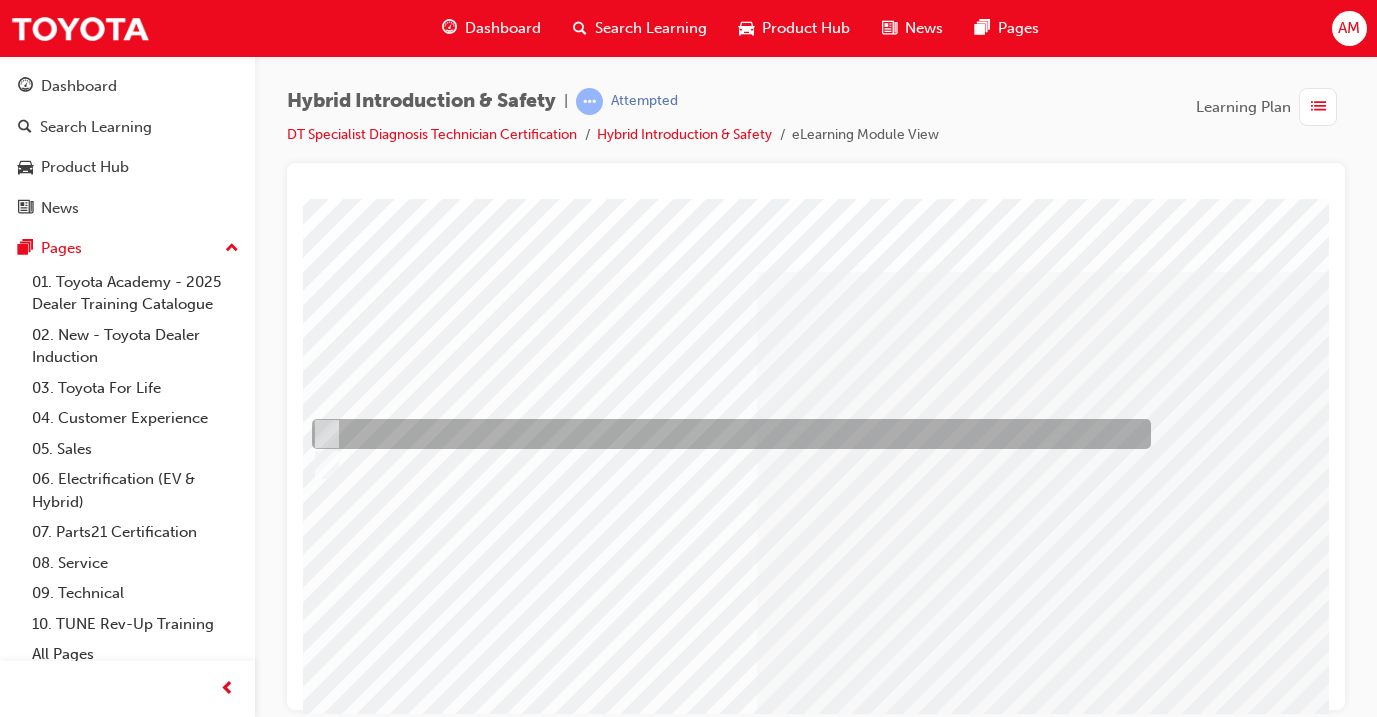 click at bounding box center (726, 434) 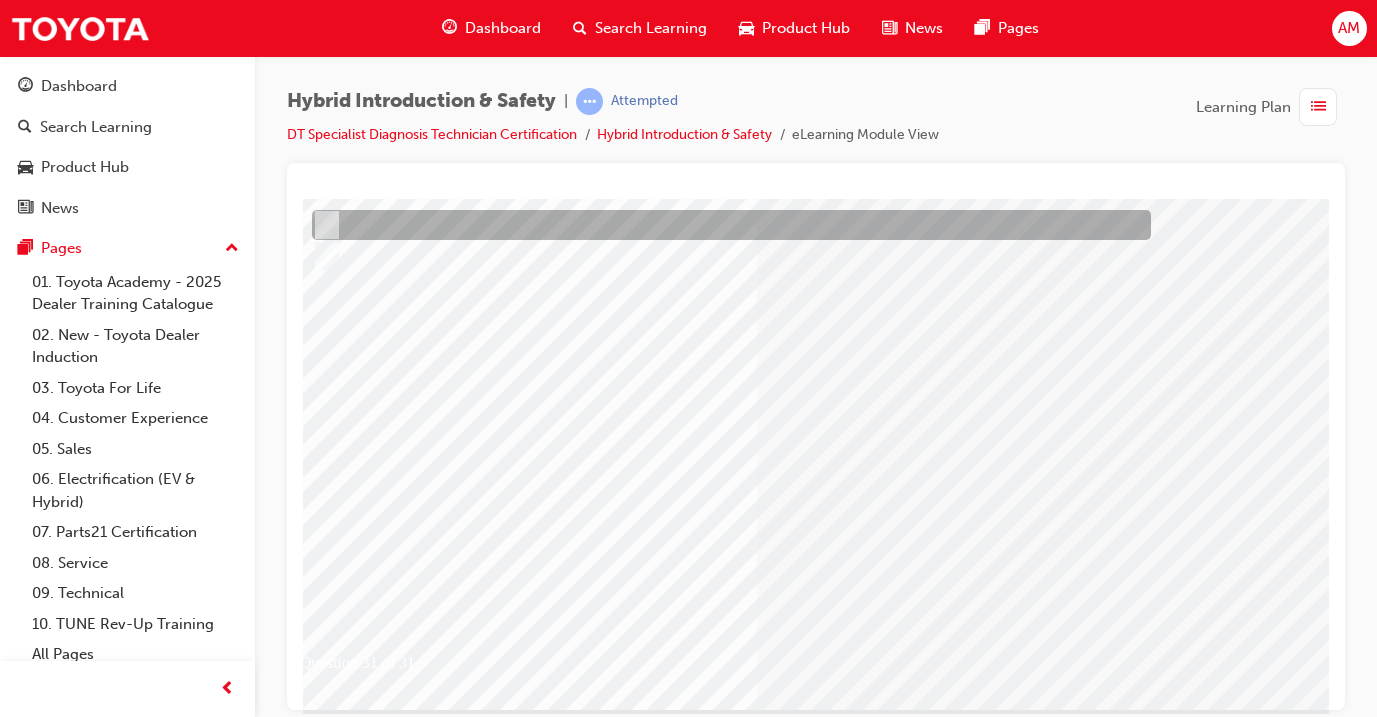 scroll, scrollTop: 250, scrollLeft: 59, axis: both 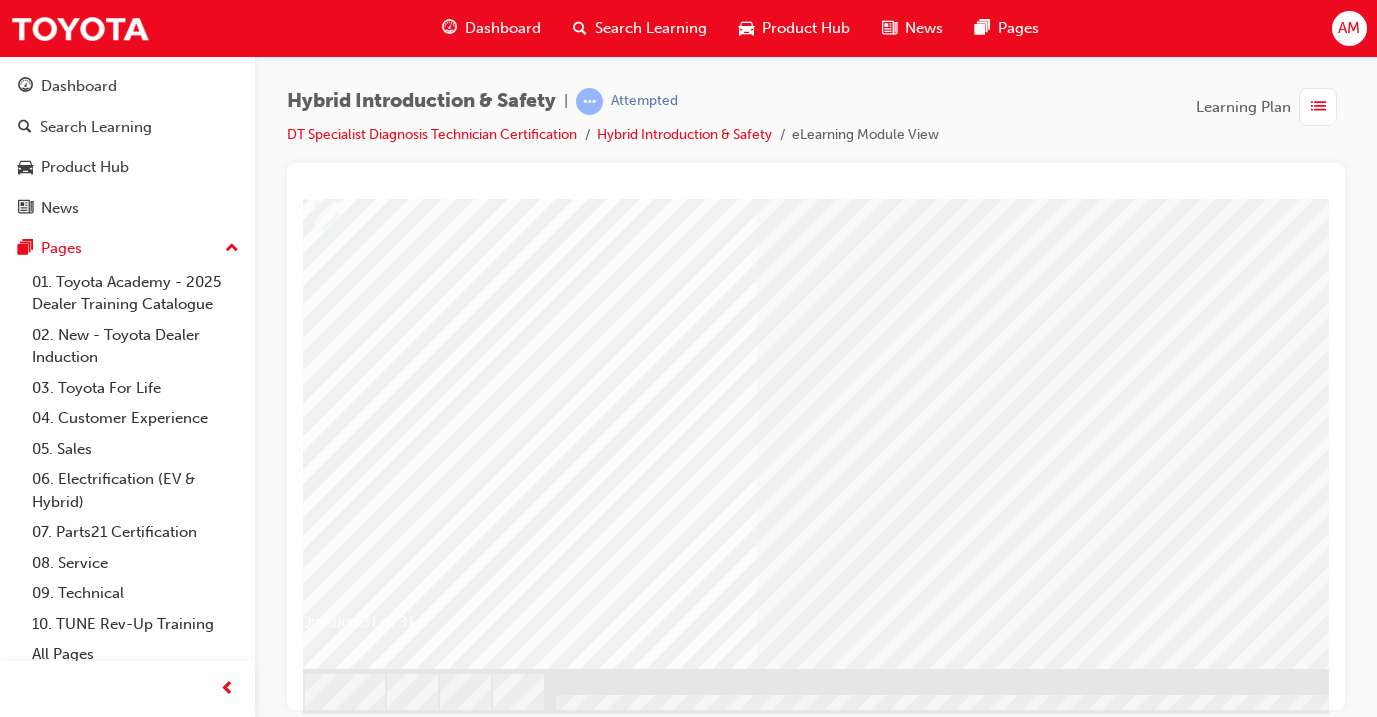 click at bounding box center (316, 2617) 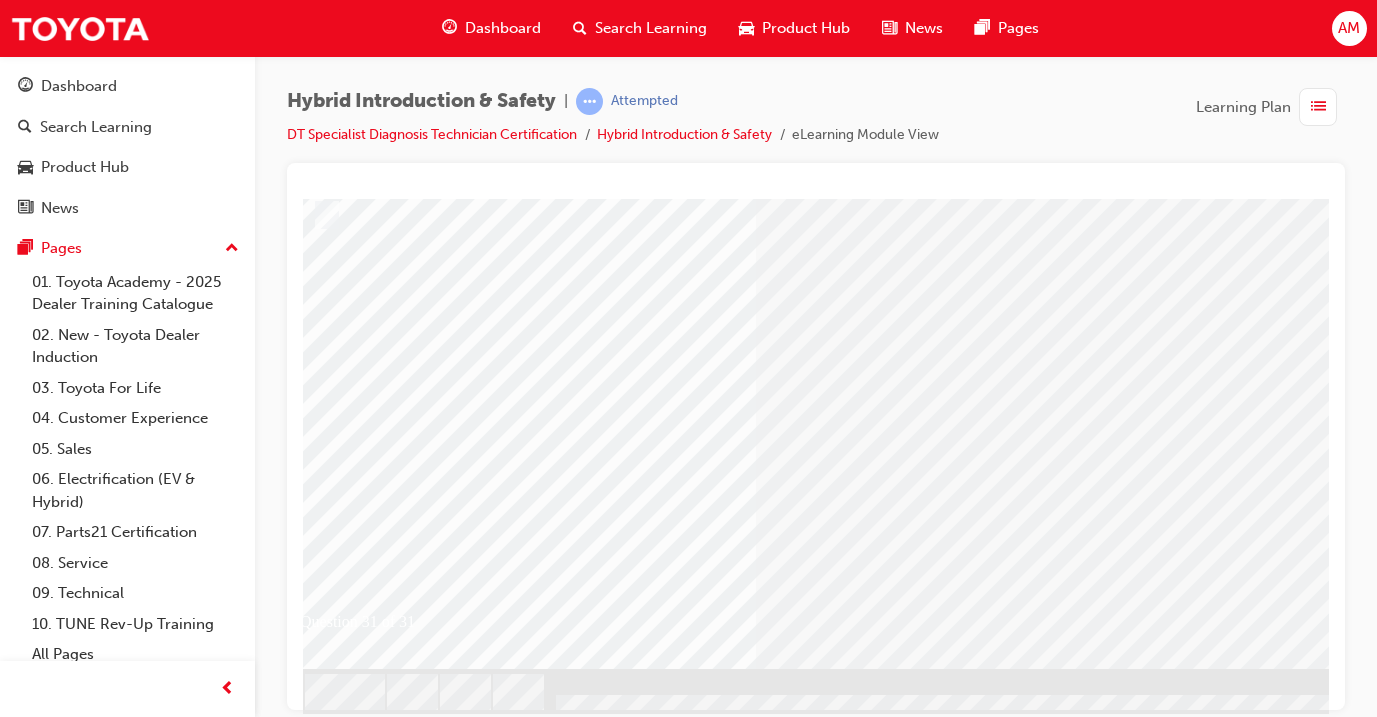 click at bounding box center (576, 2444) 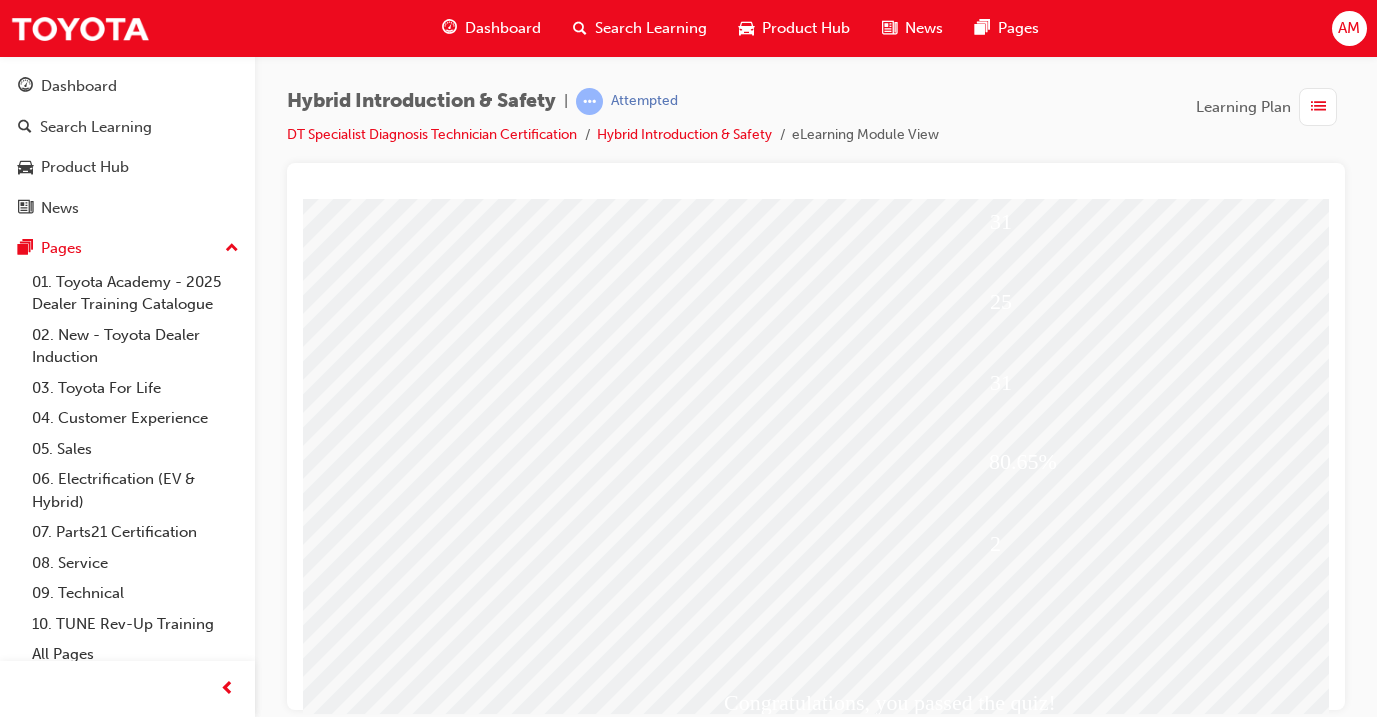 scroll, scrollTop: 170, scrollLeft: 59, axis: both 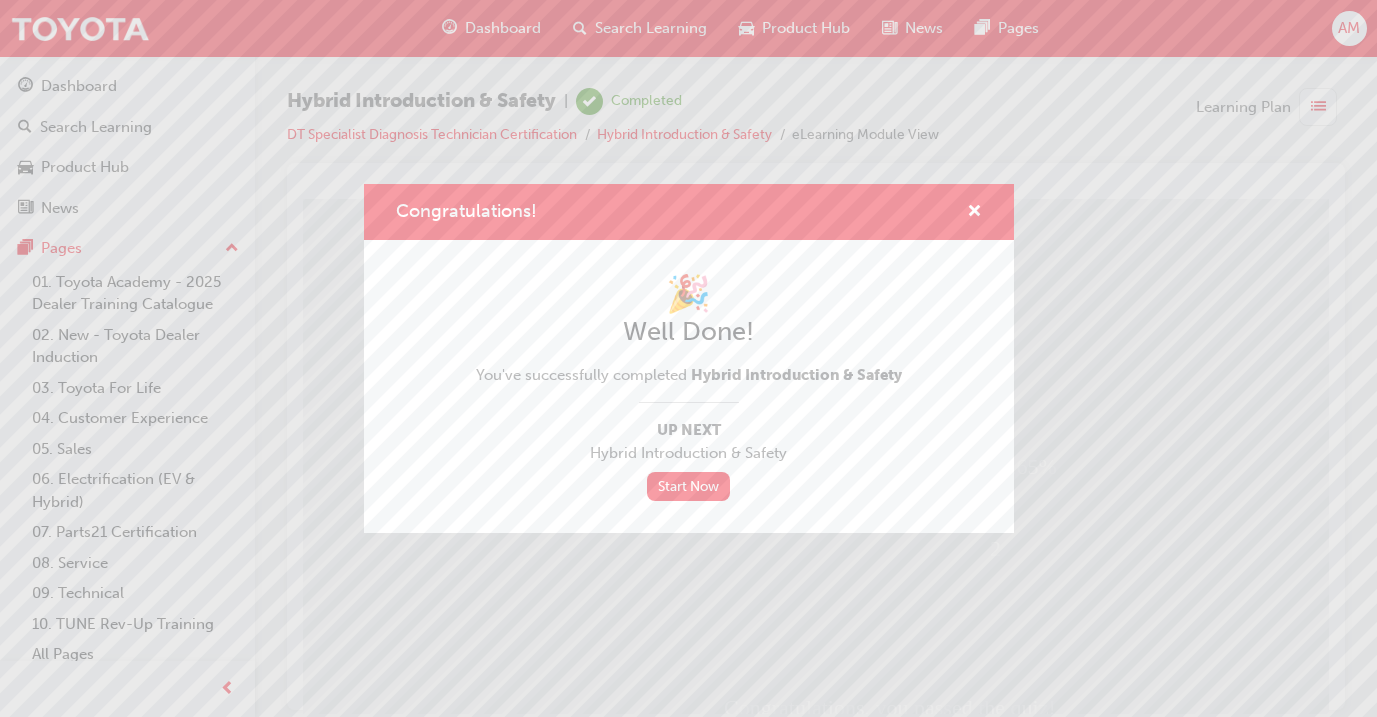 click on "🎉 Well Done! You've successfully completed   Hybrid Introduction & Safety Up Next Hybrid Introduction & Safety Start Now" at bounding box center (689, 386) 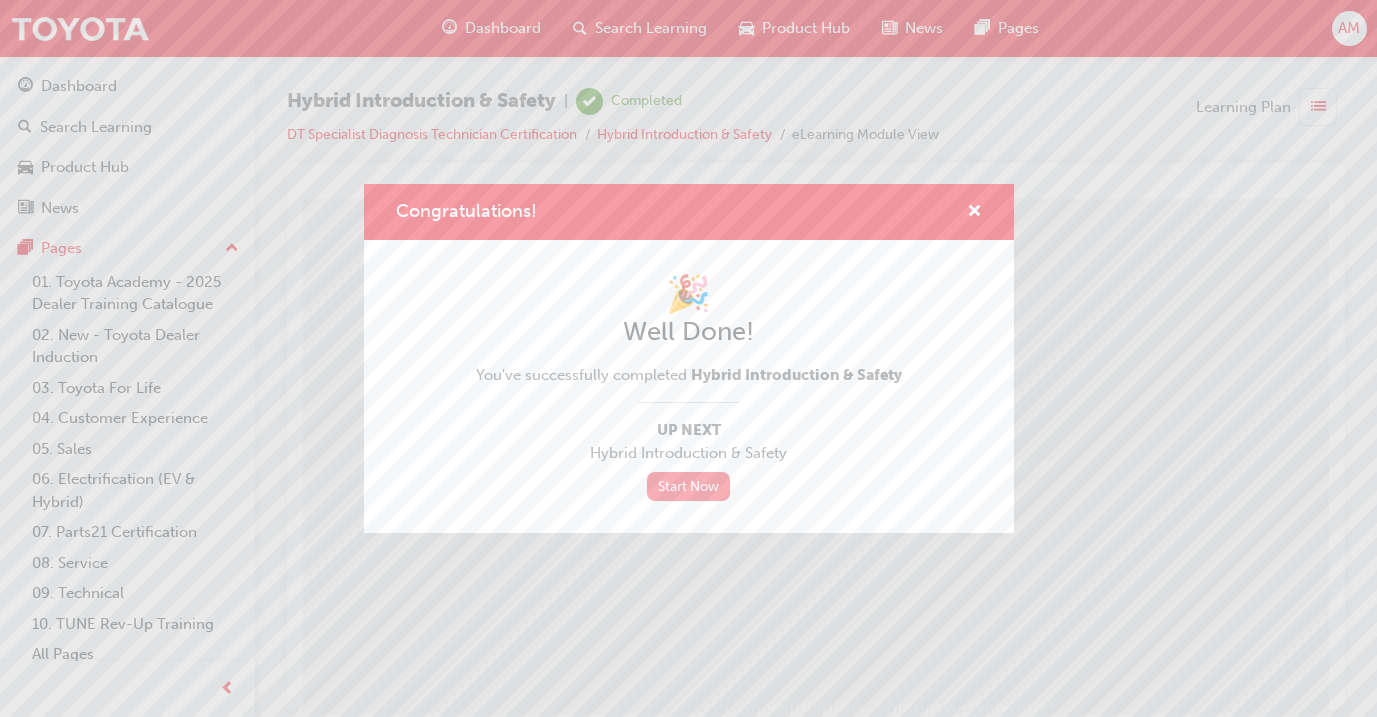 click on "Start Now" at bounding box center (689, 486) 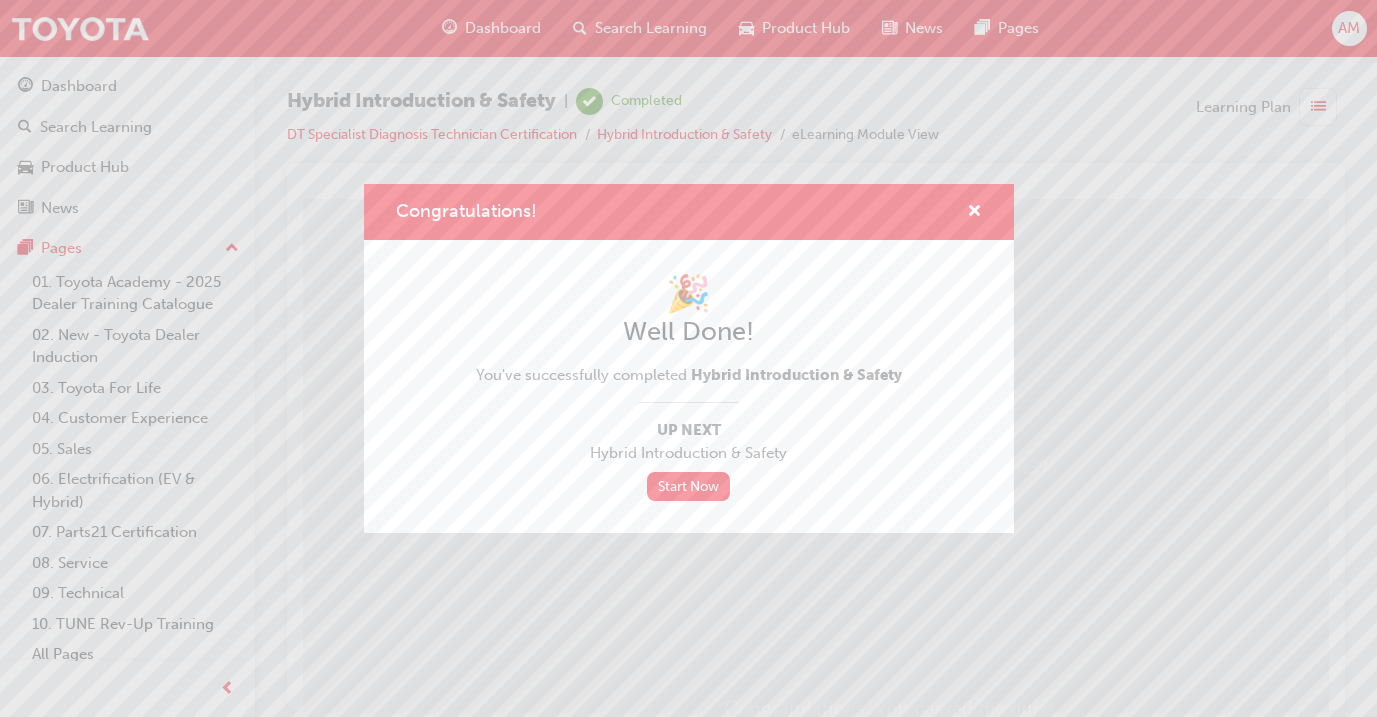 click on "Congratulations!" at bounding box center [689, 212] 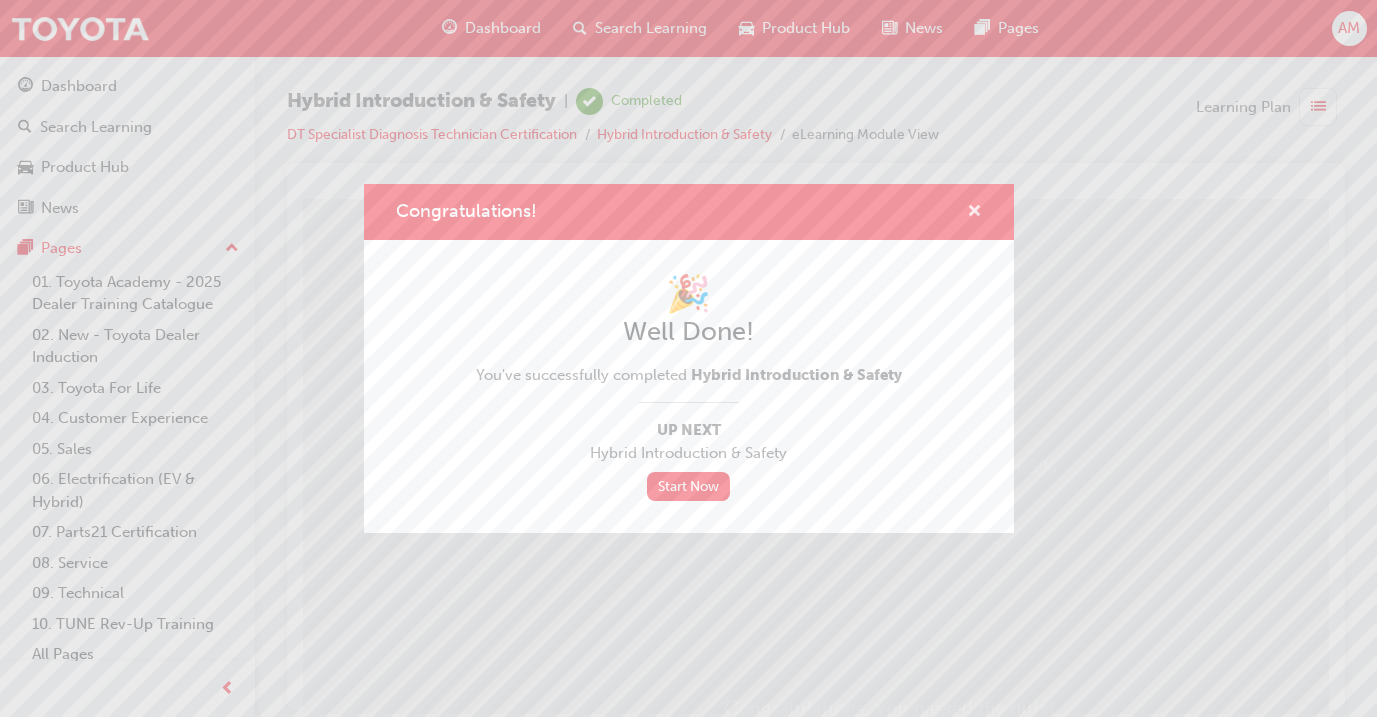 click at bounding box center (974, 213) 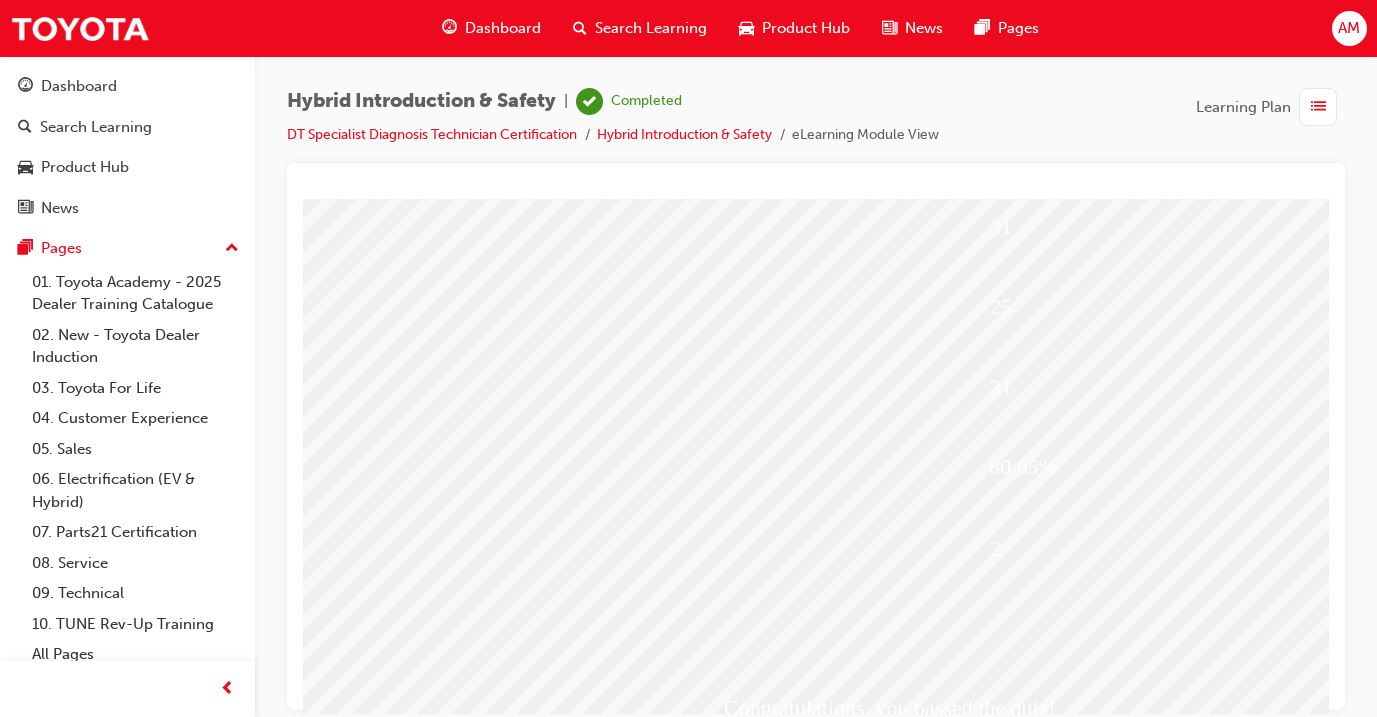 click on "Dashboard" at bounding box center [503, 28] 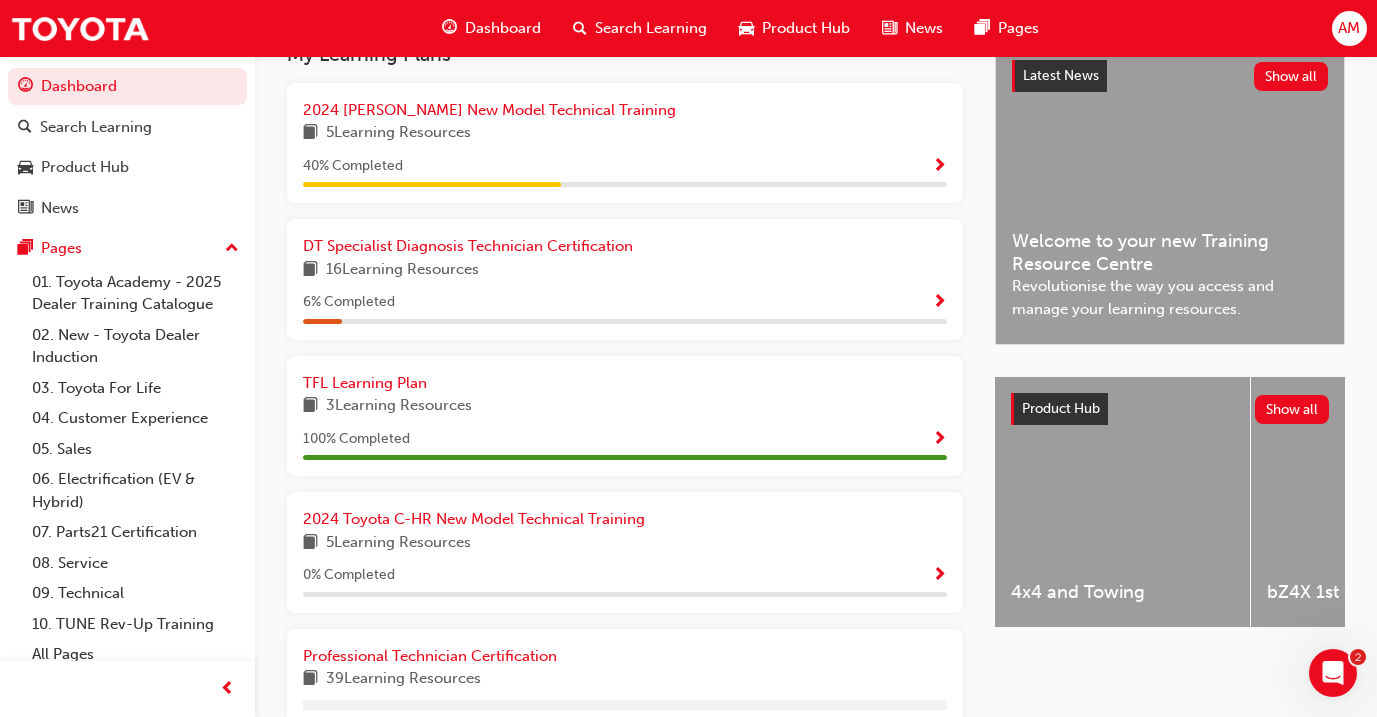 scroll, scrollTop: 464, scrollLeft: 0, axis: vertical 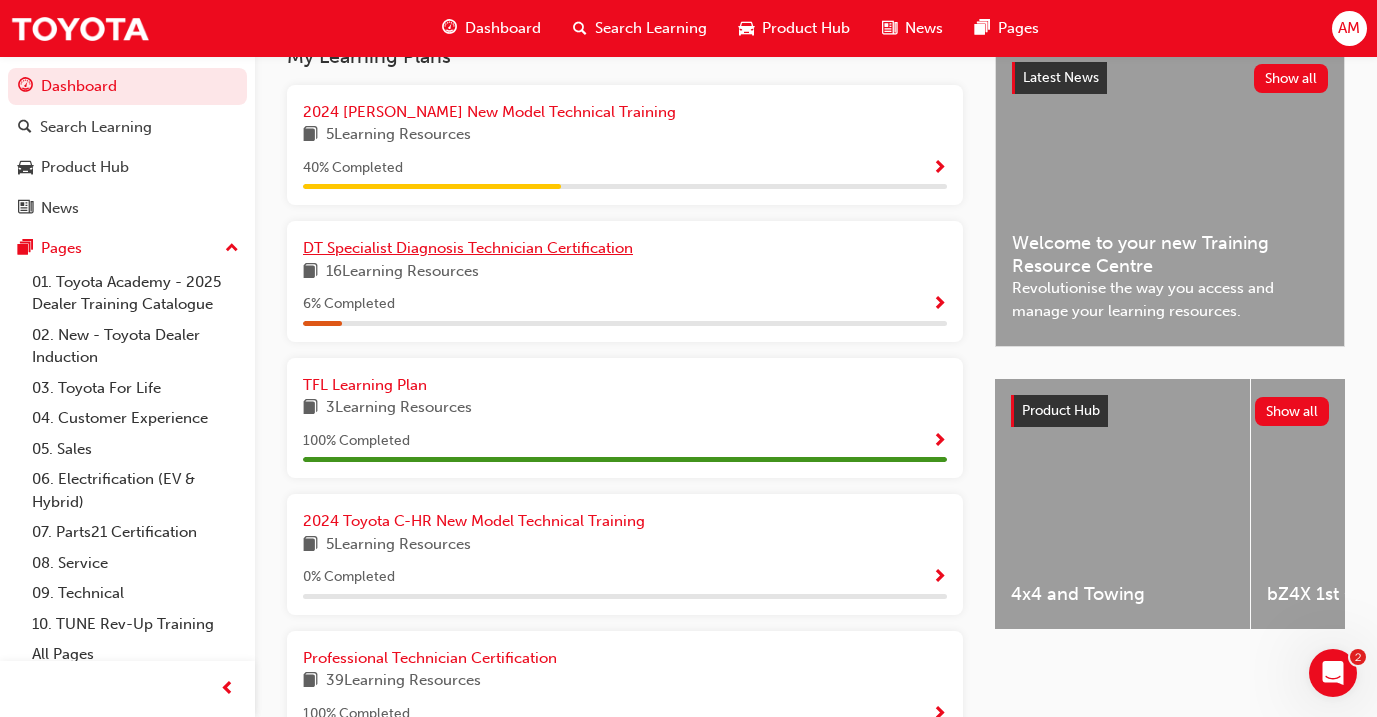 click on "DT Specialist Diagnosis Technician Certification" at bounding box center [468, 248] 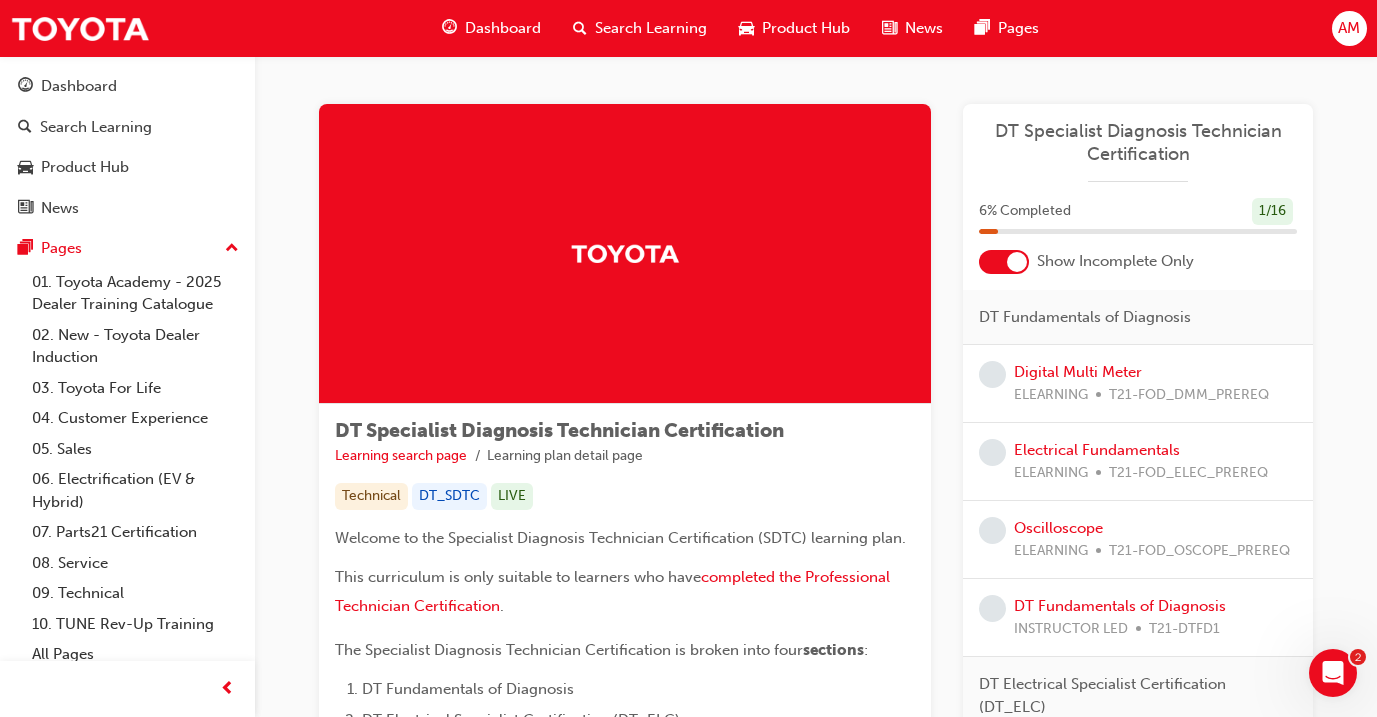 scroll, scrollTop: 0, scrollLeft: 0, axis: both 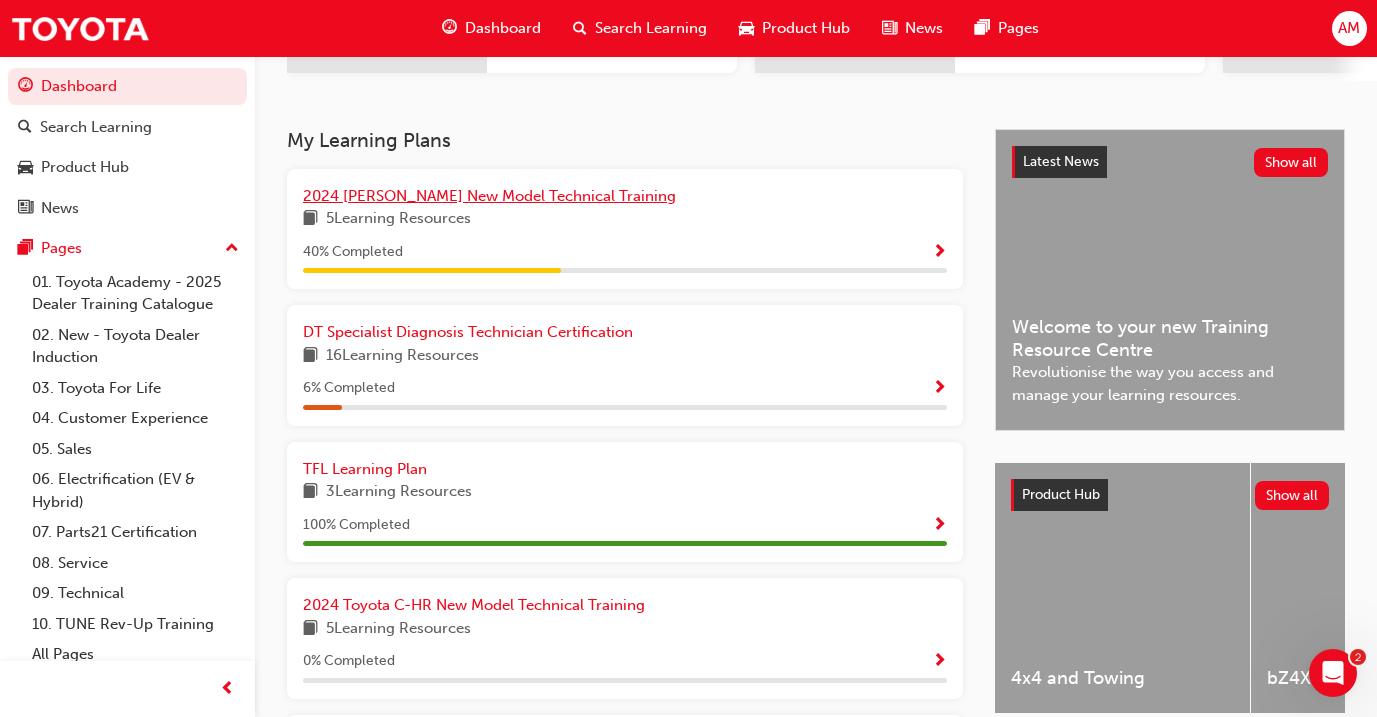 click on "2024 [PERSON_NAME] New Model Technical Training" at bounding box center (489, 196) 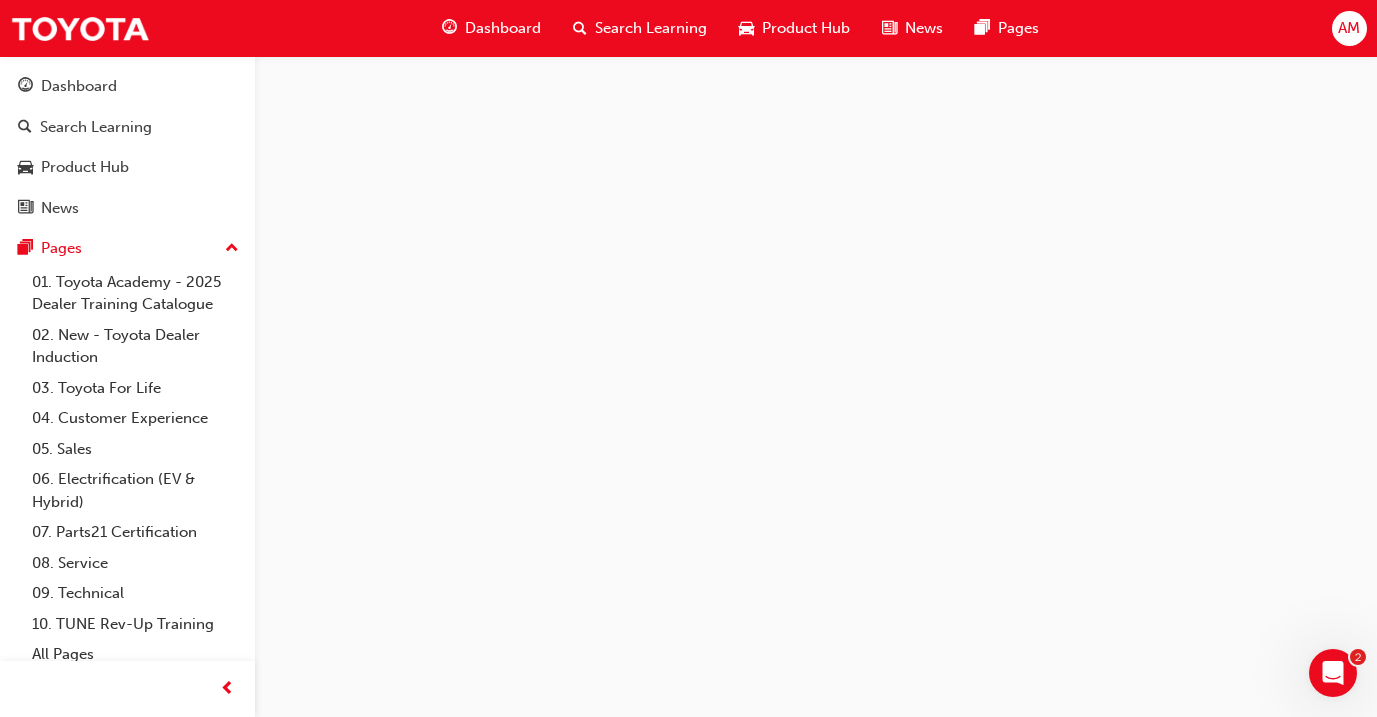 scroll, scrollTop: 0, scrollLeft: 0, axis: both 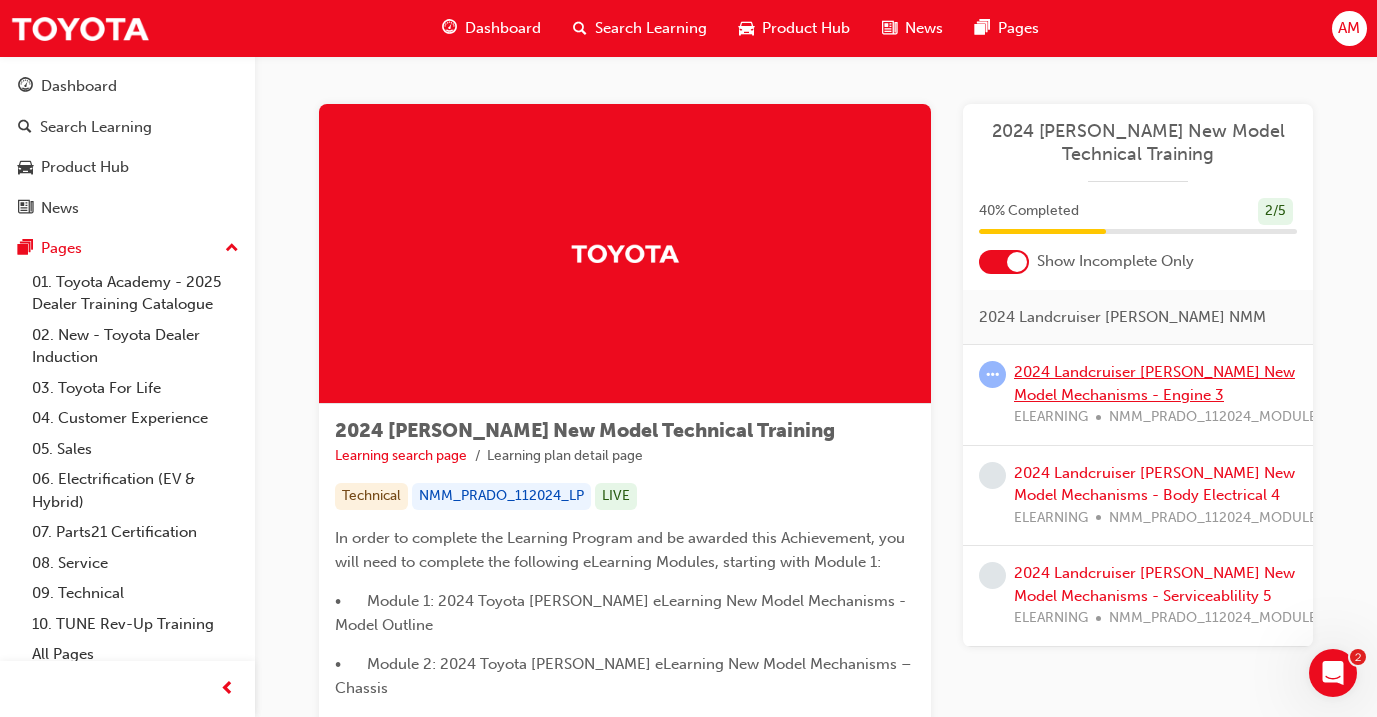 click on "2024 Landcruiser [PERSON_NAME] New Model Mechanisms - Engine 3" at bounding box center (1154, 383) 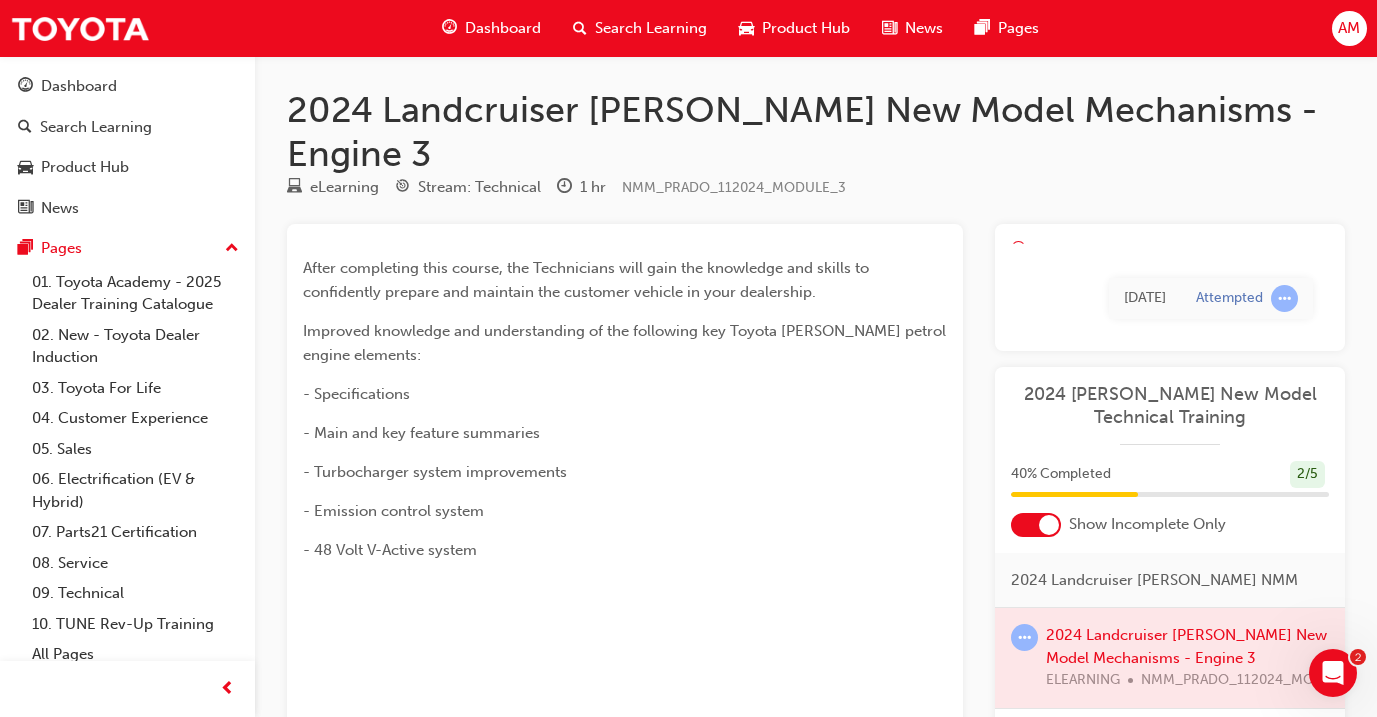 scroll, scrollTop: 0, scrollLeft: 0, axis: both 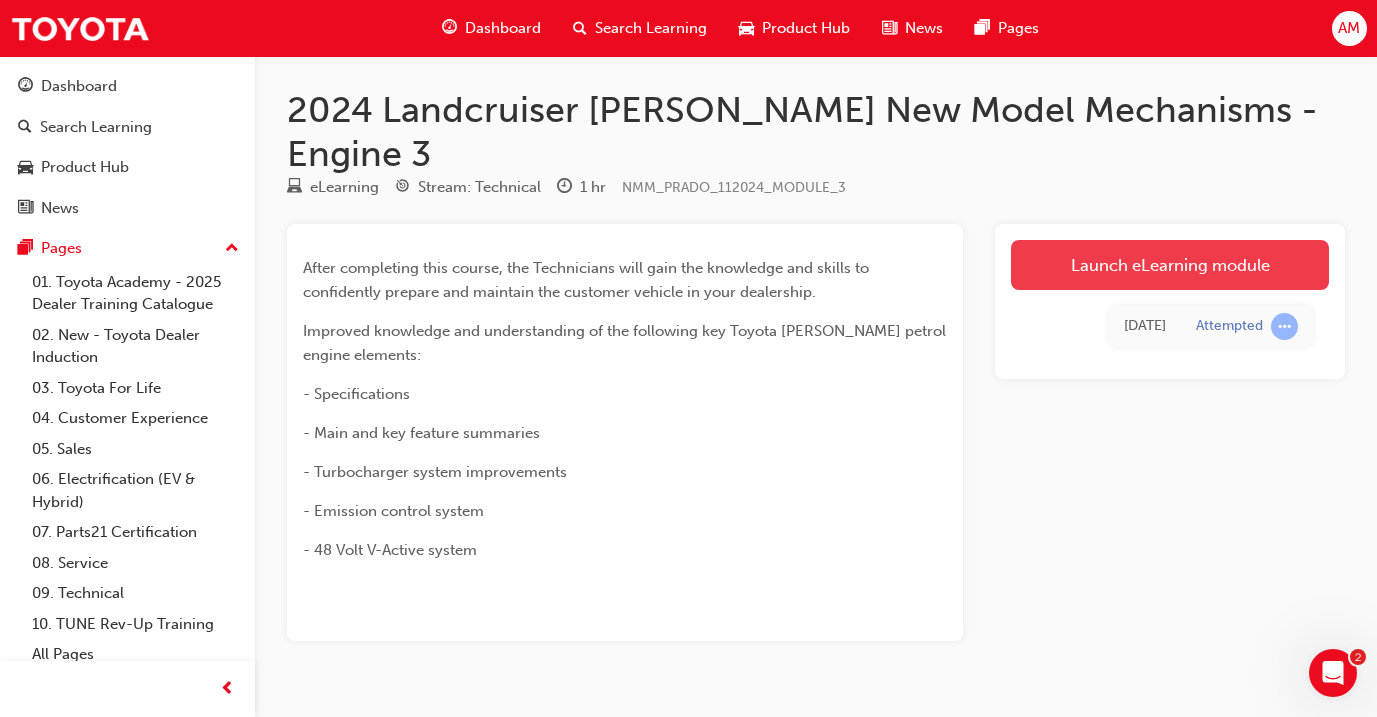 click on "Launch eLearning module" at bounding box center [1170, 265] 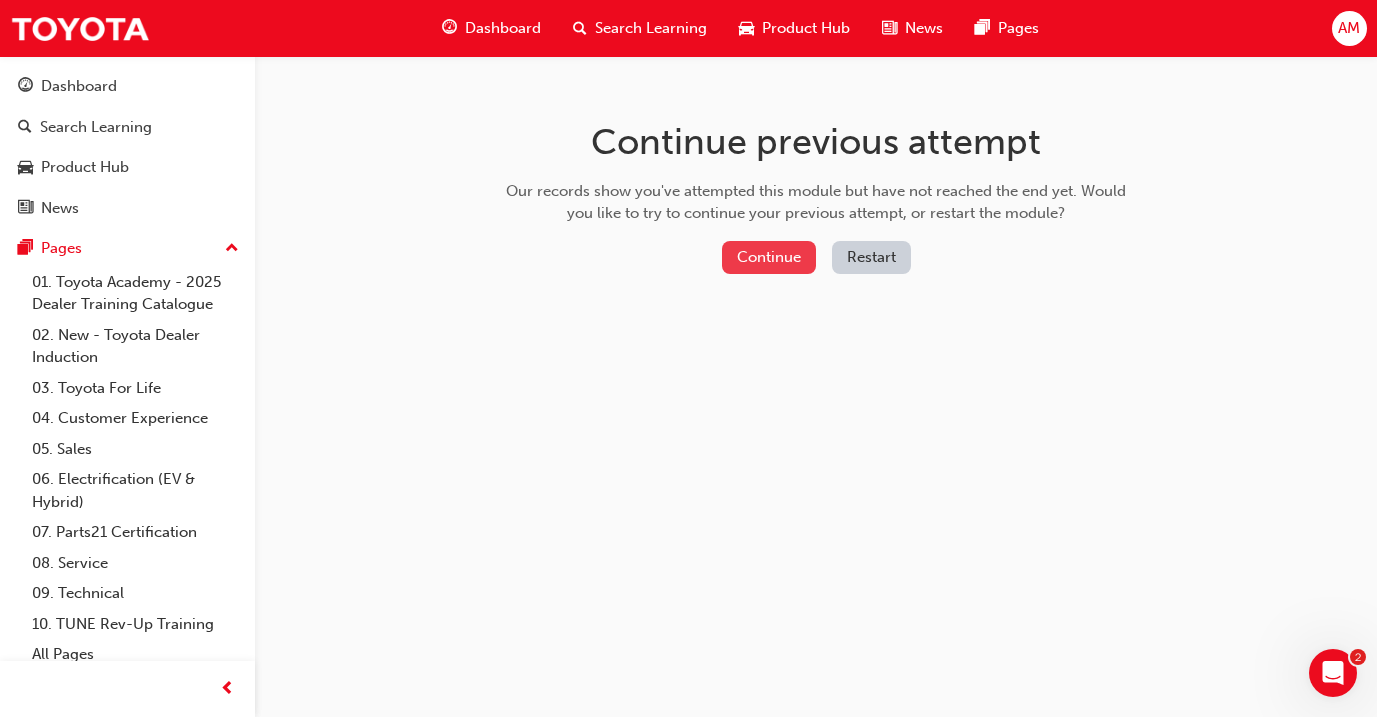 click on "Continue" at bounding box center [769, 257] 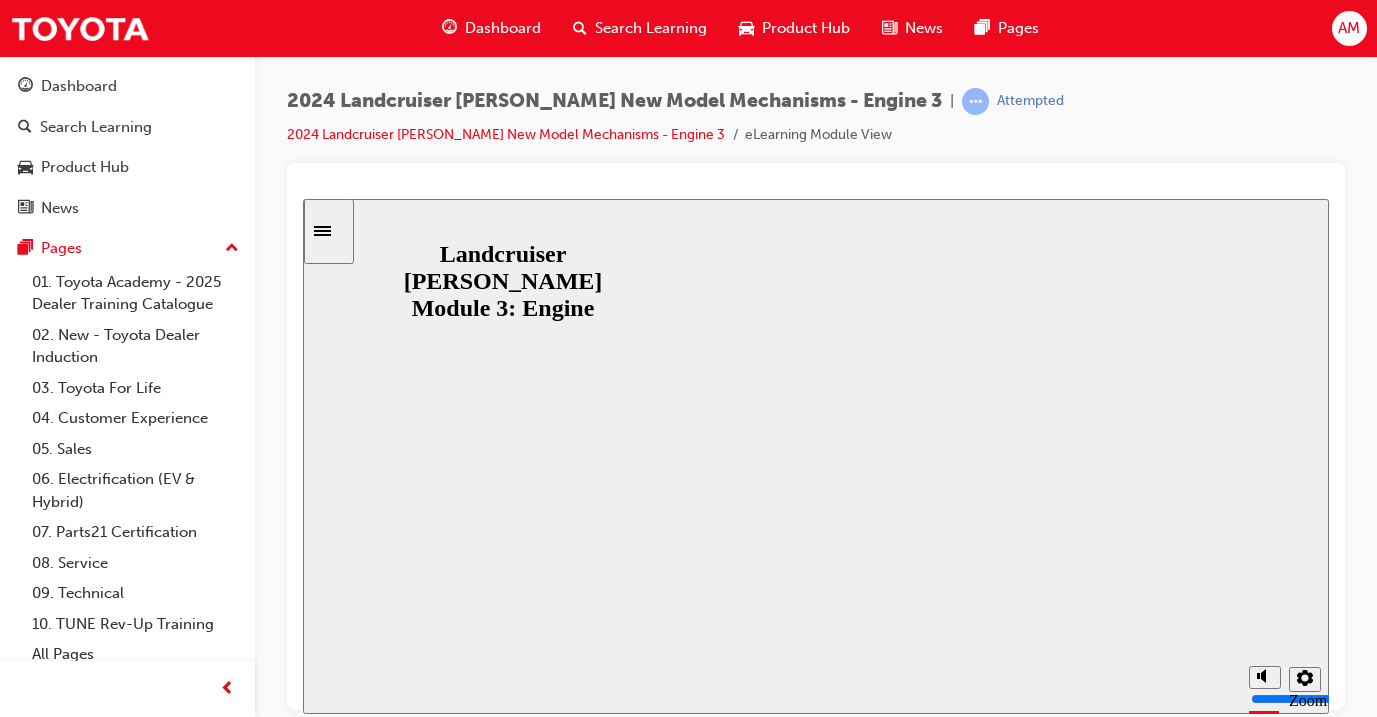 scroll, scrollTop: 0, scrollLeft: 0, axis: both 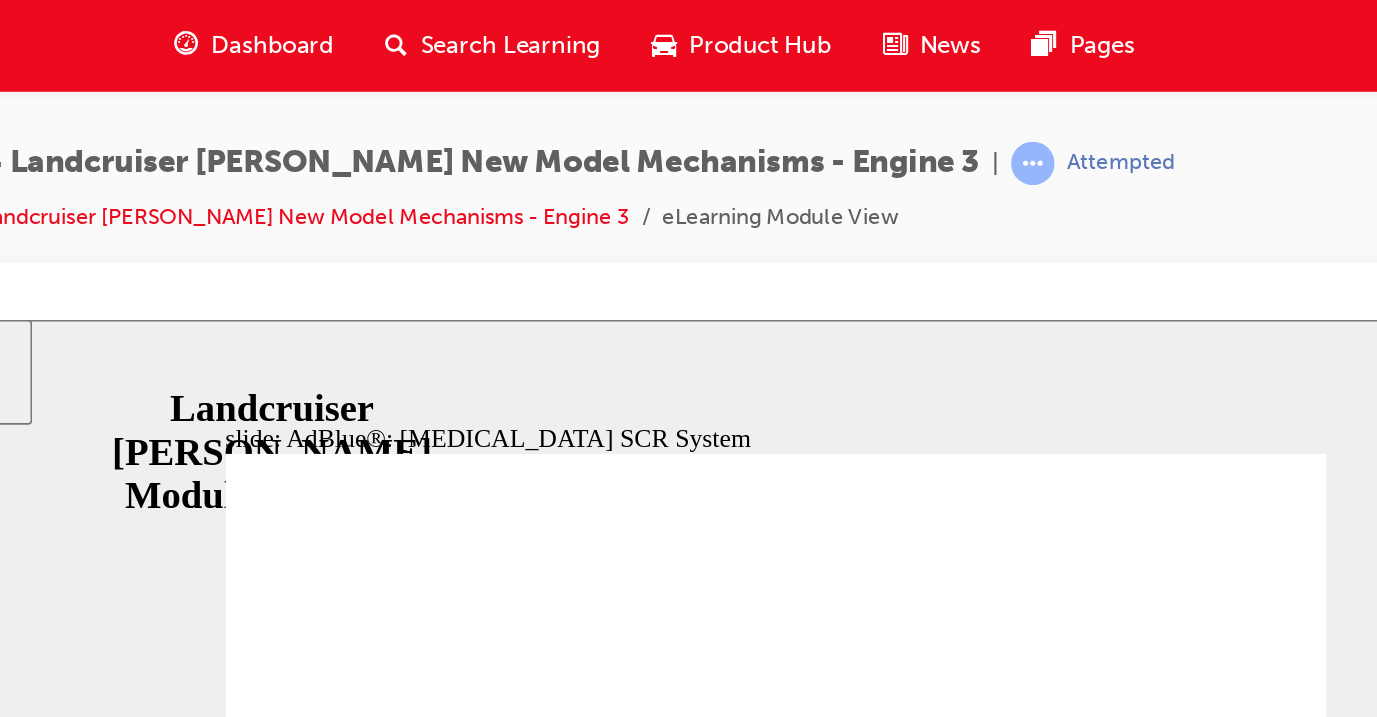 click on "Dashboard" at bounding box center [503, 28] 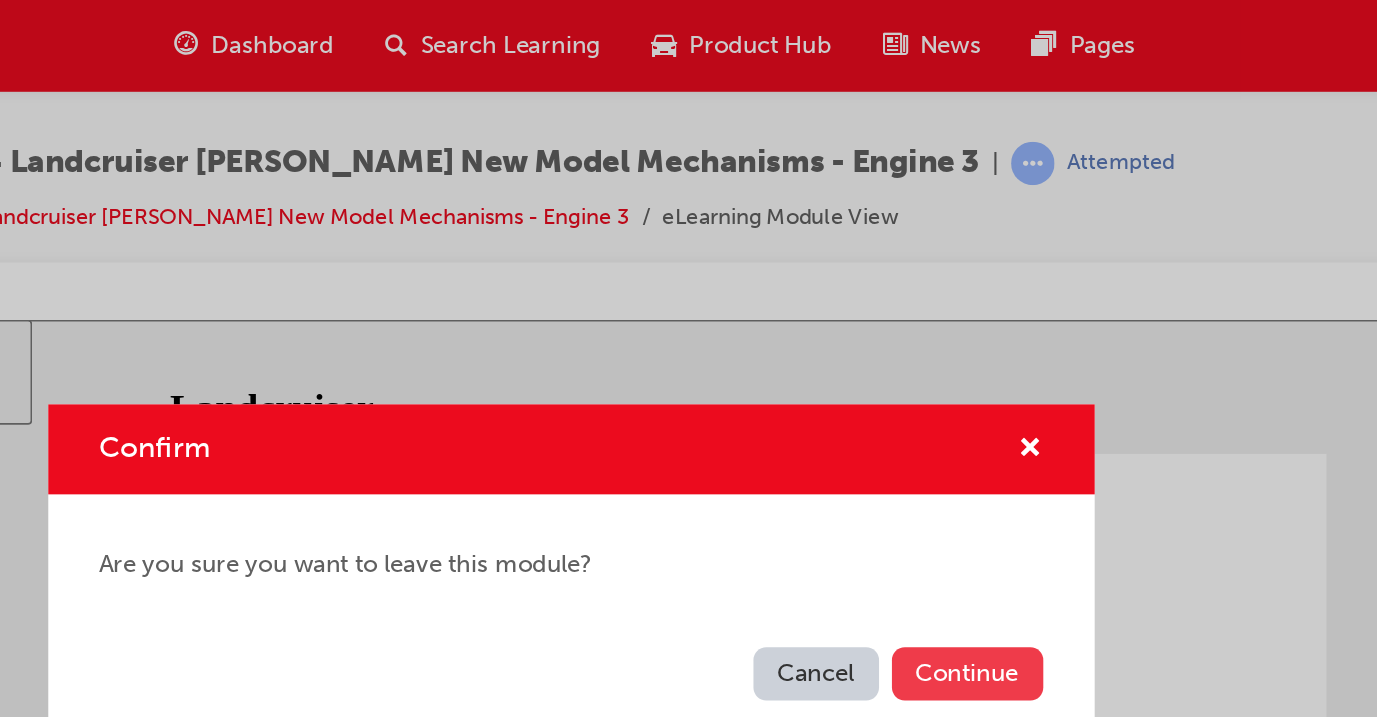 click on "Continue" at bounding box center (935, 418) 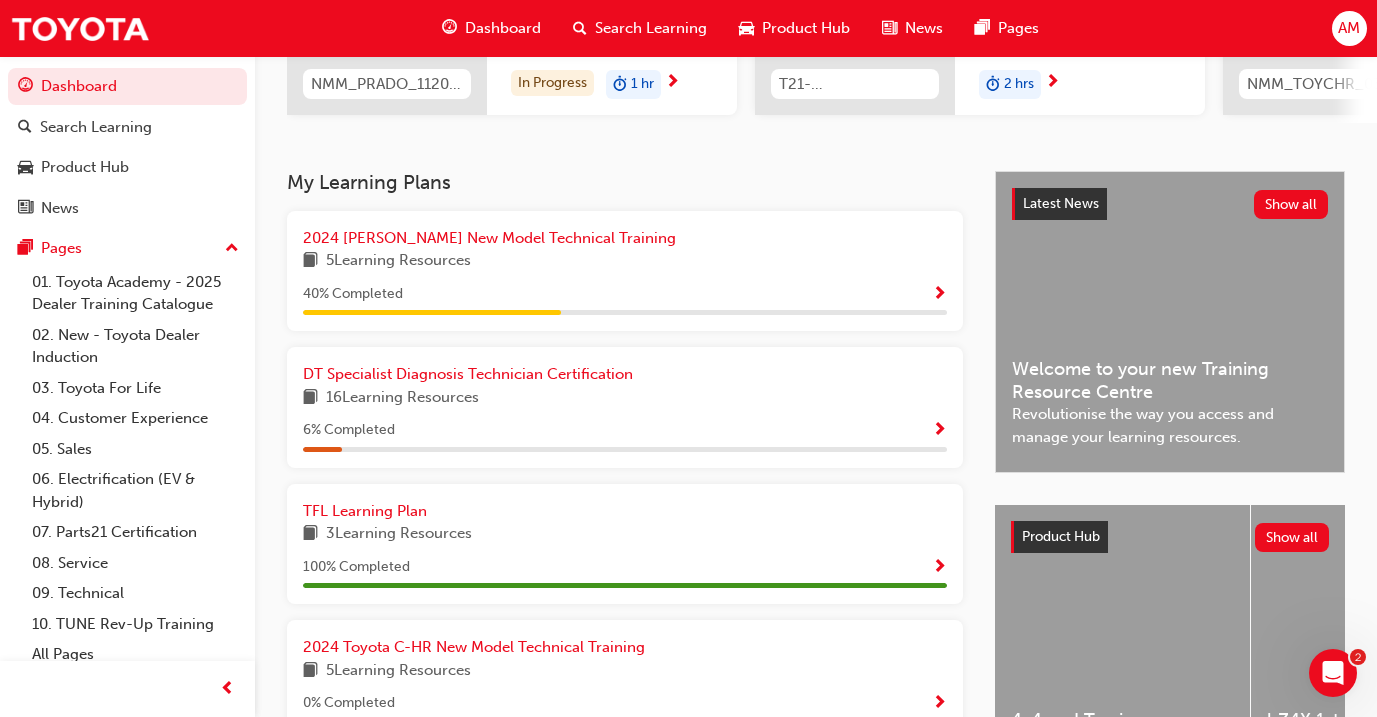 scroll, scrollTop: 340, scrollLeft: 0, axis: vertical 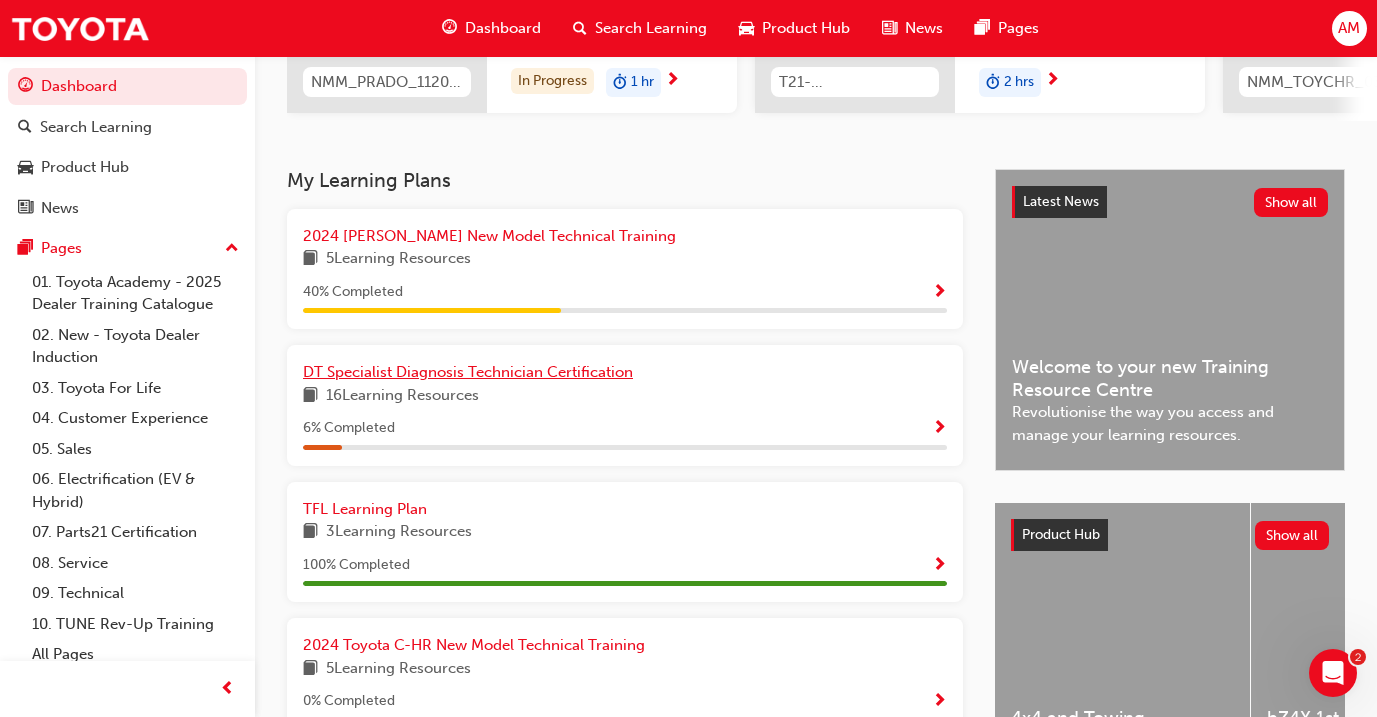 click on "DT Specialist Diagnosis Technician Certification" at bounding box center (468, 372) 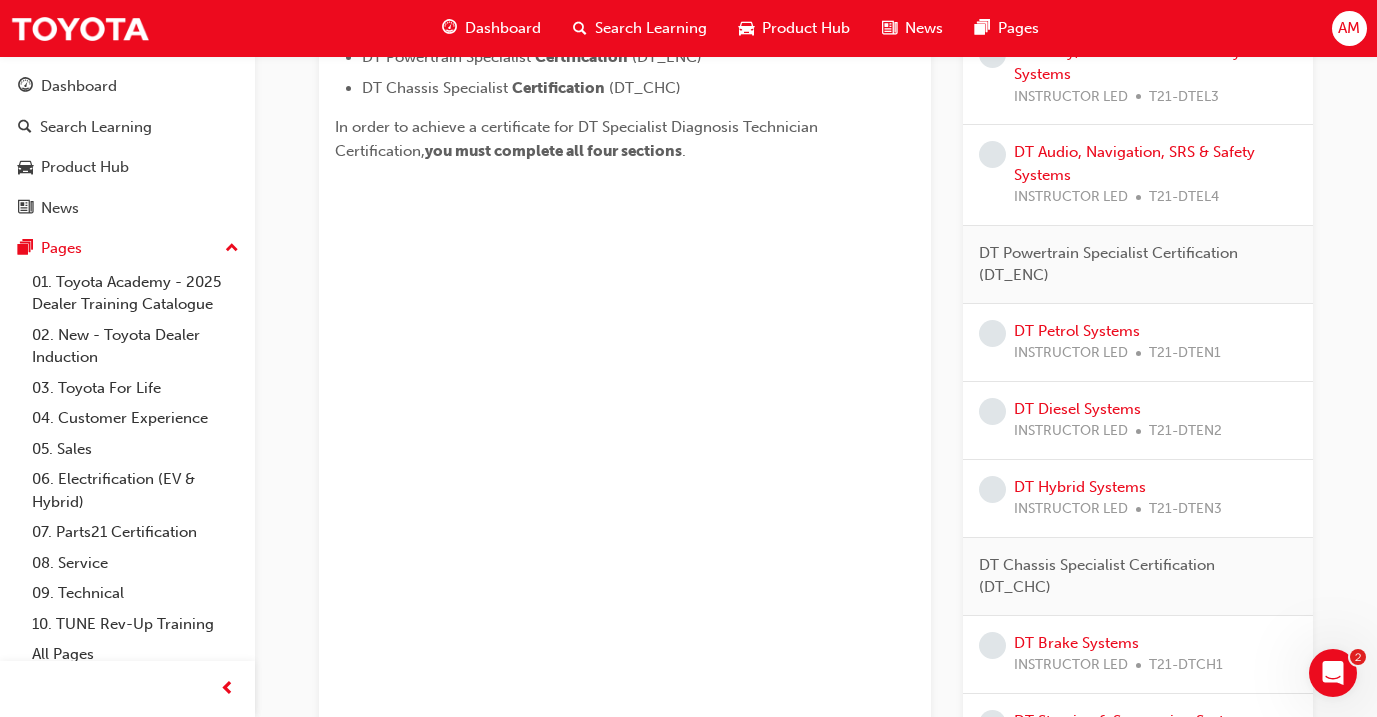 scroll, scrollTop: 879, scrollLeft: 0, axis: vertical 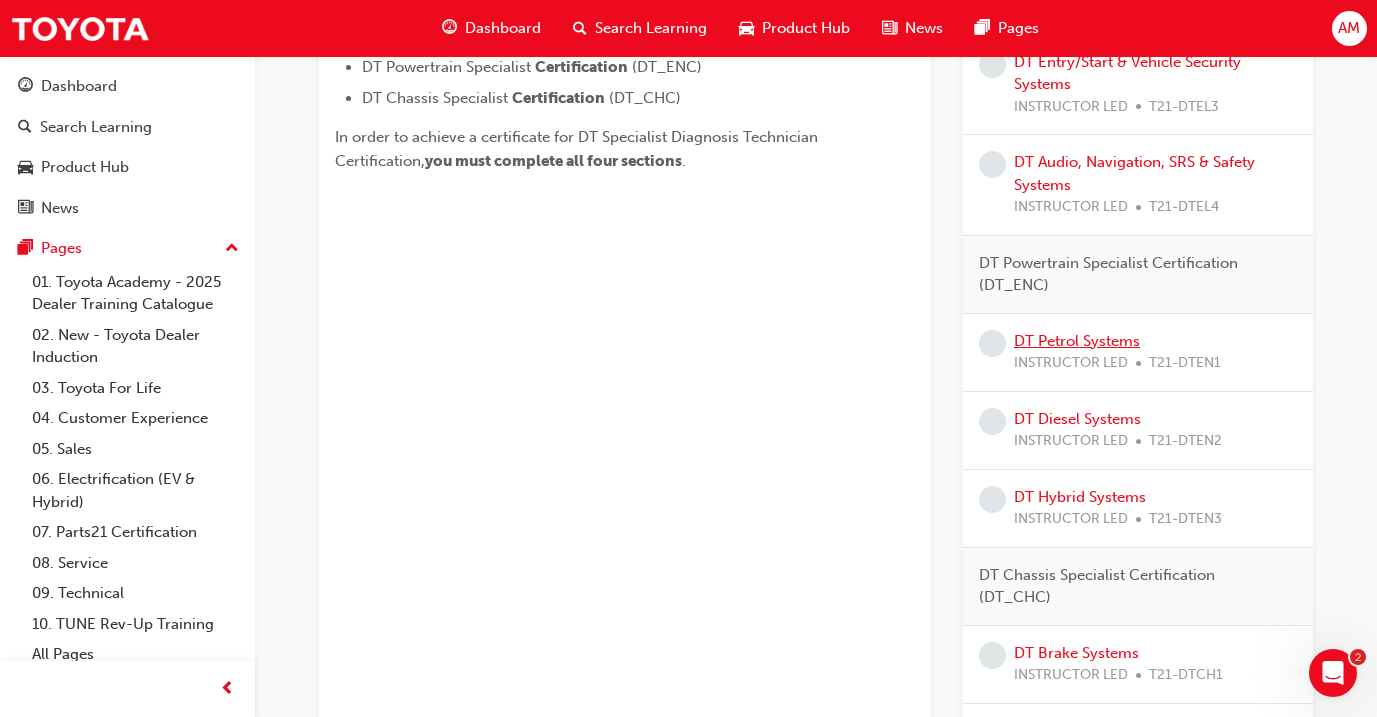 click on "DT Petrol Systems" at bounding box center (1077, 341) 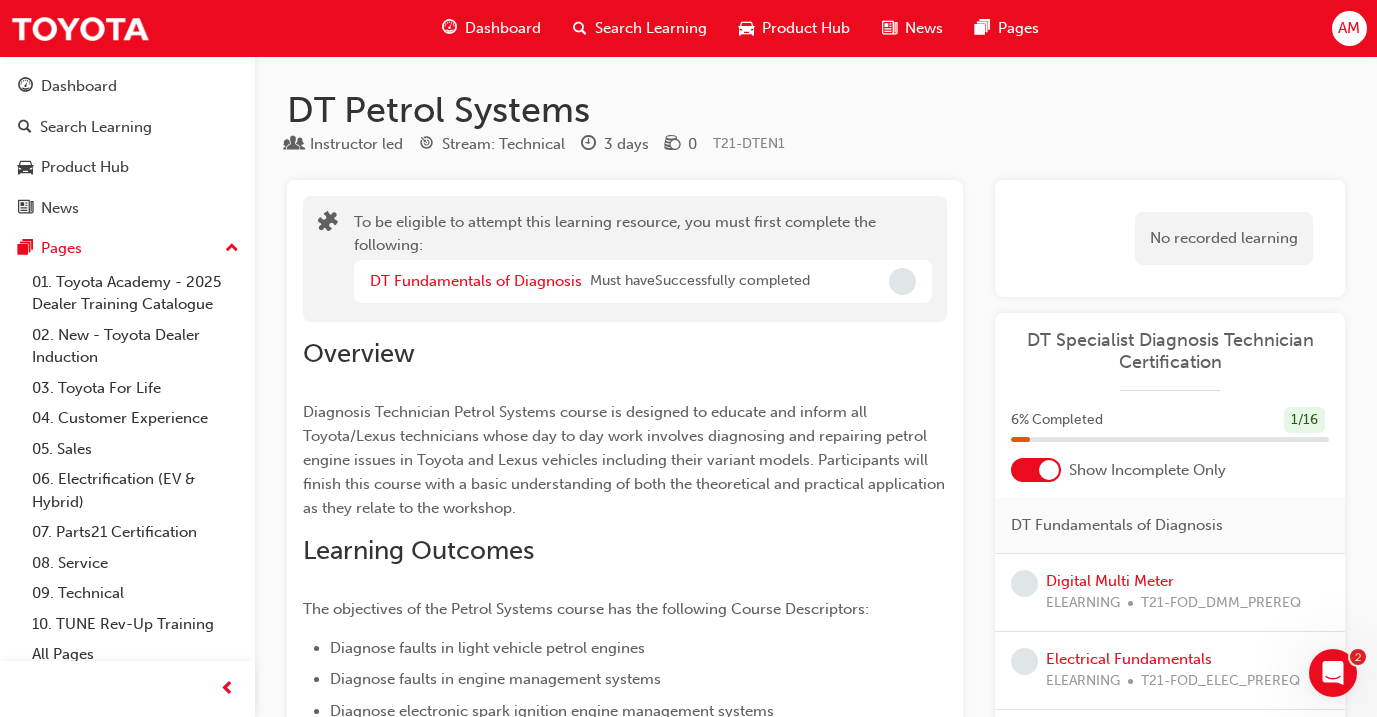 scroll, scrollTop: 0, scrollLeft: 0, axis: both 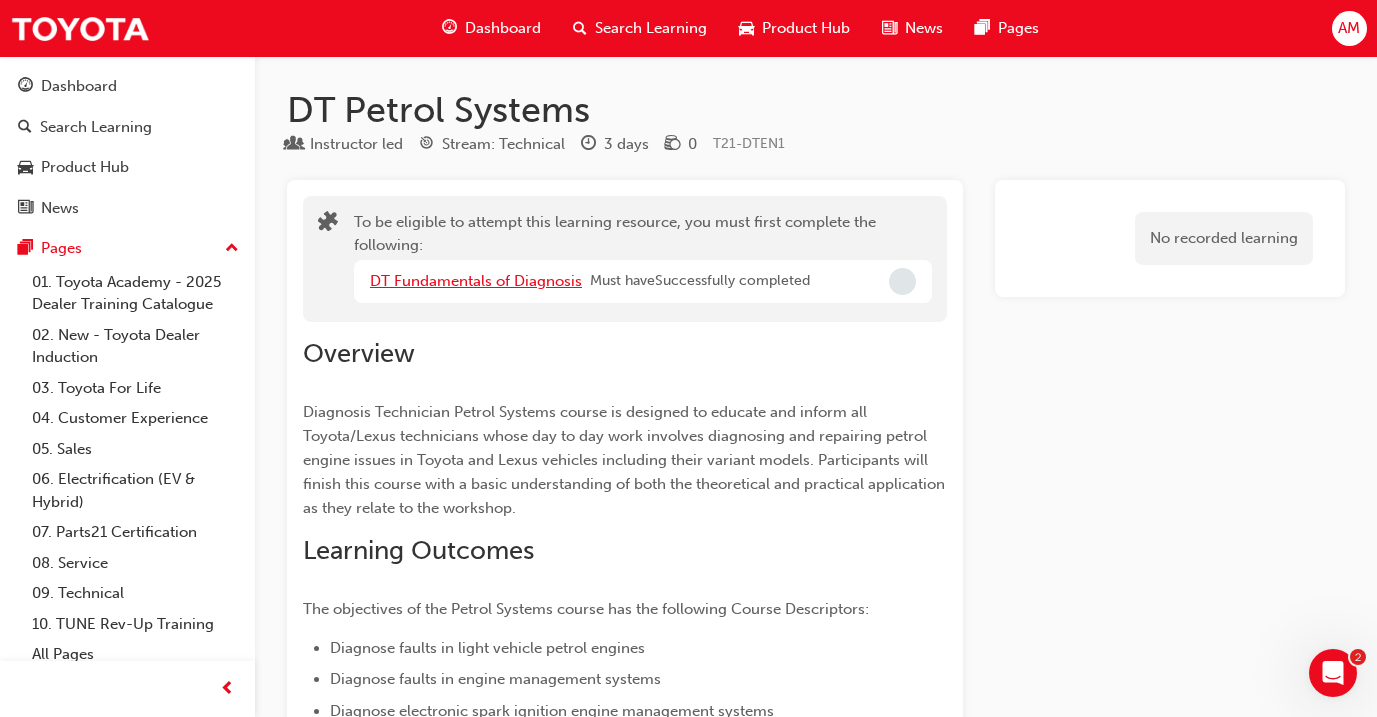 click on "DT Fundamentals of Diagnosis" at bounding box center [476, 281] 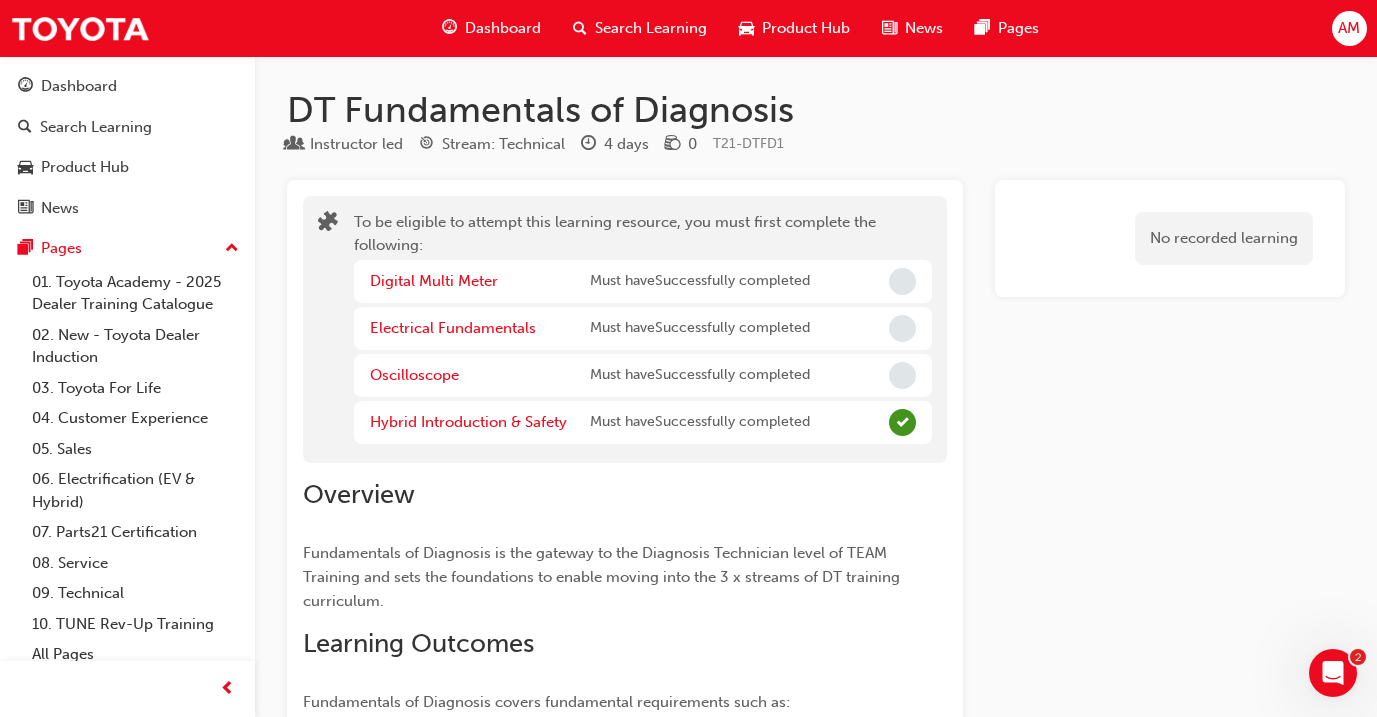 click on "Must have  Successfully completed" at bounding box center [700, 281] 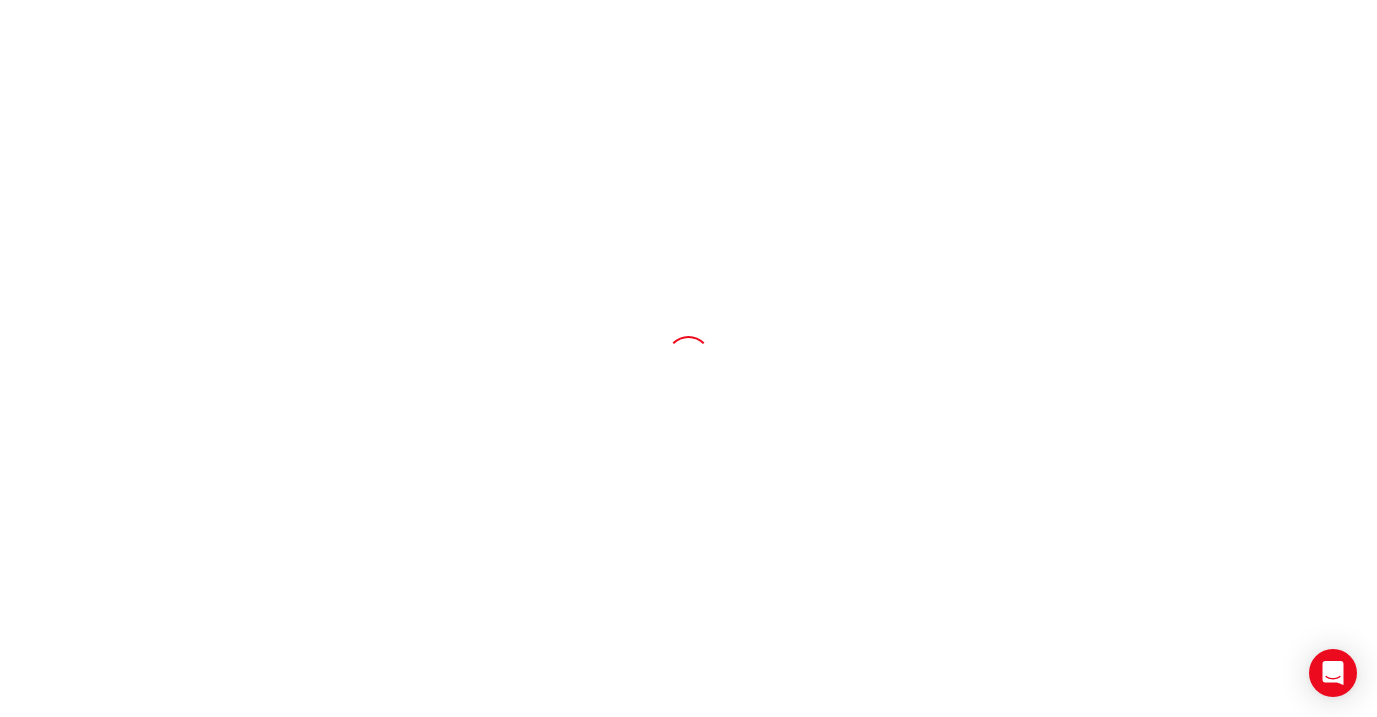 scroll, scrollTop: 0, scrollLeft: 0, axis: both 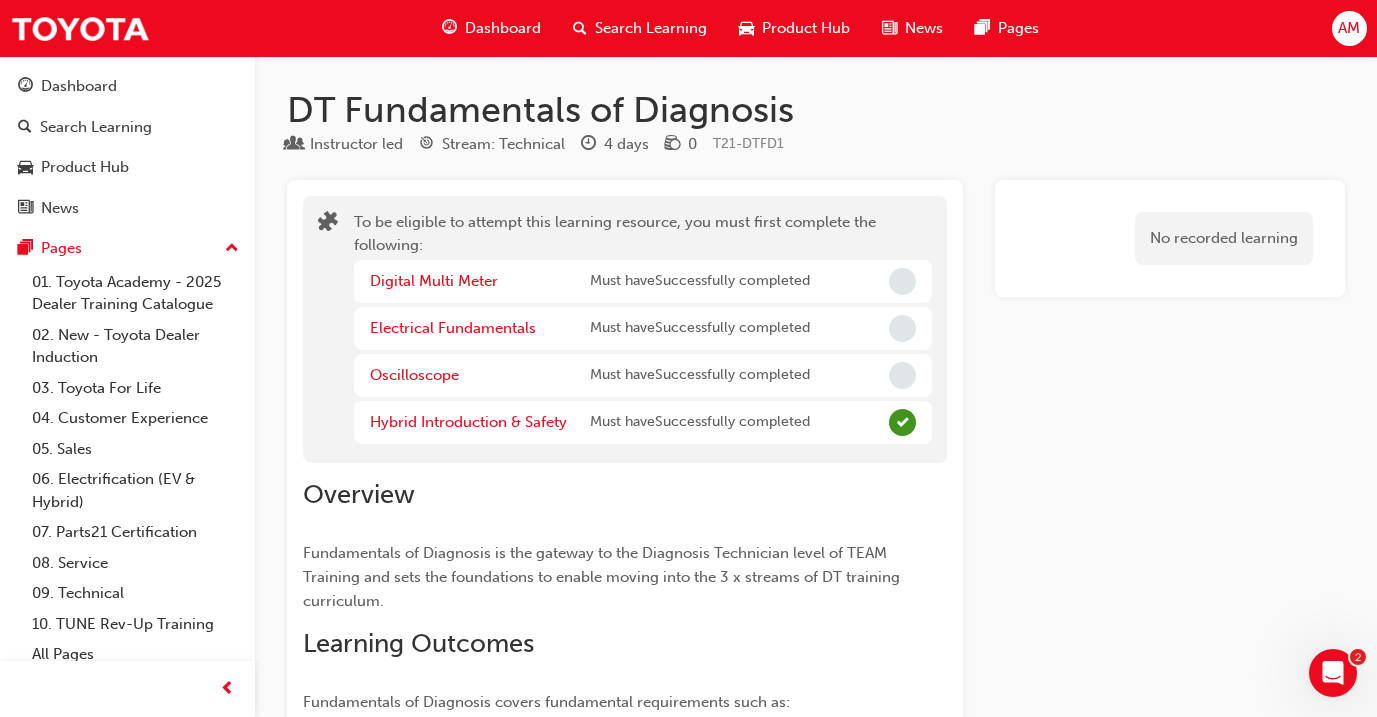 click on "Dashboard" at bounding box center (503, 28) 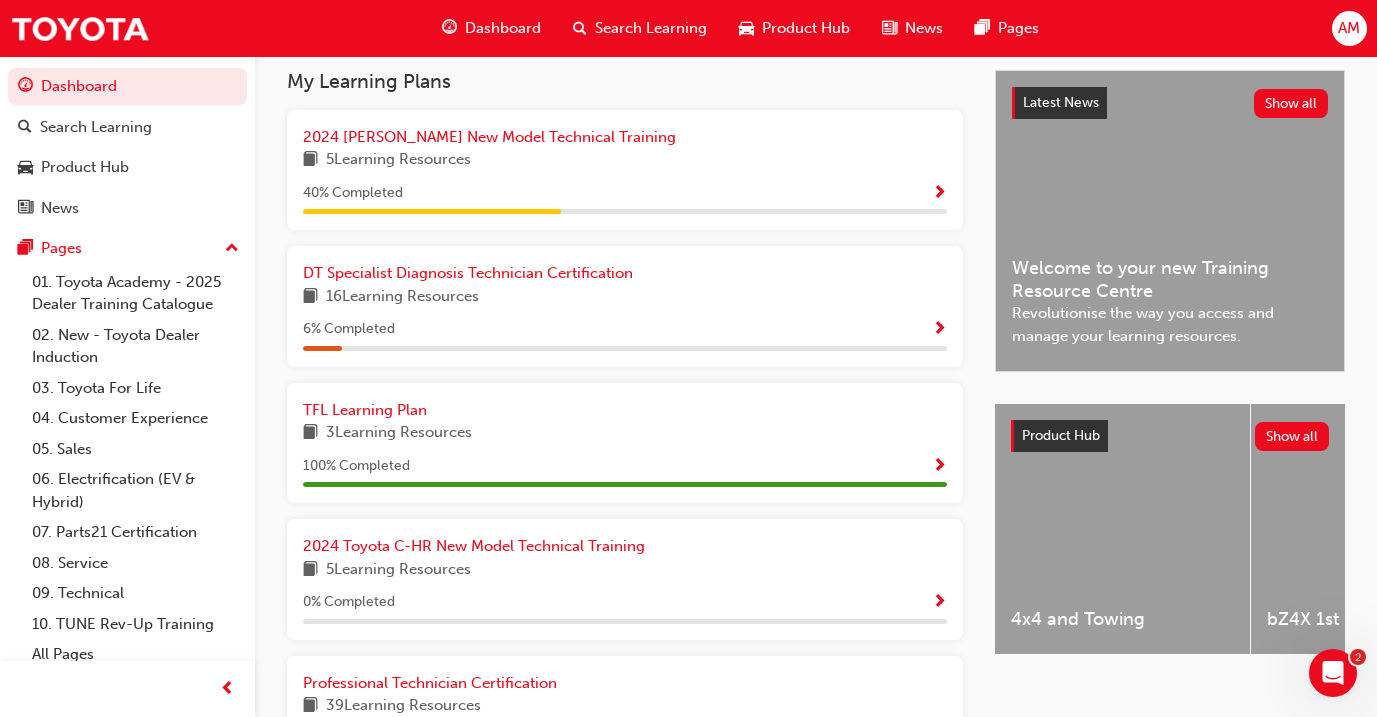 scroll, scrollTop: 436, scrollLeft: 0, axis: vertical 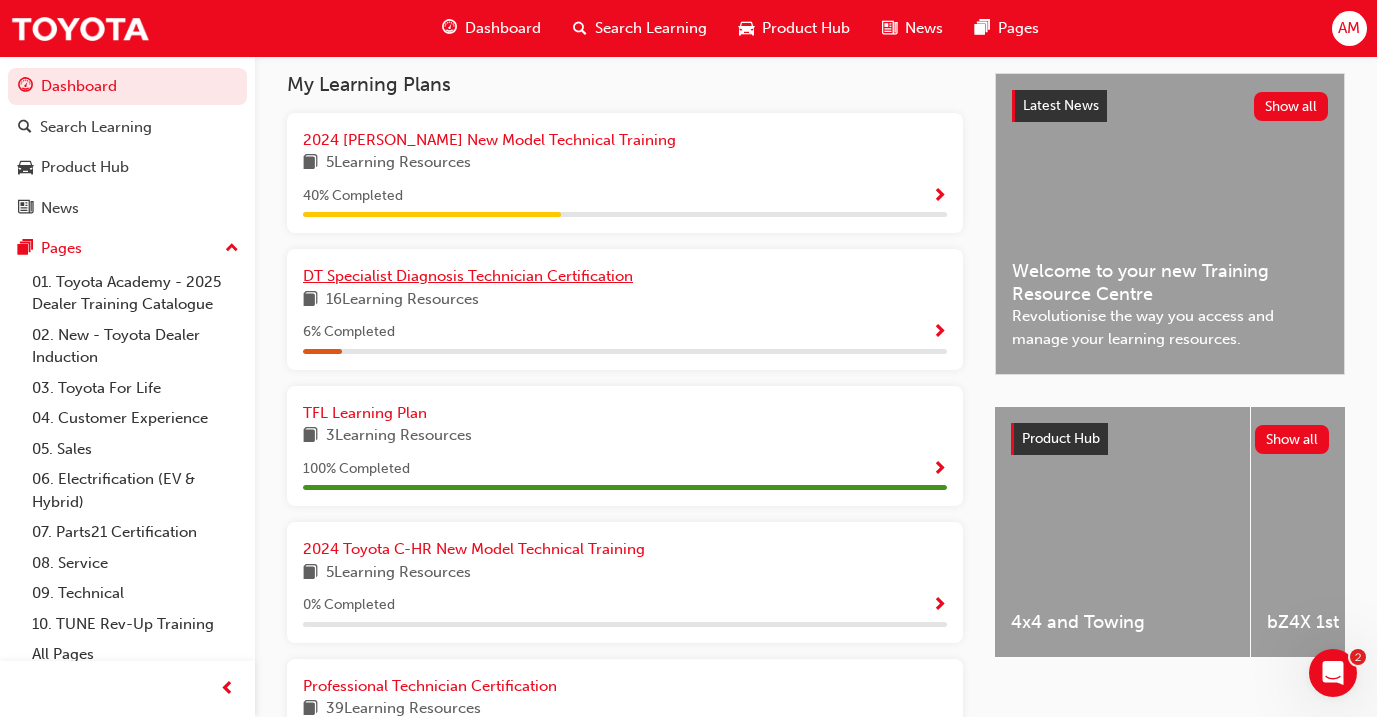 click on "DT Specialist Diagnosis Technician Certification" at bounding box center [468, 276] 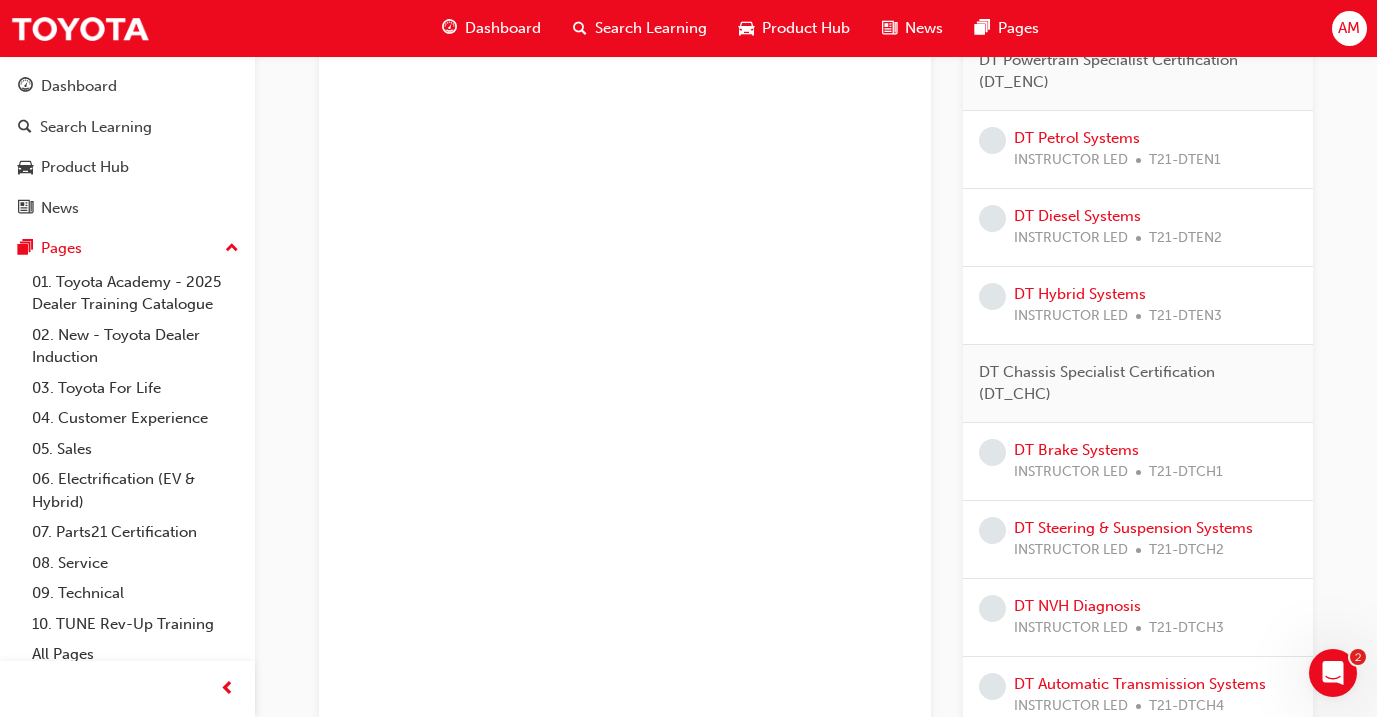 scroll, scrollTop: 1093, scrollLeft: 0, axis: vertical 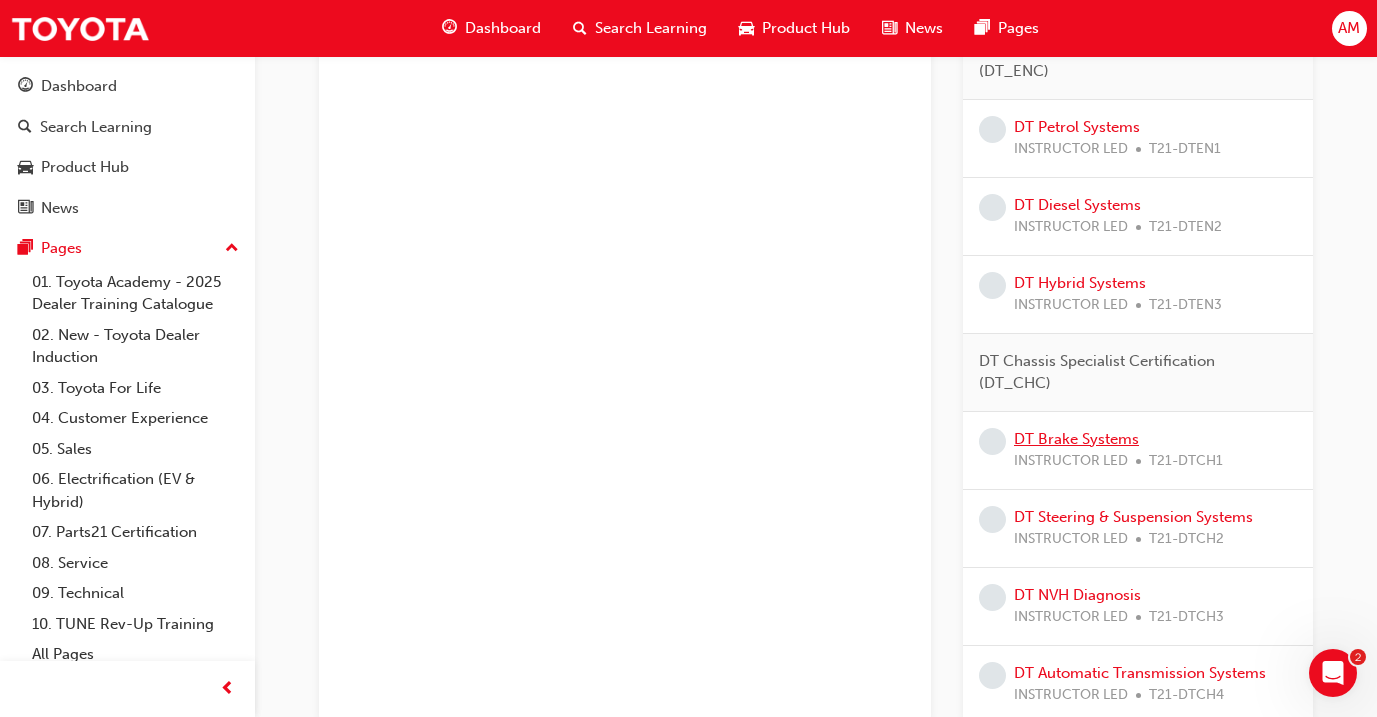click on "DT Brake Systems" at bounding box center [1076, 439] 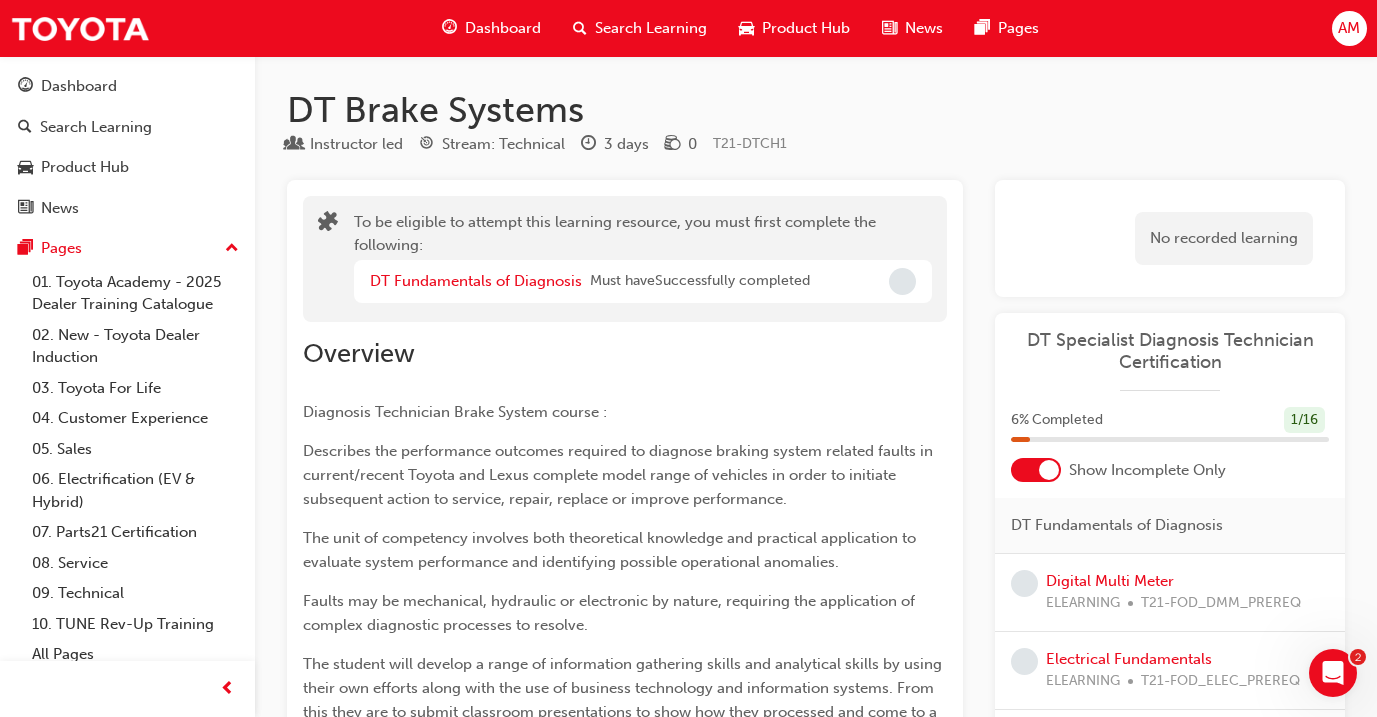scroll, scrollTop: 0, scrollLeft: 0, axis: both 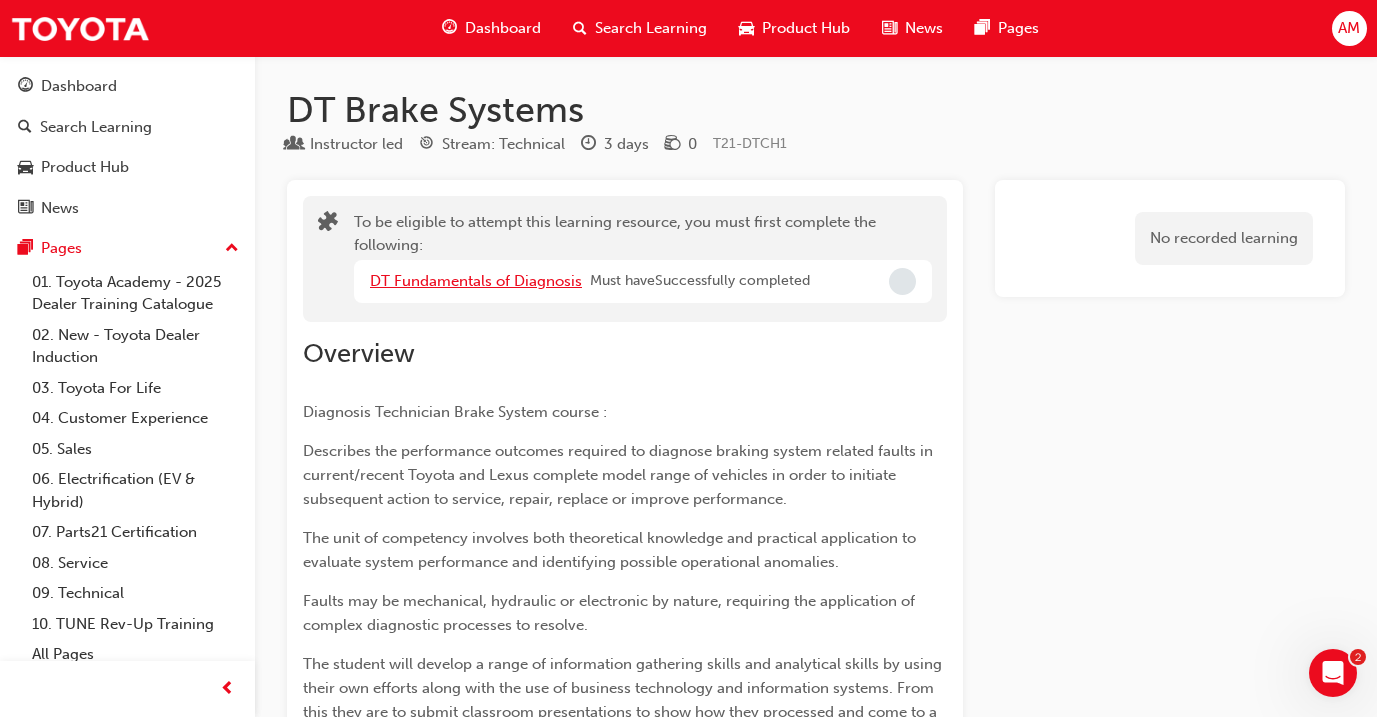 click on "DT Fundamentals of Diagnosis" at bounding box center [476, 281] 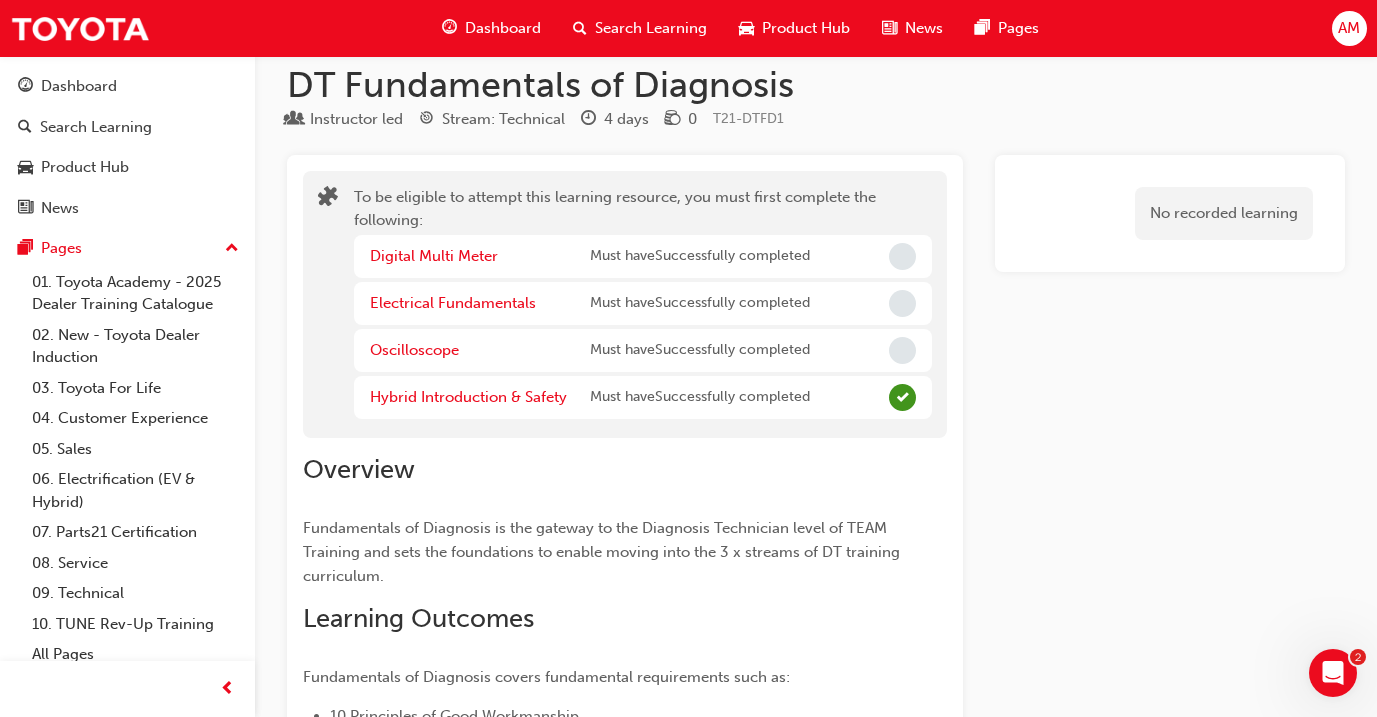 scroll, scrollTop: 25, scrollLeft: 0, axis: vertical 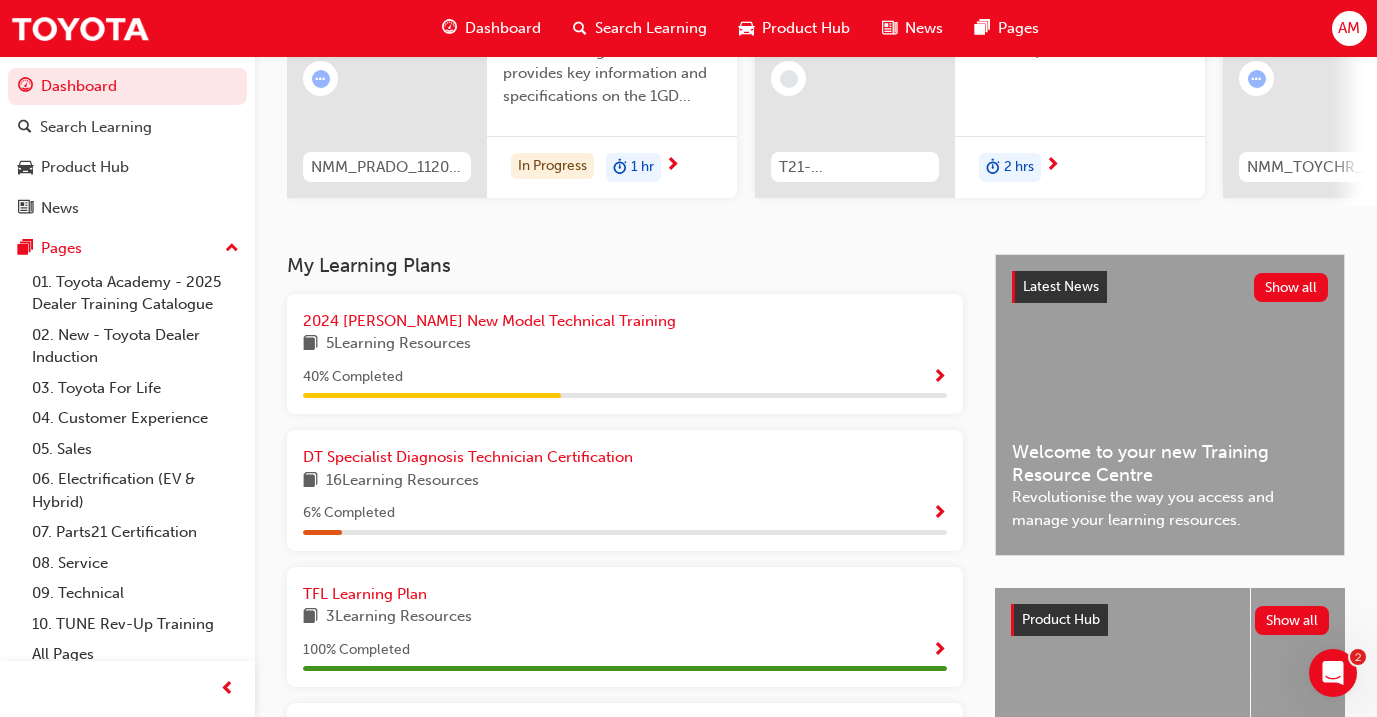 click on "16  Learning Resources" at bounding box center [625, 481] 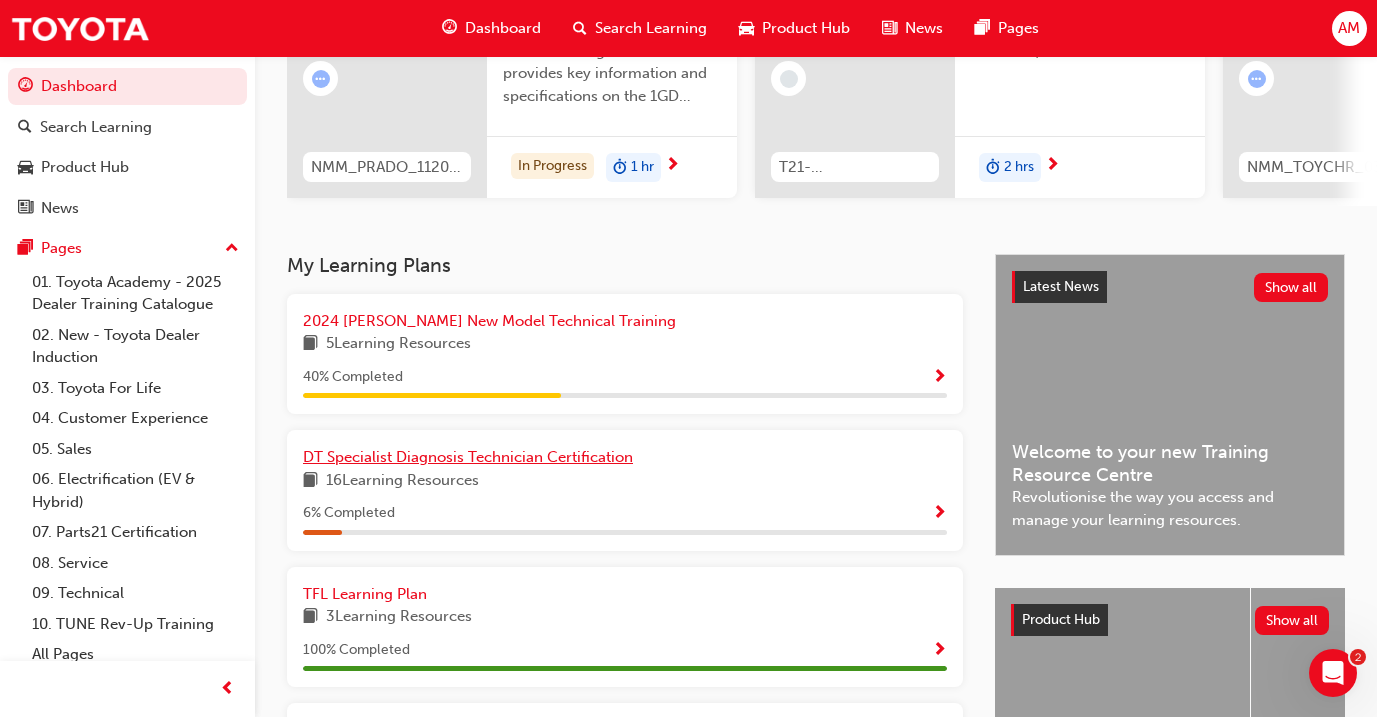 click on "DT Specialist Diagnosis Technician Certification" at bounding box center (468, 457) 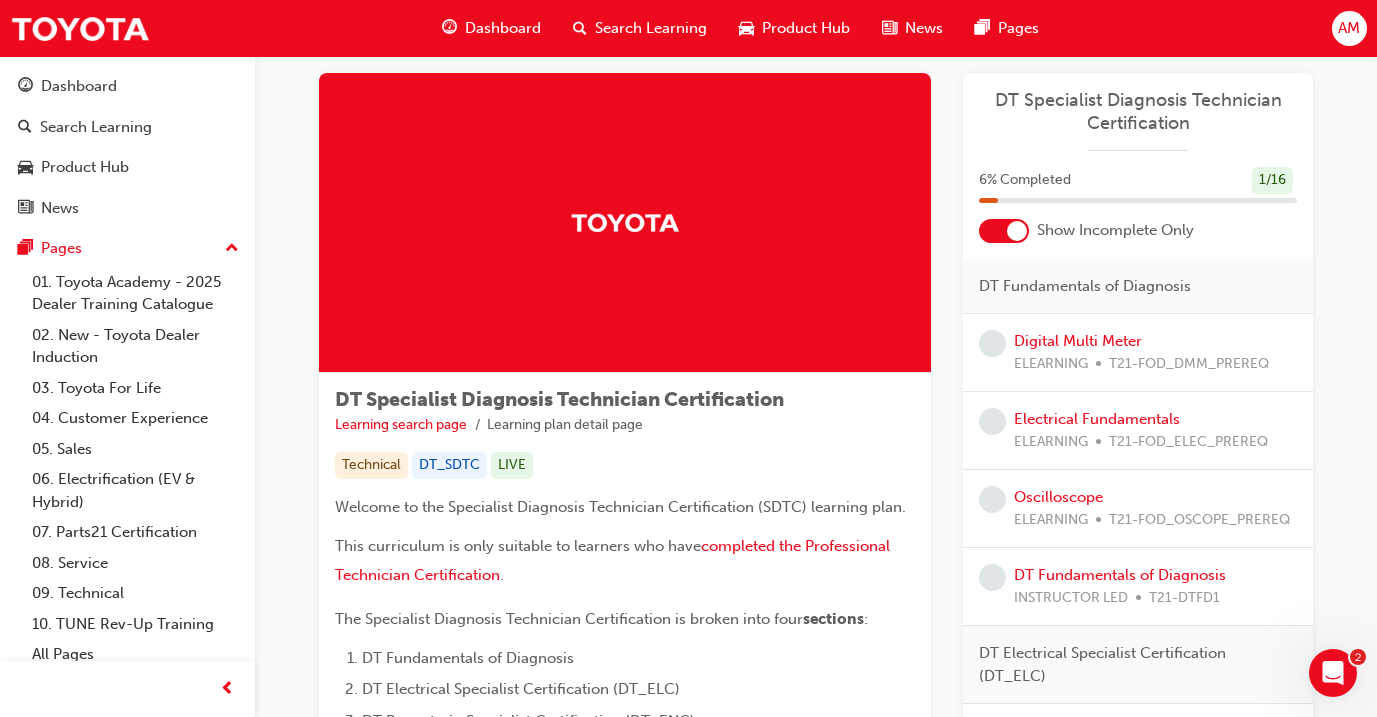 scroll, scrollTop: 32, scrollLeft: 0, axis: vertical 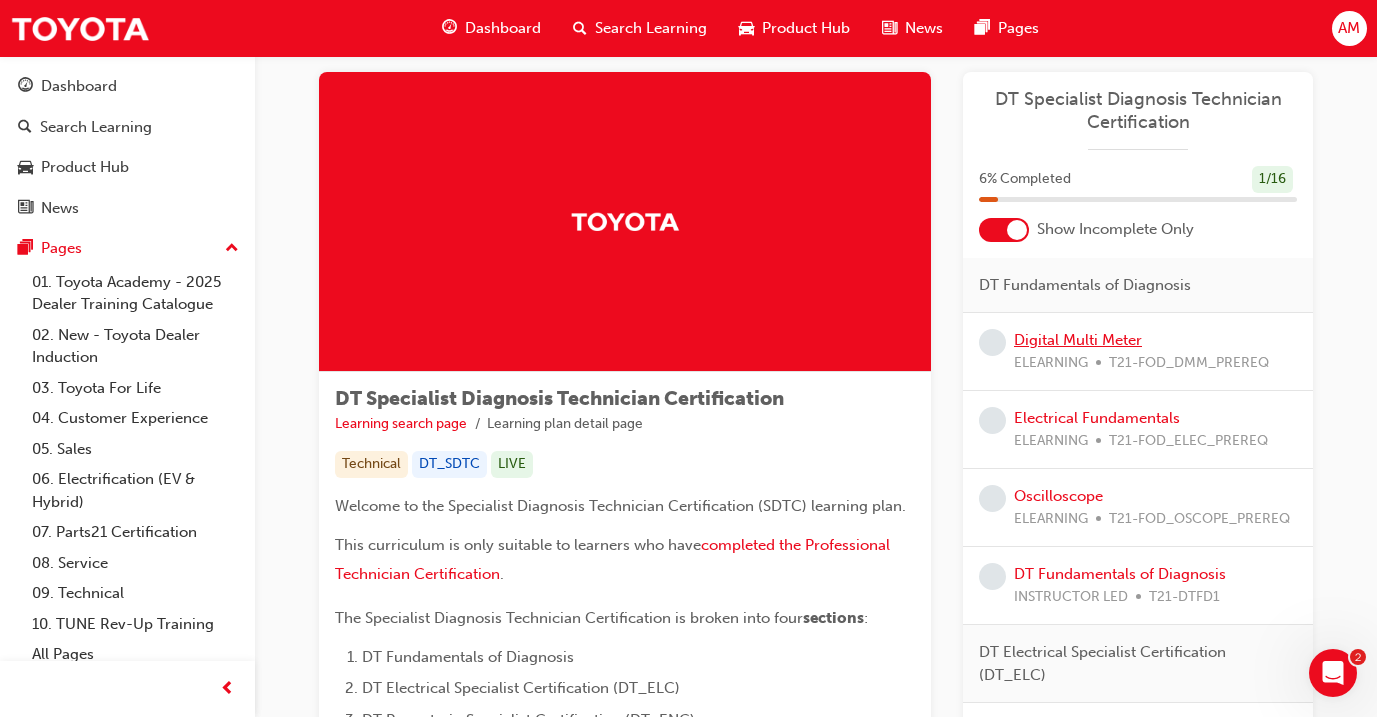 click on "Digital Multi Meter" at bounding box center (1078, 340) 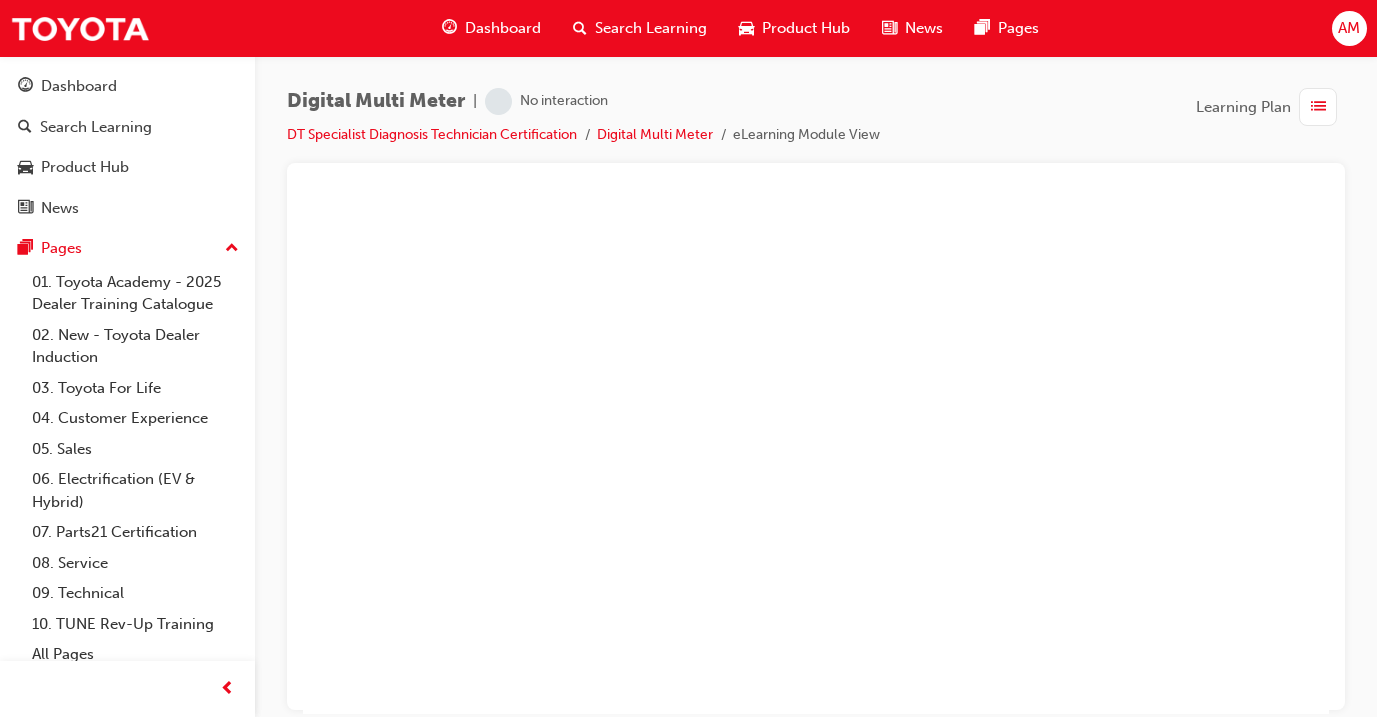 scroll, scrollTop: 0, scrollLeft: 0, axis: both 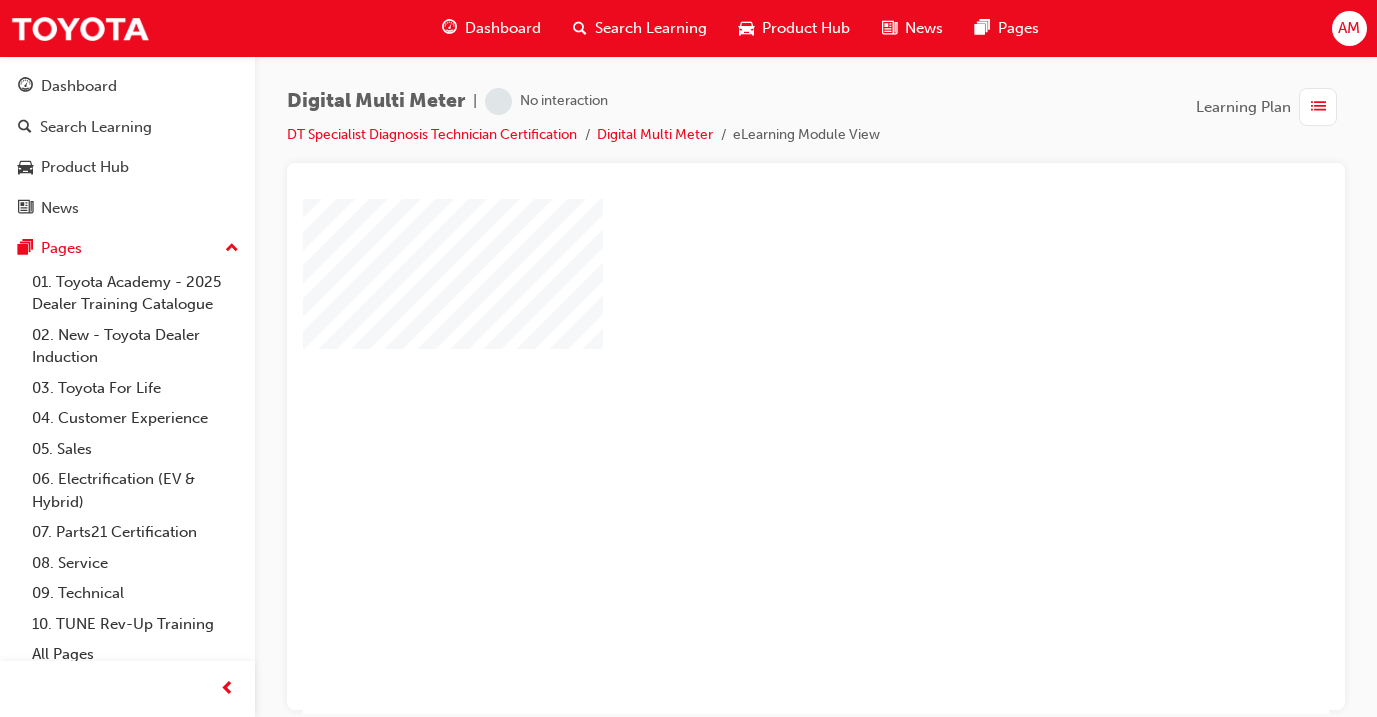 click at bounding box center [758, 398] 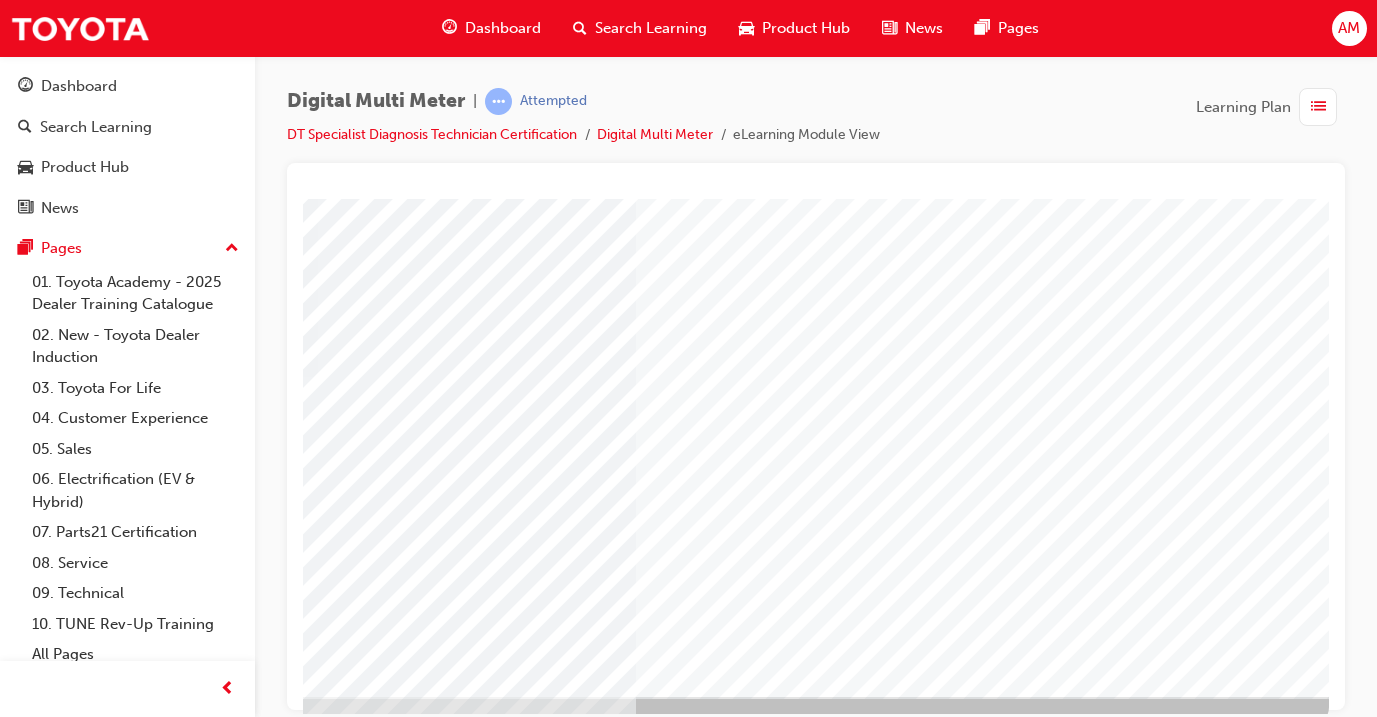 scroll, scrollTop: 224, scrollLeft: 334, axis: both 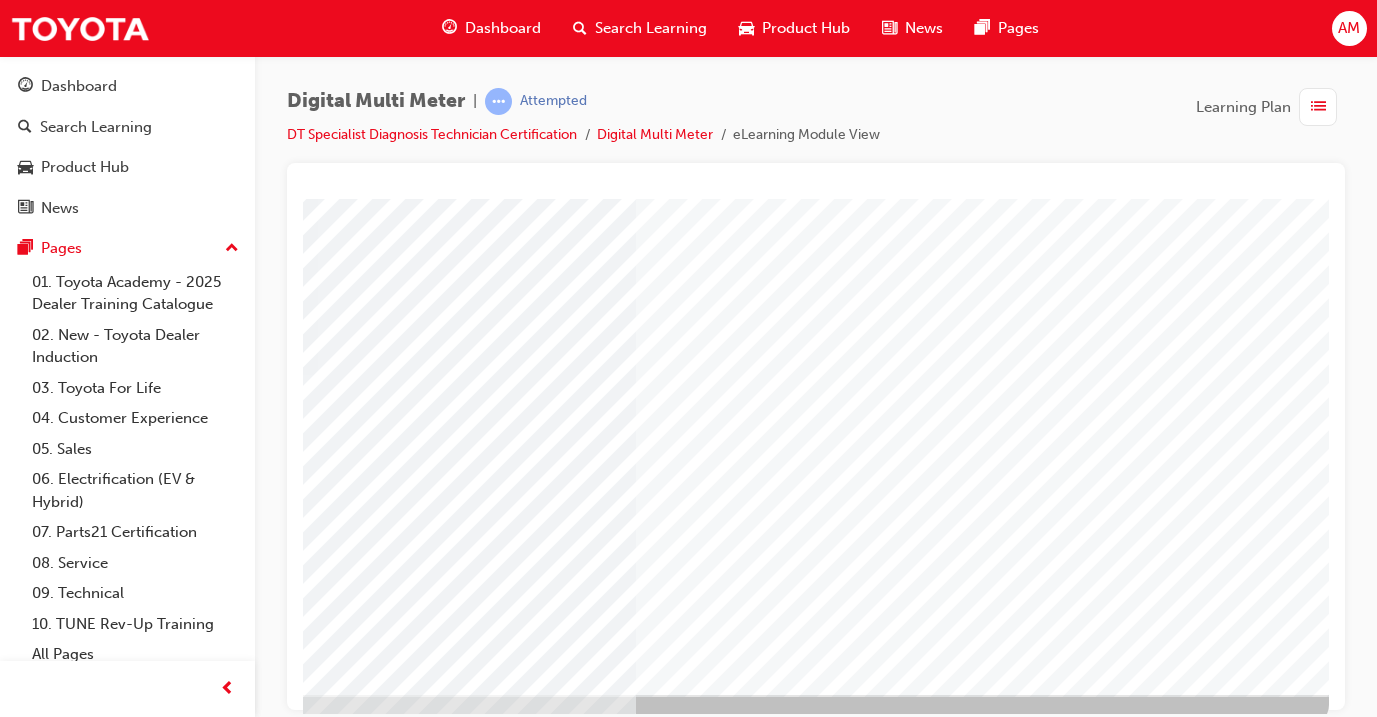 click at bounding box center (32, 2917) 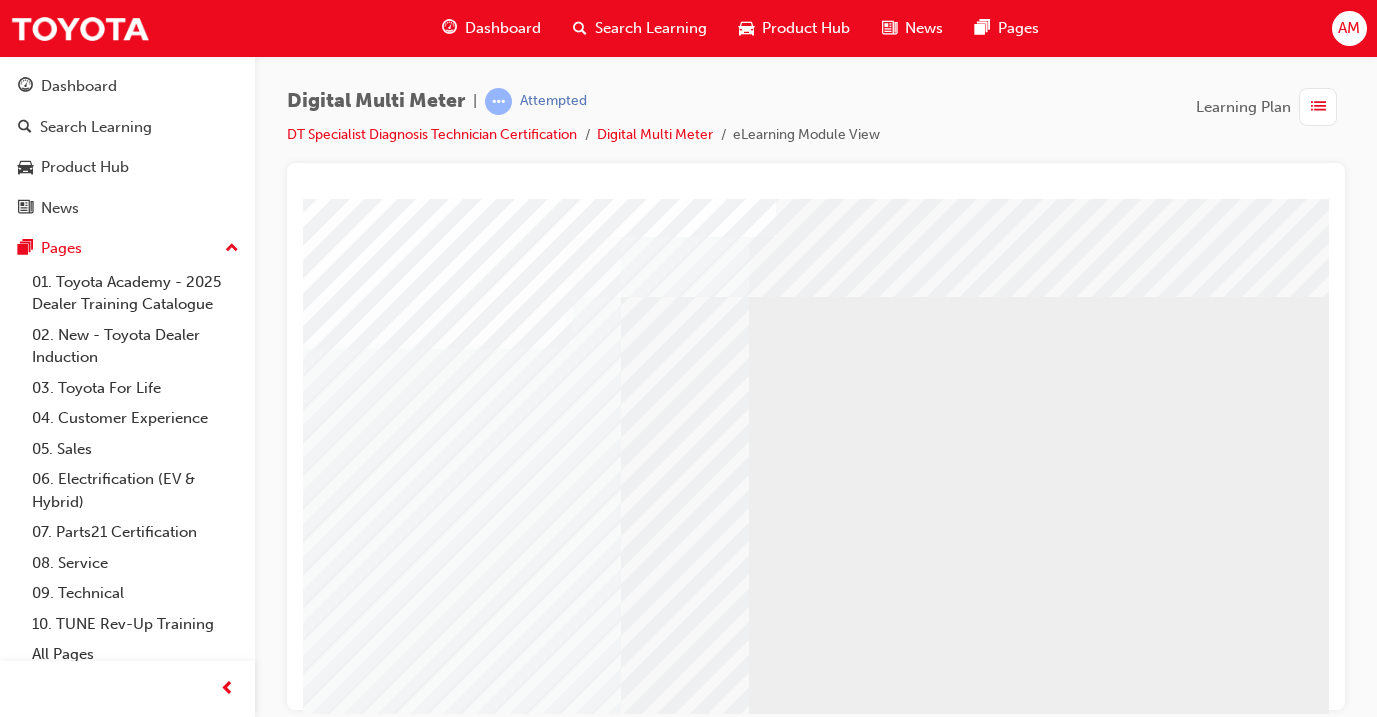 scroll, scrollTop: 0, scrollLeft: 19, axis: horizontal 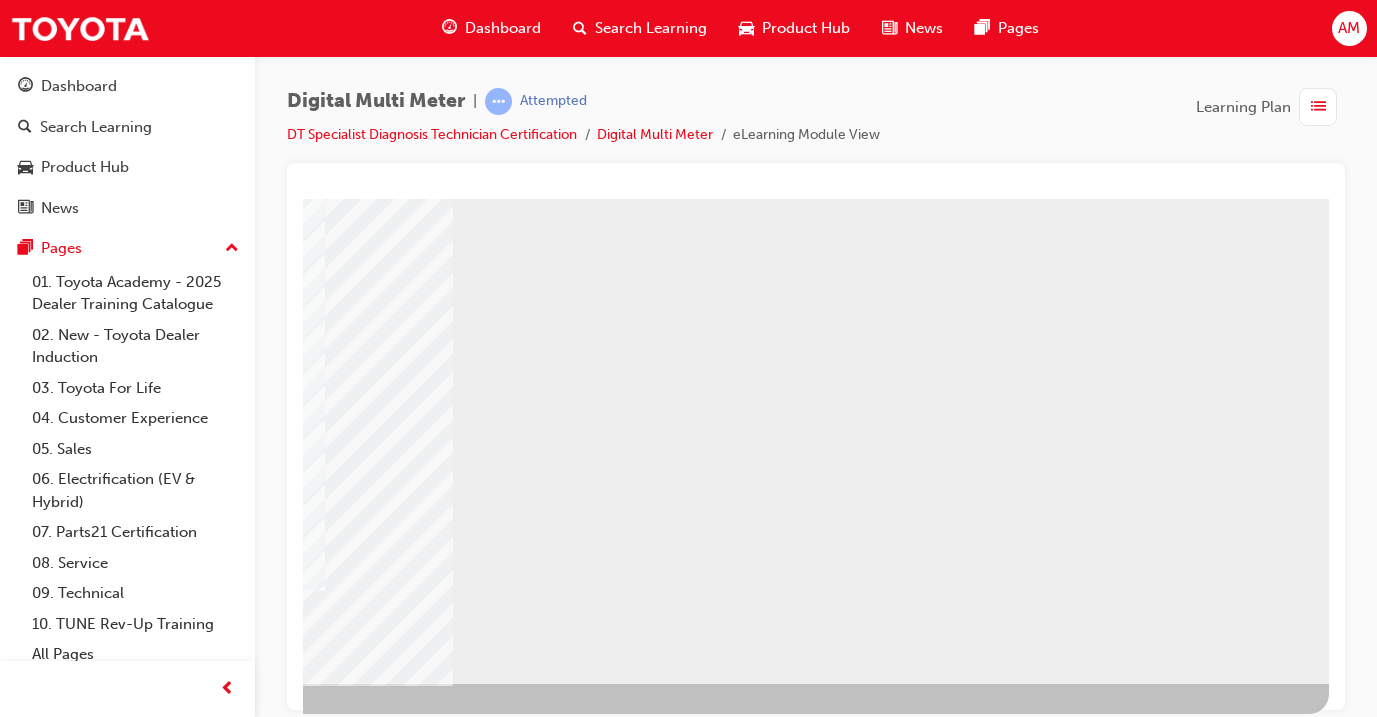 click at bounding box center [32, 737] 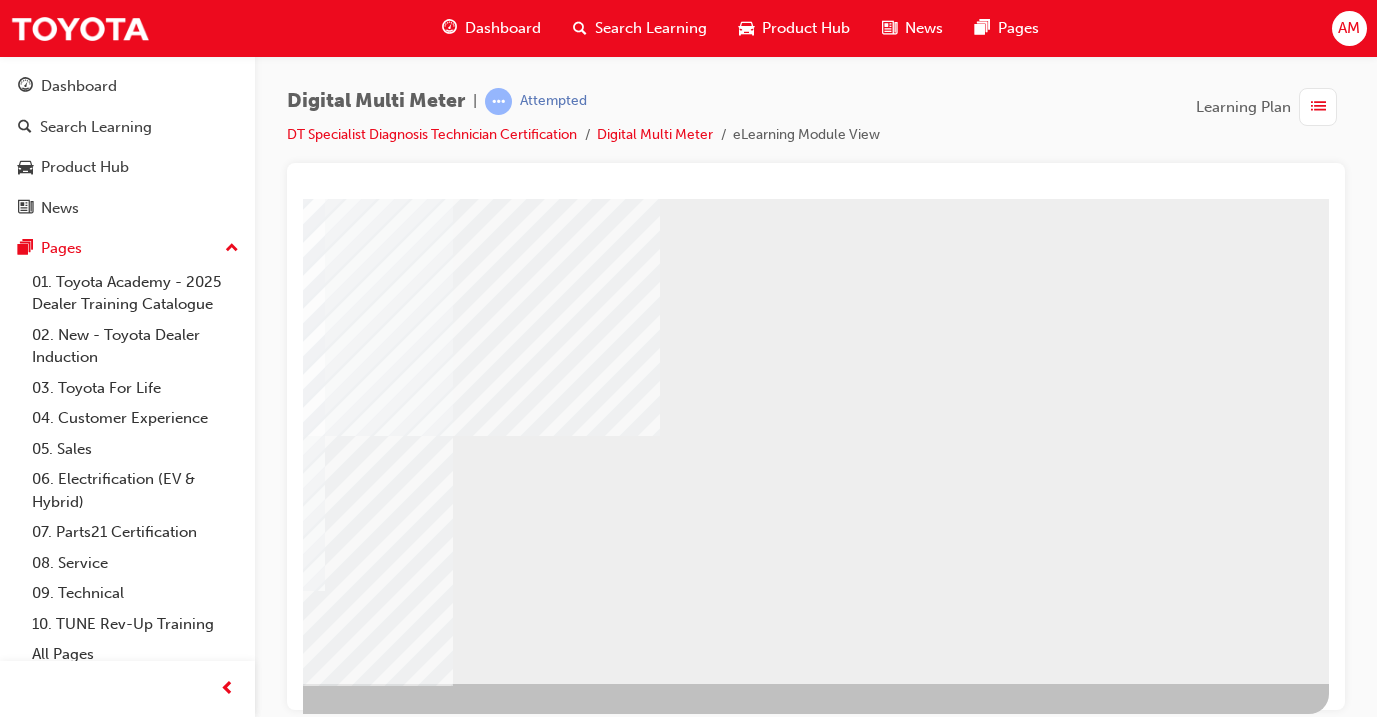 click at bounding box center [32, 737] 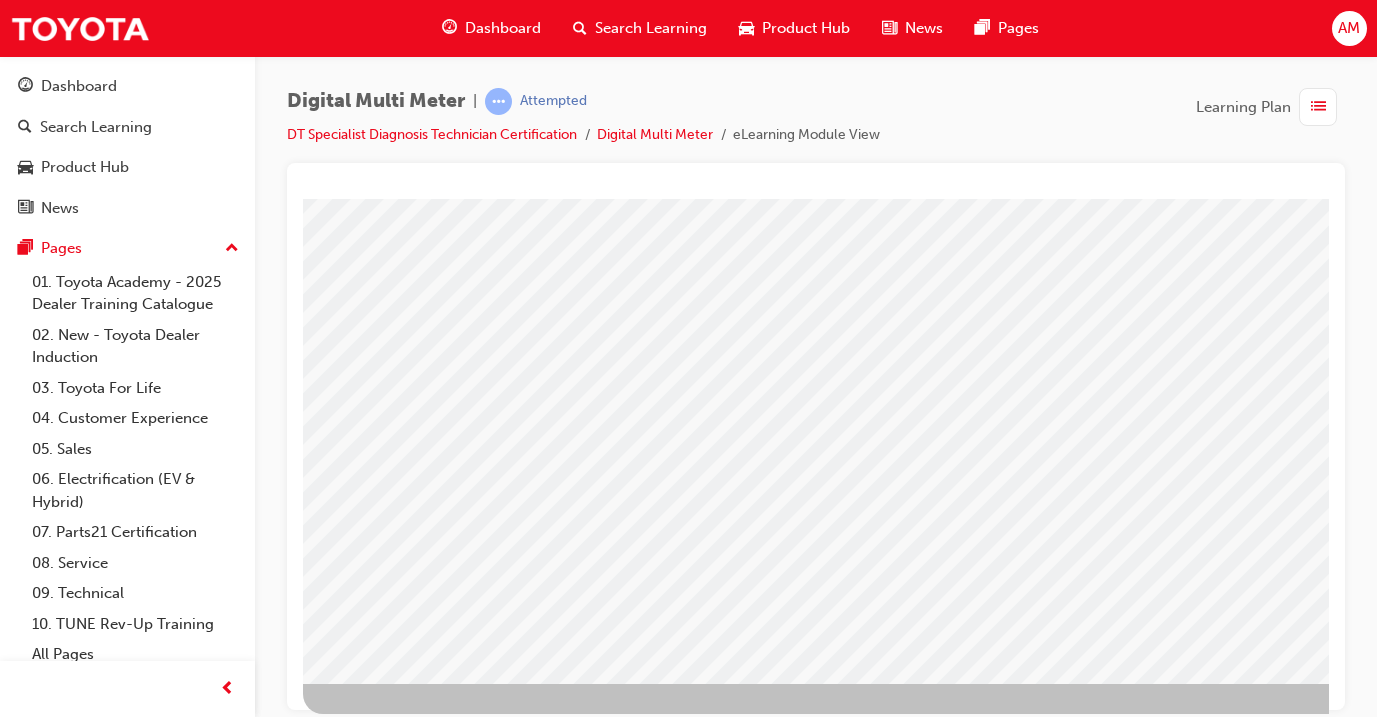 click at bounding box center (403, 1641) 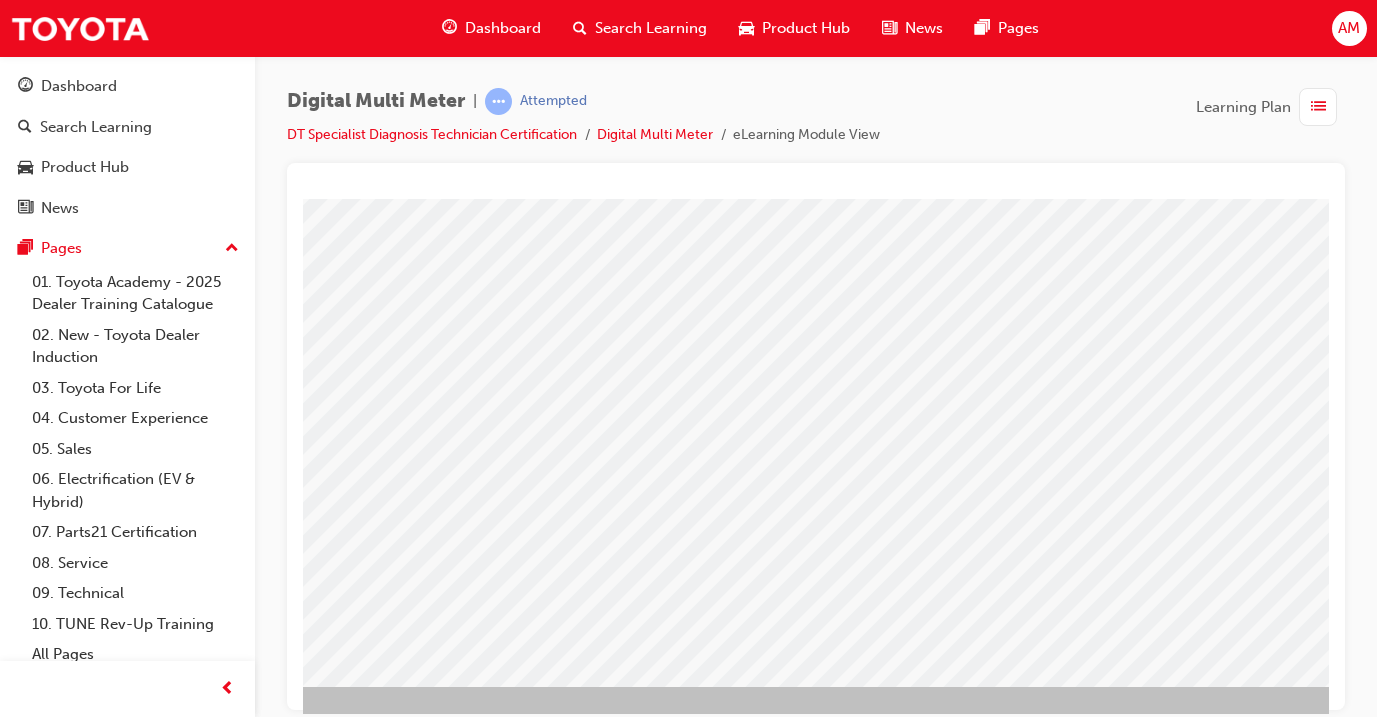 click at bounding box center [245, 2268] 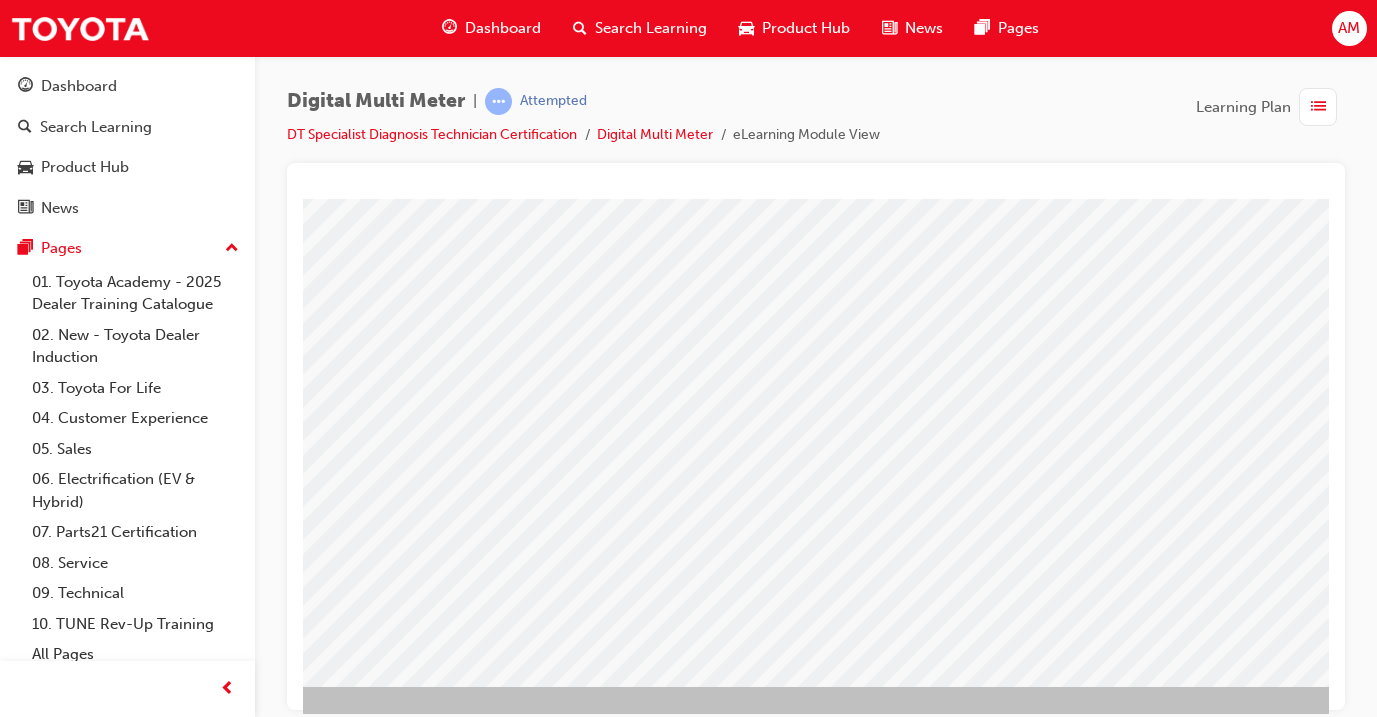 click at bounding box center (132, 1932) 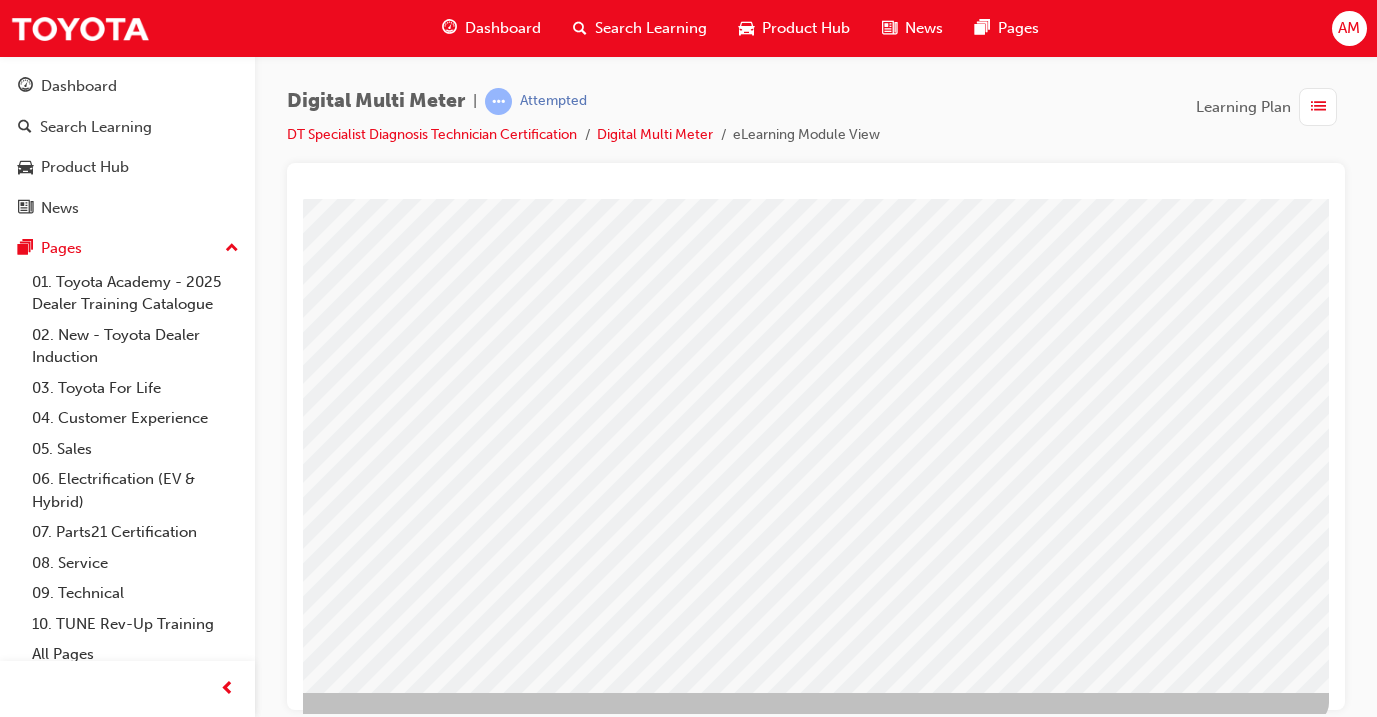 click at bounding box center (32, 3070) 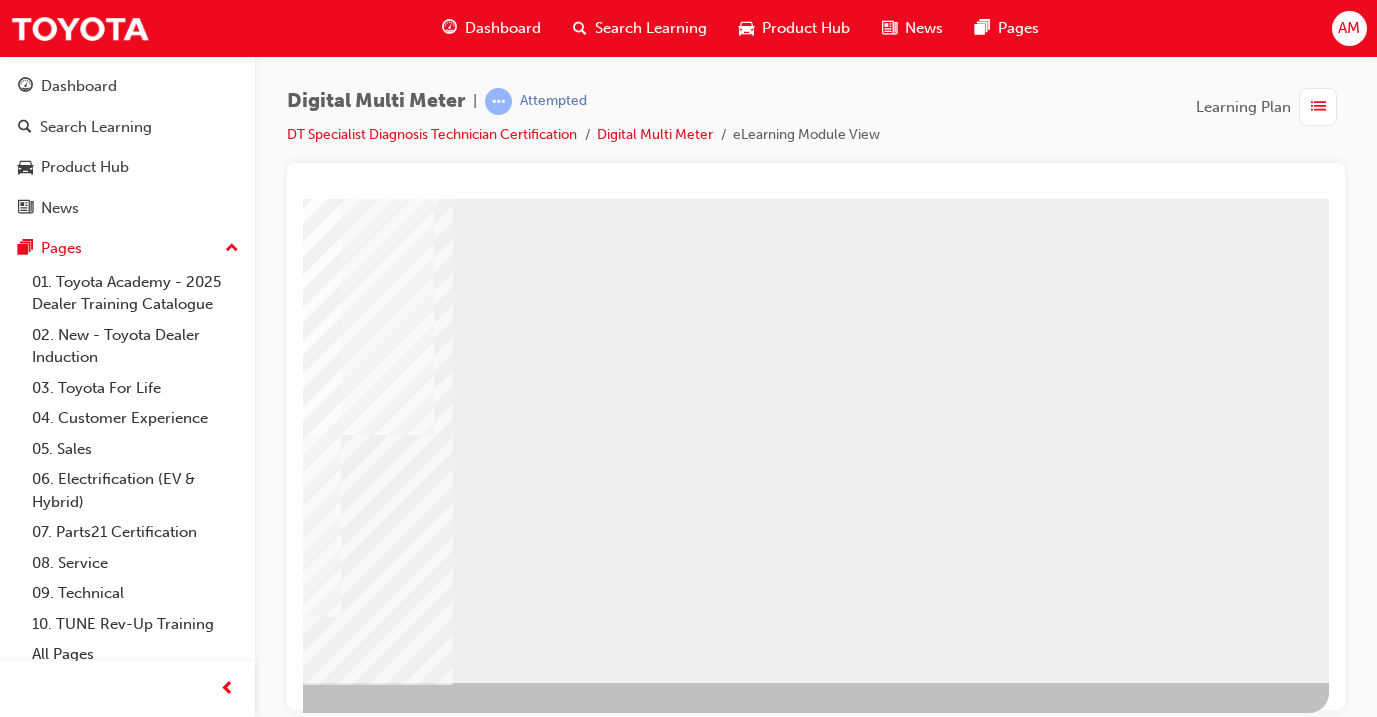scroll, scrollTop: 235, scrollLeft: 334, axis: both 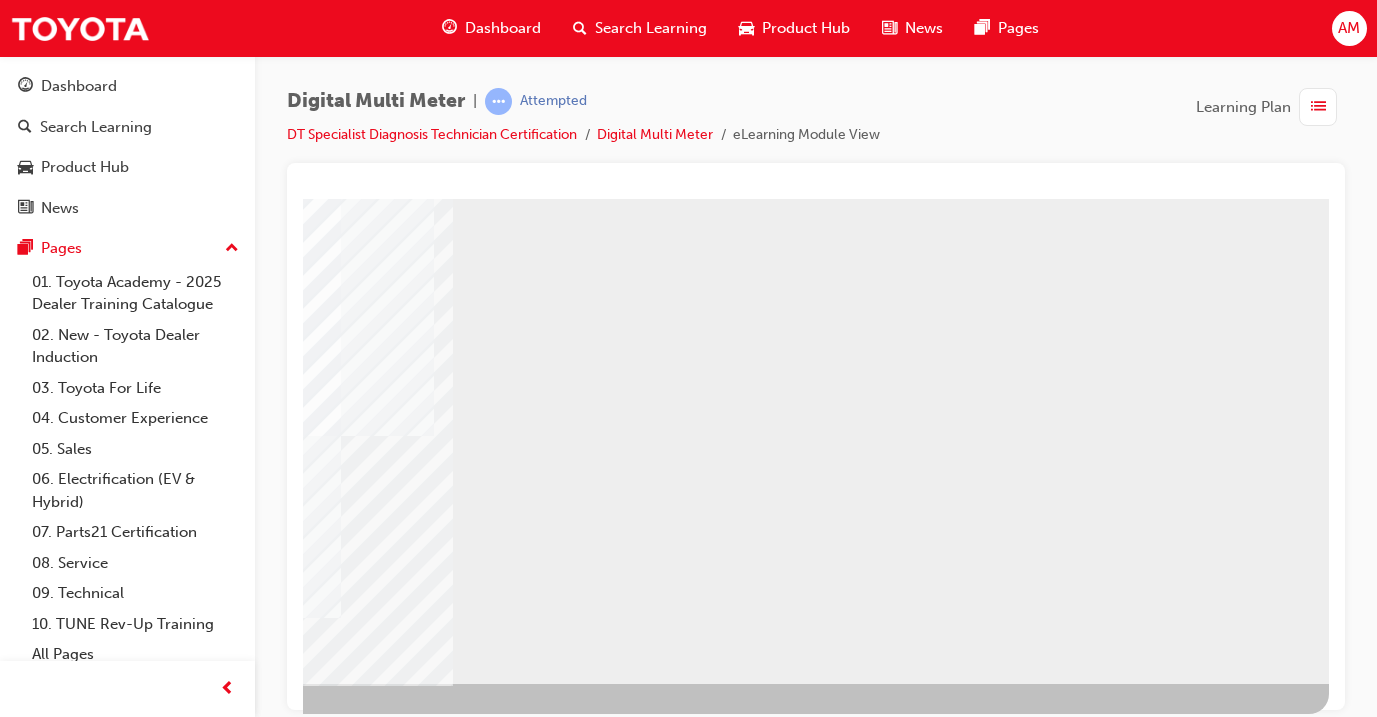 click at bounding box center [32, 737] 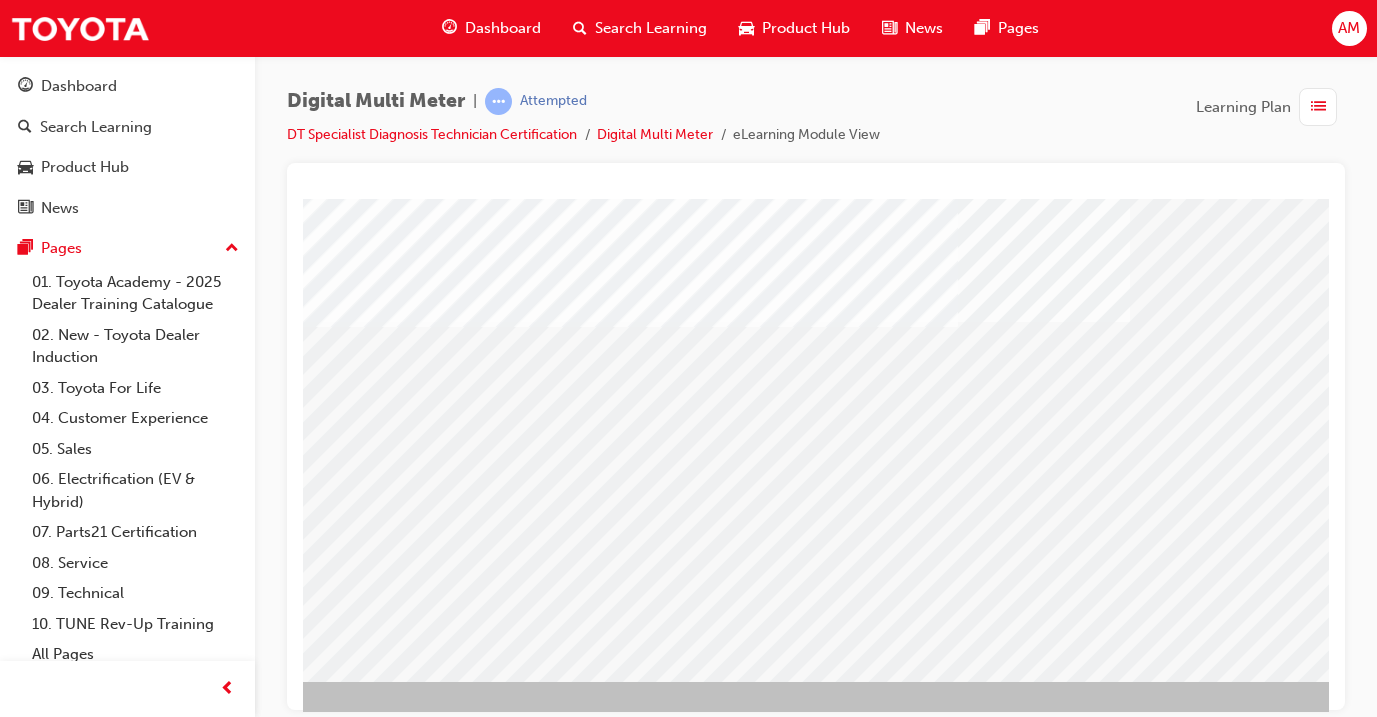 scroll, scrollTop: 235, scrollLeft: 299, axis: both 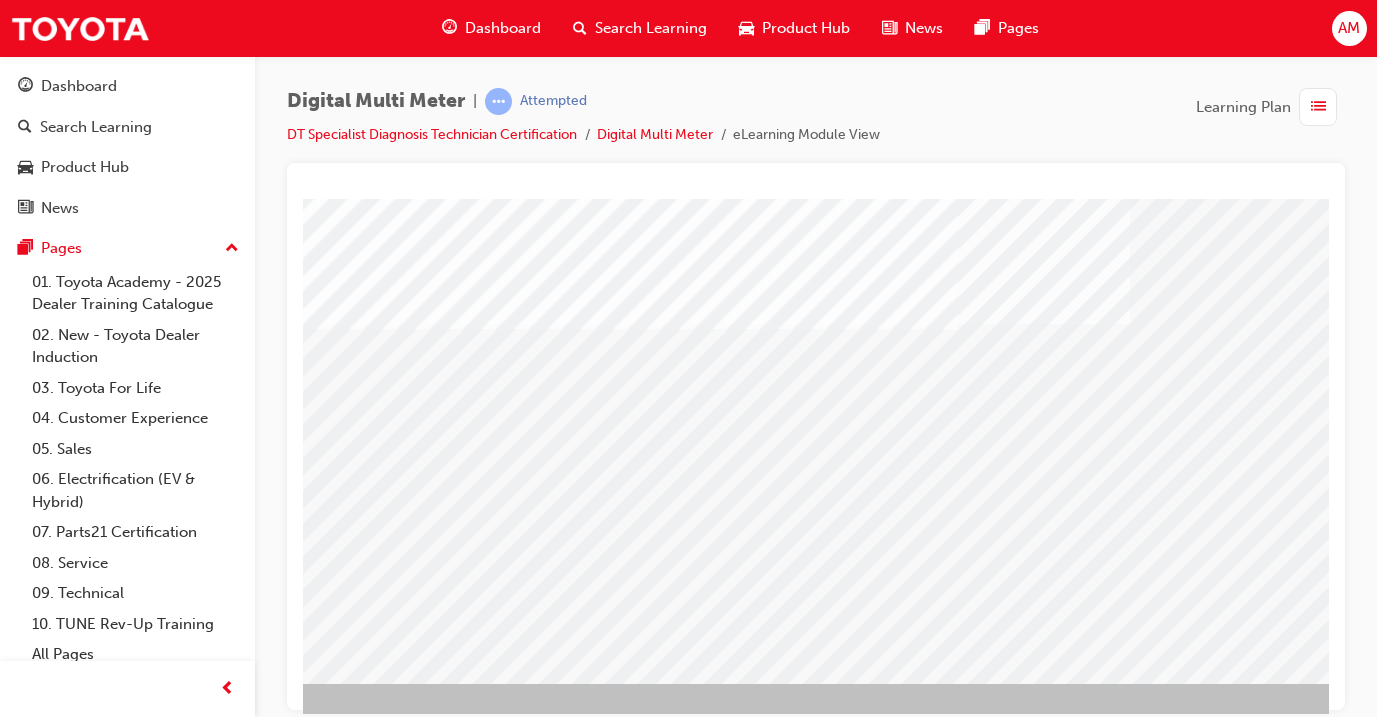 click at bounding box center [67, 1687] 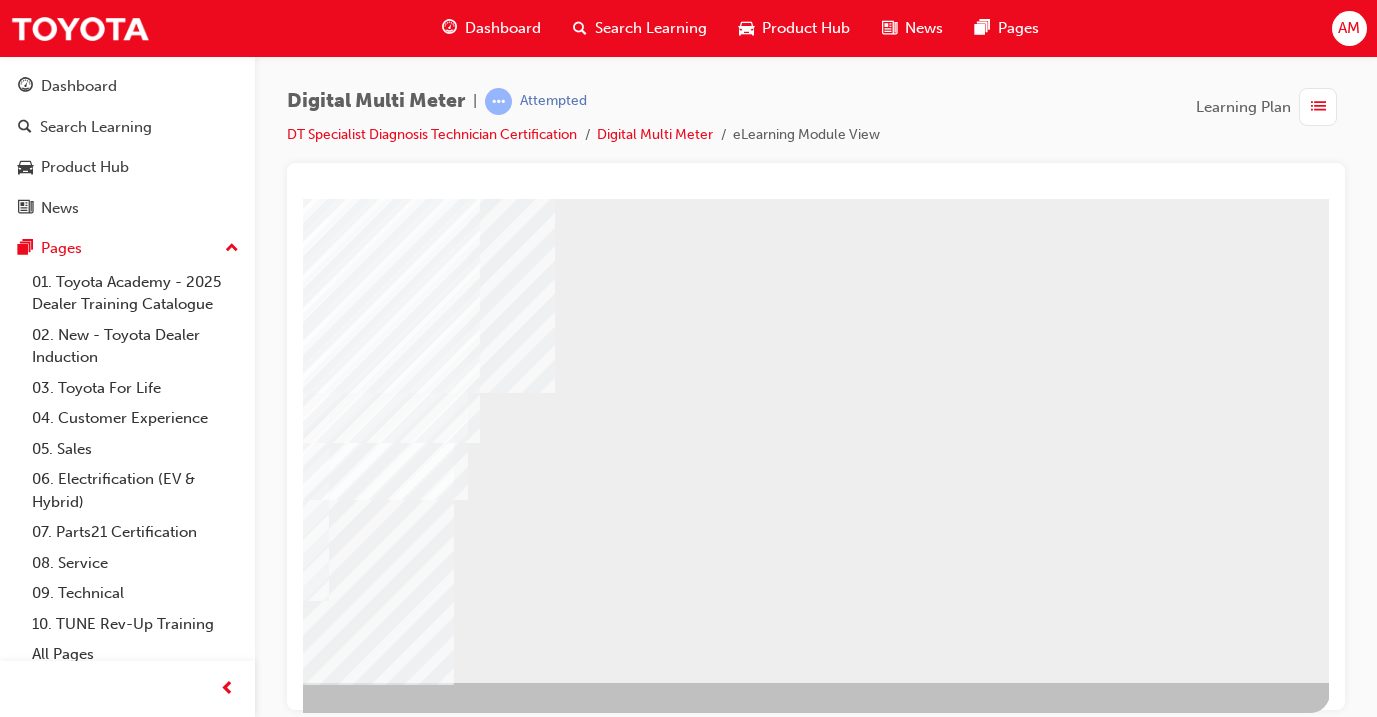 scroll, scrollTop: 235, scrollLeft: 333, axis: both 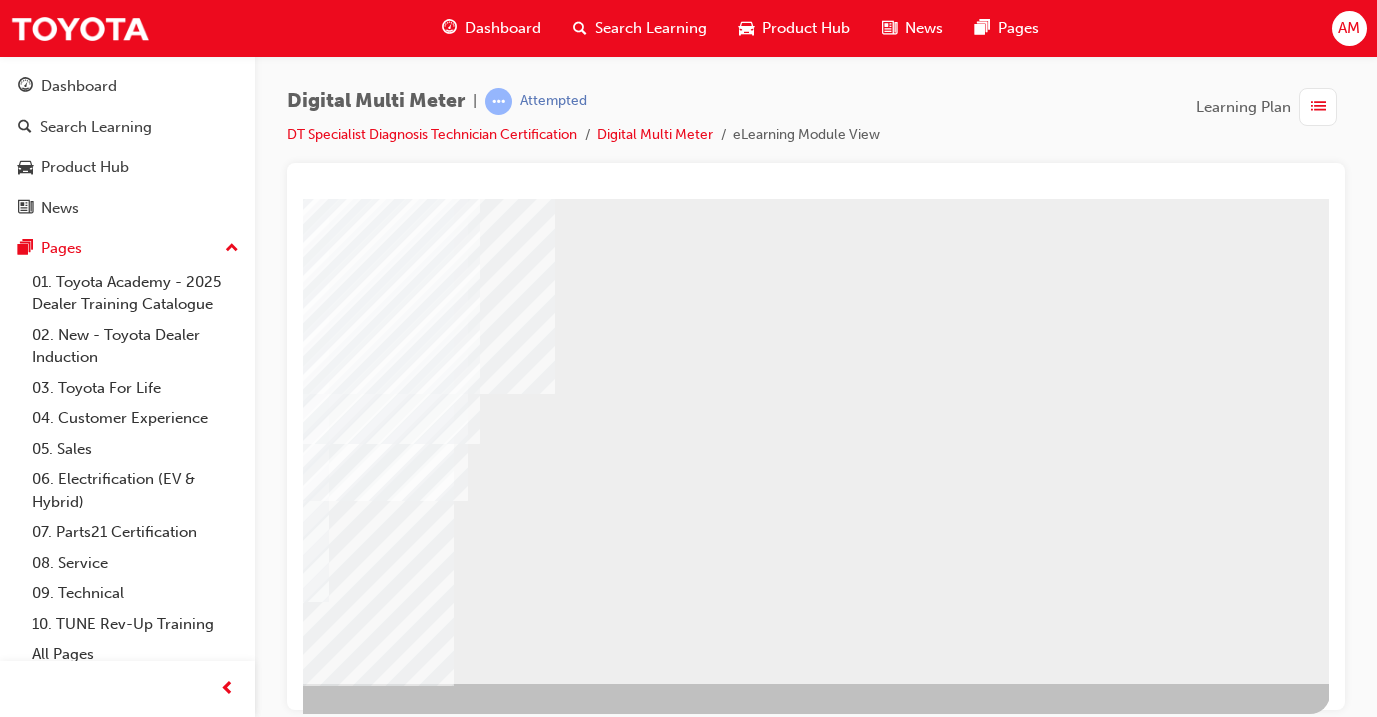 click at bounding box center [33, 737] 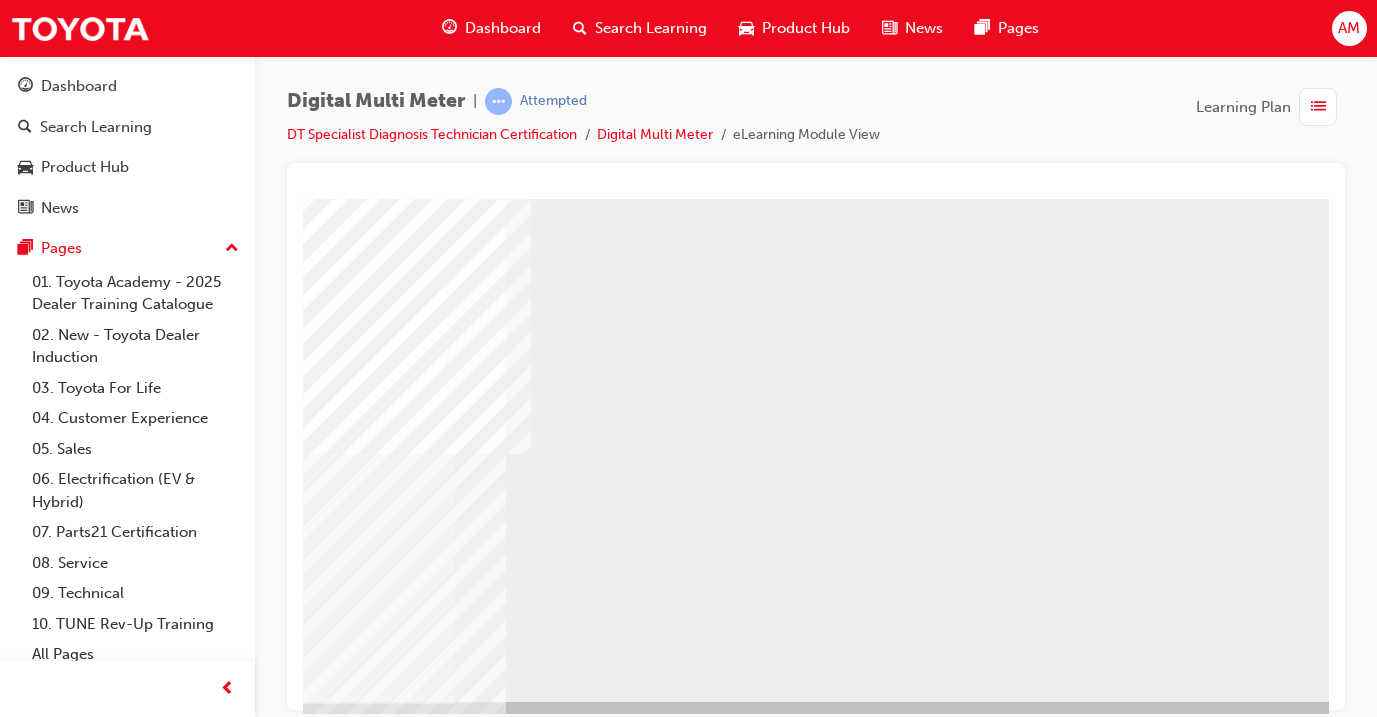 scroll, scrollTop: 220, scrollLeft: 332, axis: both 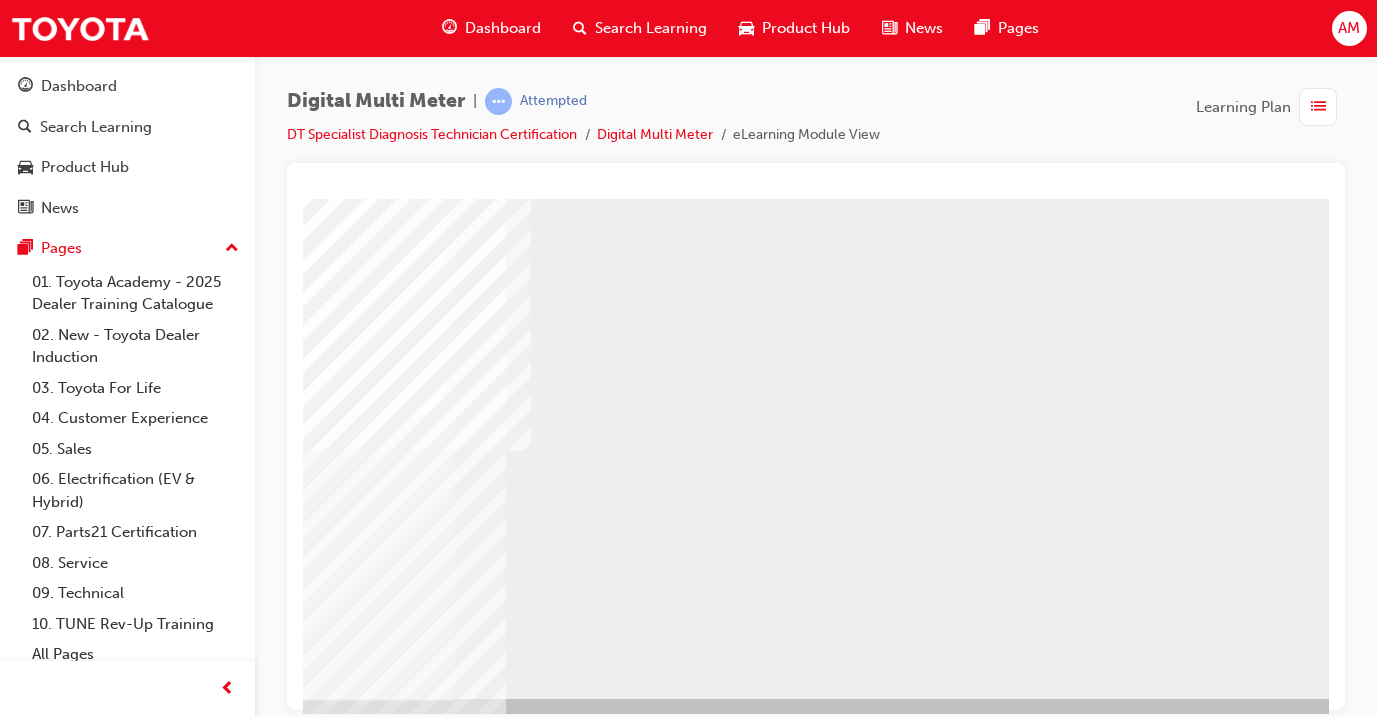 click at bounding box center [208, 2718] 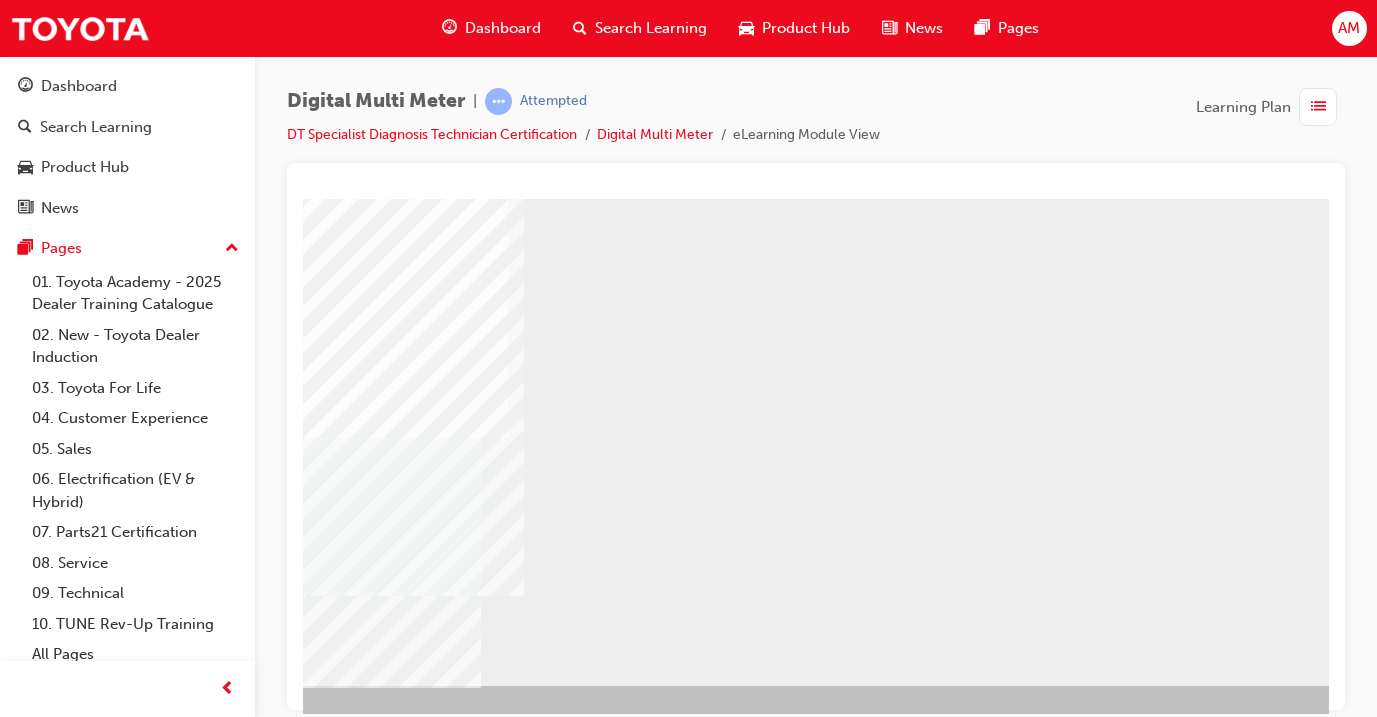 scroll, scrollTop: 233, scrollLeft: 329, axis: both 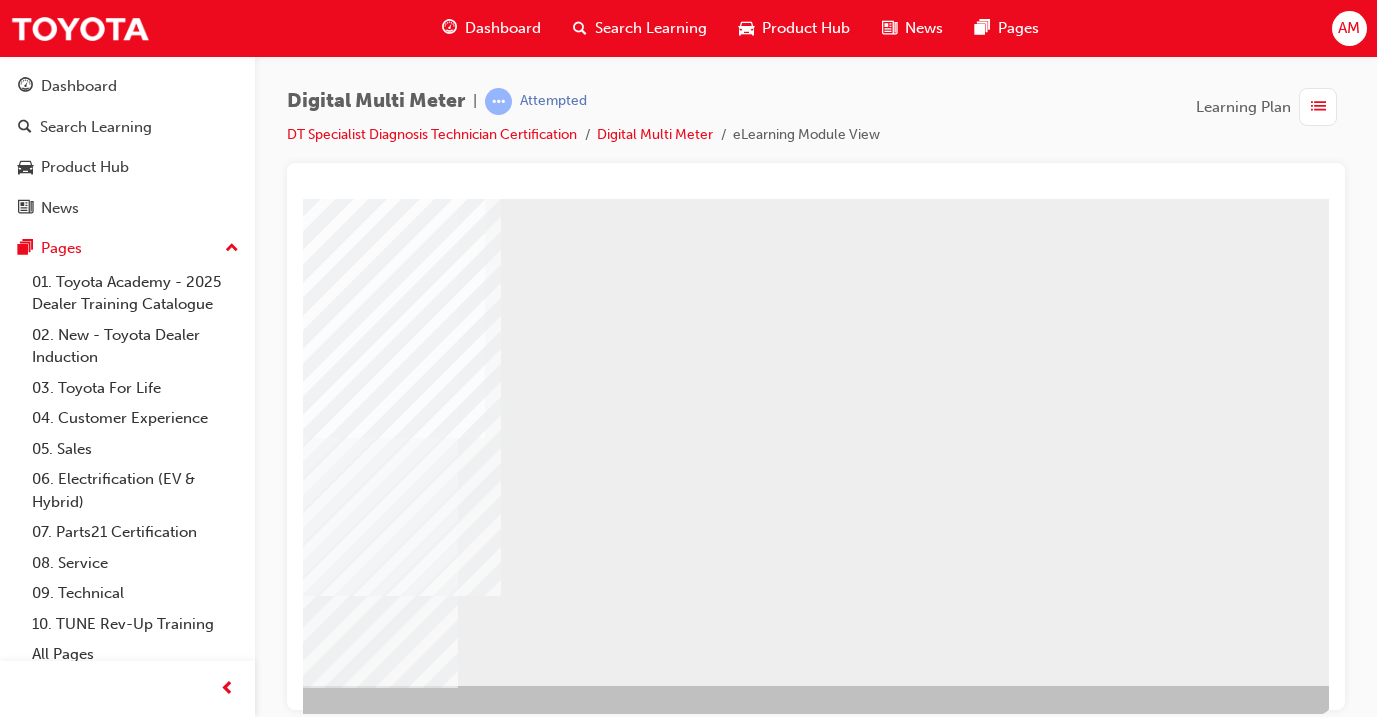 click at bounding box center [88, 2715] 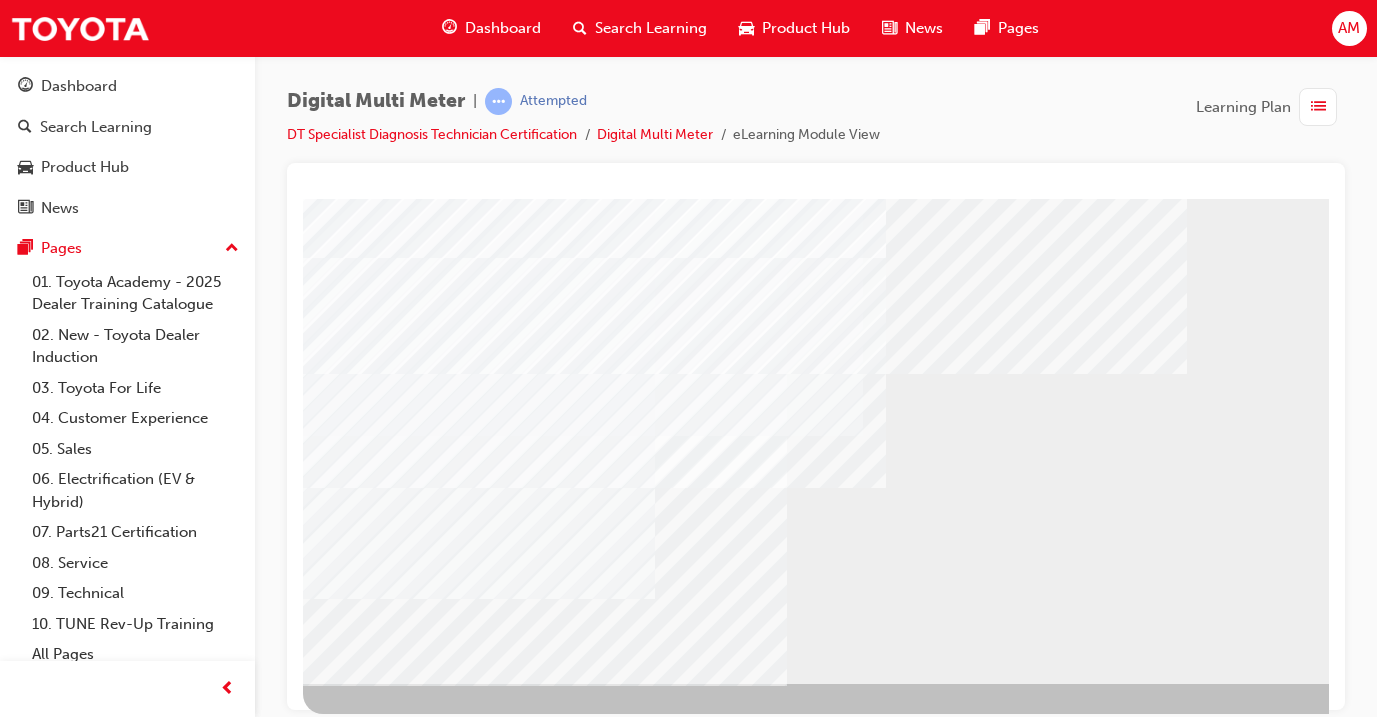 scroll, scrollTop: 235, scrollLeft: 0, axis: vertical 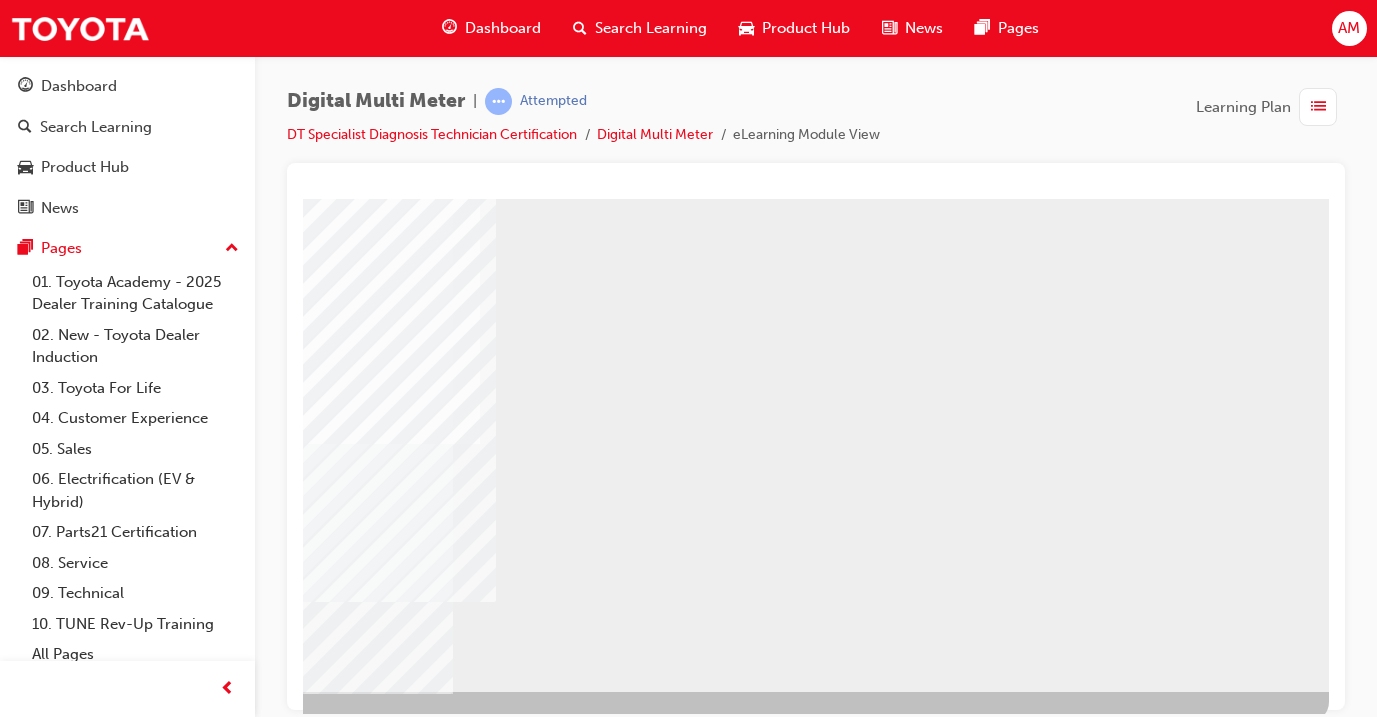 click at bounding box center [32, 745] 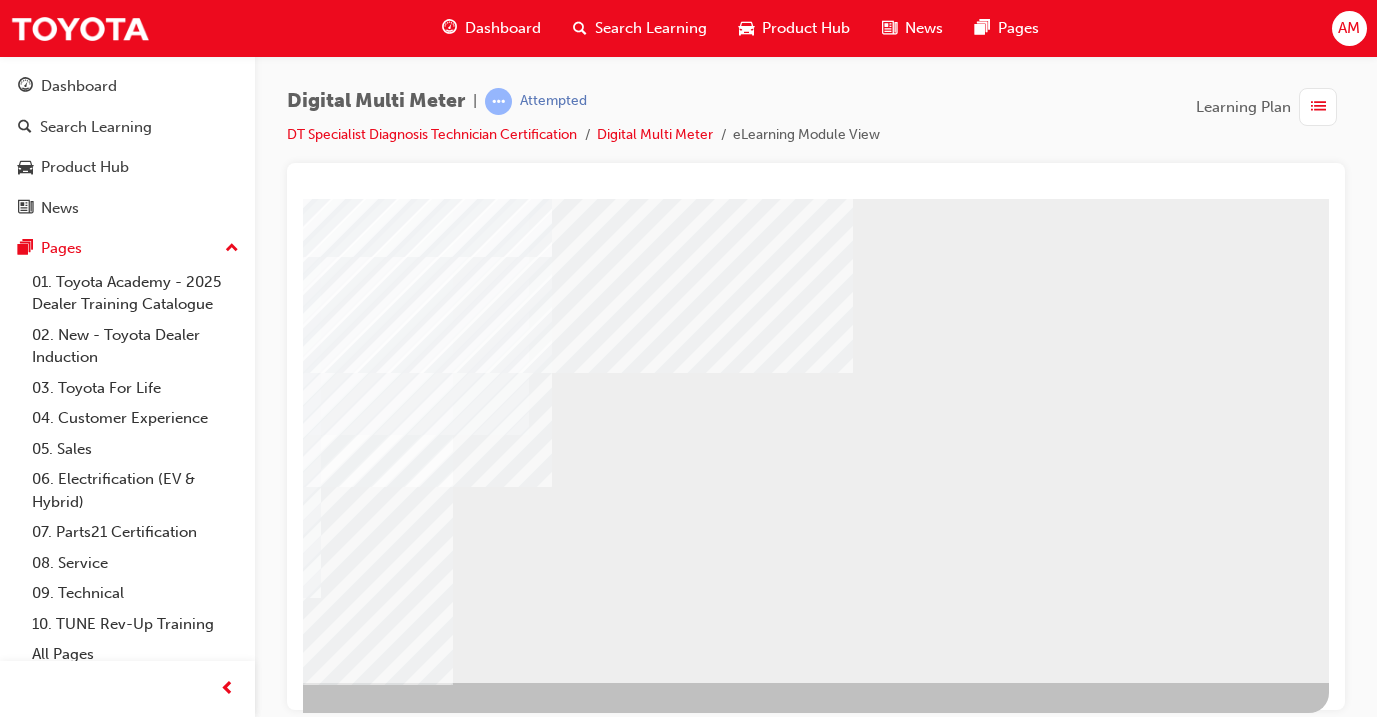 scroll, scrollTop: 235, scrollLeft: 334, axis: both 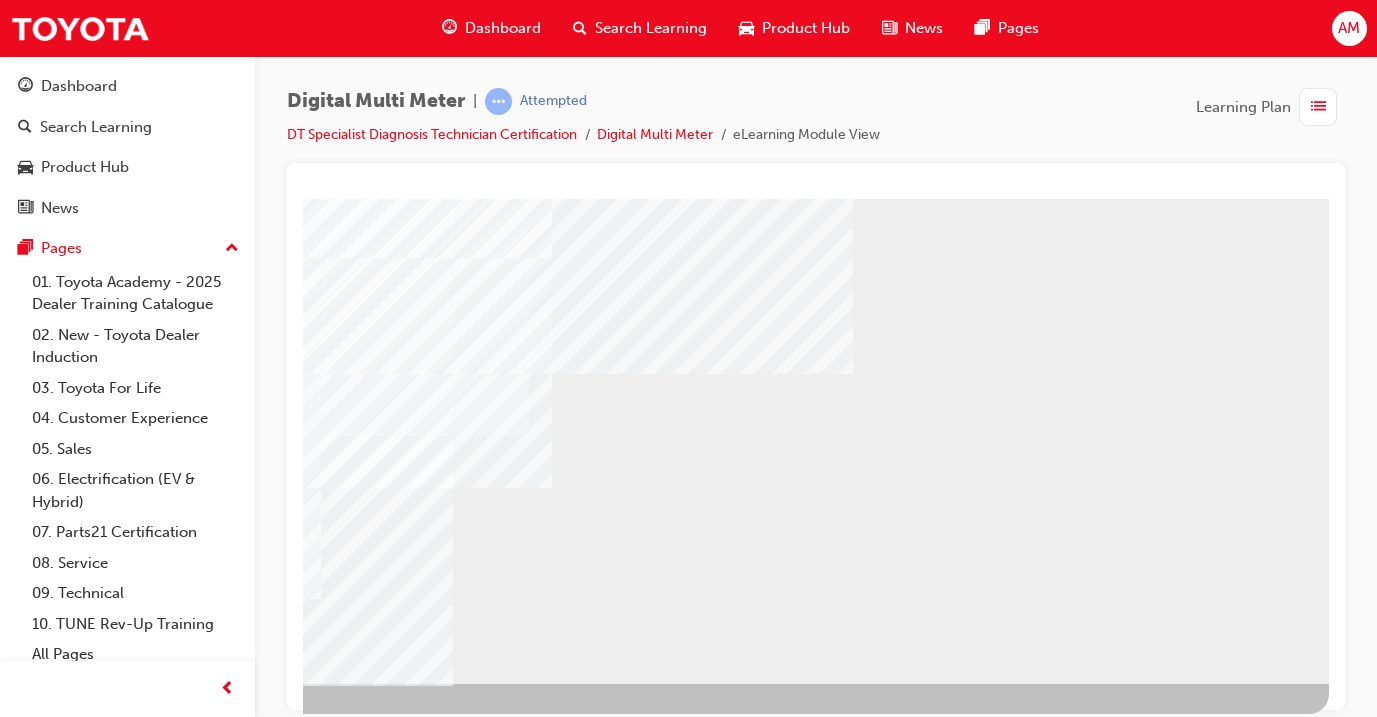 click at bounding box center [32, 737] 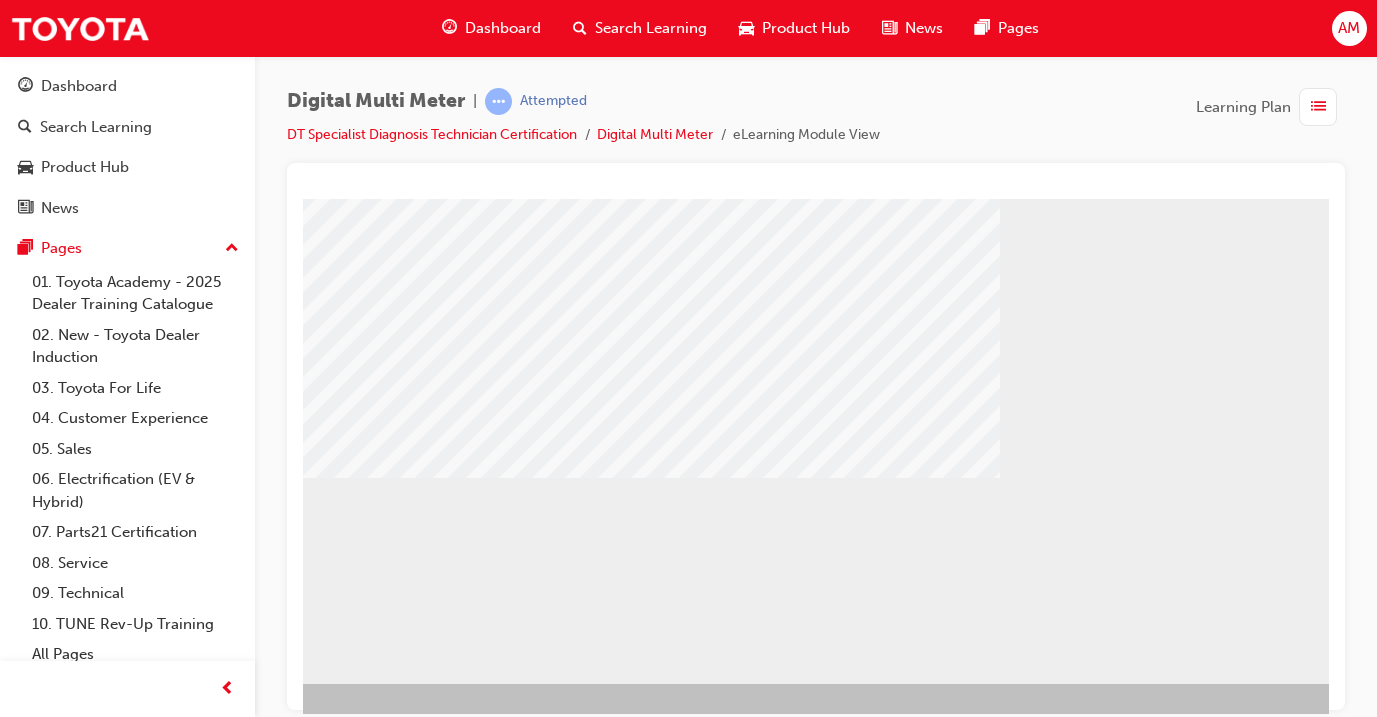 scroll, scrollTop: 235, scrollLeft: 66, axis: both 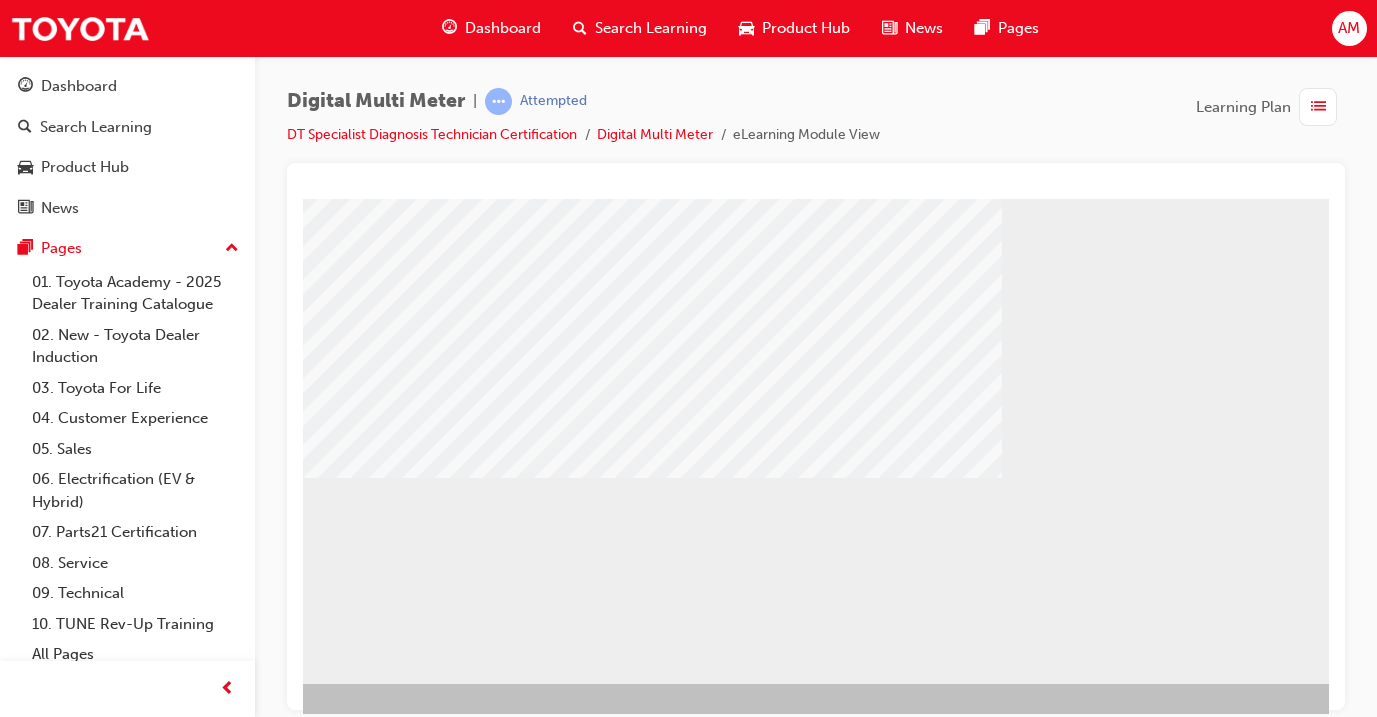 click at bounding box center [619, 5261] 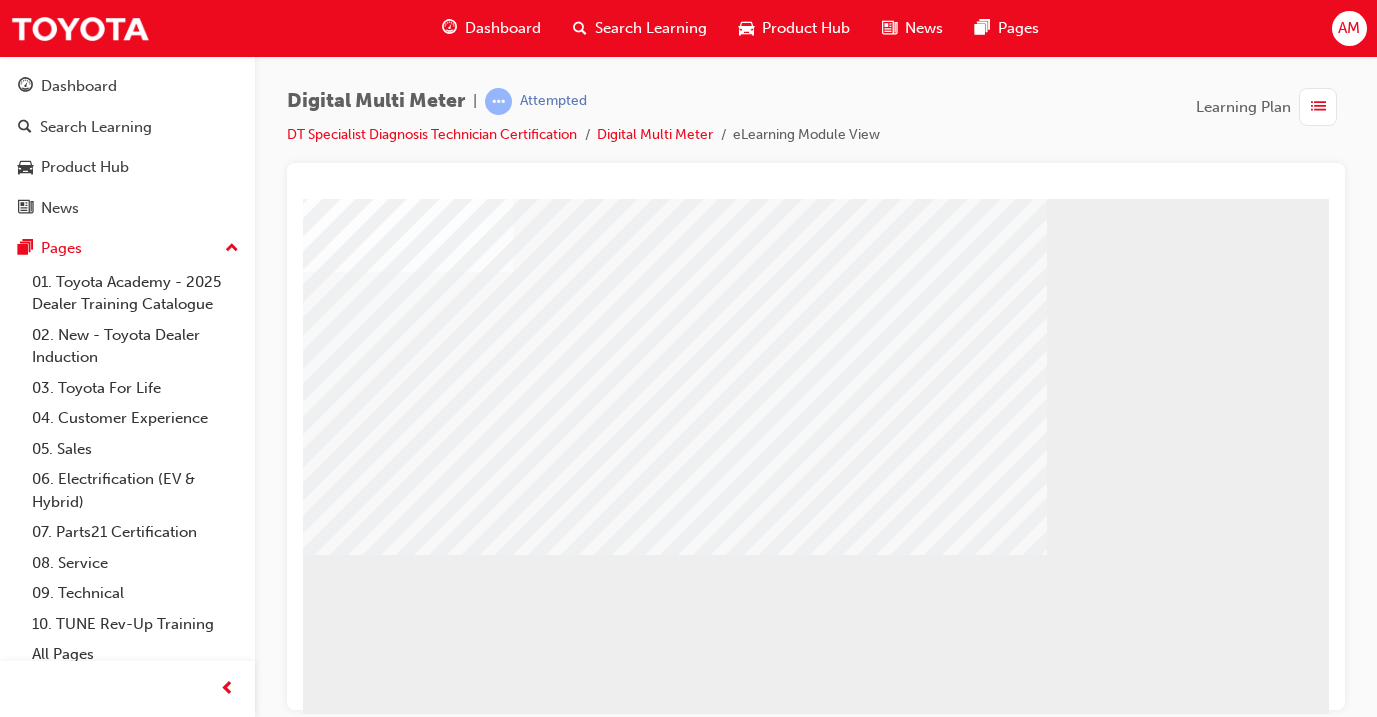 click at bounding box center [664, 5338] 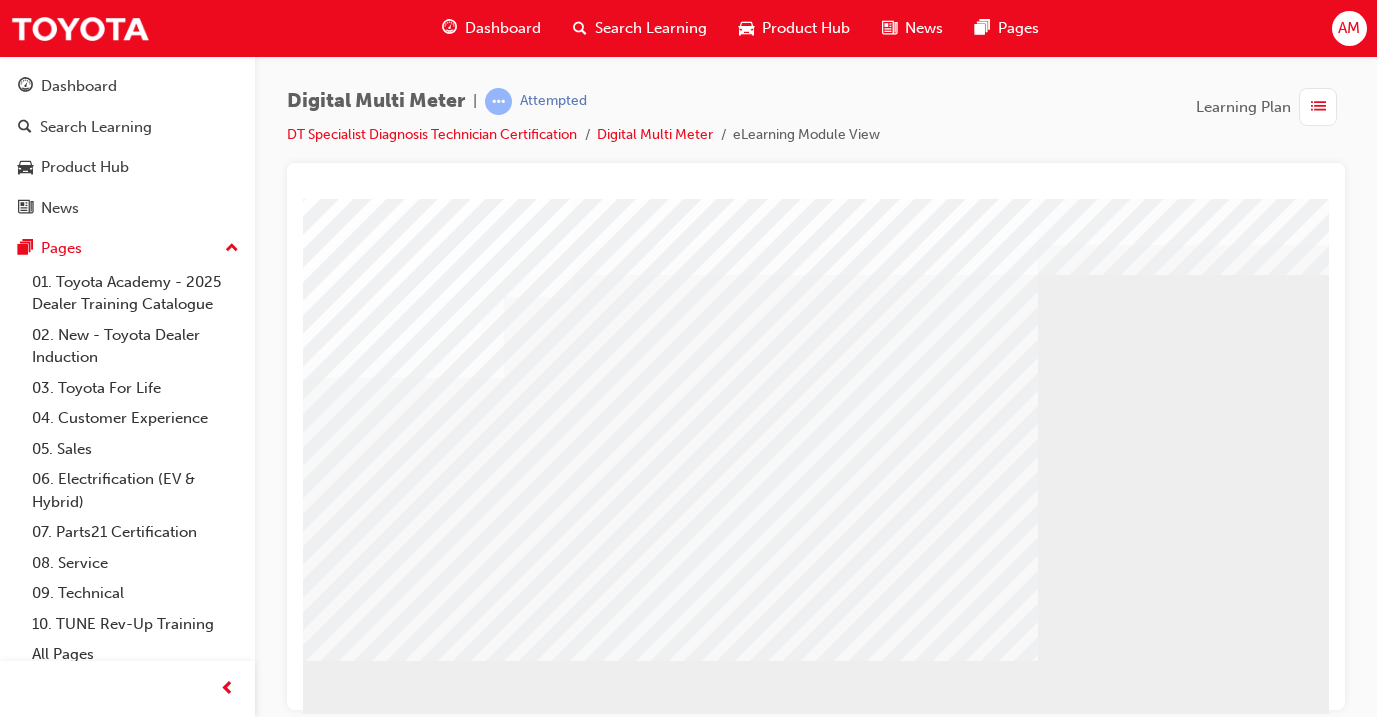 click at bounding box center [655, 5444] 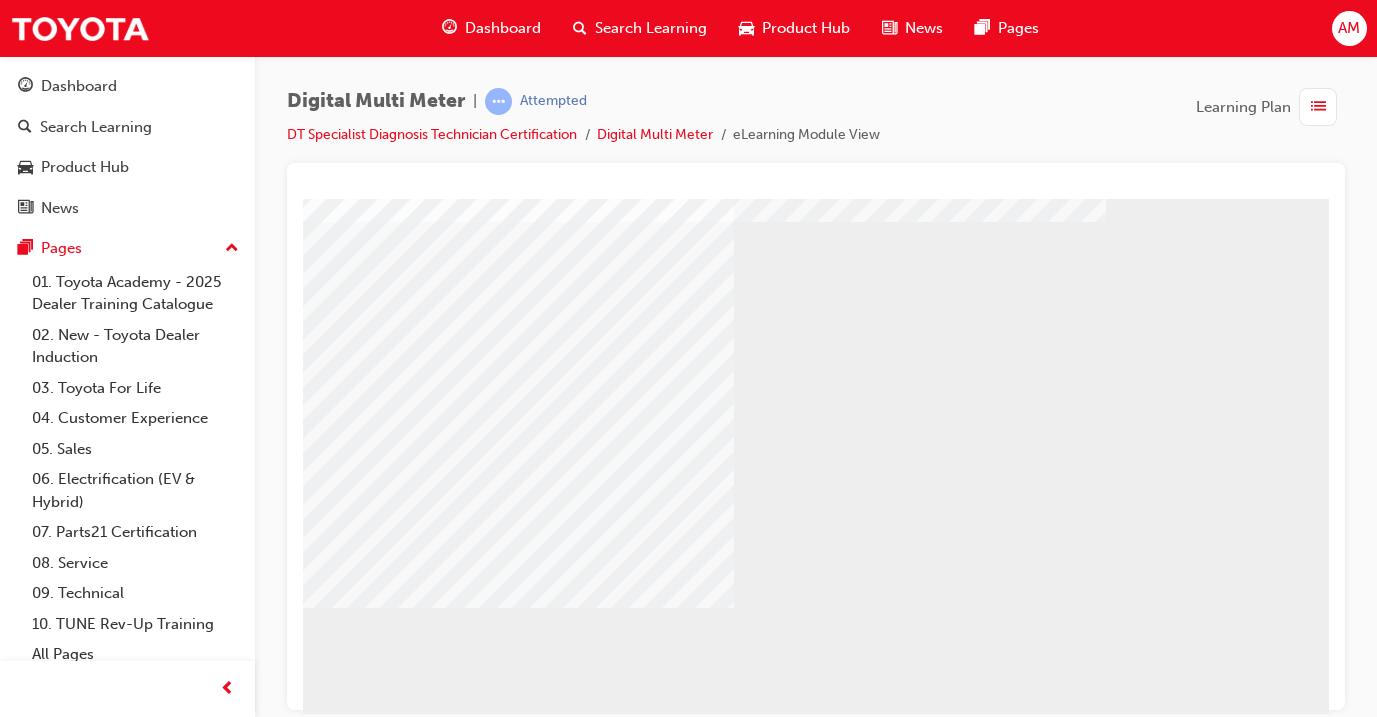 scroll, scrollTop: 105, scrollLeft: 334, axis: both 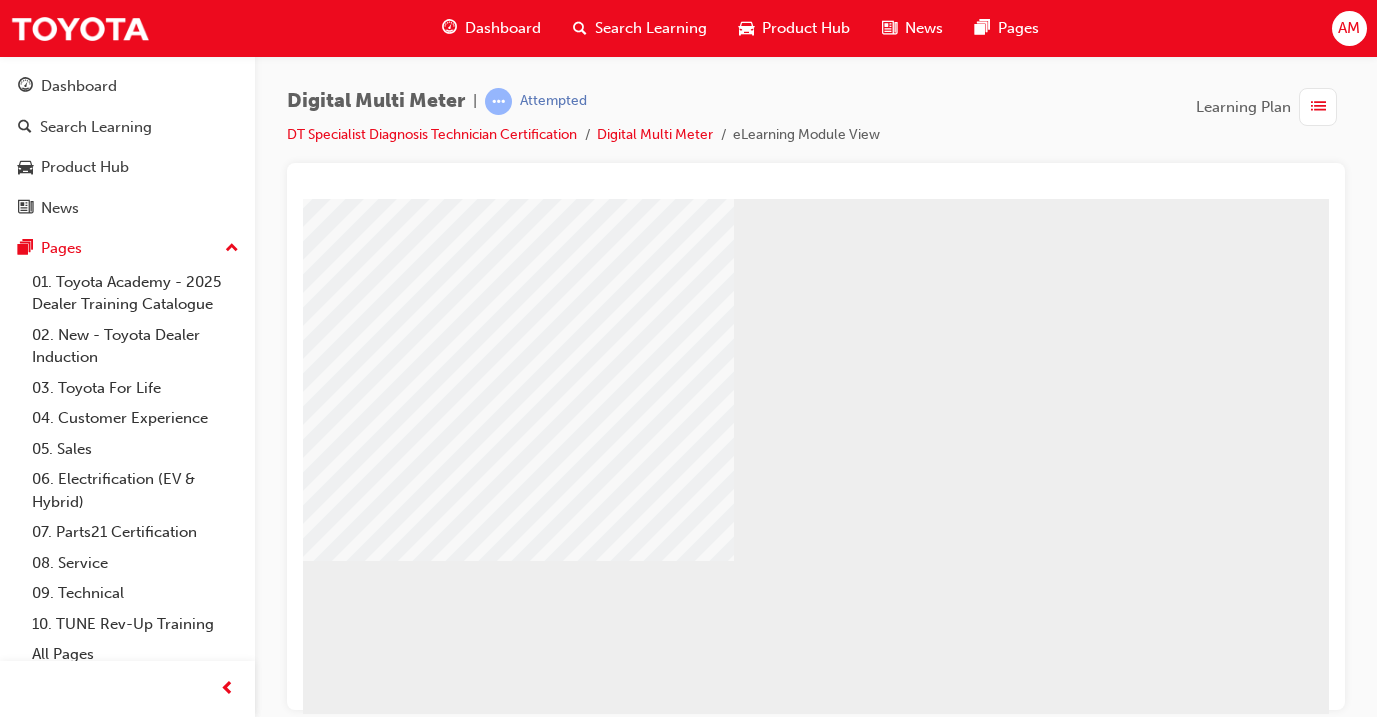 click at bounding box center (351, 5344) 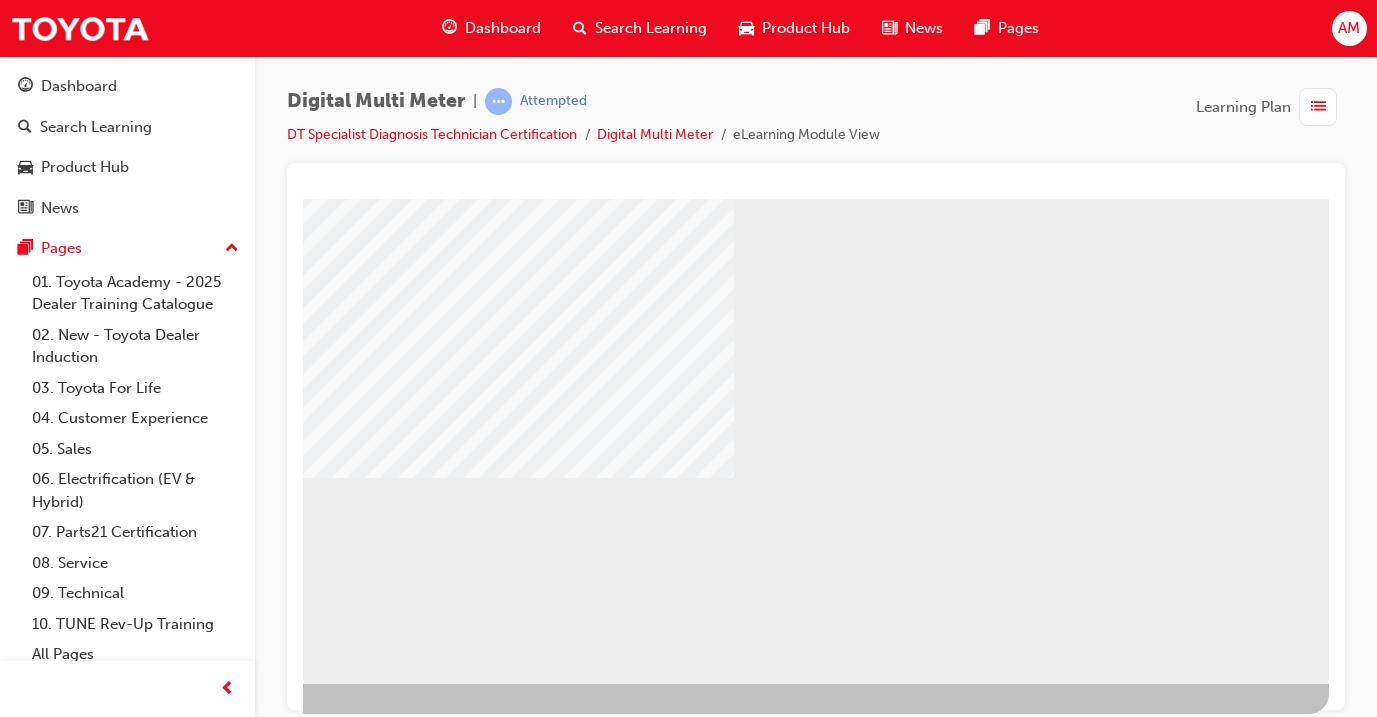 scroll, scrollTop: 0, scrollLeft: 0, axis: both 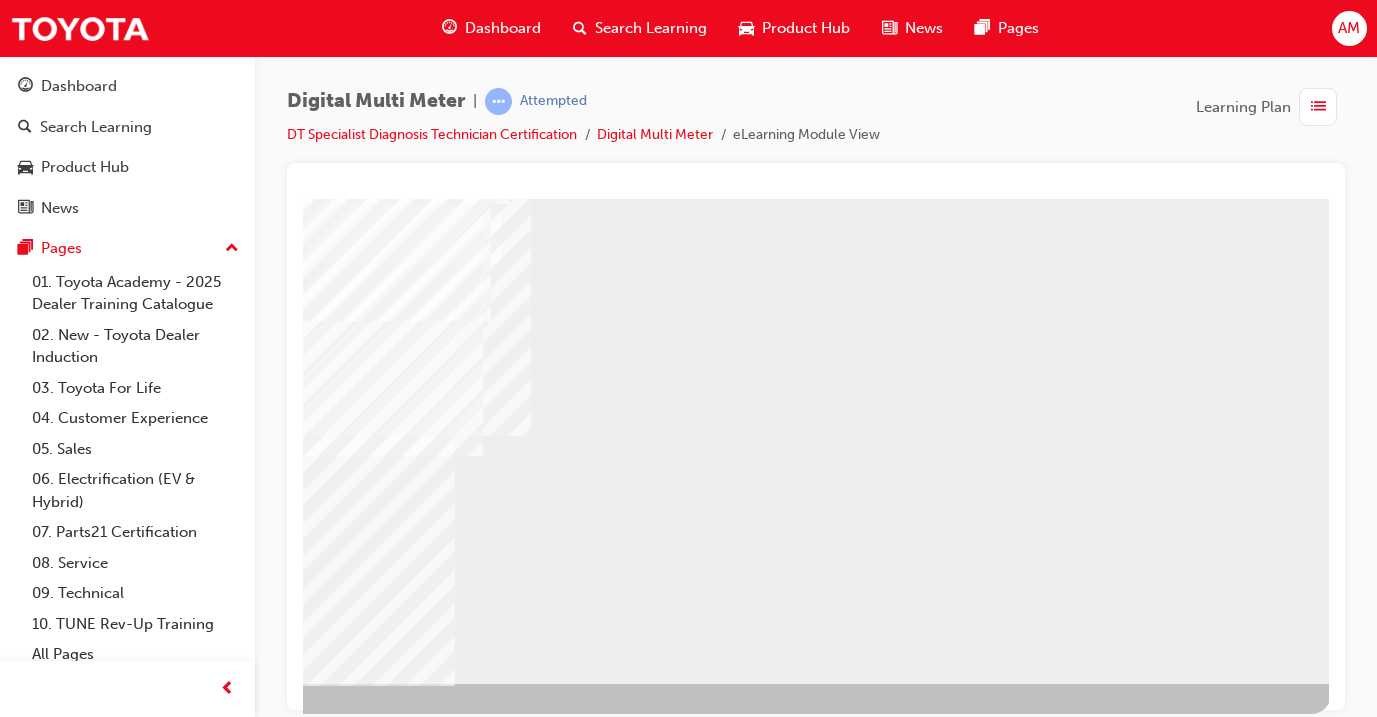 click at bounding box center [34, 737] 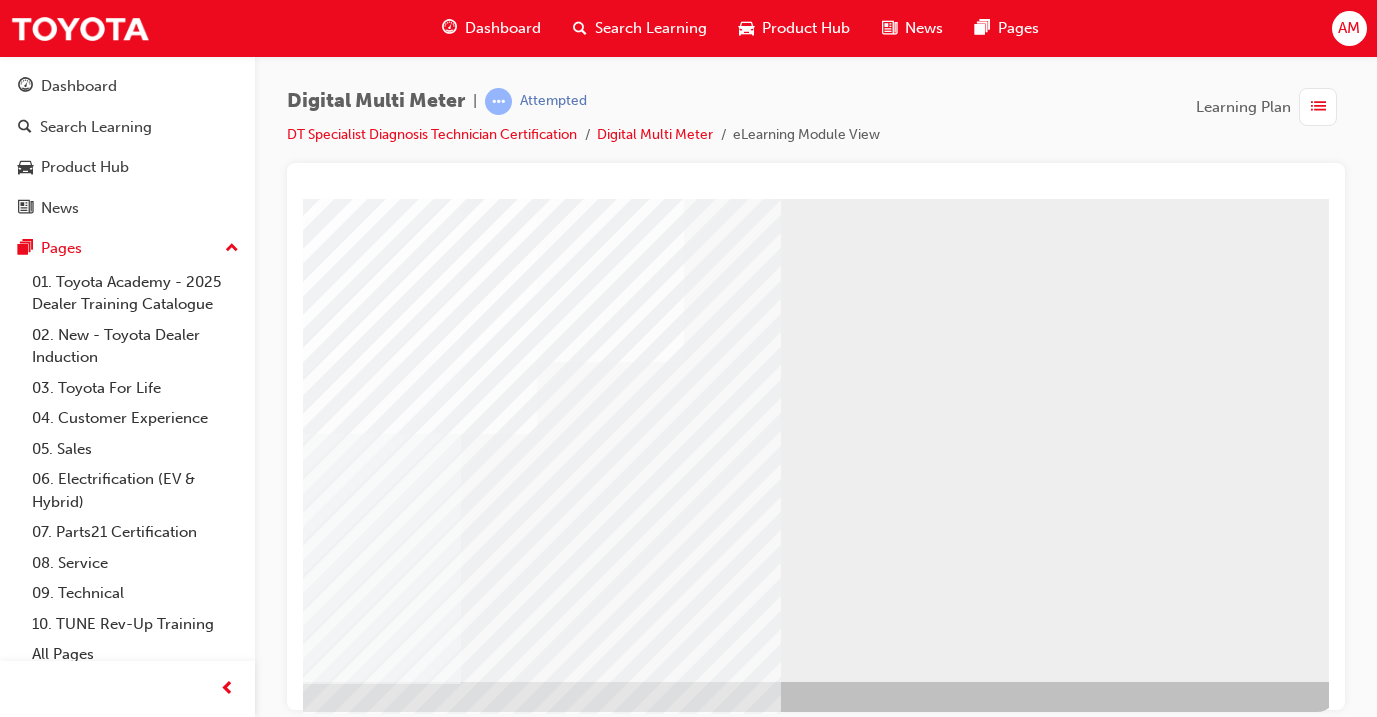 scroll, scrollTop: 235, scrollLeft: 326, axis: both 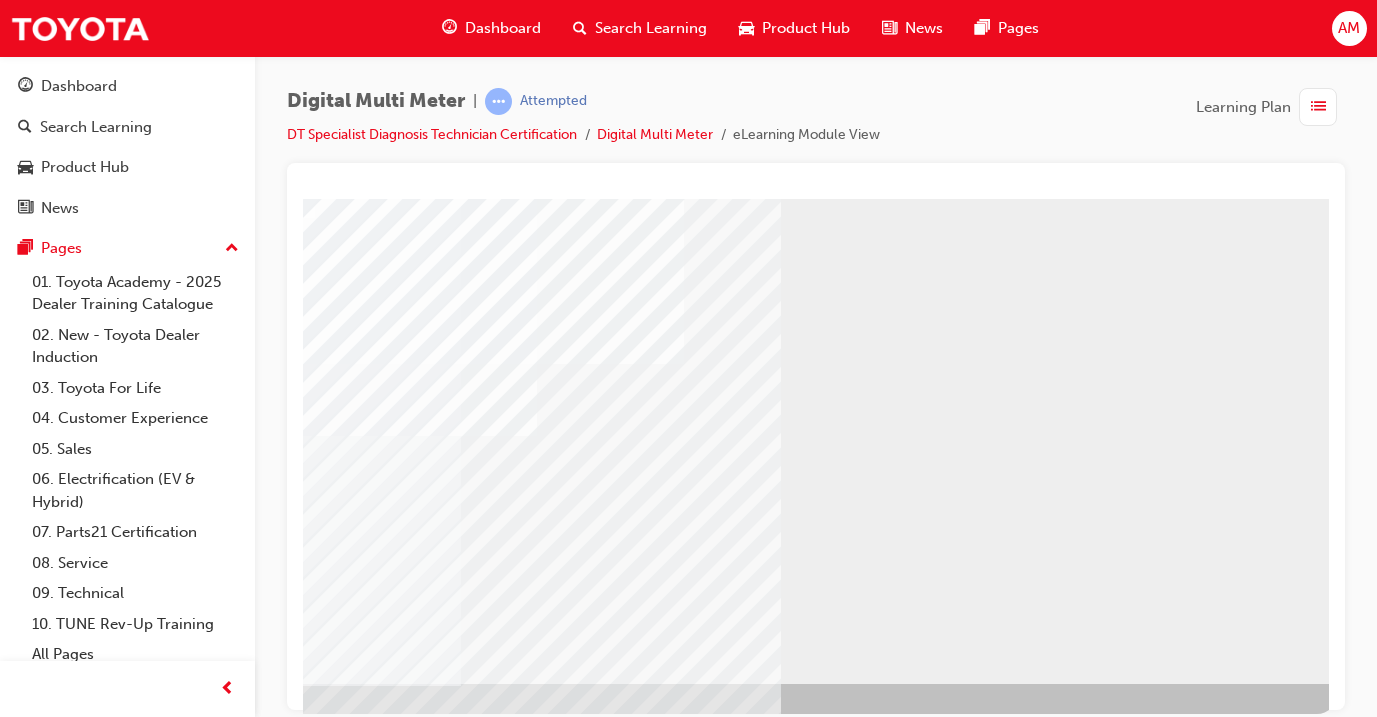 click at bounding box center [40, 737] 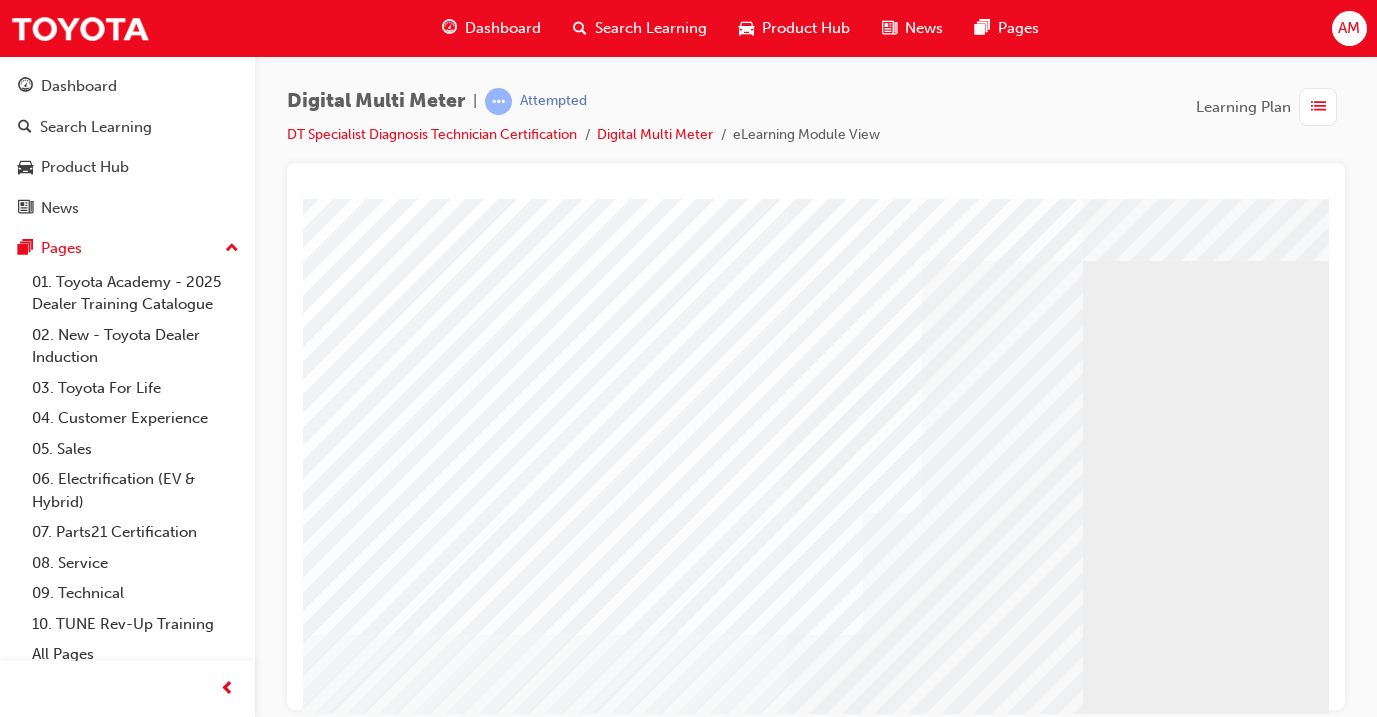 scroll, scrollTop: 36, scrollLeft: 0, axis: vertical 